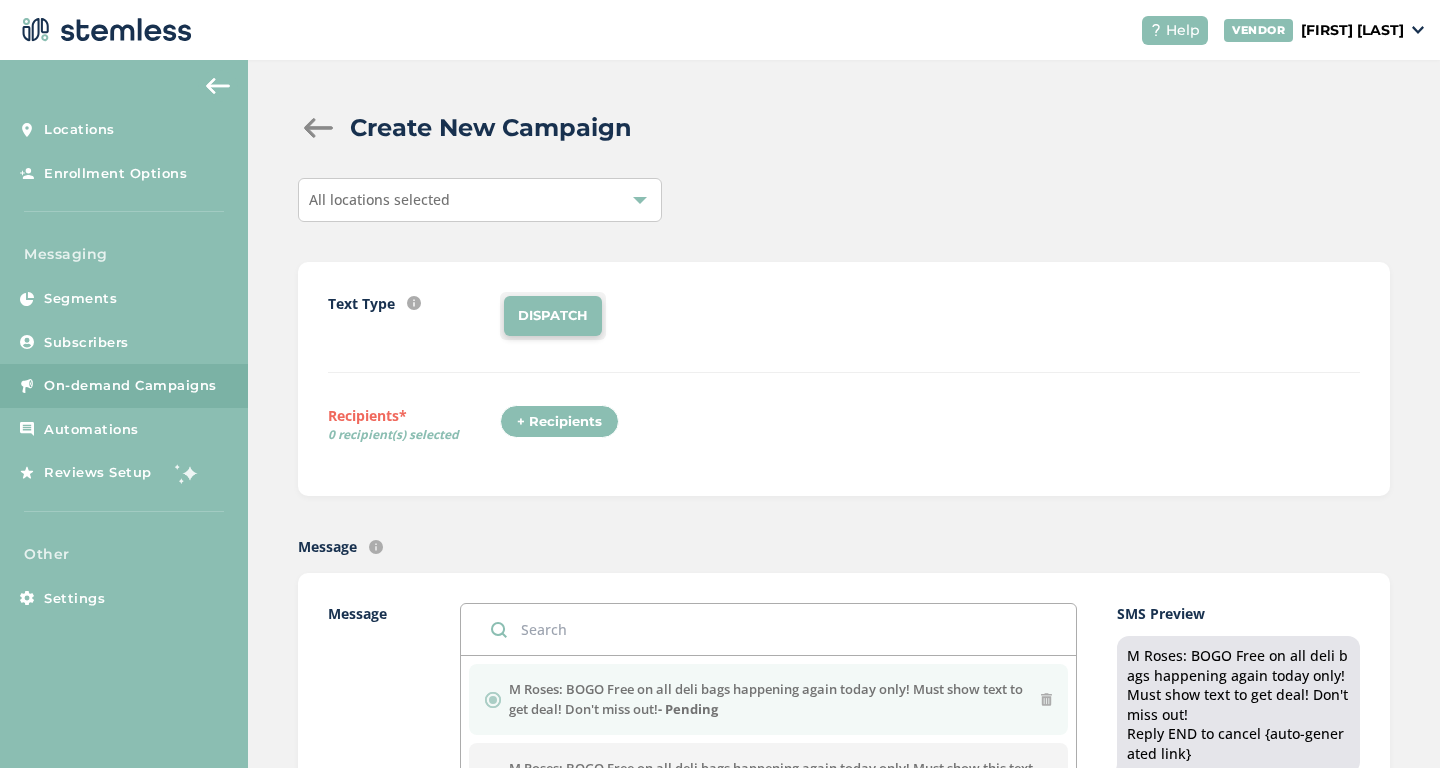 scroll, scrollTop: 0, scrollLeft: 0, axis: both 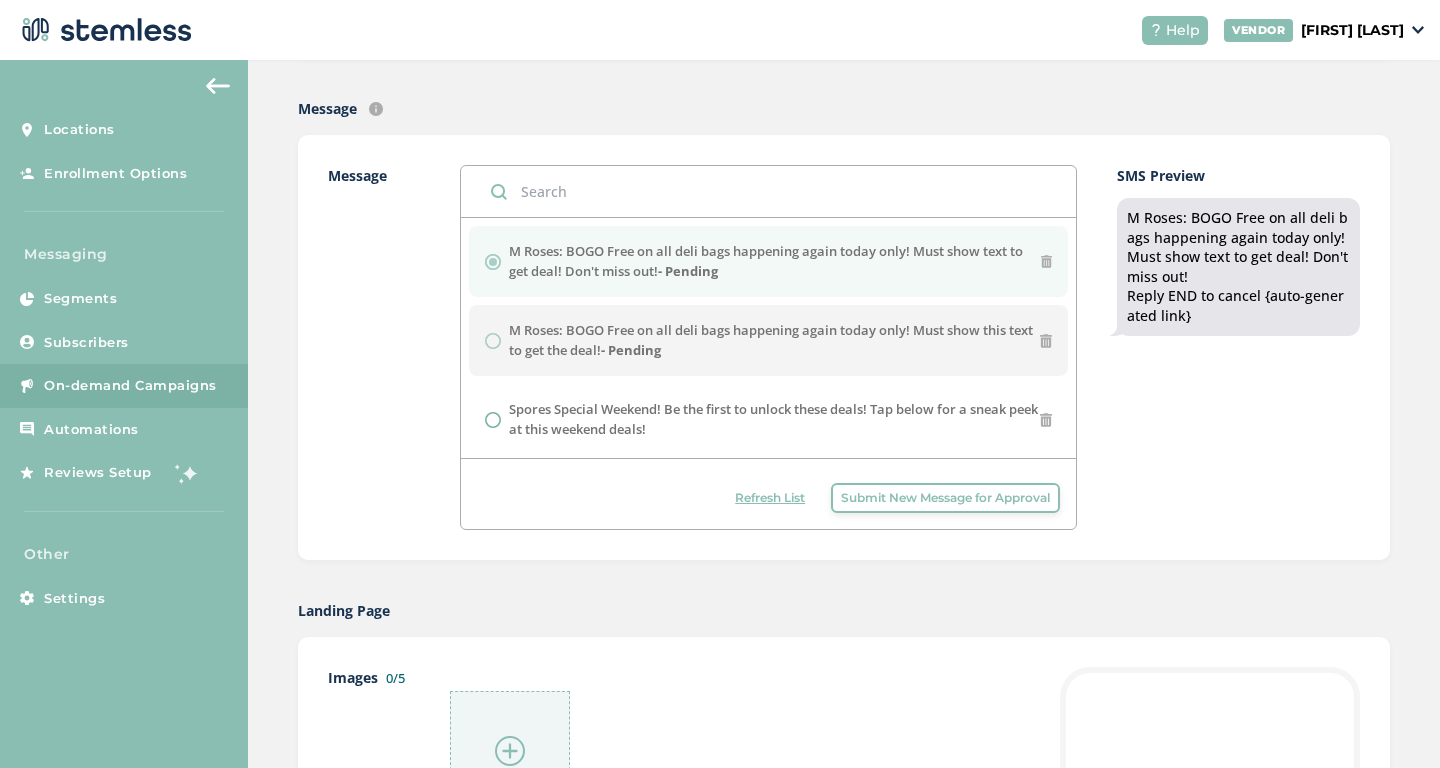 click on "Submit New Message for Approval" at bounding box center [945, 498] 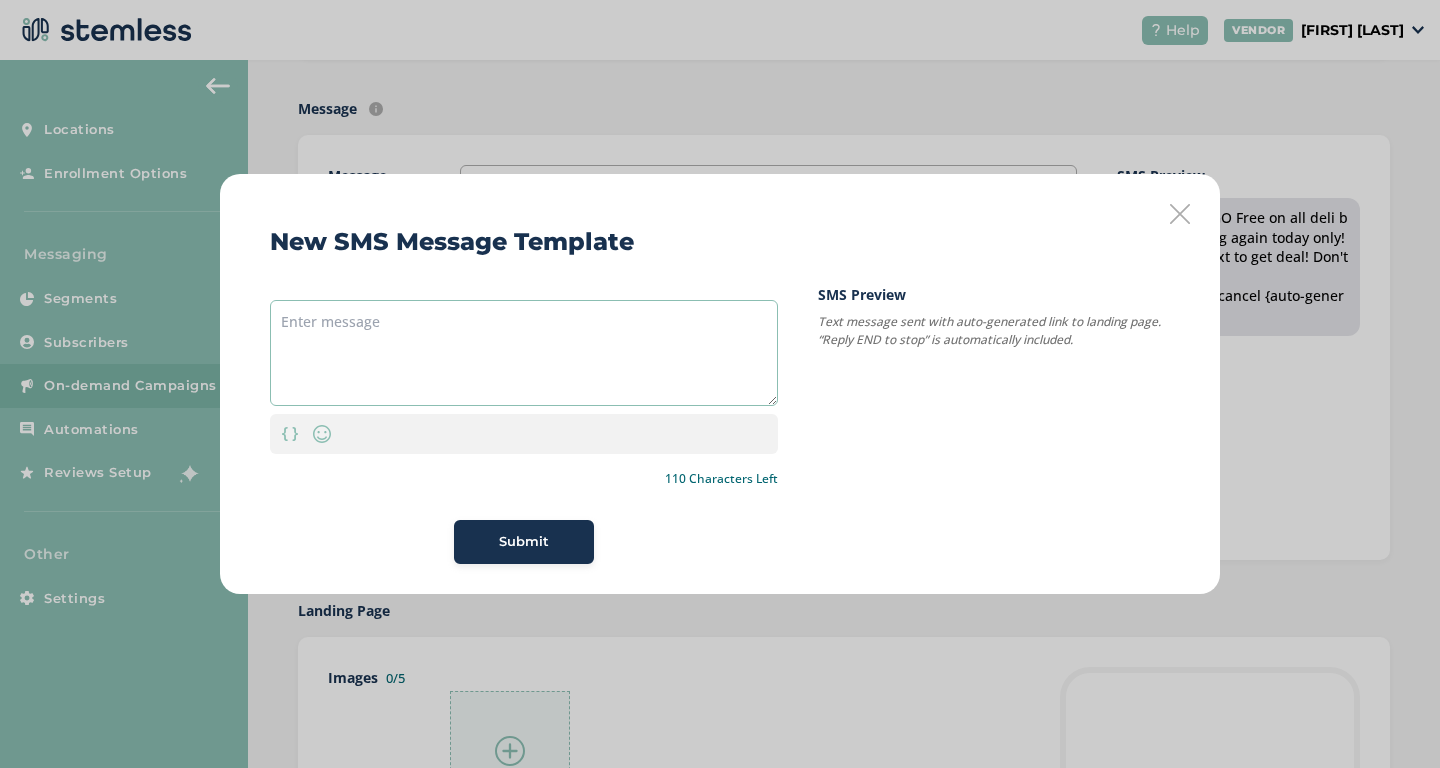 click at bounding box center [524, 353] 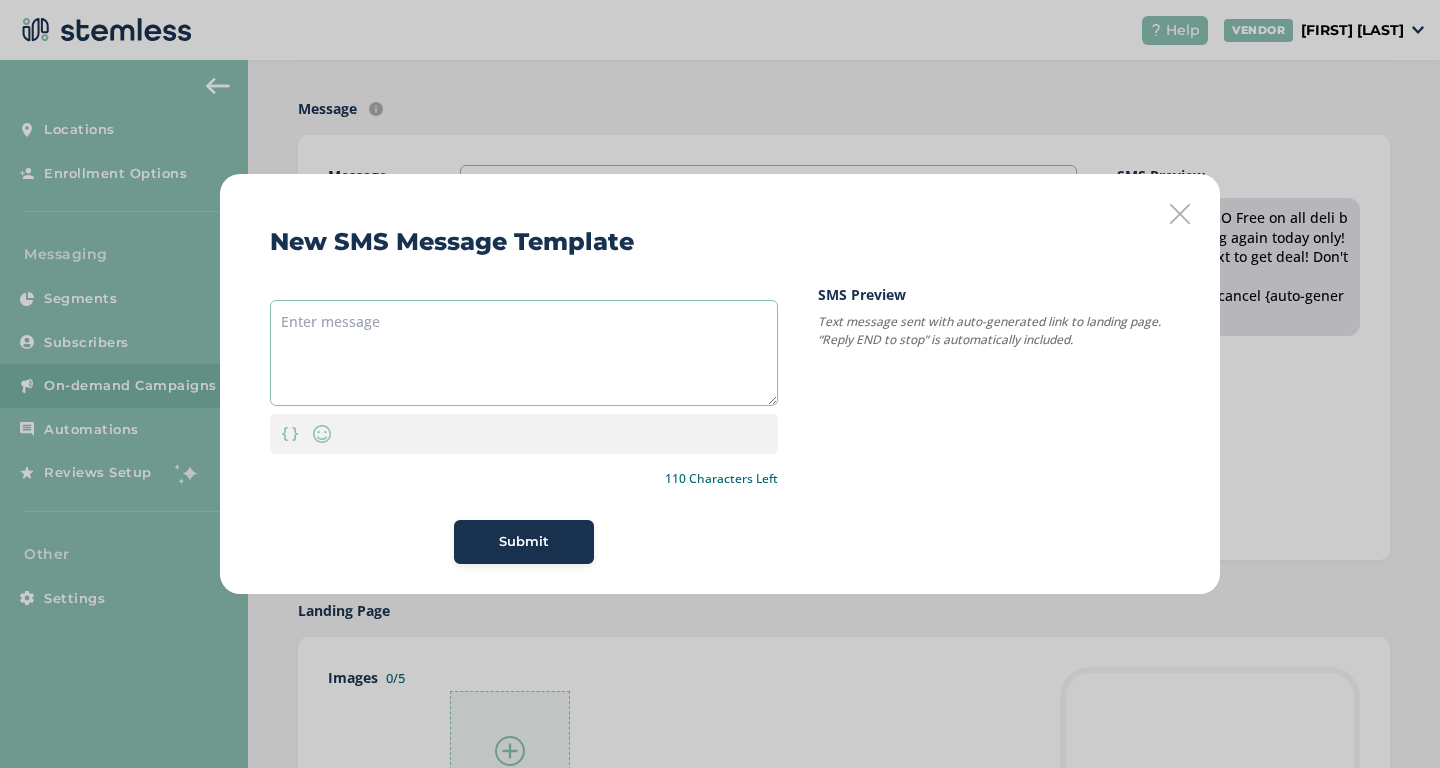 paste on "Mellow Fellow's Endless Summer: B2G1 FREE select disposables. Code: GETAWAY — Ends 8/8 @ 10AM EST." 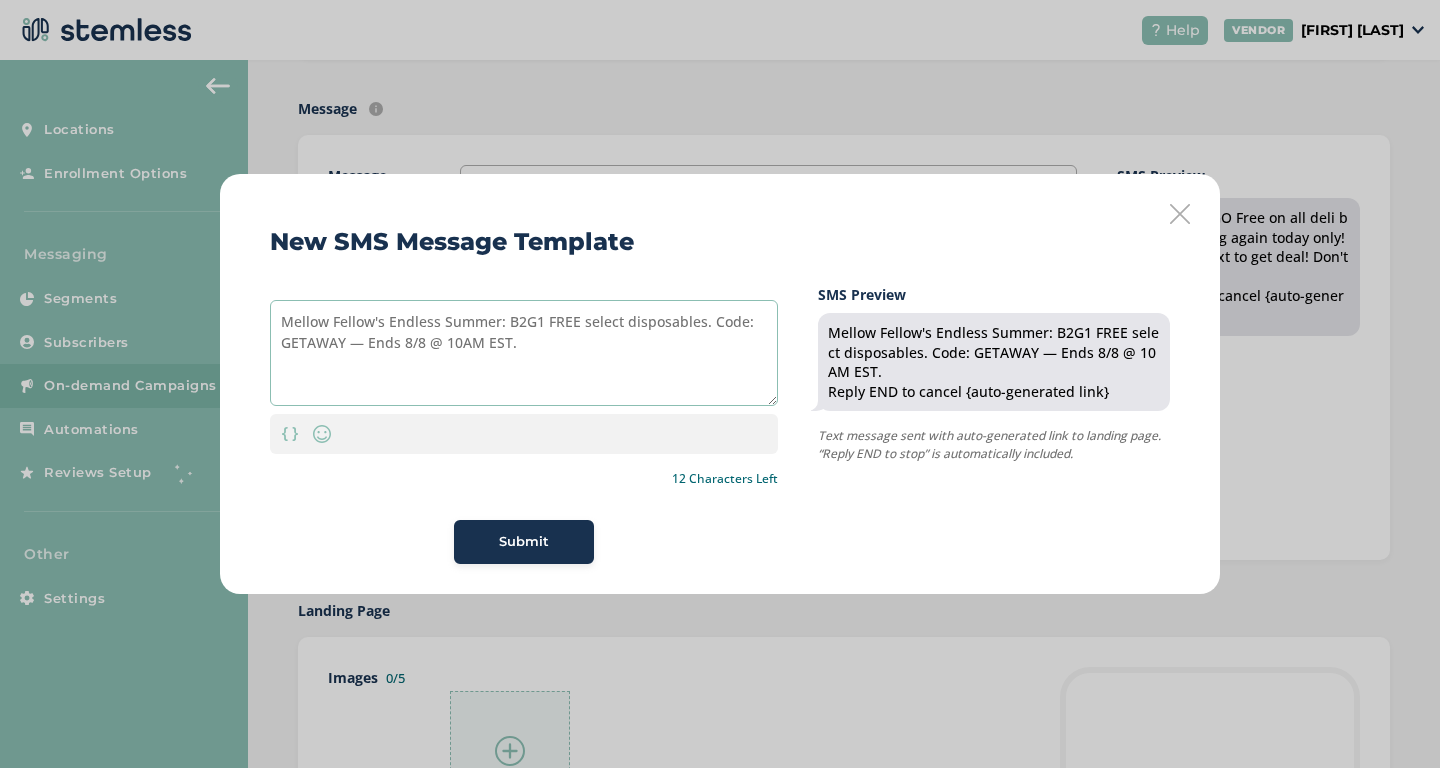 type on "Mellow Fellow's Endless Summer: B2G1 FREE select disposables. Code: GETAWAY — Ends 8/8 @ 10AM EST." 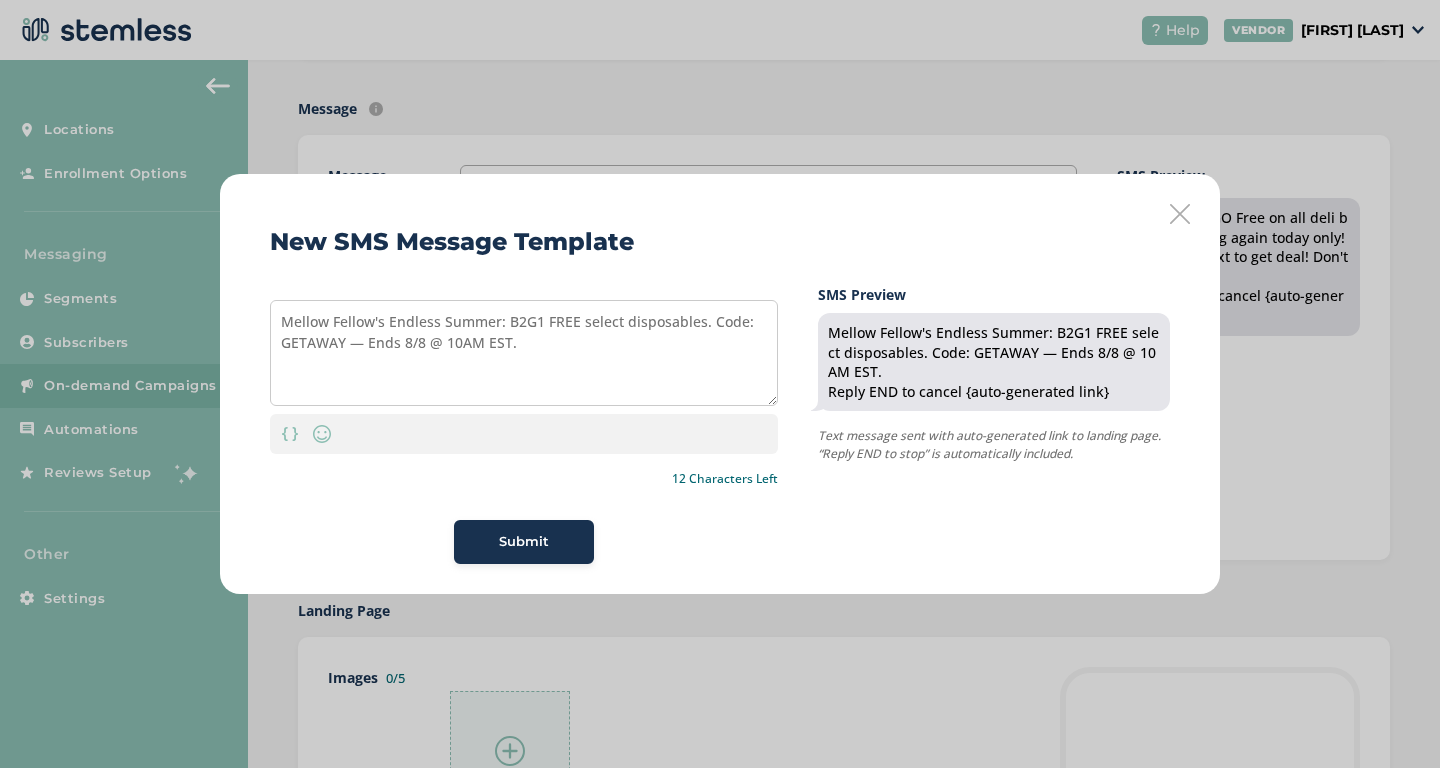 click on "Submit" at bounding box center [524, 542] 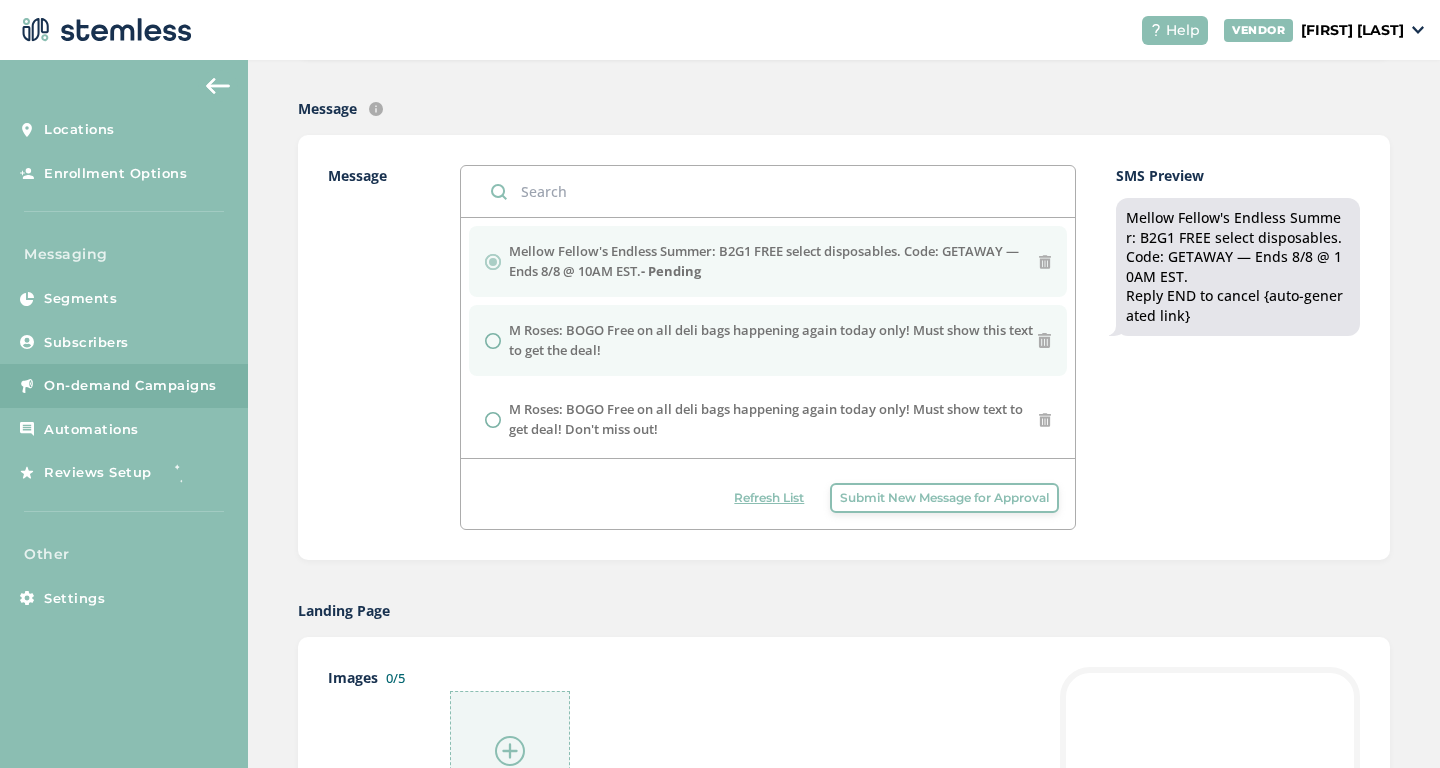 click on "M Roses: BOGO Free on all deli bags happening again today only! Must show this text to get the deal!" at bounding box center (773, 340) 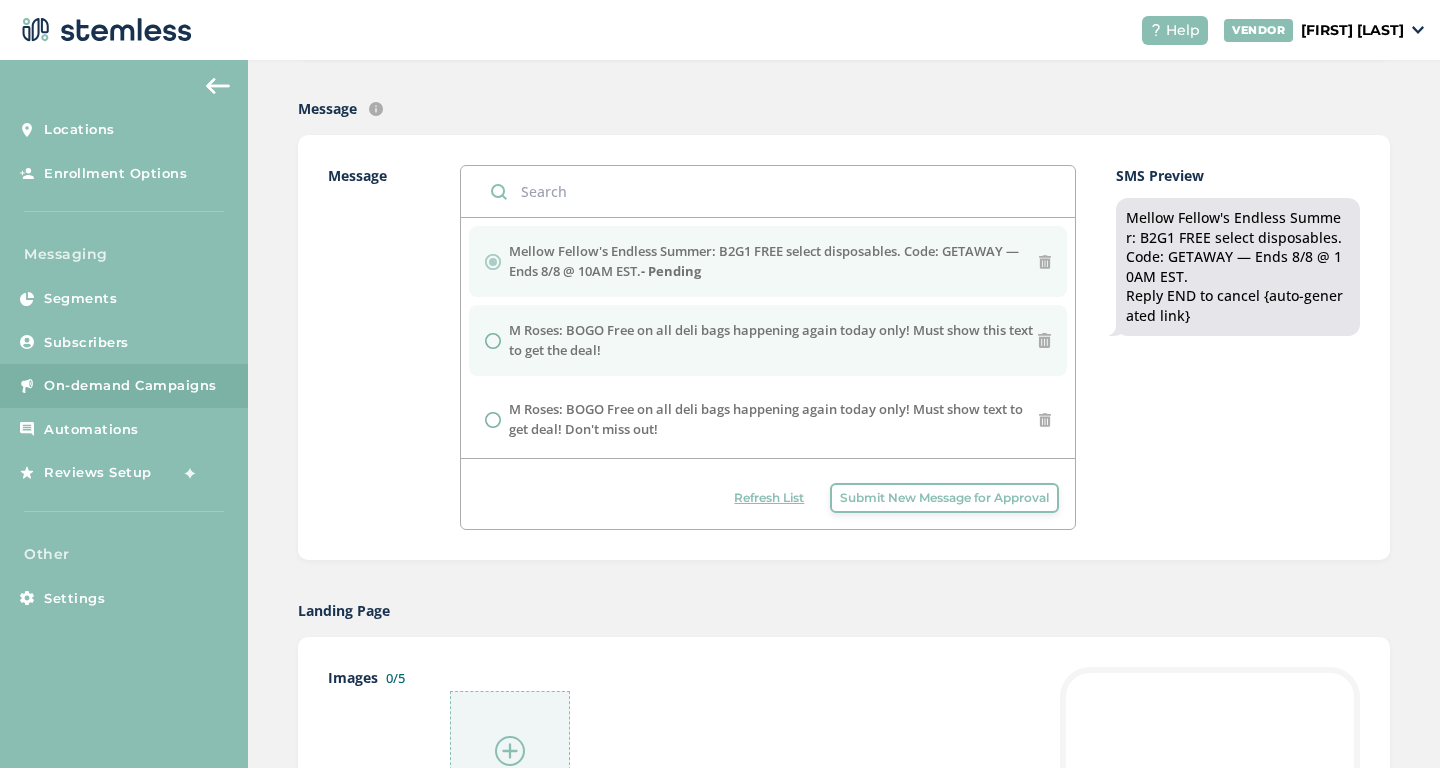 radio on "false" 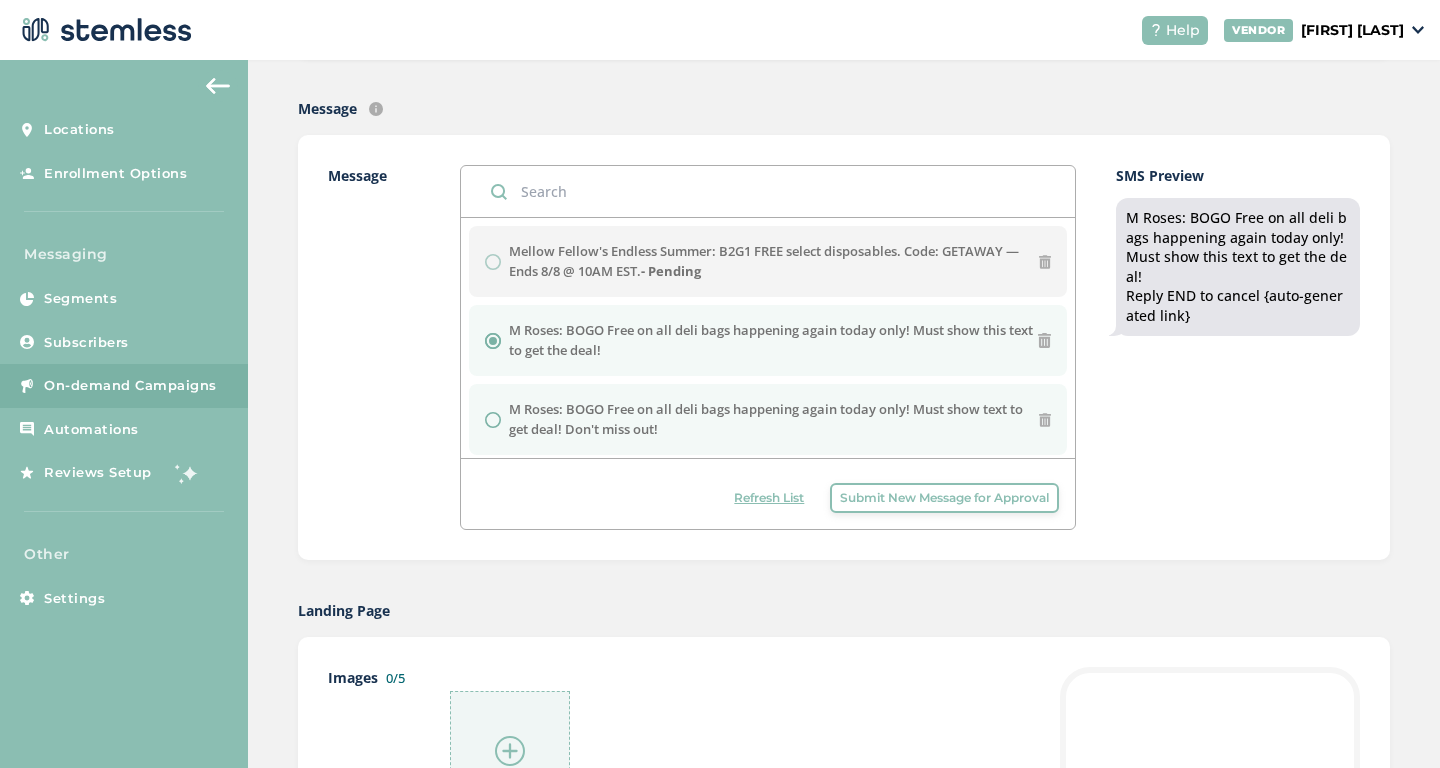 click on "M Roses: BOGO Free on all deli bags happening again today only! Must show text to get deal! Don't miss out!" at bounding box center [774, 419] 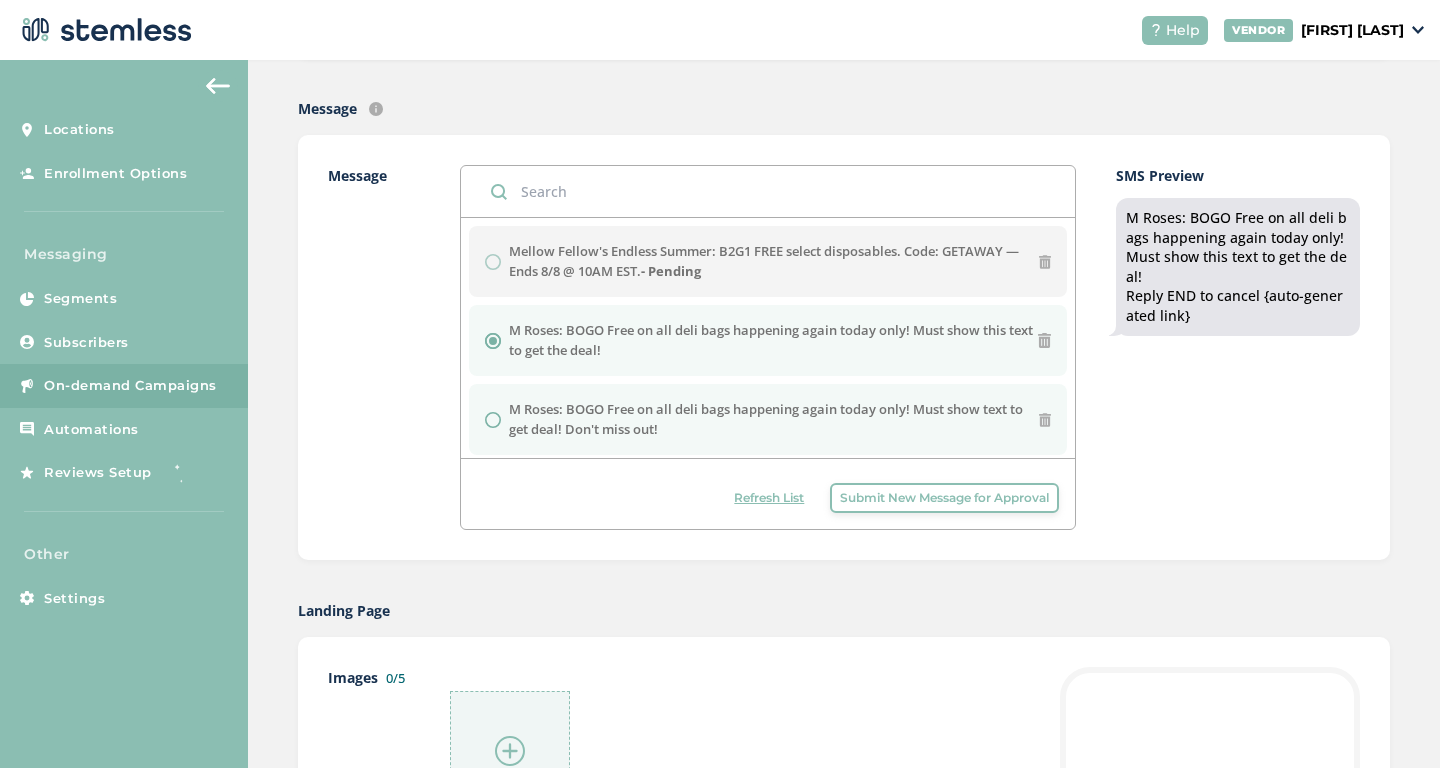 radio on "false" 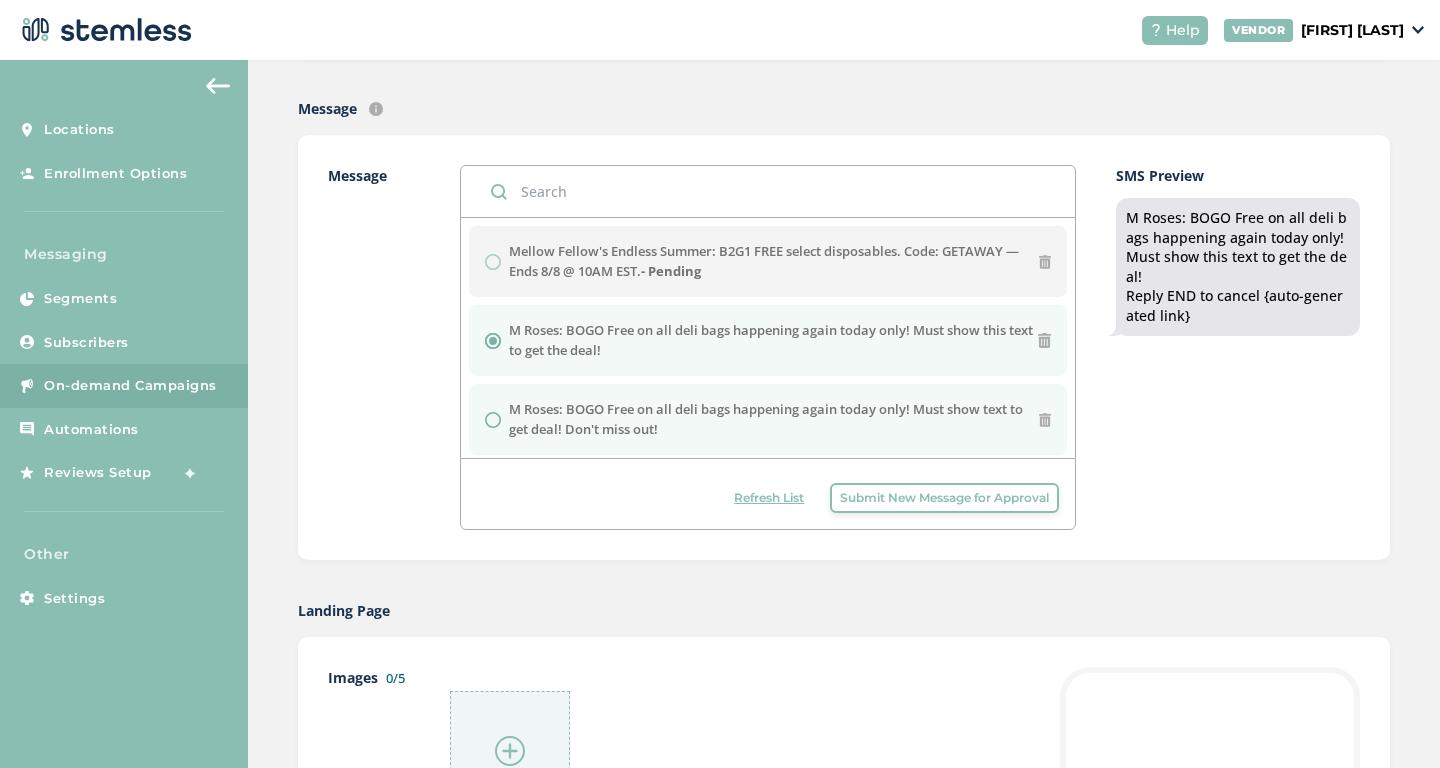 radio on "true" 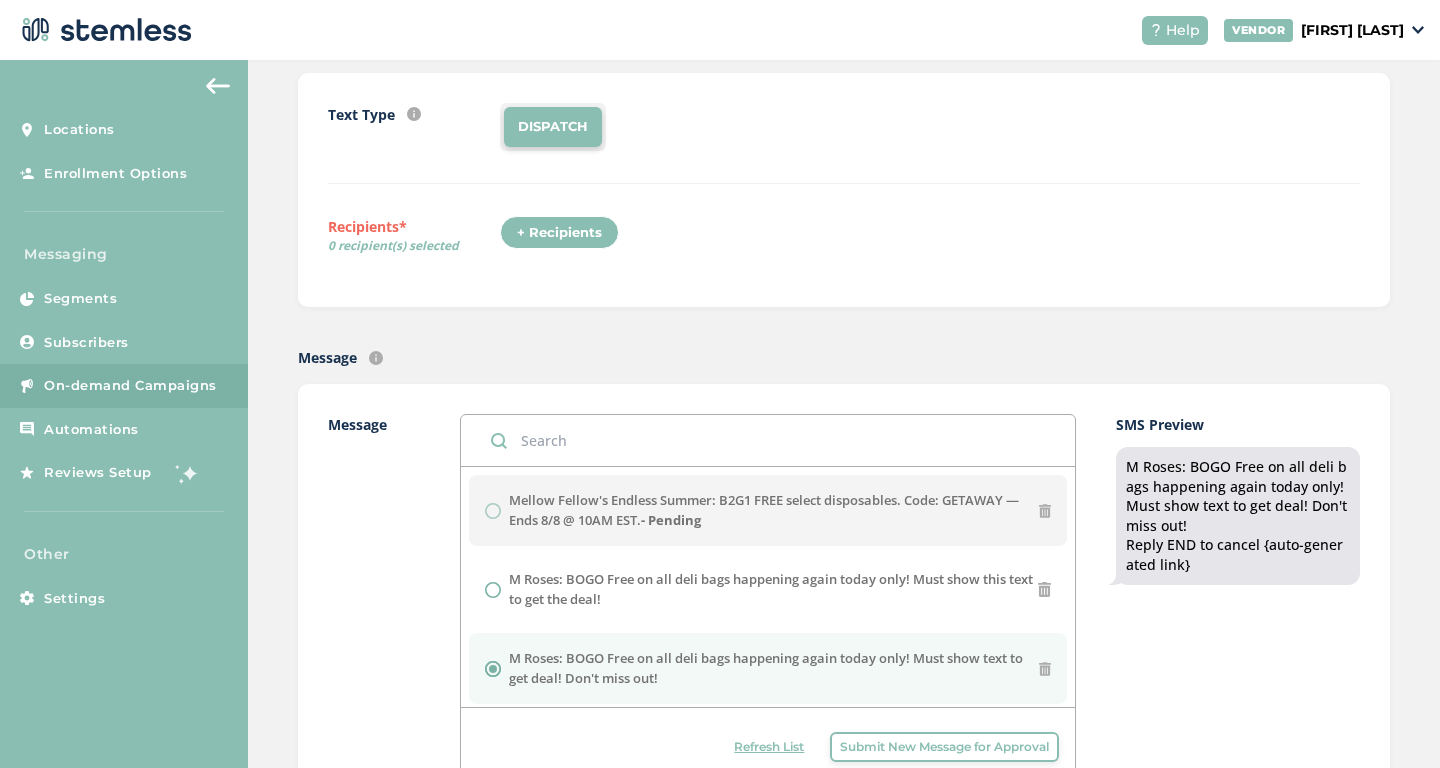 scroll, scrollTop: 93, scrollLeft: 0, axis: vertical 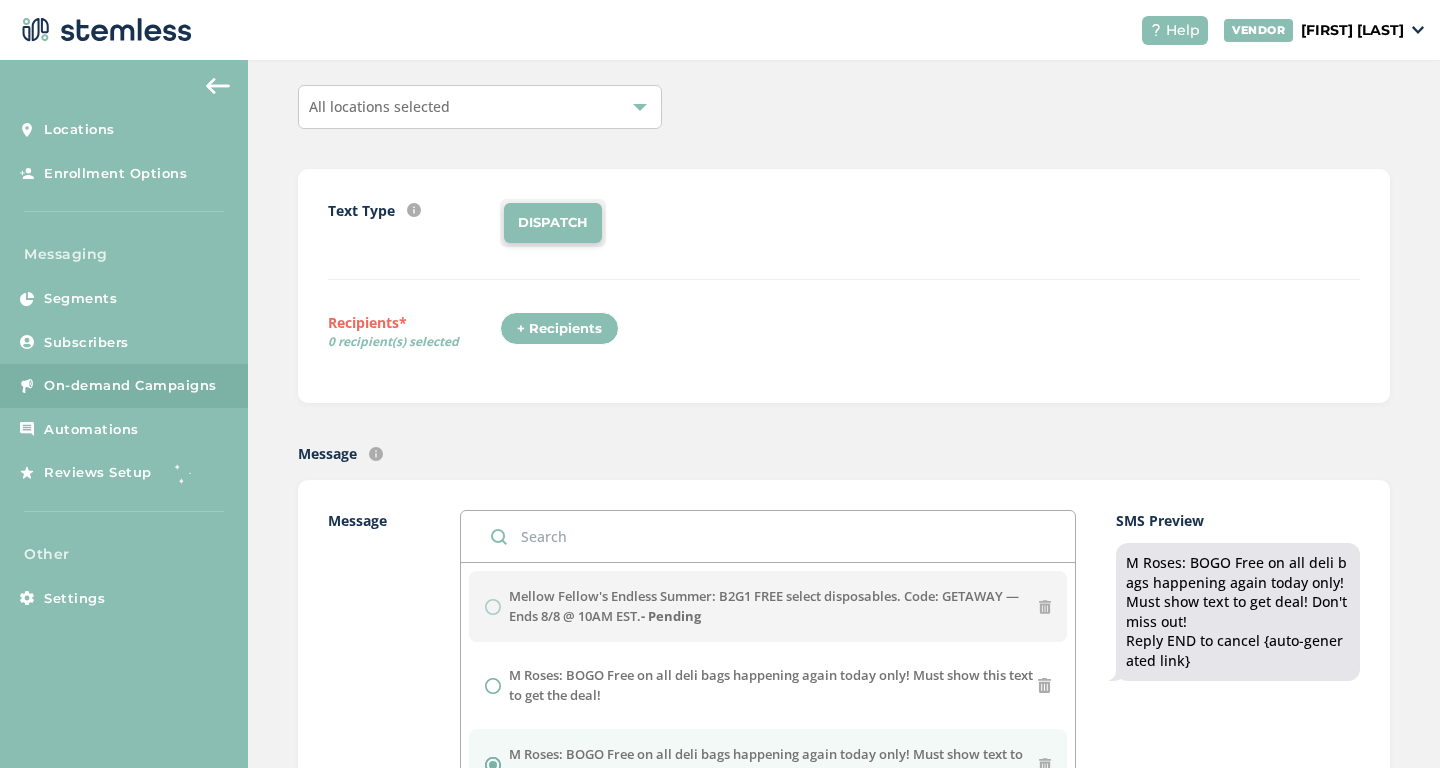 click on "All locations selected" at bounding box center [480, 107] 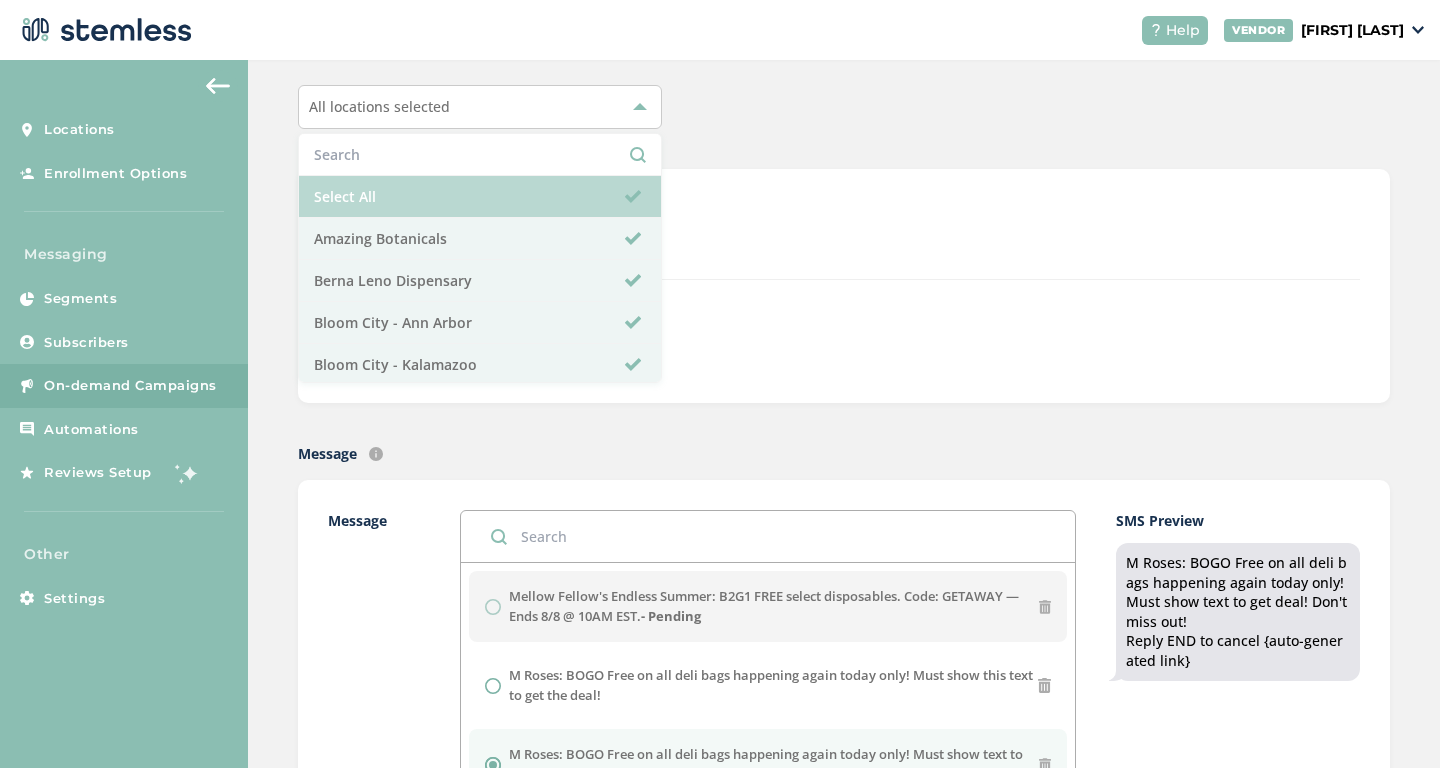 click on "Select All" at bounding box center (480, 197) 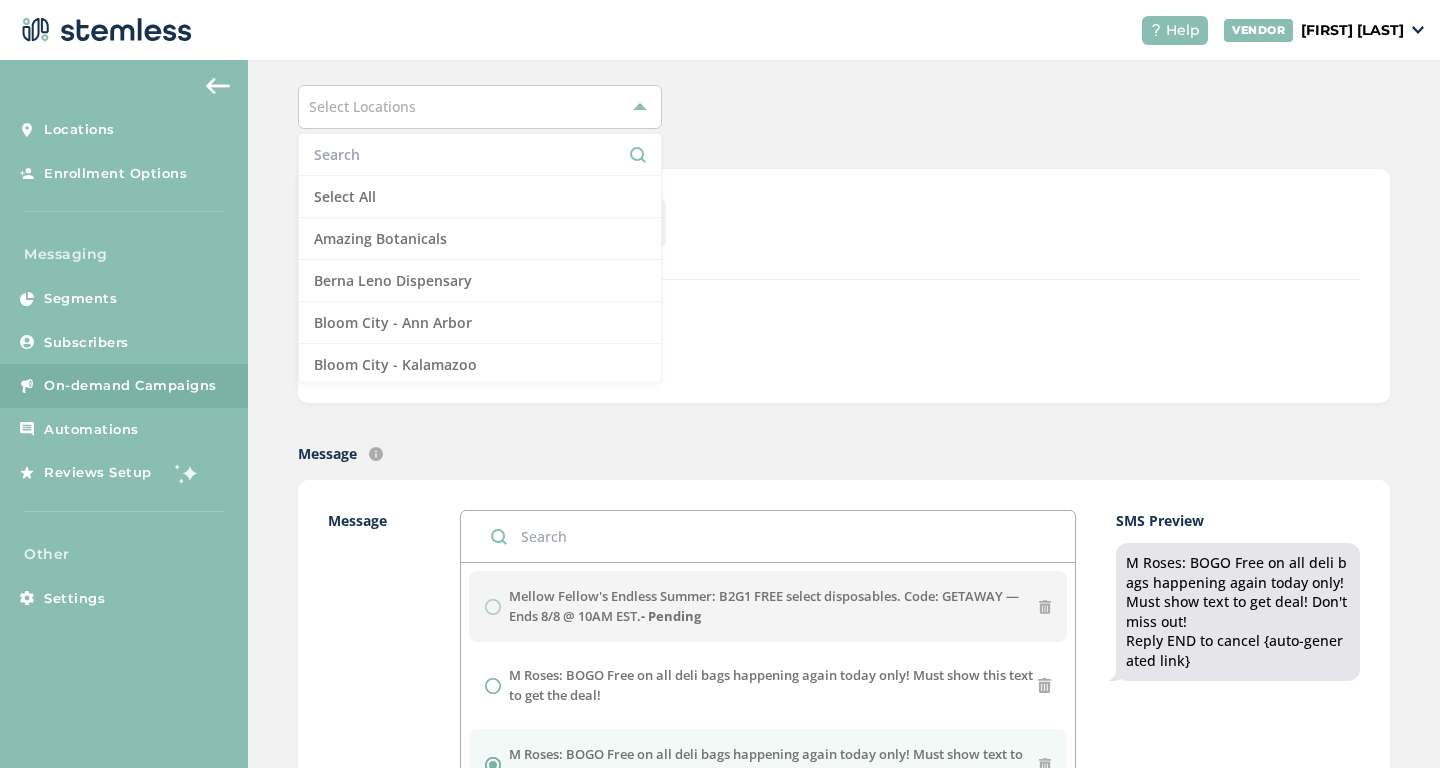 click at bounding box center (480, 154) 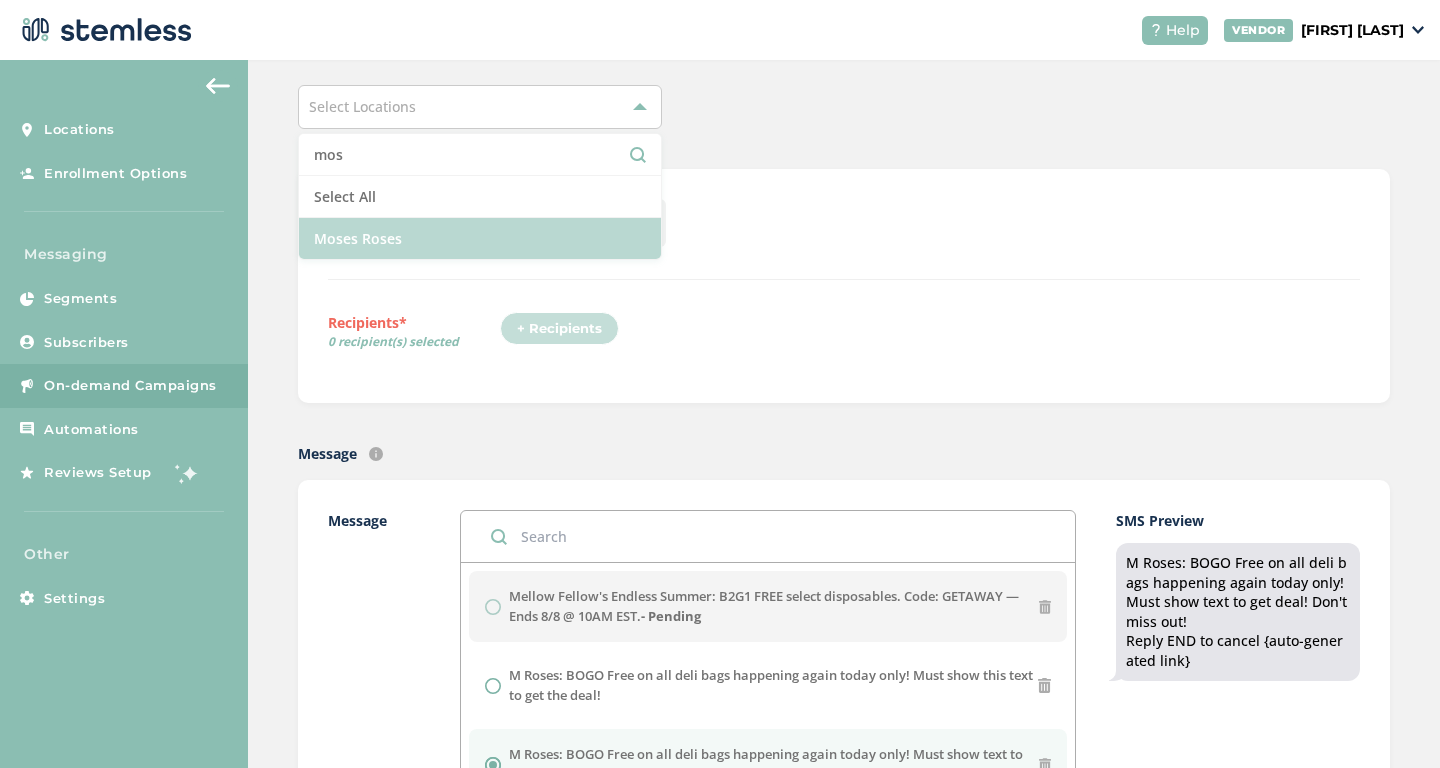 type on "mos" 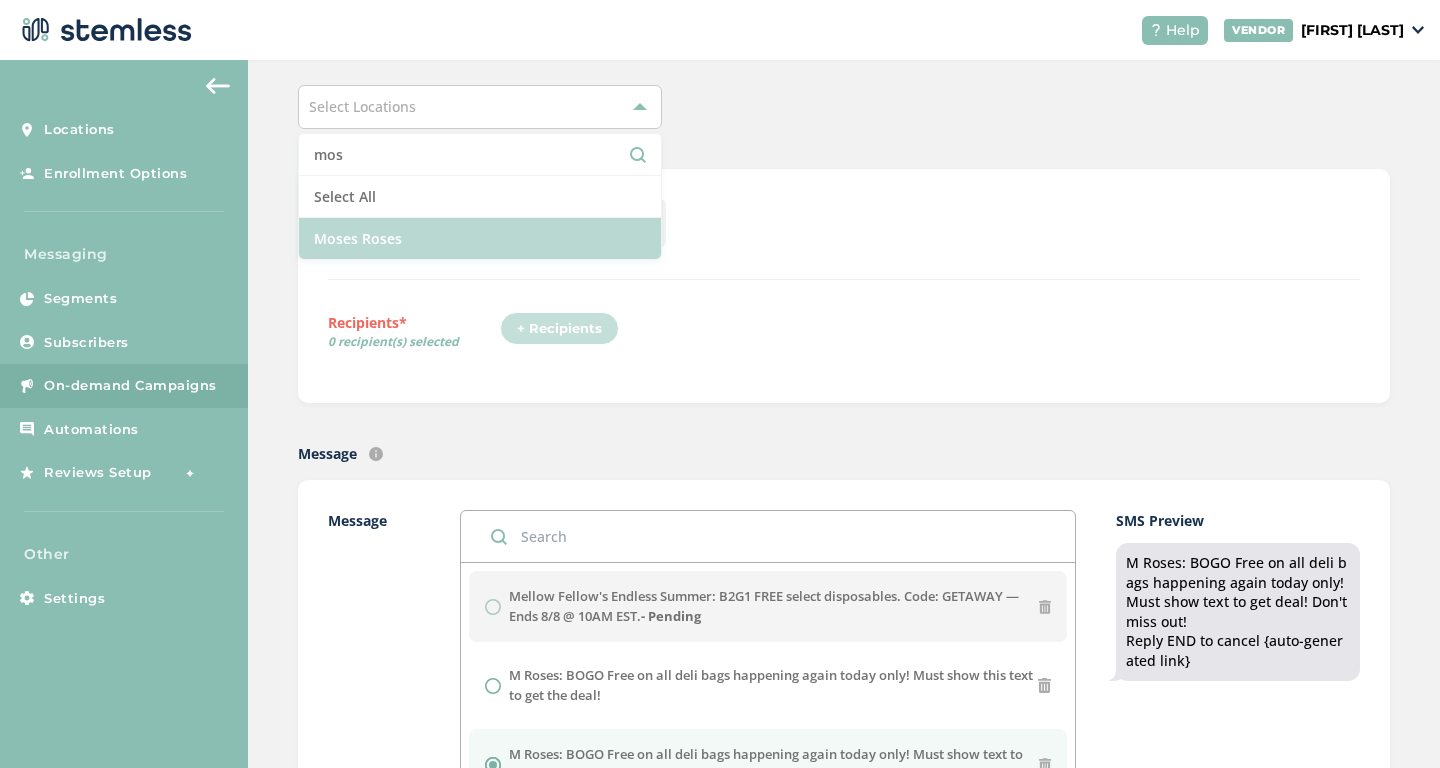 click on "Moses Roses" at bounding box center (480, 238) 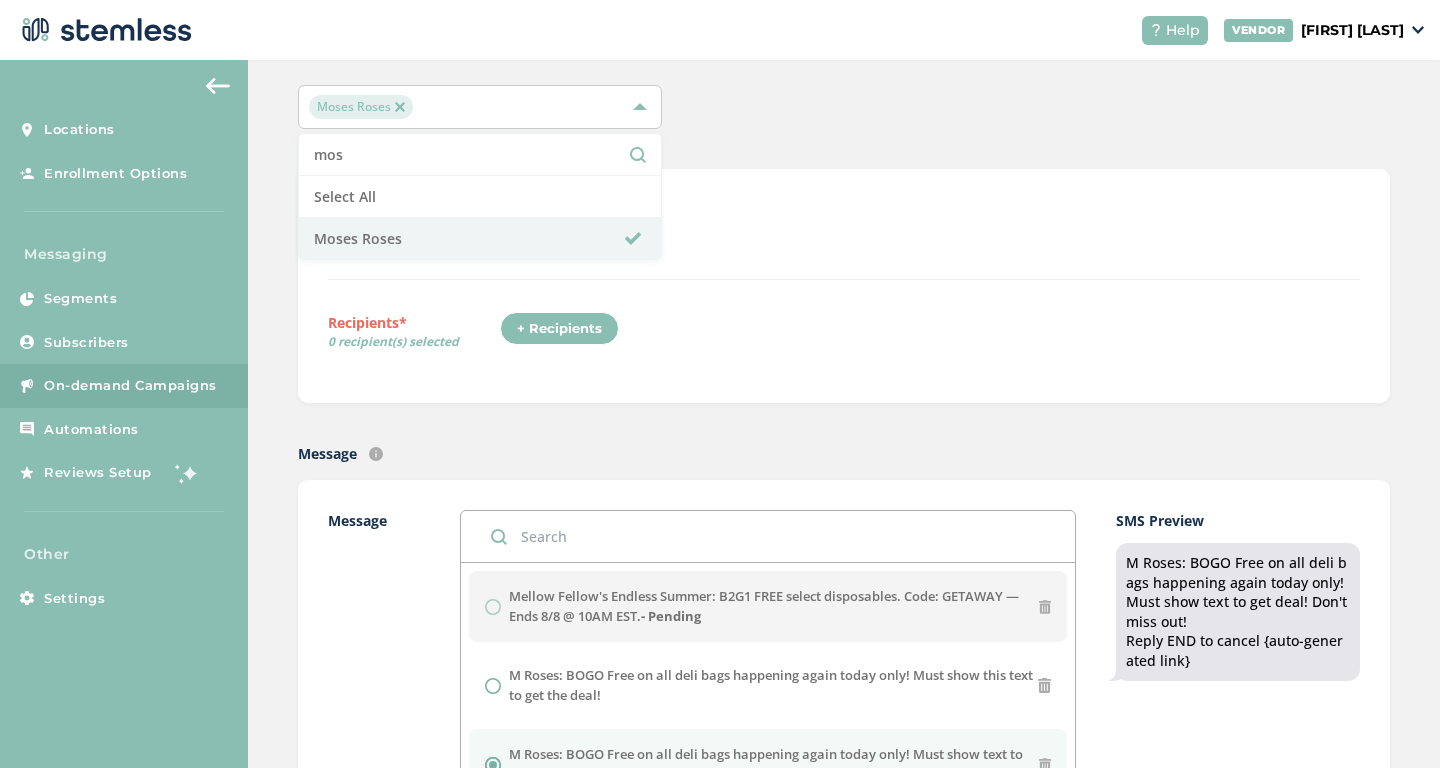 click on "Text Type
SMS : A cost effective way to reach your customers.
Send a intro text message with a link that takes your
customers to a personalized message page
(includes: up to 5 images, up to 3 promo links company logo and
links to socials)
MMS : Bring your marketing to life with
a custom image (up to 700 kb) PLUS an additional
text box with up to 300 characters of text.
DISPATCH   Recipients*   0 recipient(s) selected   + Recipients" at bounding box center [844, 286] 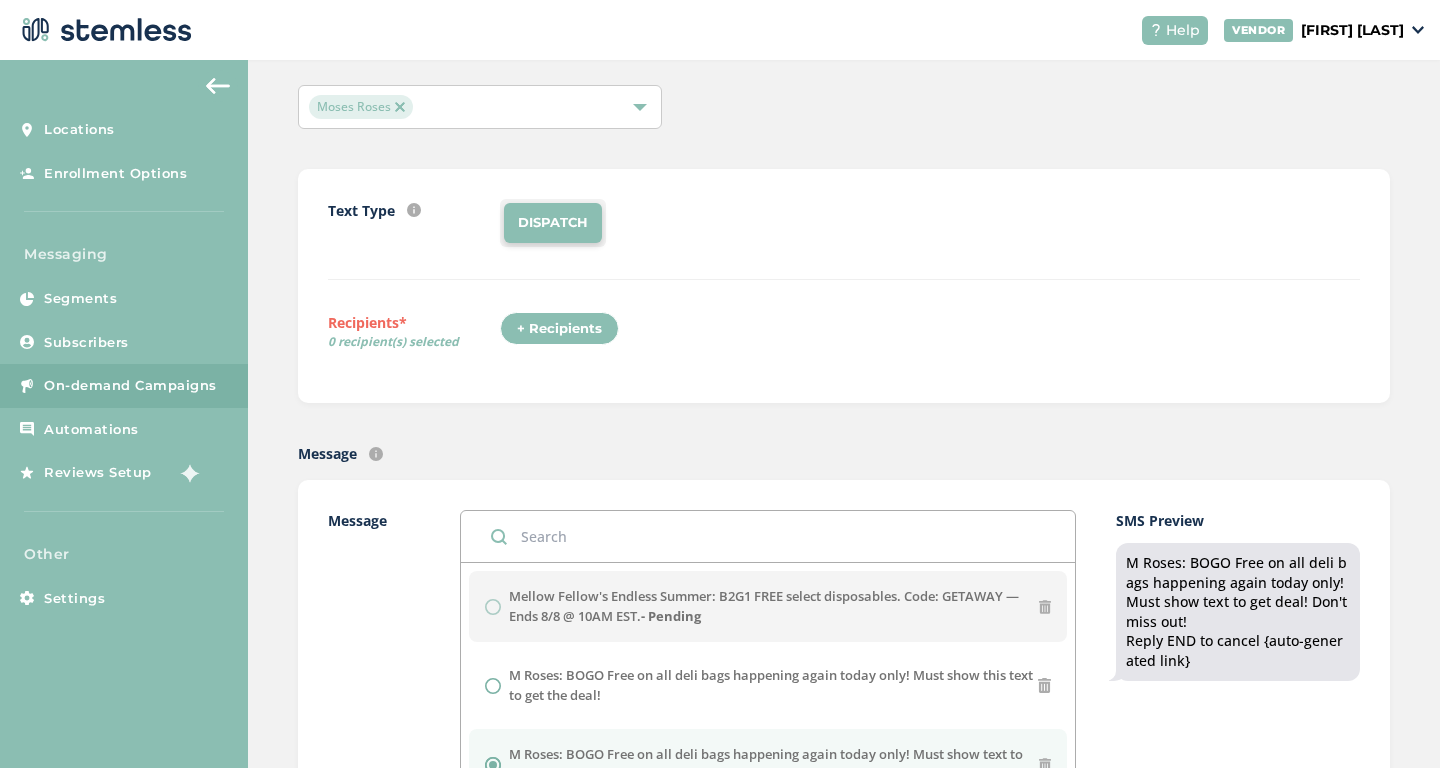 click on "+ Recipients" at bounding box center [559, 329] 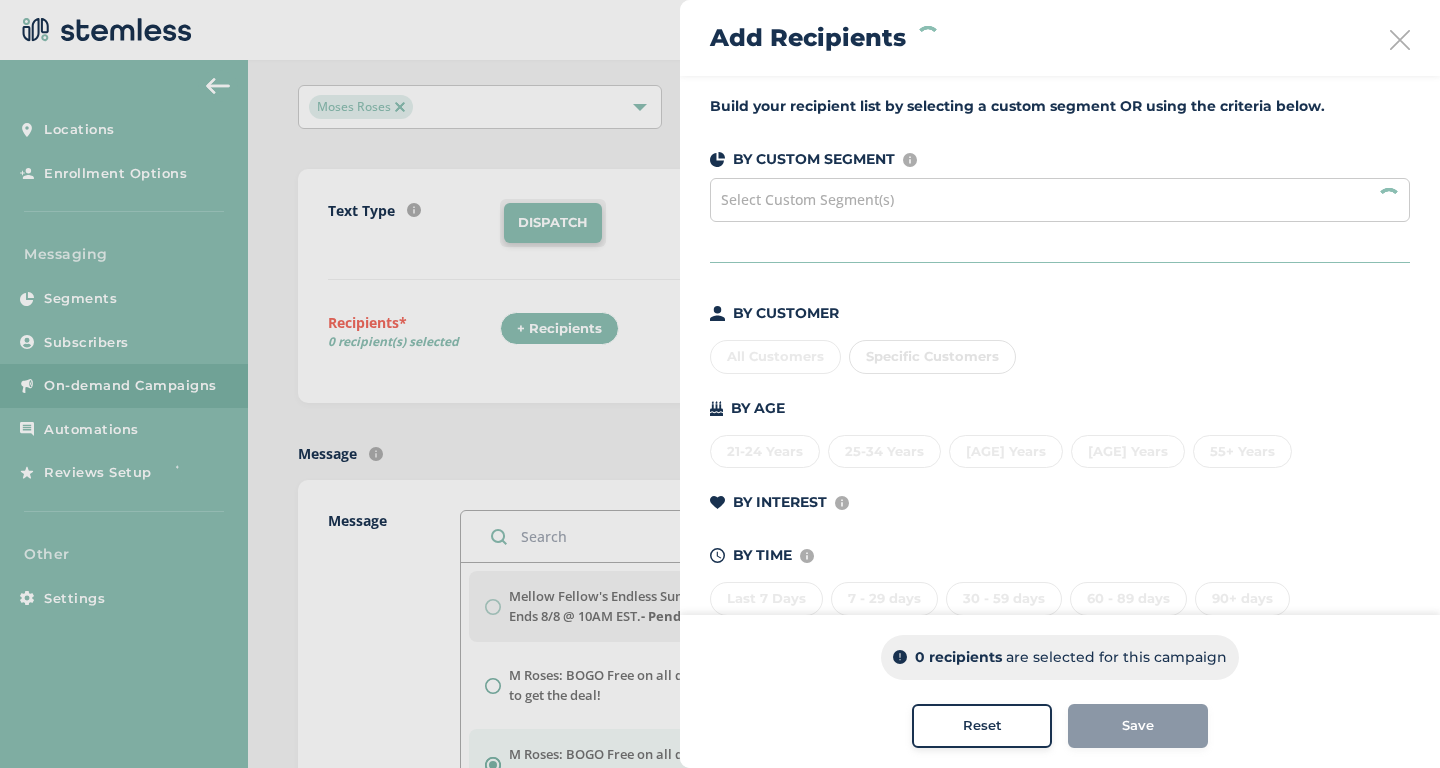 click on "Select Custom Segment(s)" at bounding box center [1060, 200] 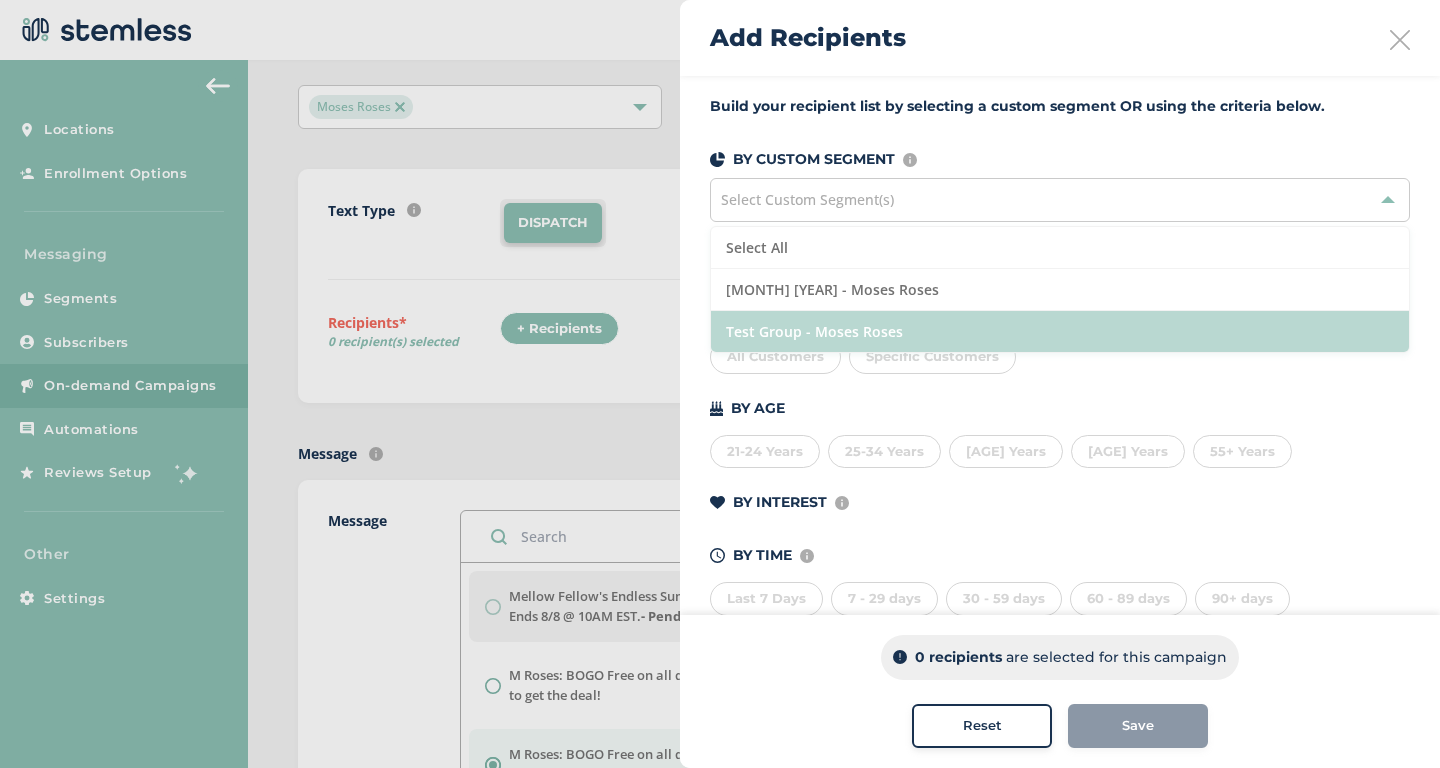 click on "Test Group - Moses Roses" at bounding box center (1060, 331) 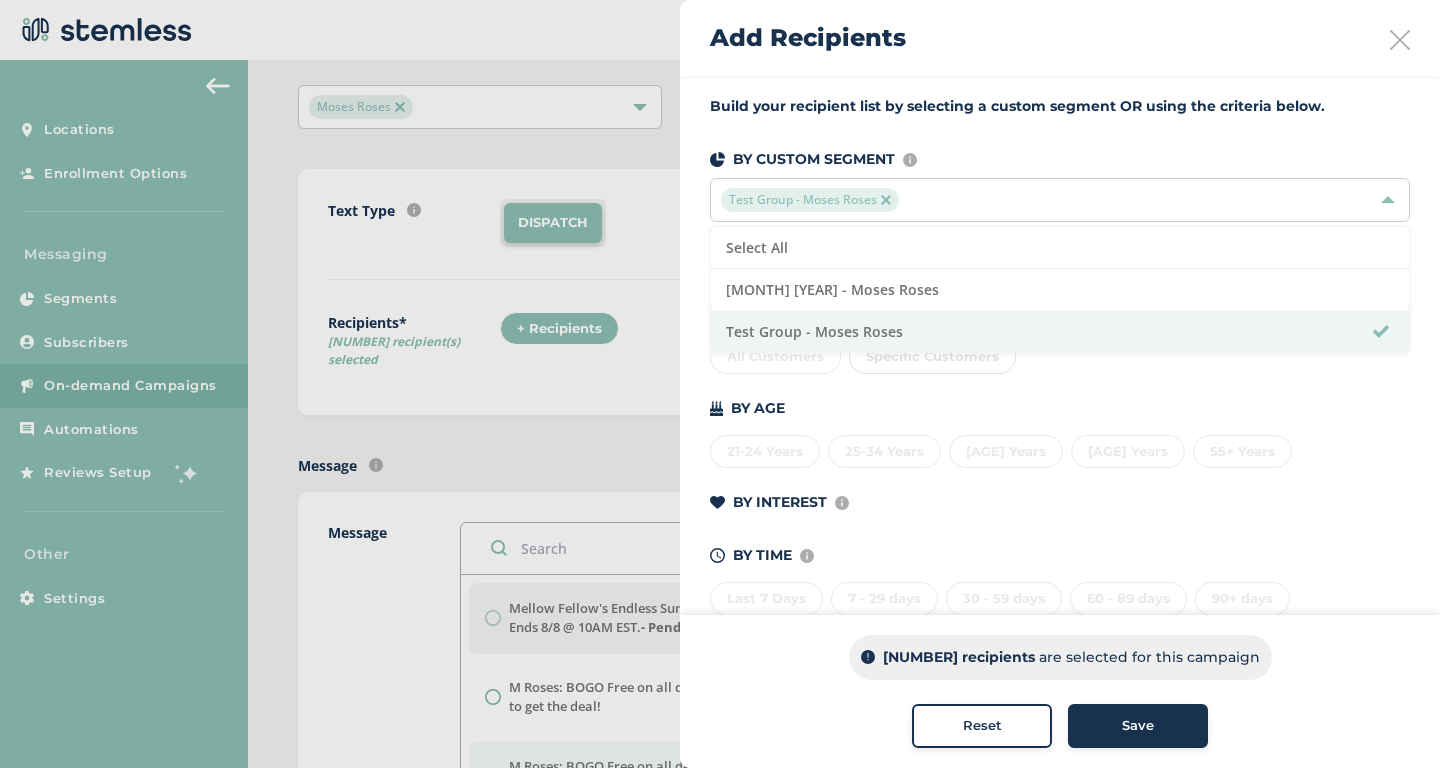 click on "Save" at bounding box center (1138, 726) 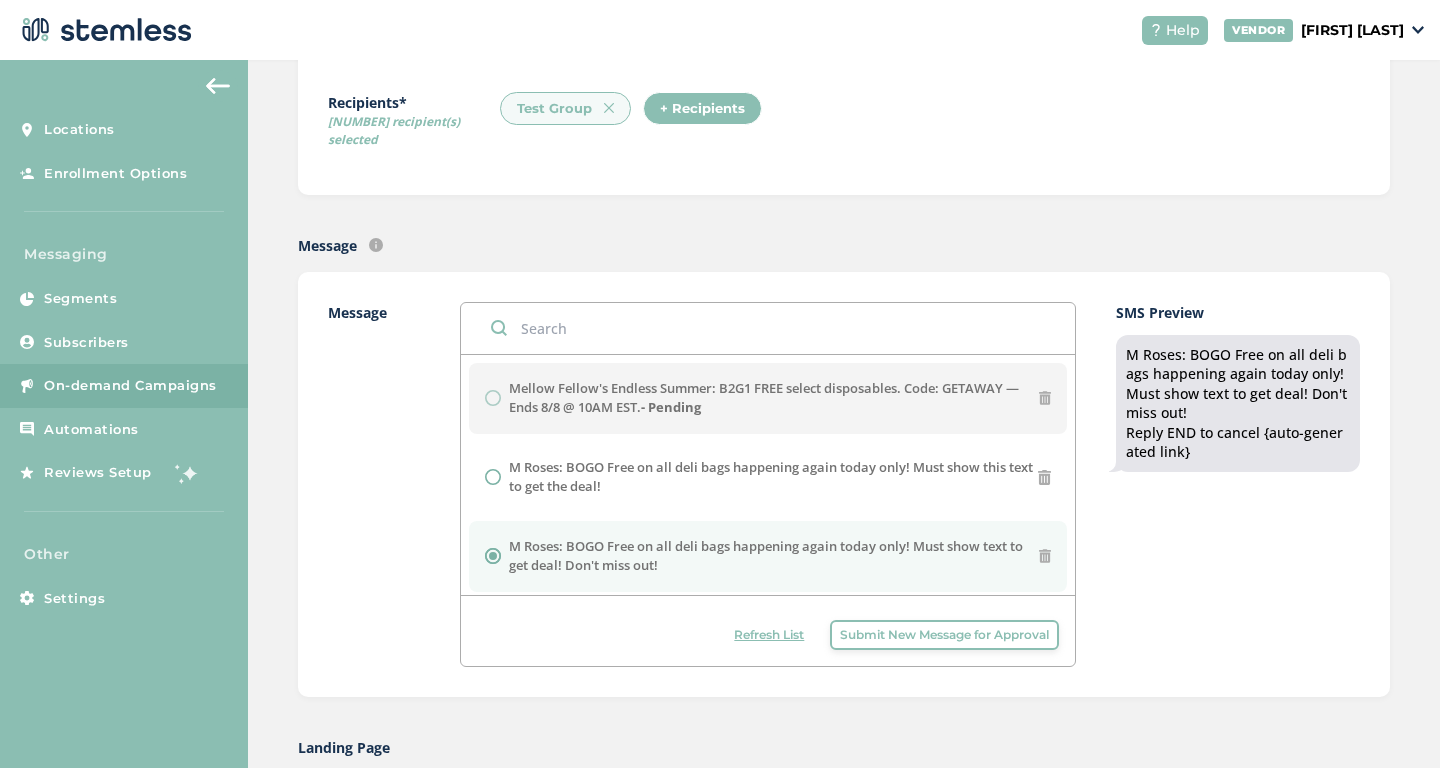 scroll, scrollTop: 636, scrollLeft: 0, axis: vertical 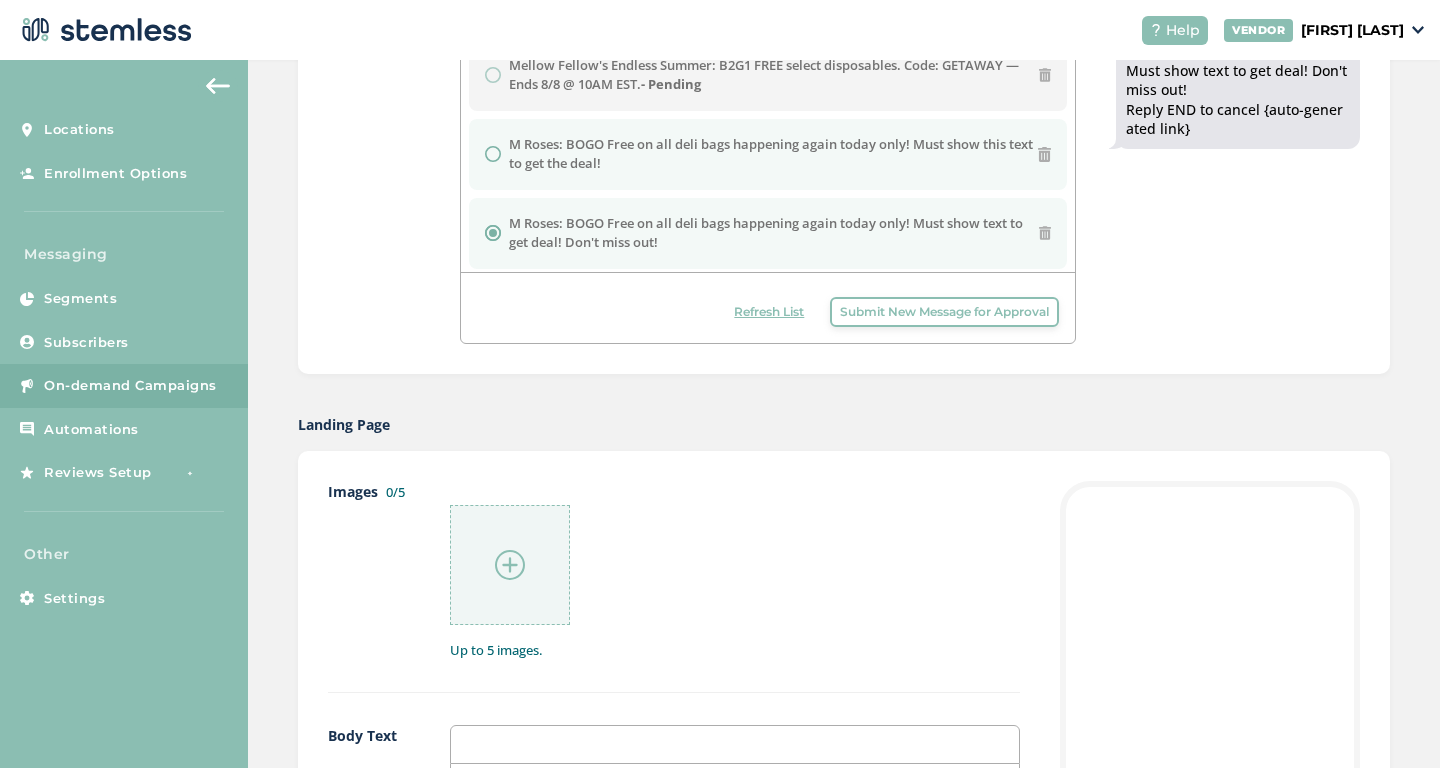 drag, startPoint x: 638, startPoint y: 152, endPoint x: 508, endPoint y: 136, distance: 130.98091 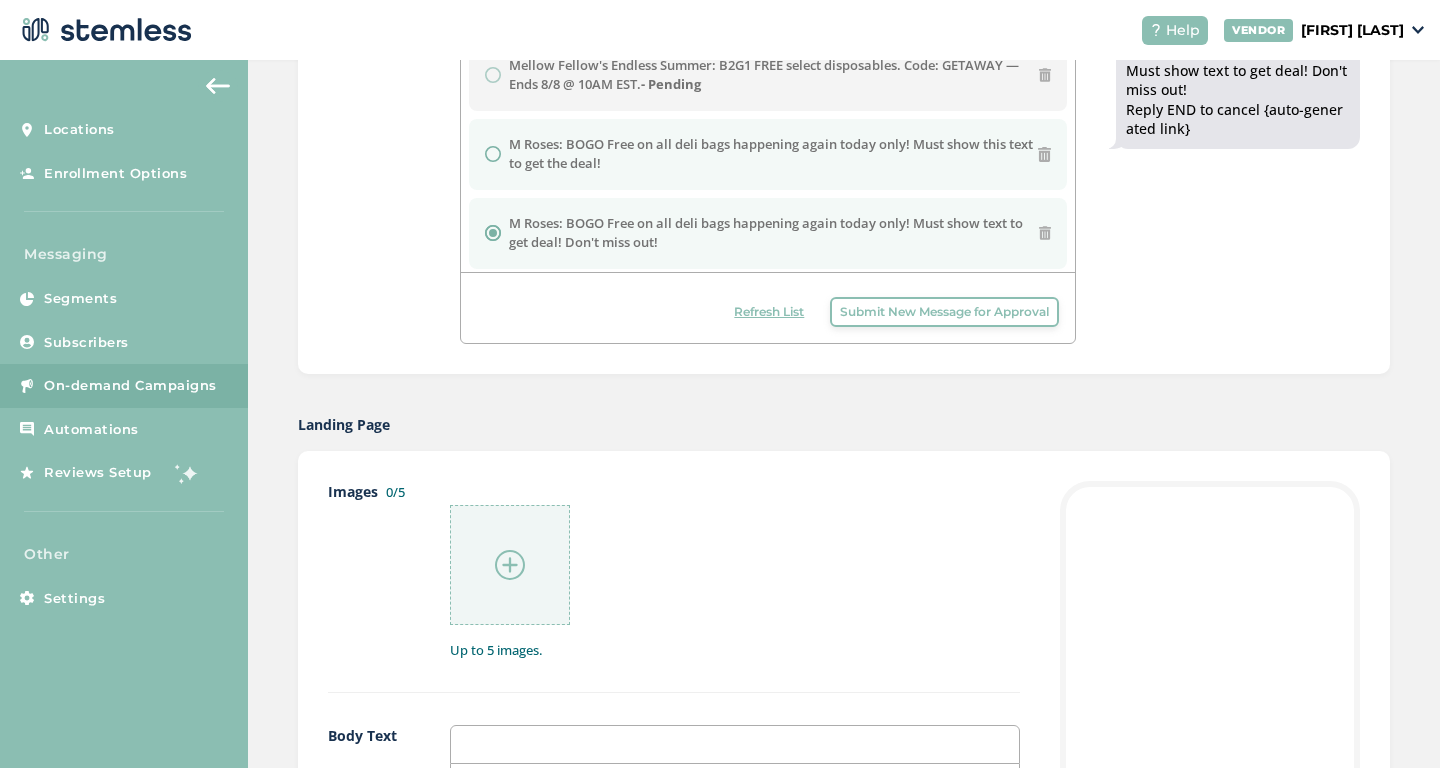 click on "M Roses: BOGO Free on all deli bags happening again today only! Must show this text to get the deal!" at bounding box center [773, 154] 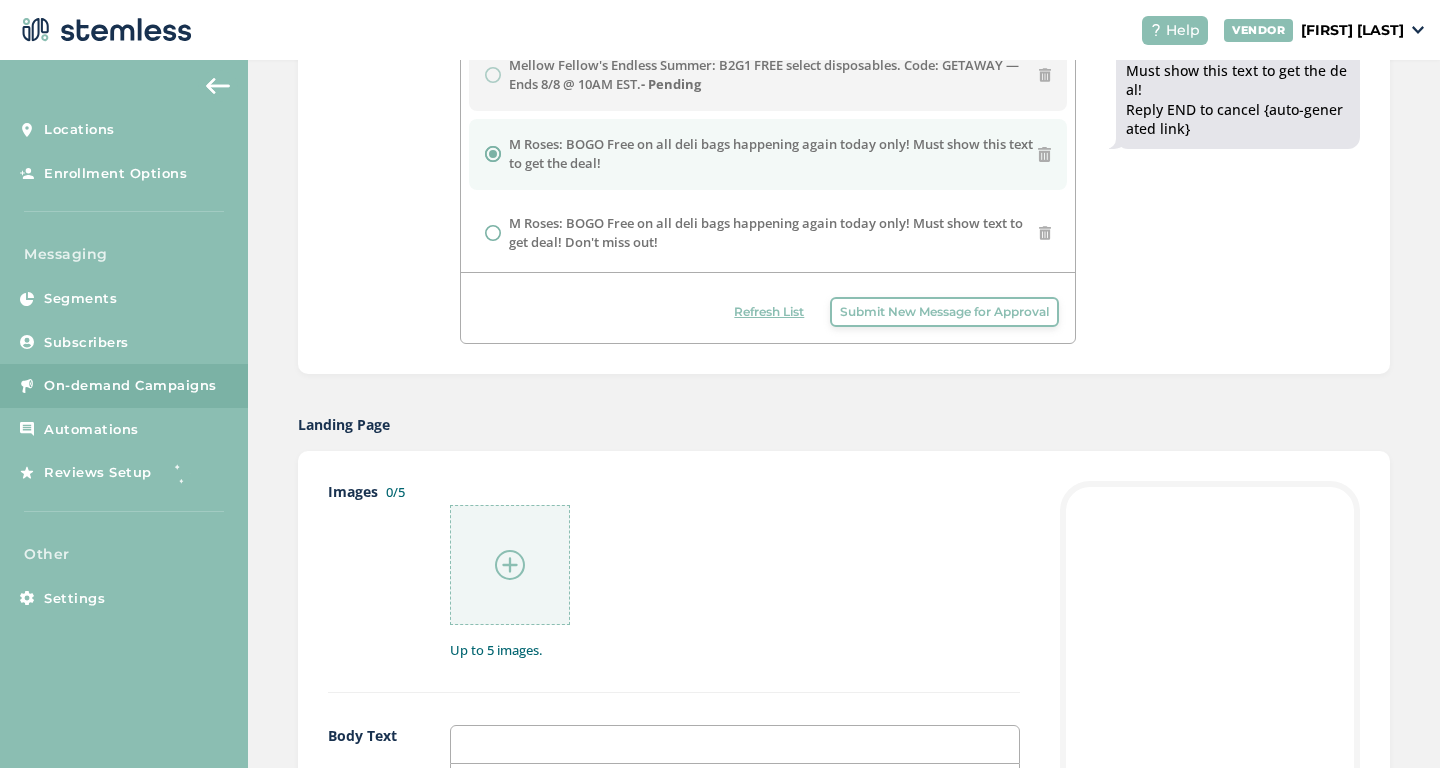 copy on "M Roses: BOGO Free on all deli bags happening again today only! Must show this text to get the deal!" 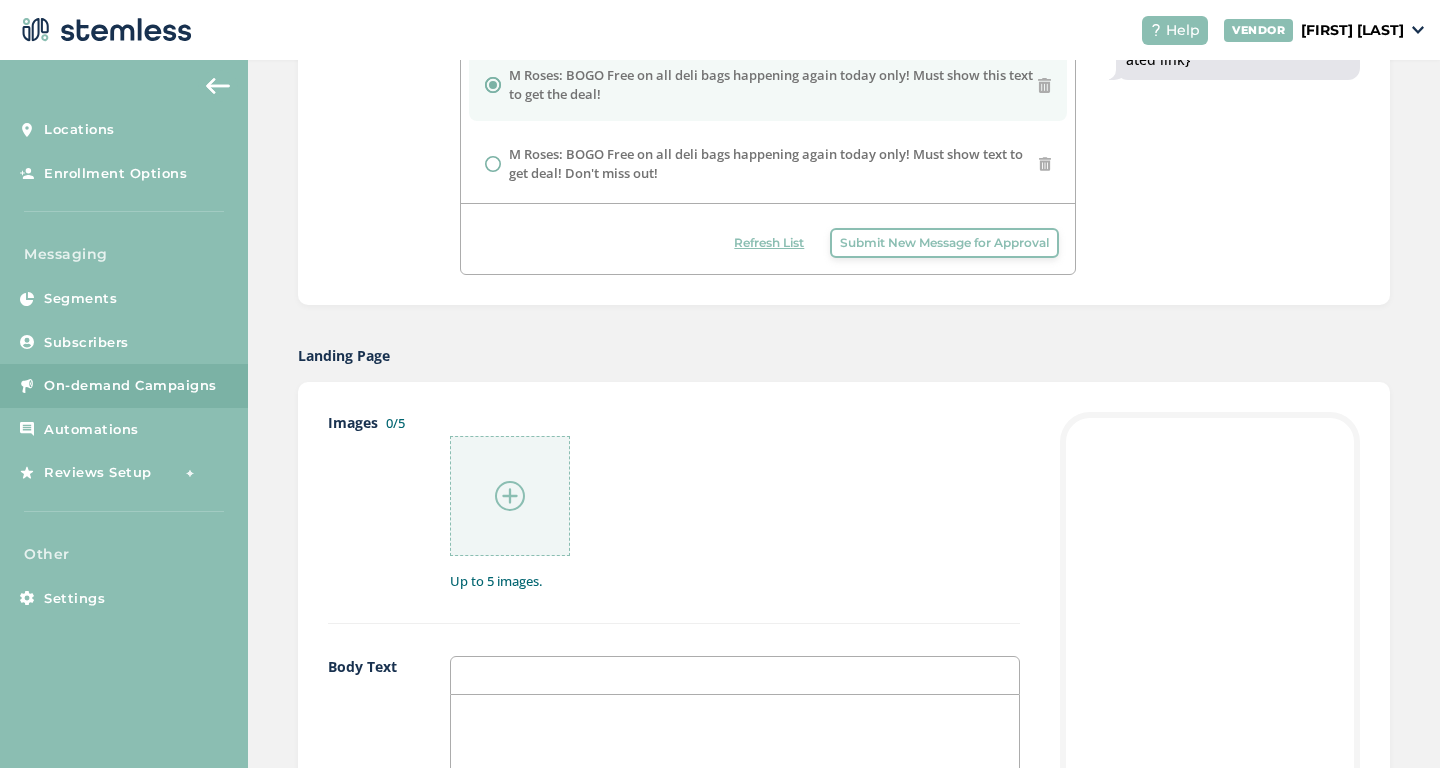 scroll, scrollTop: 854, scrollLeft: 0, axis: vertical 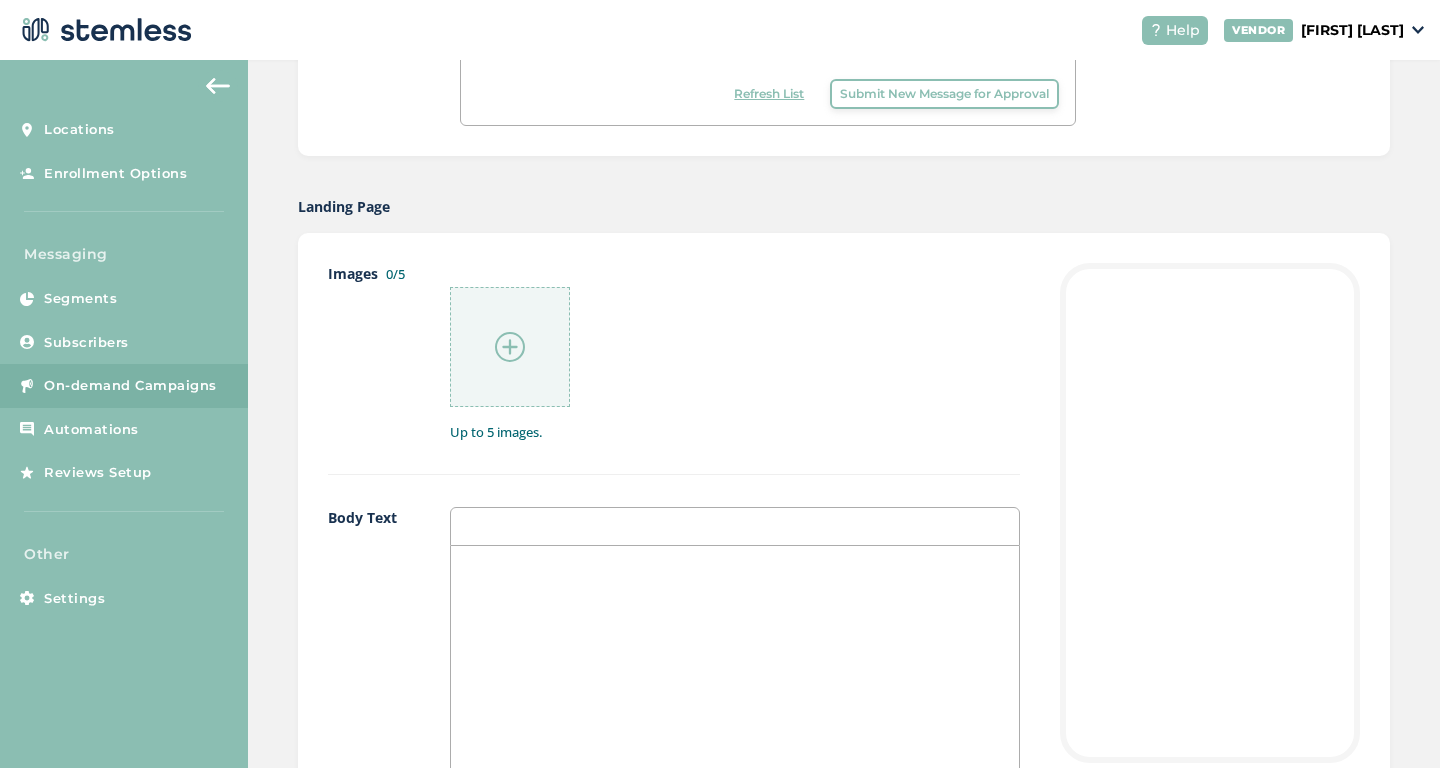 click at bounding box center (735, 567) 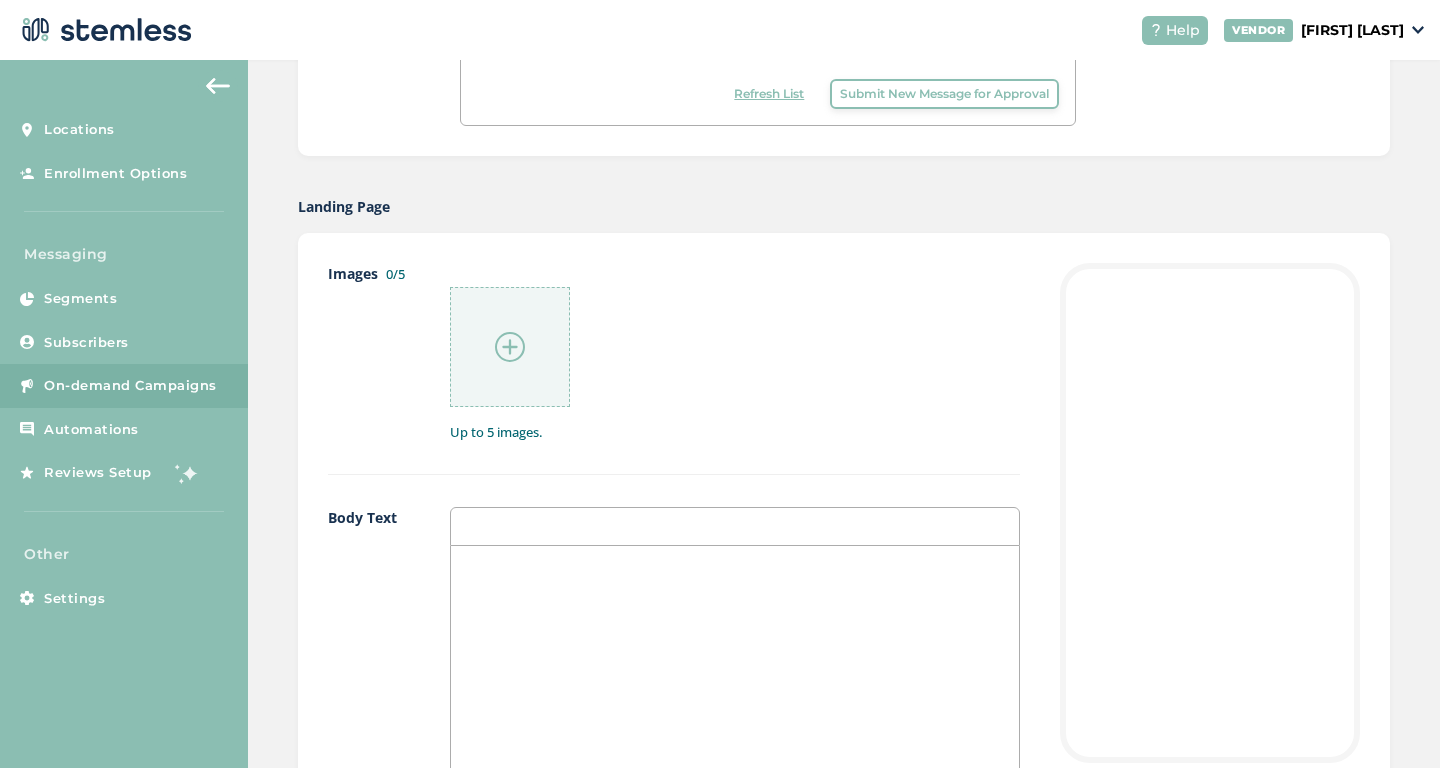 scroll, scrollTop: 0, scrollLeft: 0, axis: both 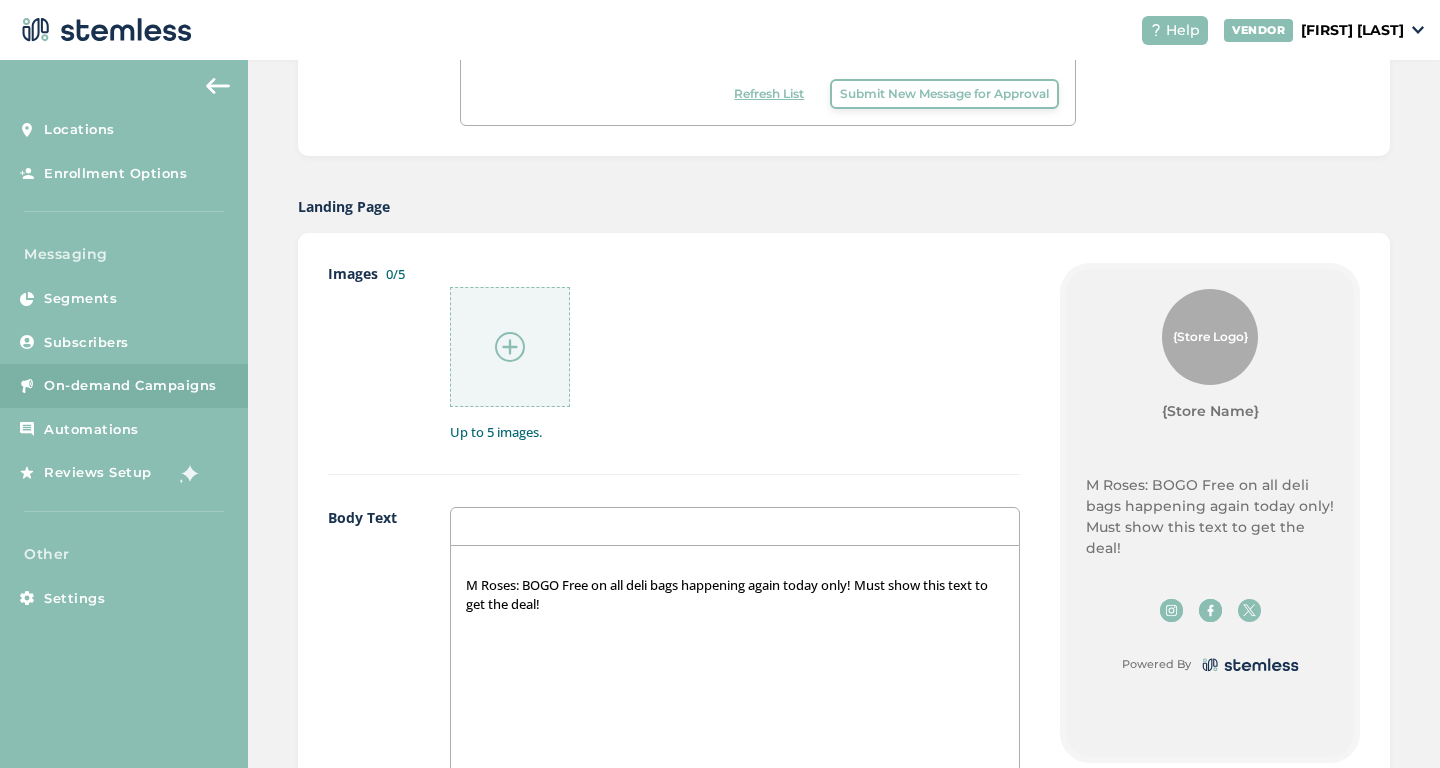 click on "M Roses: BOGO Free on all deli bags happening again today only! Must show this text to get the deal!" at bounding box center [735, 594] 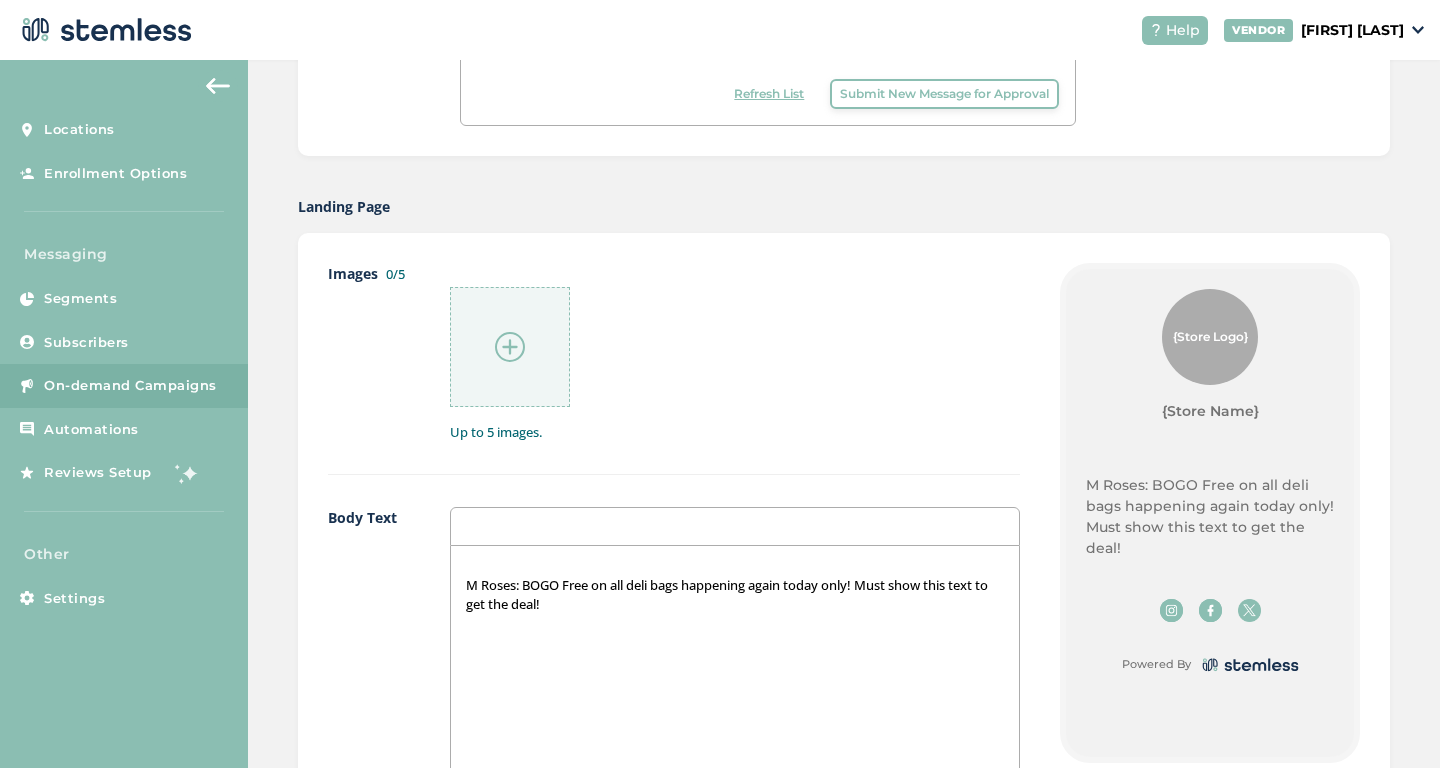 type 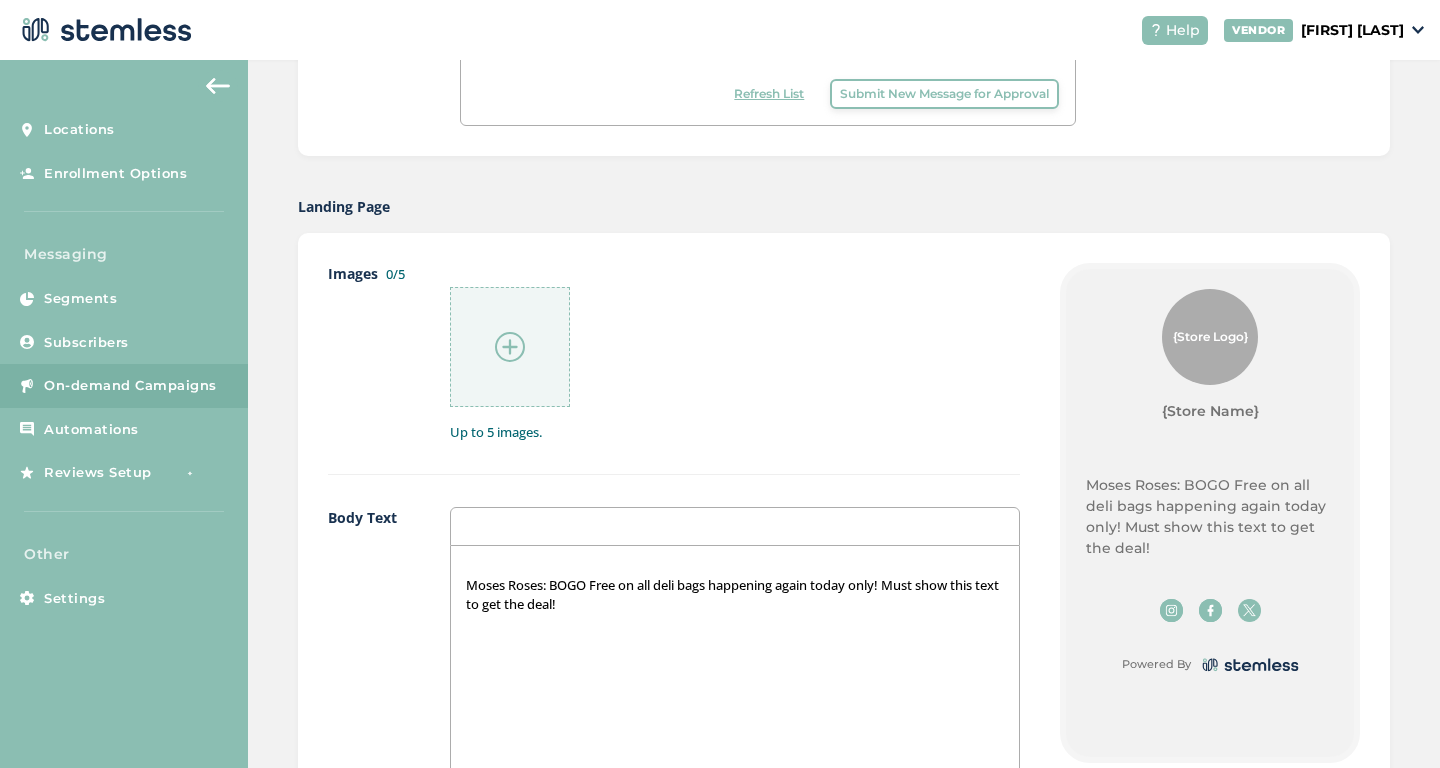 click on "Moses Roses: BOGO Free on all deli bags happening again today only! Must show this text to get the deal!" at bounding box center (735, 594) 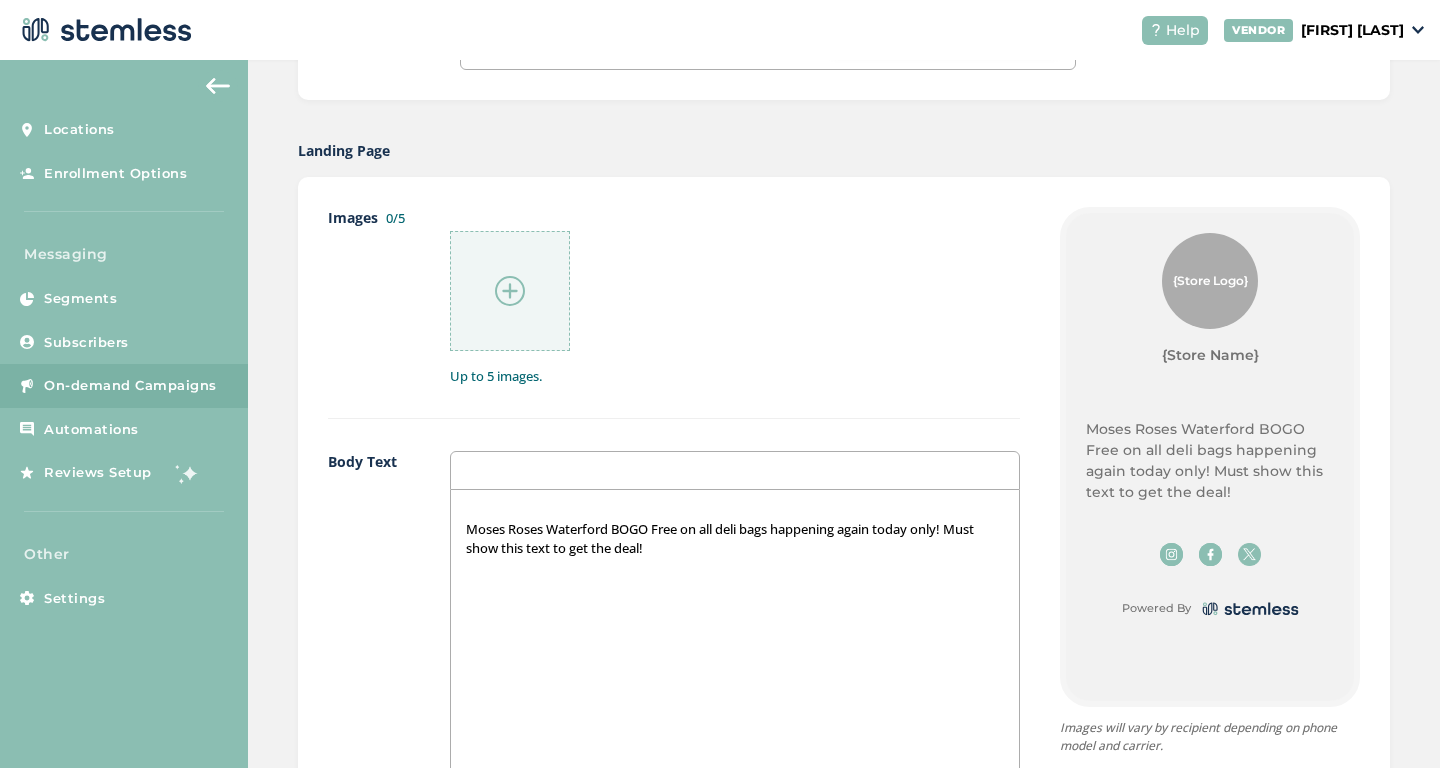 scroll, scrollTop: 922, scrollLeft: 0, axis: vertical 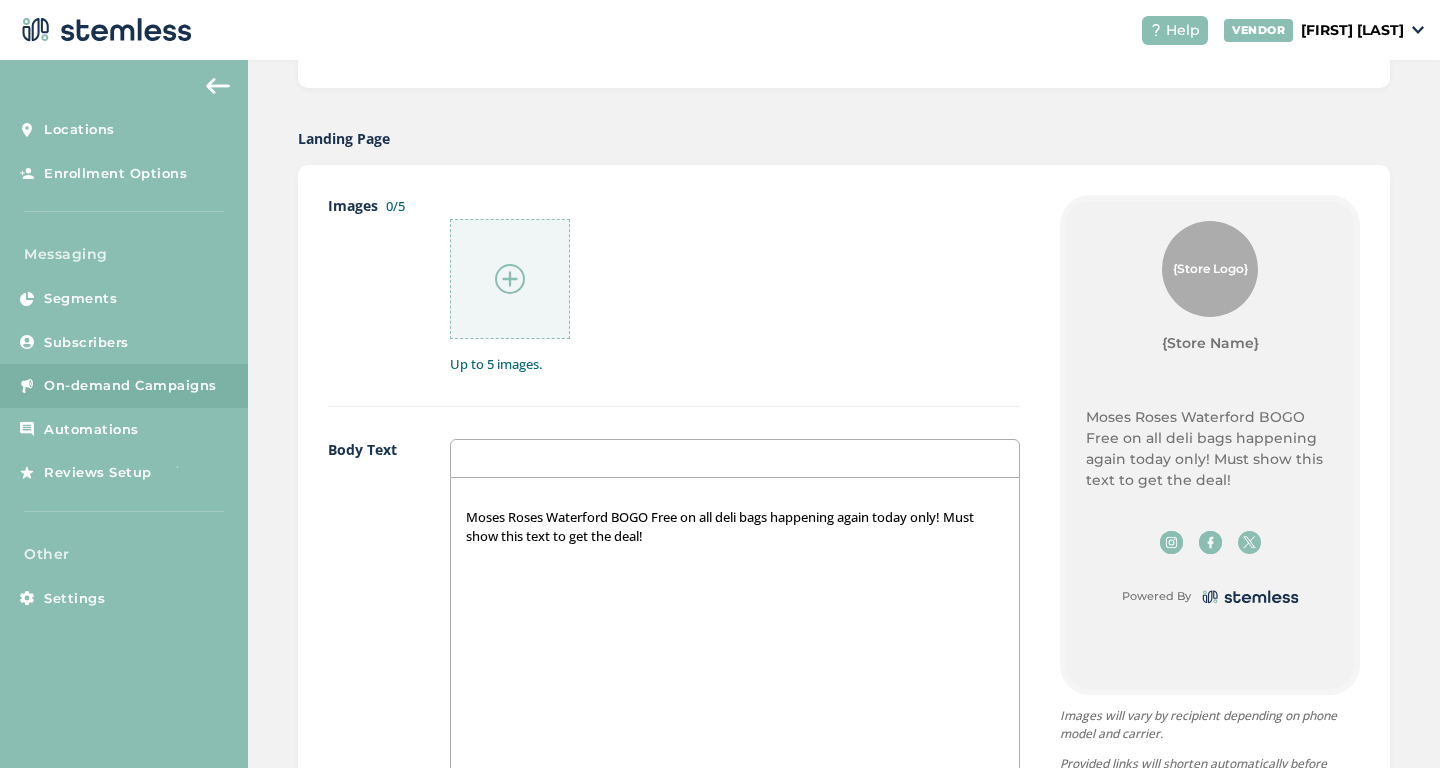 click on "Moses Roses Waterford BOGO Free on all deli bags happening again today only! Must show this text to get the deal!" at bounding box center [735, 526] 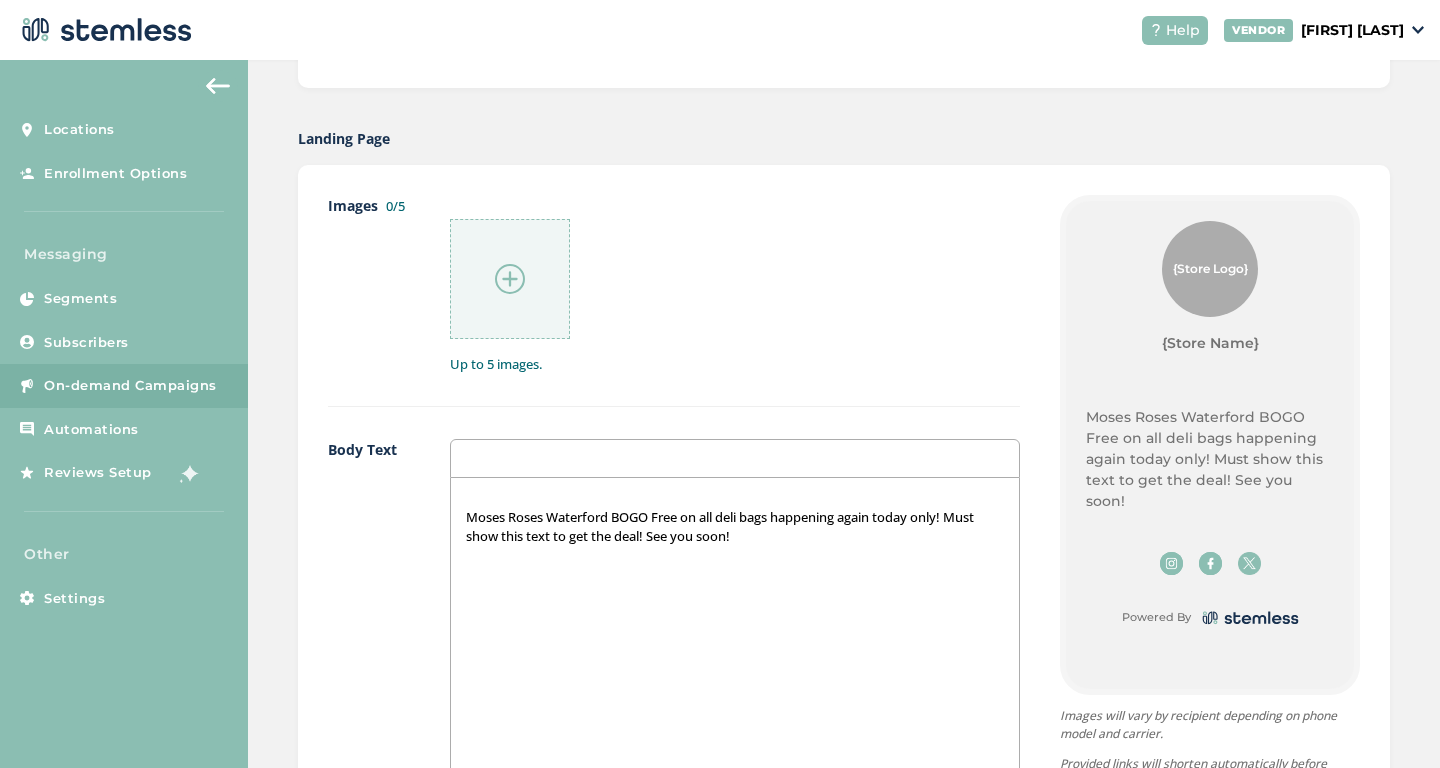 scroll, scrollTop: 1297, scrollLeft: 0, axis: vertical 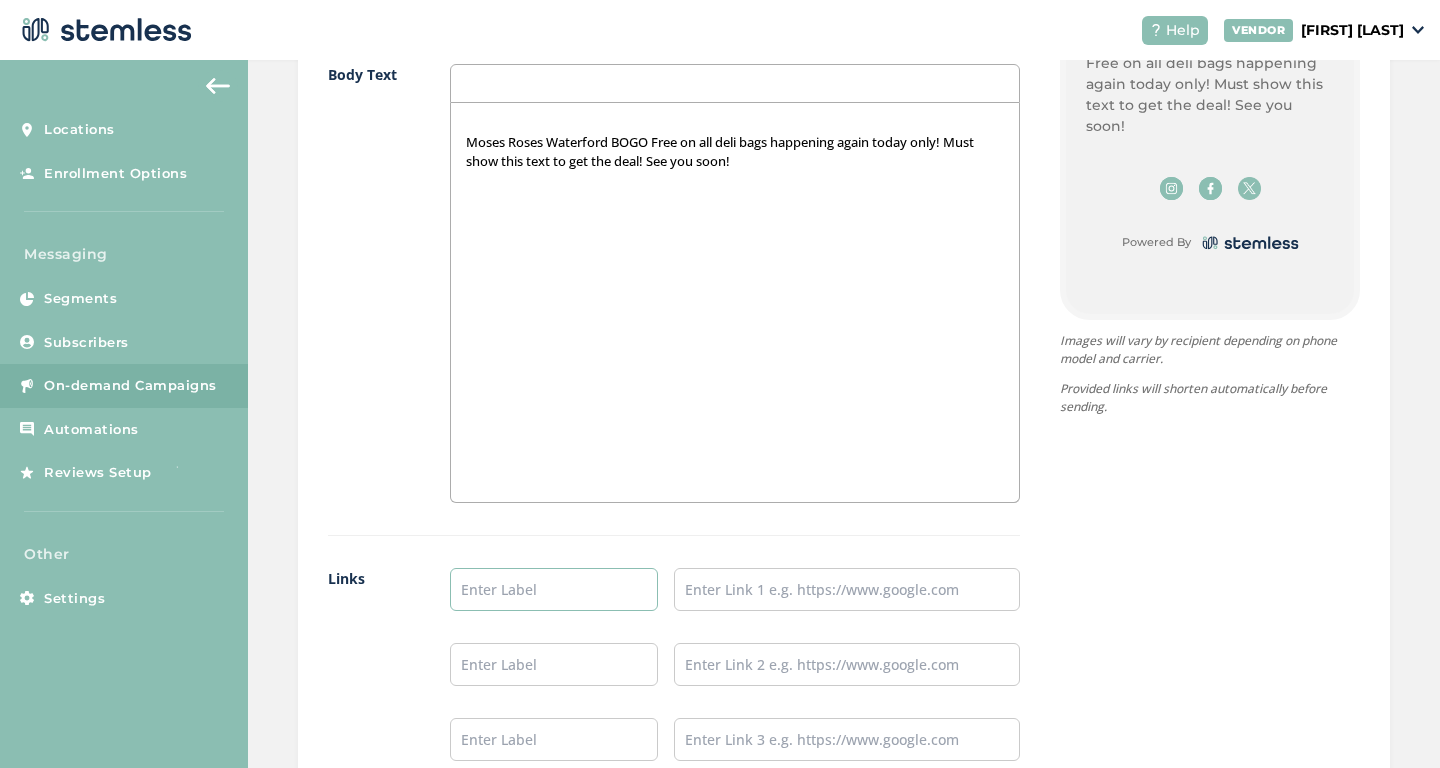 click at bounding box center [554, 589] 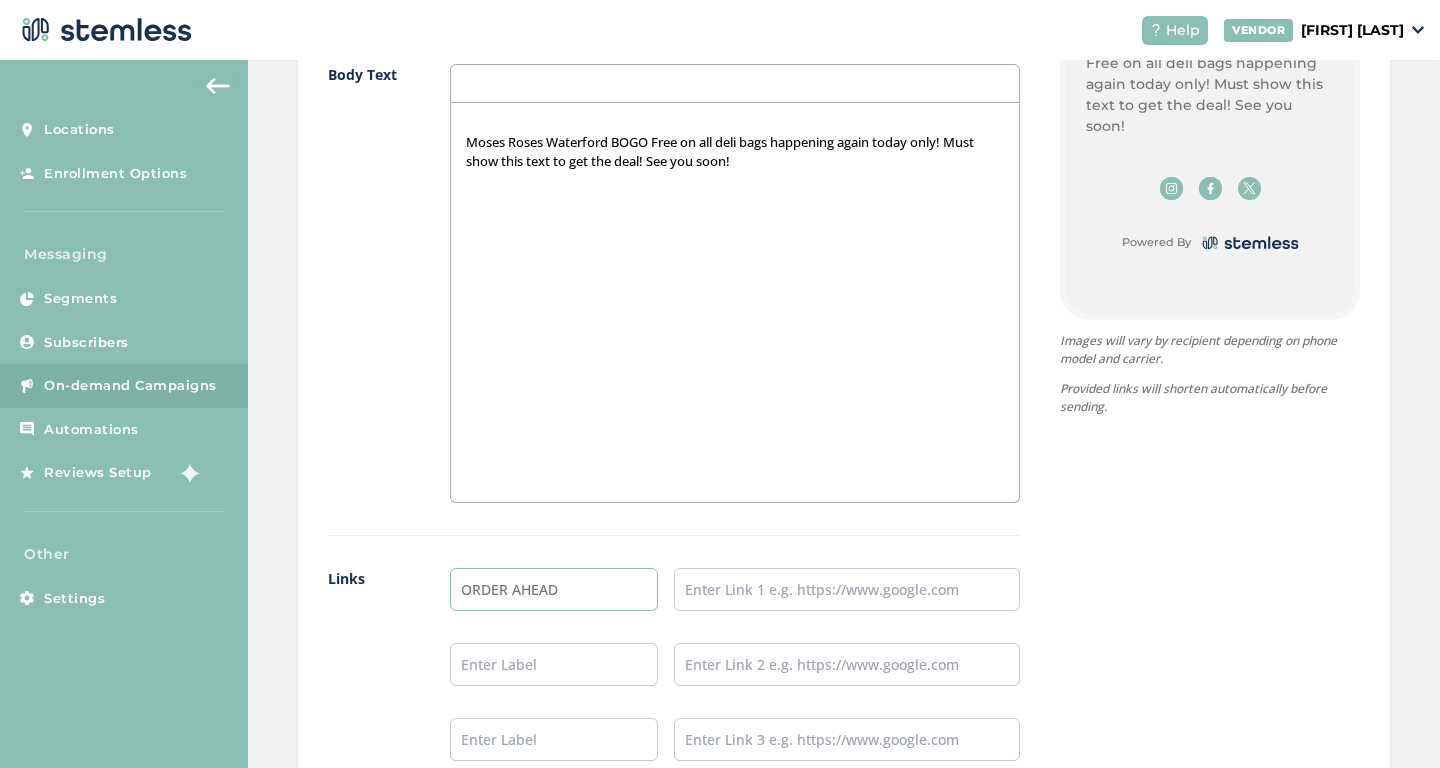 type on "ORDER AHEAD" 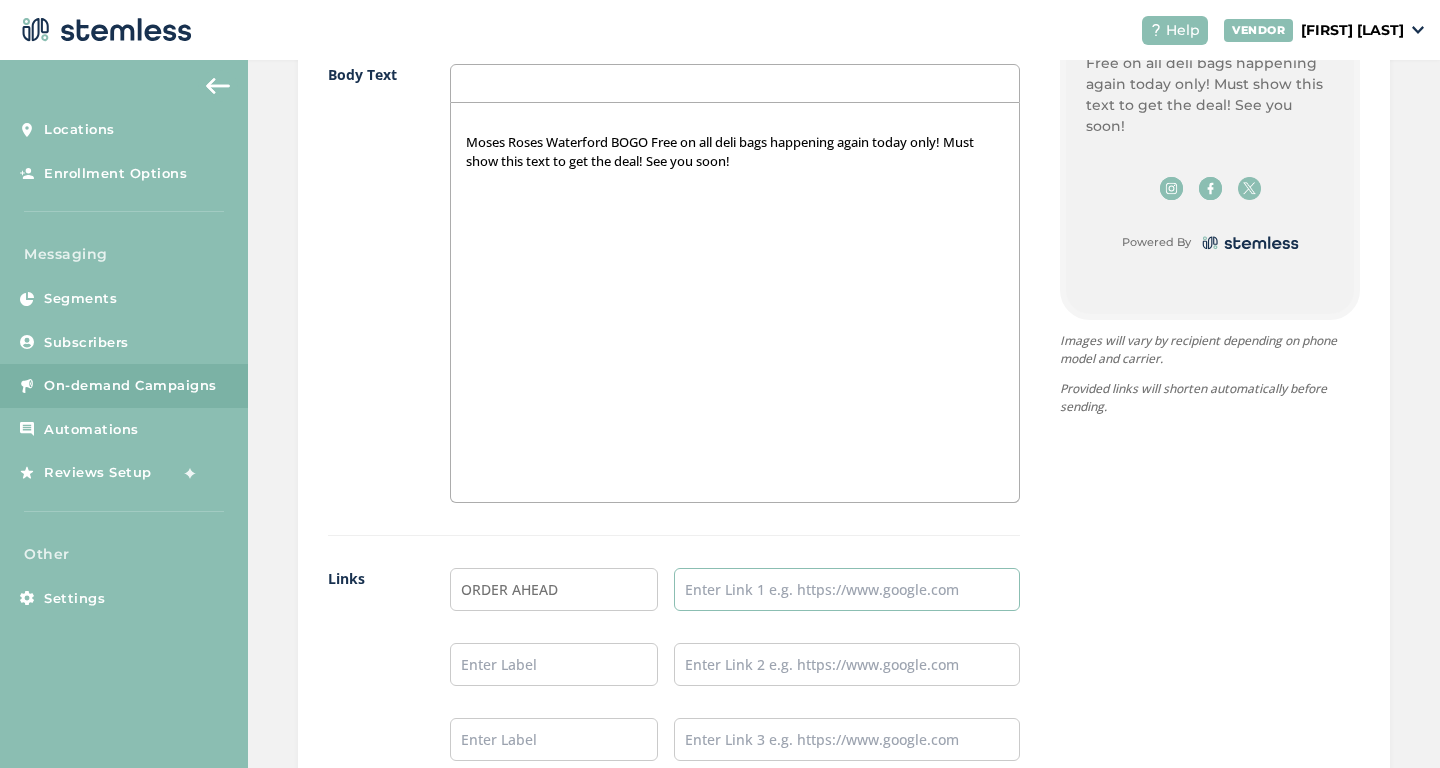 click at bounding box center [847, 589] 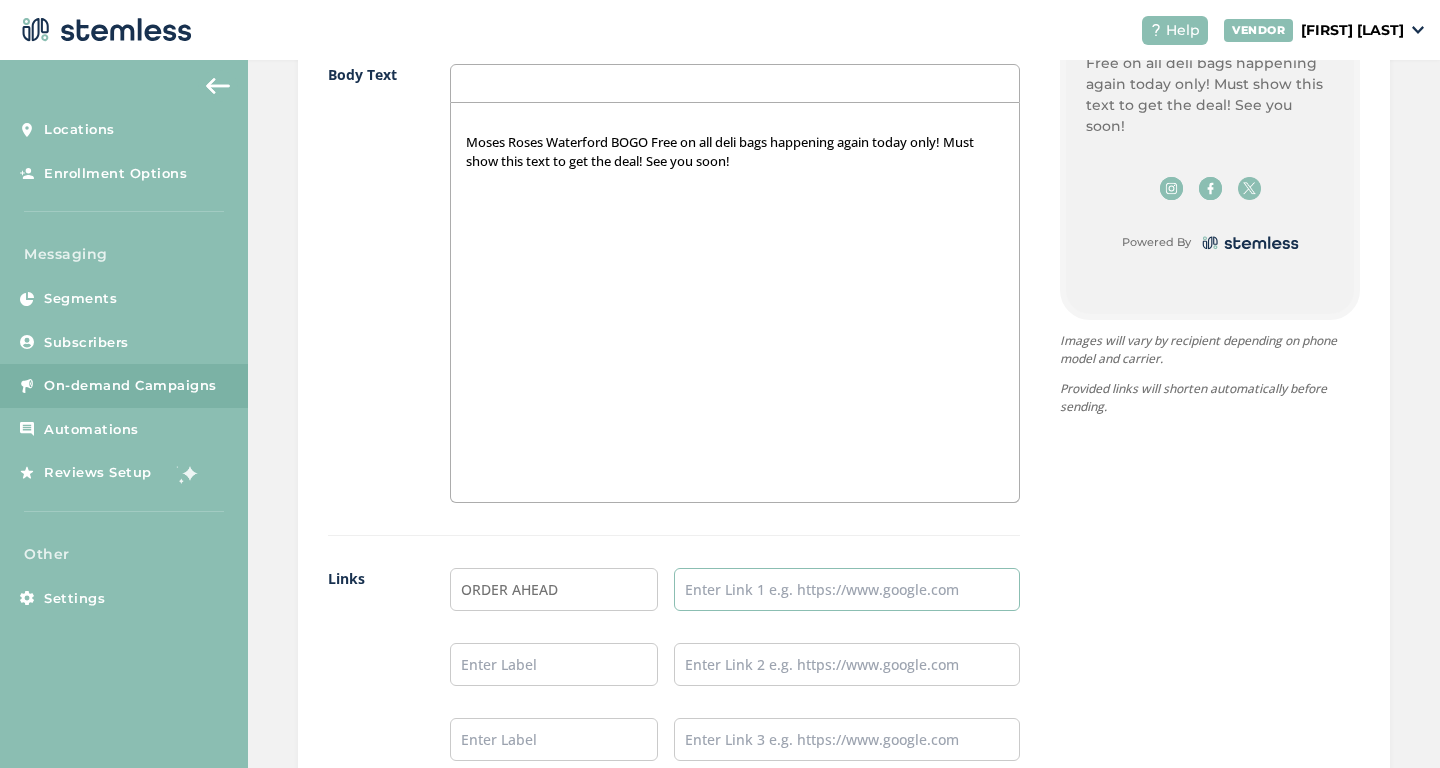 paste on "https://www.mosesroses.com/" 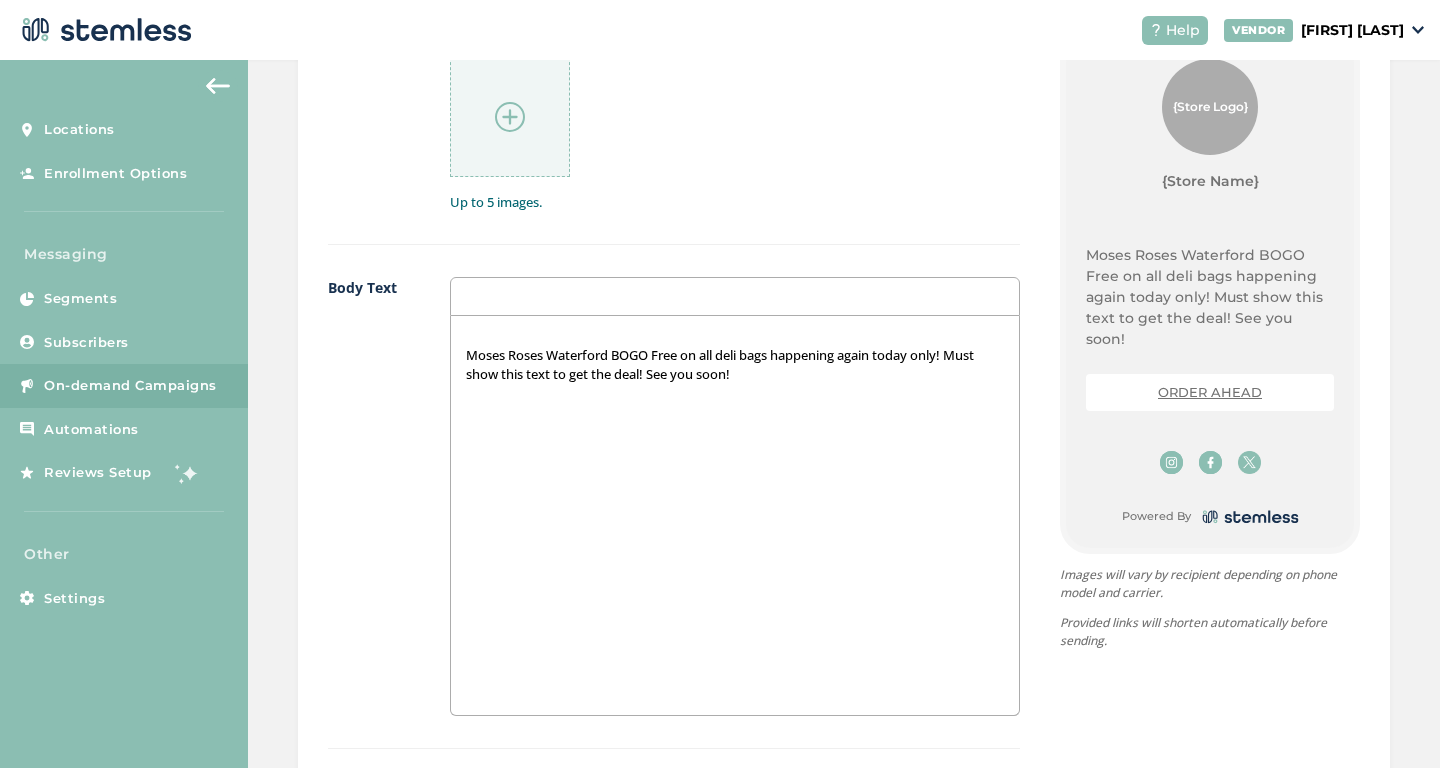 scroll, scrollTop: 1587, scrollLeft: 0, axis: vertical 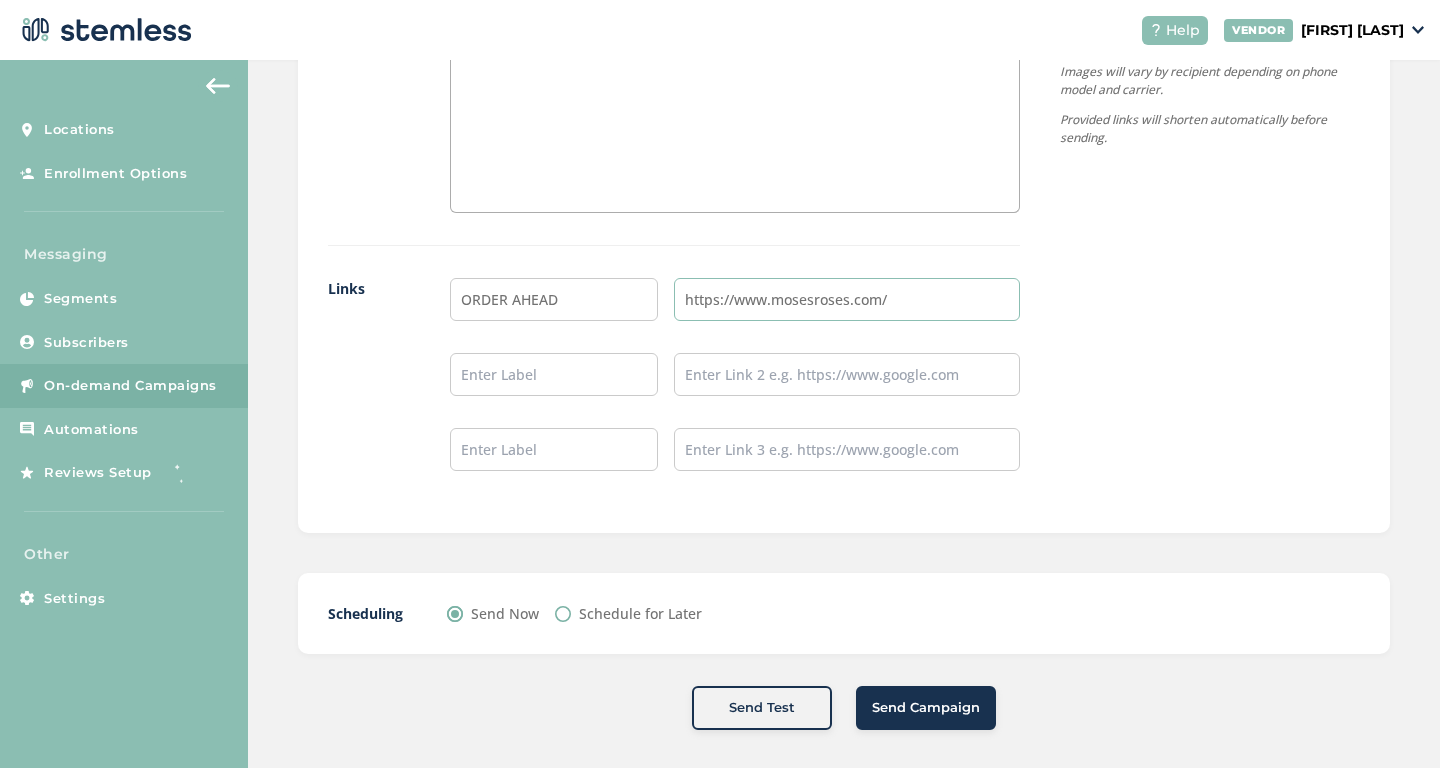 type on "https://www.mosesroses.com/" 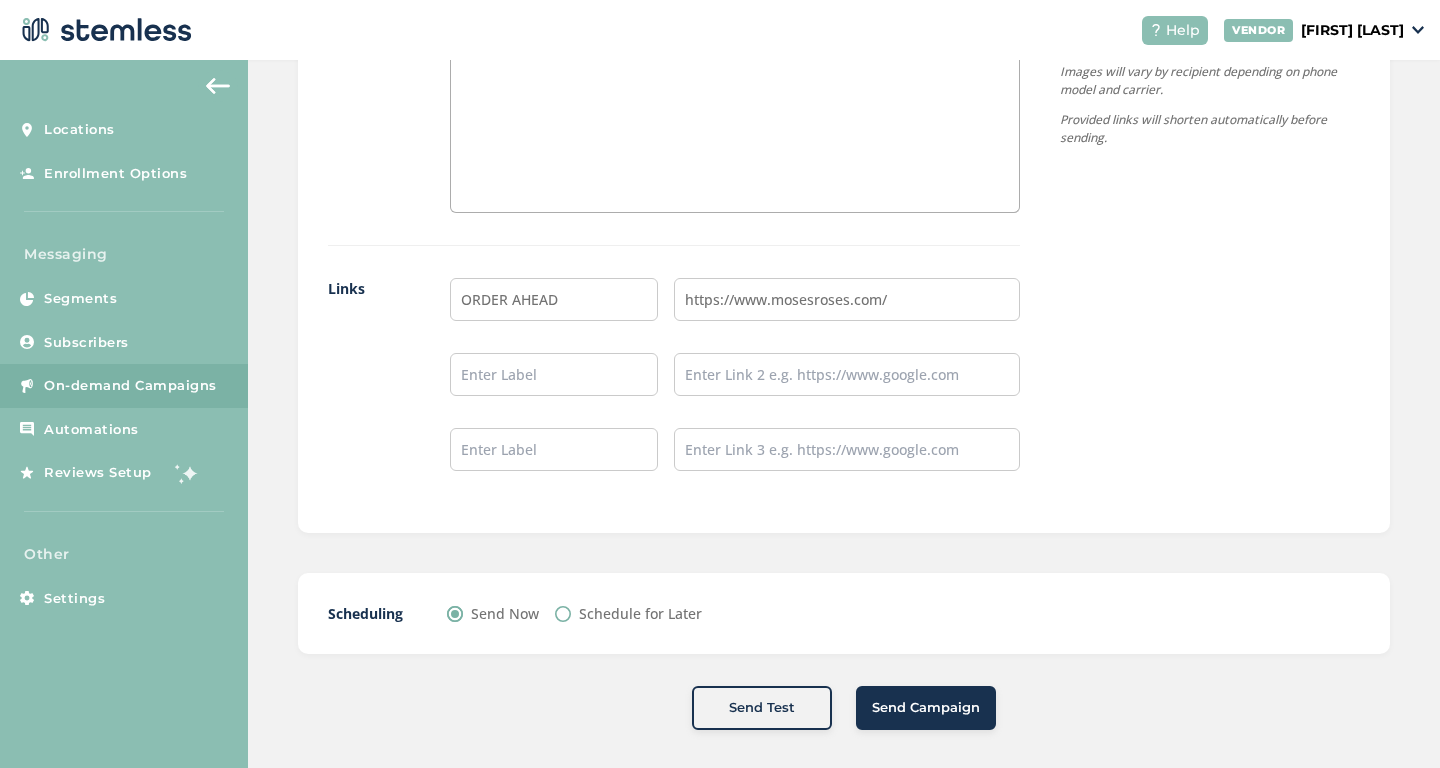 click on "Send Campaign" at bounding box center (926, 708) 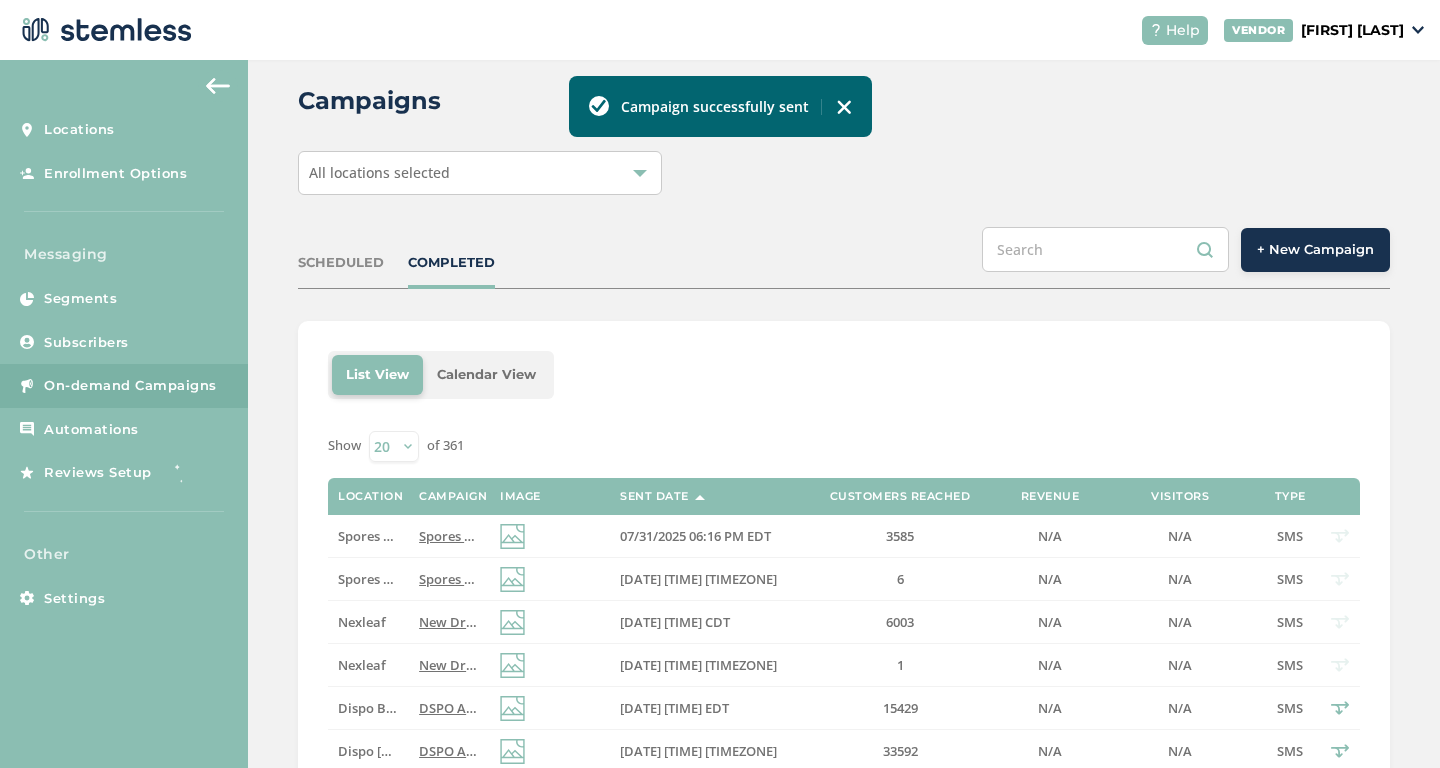 scroll, scrollTop: 0, scrollLeft: 0, axis: both 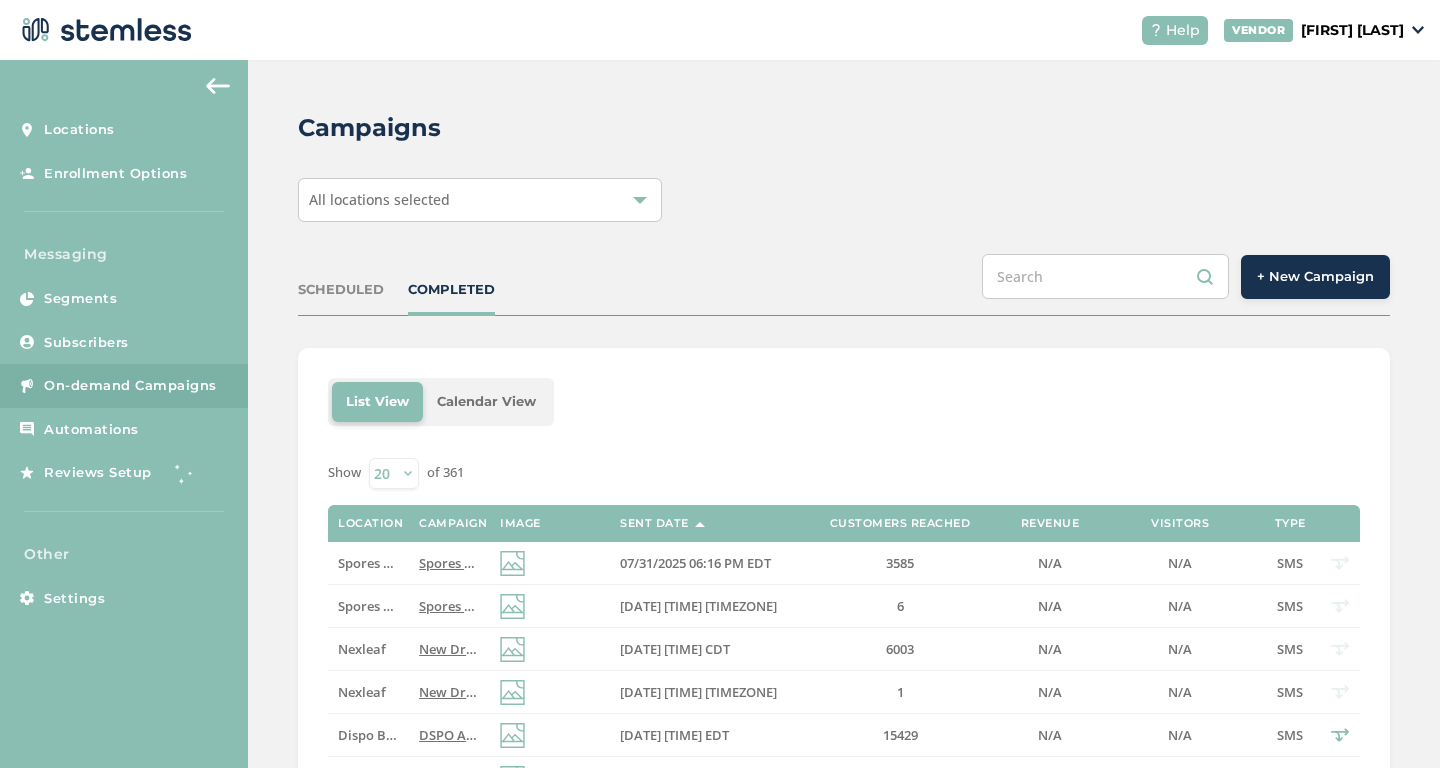 click on "+ New Campaign" at bounding box center (1315, 277) 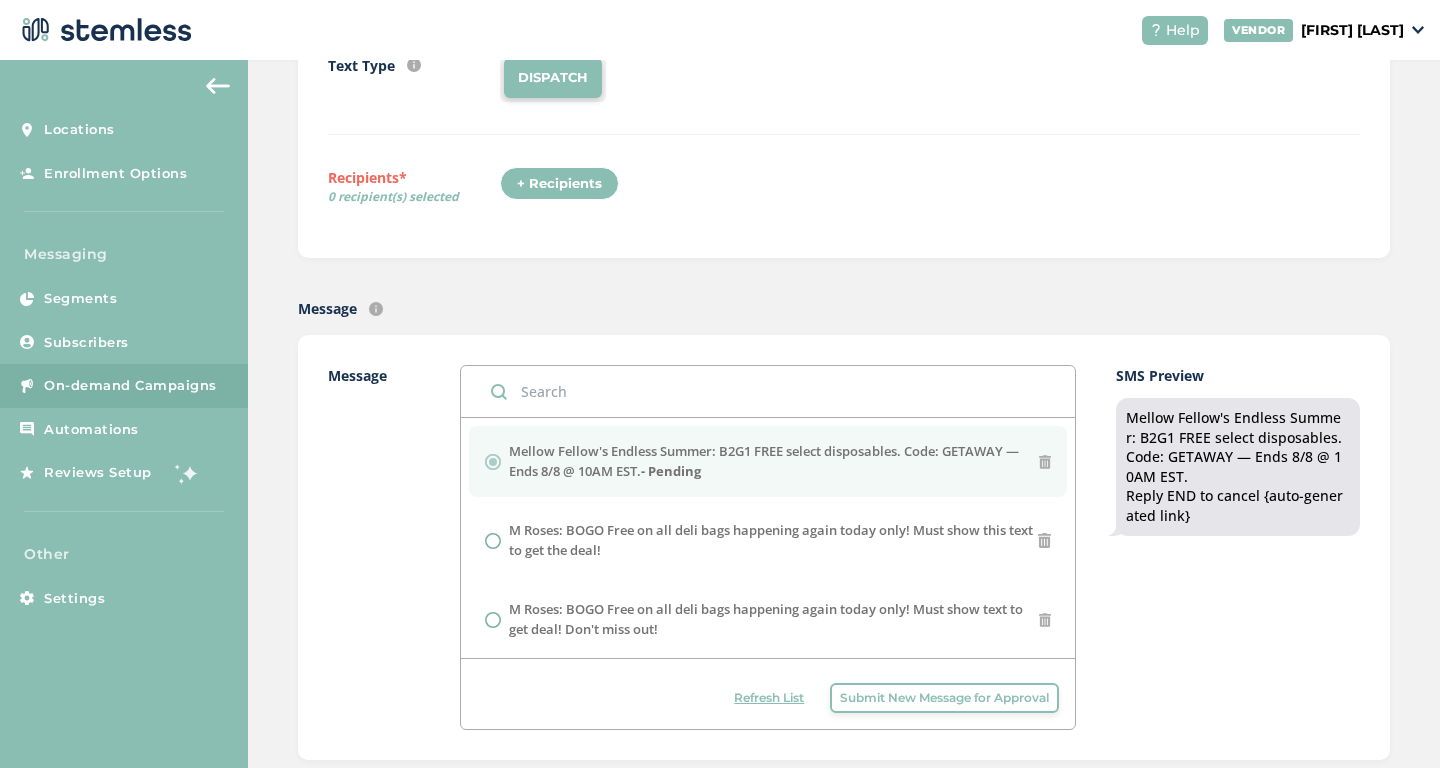 scroll, scrollTop: 331, scrollLeft: 0, axis: vertical 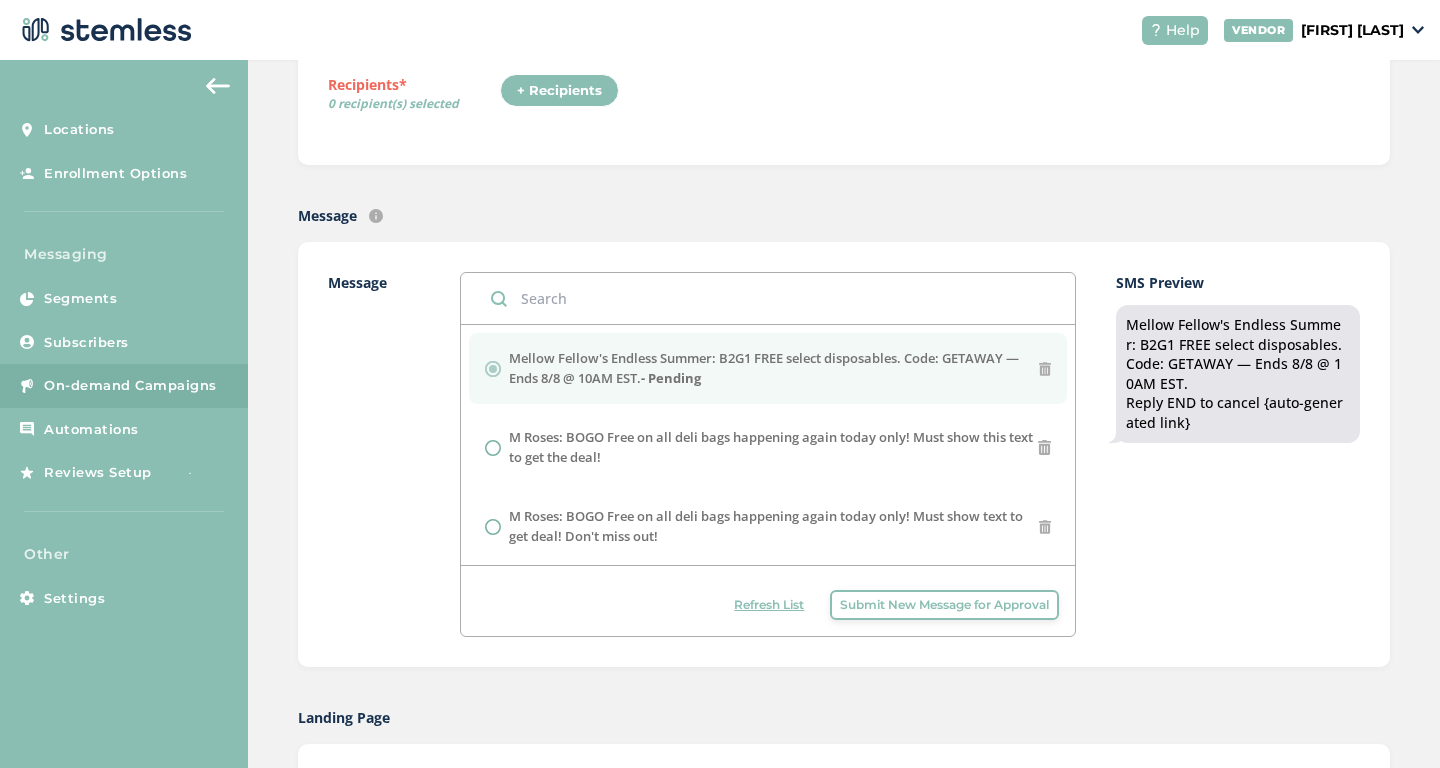click on "Submit New Message for Approval" at bounding box center [944, 605] 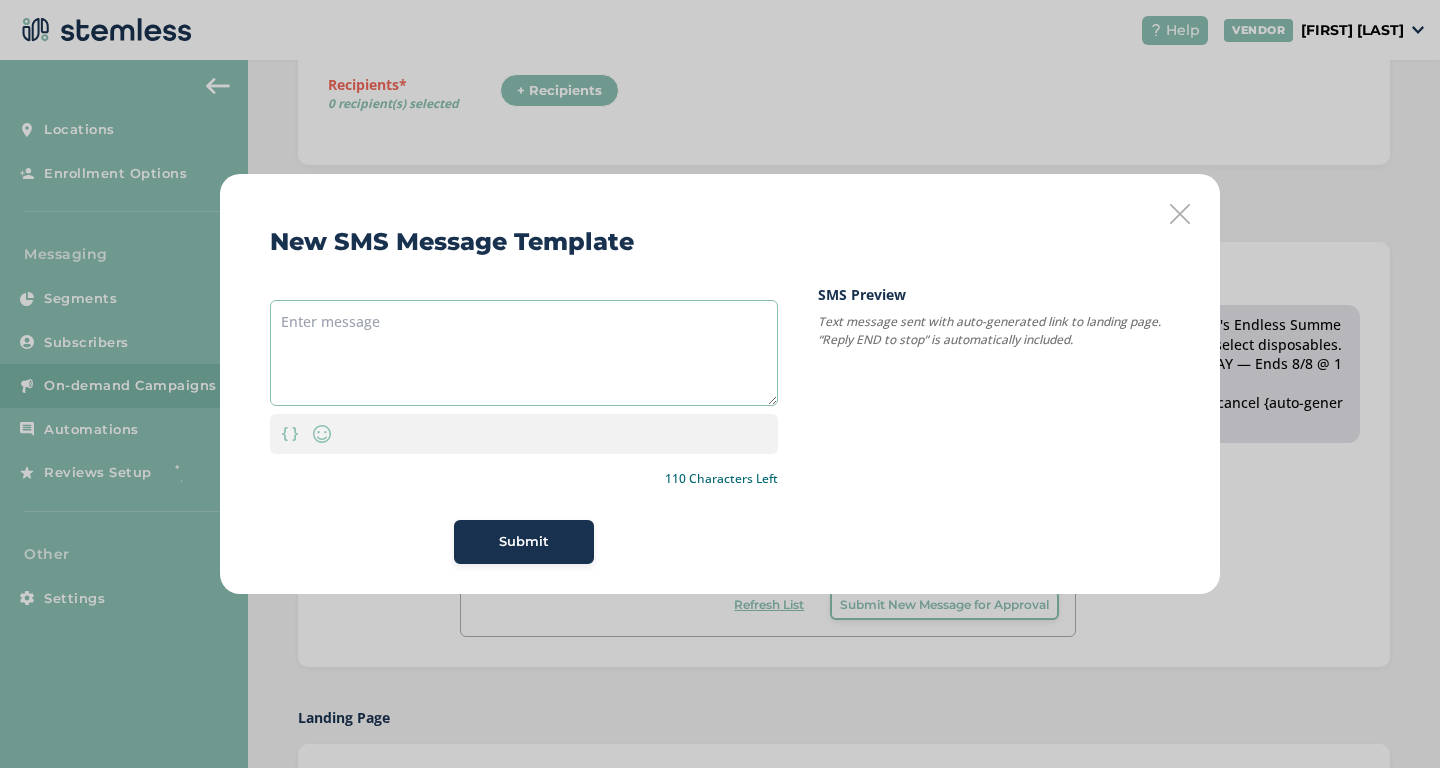 click at bounding box center [524, 353] 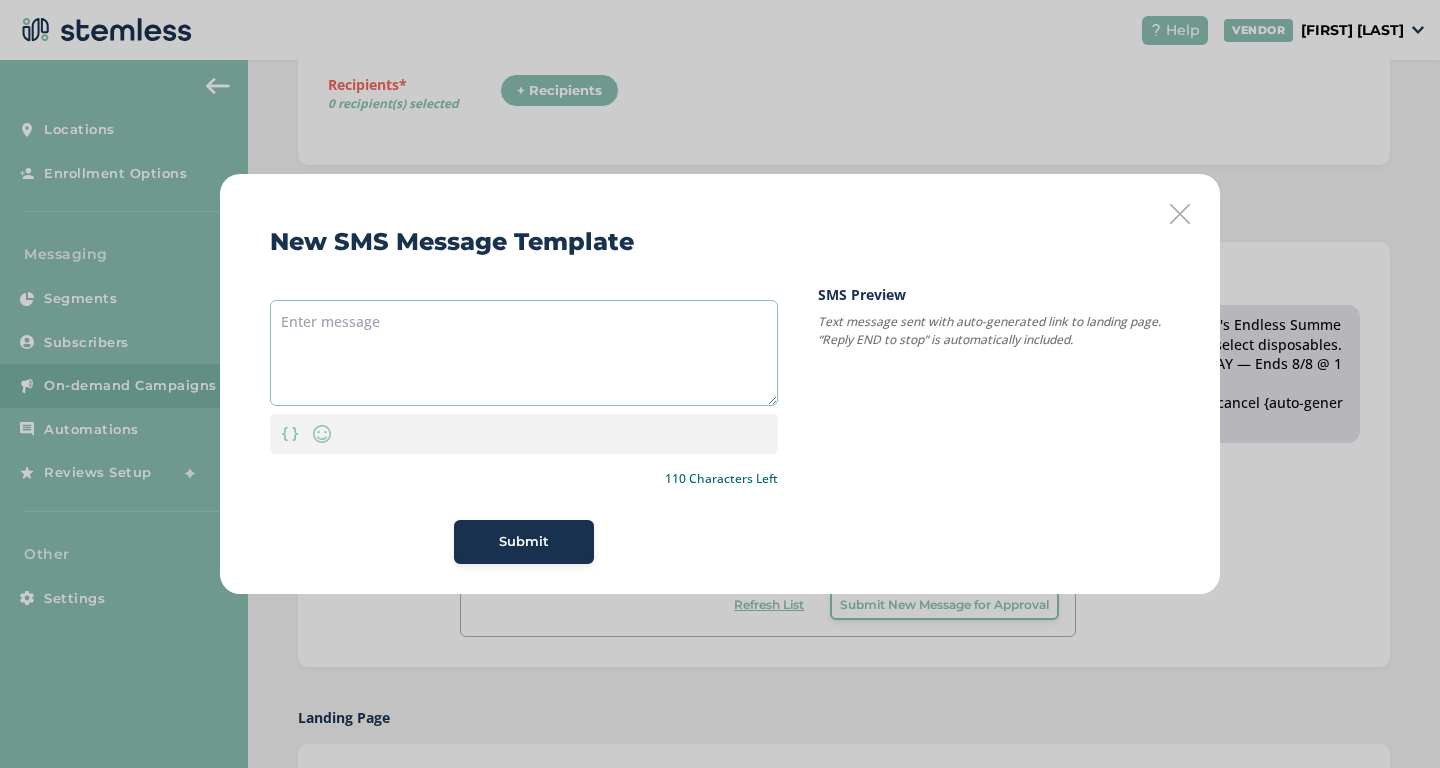 paste on "Mellow Fellow's Endless Summer: B2G1 FREE select disposables. Code: GETAWAY — Ends 8/8 @ 10AM EST." 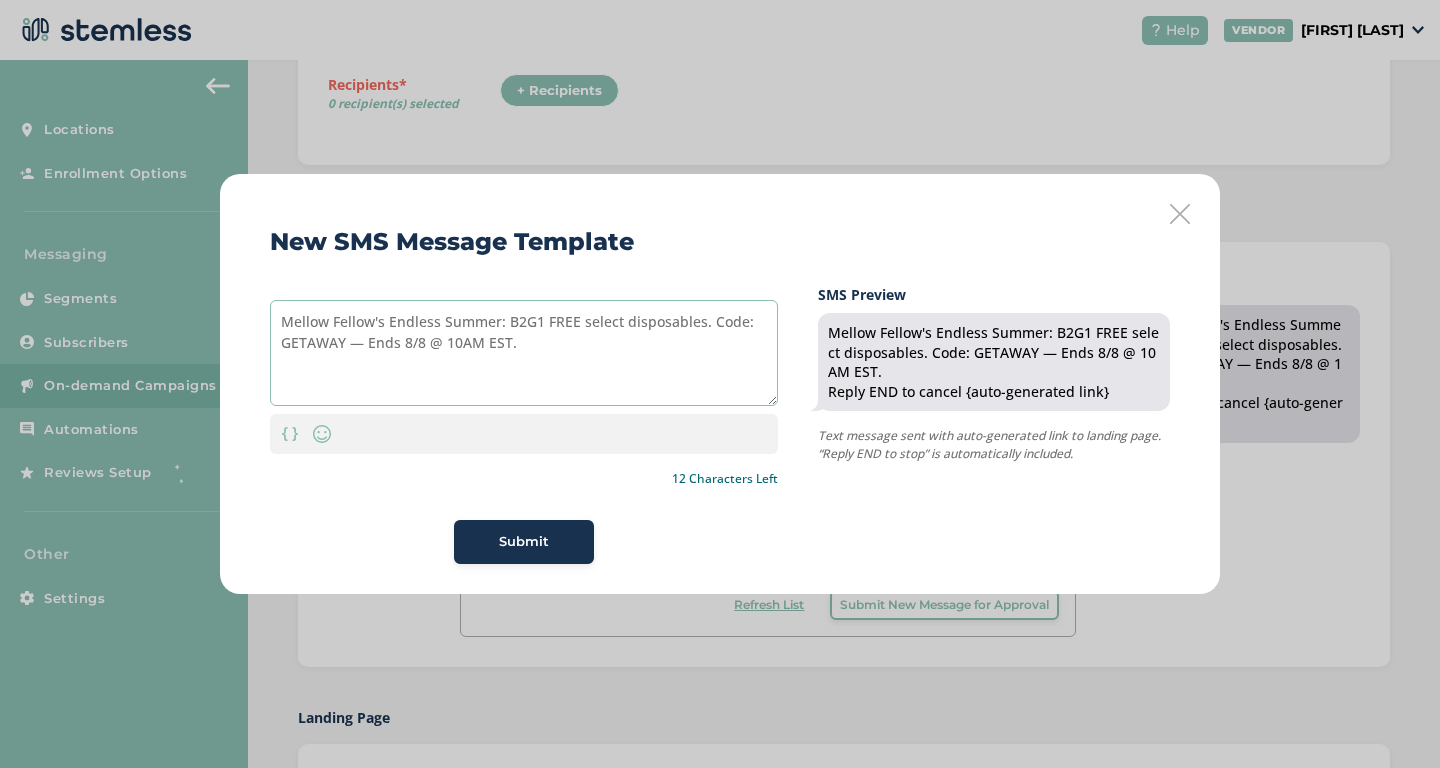 click on "Mellow Fellow's Endless Summer: B2G1 FREE select disposables. Code: GETAWAY — Ends 8/8 @ 10AM EST." at bounding box center (524, 353) 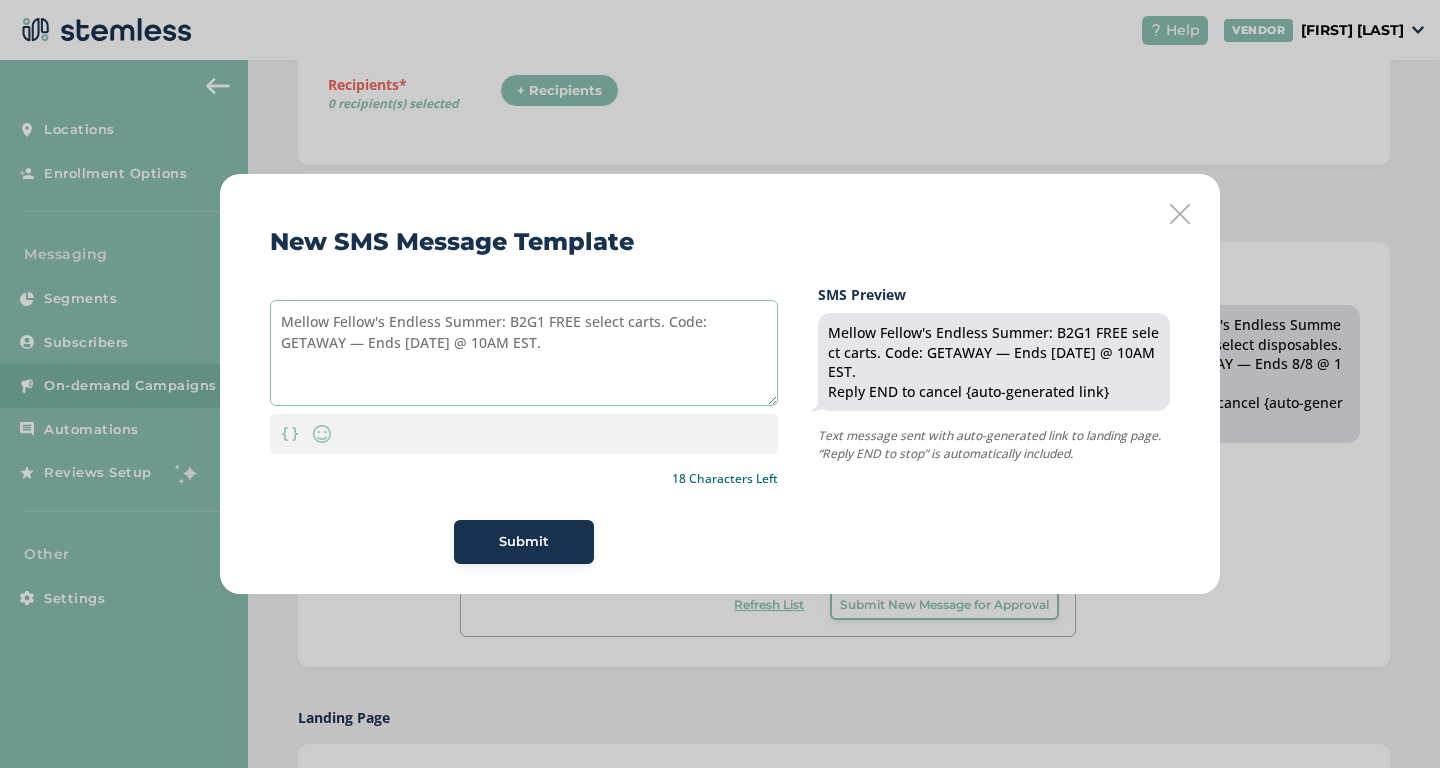 type on "Mellow Fellow's Endless Summer: B2G1 FREE select carts. Code: GETAWAY — Ends [DATE] @ 10AM EST." 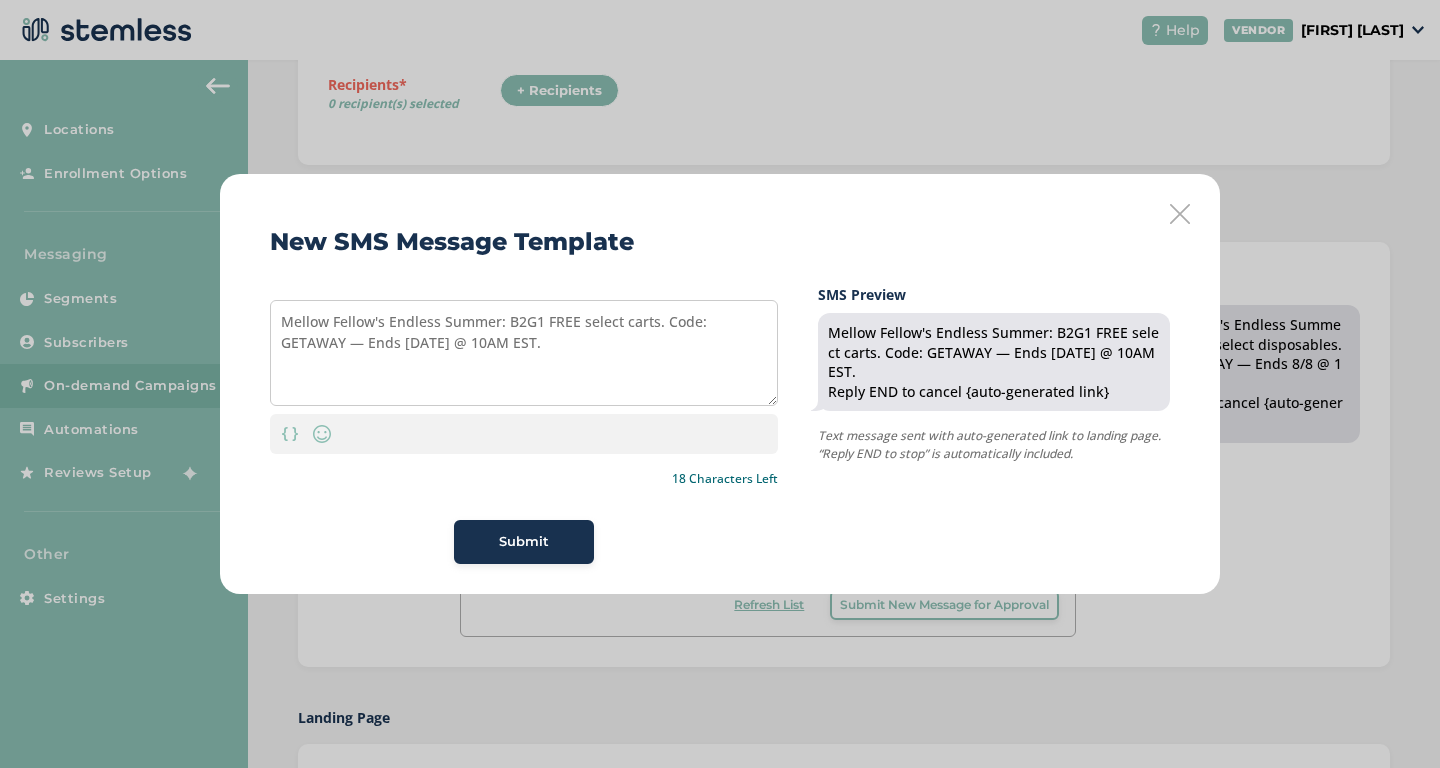 click on "Submit" at bounding box center [524, 542] 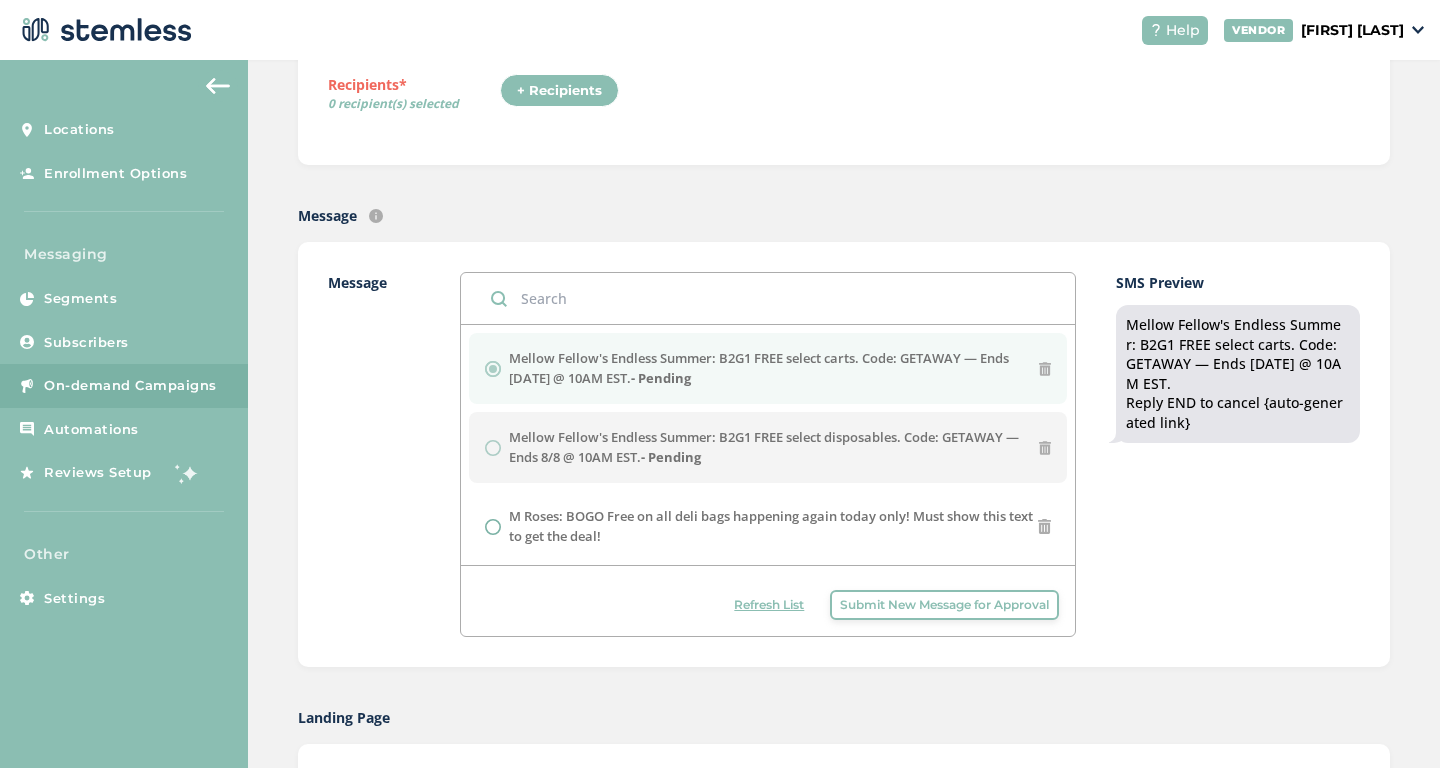 scroll, scrollTop: 0, scrollLeft: 0, axis: both 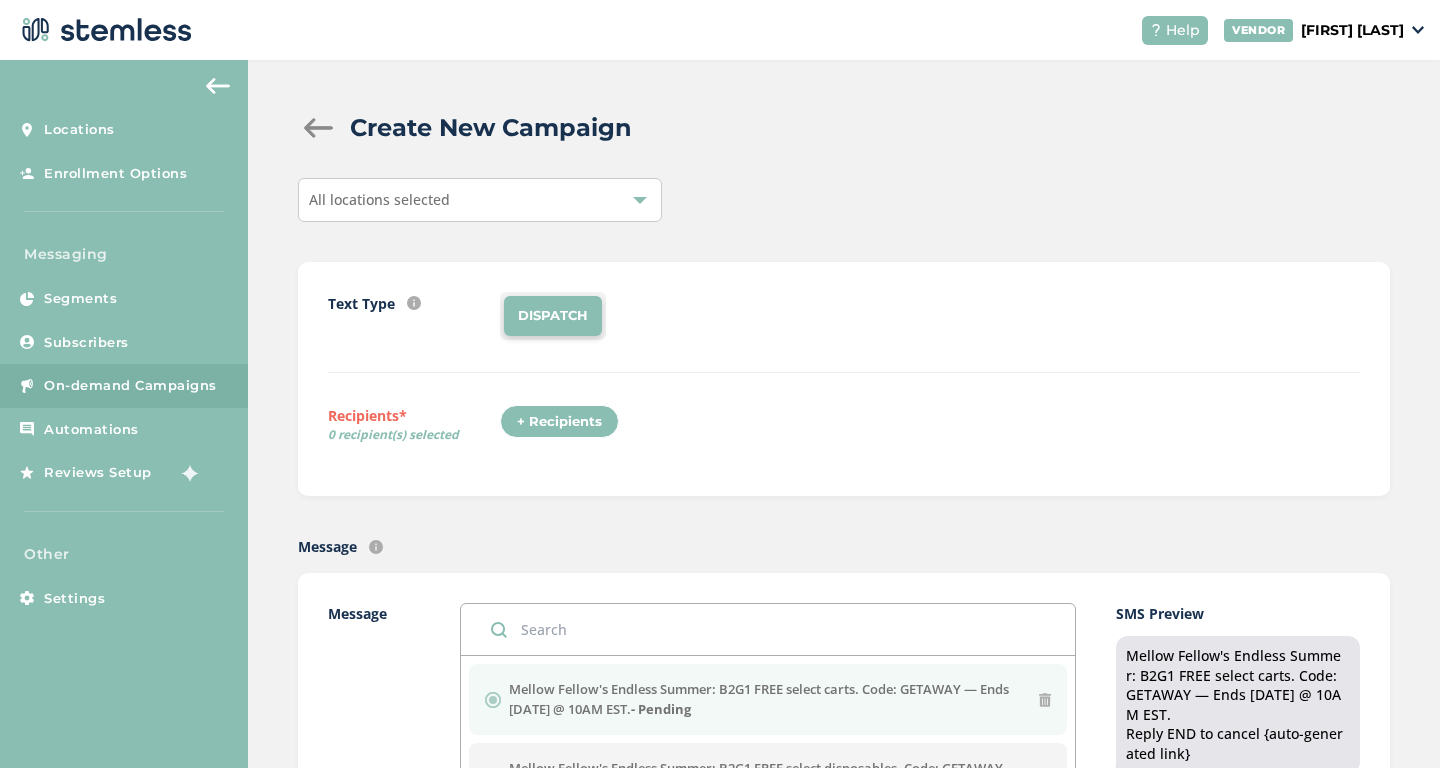 click on "On-demand Campaigns" at bounding box center (130, 386) 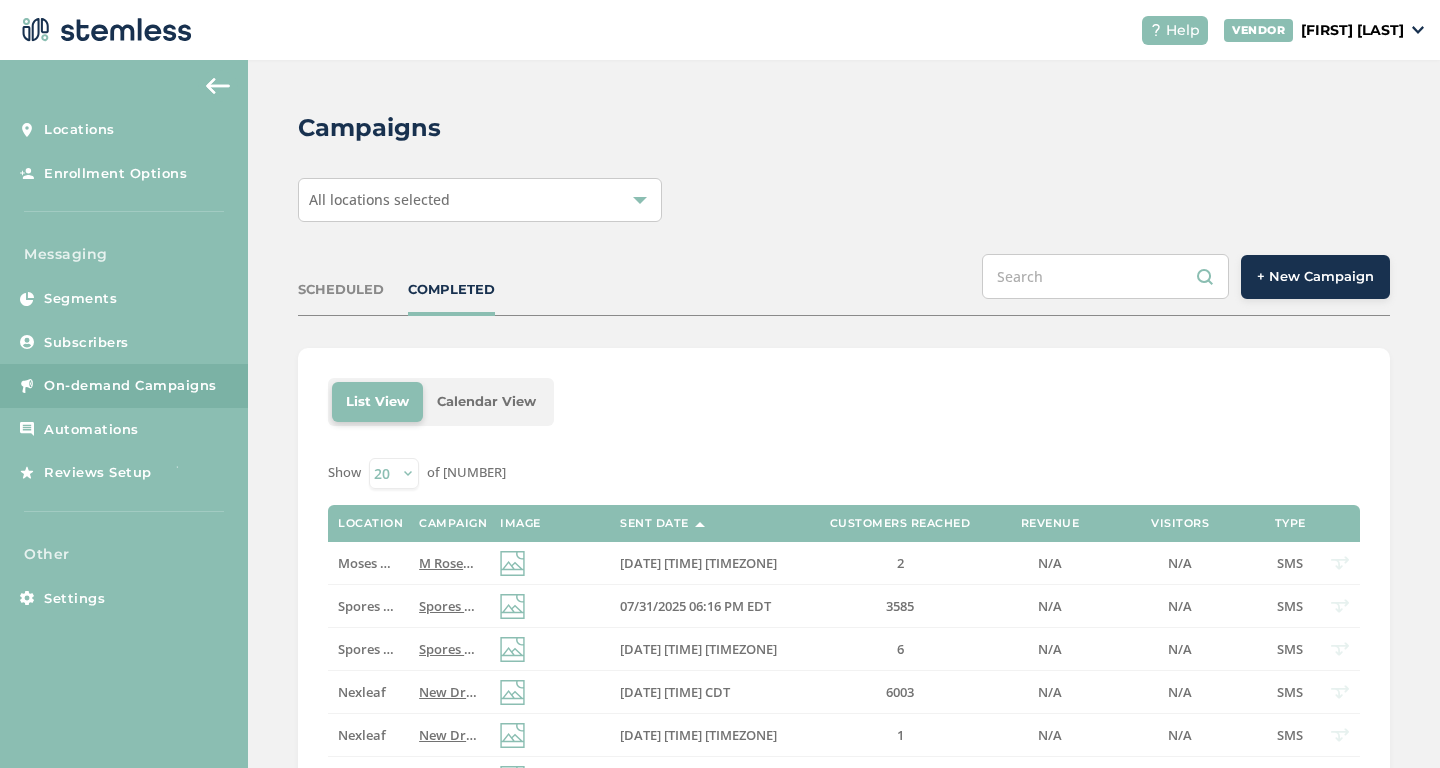 click on "All locations selected" at bounding box center [379, 199] 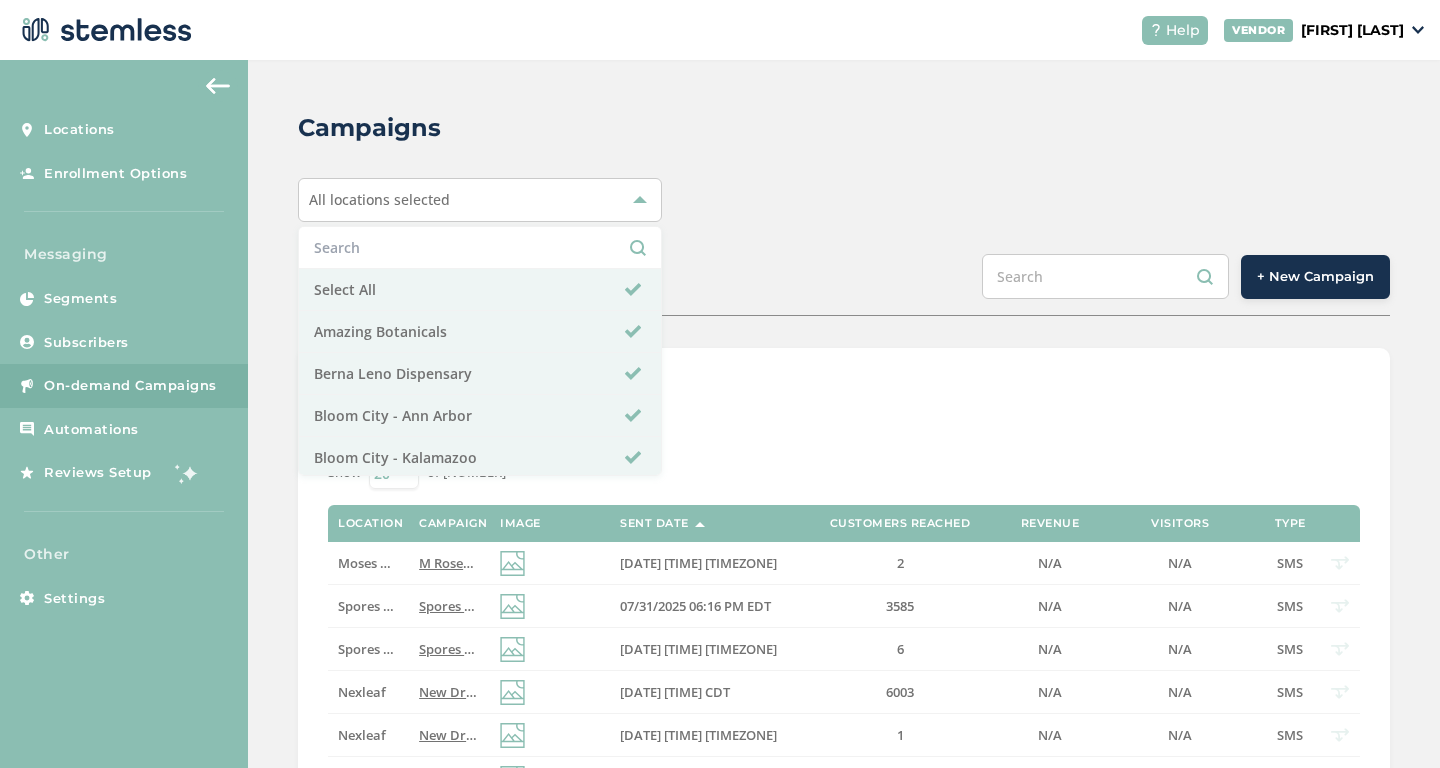 click on "Campaigns All locations selected  Select All   Amazing Botanicals   Berna Leno Dispensary   Bloom City - Ann Arbor   Bloom City - Kalamazoo   Cannabis Club   Cannabis clubhouse   Cannasseur   Crescent Canna   Dispo Bay City North   Dispo Bay City South   Dispo Hazel Park   Dispo Romeo   Dispo Whitmore Lake   Emerald Triangle   Euphoros   Farm Grass Table   Fire Creek   Five Star   Get Bak'd   Gold Spectrum   Green Buddha   Green Therapy   Happy Hippo   Jester's Joint   Joyology - All (minus Centerline)   Joyology - Centerline   King Tut's Cannabis   Klamath Falls Cannabis   Lava Leaf Organics   Lucky Lion   March and Ash   Mellow Fellow   Moses Roses   Muha Meds   Mystic Cannabis Burr Oak   Mystic Cannabis Memphis   Nexleaf   oHHo   Red Star   Redi   Roadrunner Organics   Rogue Valley Cannabis   Royal Kush   Slocal Root - Grover Beach   Slocal Roots - Root One   Slocal Roots - San Luis Obispo   Sluggers   Smokeland   Spores Detroit   Sugarbudz   The Re-Up   The Row House   Trap Stars New Buffalo   SCHEDULED" at bounding box center [844, 800] 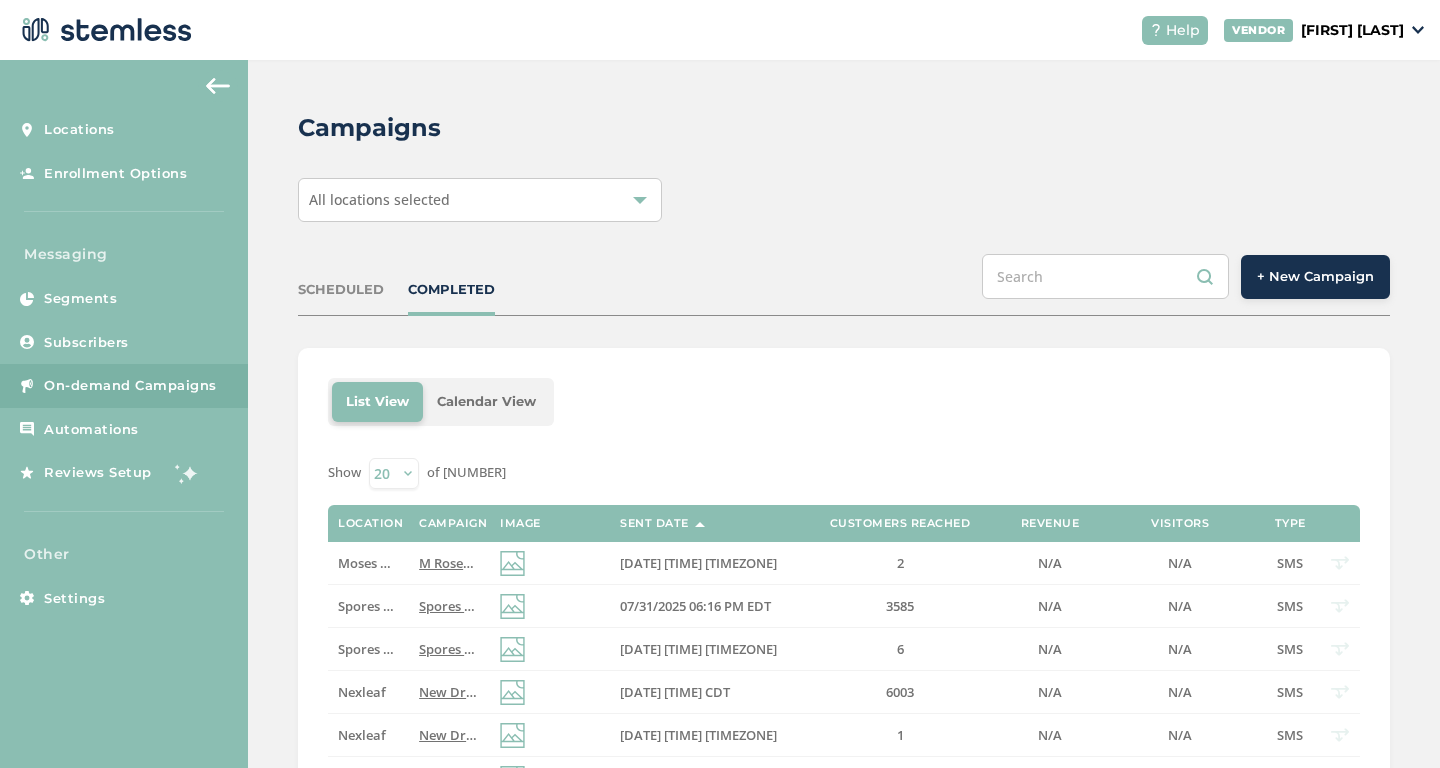 click on "All locations selected" at bounding box center (480, 200) 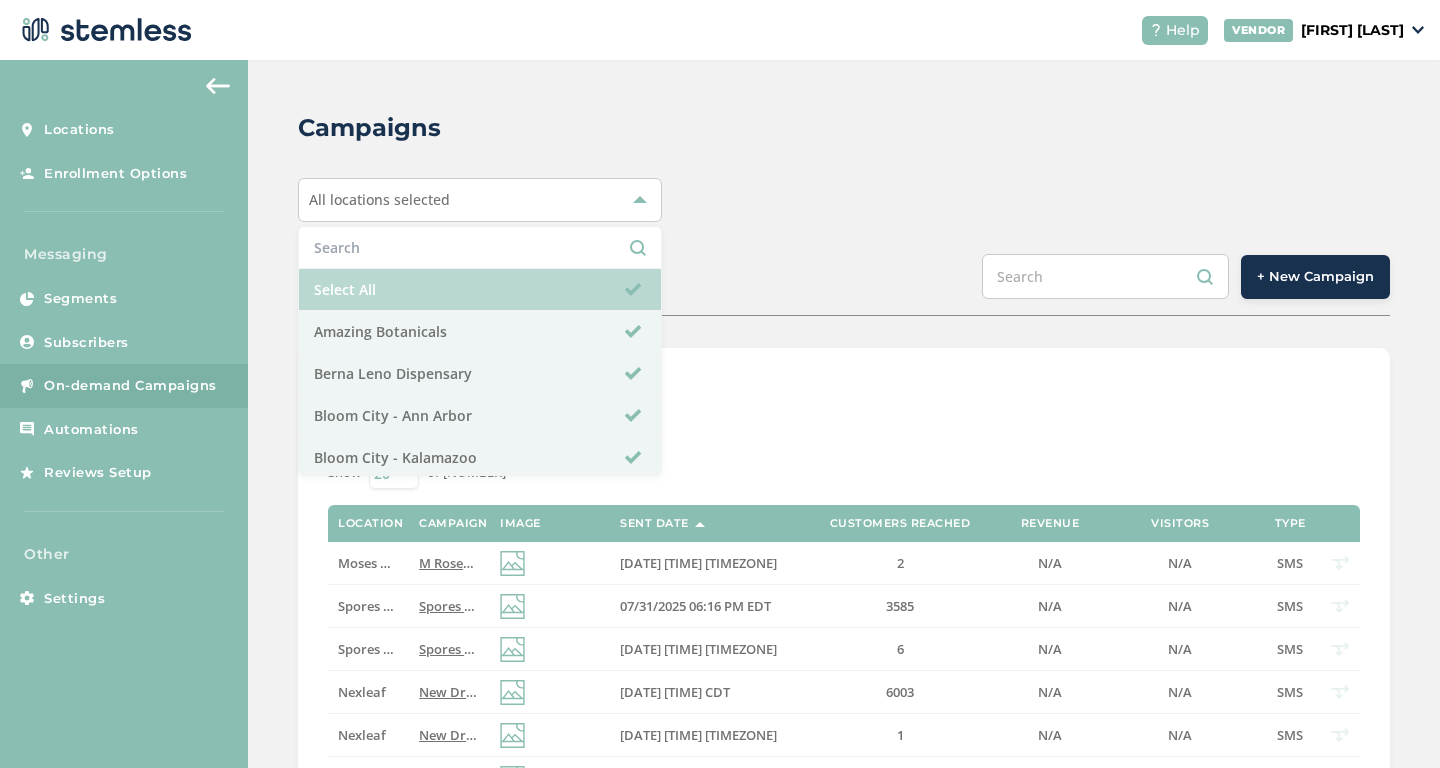 click on "Select All" at bounding box center (480, 290) 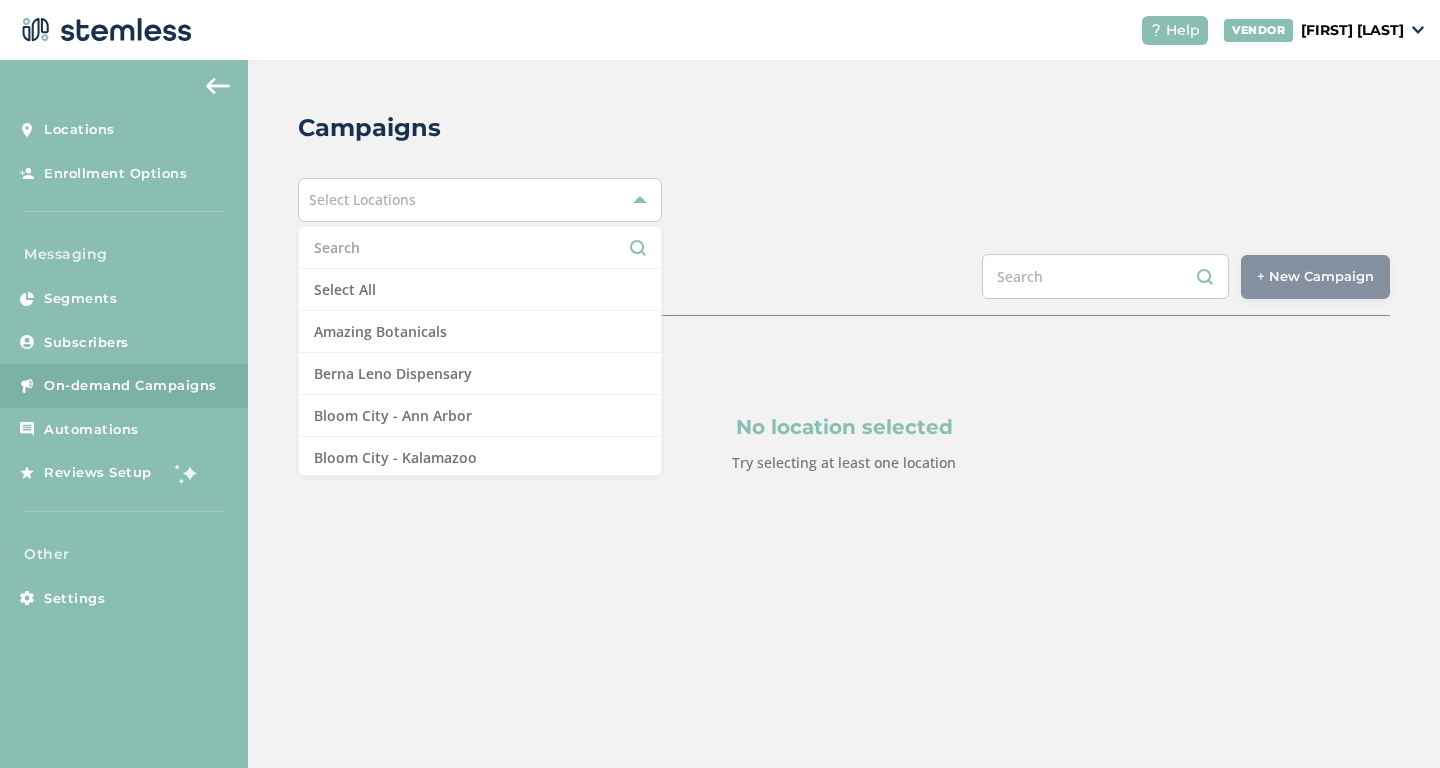 click at bounding box center (480, 247) 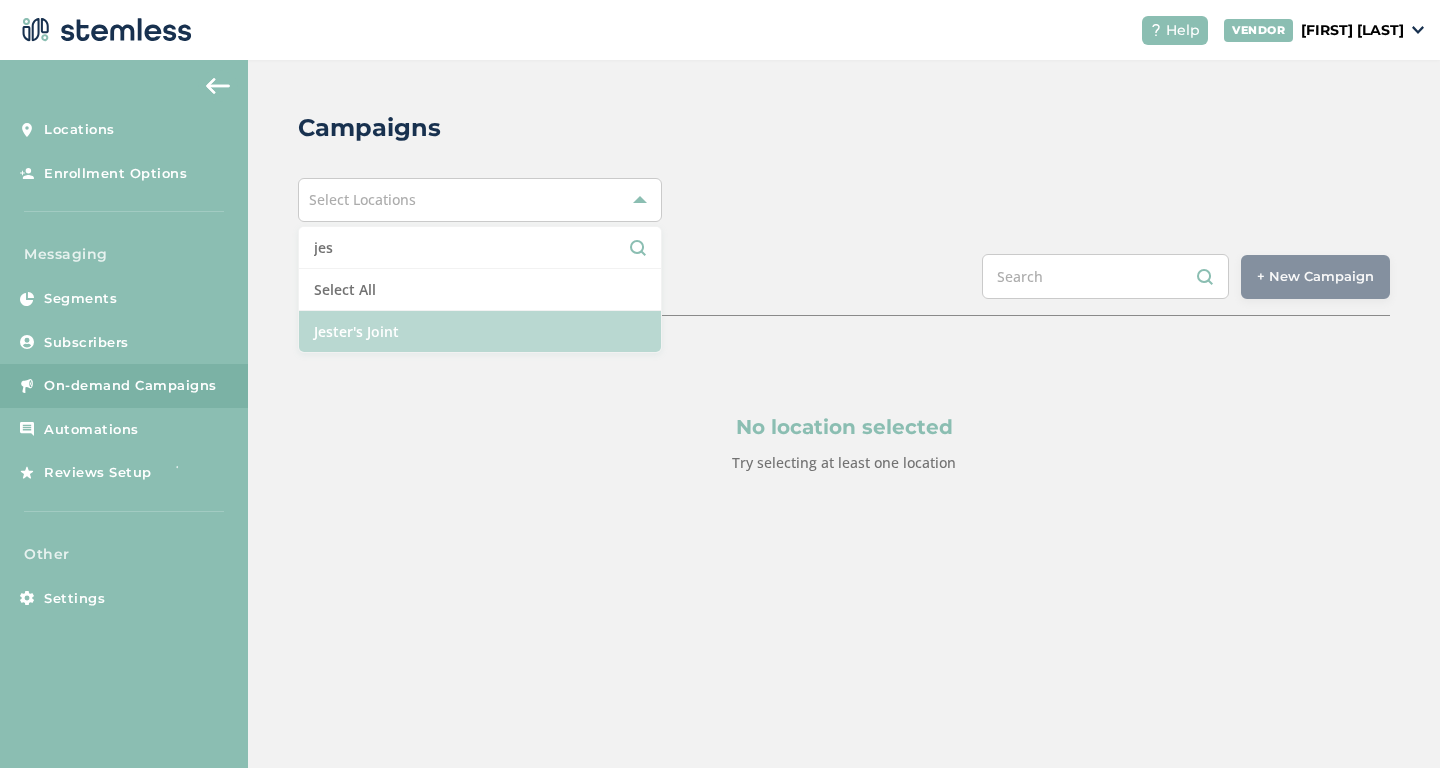 type on "jes" 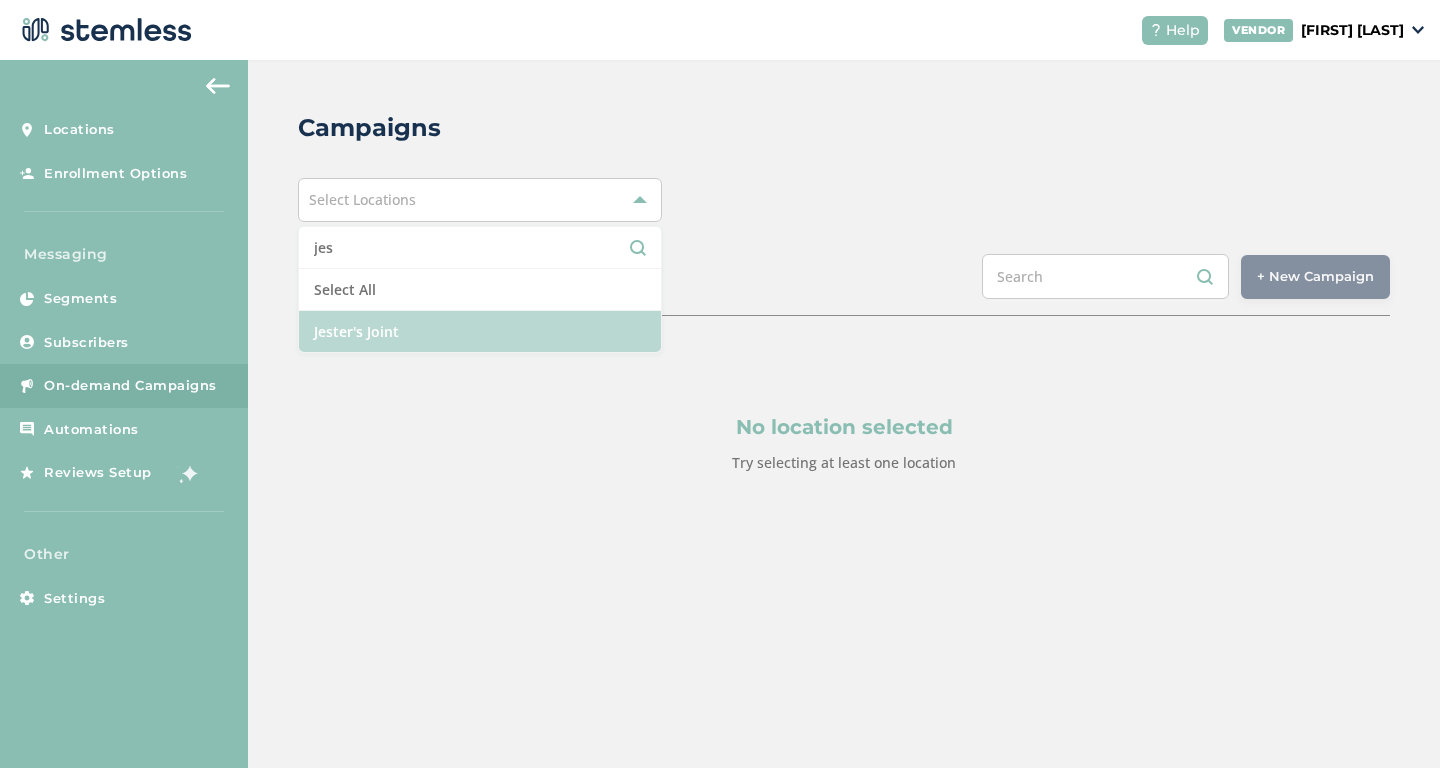 click on "Jester's Joint" at bounding box center (480, 331) 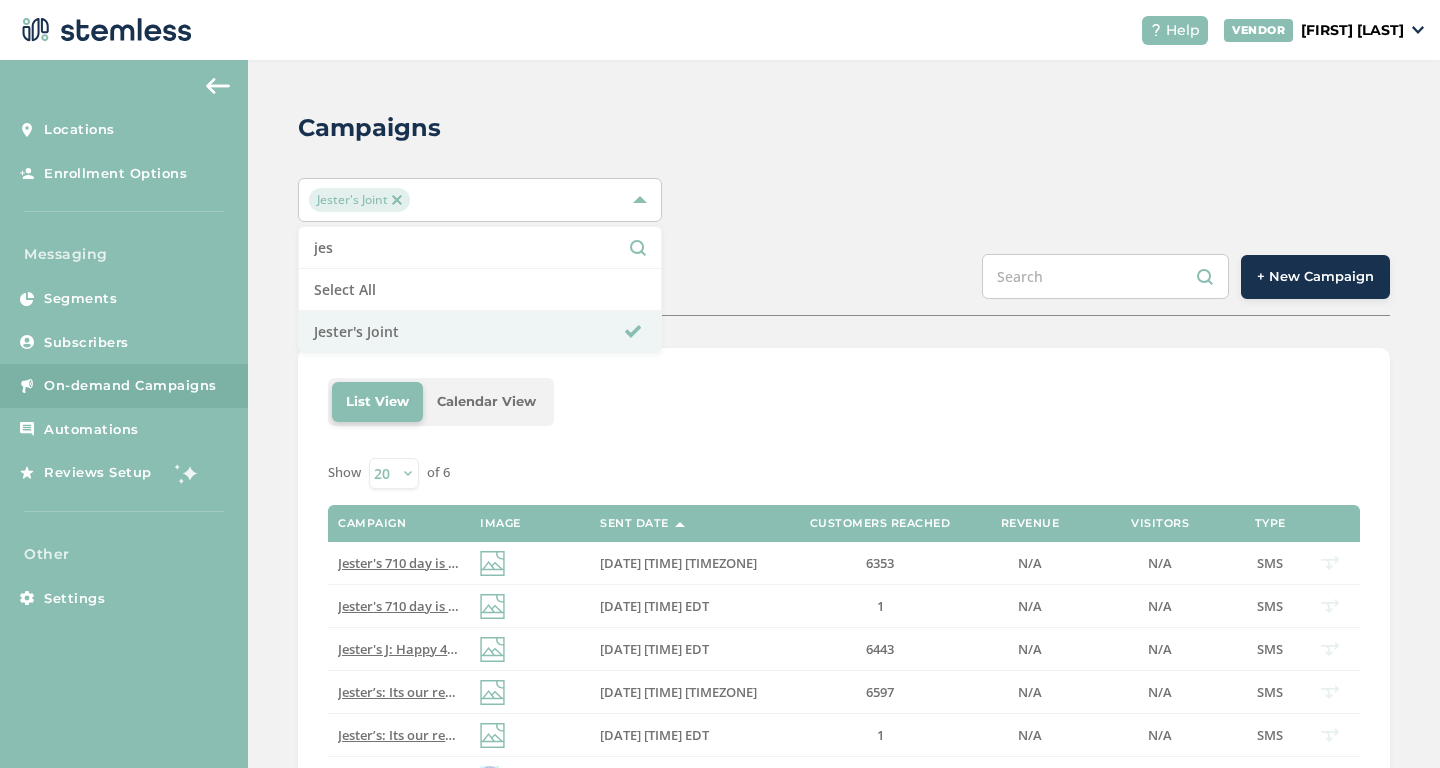 scroll, scrollTop: 64, scrollLeft: 0, axis: vertical 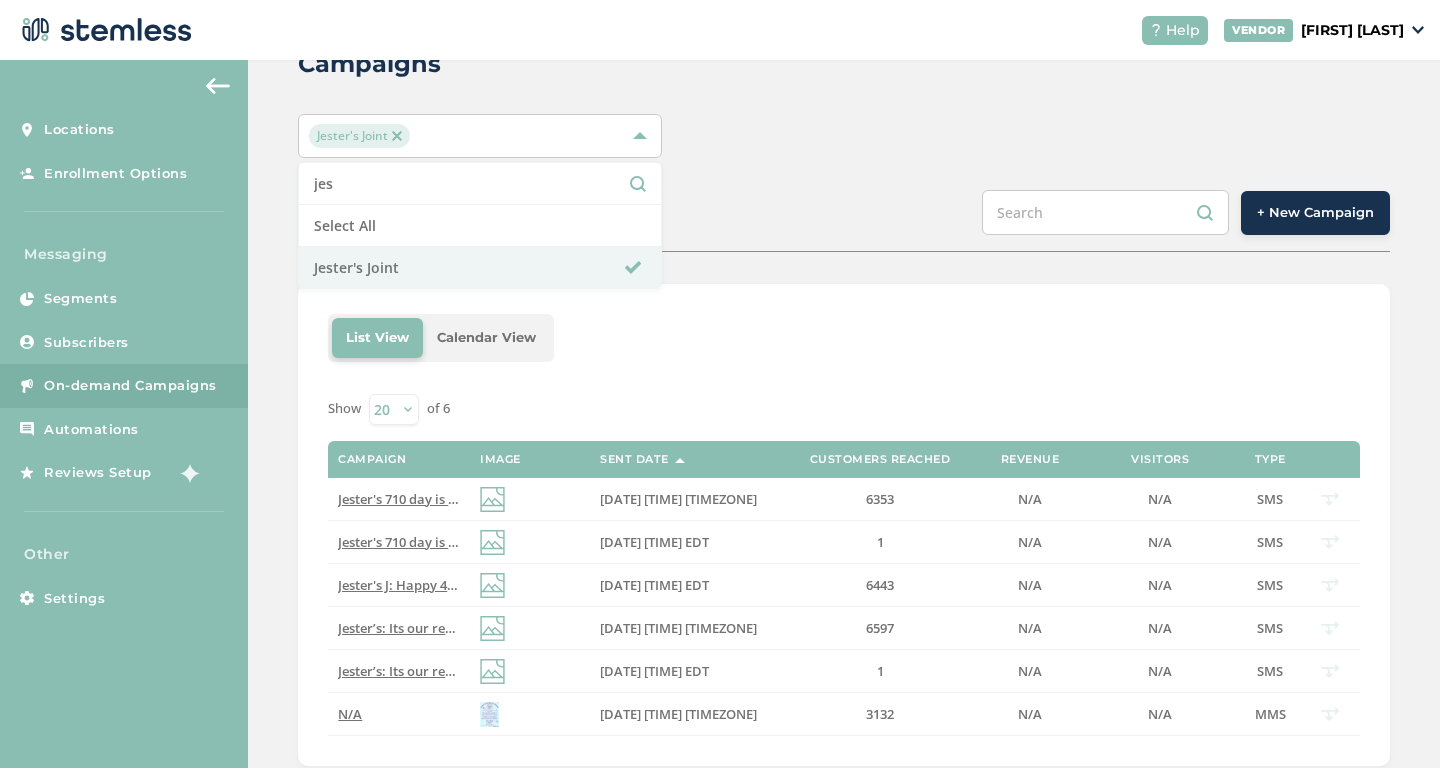 click on "+ New Campaign" at bounding box center (1315, 213) 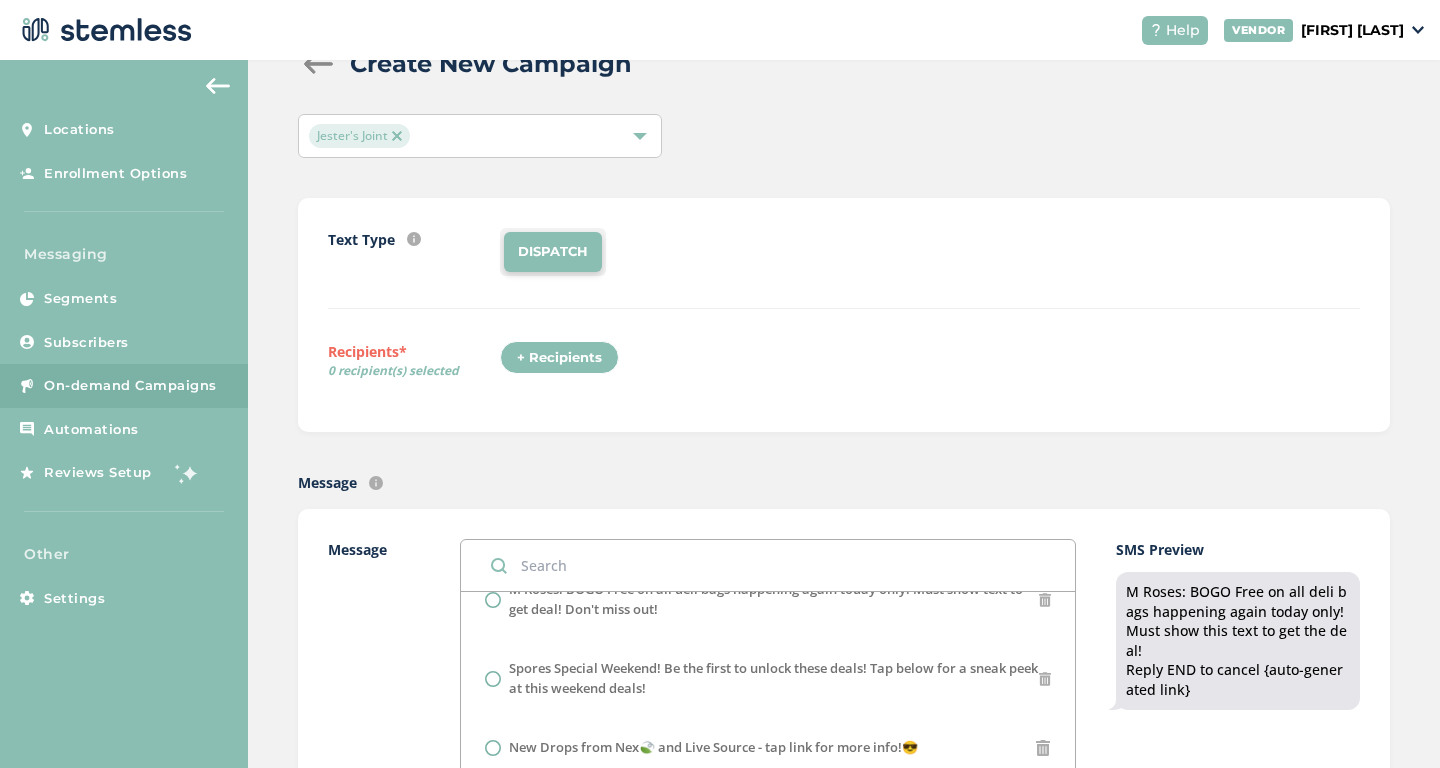scroll, scrollTop: 272, scrollLeft: 0, axis: vertical 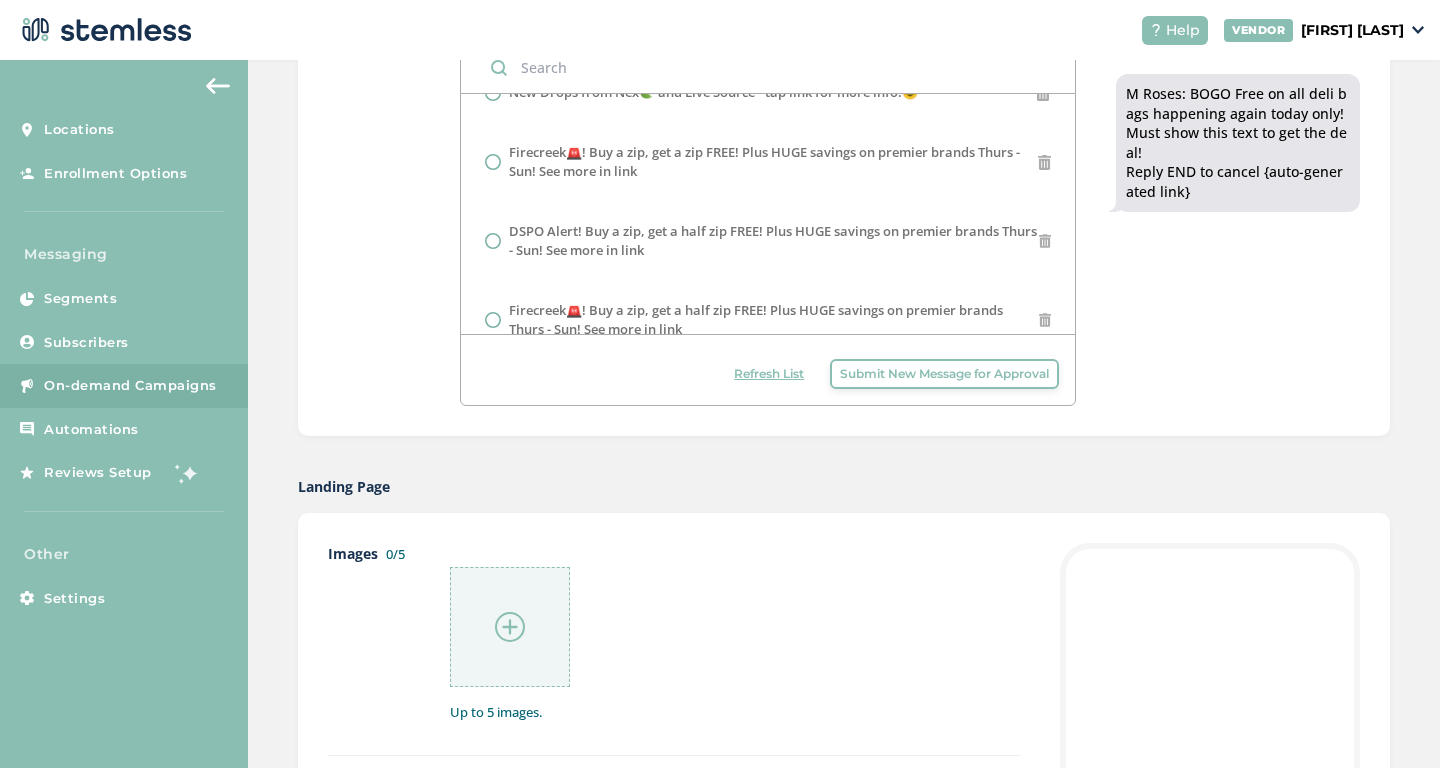 click on "Submit New Message for Approval" at bounding box center [944, 374] 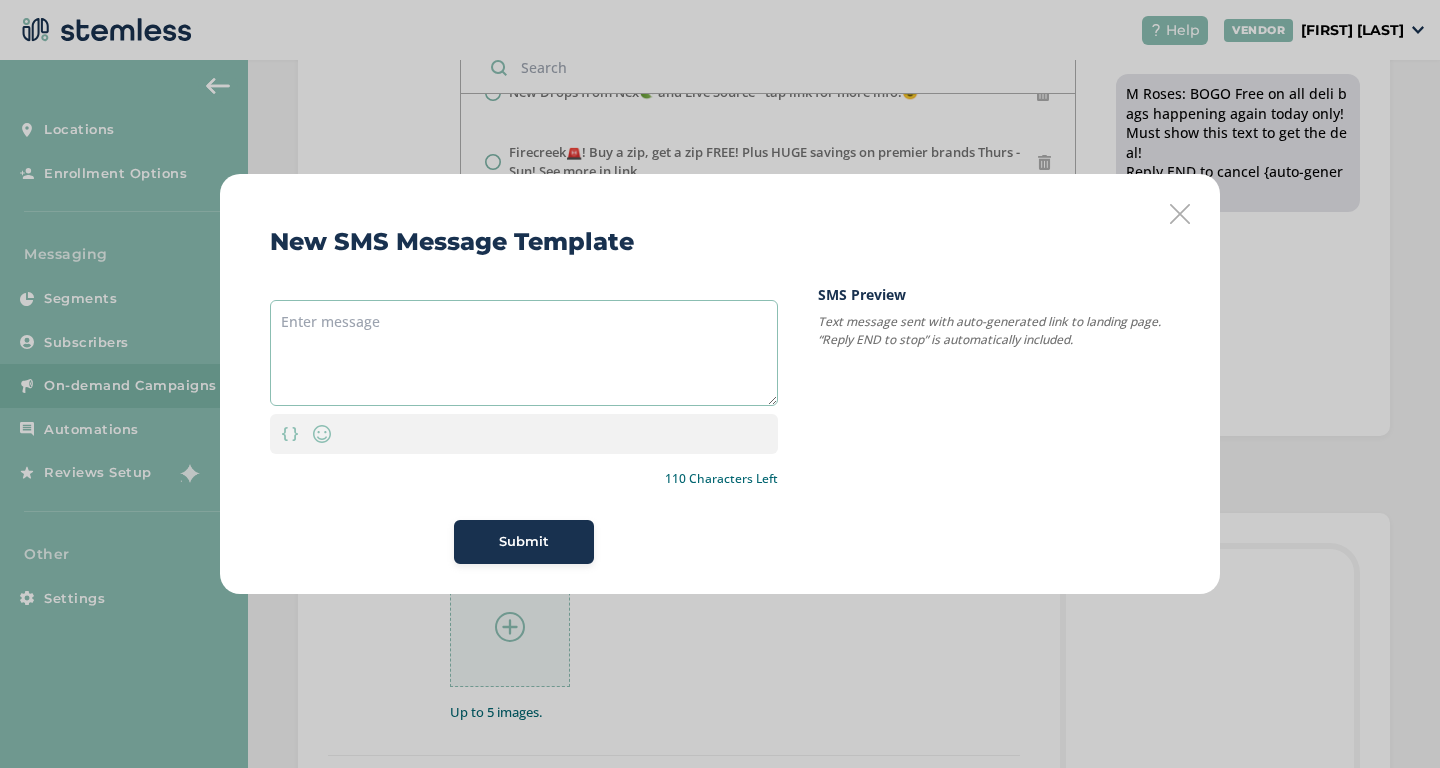 click at bounding box center [524, 353] 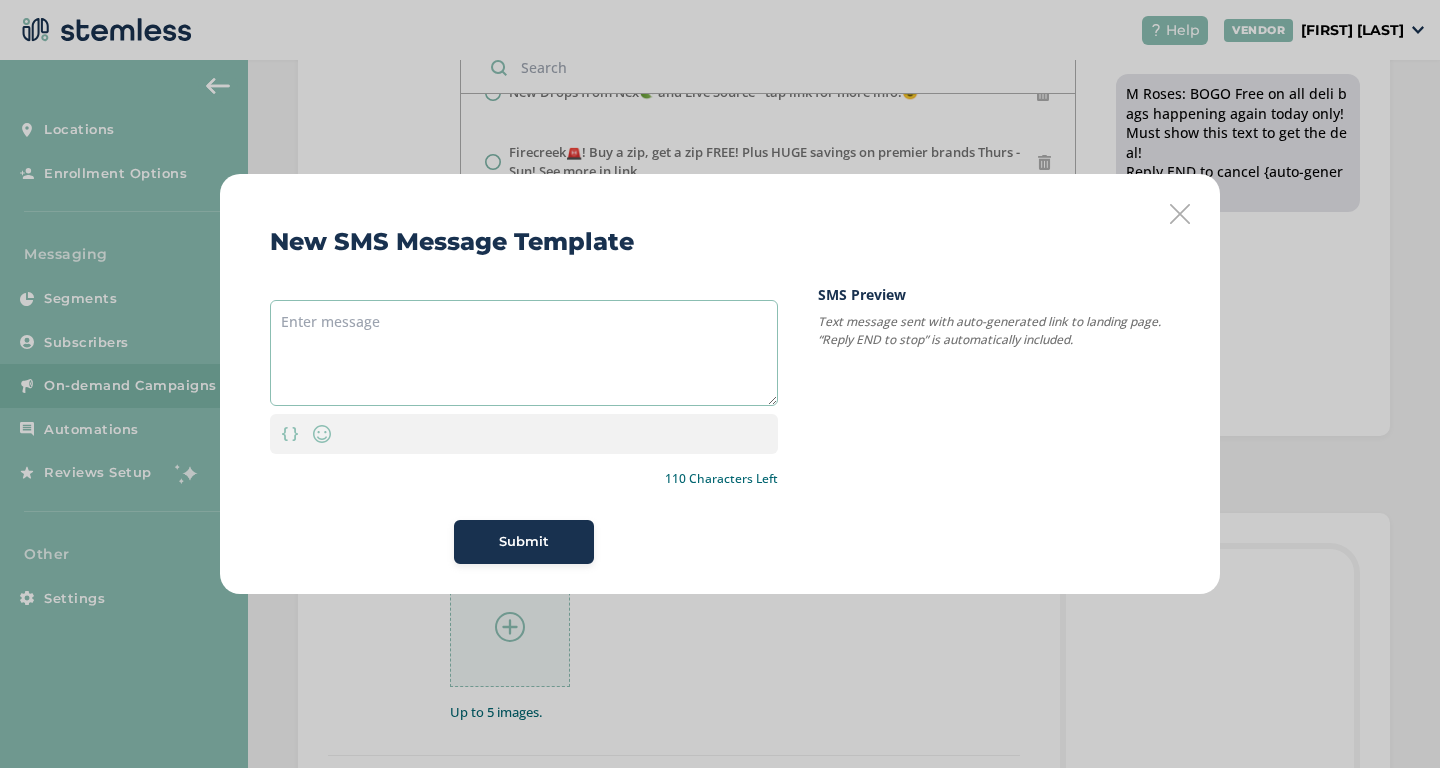 paste on "Mellow Fellow's Endless Summer: B2G1 FREE select disposables. Code: GETAWAY — Ends 8/8 @ 10AM EST" 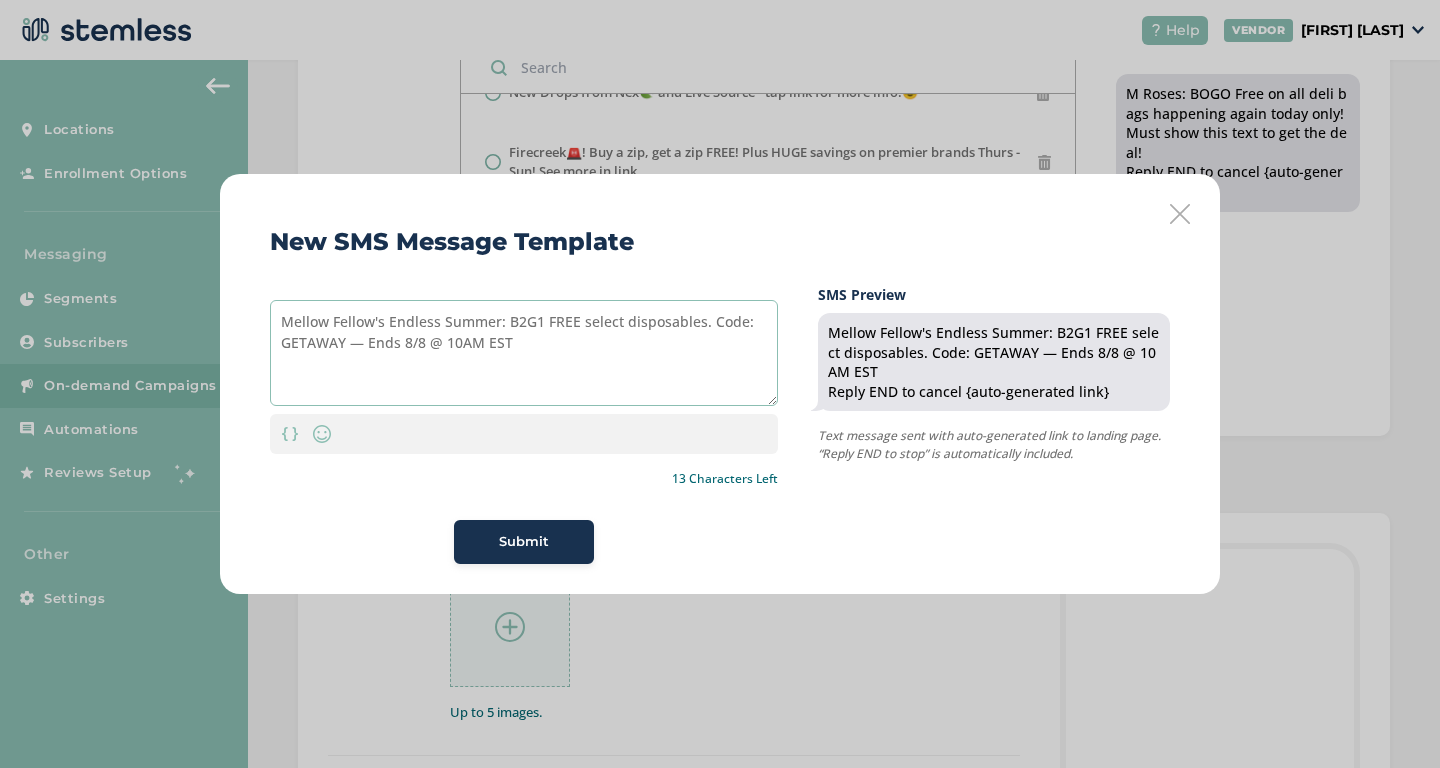 drag, startPoint x: 700, startPoint y: 324, endPoint x: 623, endPoint y: 328, distance: 77.10383 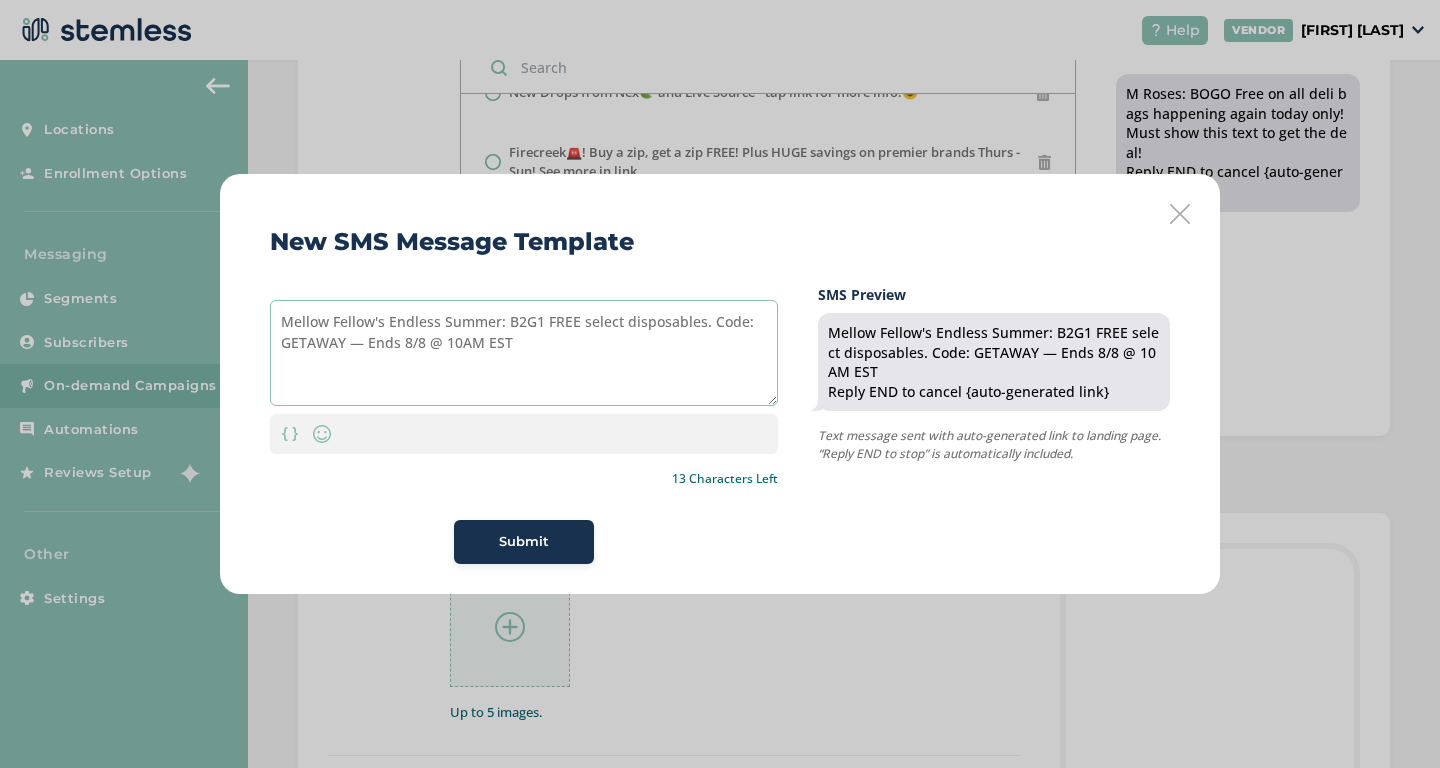 click on "Mellow Fellow's Endless Summer: B2G1 FREE select disposables. Code: GETAWAY — Ends 8/8 @ 10AM EST" at bounding box center (524, 353) 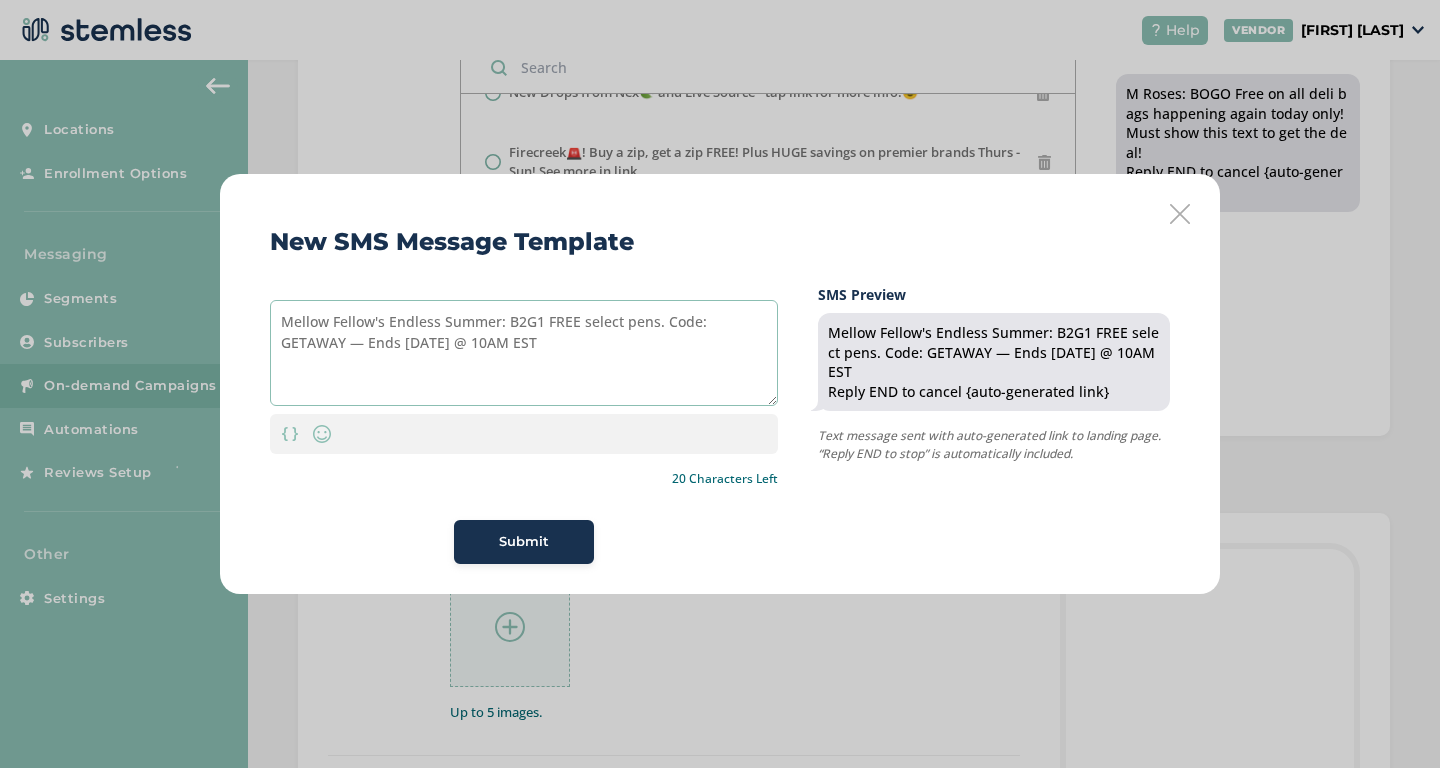 type on "Mellow Fellow's Endless Summer: B2G1 FREE select pens. Code: GETAWAY — Ends [DATE] @ 10AM EST" 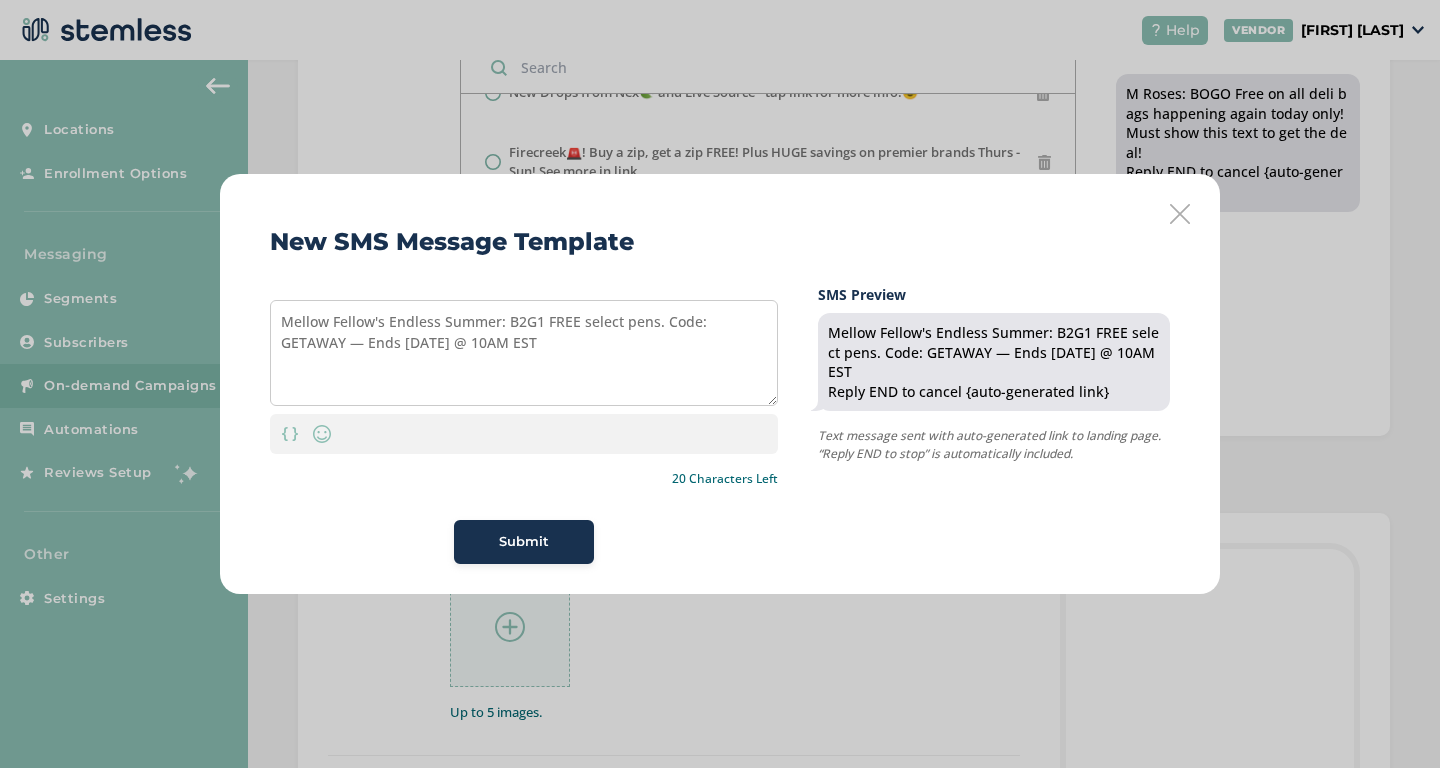click on "Submit" at bounding box center (524, 542) 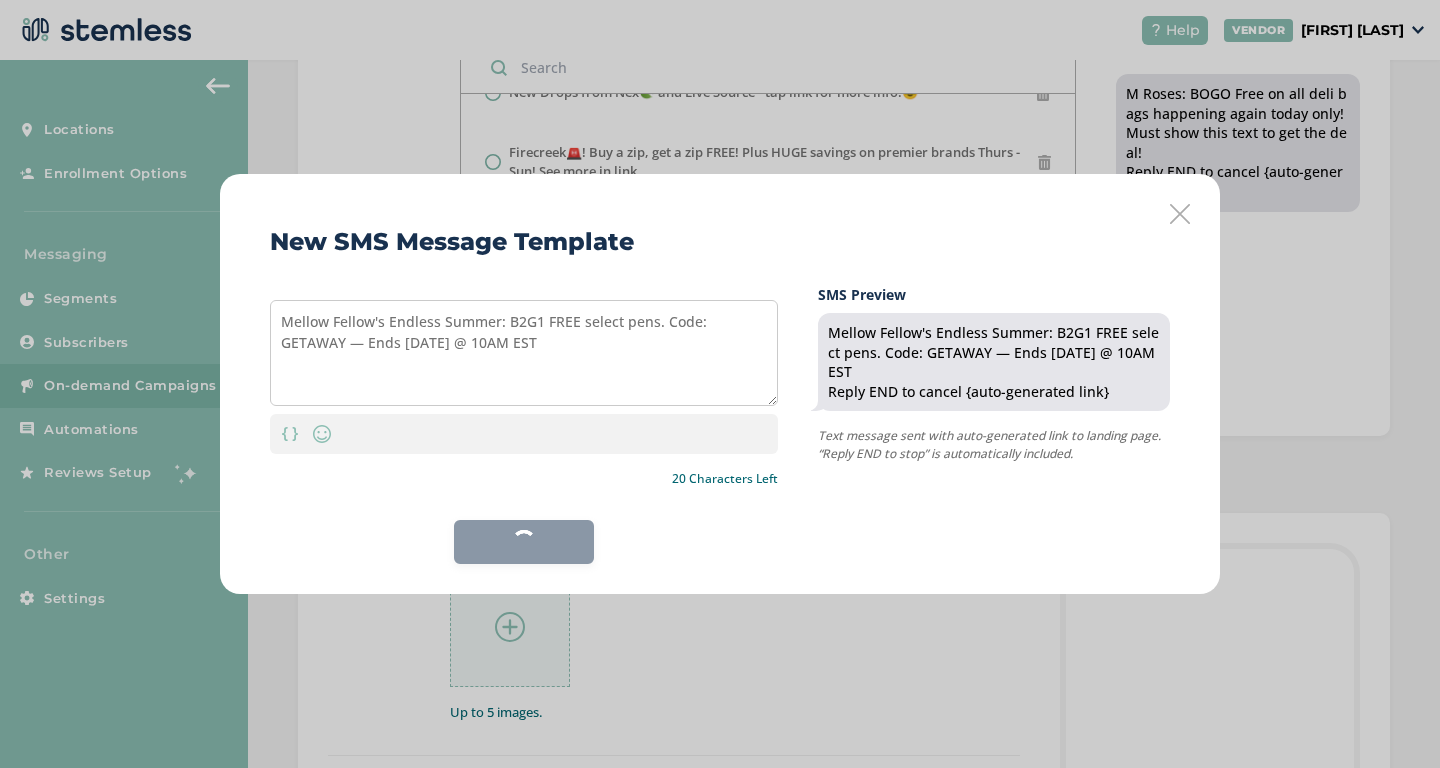 scroll, scrollTop: 0, scrollLeft: 0, axis: both 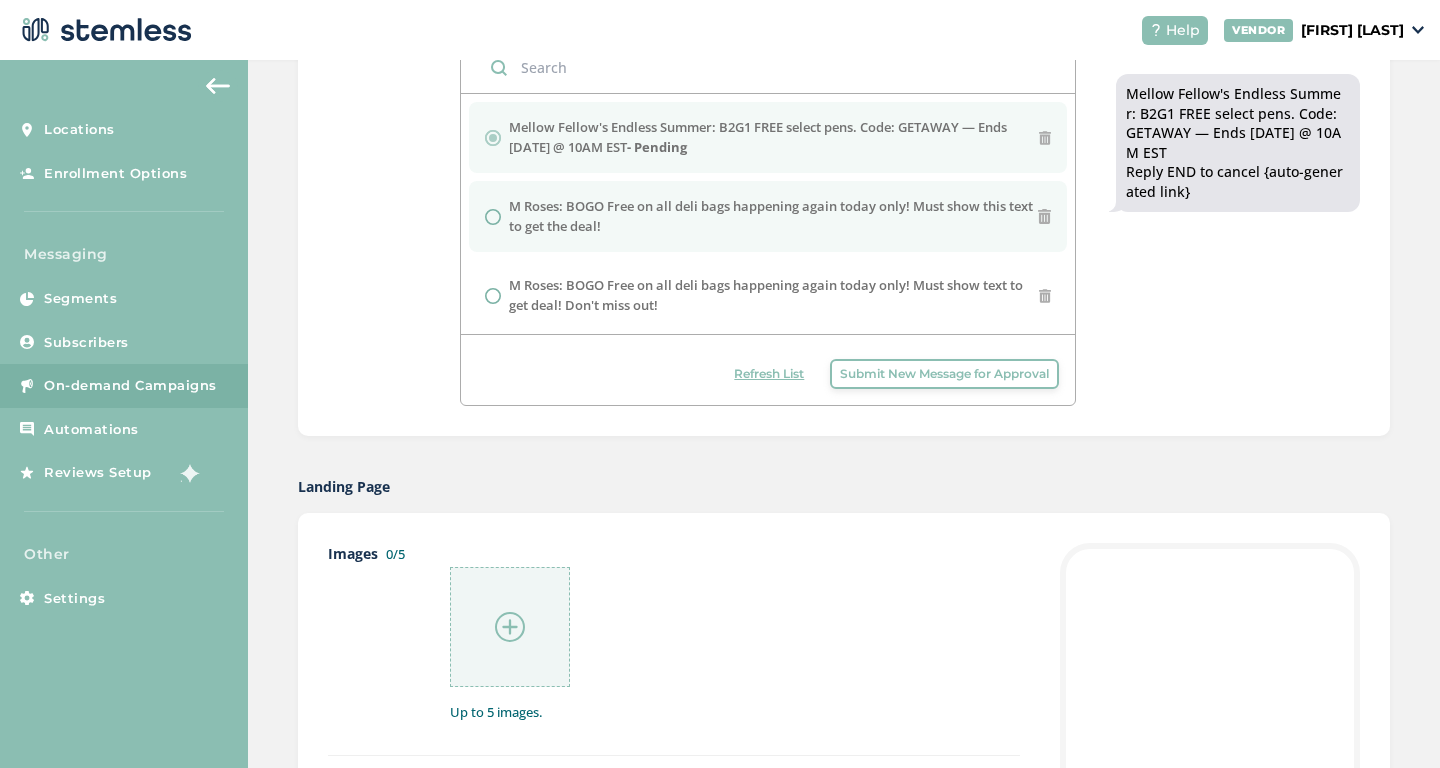 drag, startPoint x: 639, startPoint y: 226, endPoint x: 510, endPoint y: 215, distance: 129.46814 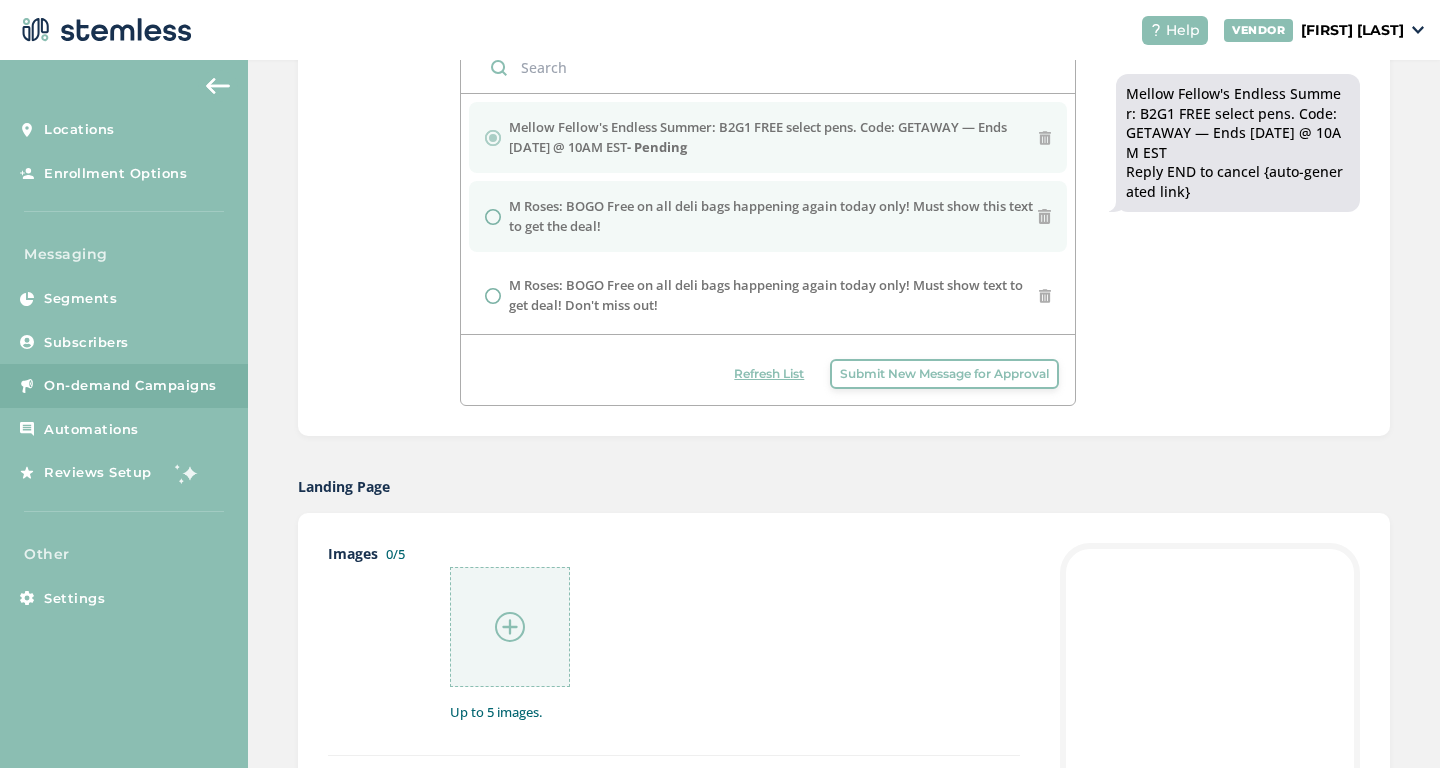 click on "M Roses: BOGO Free on all deli bags happening again today only! Must show this text to get the deal!" at bounding box center (773, 216) 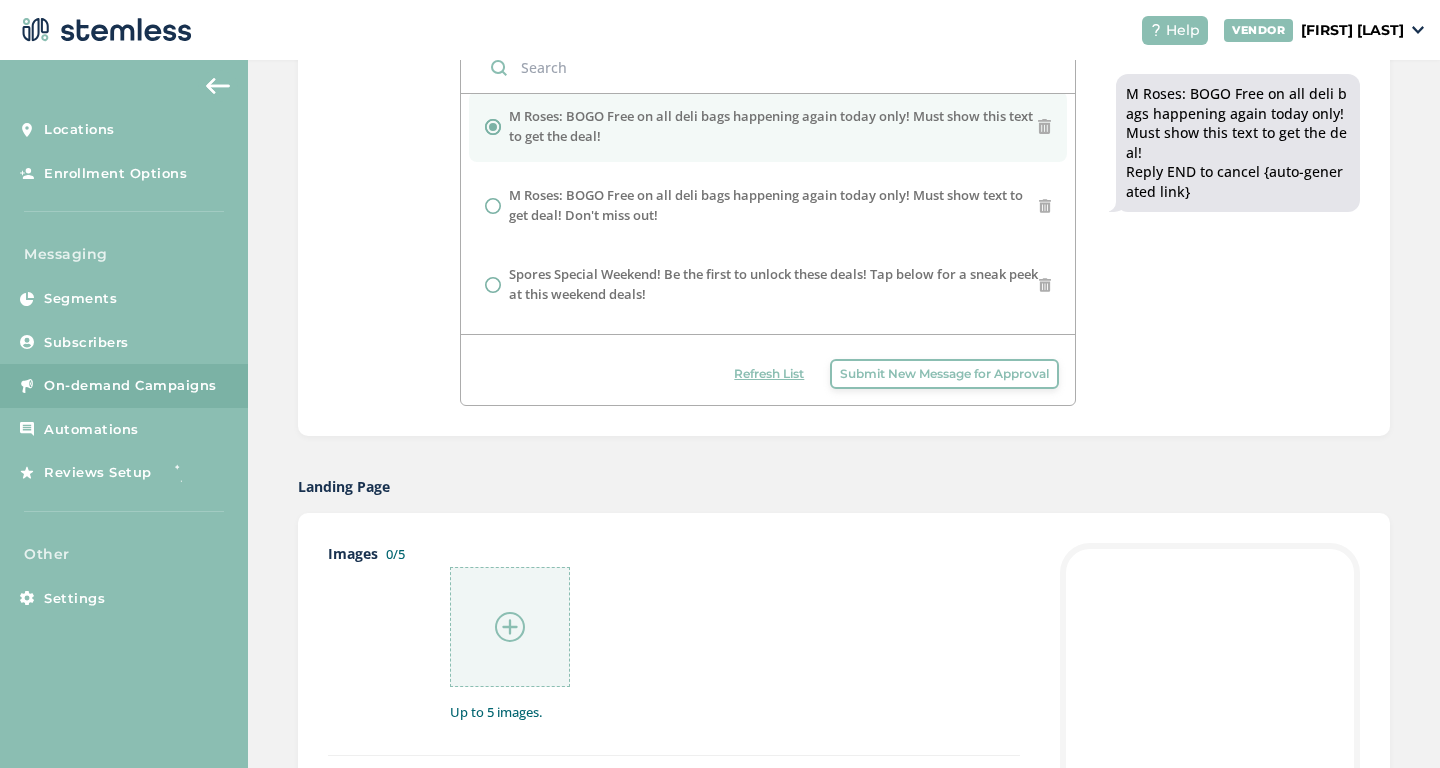 scroll, scrollTop: 89, scrollLeft: 0, axis: vertical 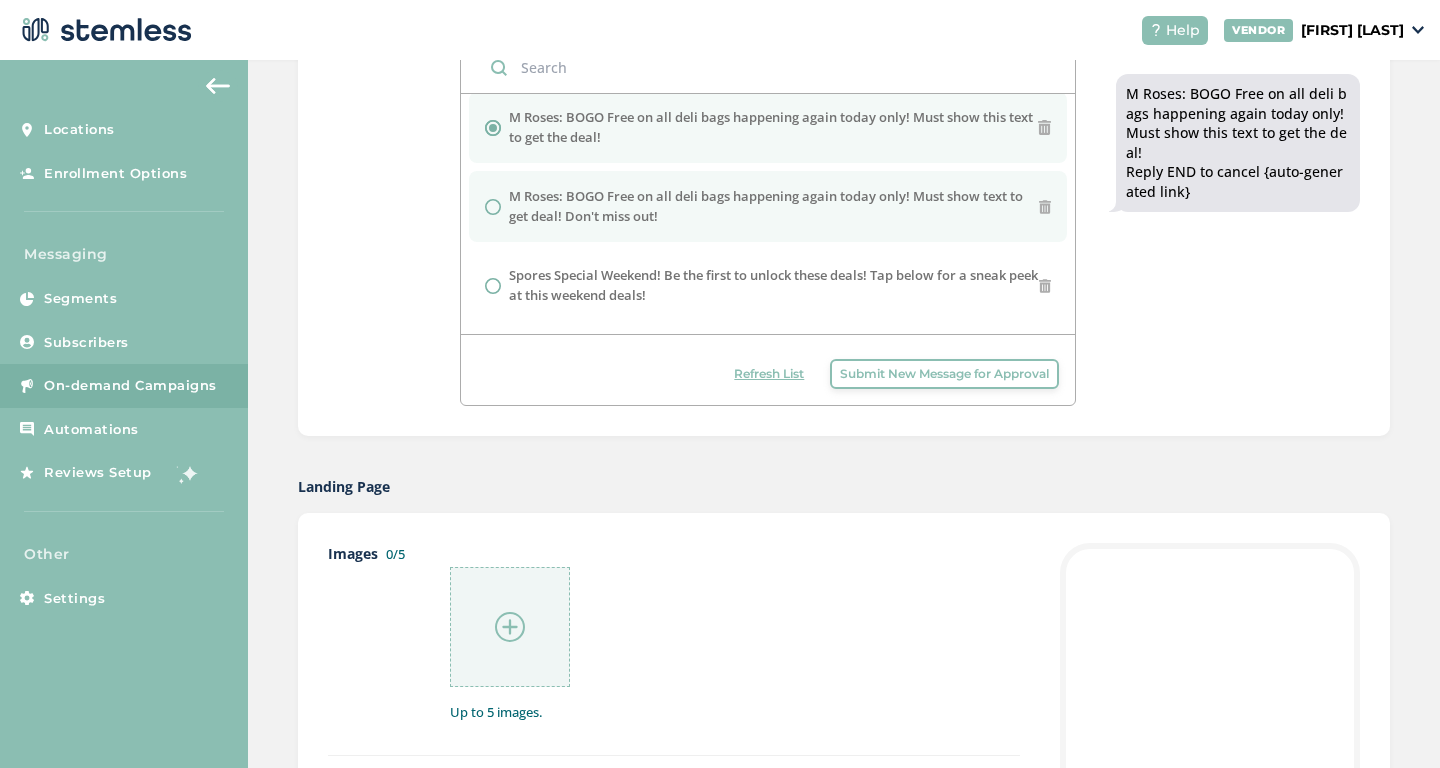 drag, startPoint x: 663, startPoint y: 217, endPoint x: 504, endPoint y: 198, distance: 160.1312 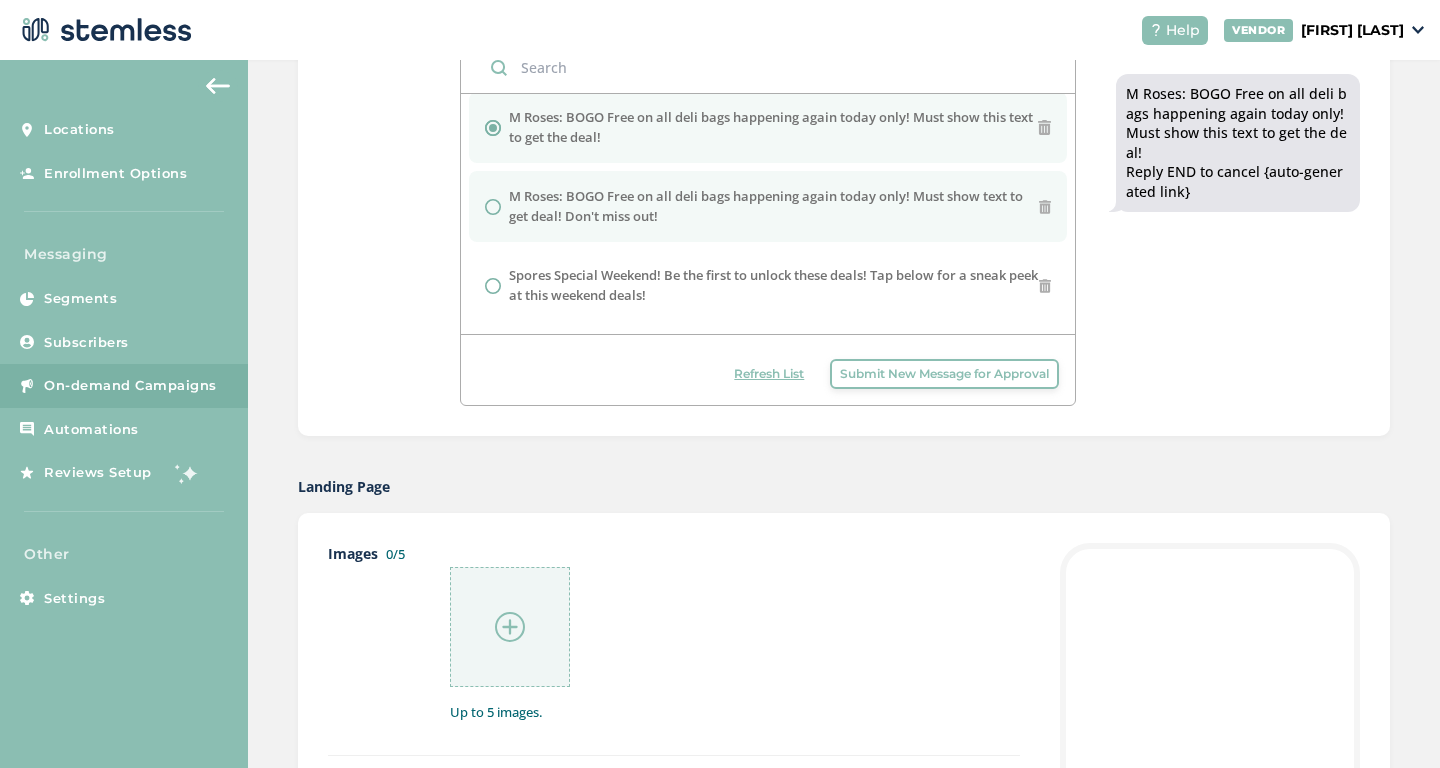 click on "M Roses: BOGO Free on all deli bags happening again today only! Must show text to get deal! Don't miss out!" at bounding box center (768, 206) 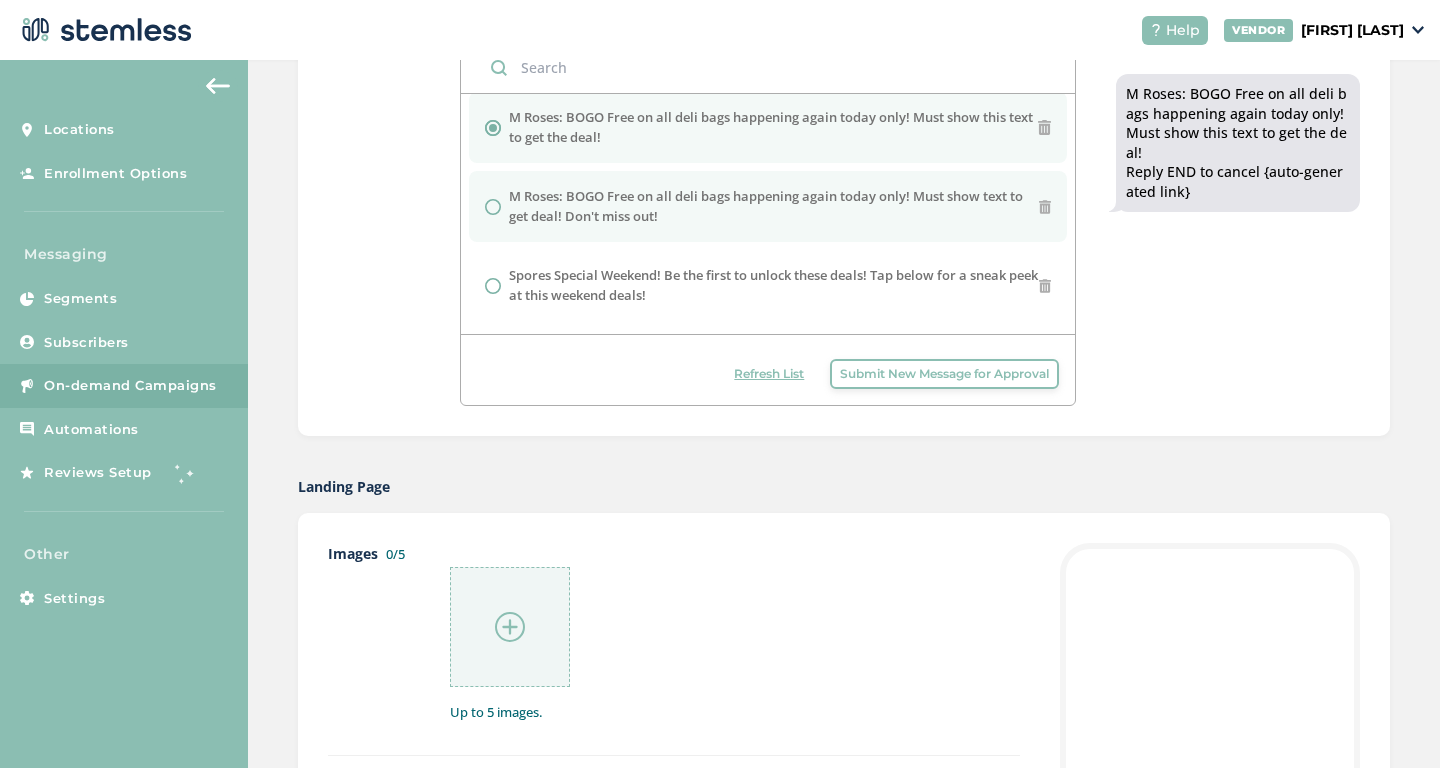 radio on "false" 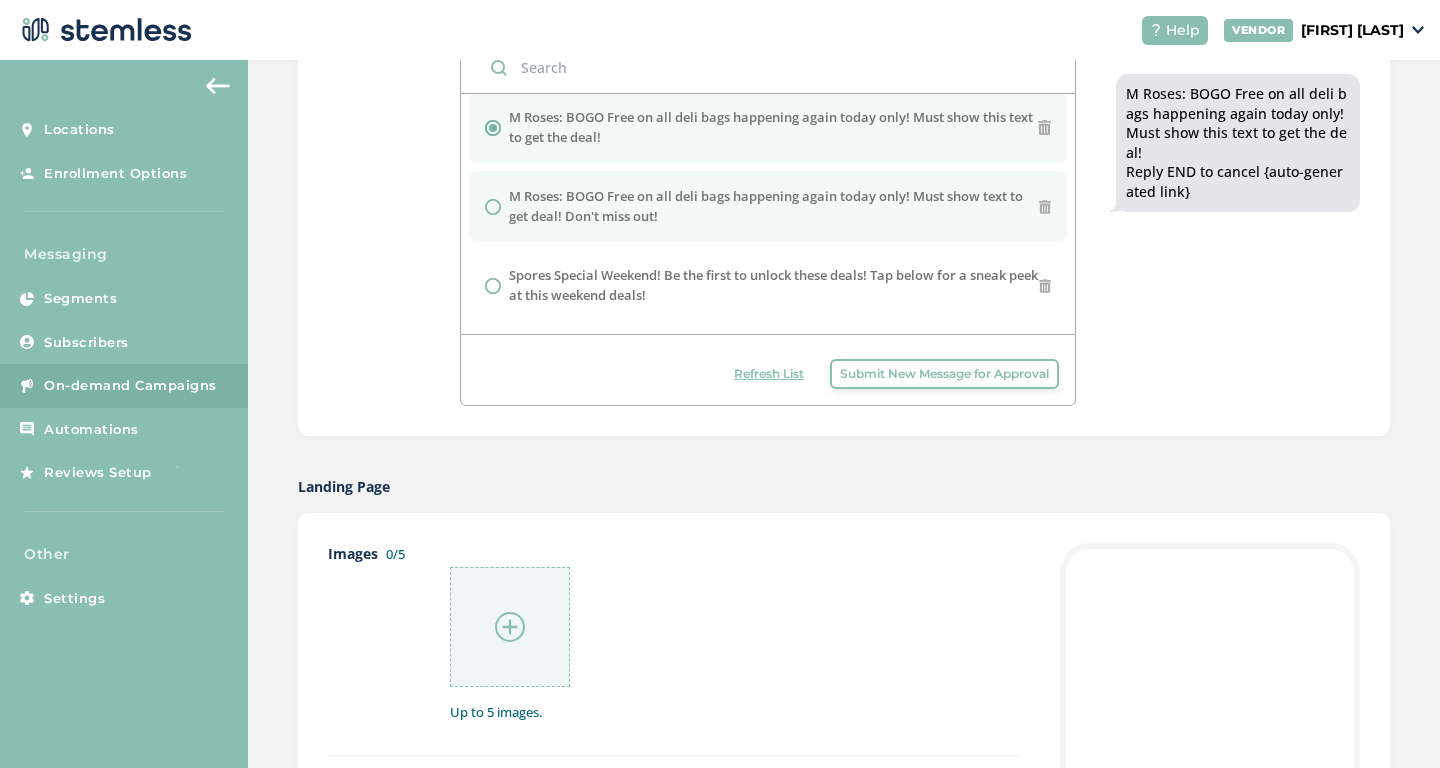 radio on "true" 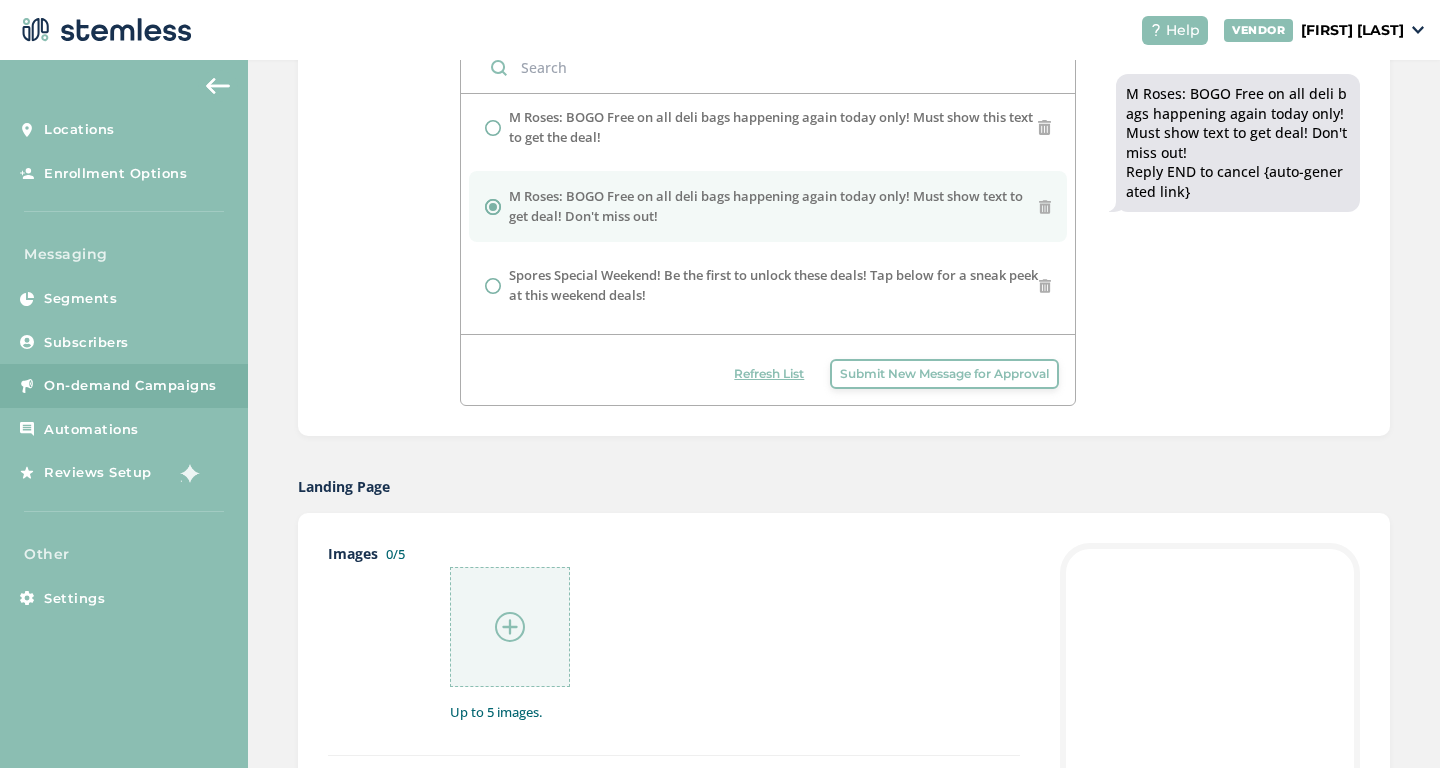copy on "M Roses: BOGO Free on all deli bags happening again today only! Must show text to get deal! Don't miss out!" 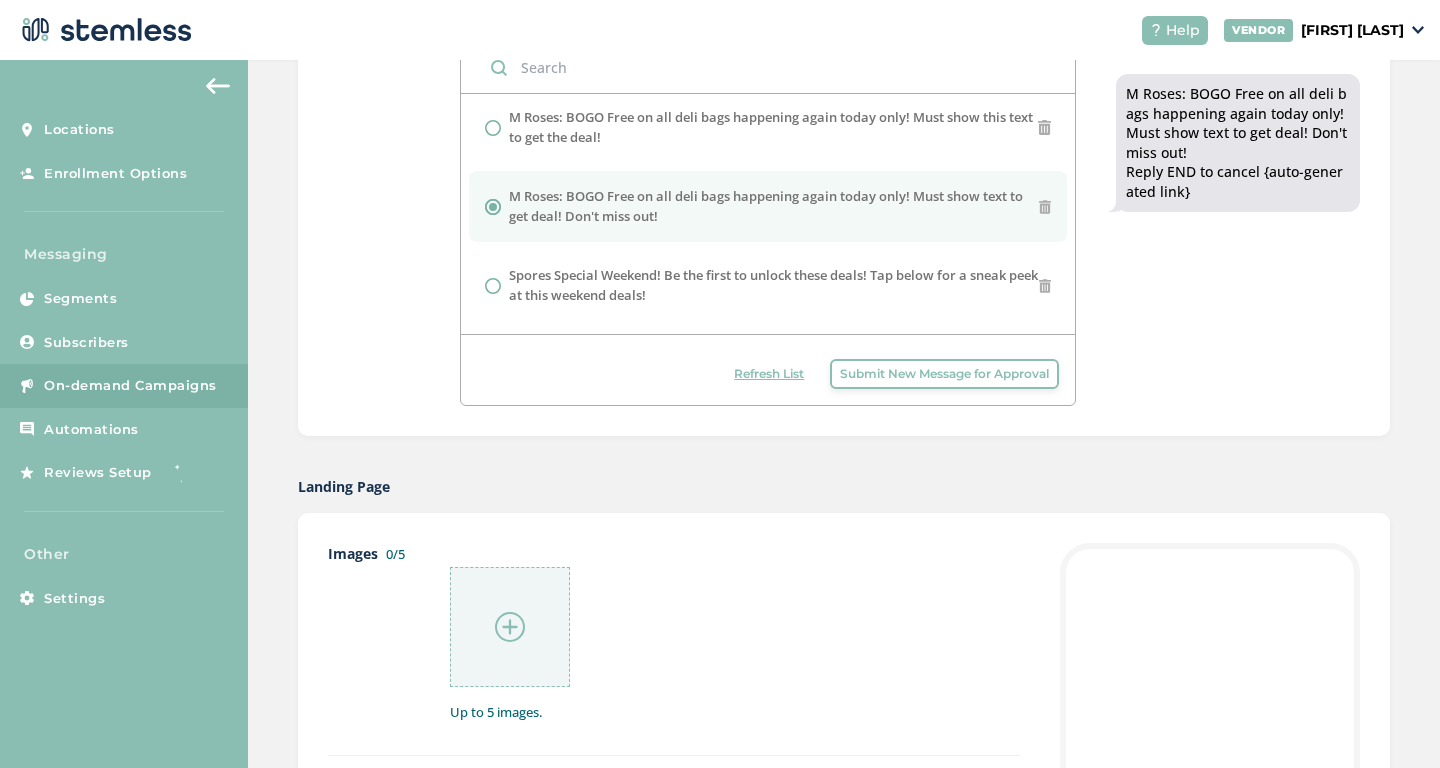 click on "Submit New Message for Approval" at bounding box center (944, 374) 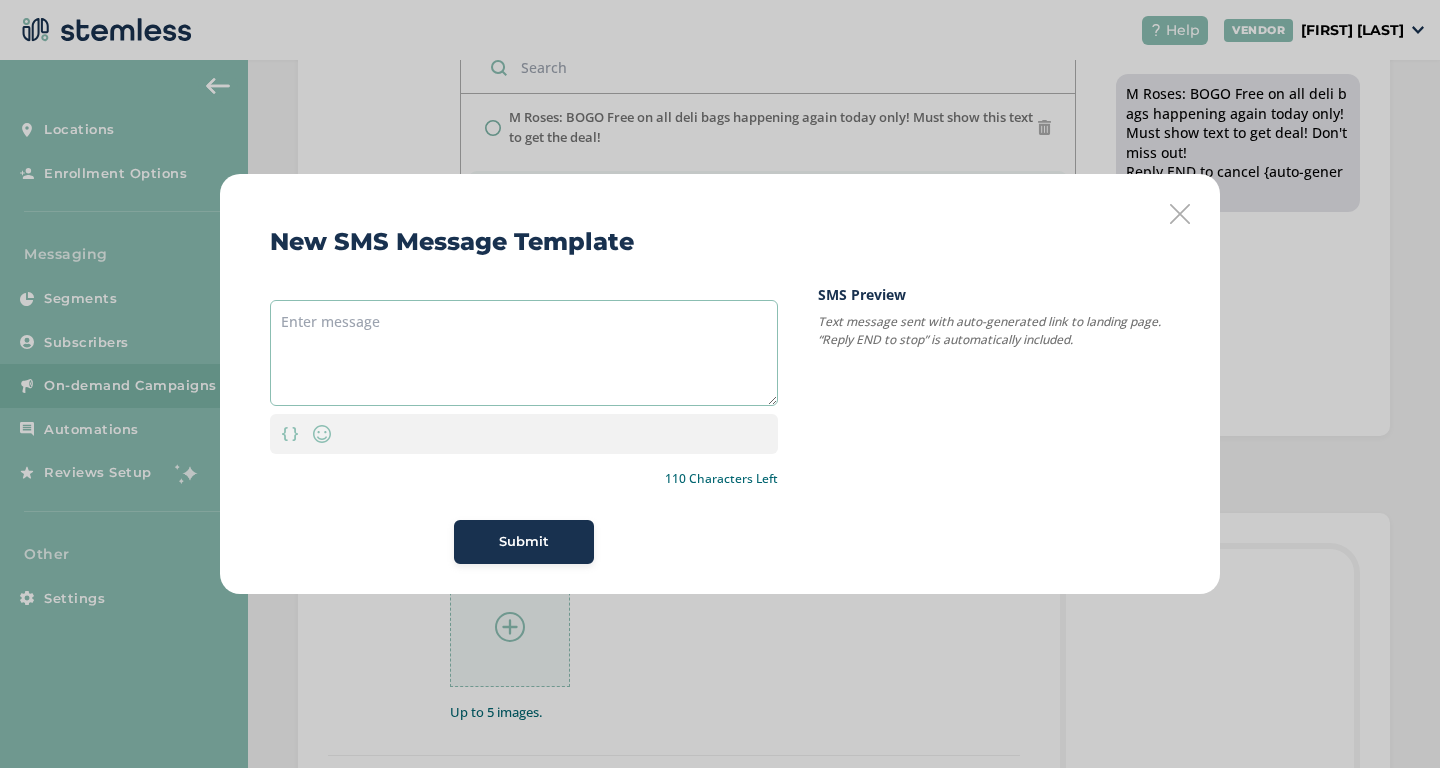 click at bounding box center [524, 353] 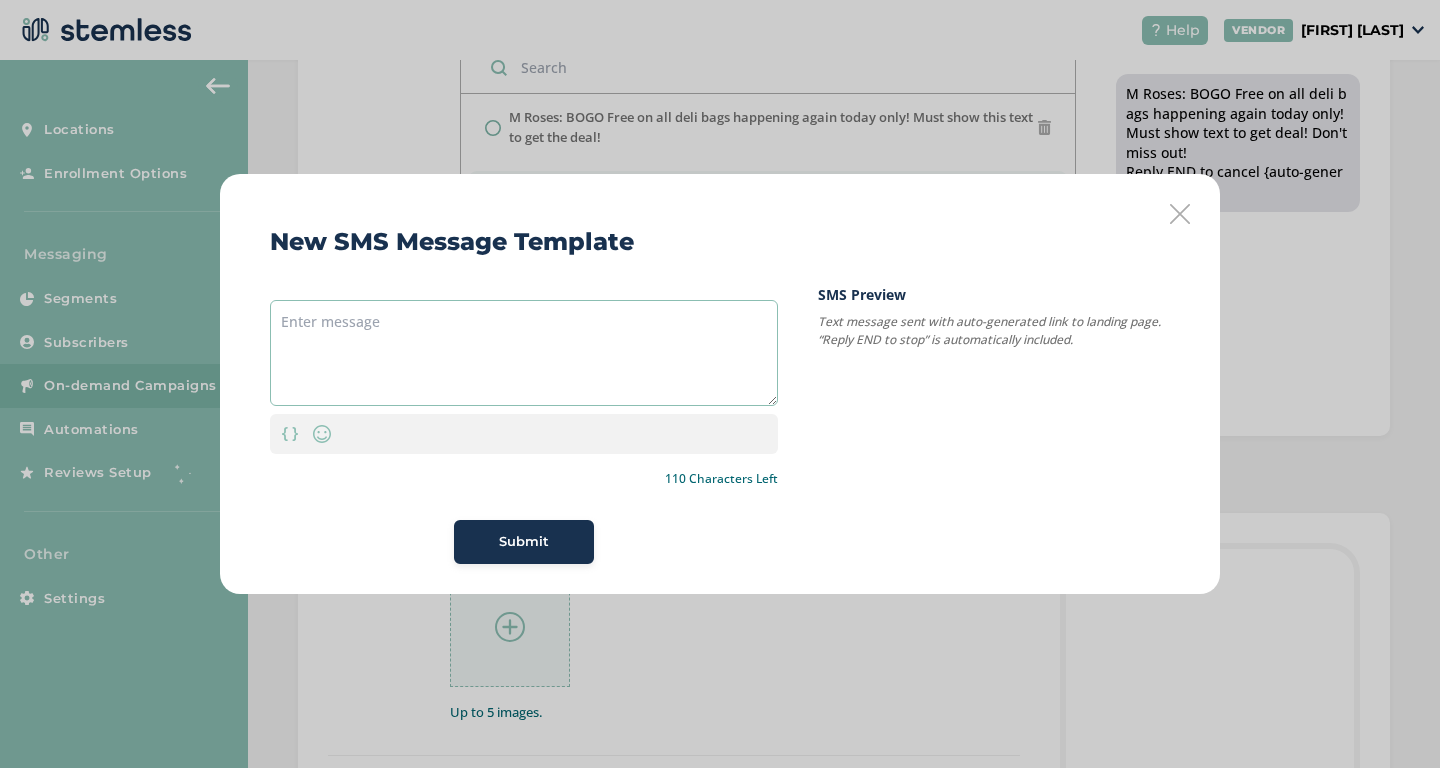 paste on "M Roses: BOGO Free on all deli bags happening again today only! Must show text to get deal! Don't miss out!" 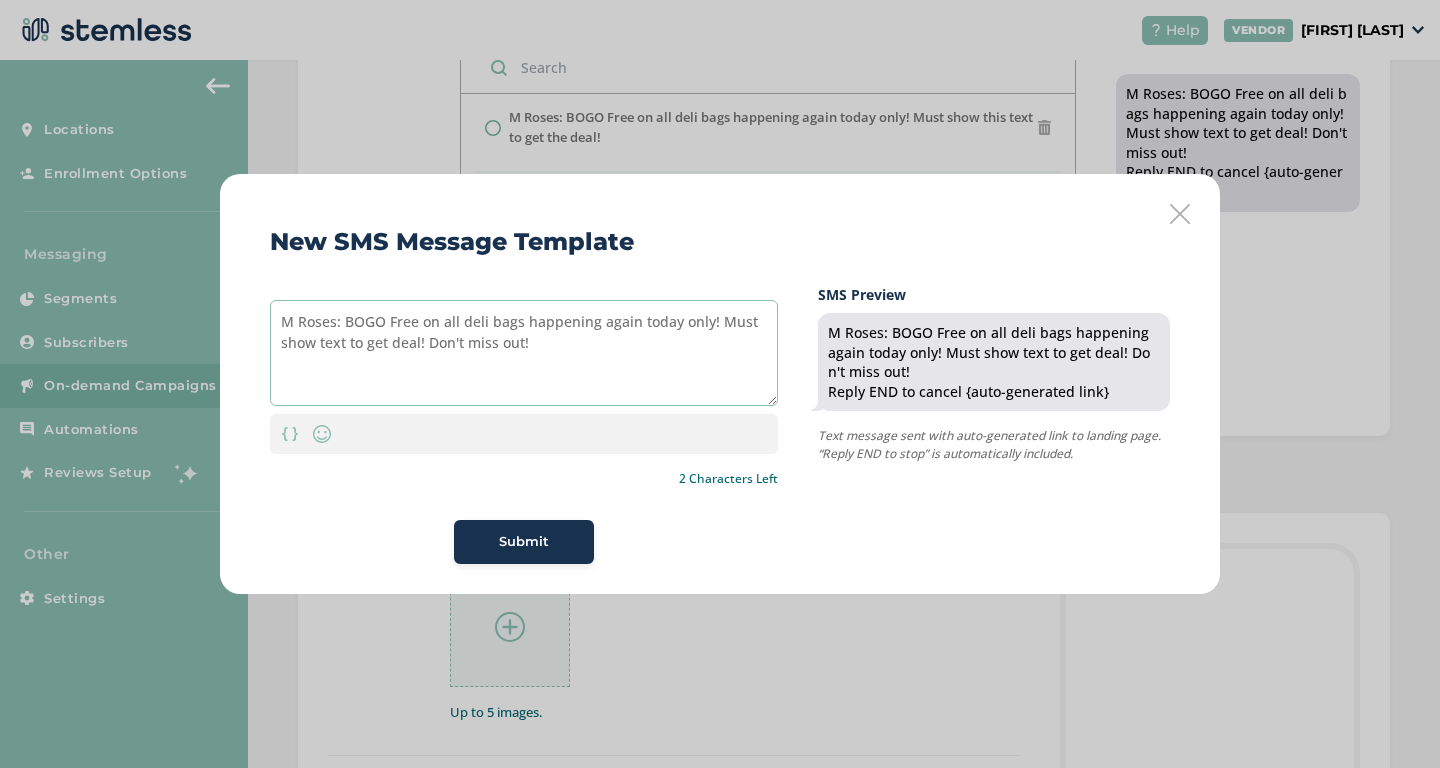click on "M Roses: BOGO Free on all deli bags happening again today only! Must show text to get deal! Don't miss out!" at bounding box center [524, 353] 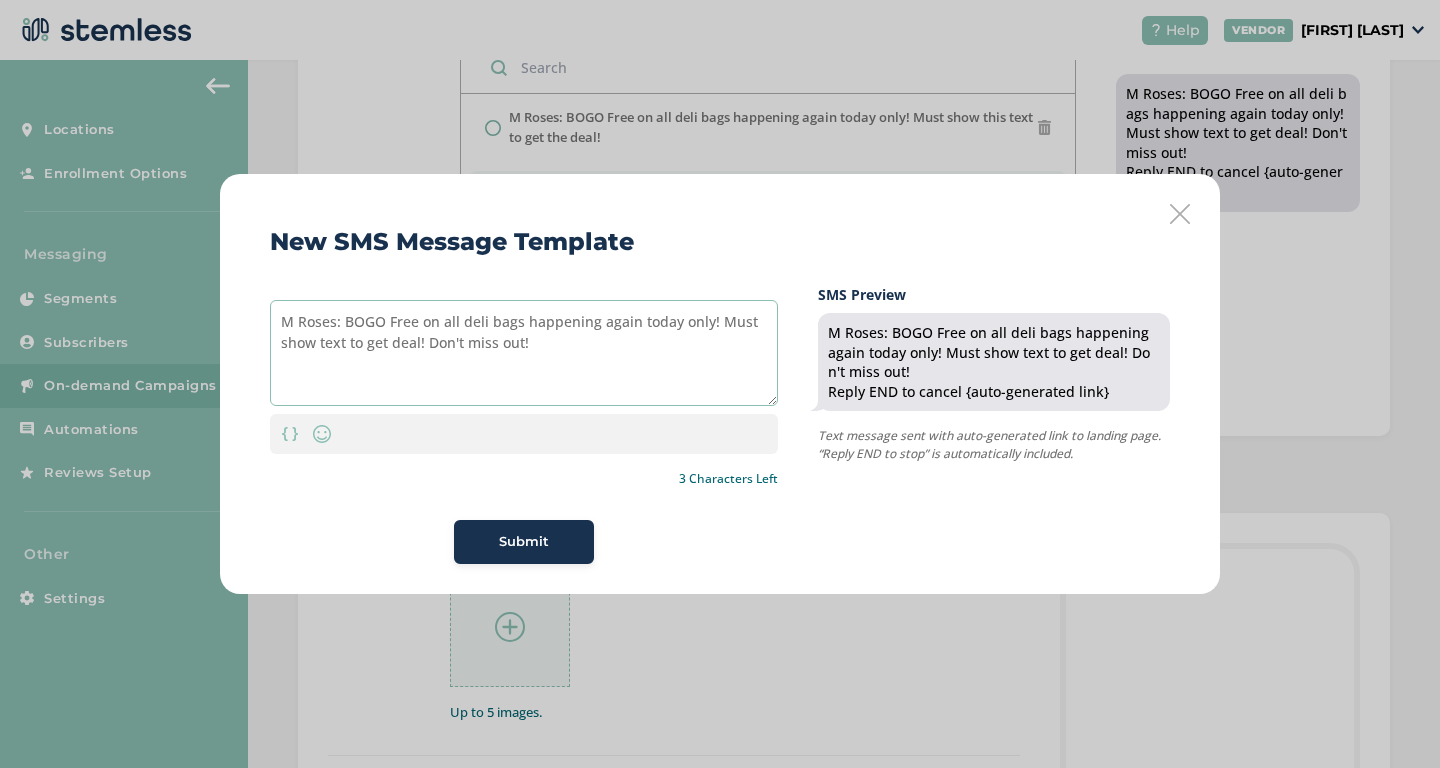 click on "M Roses: BOGO Free on all deli bags happening again today only! Must show text to get deal! Don't miss out!" at bounding box center (524, 353) 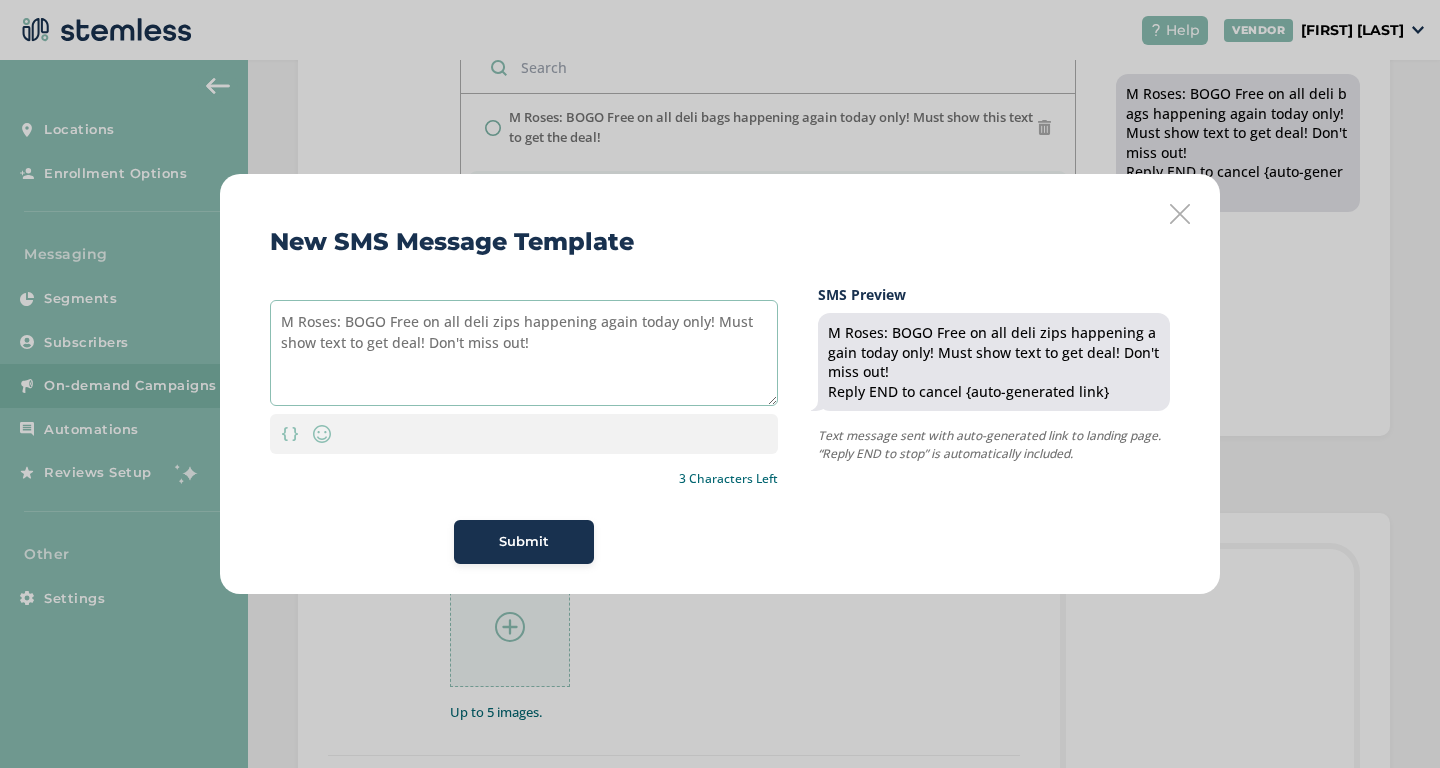 type on "M Roses: BOGO Free on all deli zips happening again today only! Must show text to get deal! Don't miss out!" 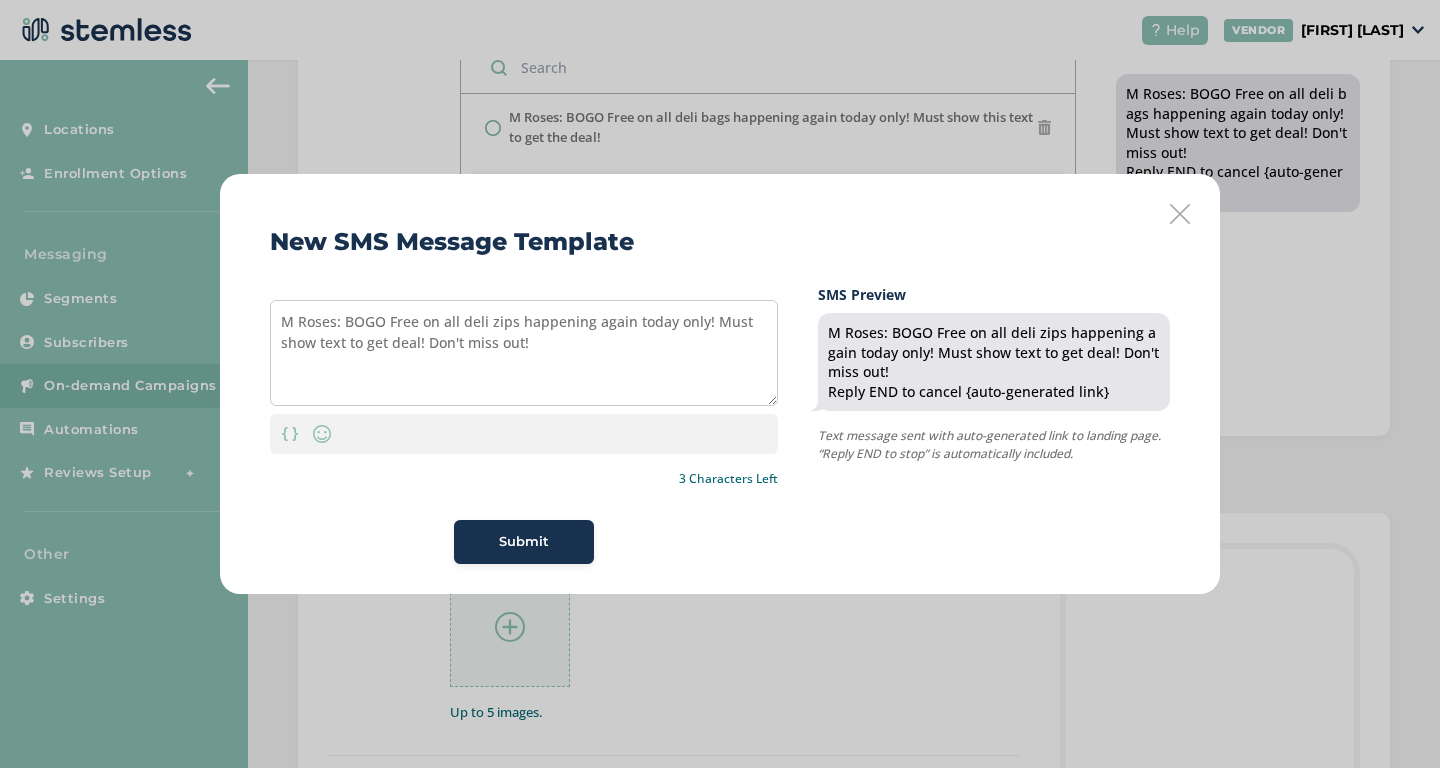 click on "Submit" at bounding box center (524, 542) 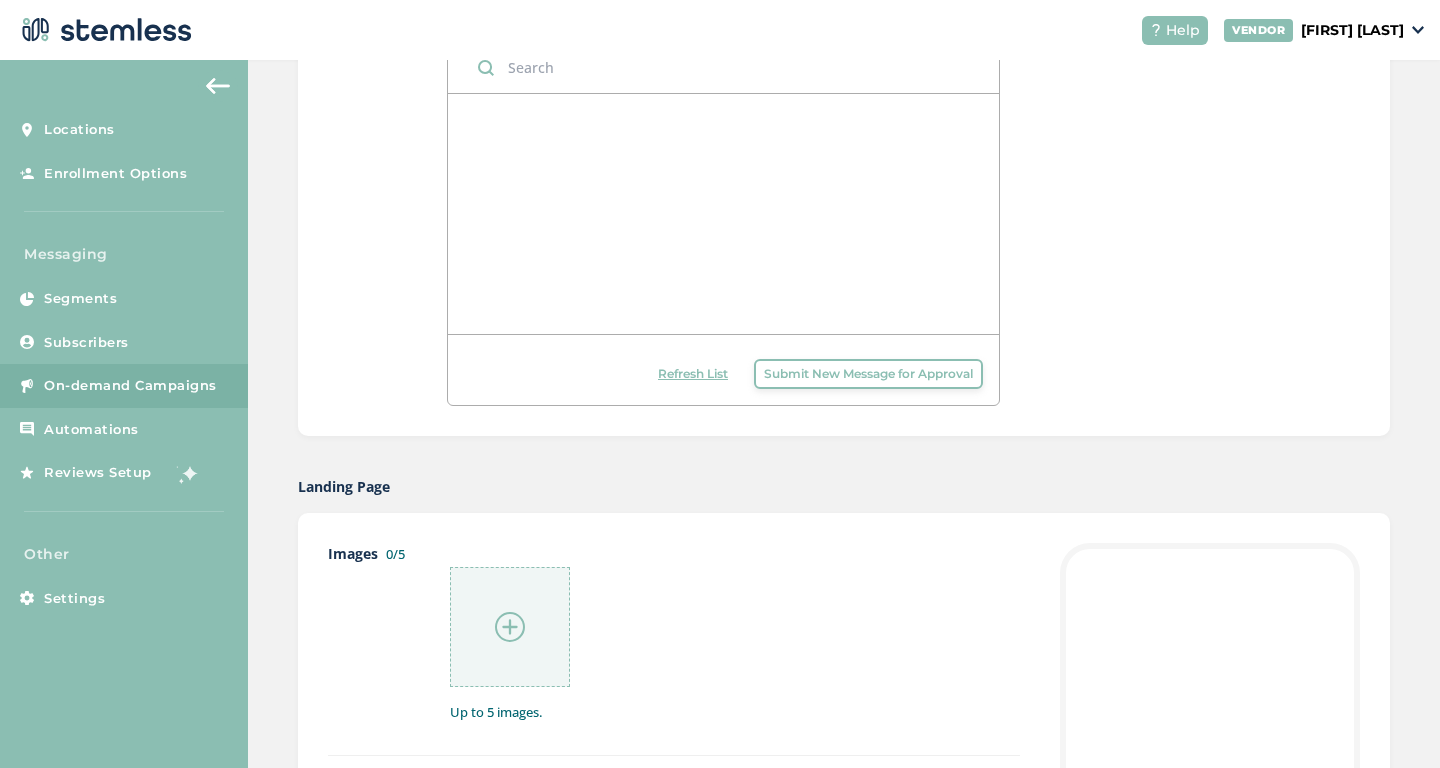 scroll, scrollTop: 0, scrollLeft: 0, axis: both 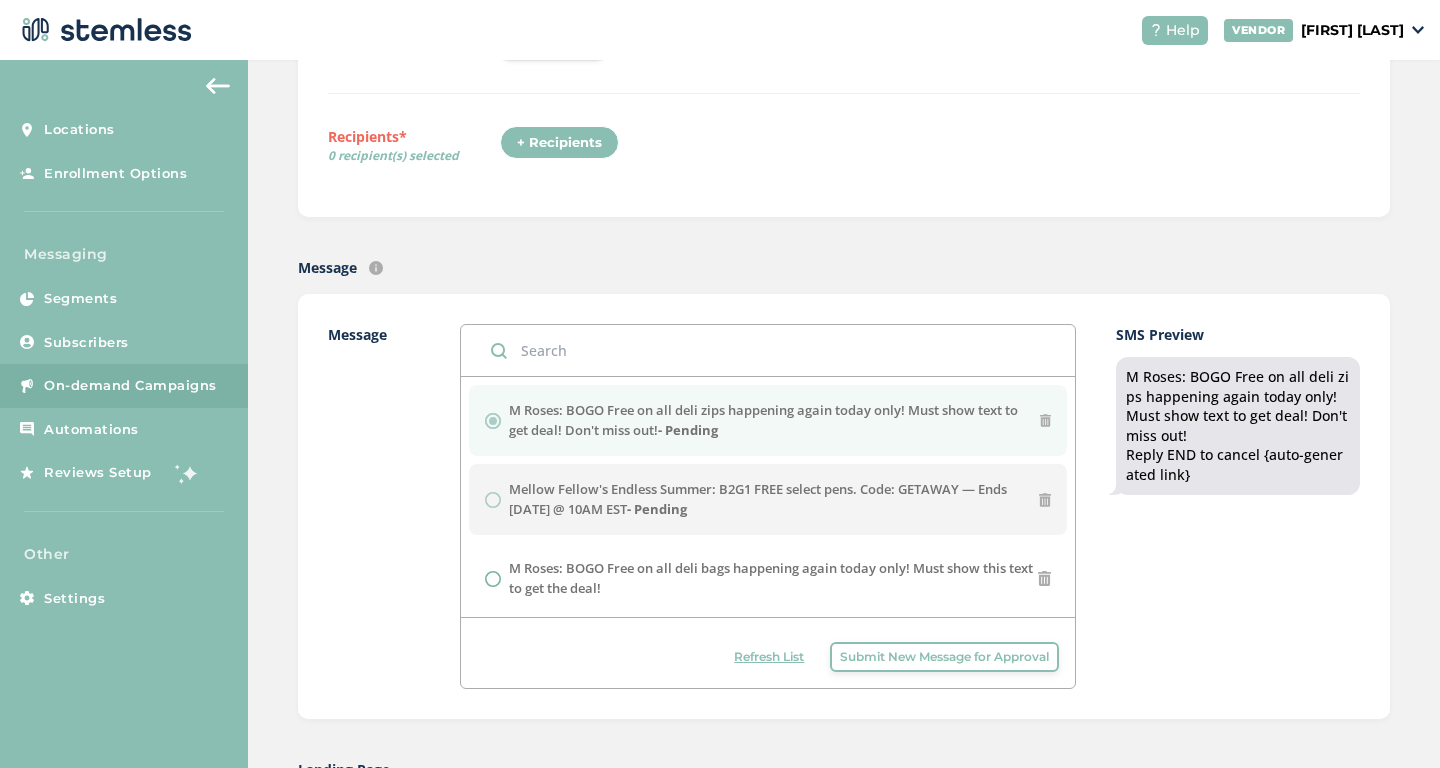 click on "Refresh List" at bounding box center [769, 657] 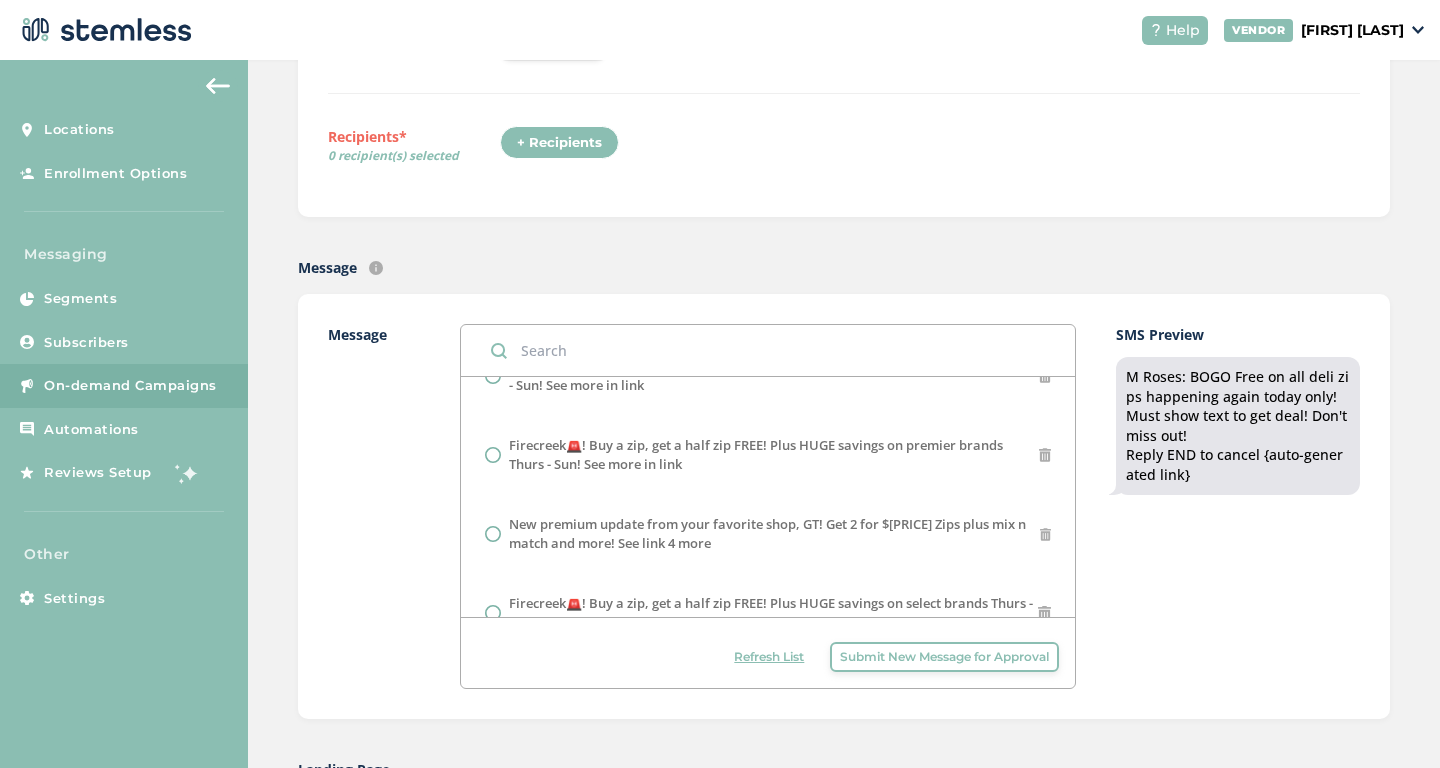 scroll, scrollTop: 538, scrollLeft: 0, axis: vertical 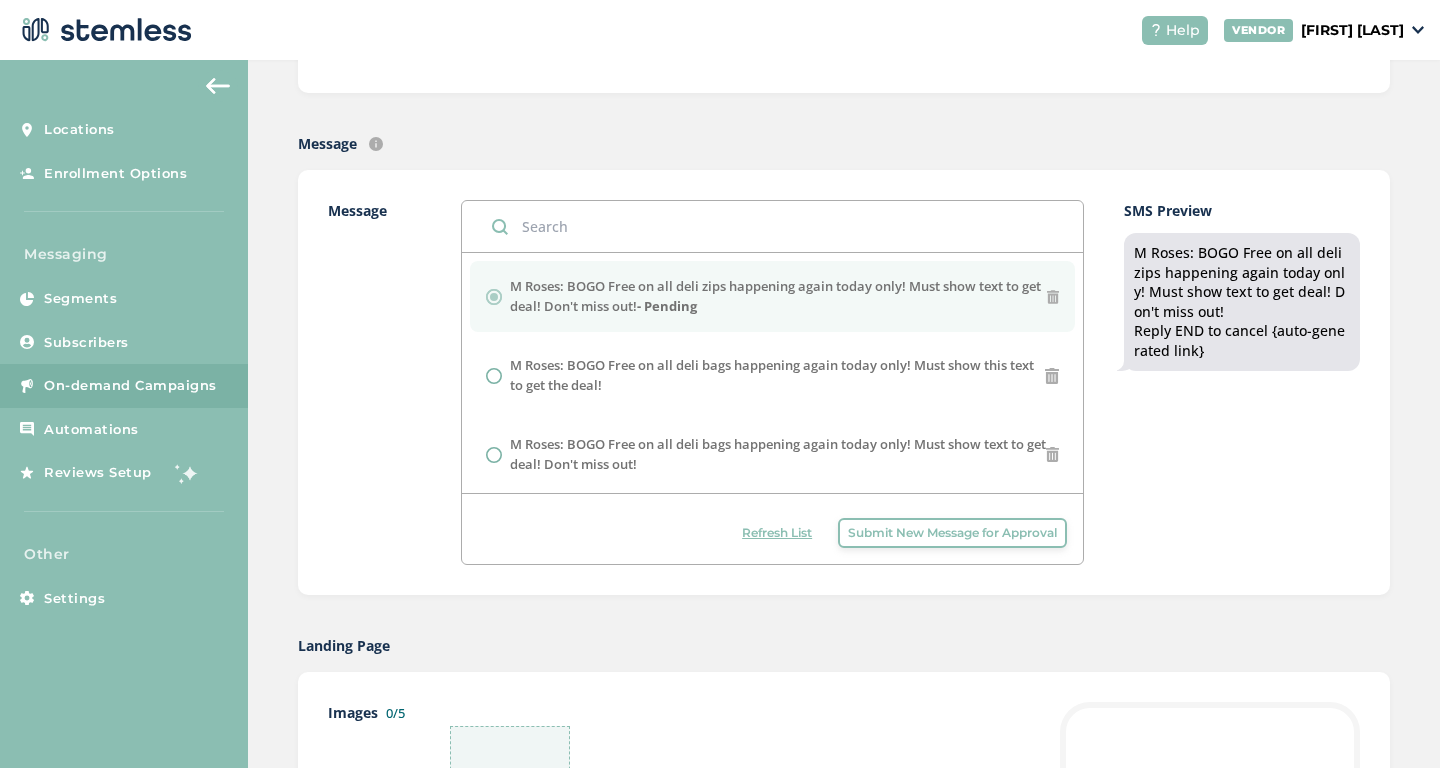 click on "Submit New Message for Approval" at bounding box center (952, 533) 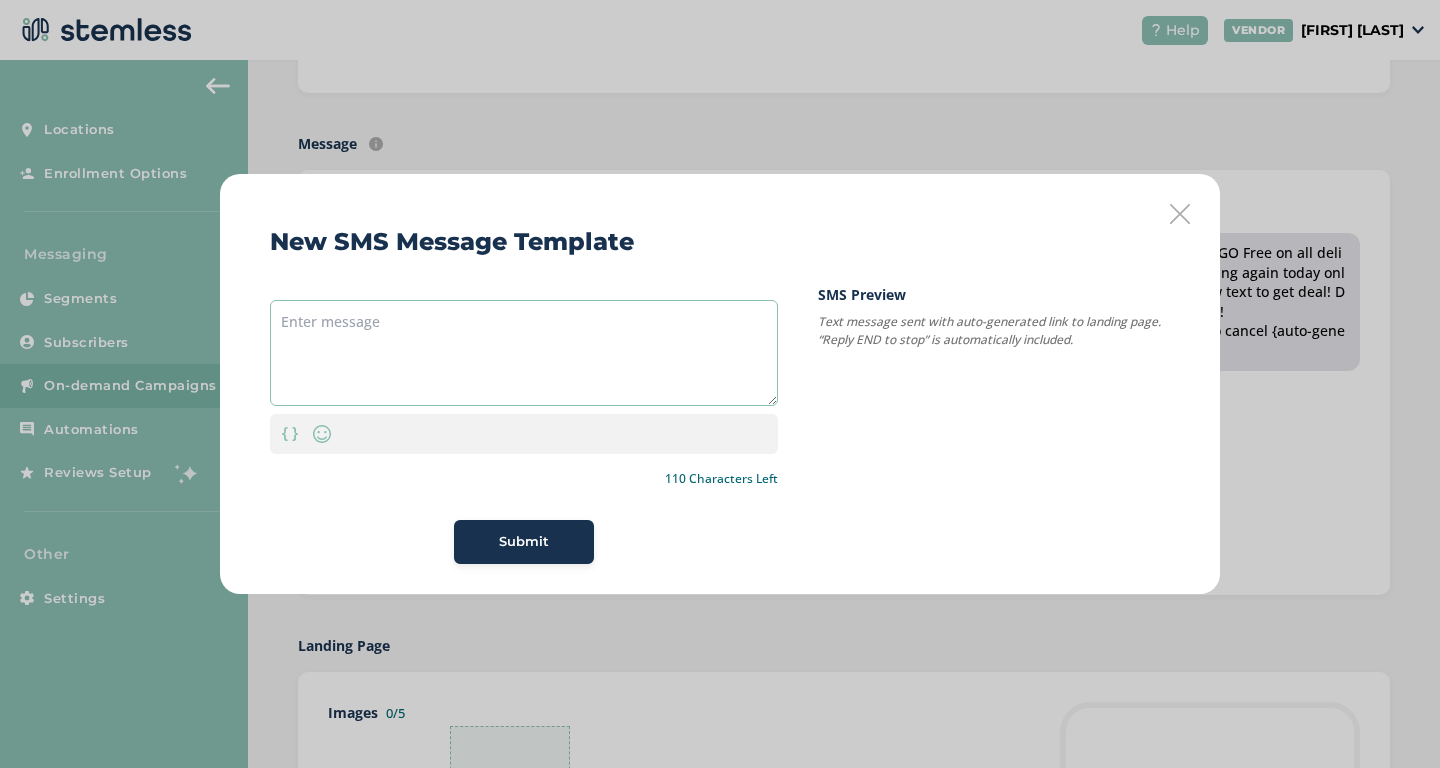 click at bounding box center (524, 353) 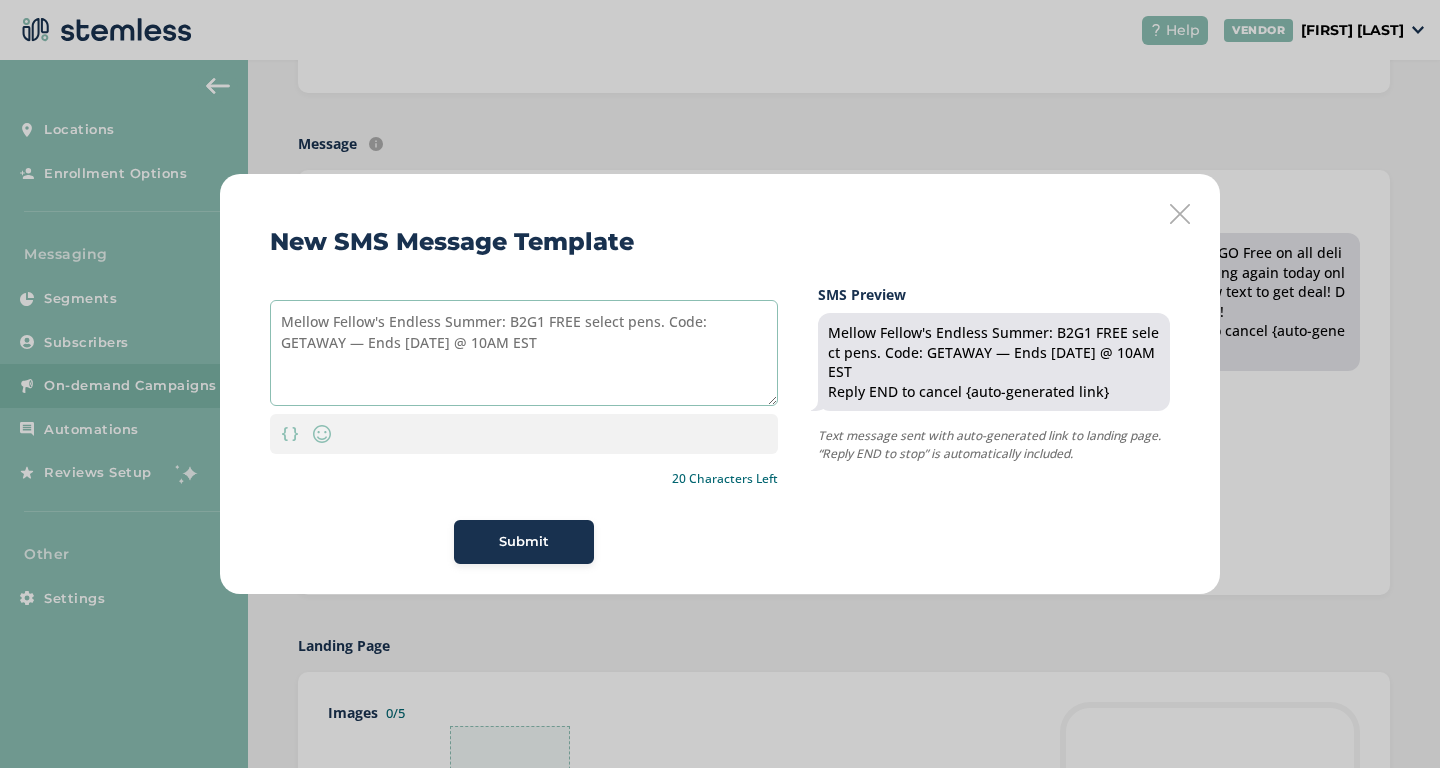 click on "Mellow Fellow's Endless Summer: B2G1 FREE select pens. Code: GETAWAY — Ends [DATE] @ 10AM EST" at bounding box center (524, 353) 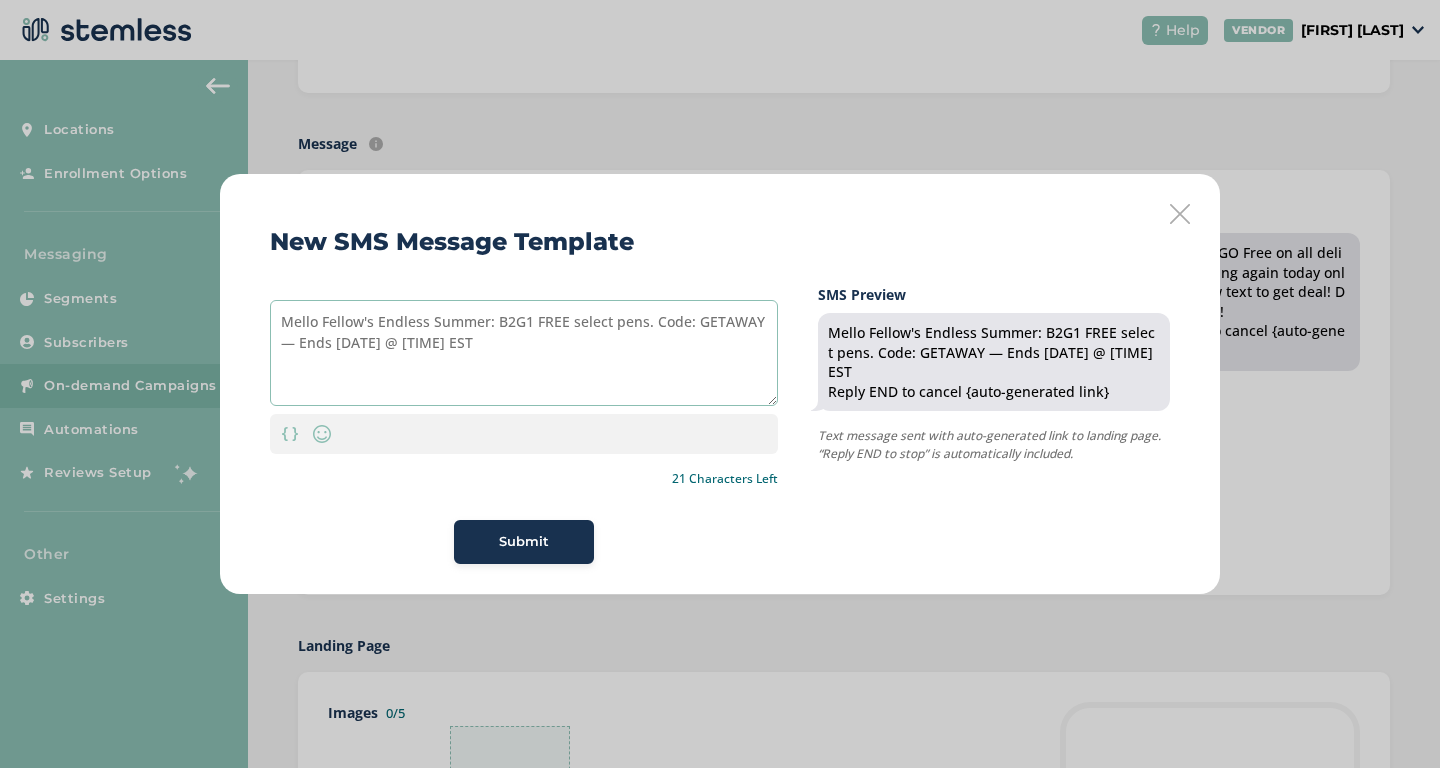 type on "Mello Fellow's Endless Summer: B2G1 FREE select pens. Code: GETAWAY — Ends [DATE] @ [TIME] EST" 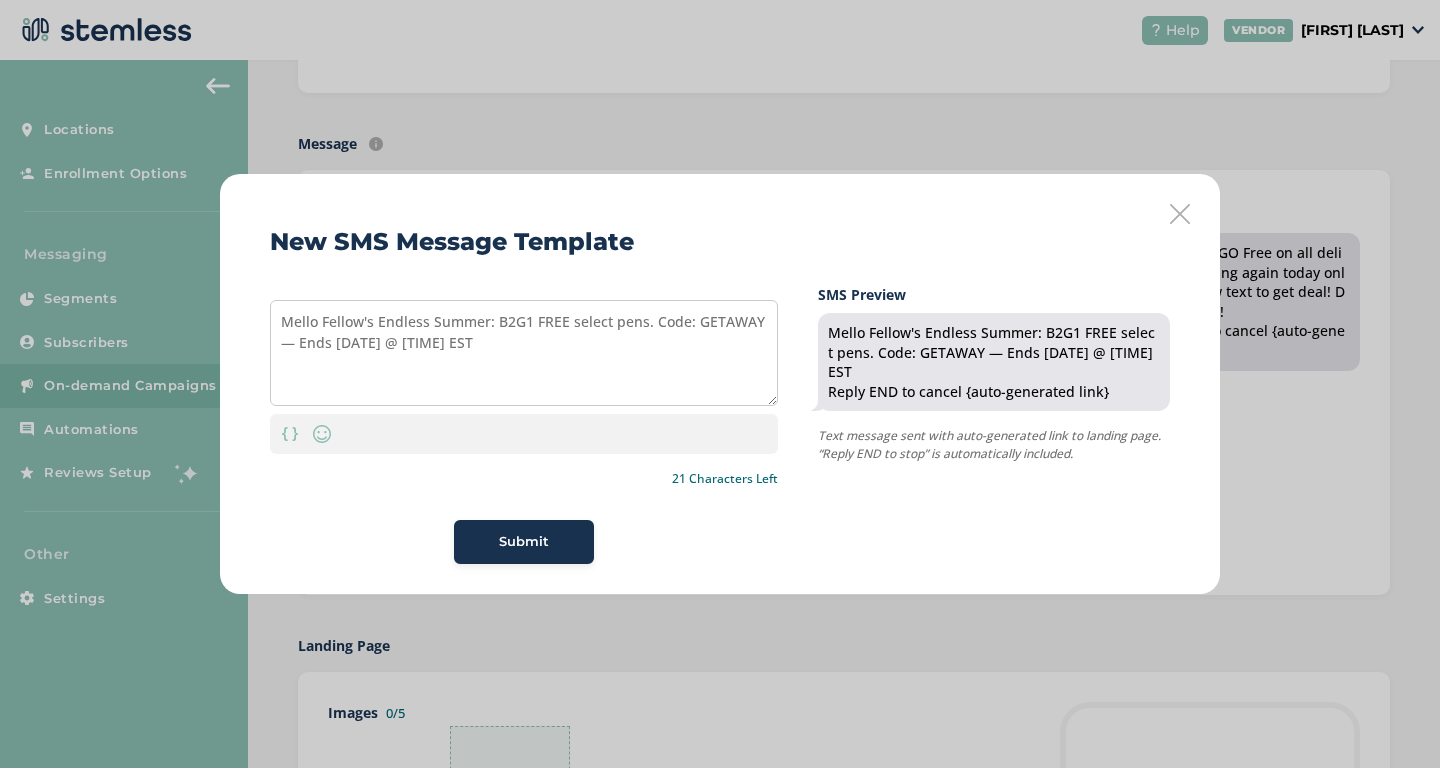 click on "Submit" at bounding box center [524, 542] 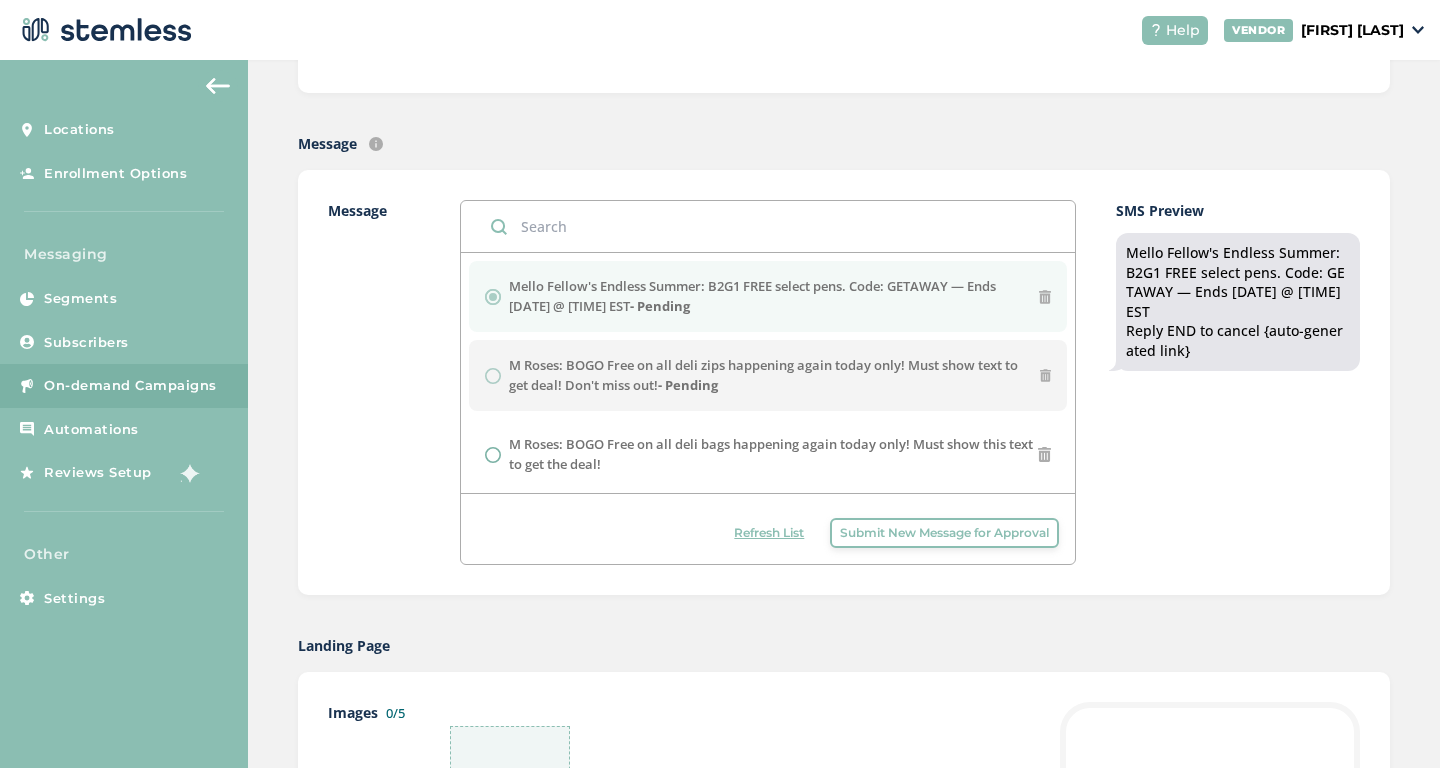 click on "Refresh List" at bounding box center [769, 533] 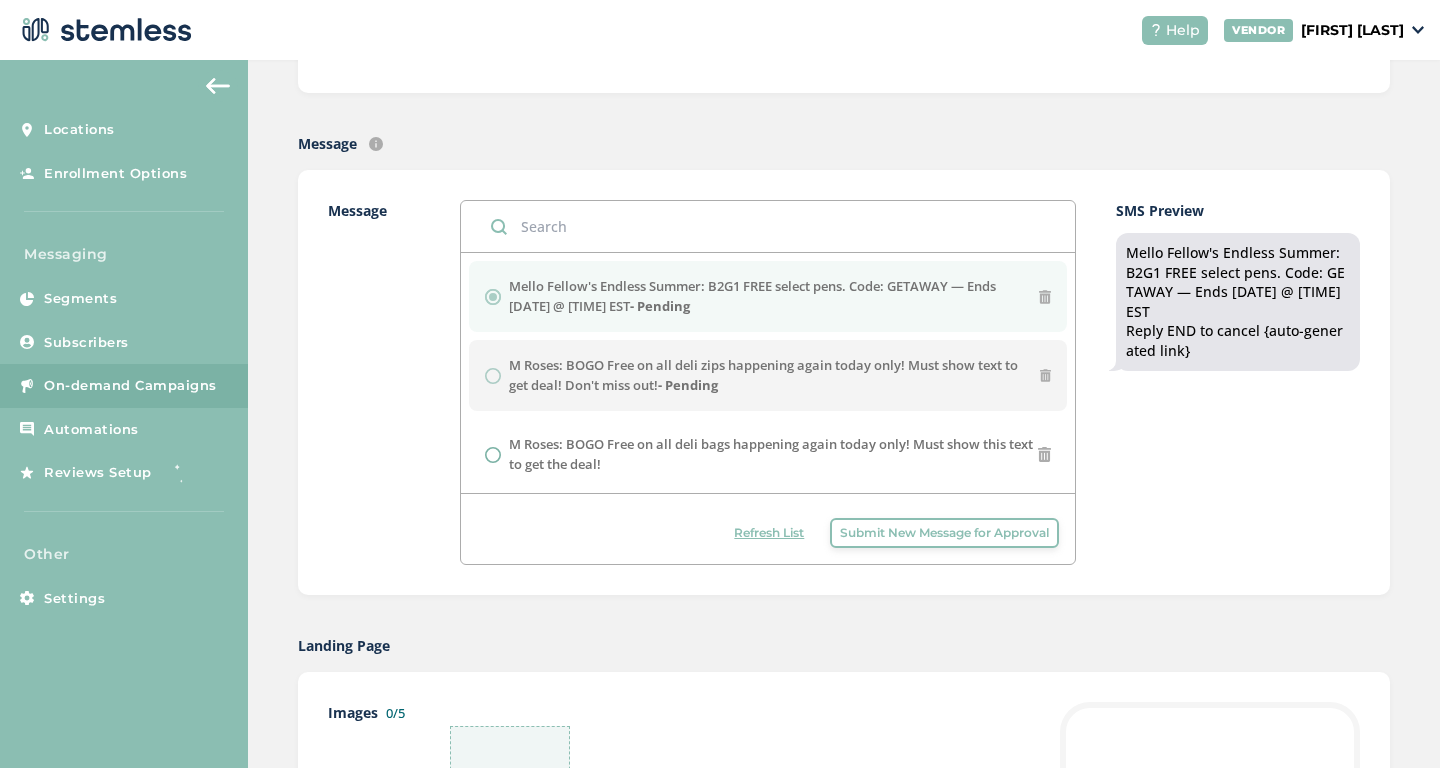 click on "Refresh List" at bounding box center [769, 533] 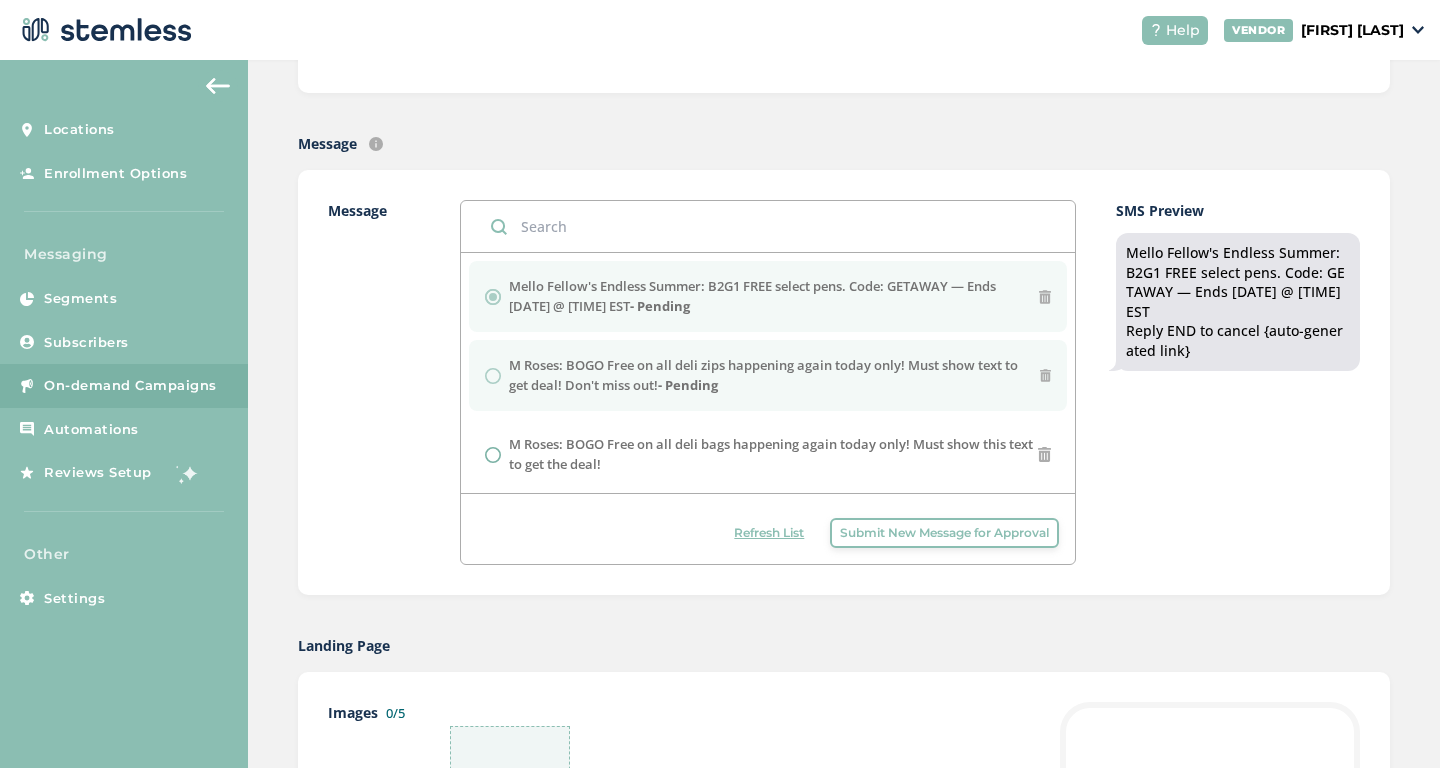 drag, startPoint x: 663, startPoint y: 389, endPoint x: 509, endPoint y: 371, distance: 155.04839 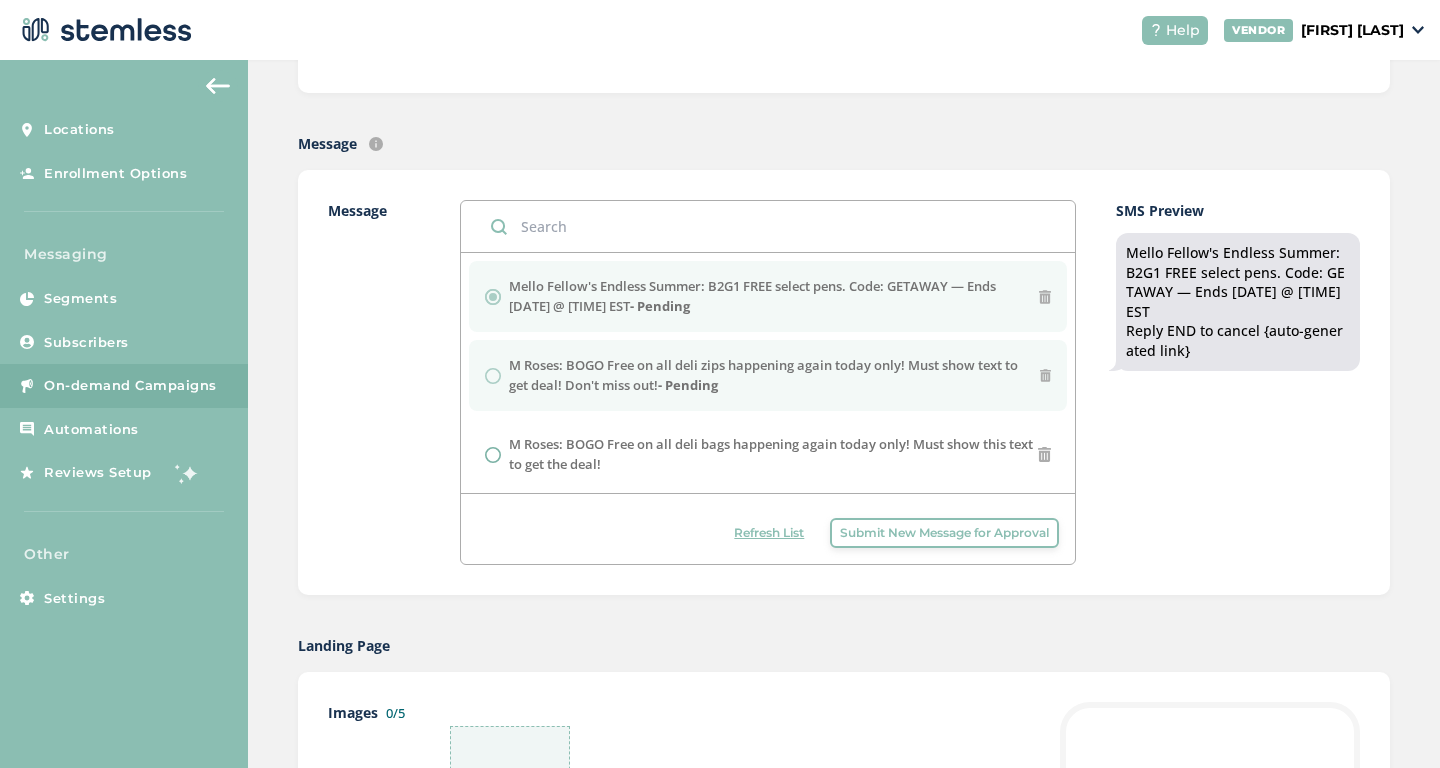 click on "M Roses: BOGO Free on all deli zips happening again today only! Must show text to get deal! Don't miss out!  - Pending" at bounding box center (774, 375) 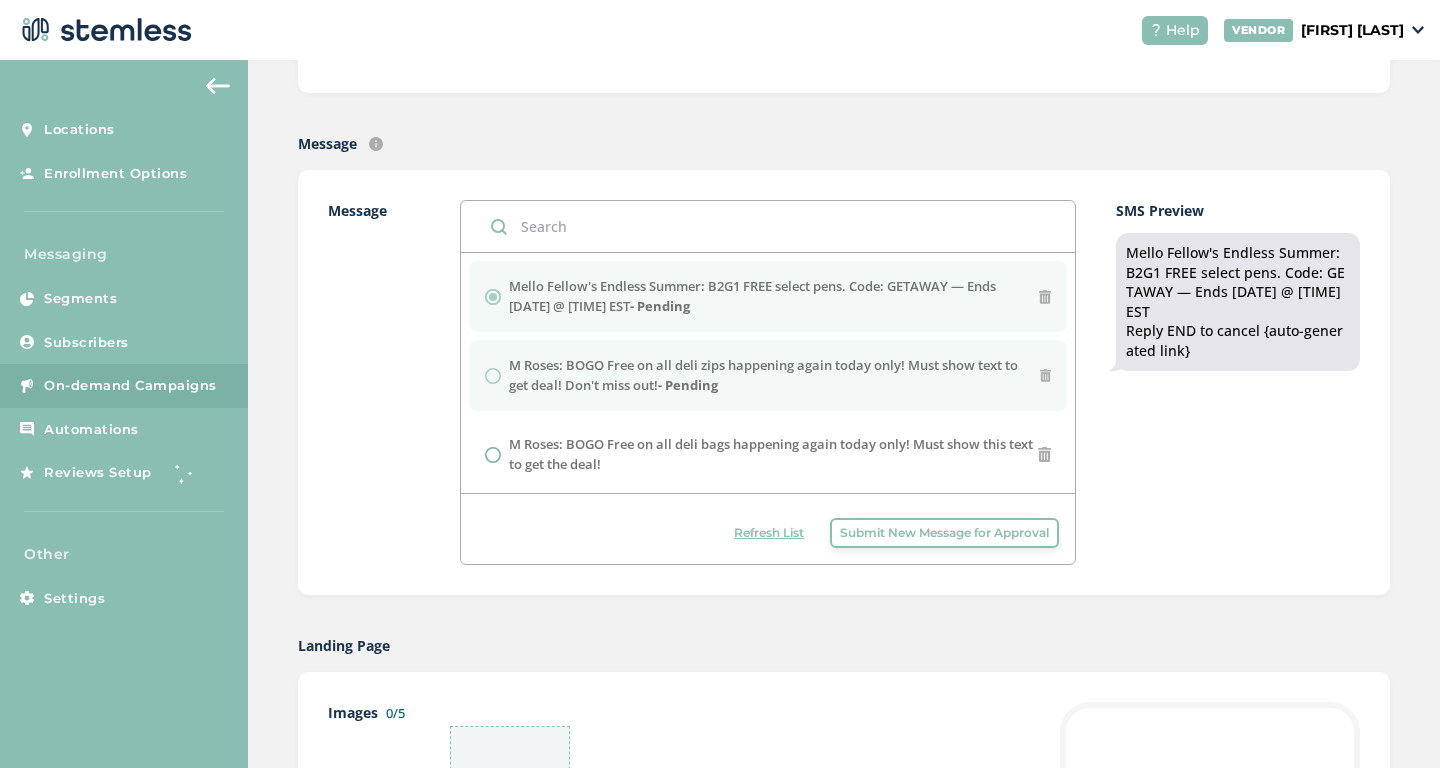 copy on "M Roses: BOGO Free on all deli zips happening again today only! Must show text to get deal! Don't miss out!" 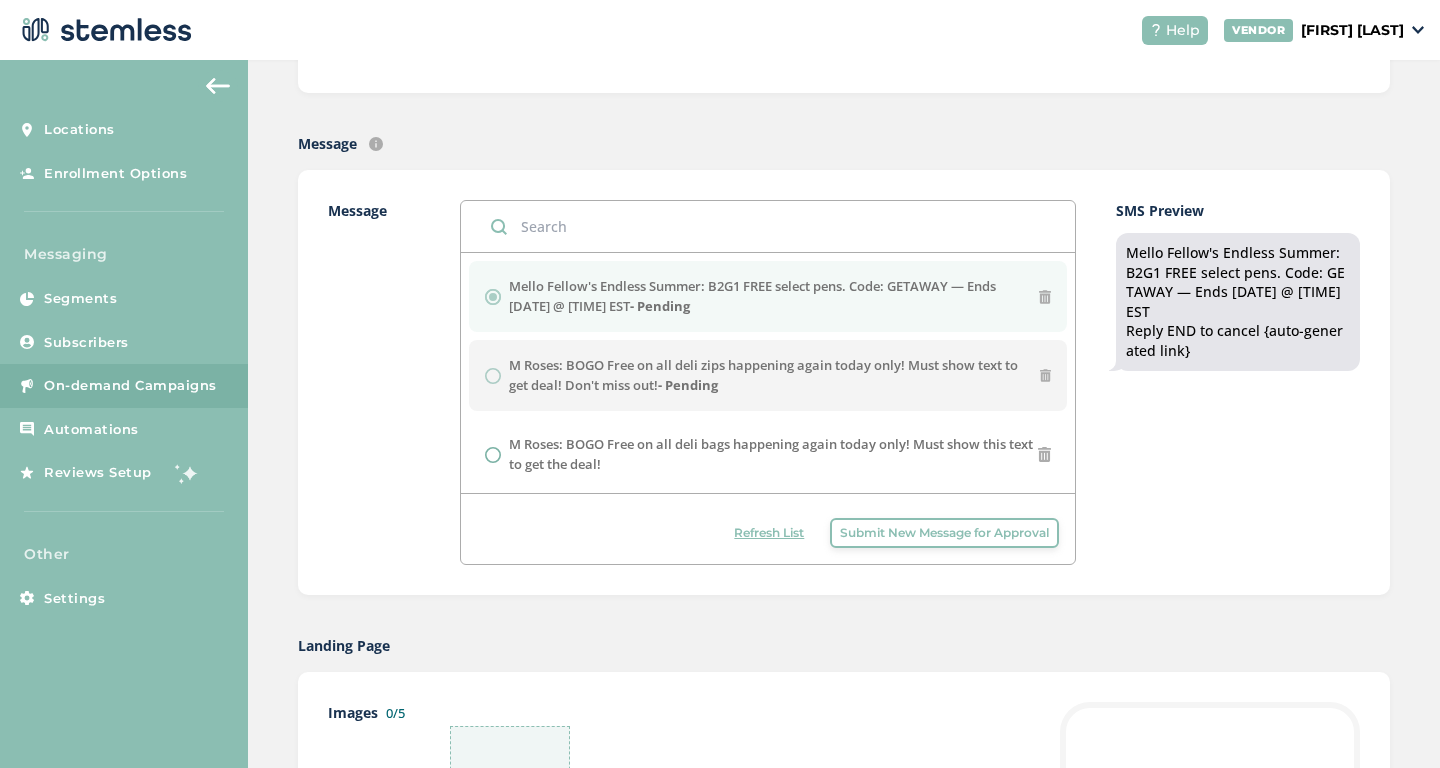click on "Submit New Message for Approval" at bounding box center (944, 533) 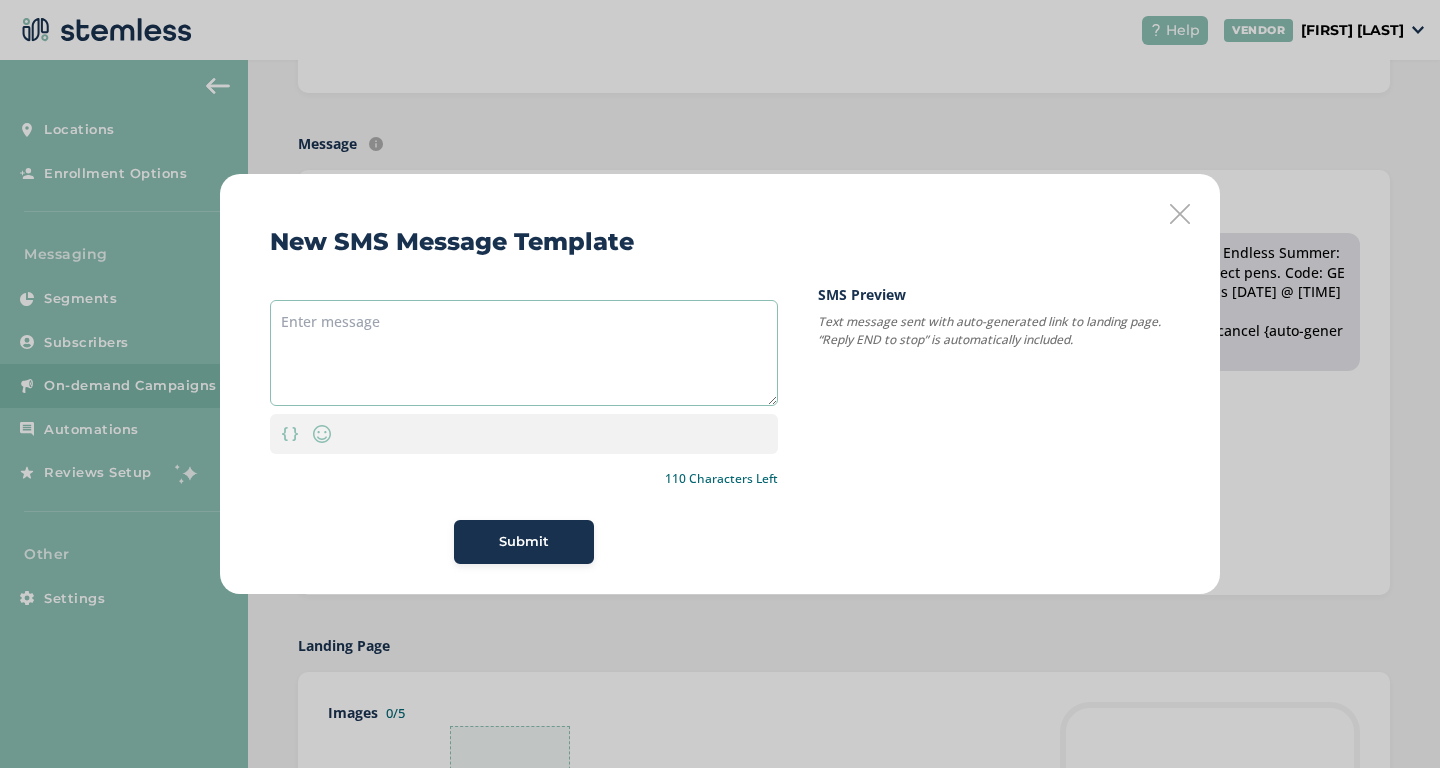click at bounding box center [524, 353] 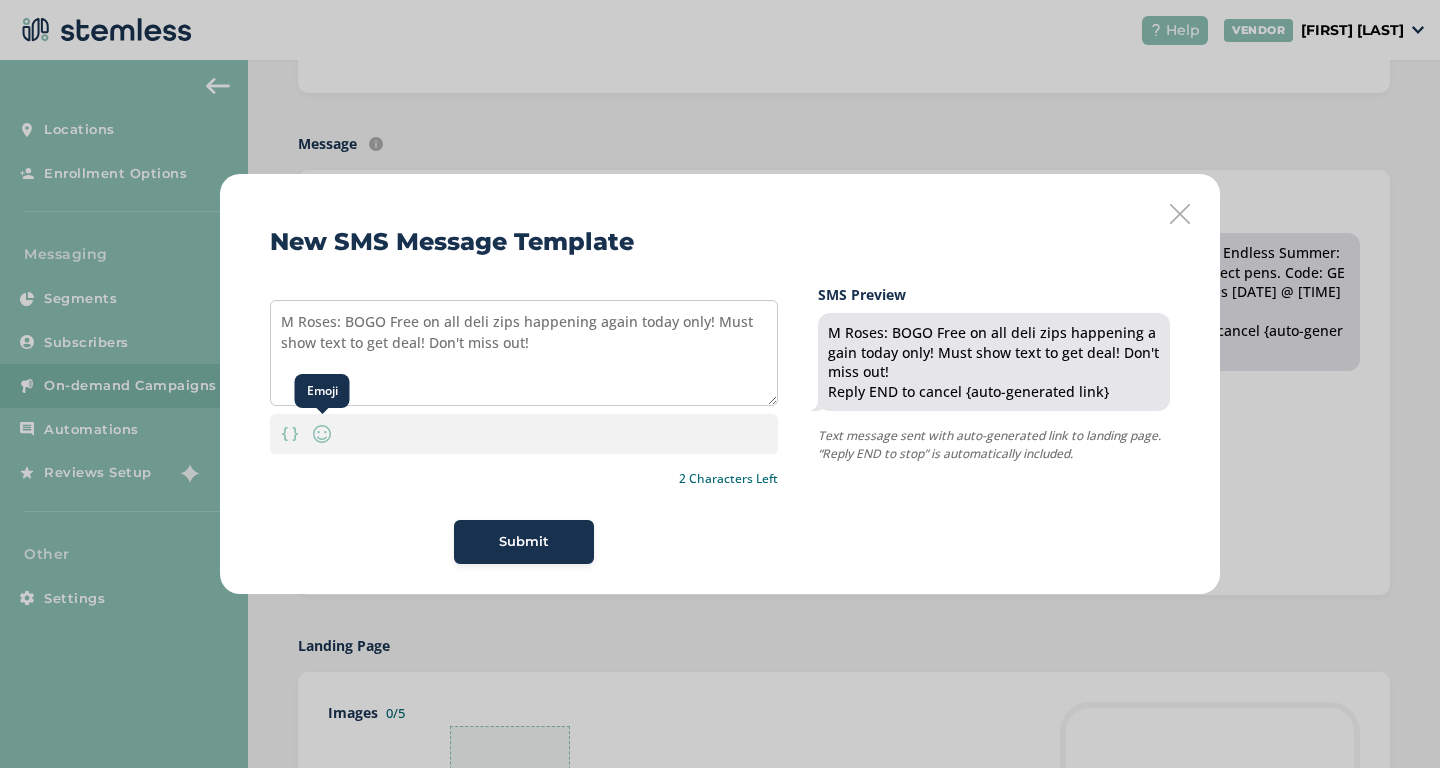 click at bounding box center [322, 434] 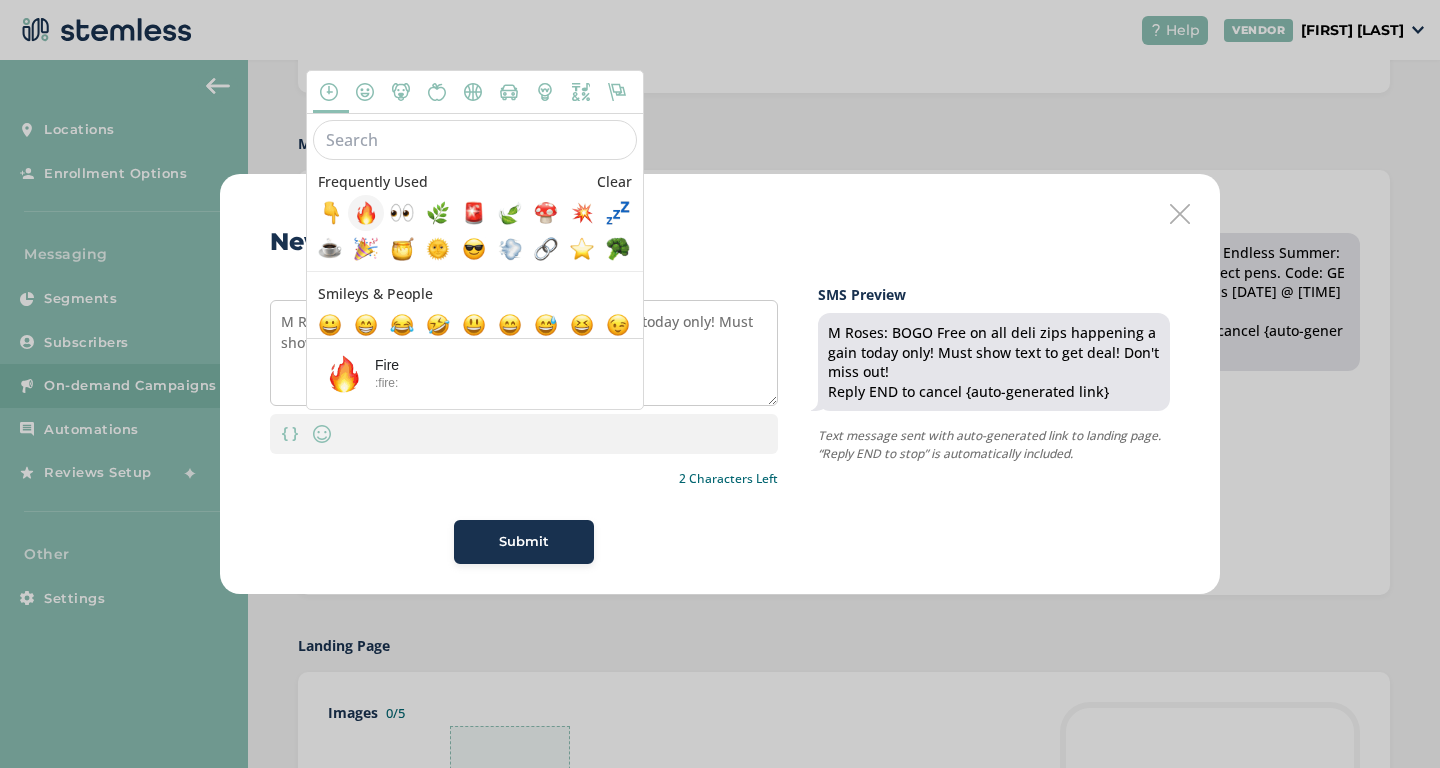 click at bounding box center [366, 213] 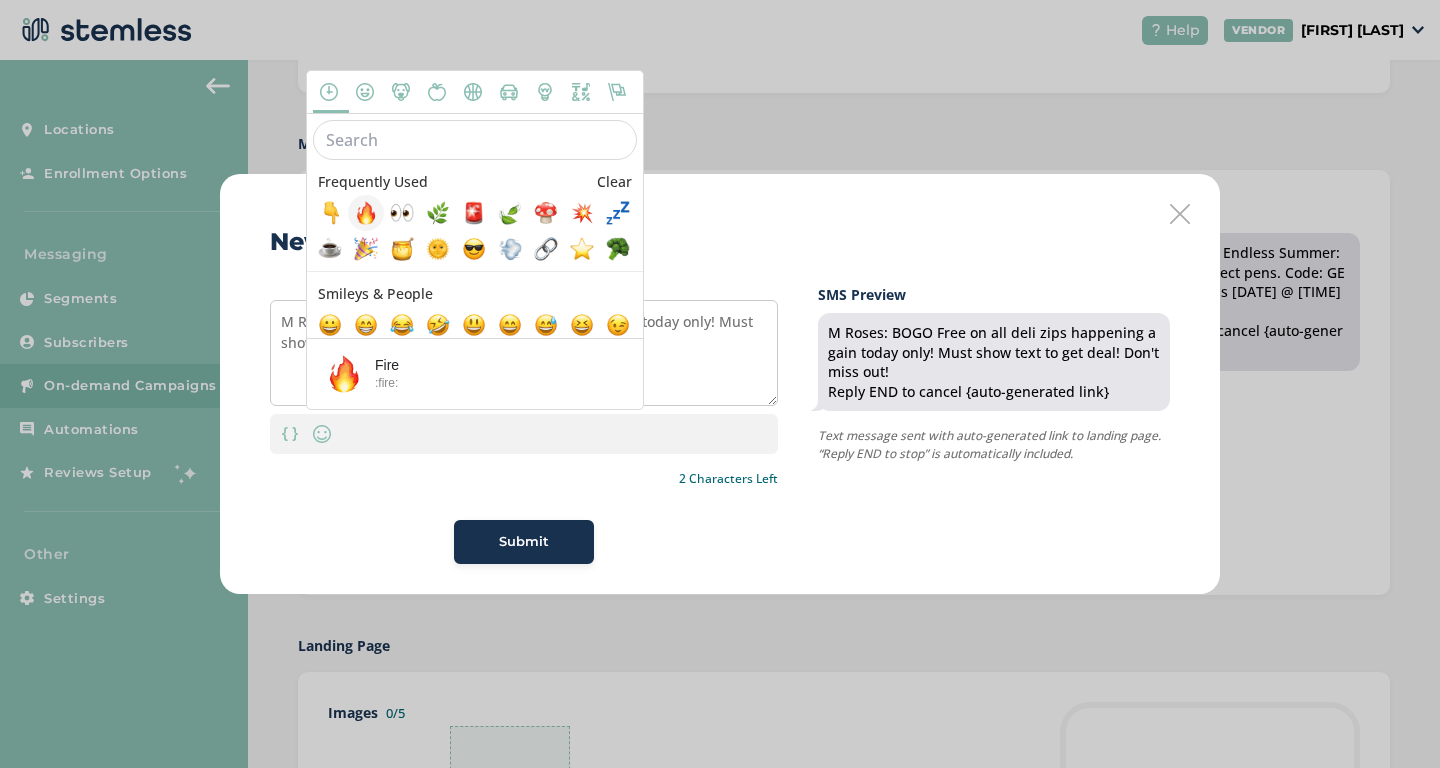 type on "M Roses: BOGO Free on all deli zips happening again today only! Must show text to get deal! Don't miss out! 🔥" 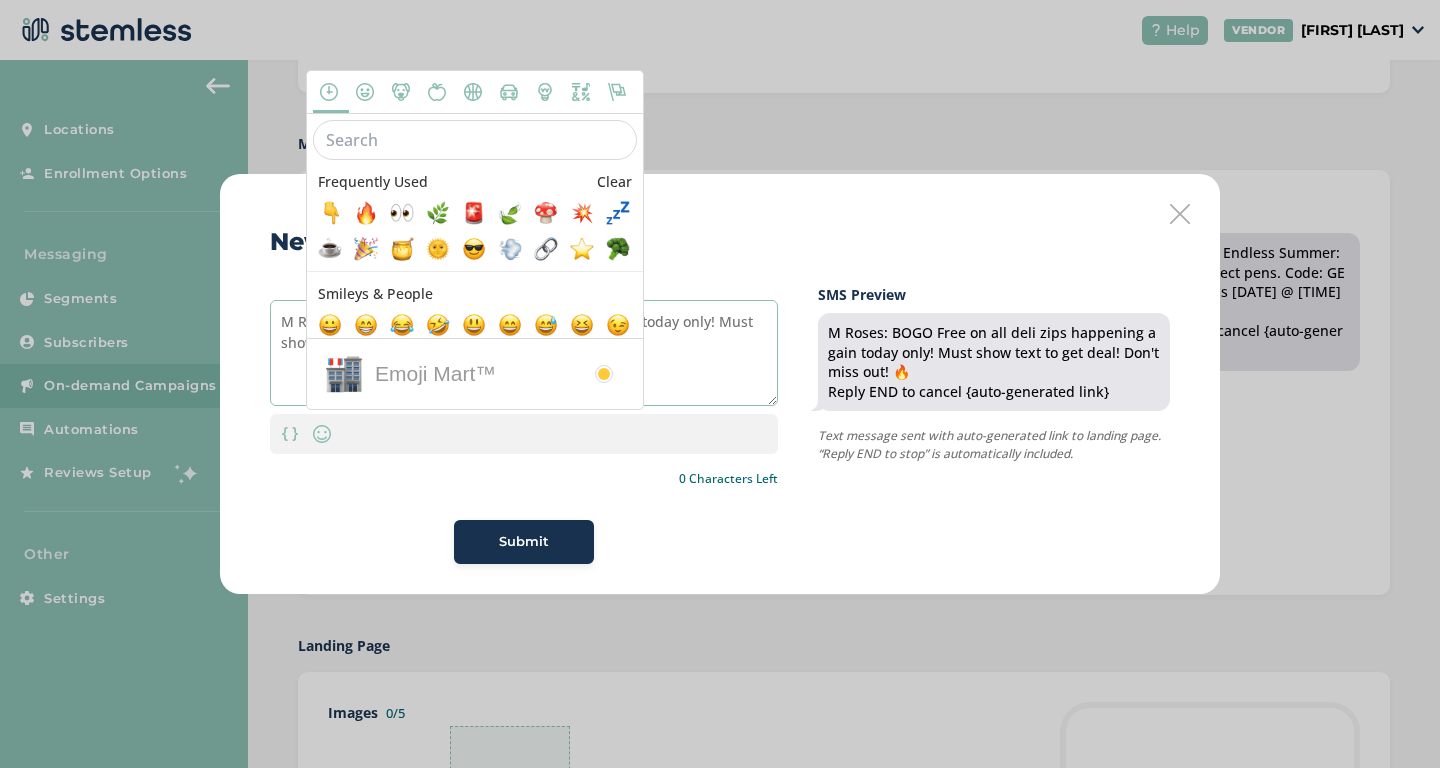 click on "M Roses: BOGO Free on all deli zips happening again today only! Must show text to get deal! Don't miss out! 🔥" at bounding box center (524, 353) 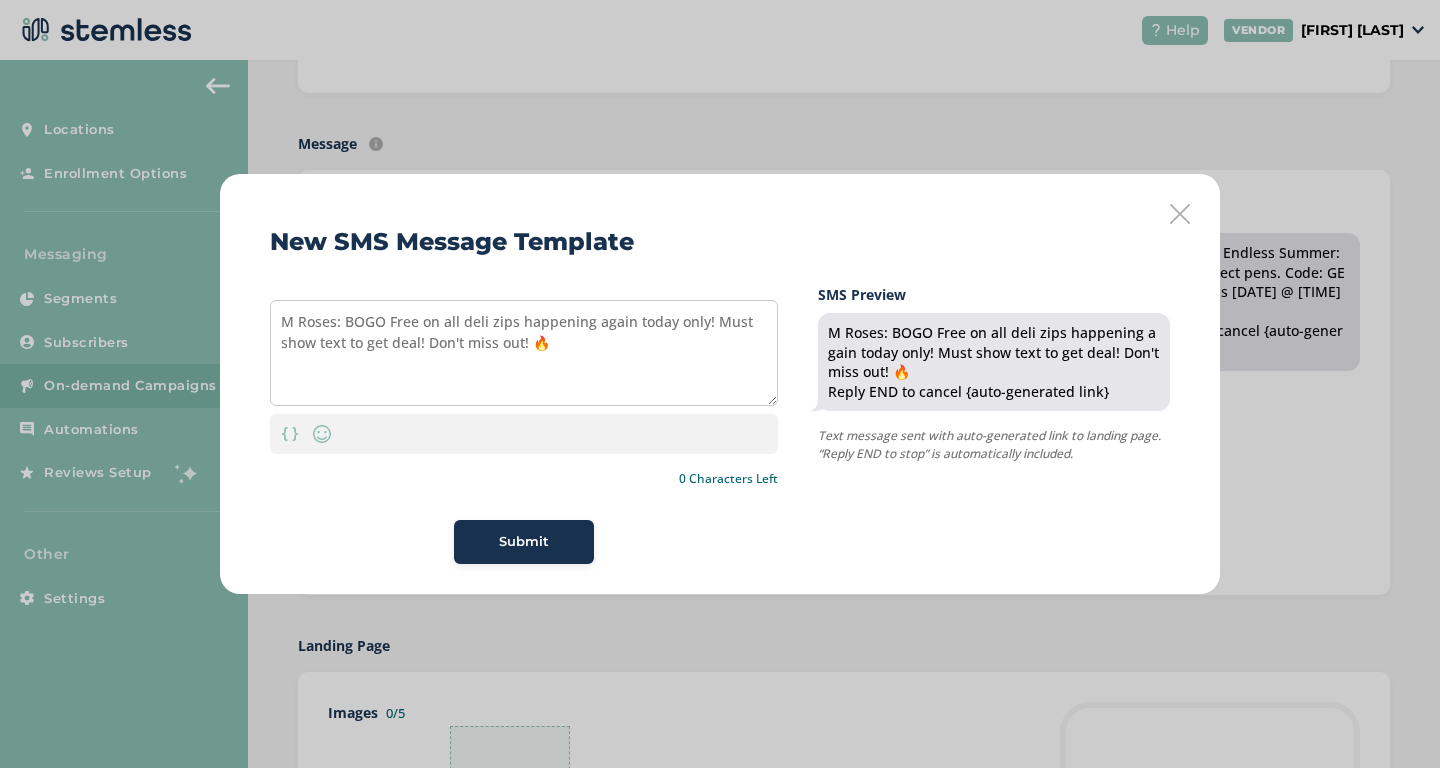 click on "Submit" at bounding box center [524, 542] 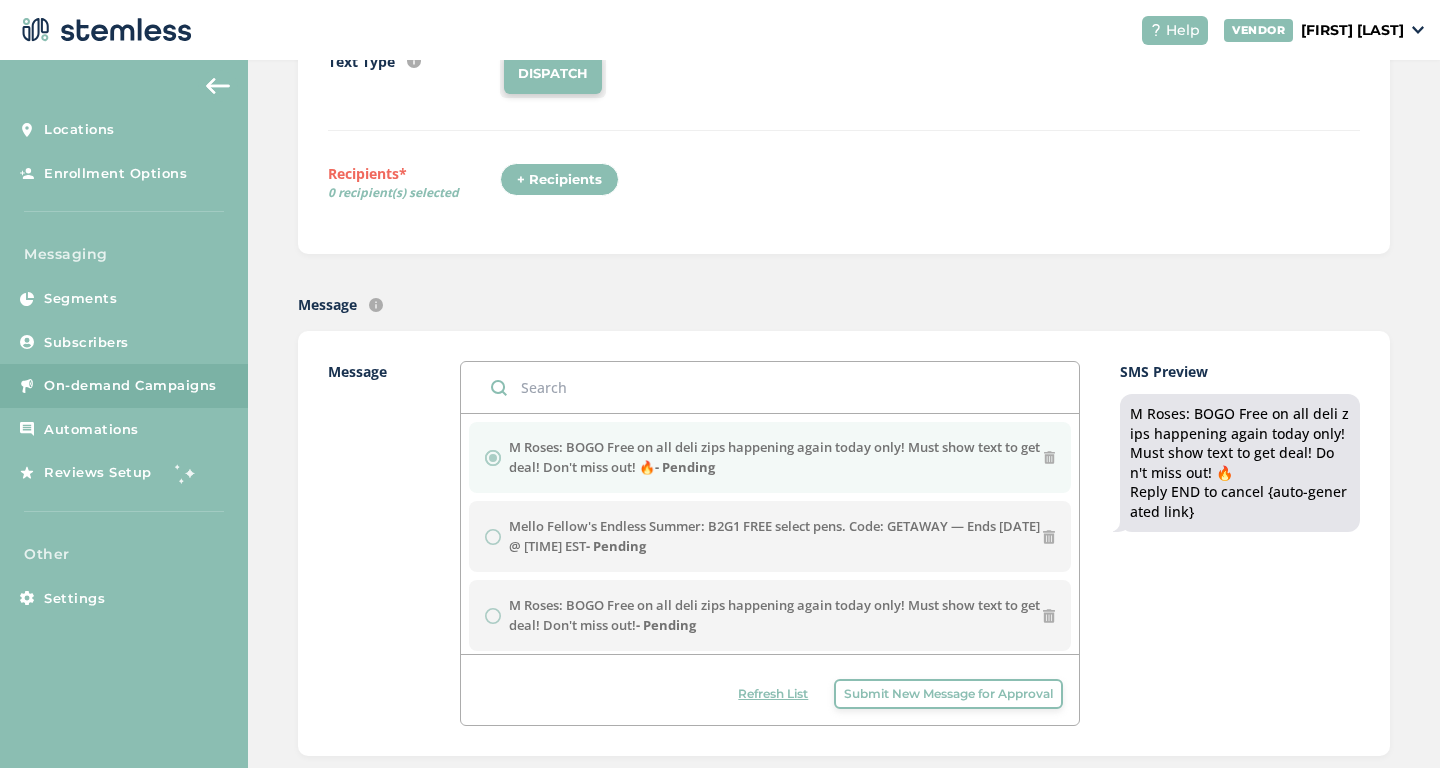 scroll, scrollTop: 219, scrollLeft: 0, axis: vertical 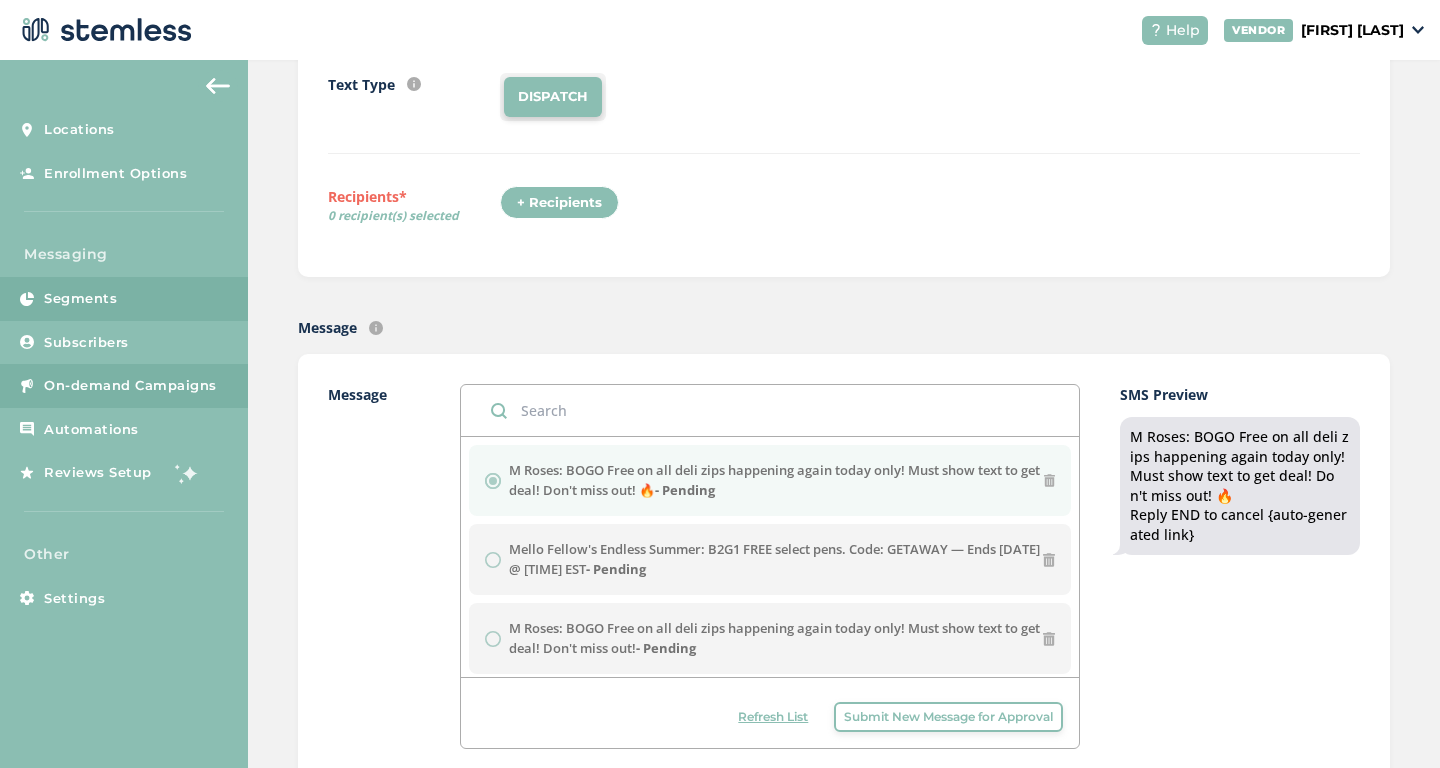click on "Segments" at bounding box center (80, 299) 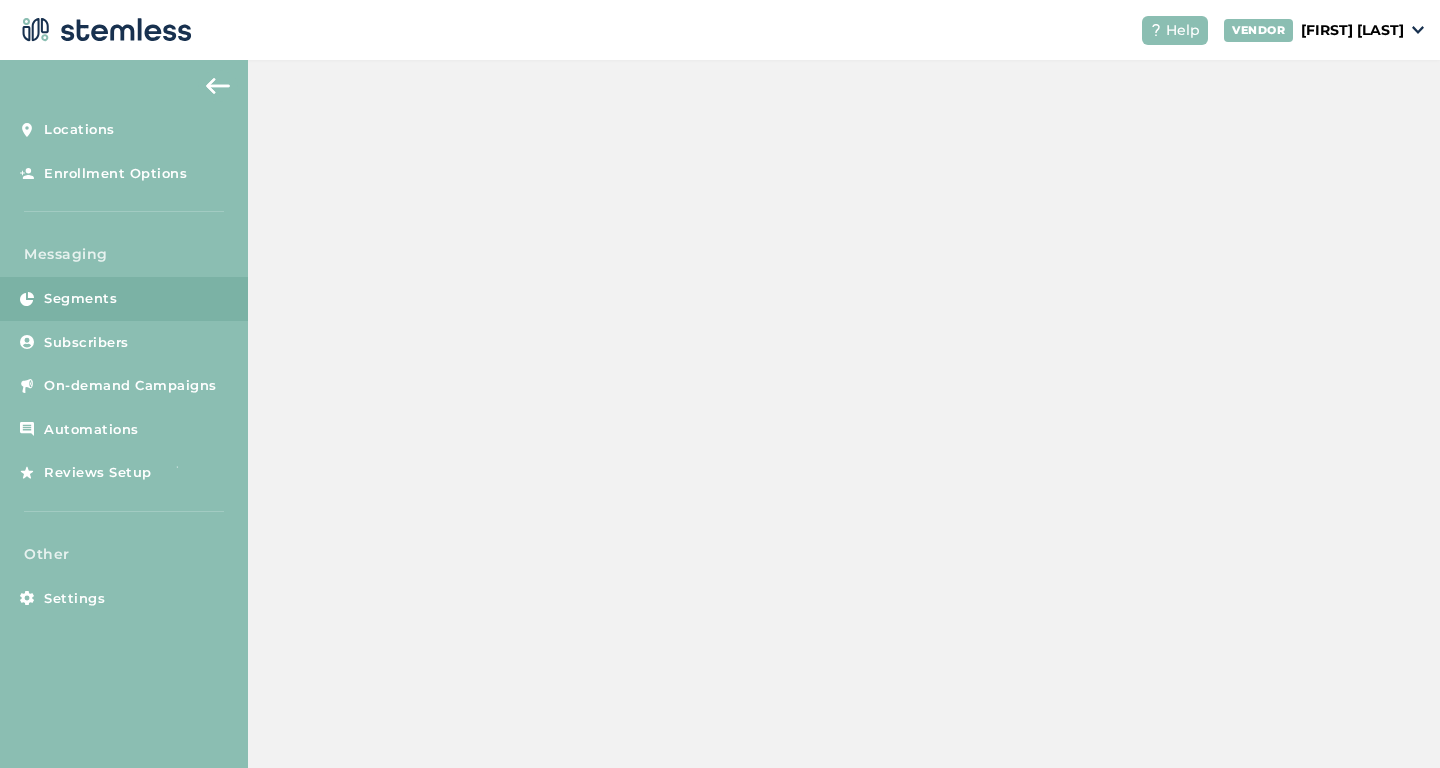 scroll, scrollTop: 0, scrollLeft: 0, axis: both 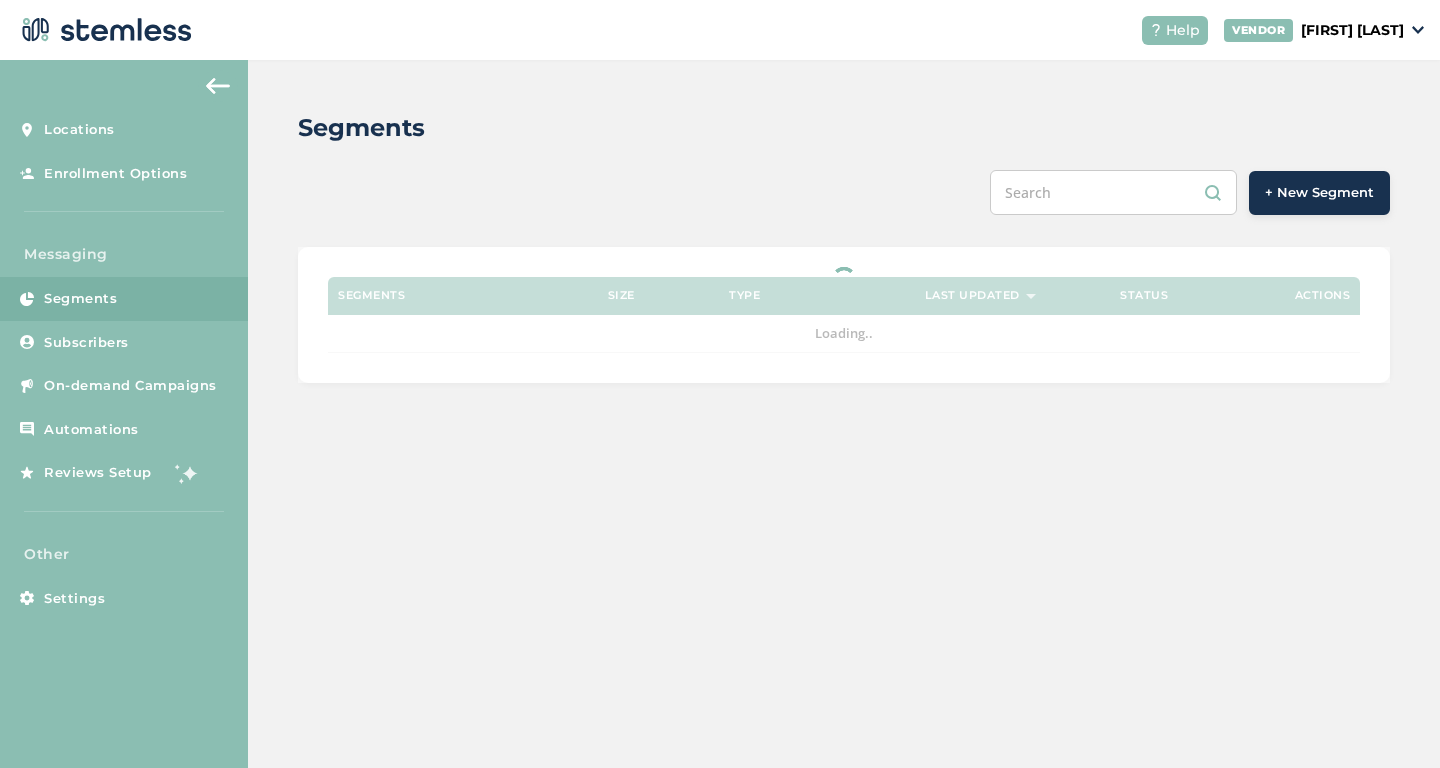 click on "+ New Segment" at bounding box center [1319, 193] 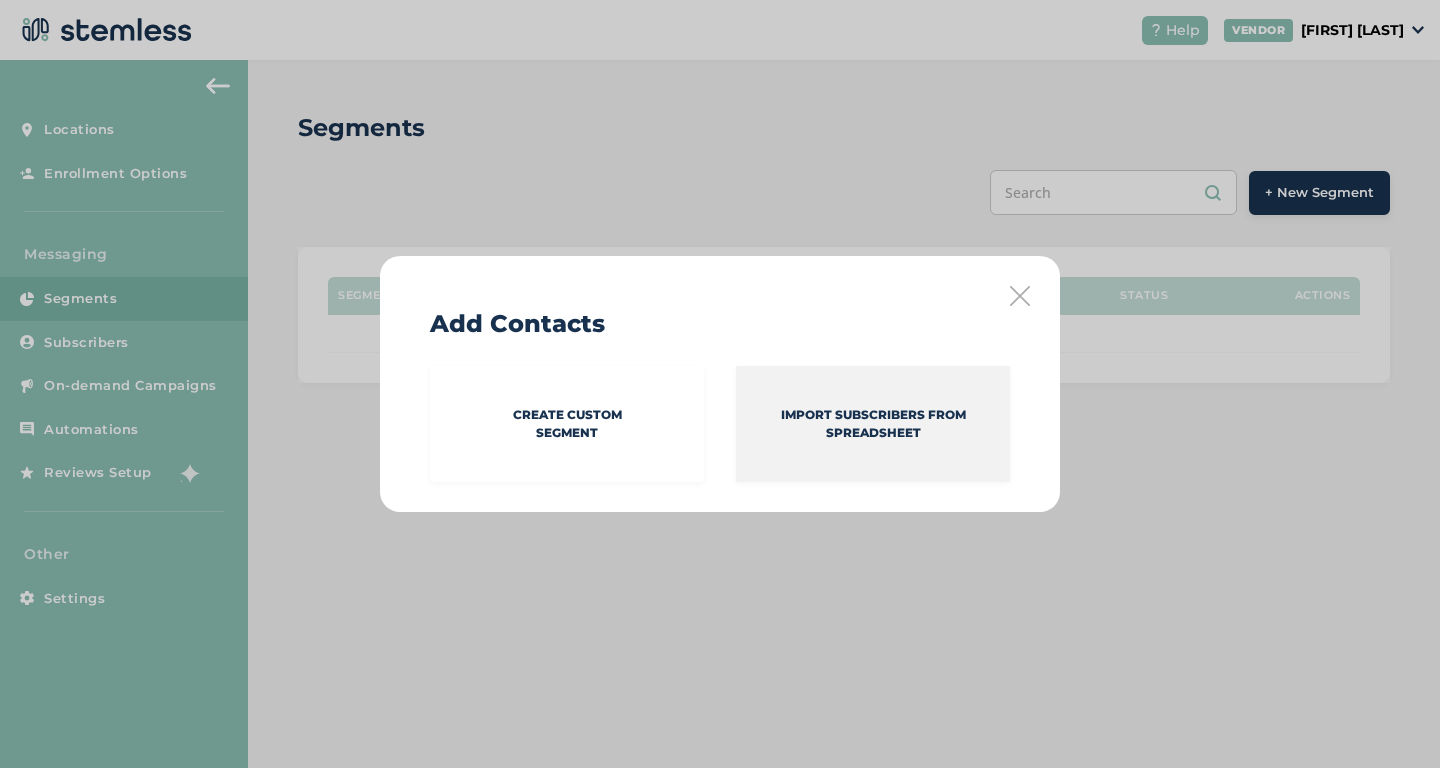 click on "Import Subscribers from spreadsheet" at bounding box center (873, 424) 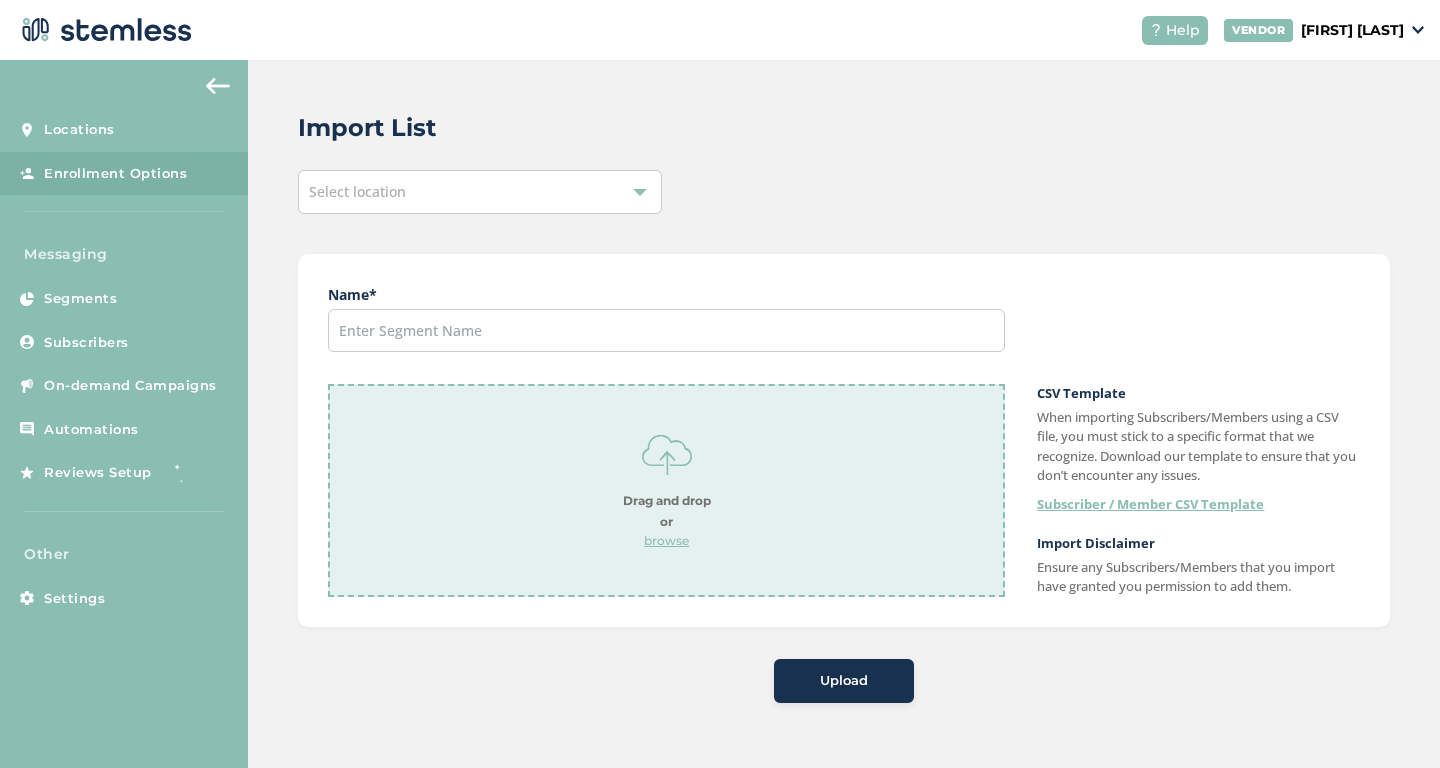 click on "Select location" at bounding box center (480, 192) 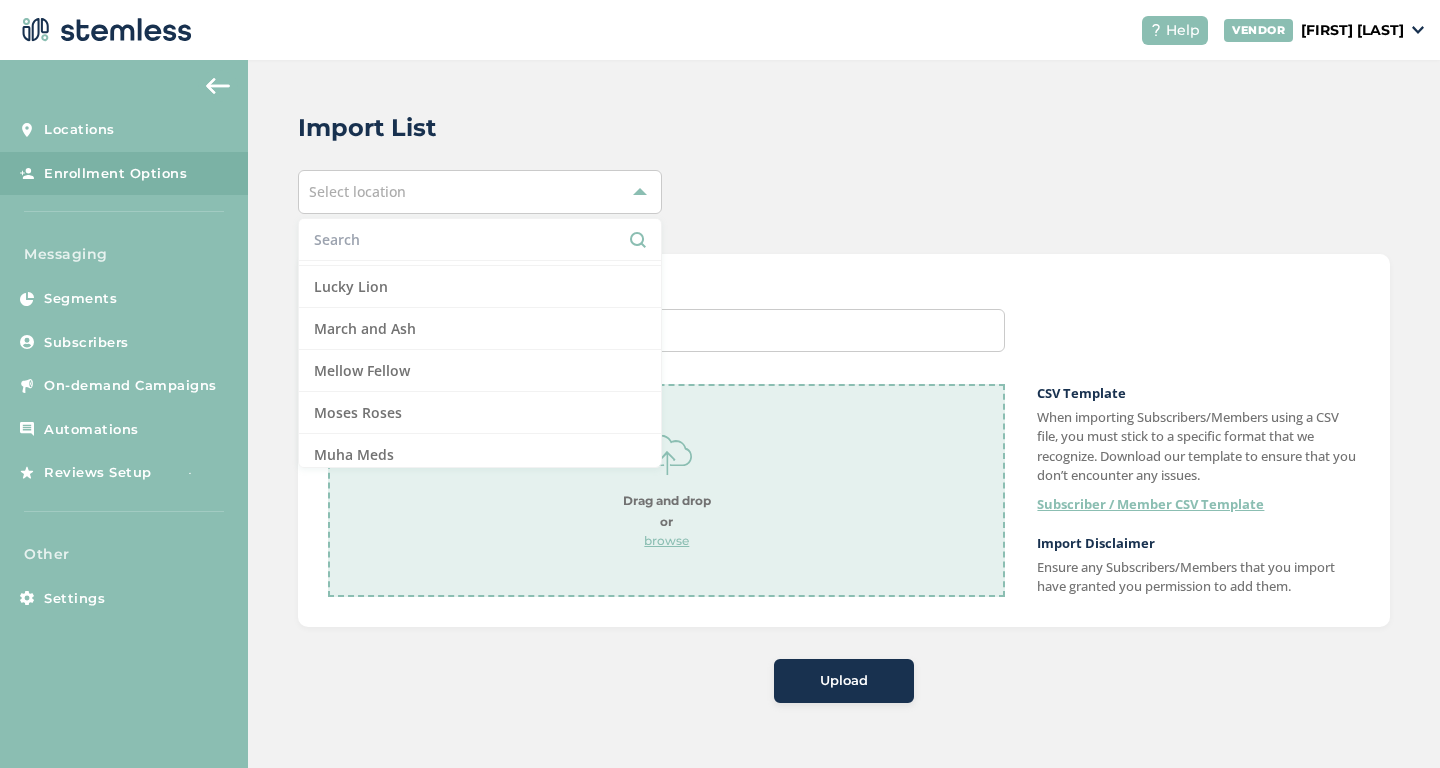 scroll, scrollTop: 1274, scrollLeft: 0, axis: vertical 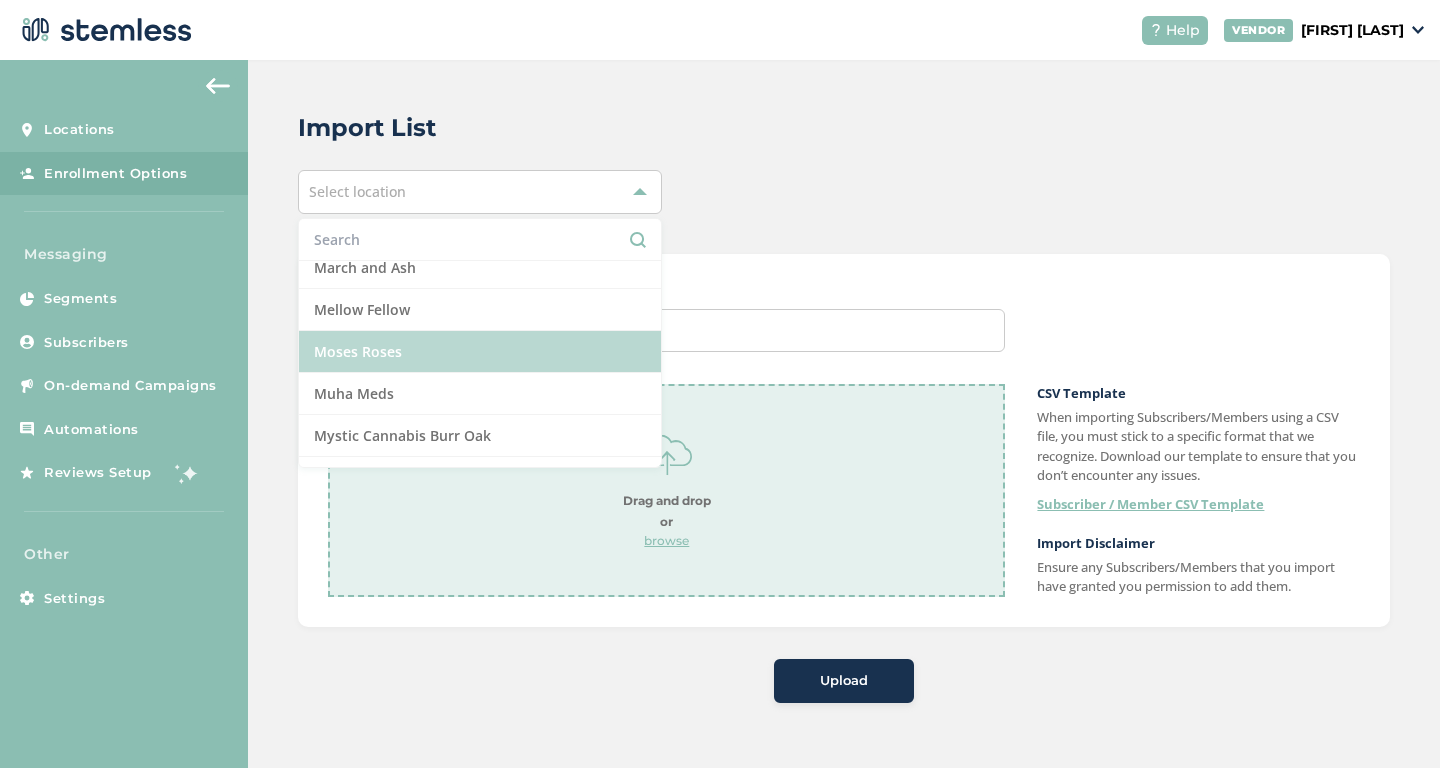 click on "Moses Roses" at bounding box center (480, 352) 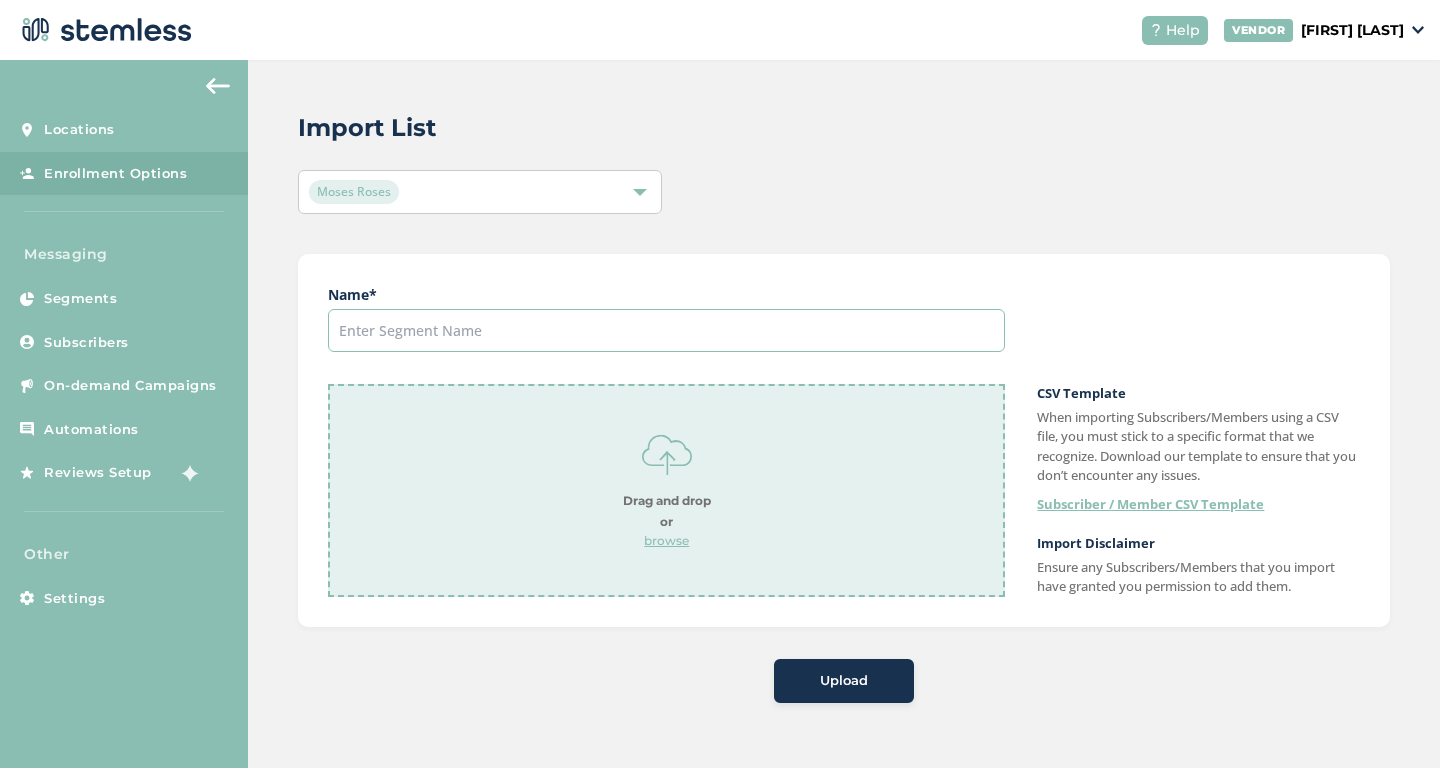 click at bounding box center (666, 330) 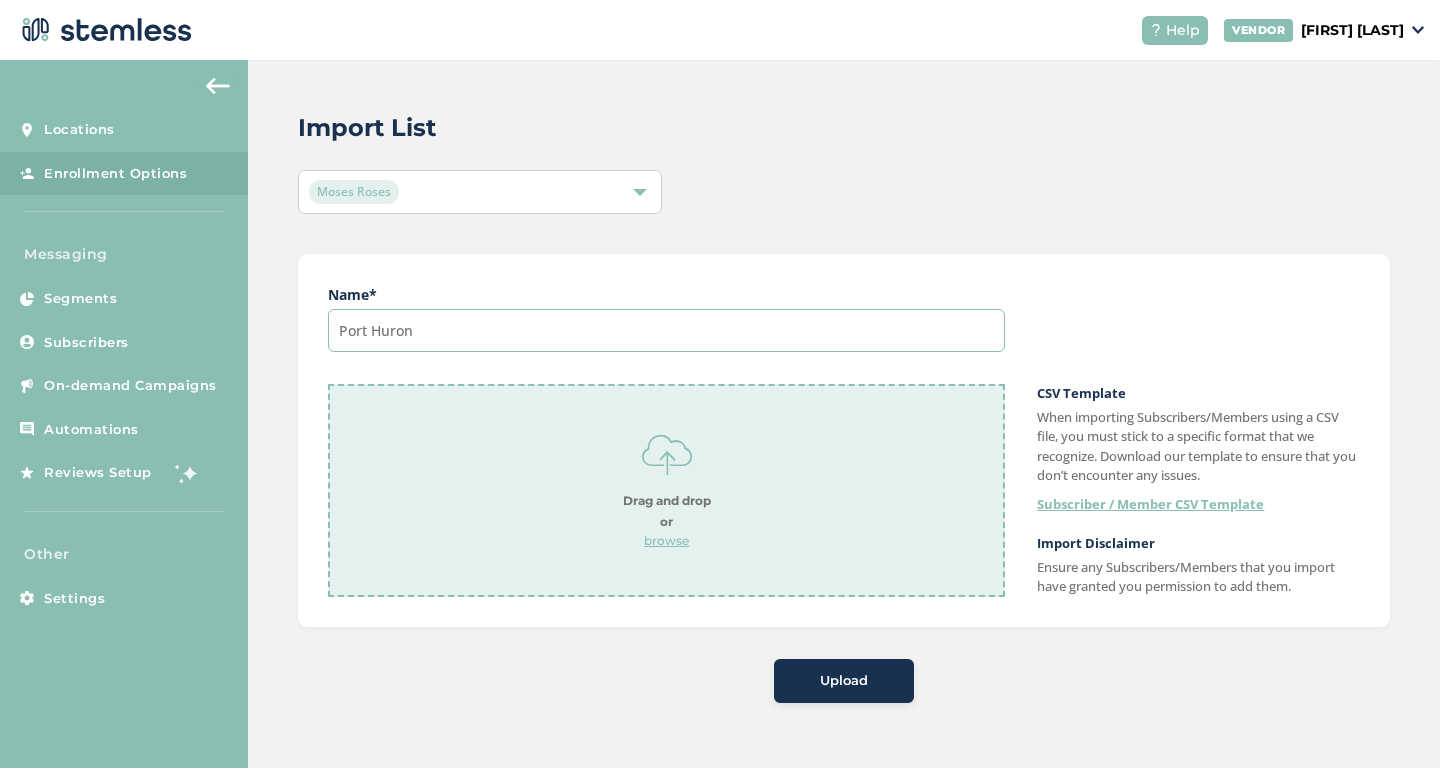 type on "Port Huron" 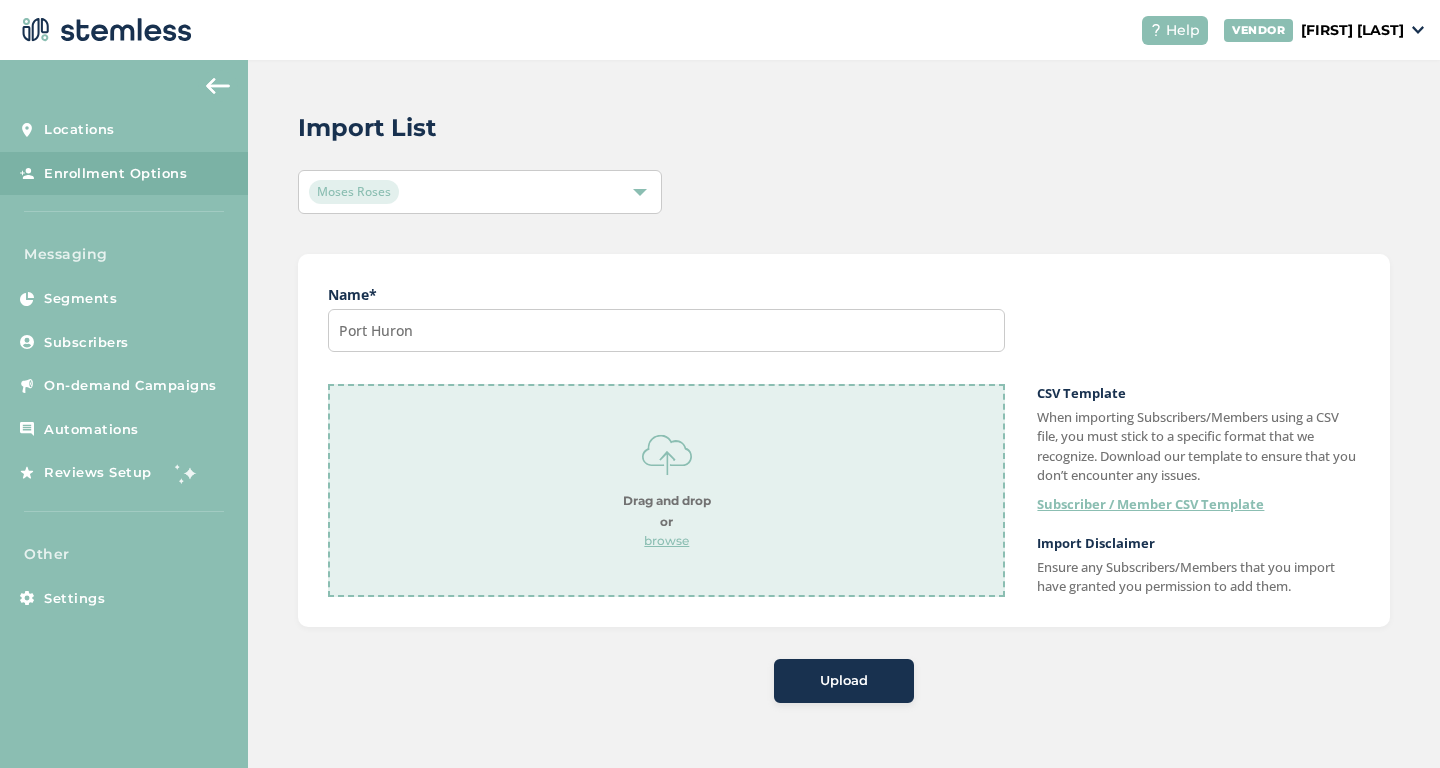 click on "browse" at bounding box center (667, 541) 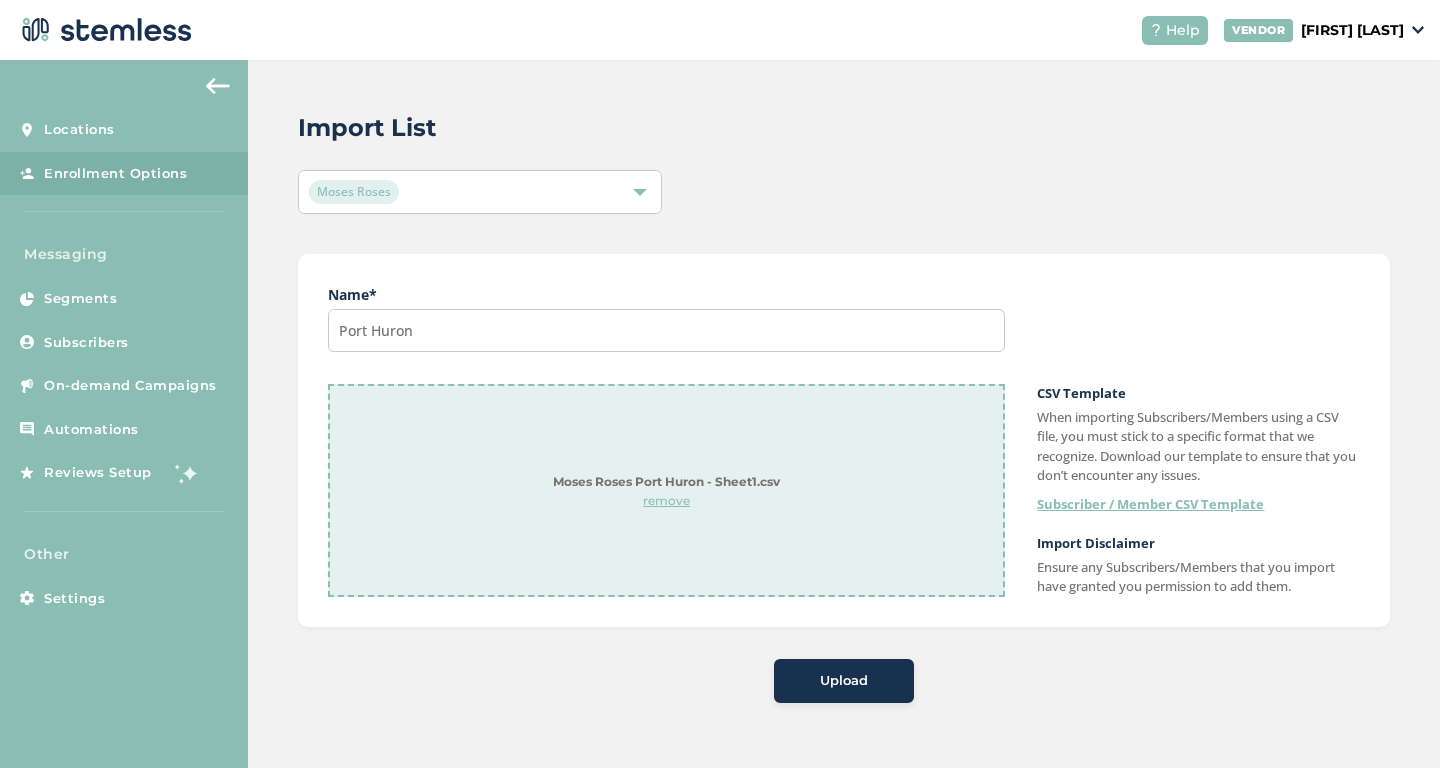click on "Upload" at bounding box center (844, 681) 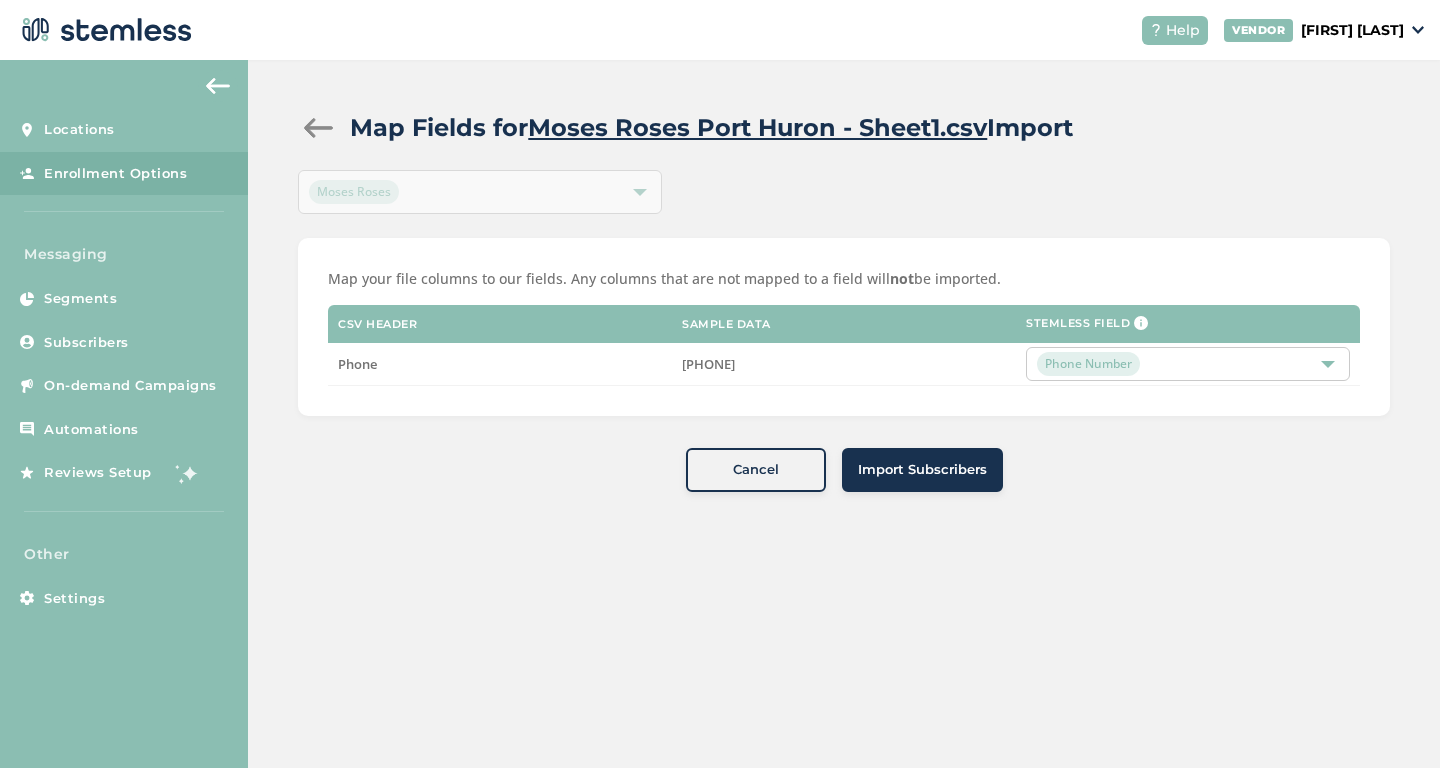 click on "Import Subscribers" at bounding box center [922, 470] 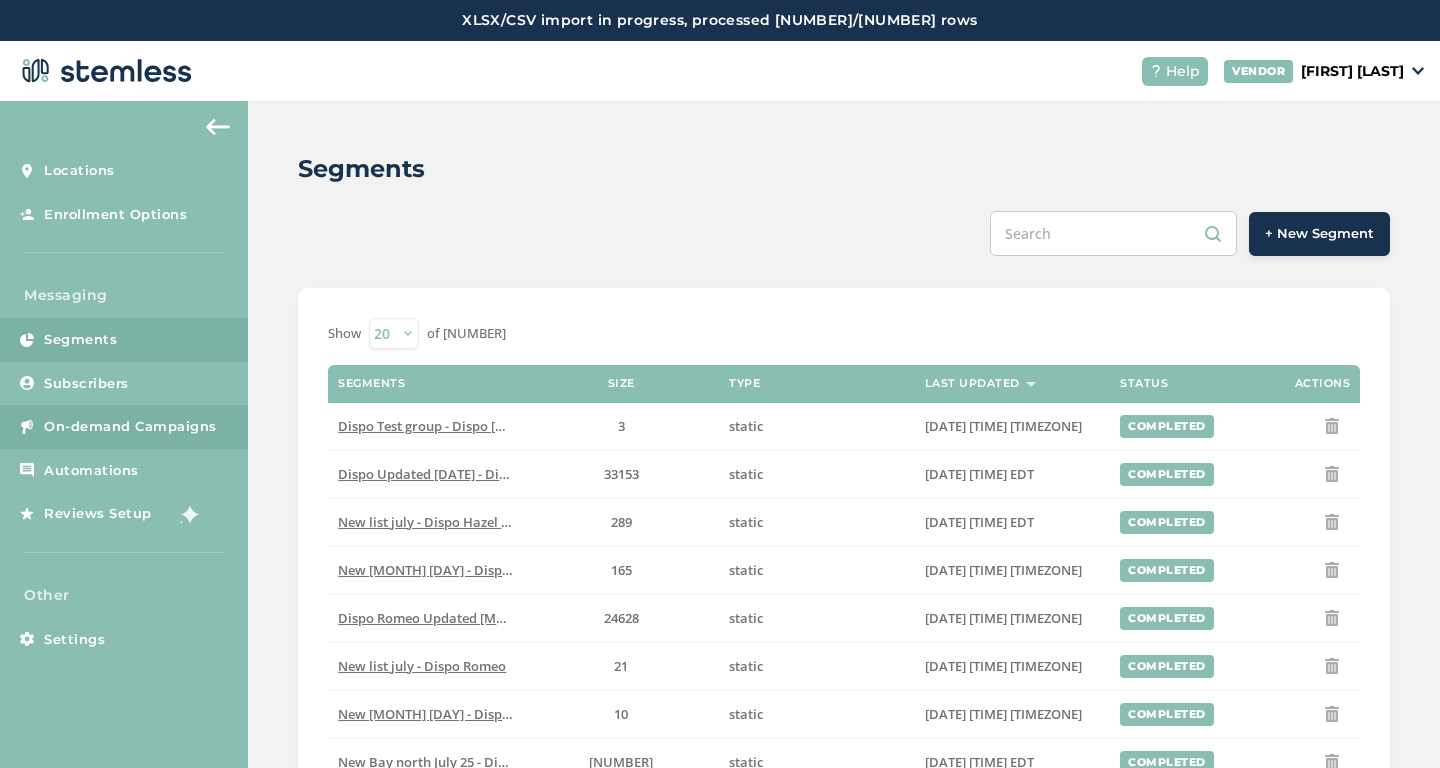 click on "On-demand Campaigns" at bounding box center (124, 427) 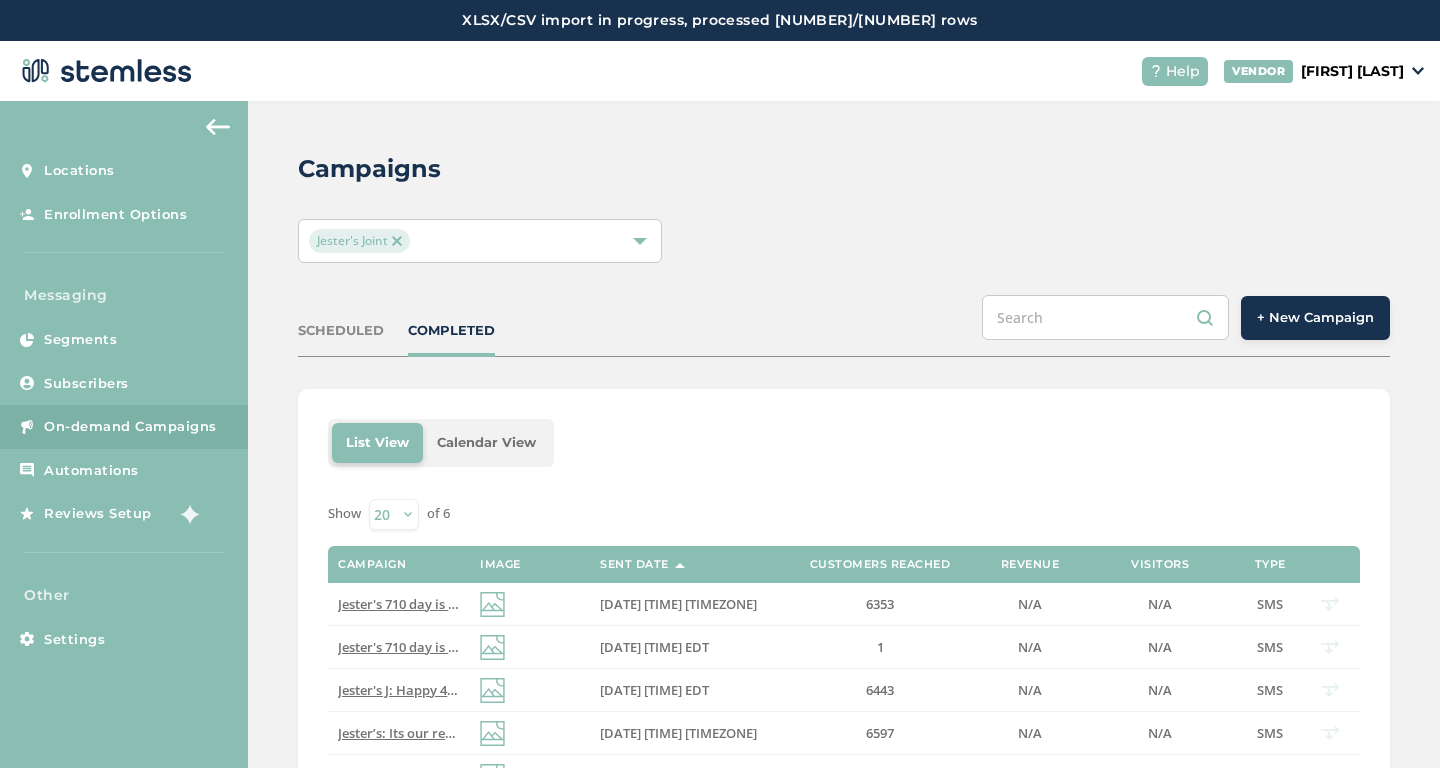 click on "+ New Campaign" at bounding box center [1315, 318] 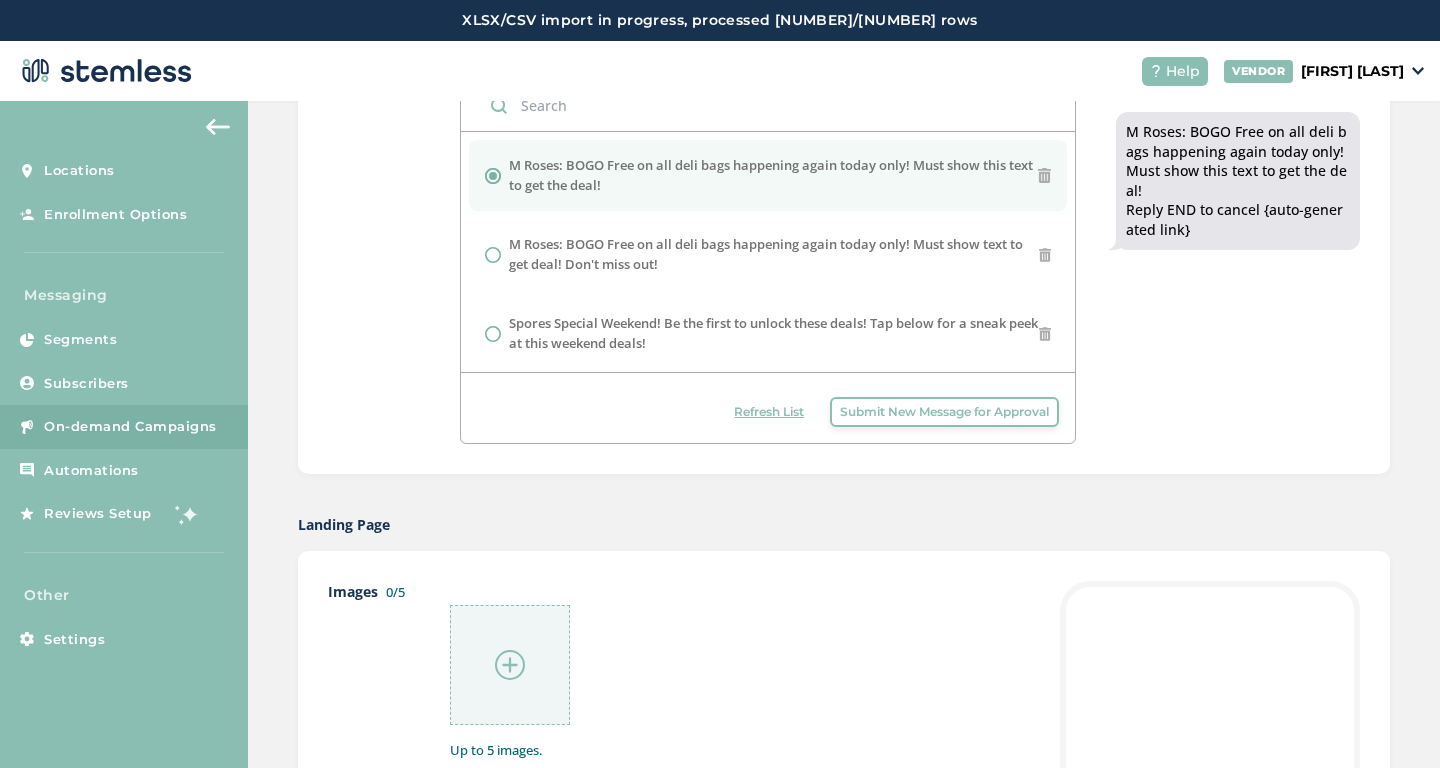 scroll, scrollTop: 736, scrollLeft: 0, axis: vertical 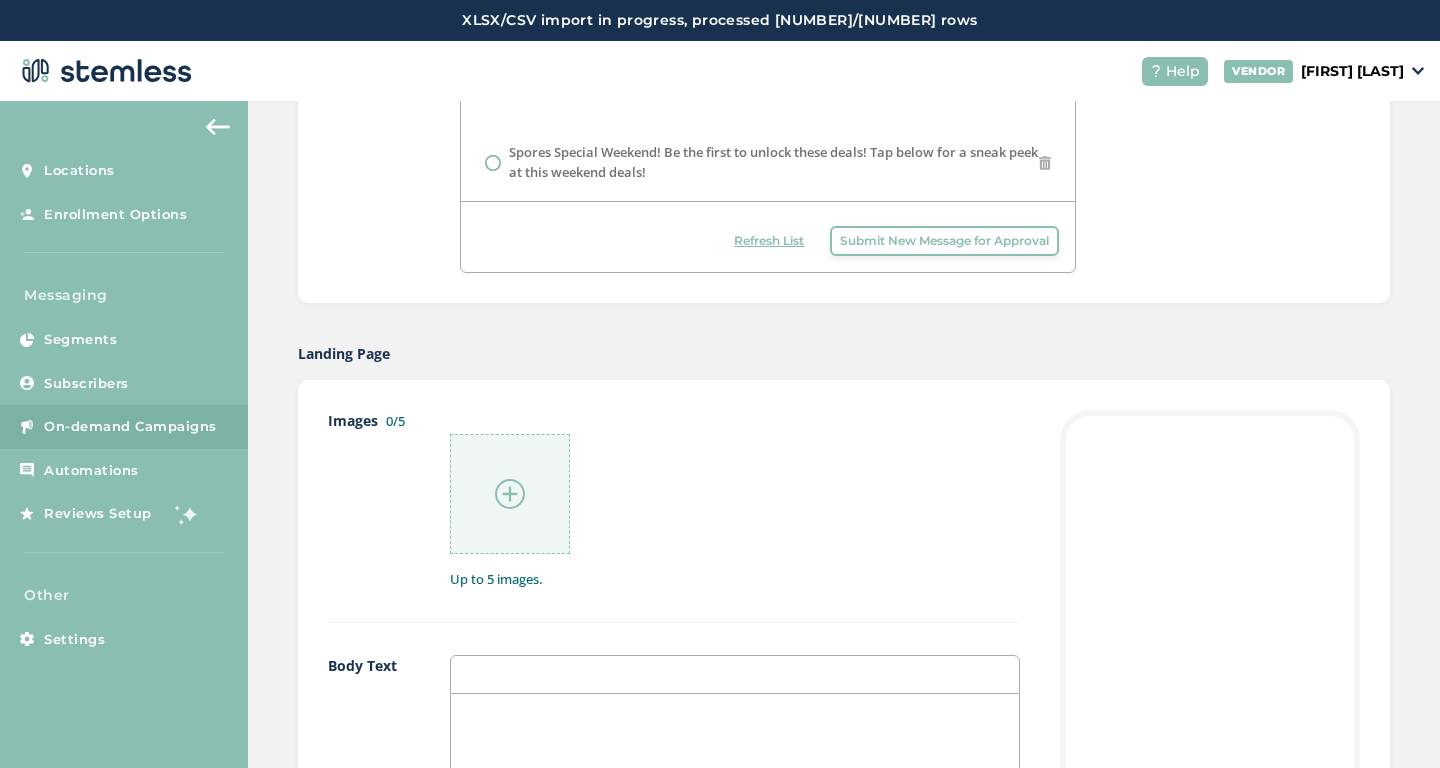 click on "Submit New Message for Approval" at bounding box center [944, 241] 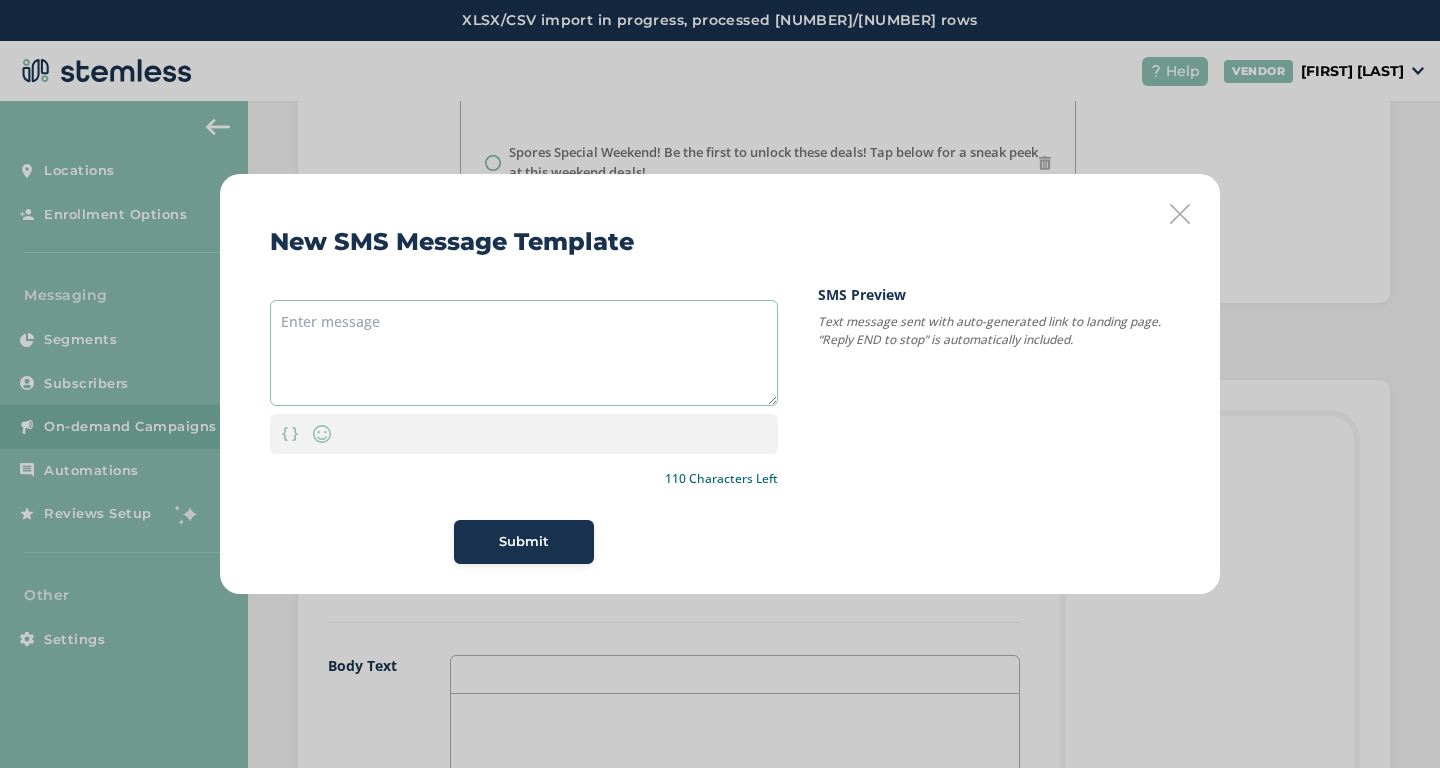 click at bounding box center (524, 353) 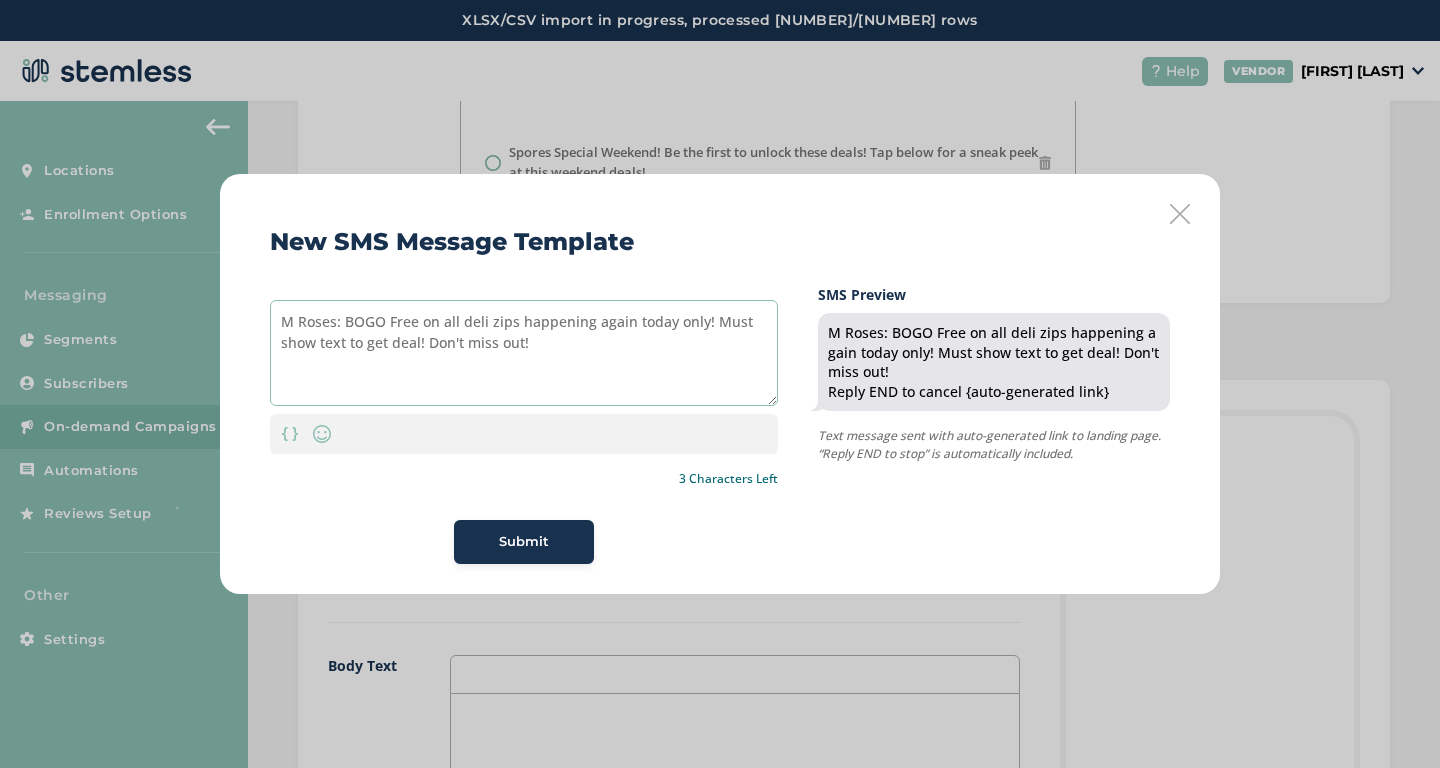 drag, startPoint x: 485, startPoint y: 323, endPoint x: 463, endPoint y: 321, distance: 22.090721 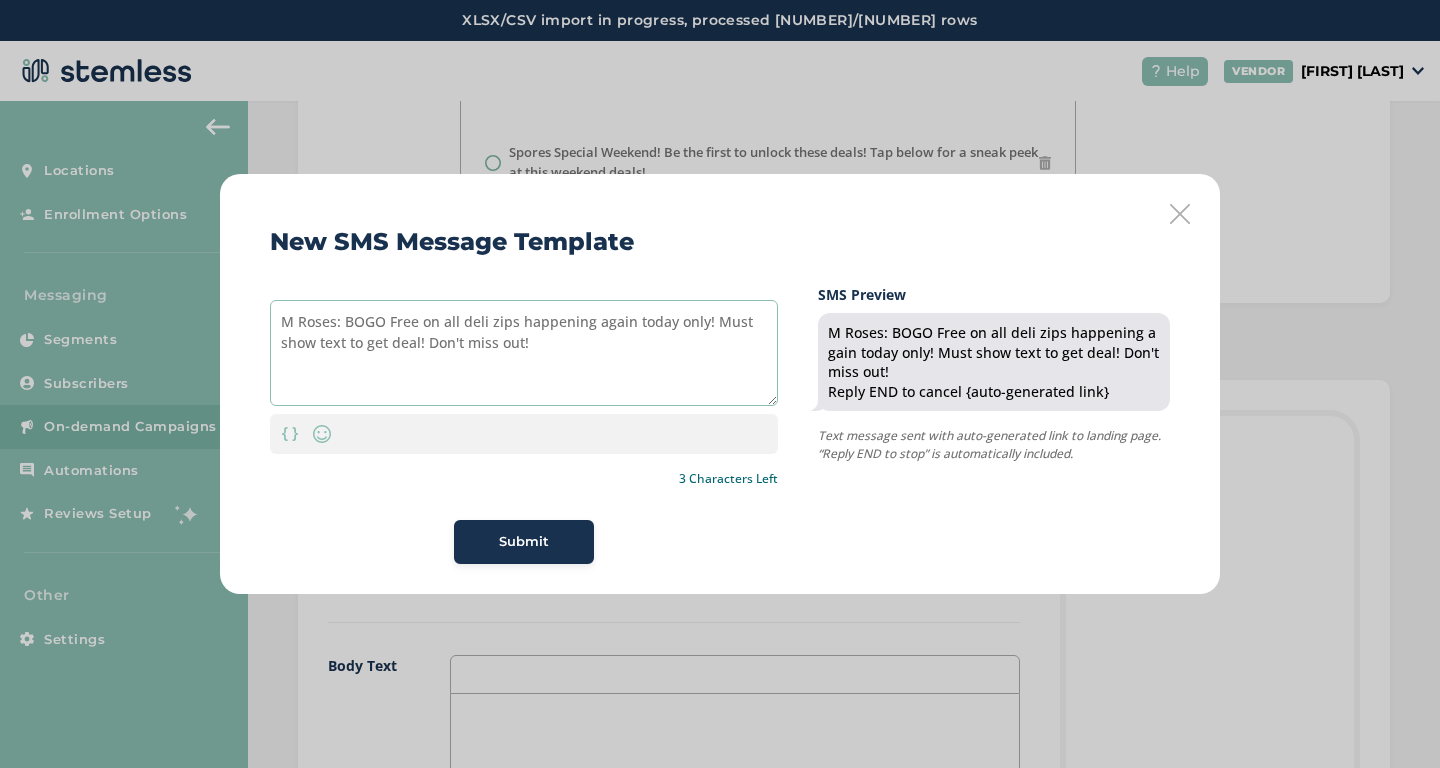 click on "M Roses: BOGO Free on all deli zips happening again today only! Must show text to get deal! Don't miss out!" at bounding box center (524, 353) 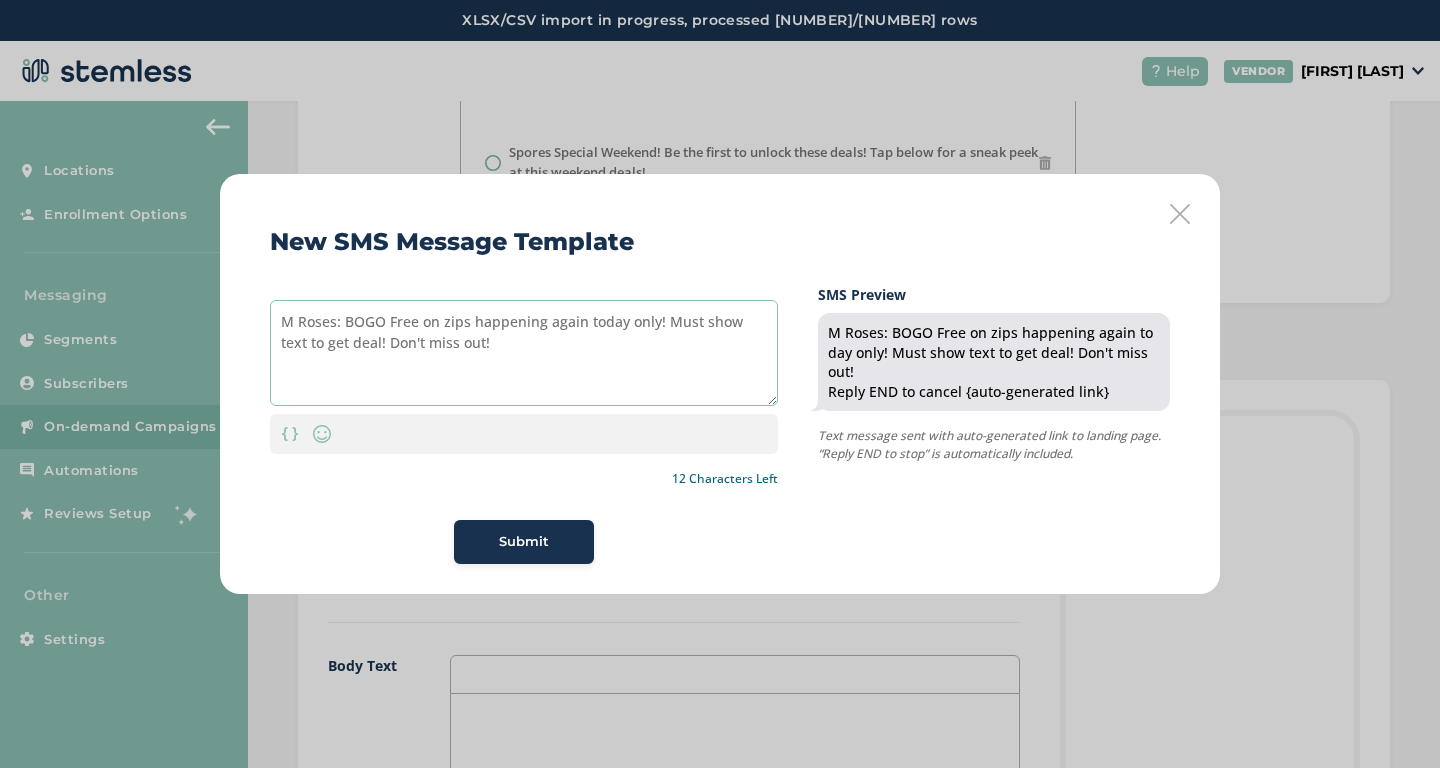 click on "M Roses: BOGO Free on zips happening again today only! Must show text to get deal! Don't miss out!" at bounding box center (524, 353) 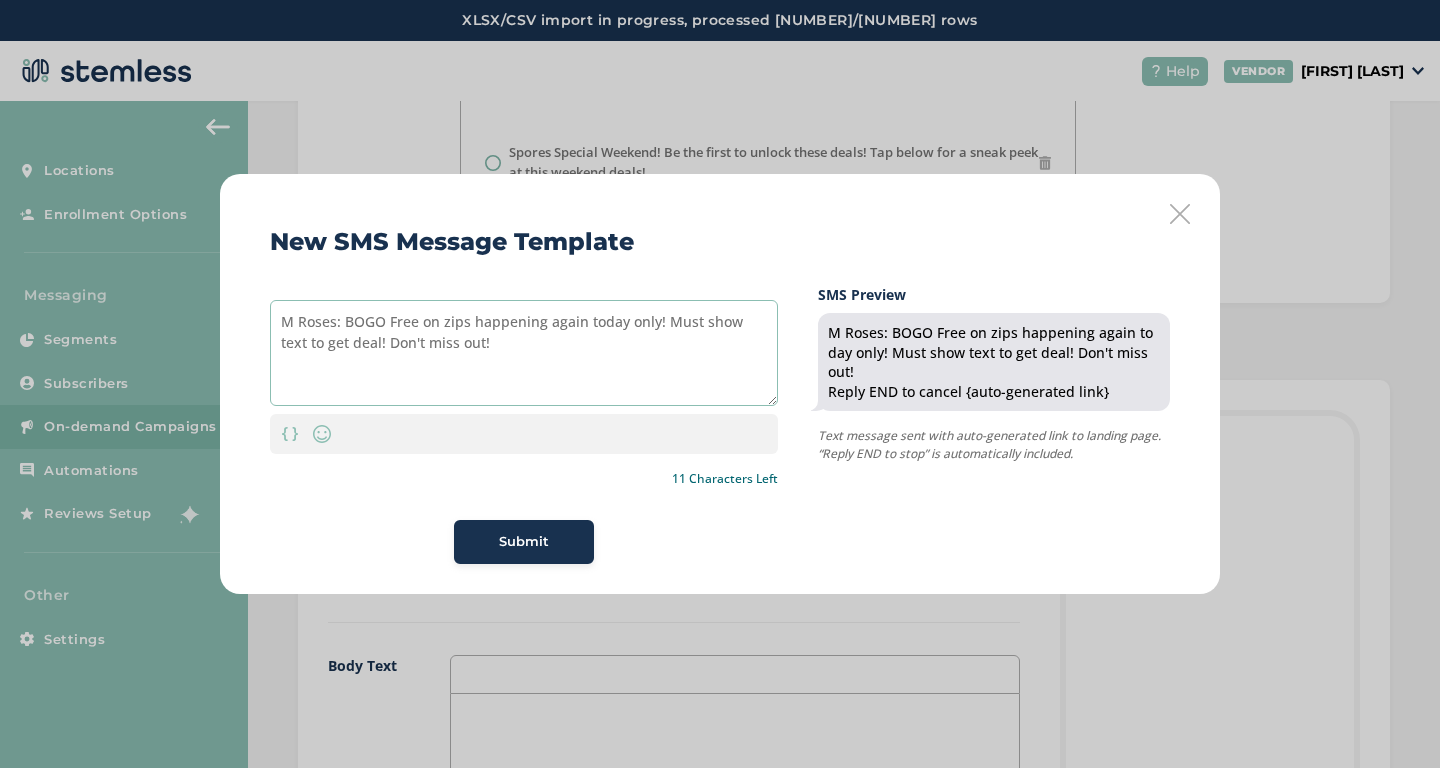 click on "M Roses: BOGO Free on zips happening again today only! Must show text to get deal! Don't miss out!" at bounding box center (524, 353) 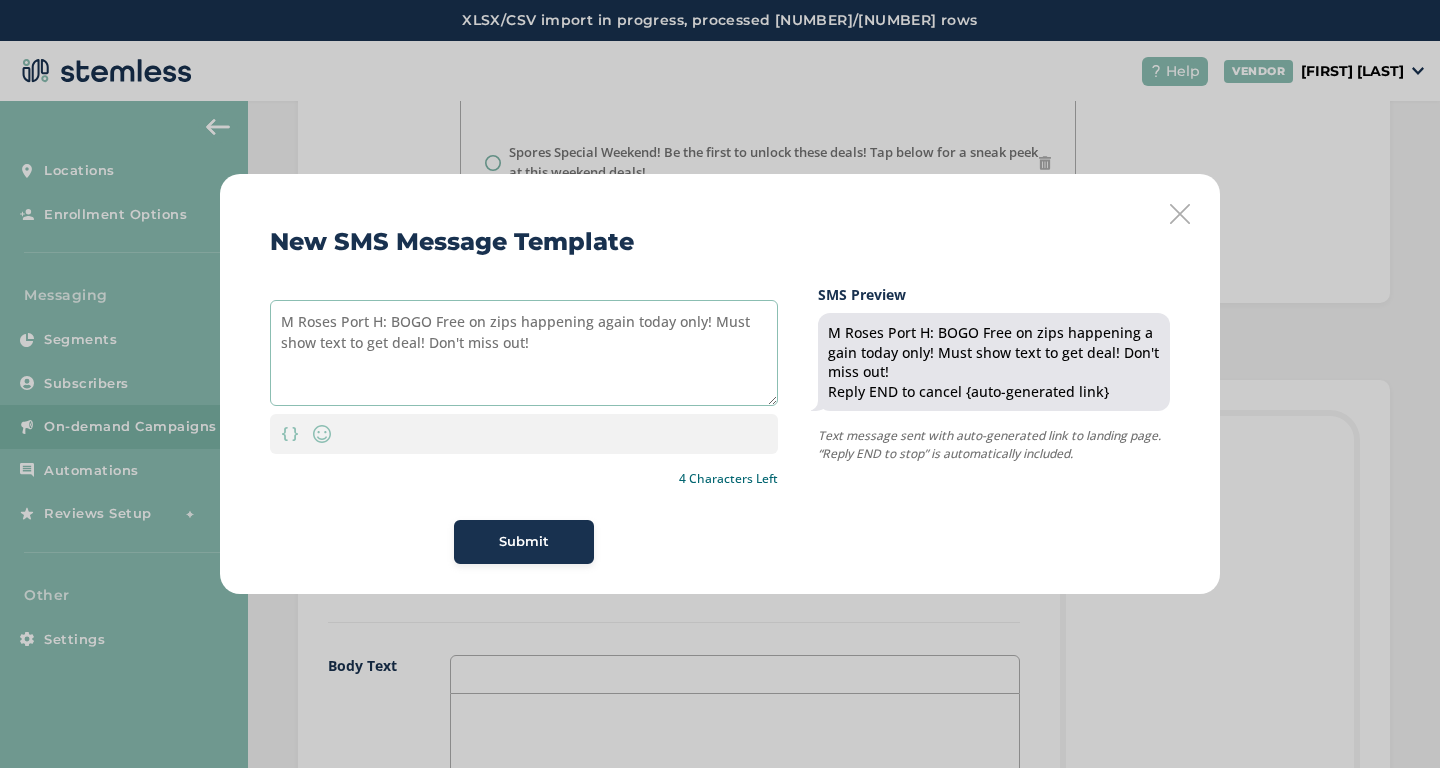 drag, startPoint x: 380, startPoint y: 324, endPoint x: 270, endPoint y: 326, distance: 110.01818 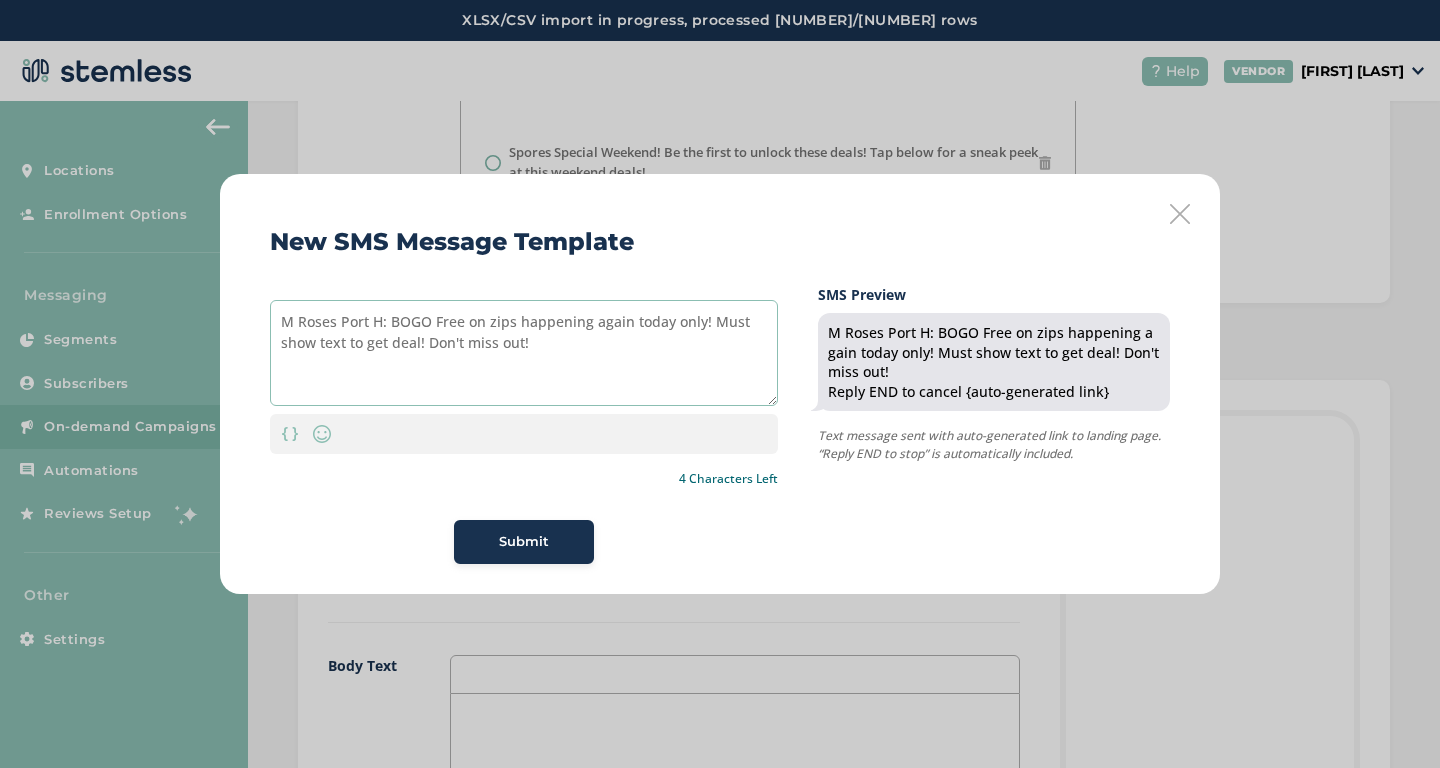 click on "M Roses Port H: BOGO Free on zips happening again today only! Must show text to get deal! Don't miss out!" at bounding box center [524, 353] 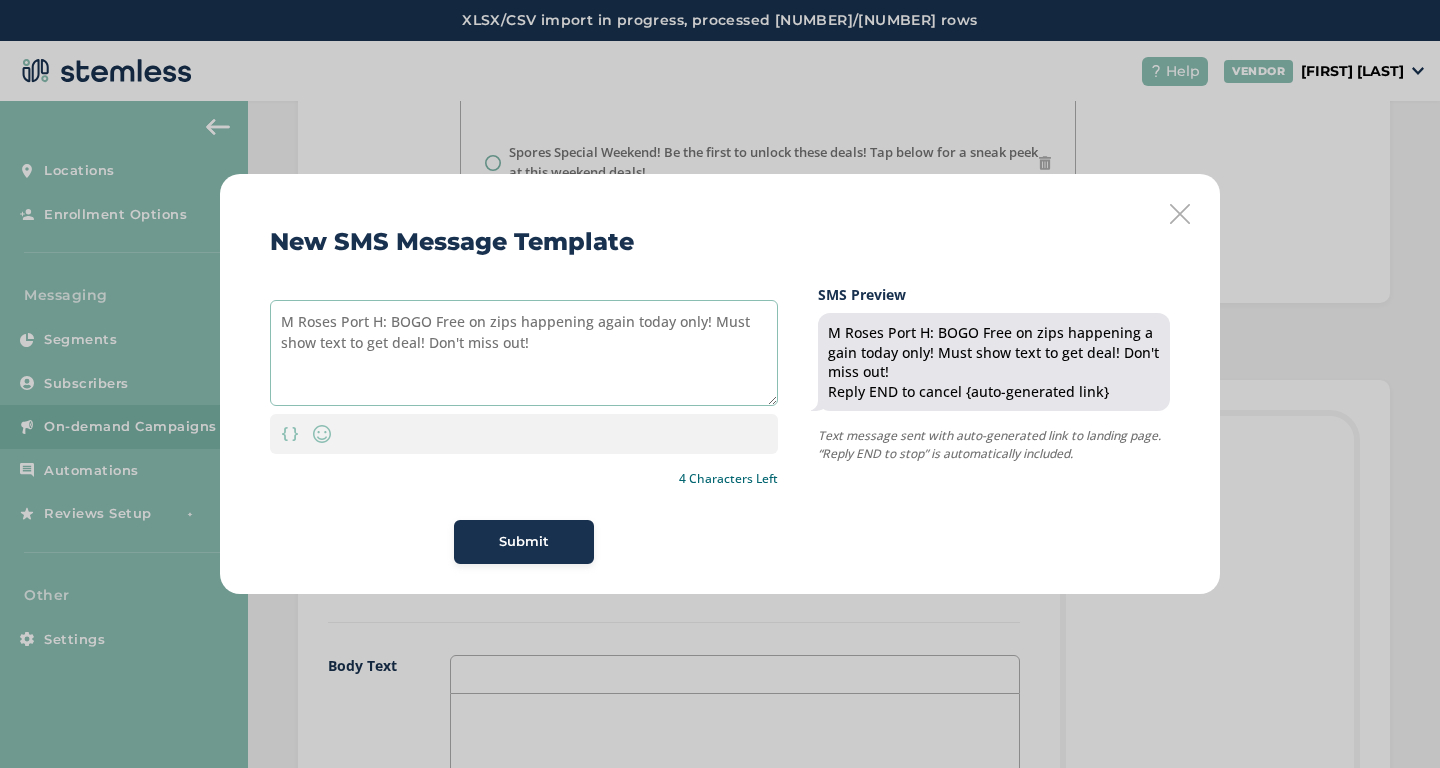 click on "M Roses Port H: BOGO Free on zips happening again today only! Must show text to get deal! Don't miss out!" at bounding box center [524, 353] 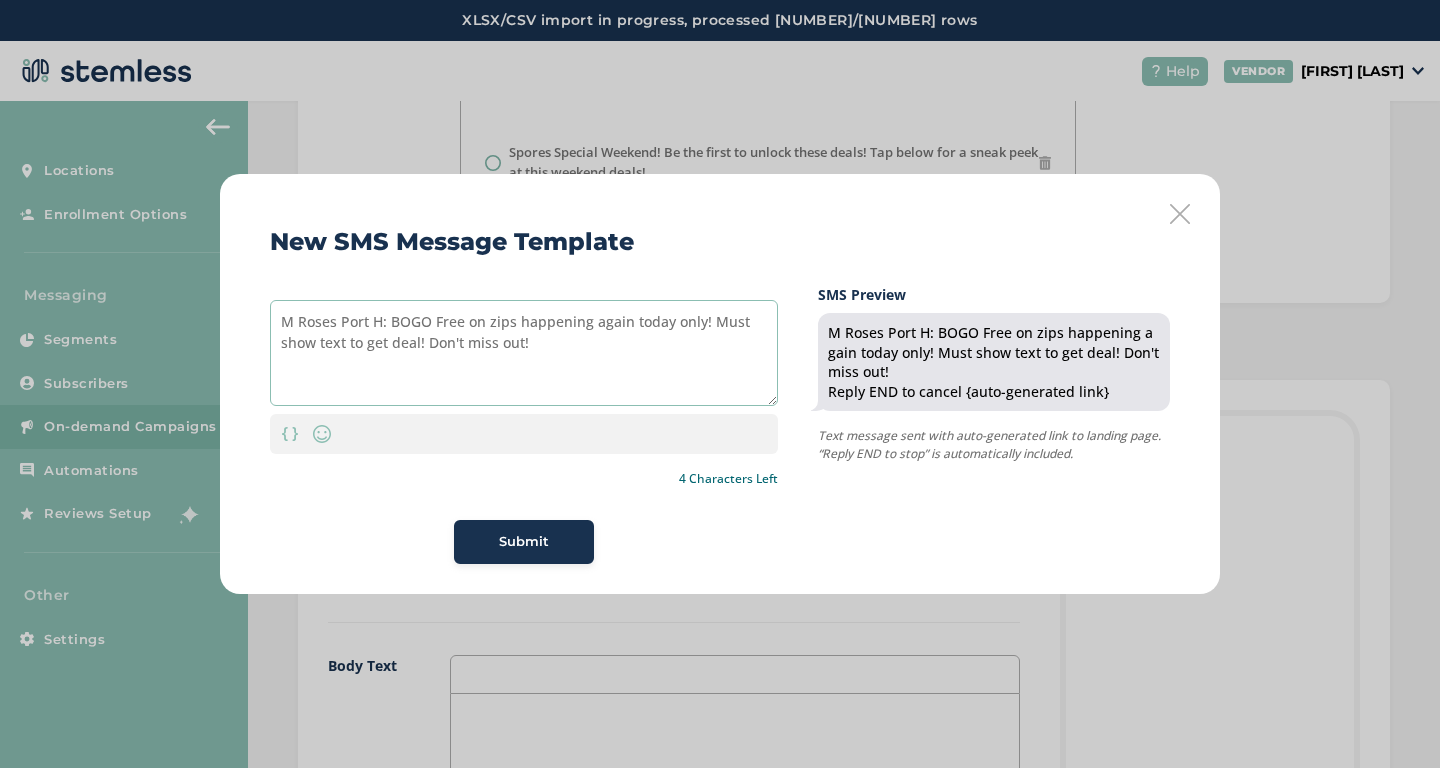 click on "M Roses Port H: BOGO Free on zips happening again today only! Must show text to get deal! Don't miss out!" at bounding box center (524, 353) 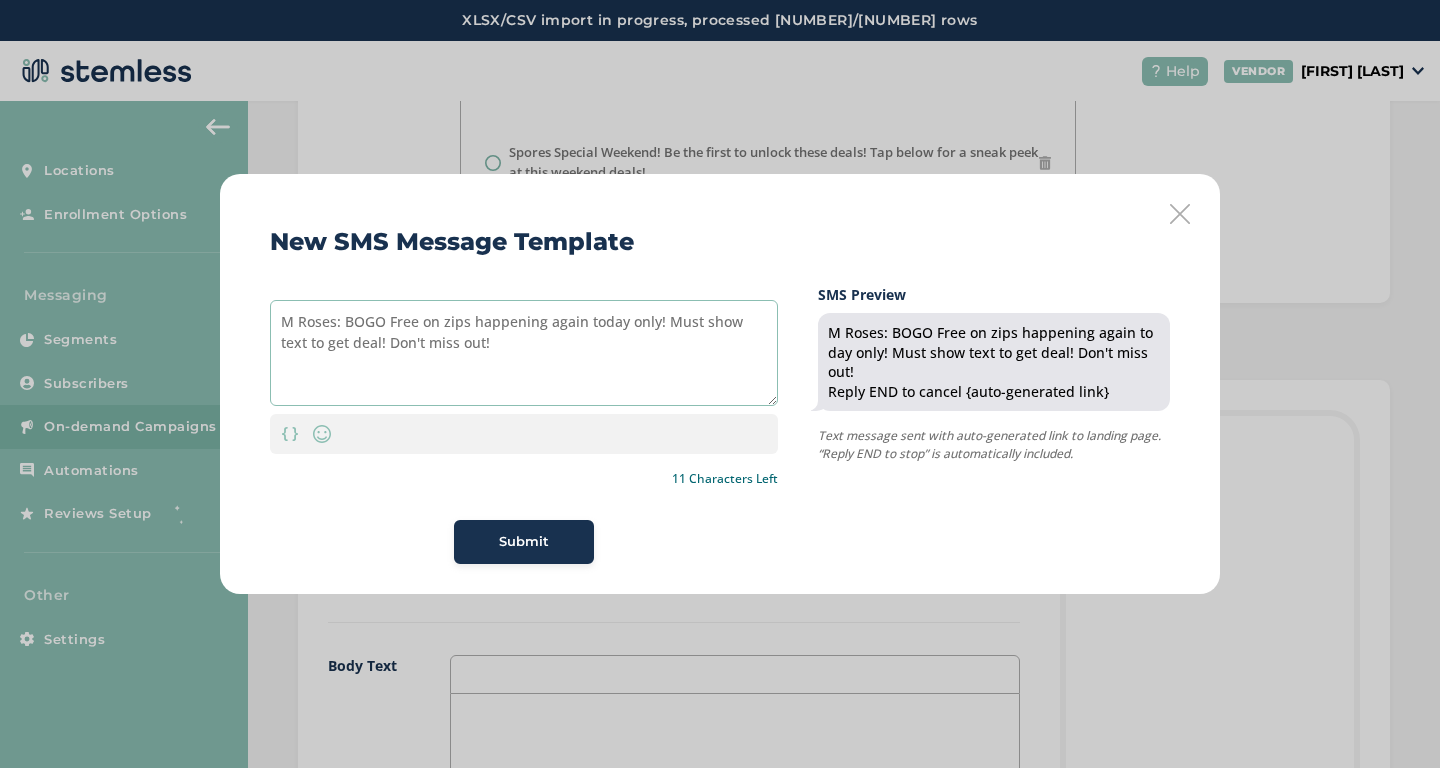 click on "M Roses: BOGO Free on zips happening again today only! Must show text to get deal! Don't miss out!" at bounding box center [524, 353] 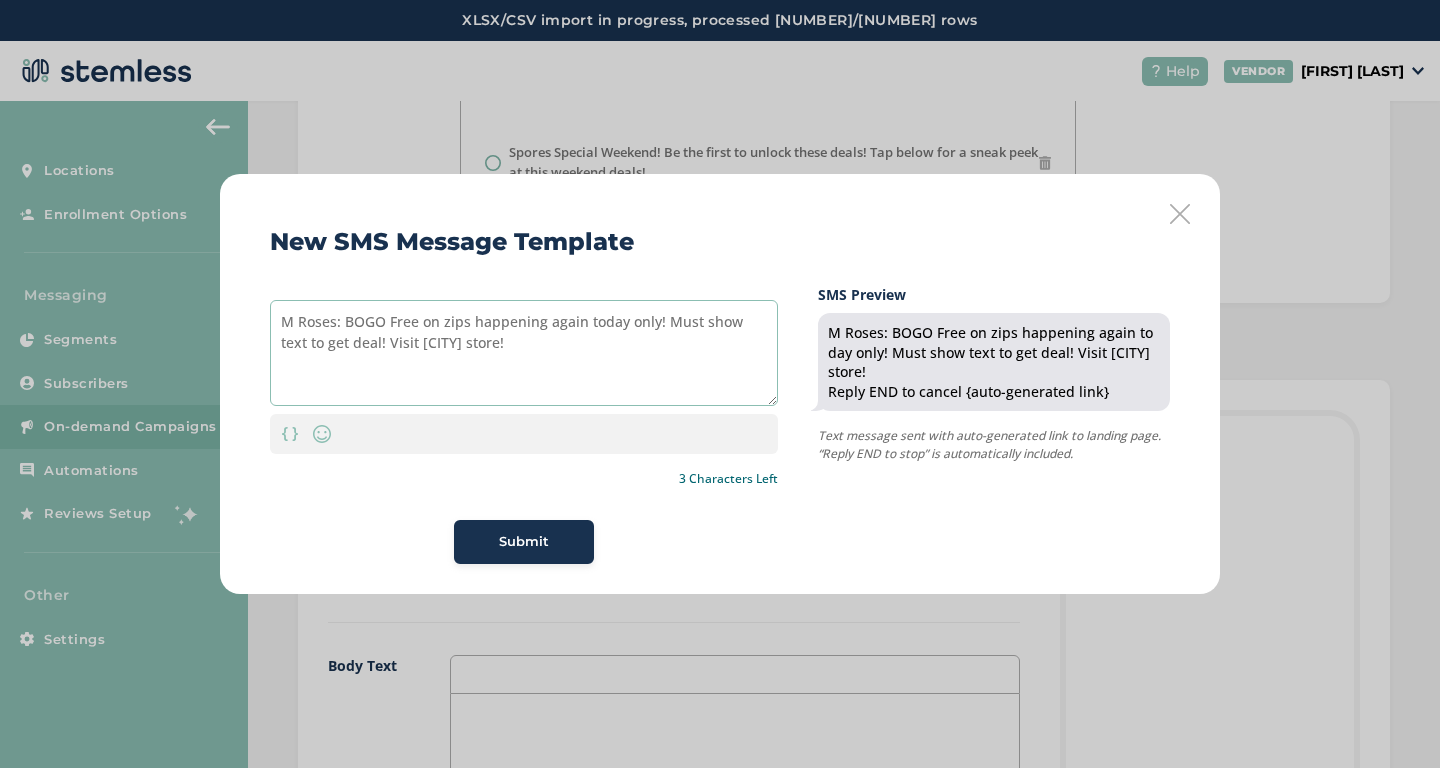 click on "M Roses: BOGO Free on zips happening again today only! Must show text to get deal! Visit [CITY] store!" at bounding box center (524, 353) 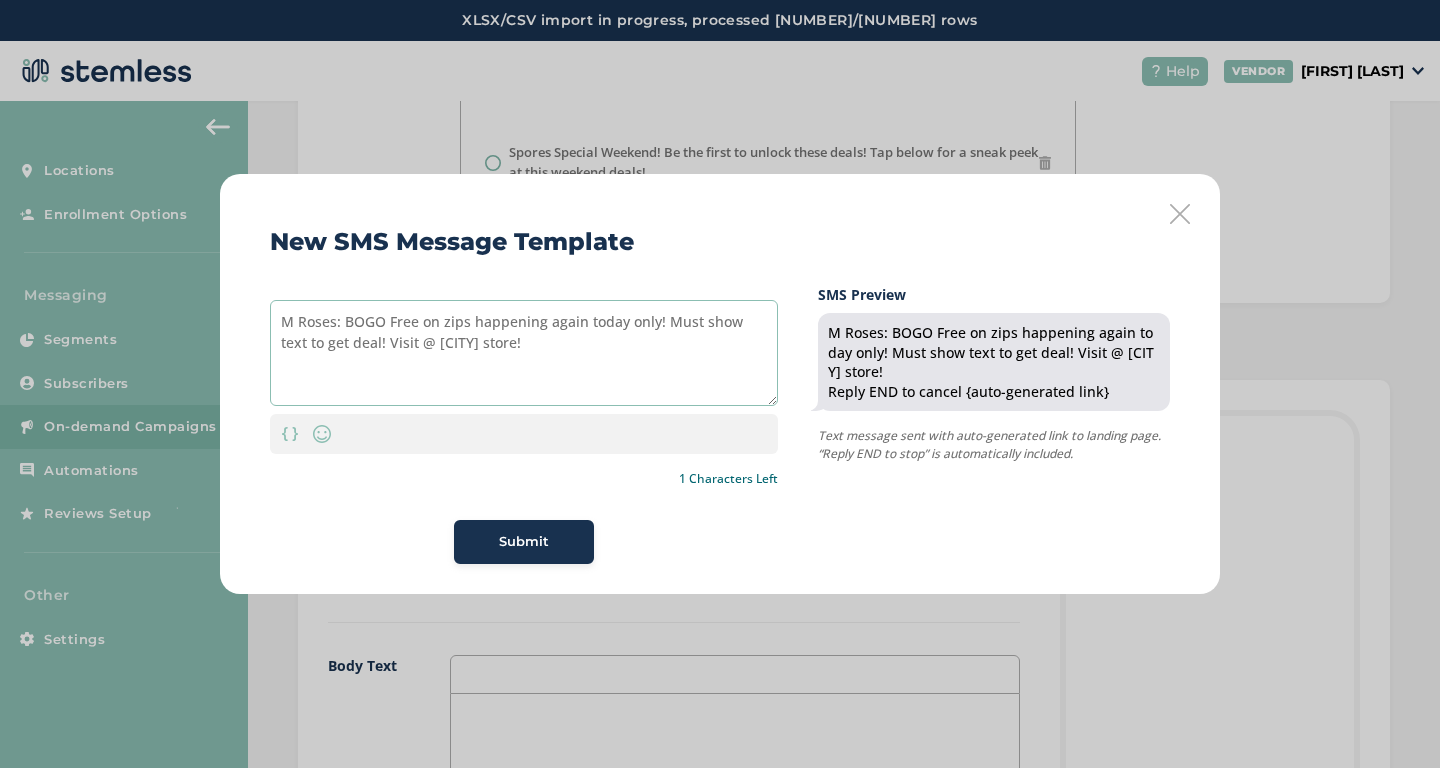 type on "M Roses: BOGO Free on zips happening again today only! Must show text to get deal! Visit @ [CITY] store!" 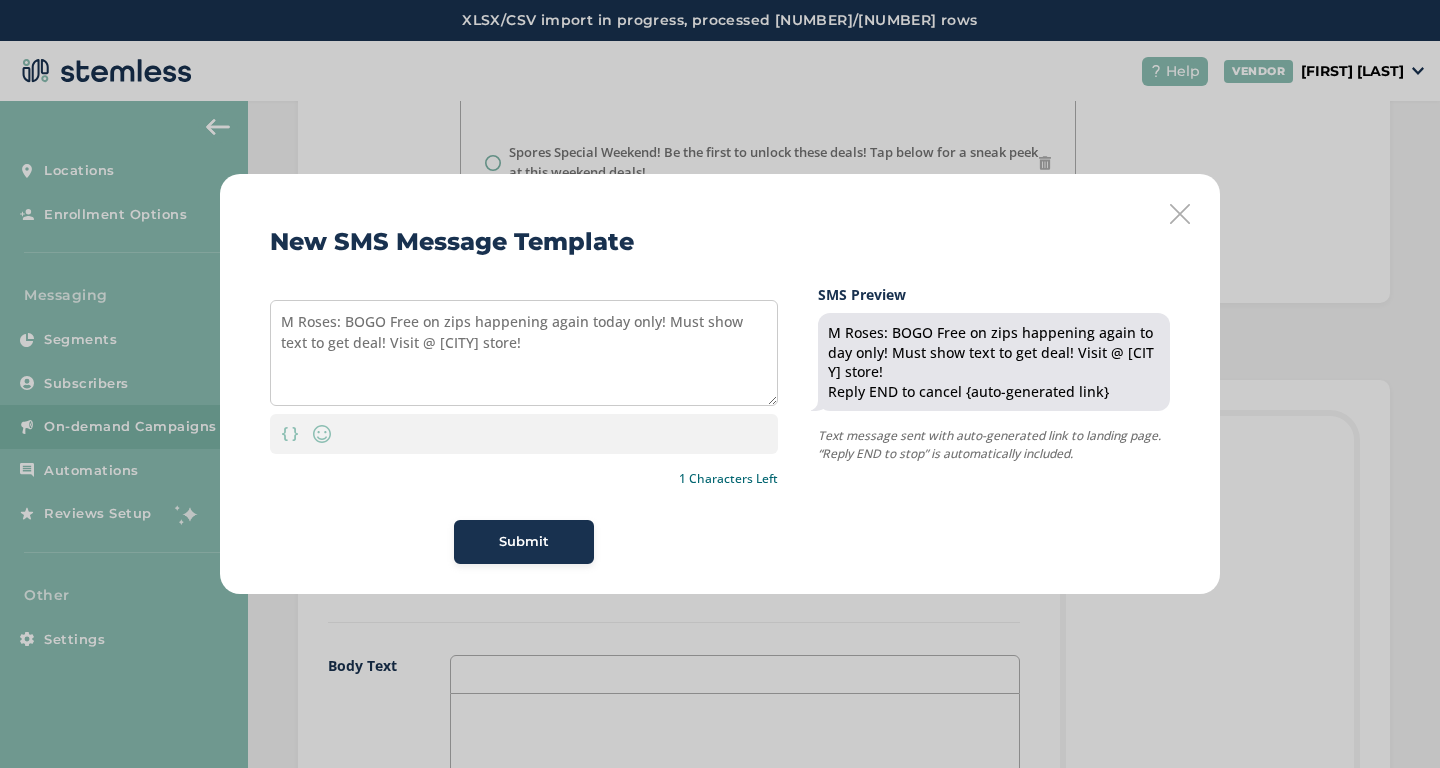 click on "Submit" at bounding box center (524, 542) 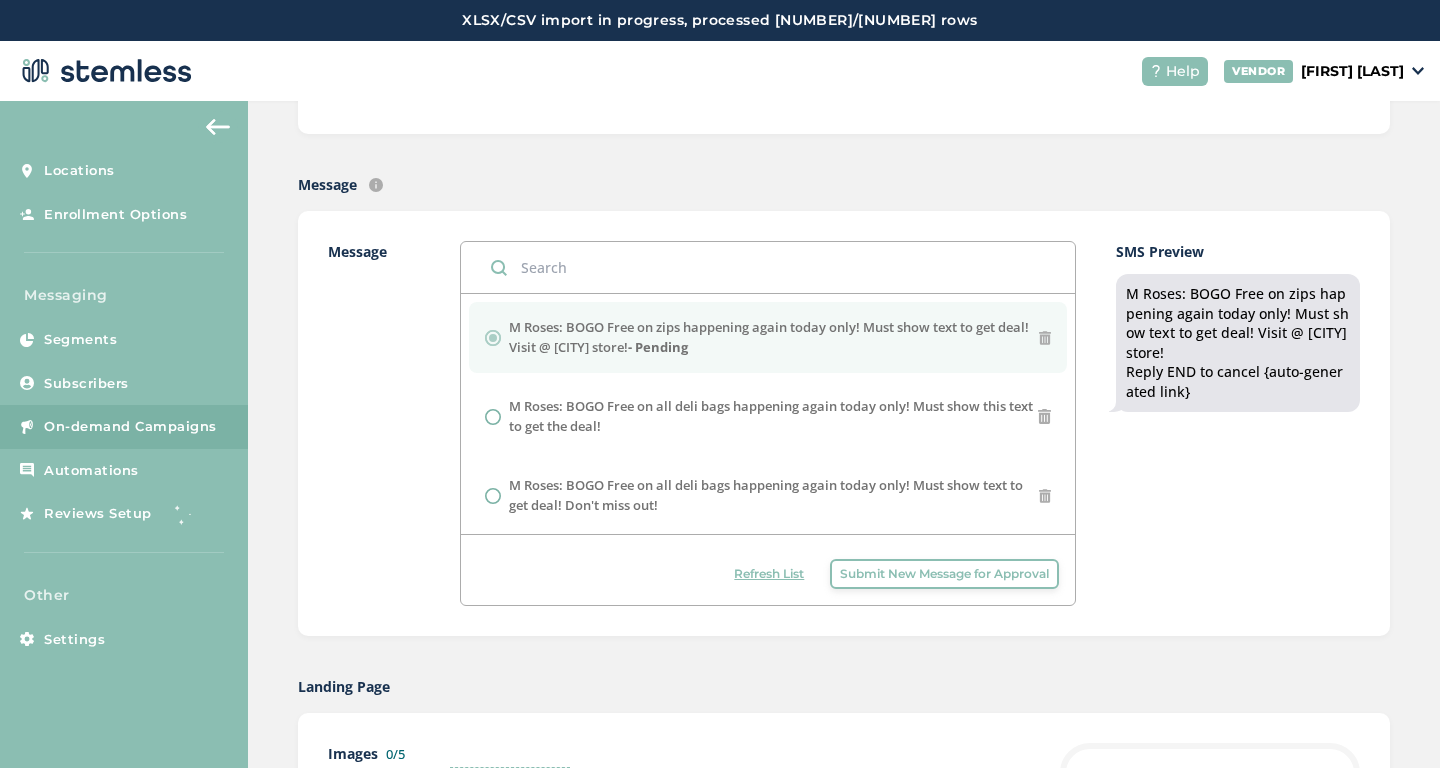 scroll, scrollTop: 371, scrollLeft: 0, axis: vertical 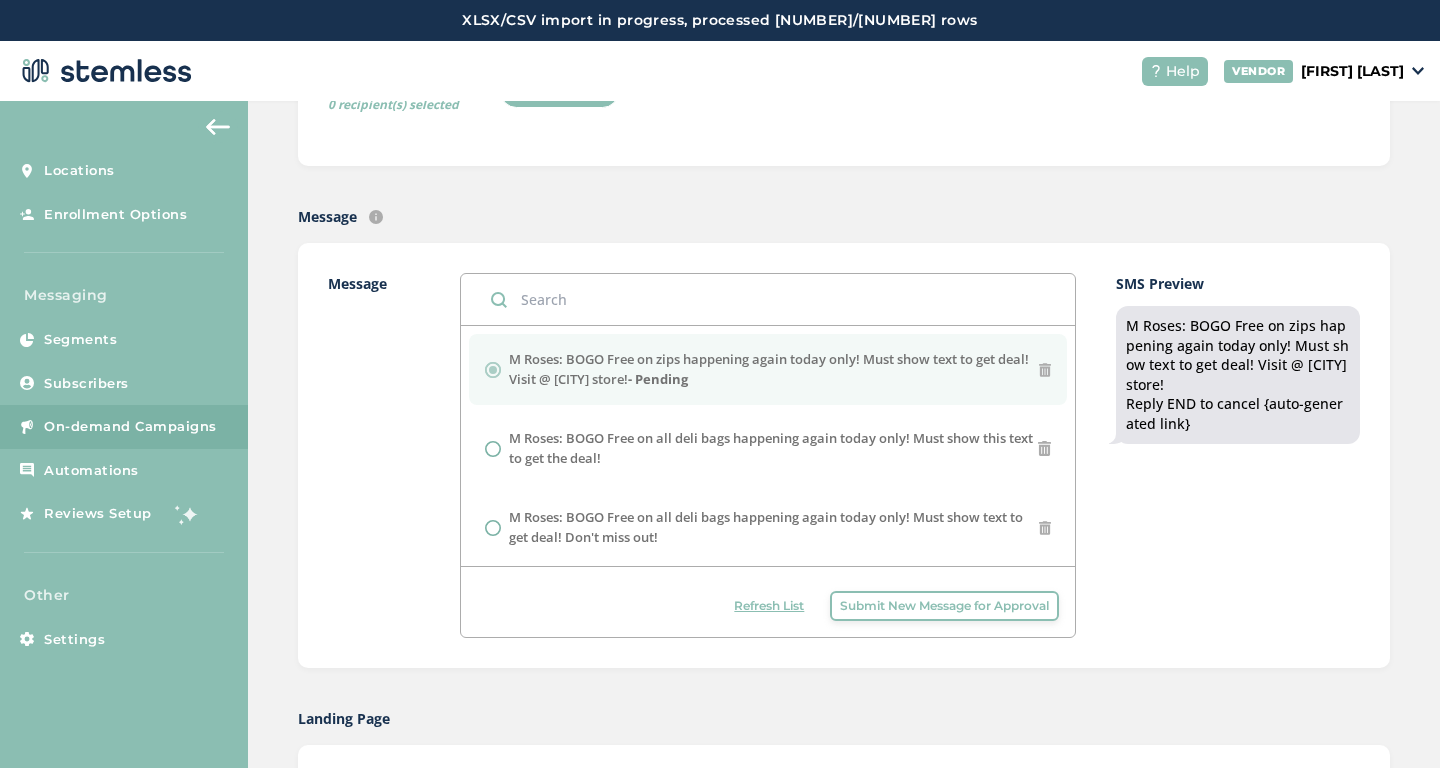 click on "Refresh List" at bounding box center (769, 606) 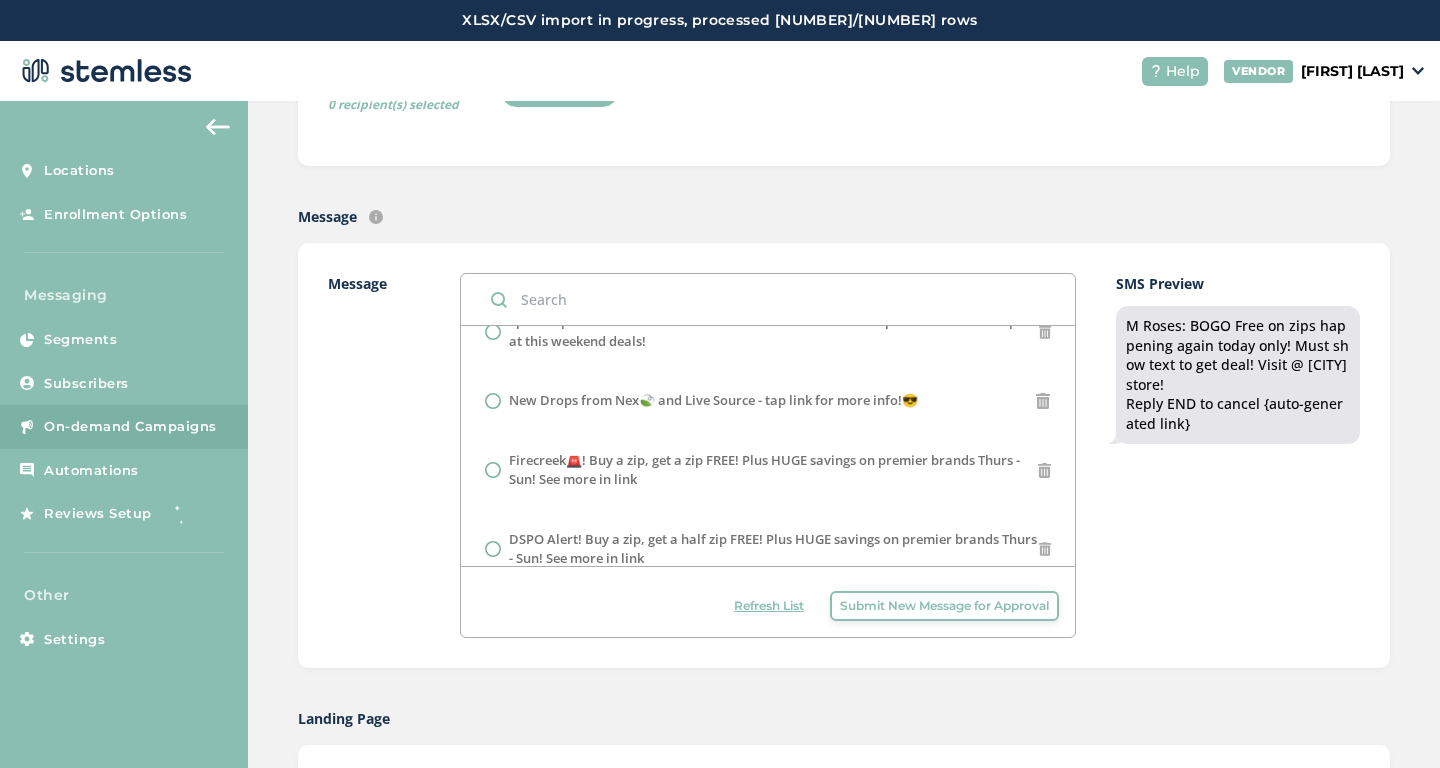 scroll, scrollTop: 0, scrollLeft: 0, axis: both 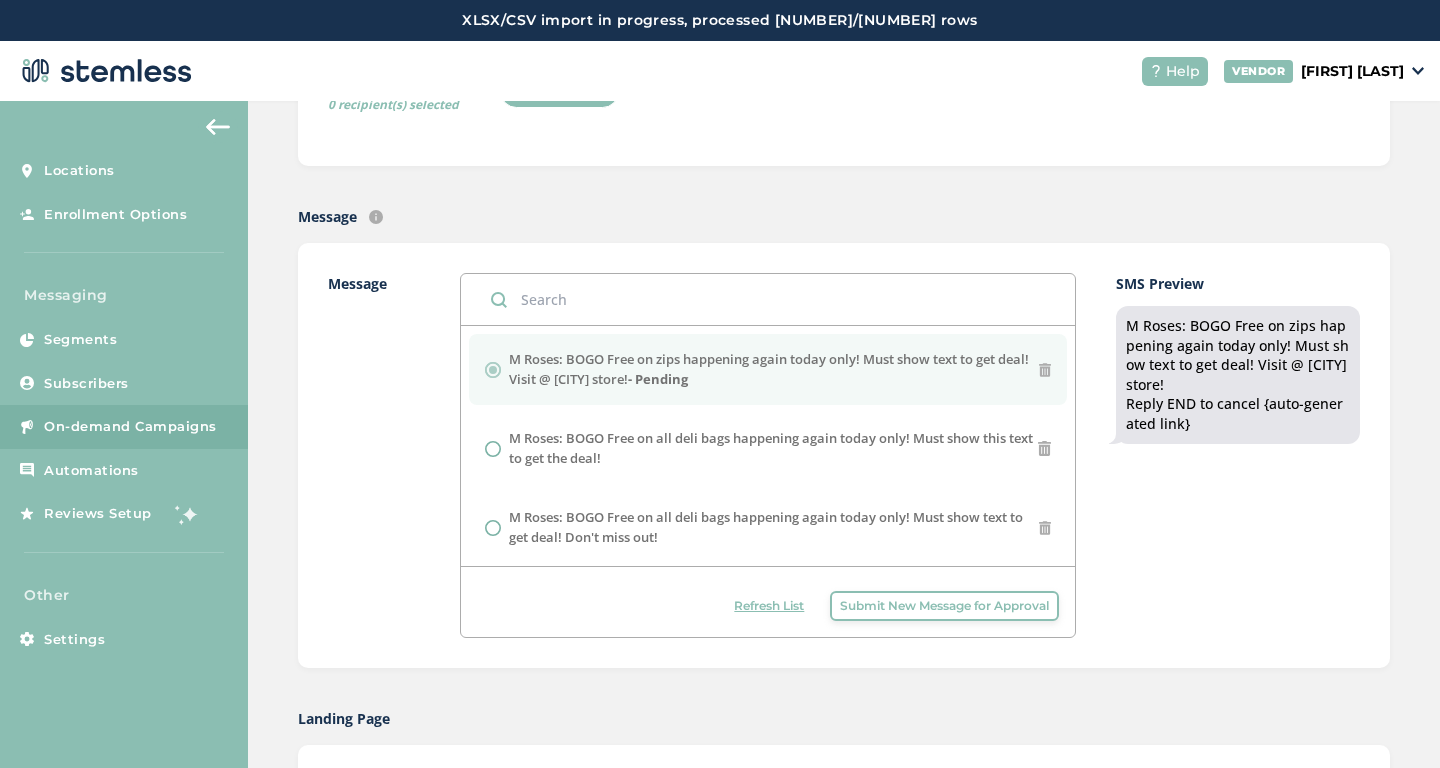 click on "Submit New Message for Approval" at bounding box center (944, 606) 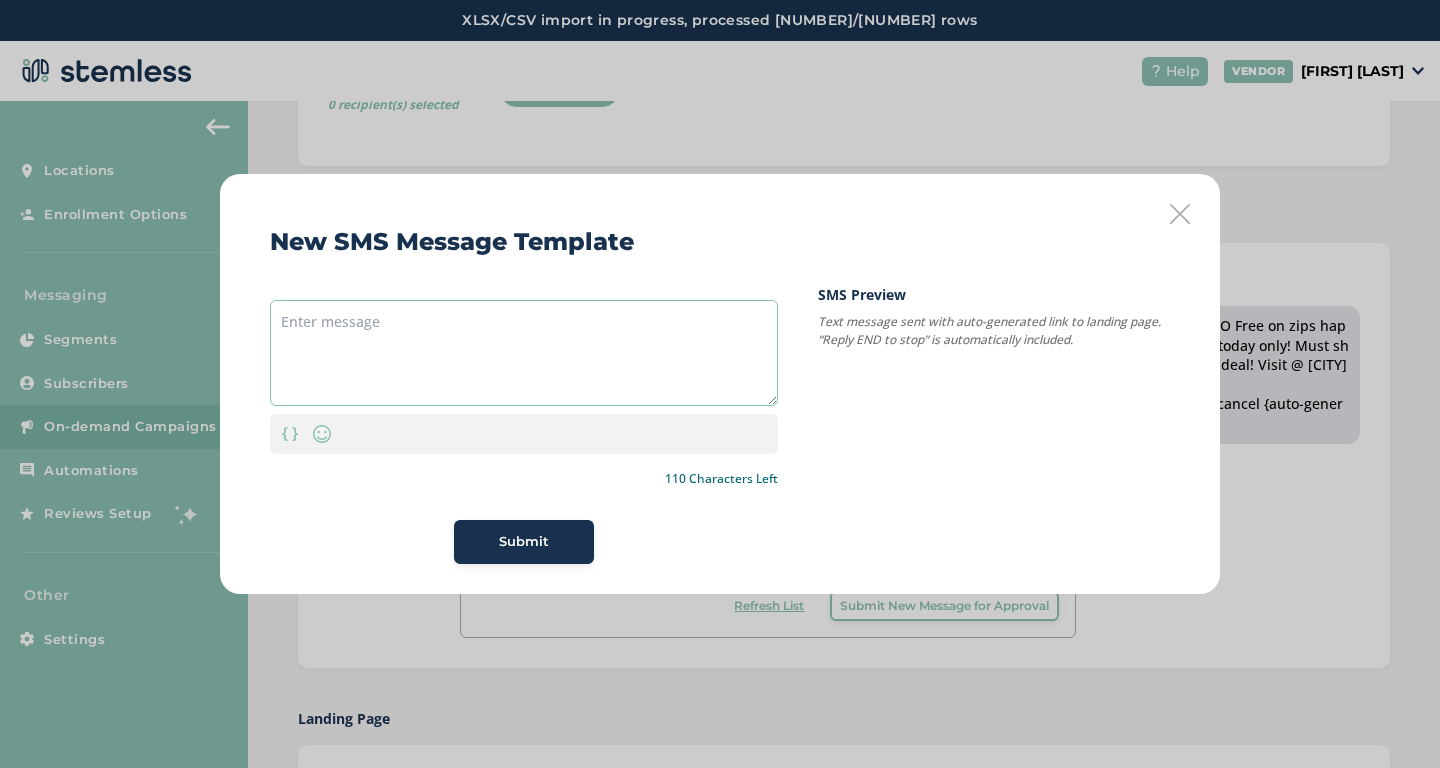 click at bounding box center (524, 353) 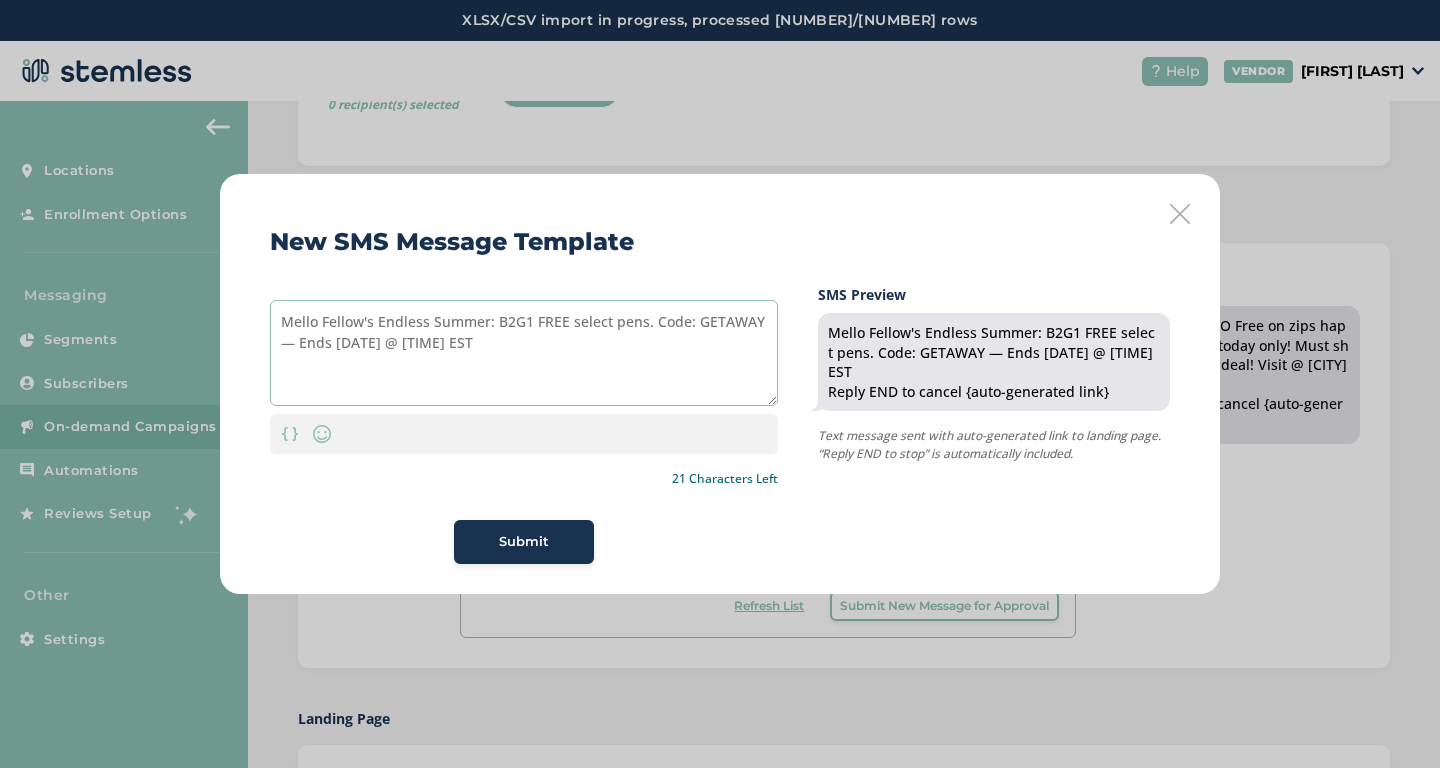 click on "Mello Fellow's Endless Summer: B2G1 FREE select pens. Code: GETAWAY — Ends [DATE] @ [TIME] EST" at bounding box center [524, 353] 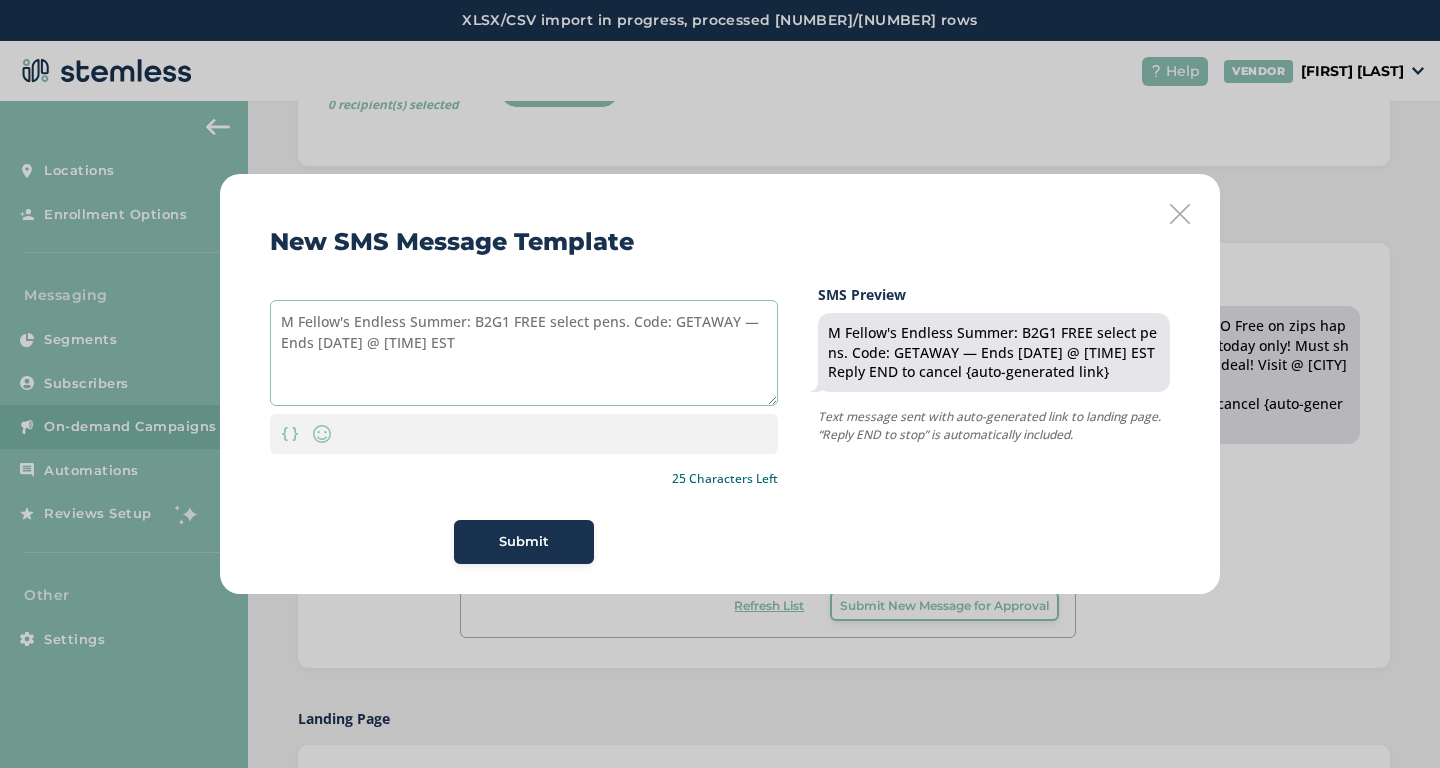 type on "M Fellow's Endless Summer: B2G1 FREE select pens. Code: GETAWAY — Ends [DATE] @ [TIME] EST" 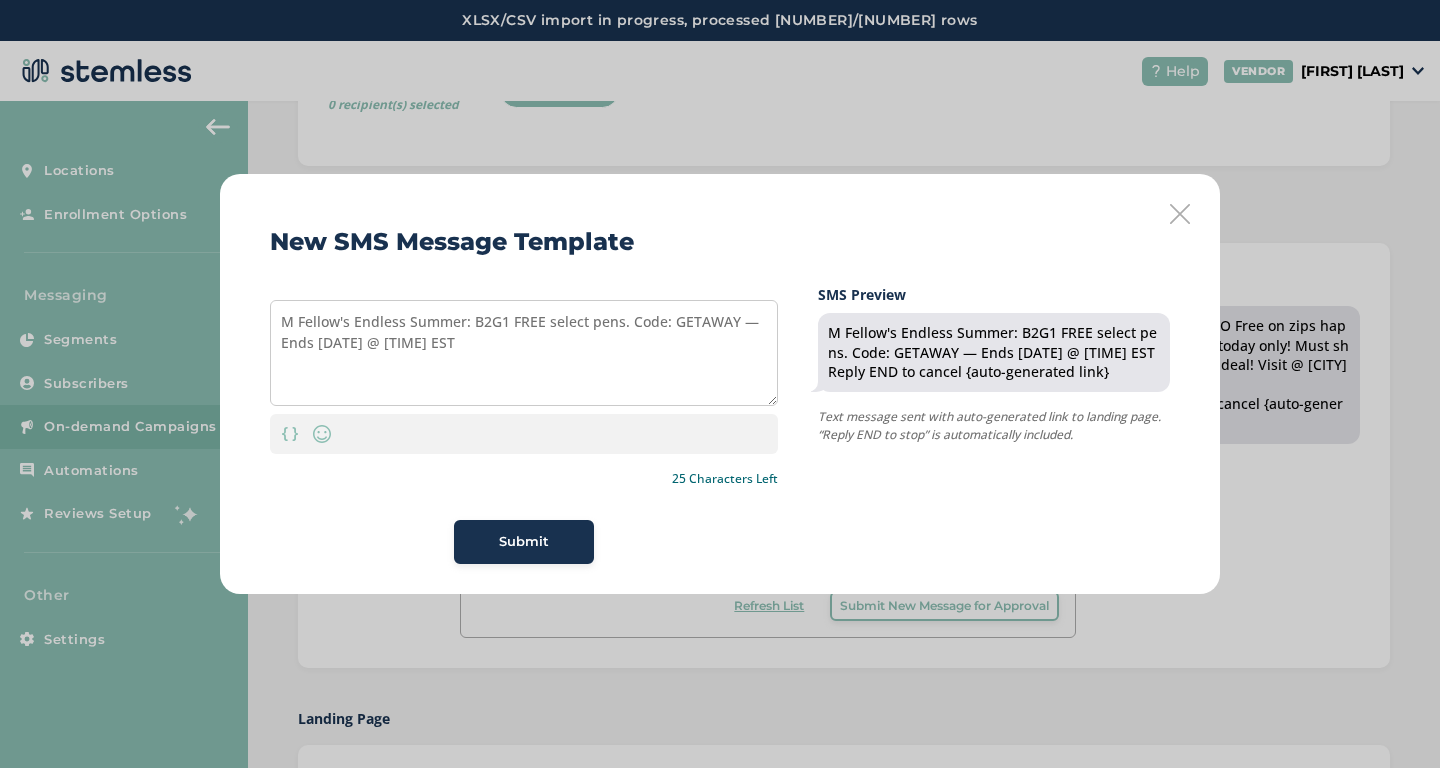click on "Submit" at bounding box center (524, 542) 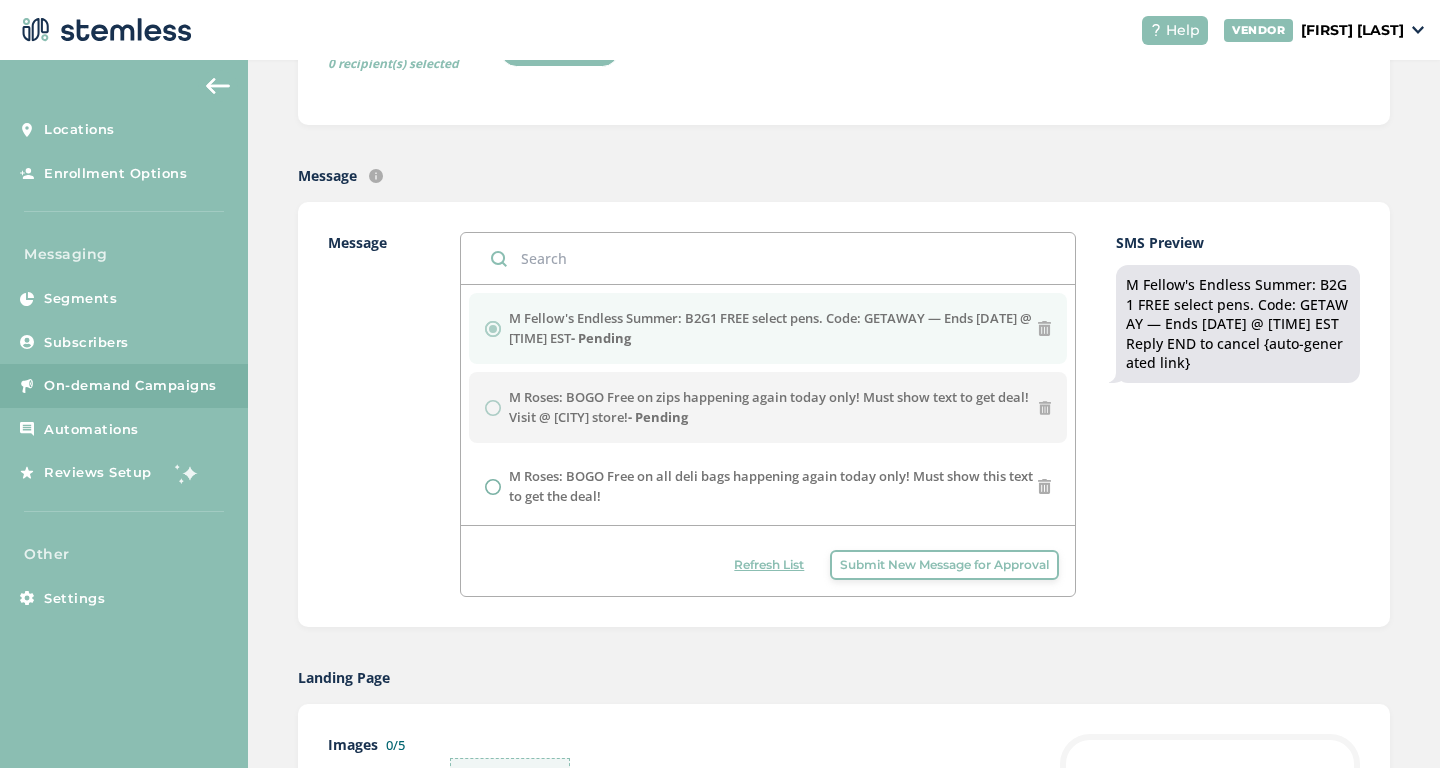 scroll, scrollTop: 372, scrollLeft: 0, axis: vertical 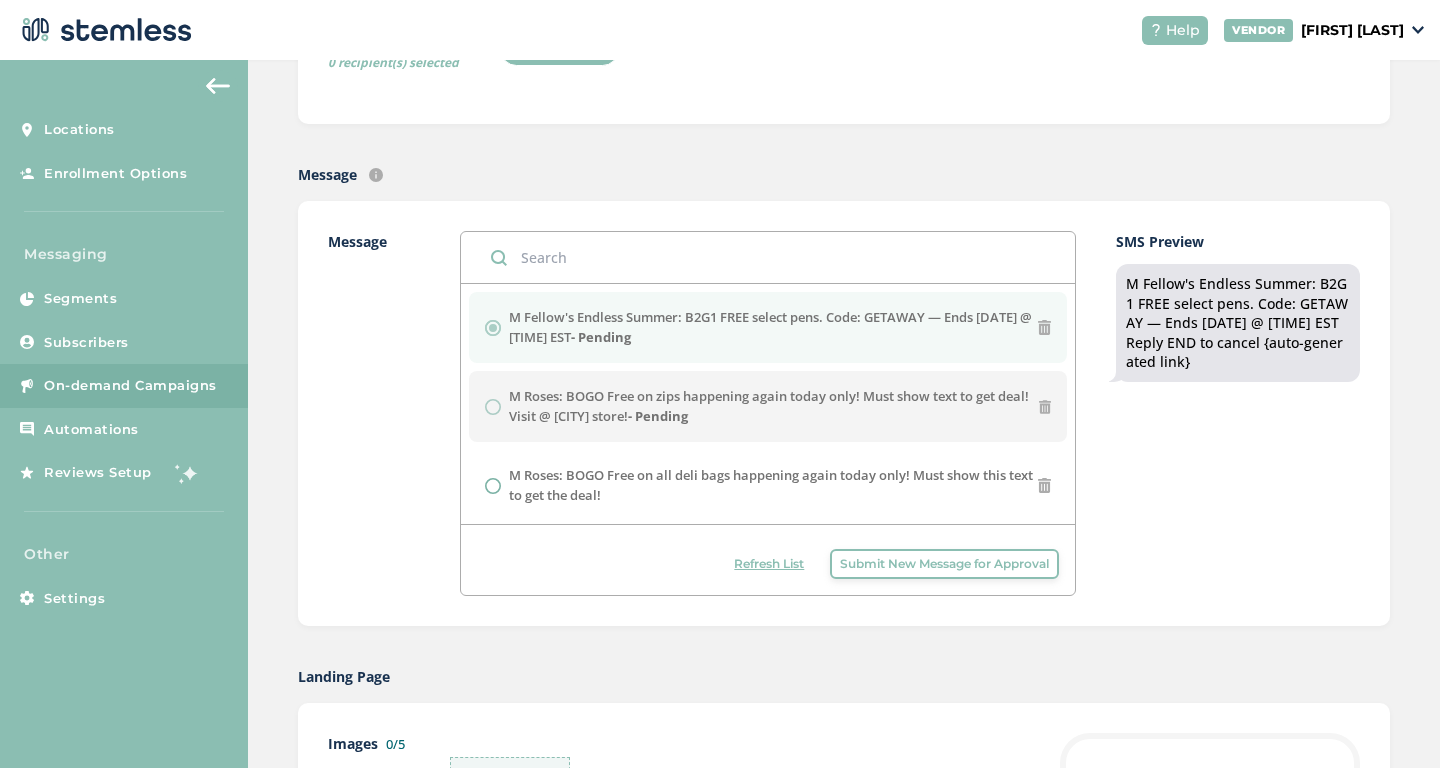 click on "Refresh List" at bounding box center [769, 564] 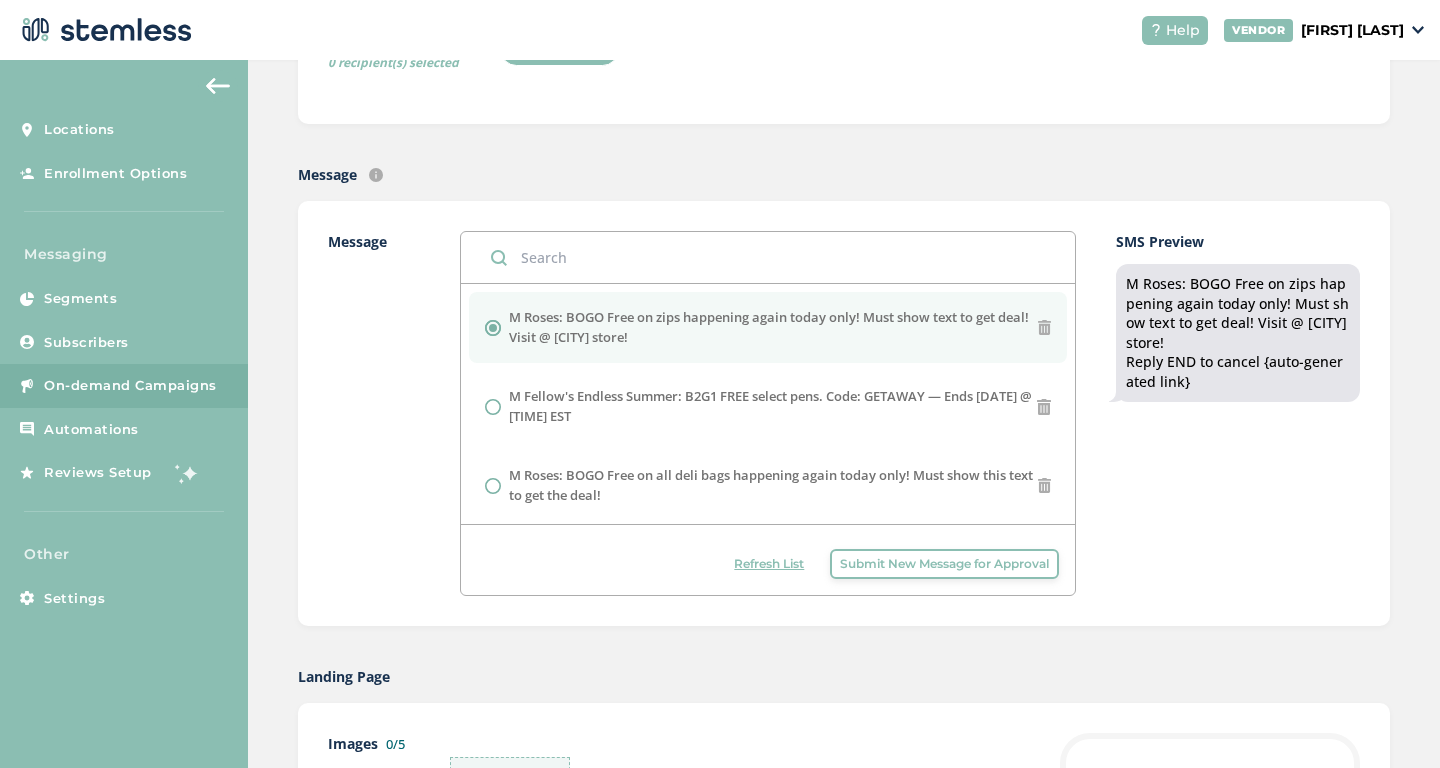 scroll, scrollTop: 0, scrollLeft: 0, axis: both 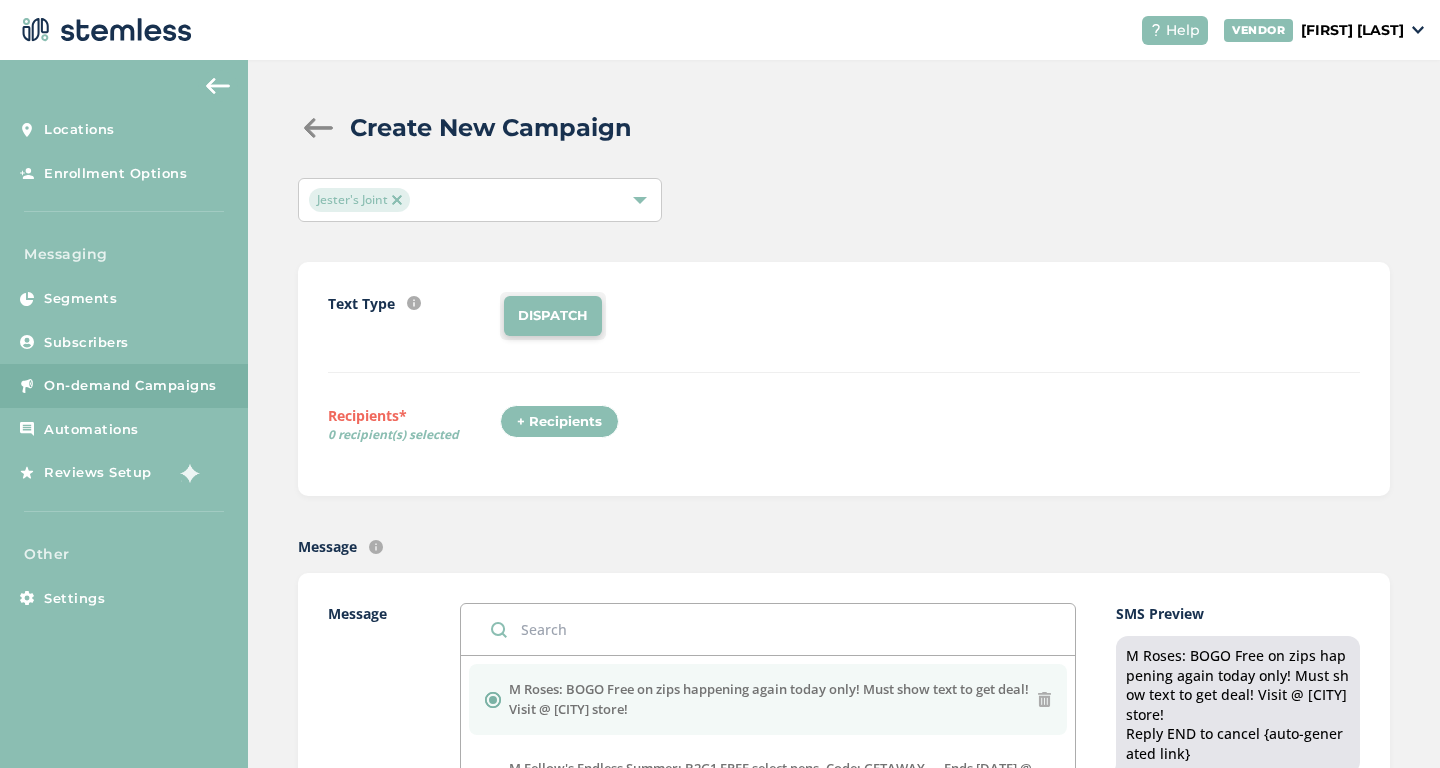 click at bounding box center [397, 200] 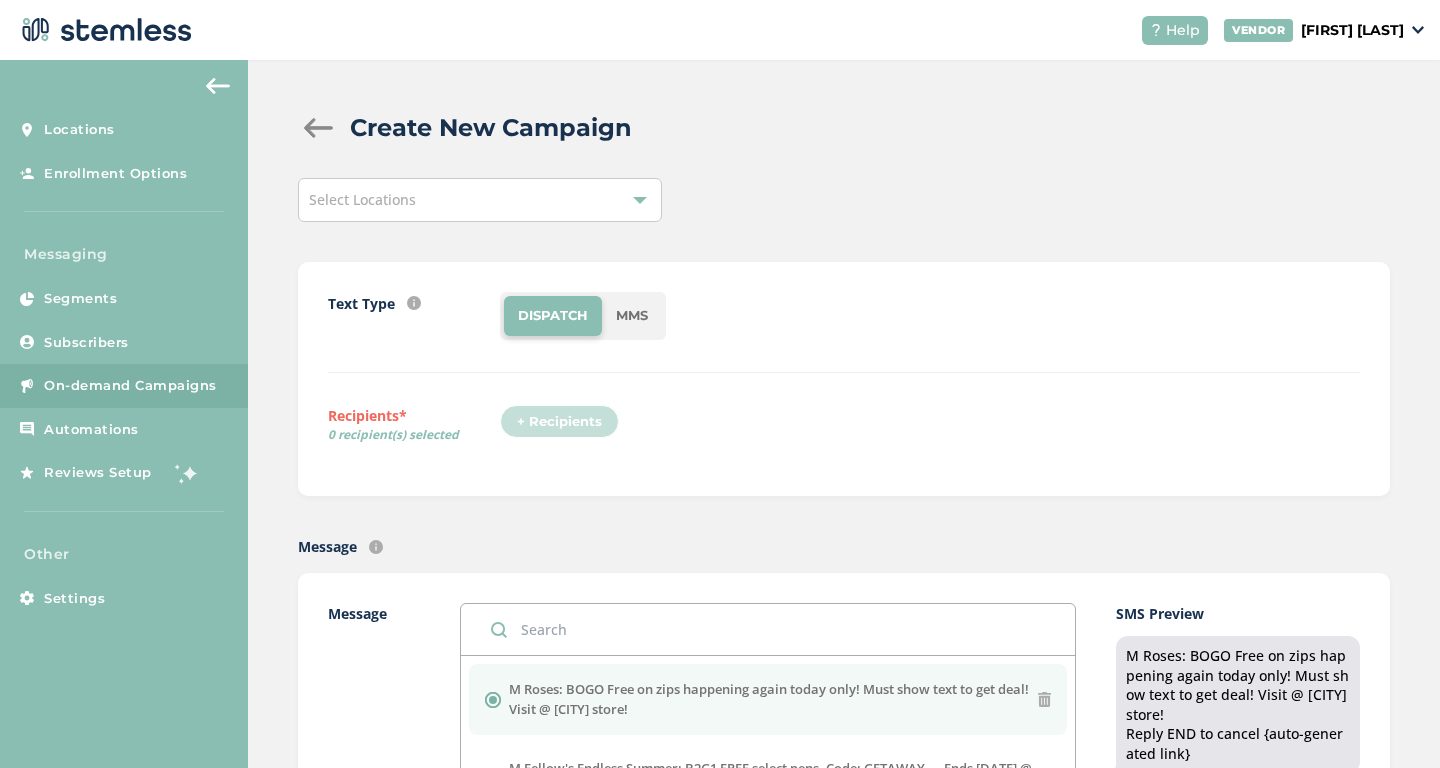 click on "Select Locations" at bounding box center [480, 200] 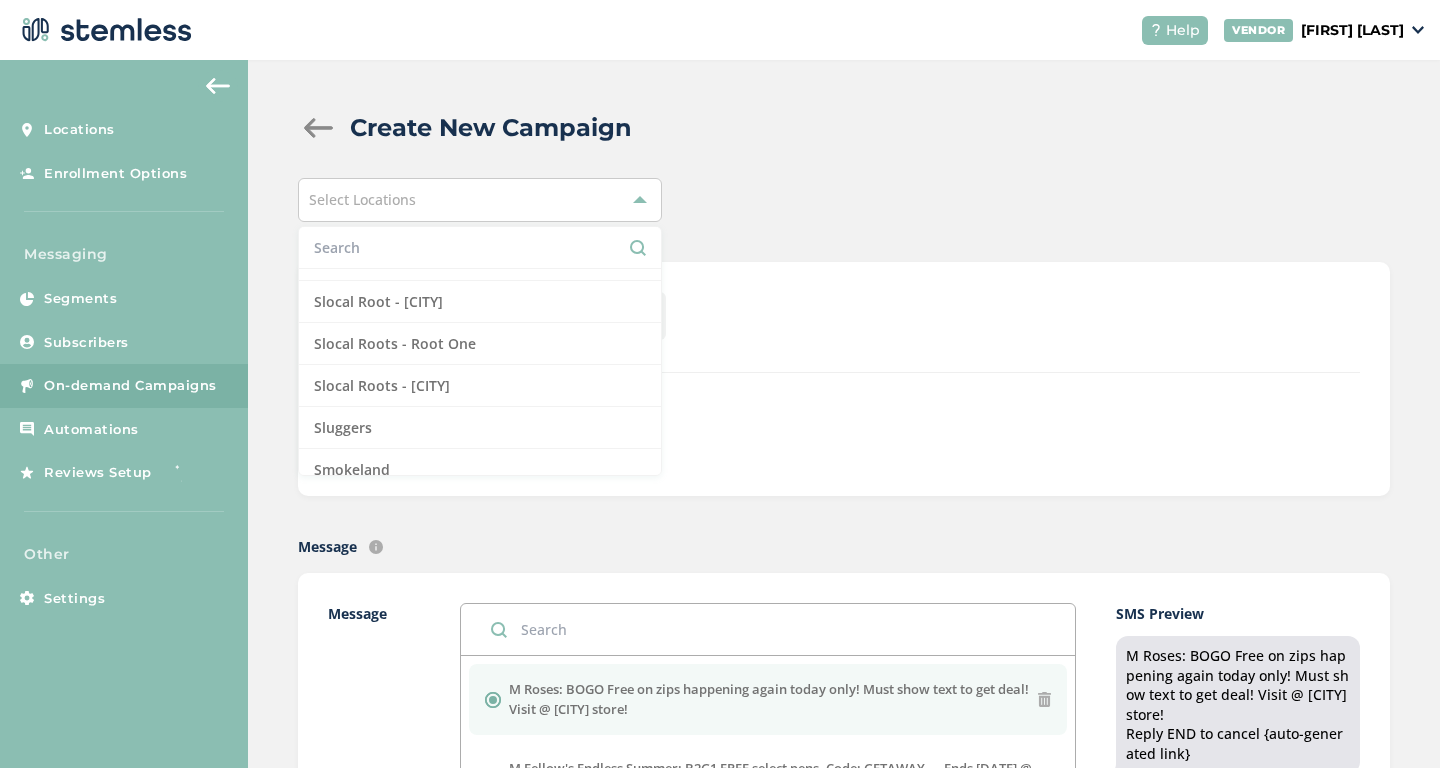 scroll, scrollTop: 2061, scrollLeft: 0, axis: vertical 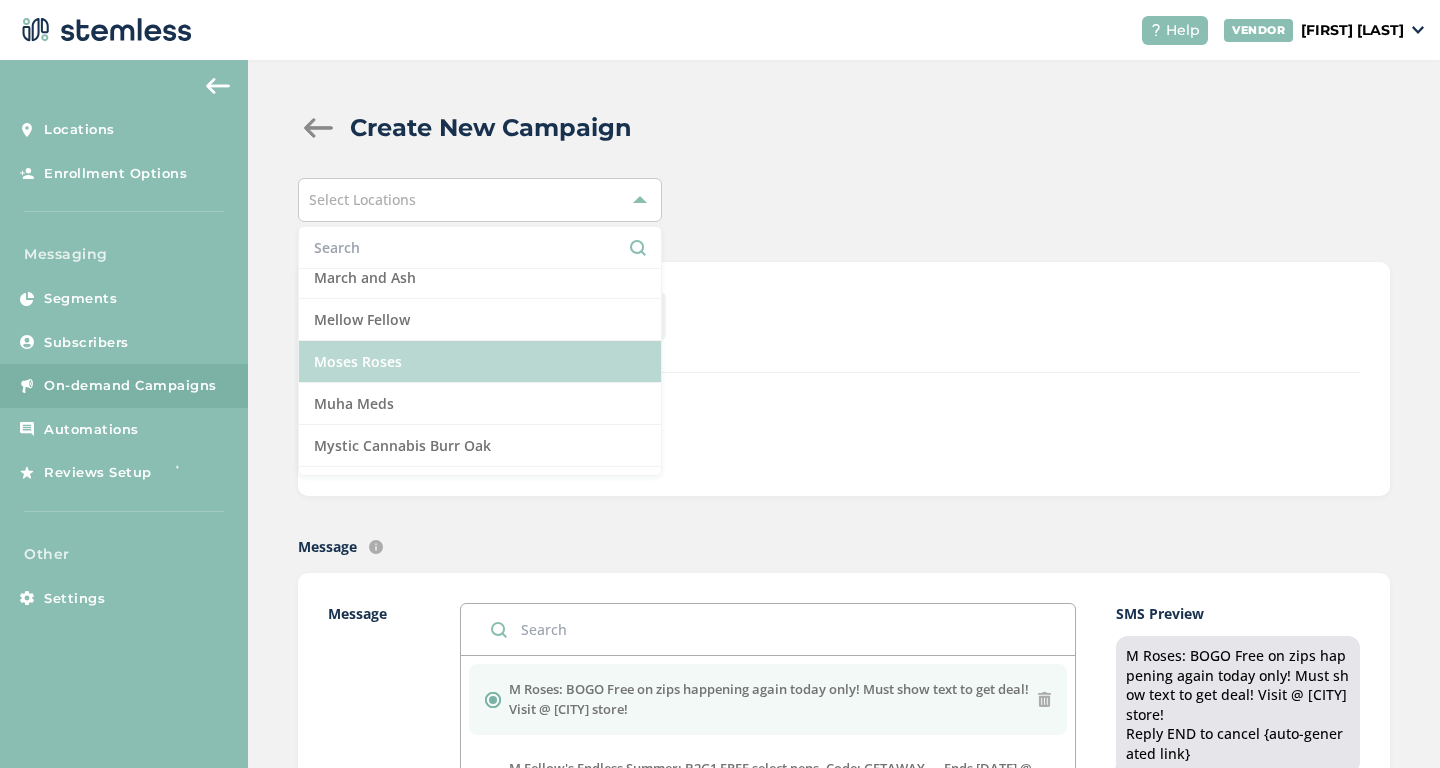 click on "Moses Roses" at bounding box center (480, 362) 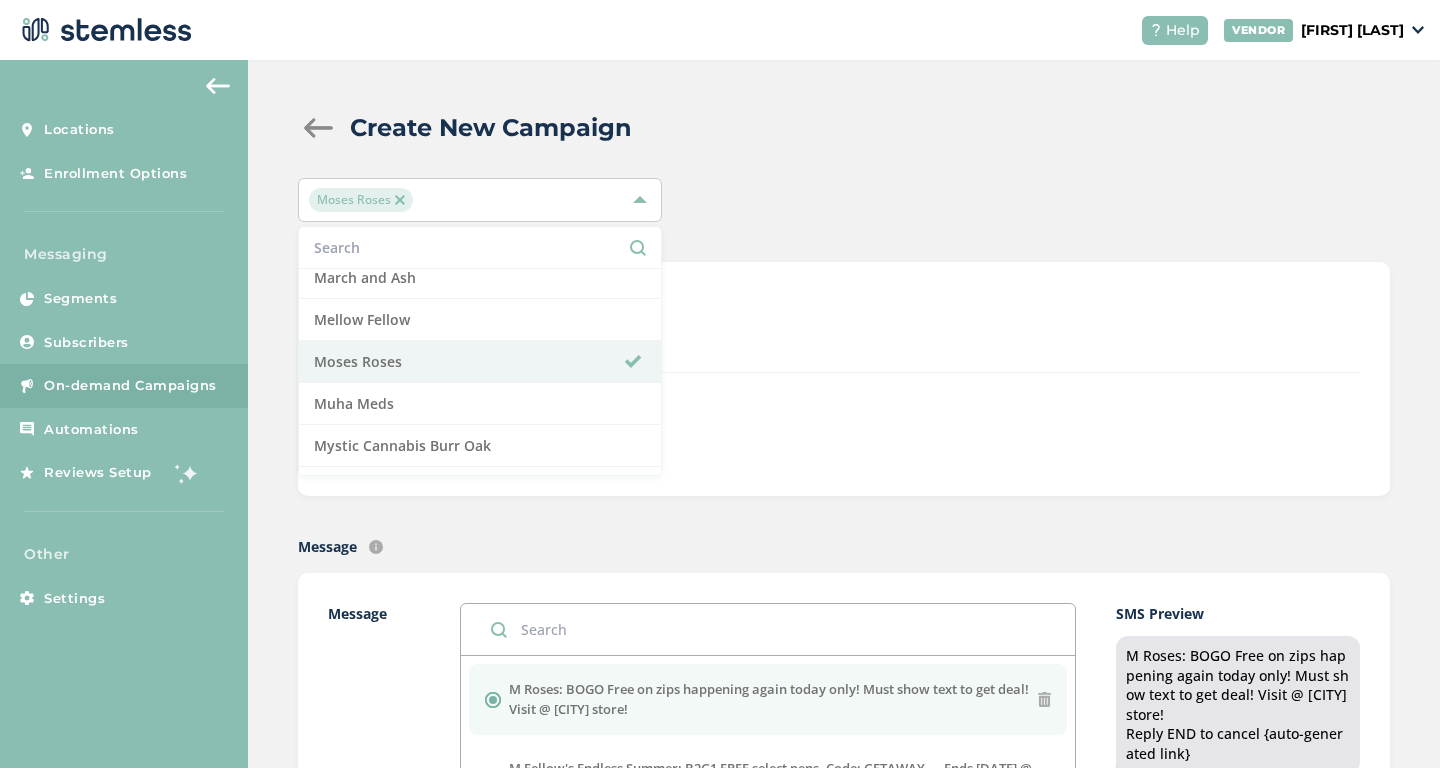 click on "Text Type
SMS : A cost effective way to reach your customers.
Send a intro text message with a link that takes your
customers to a personalized message page
(includes: up to 5 images, up to 3 promo links company logo and
links to socials)
MMS : Bring your marketing to life with
a custom image (up to 700 kb) PLUS an additional
text box with up to 300 characters of text.
DISPATCH   Recipients*   0 recipient(s) selected   + Recipients" at bounding box center [844, 379] 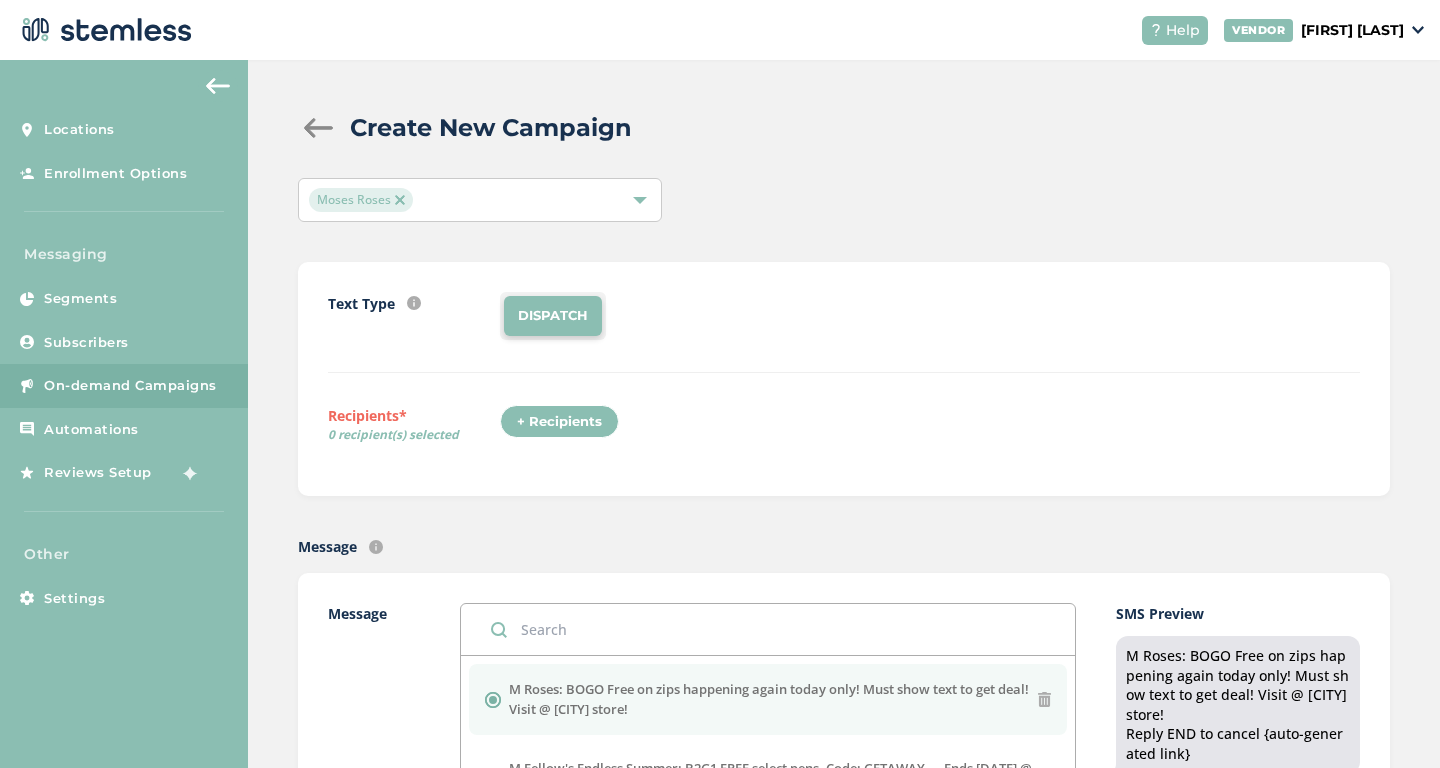 click on "+ Recipients" at bounding box center (559, 422) 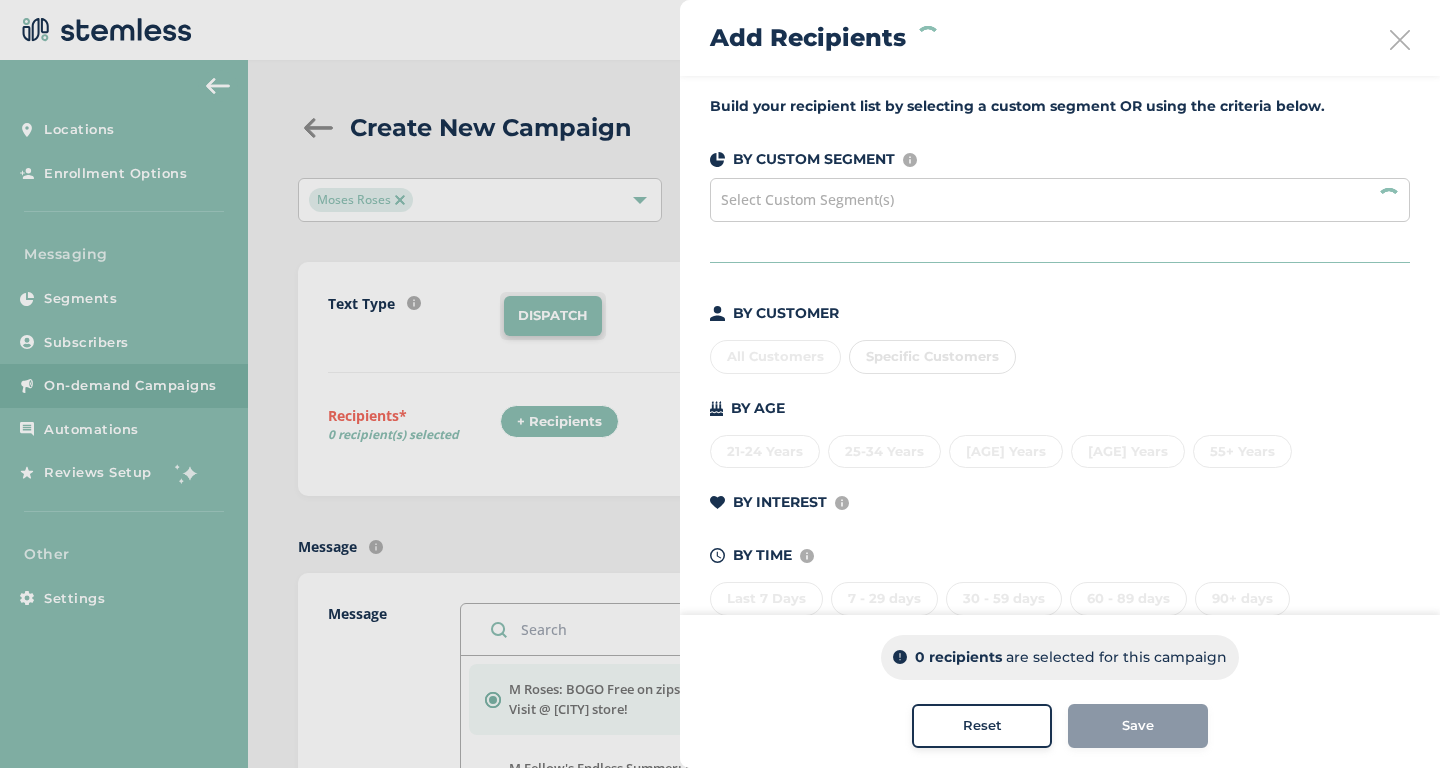 click on "Select Custom Segment(s)" at bounding box center [1060, 200] 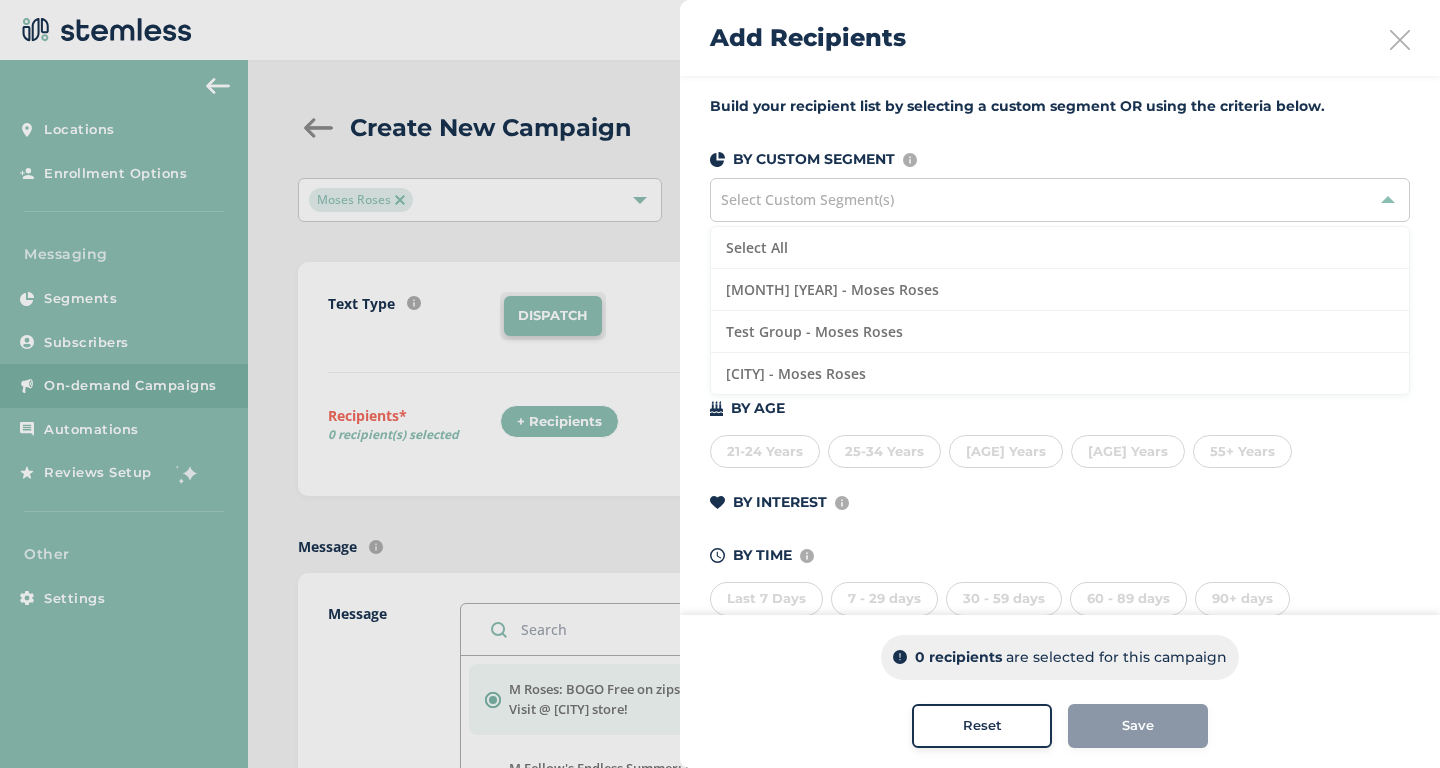 click at bounding box center (720, 384) 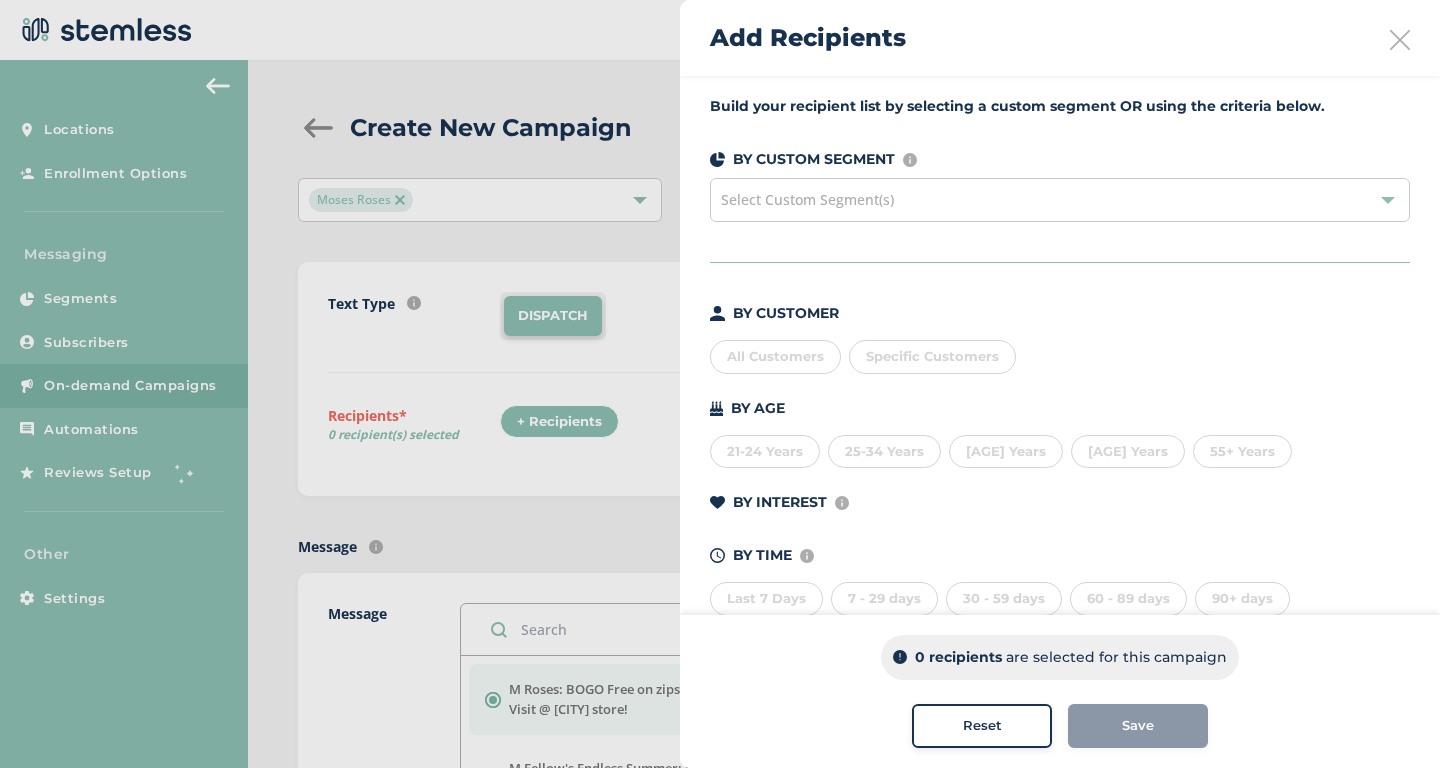 click on "Select Custom Segment(s)" at bounding box center [807, 199] 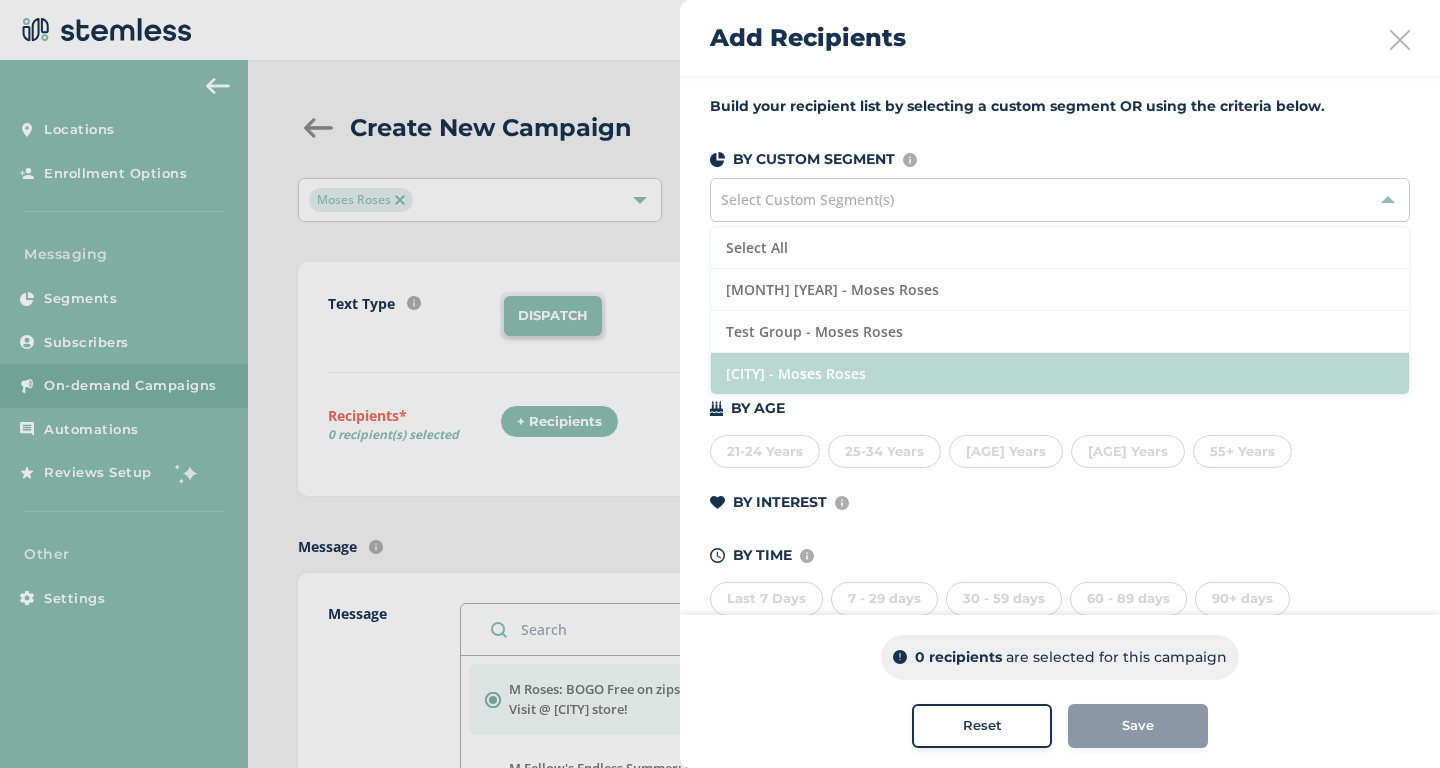 click on "[CITY] - Moses Roses" at bounding box center [1060, 373] 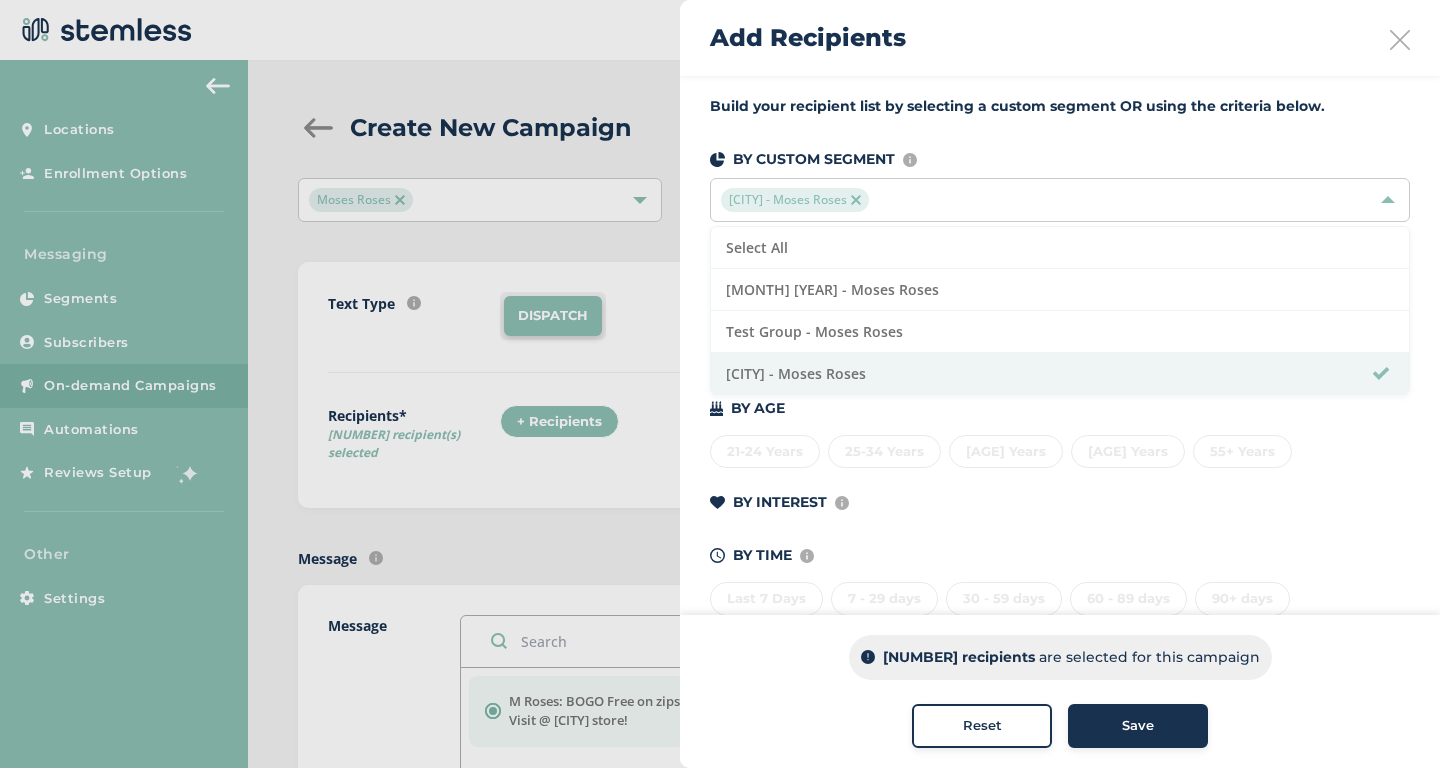 click on "Save" at bounding box center [1138, 726] 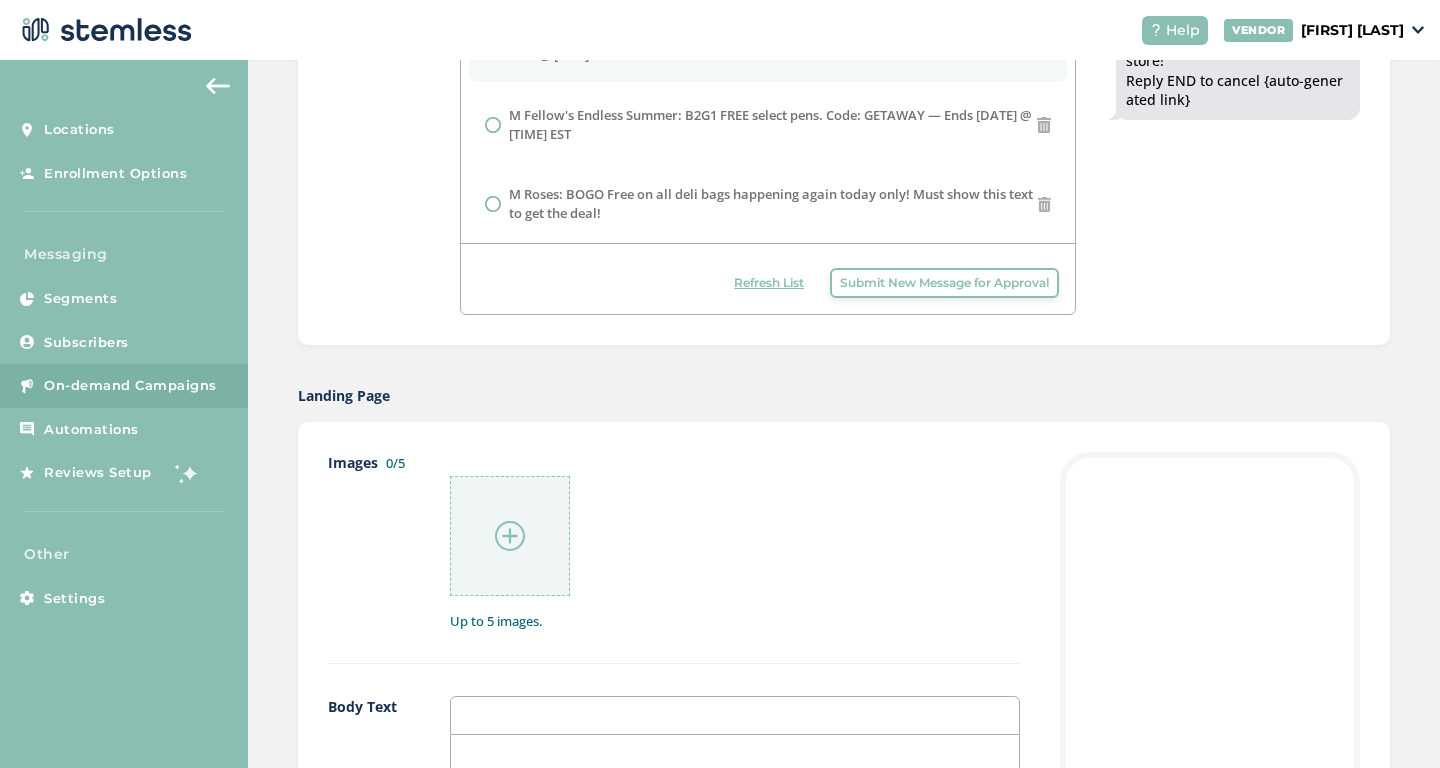 scroll, scrollTop: 664, scrollLeft: 0, axis: vertical 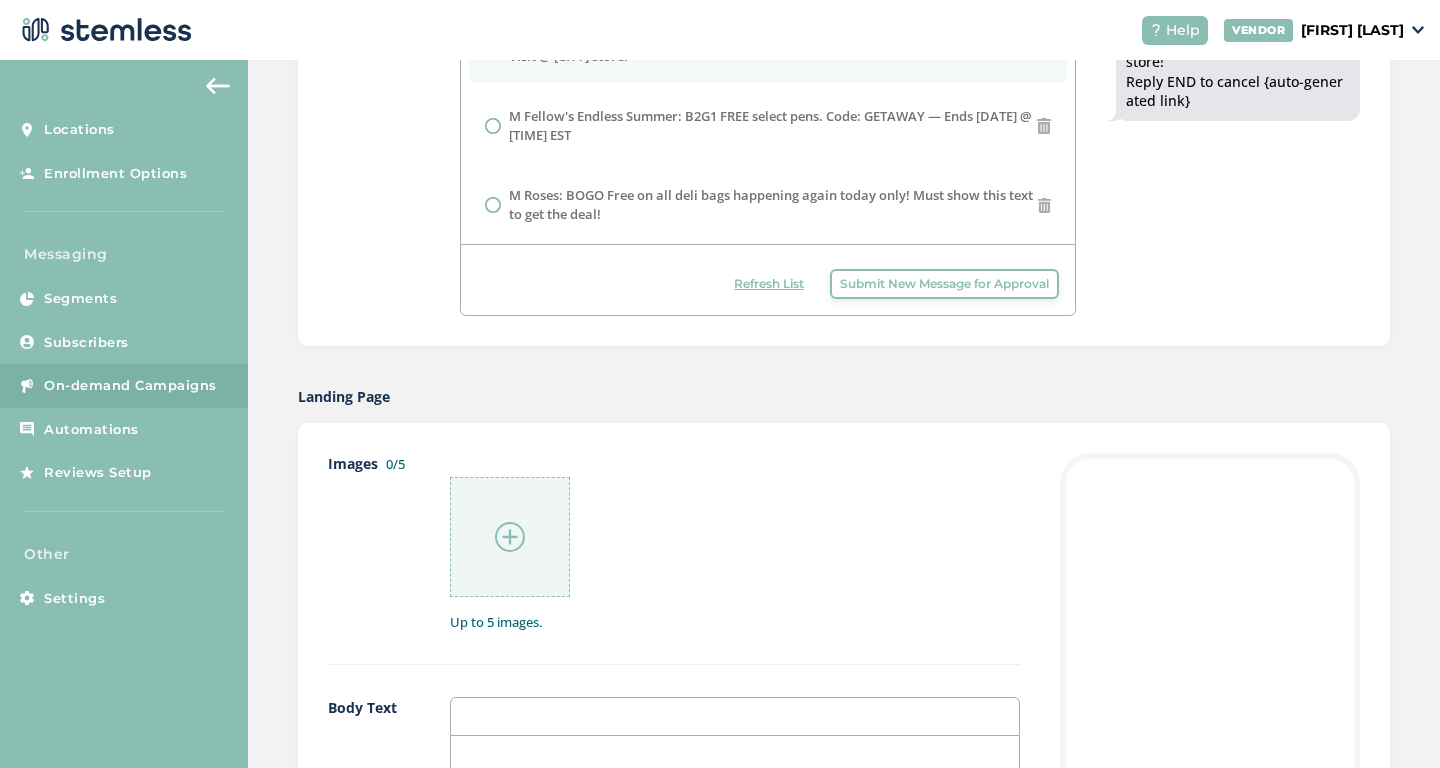 click at bounding box center (510, 537) 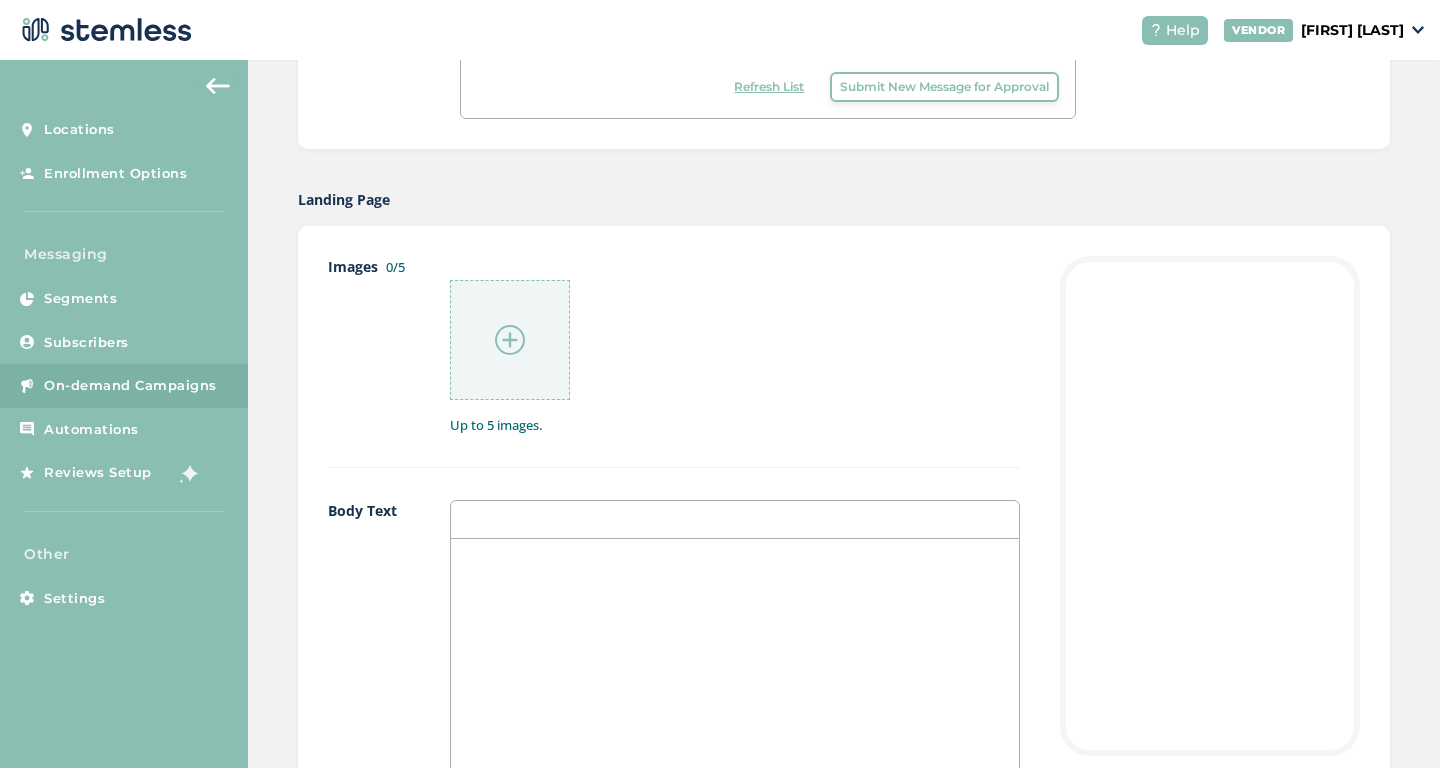scroll, scrollTop: 945, scrollLeft: 0, axis: vertical 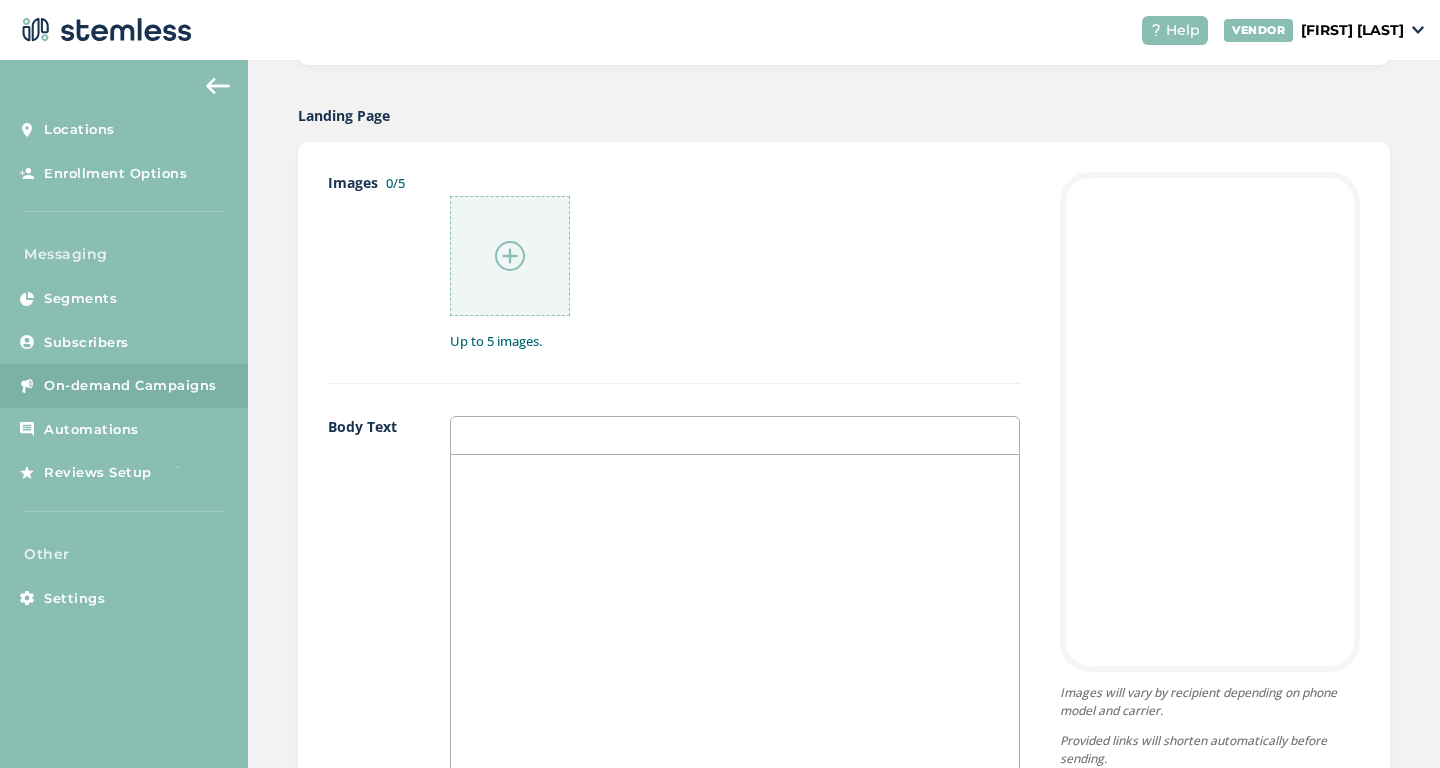 click at bounding box center (735, 476) 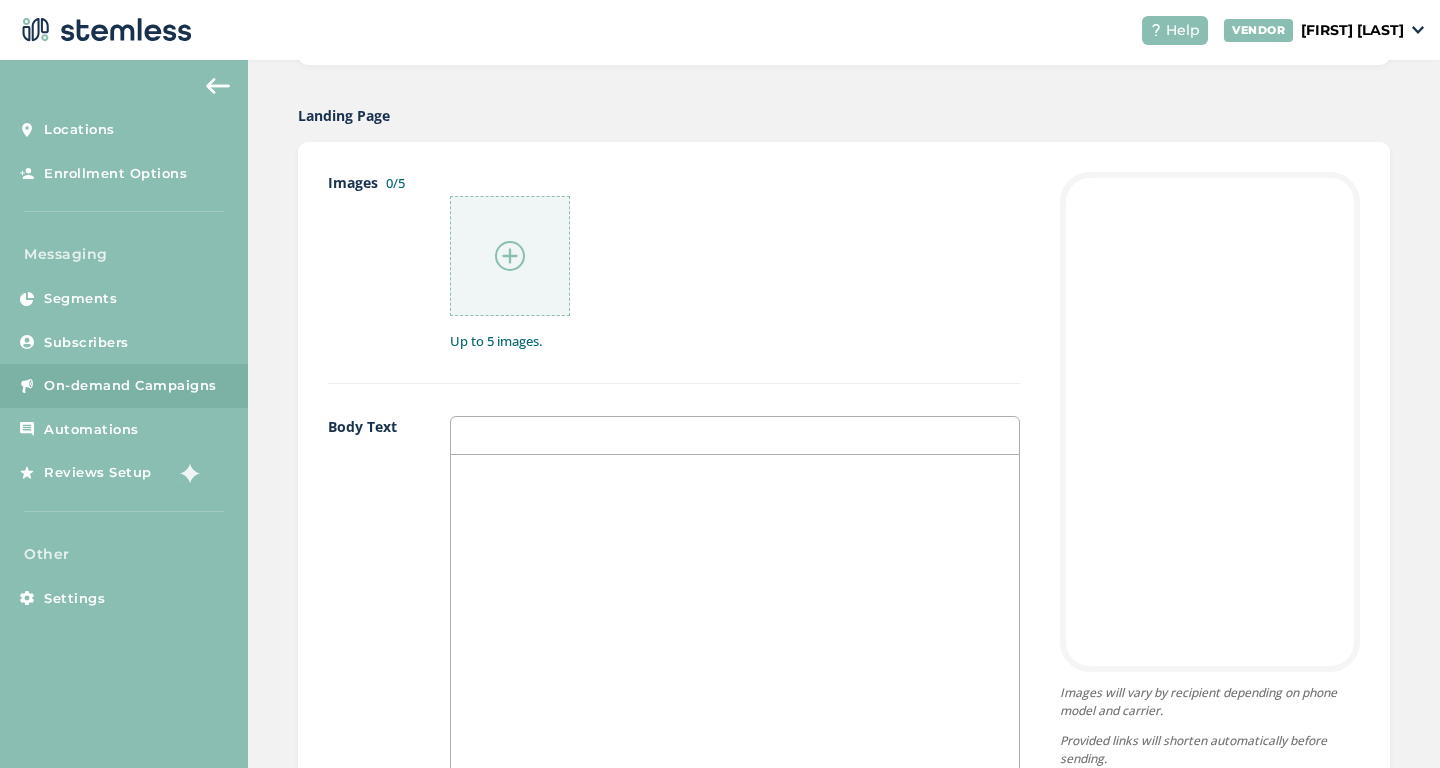 type 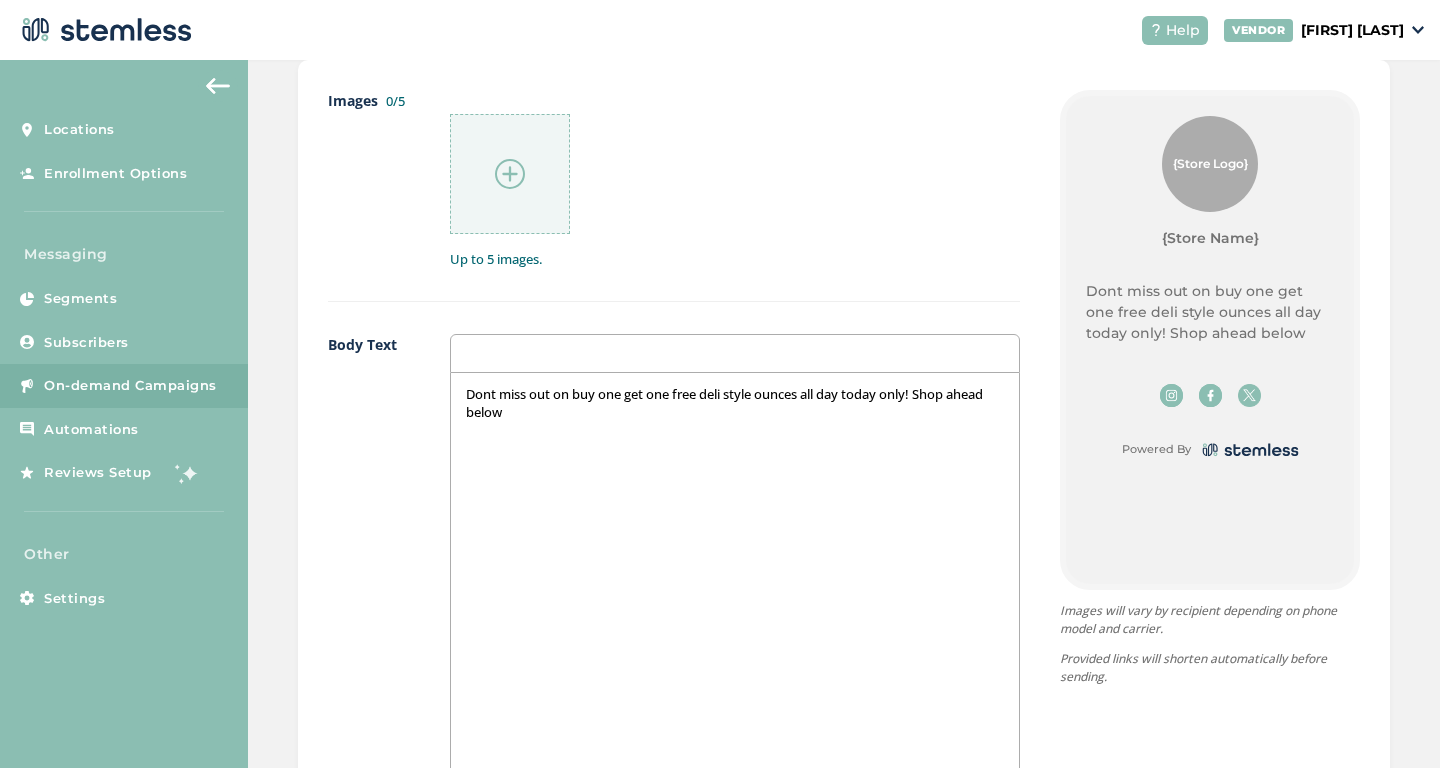 scroll, scrollTop: 1304, scrollLeft: 0, axis: vertical 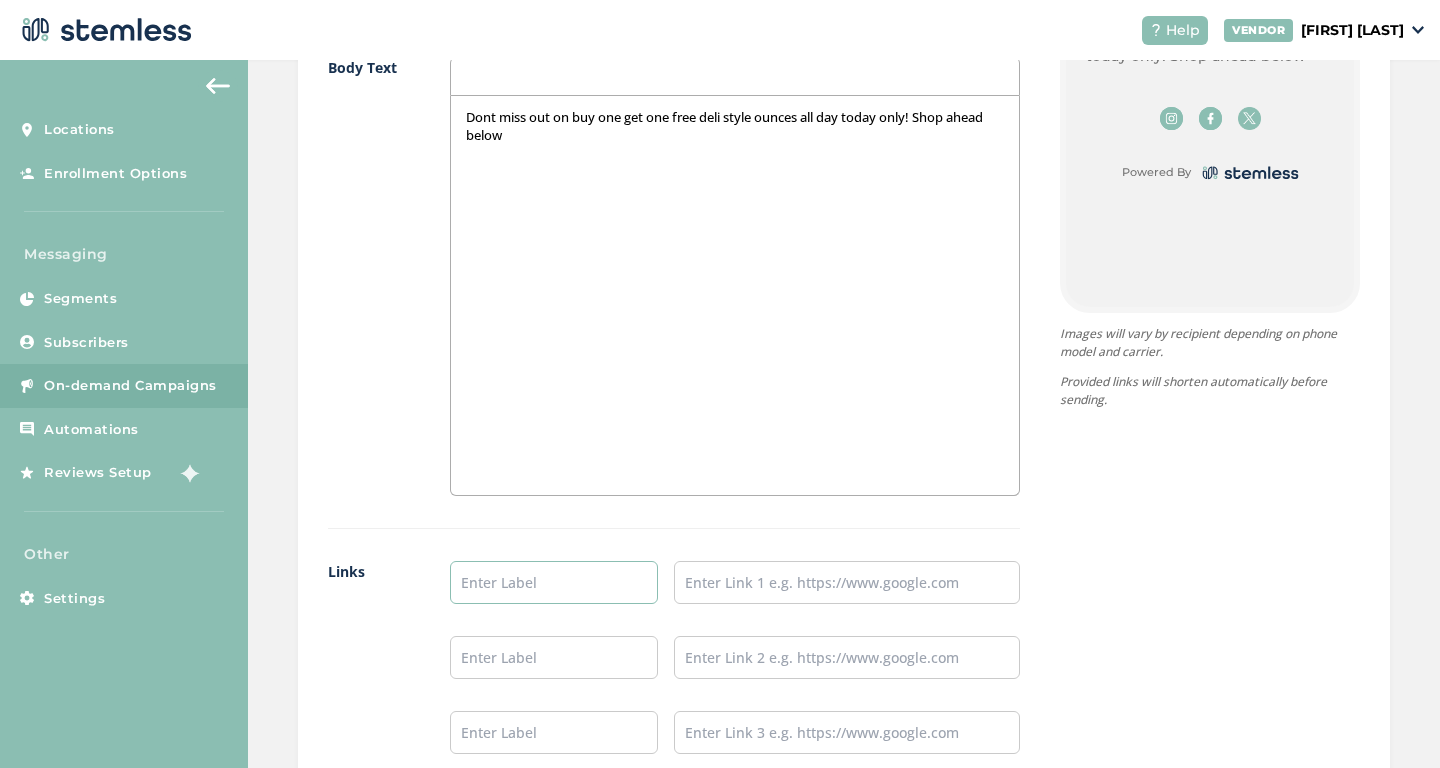 click at bounding box center [554, 582] 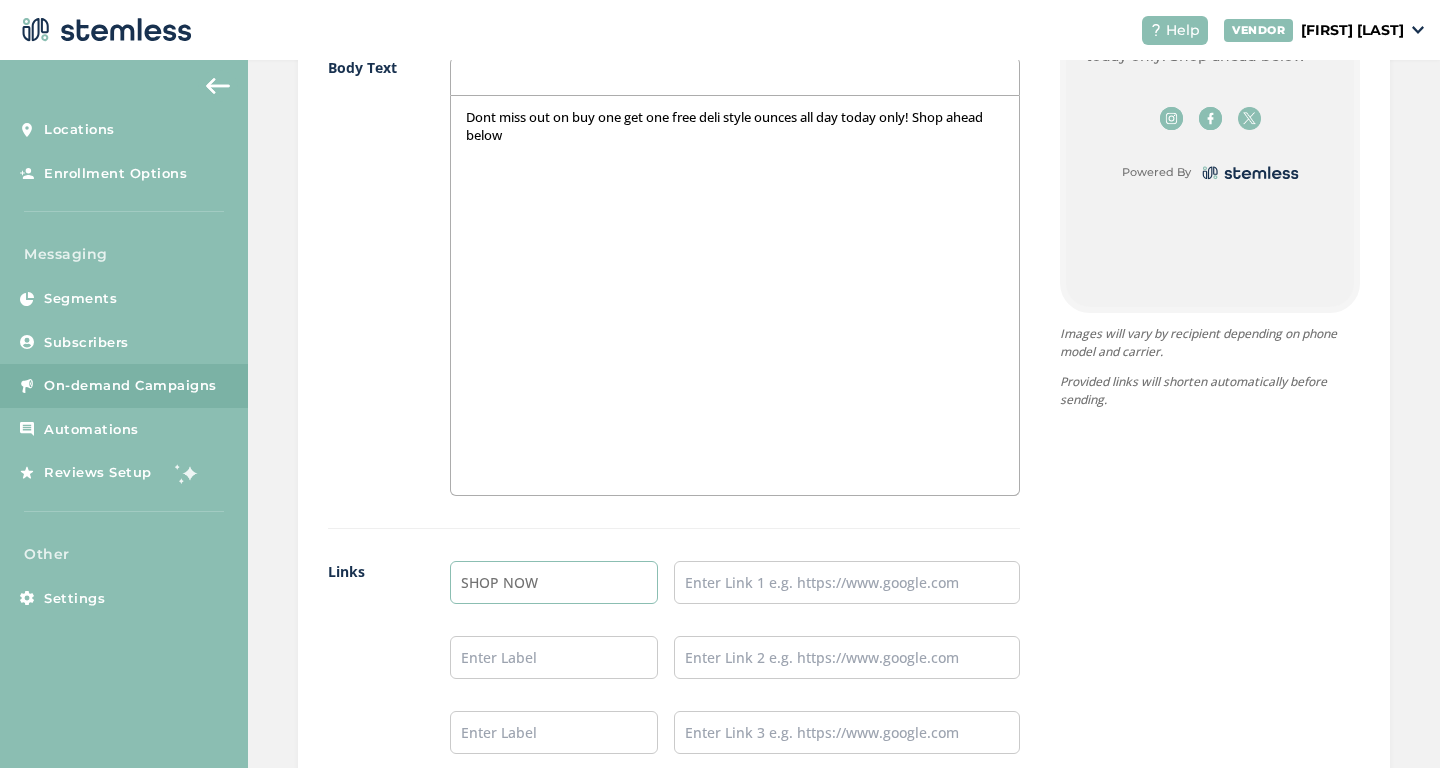 type on "SHOP NOW" 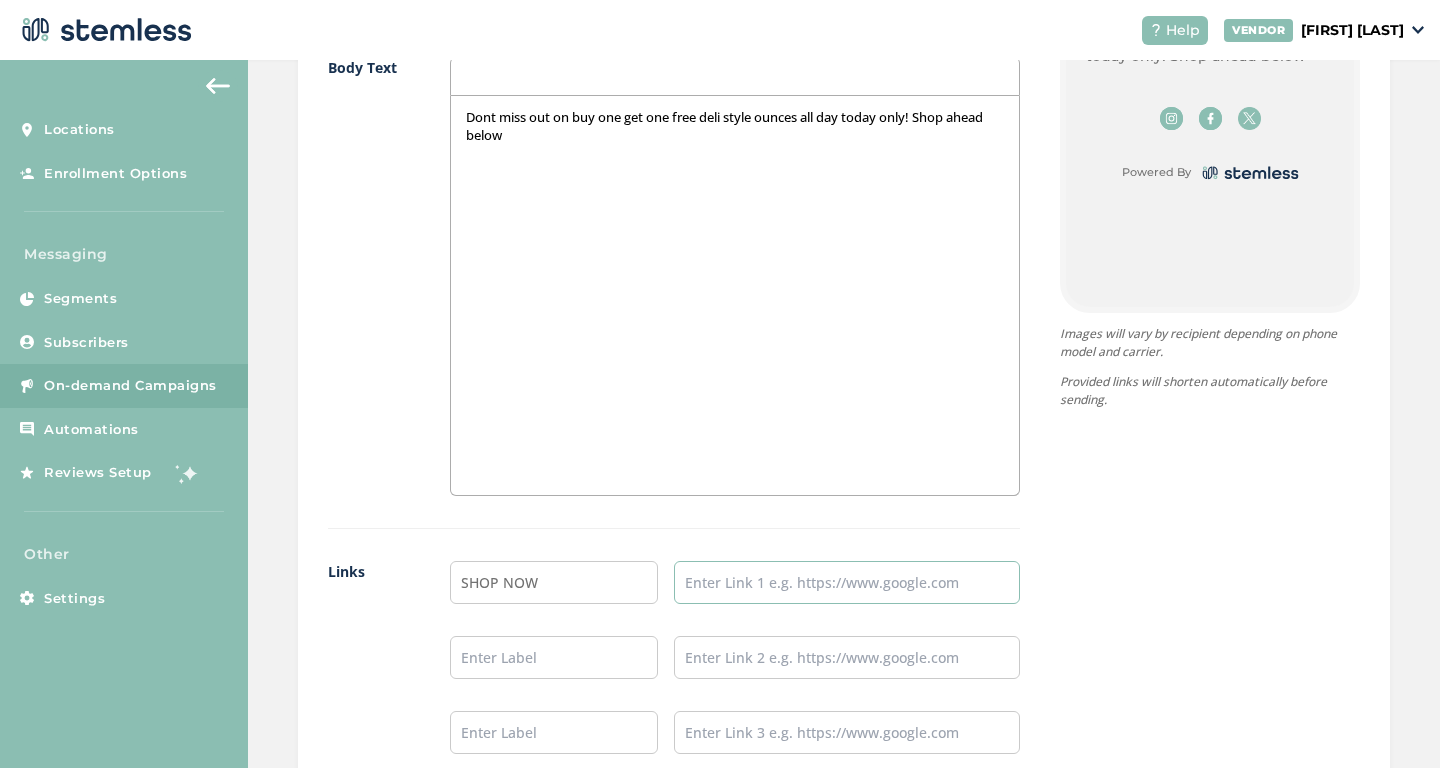 click at bounding box center (847, 582) 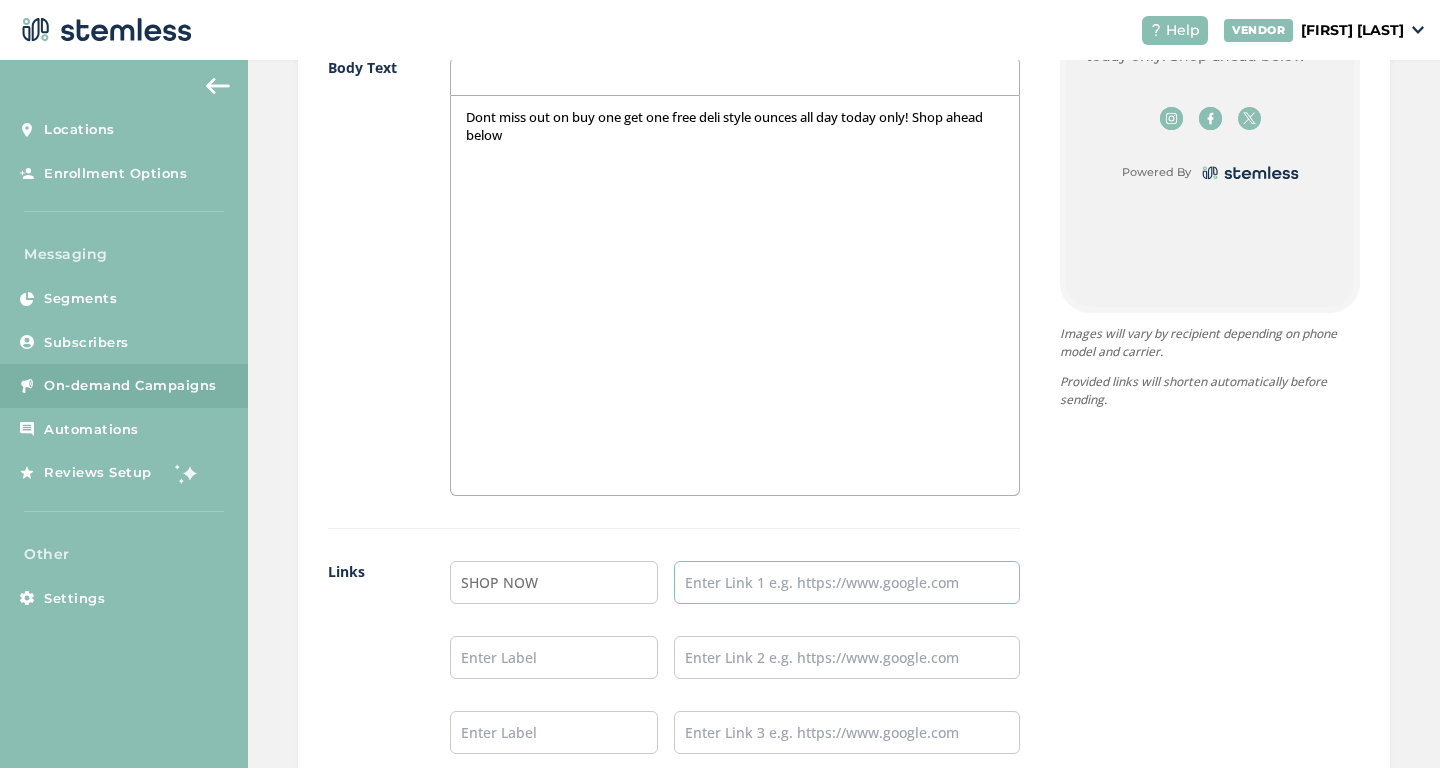 paste on "https://www.mosesroses.com/" 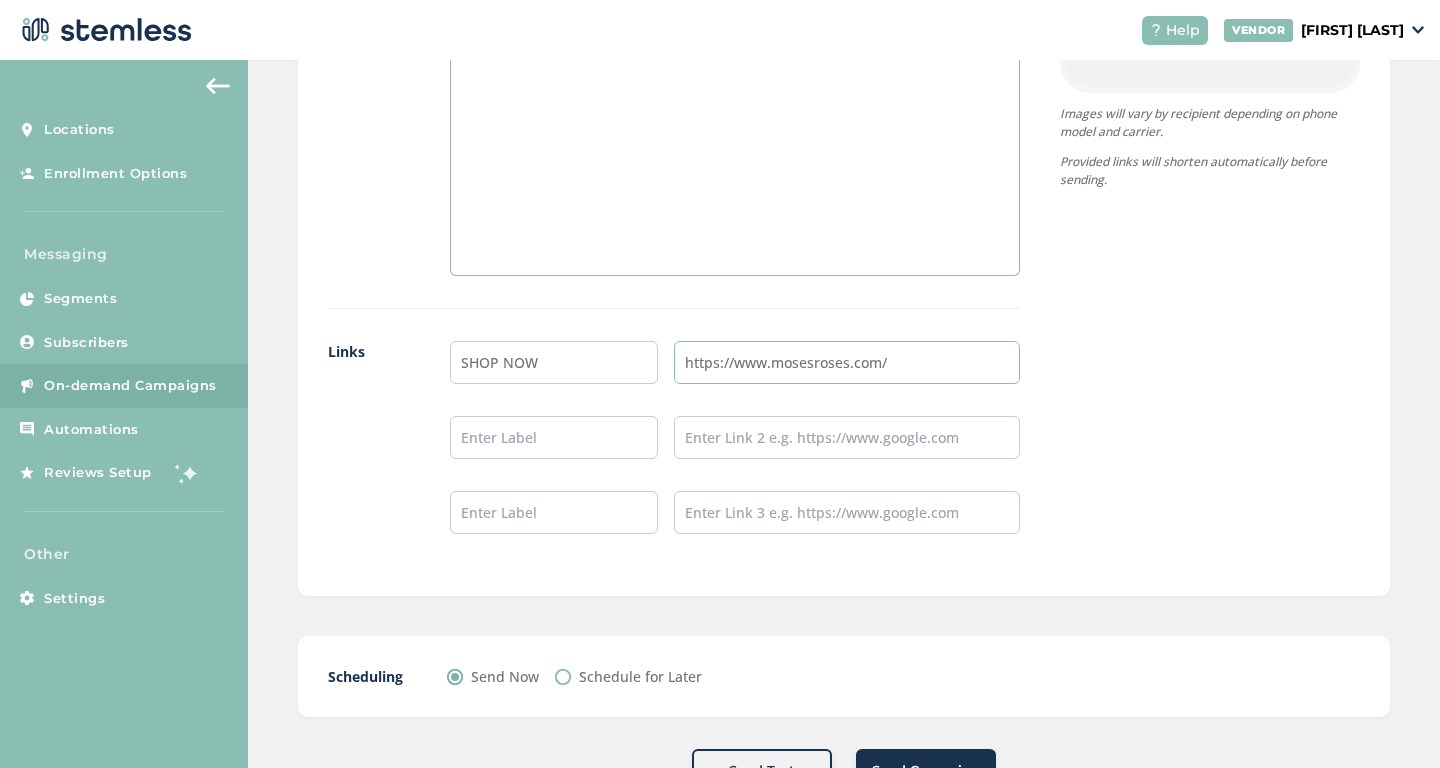 scroll, scrollTop: 1587, scrollLeft: 0, axis: vertical 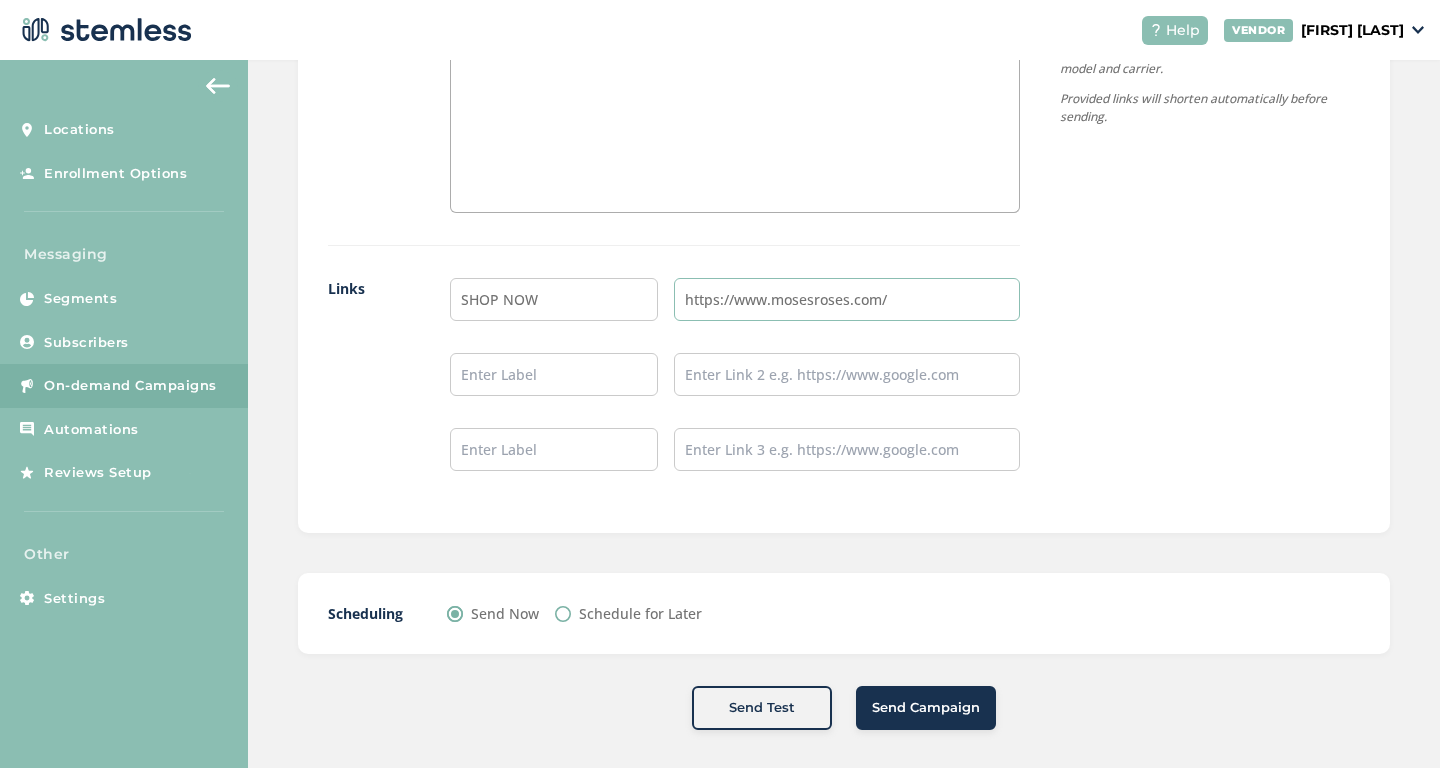 type on "https://www.mosesroses.com/" 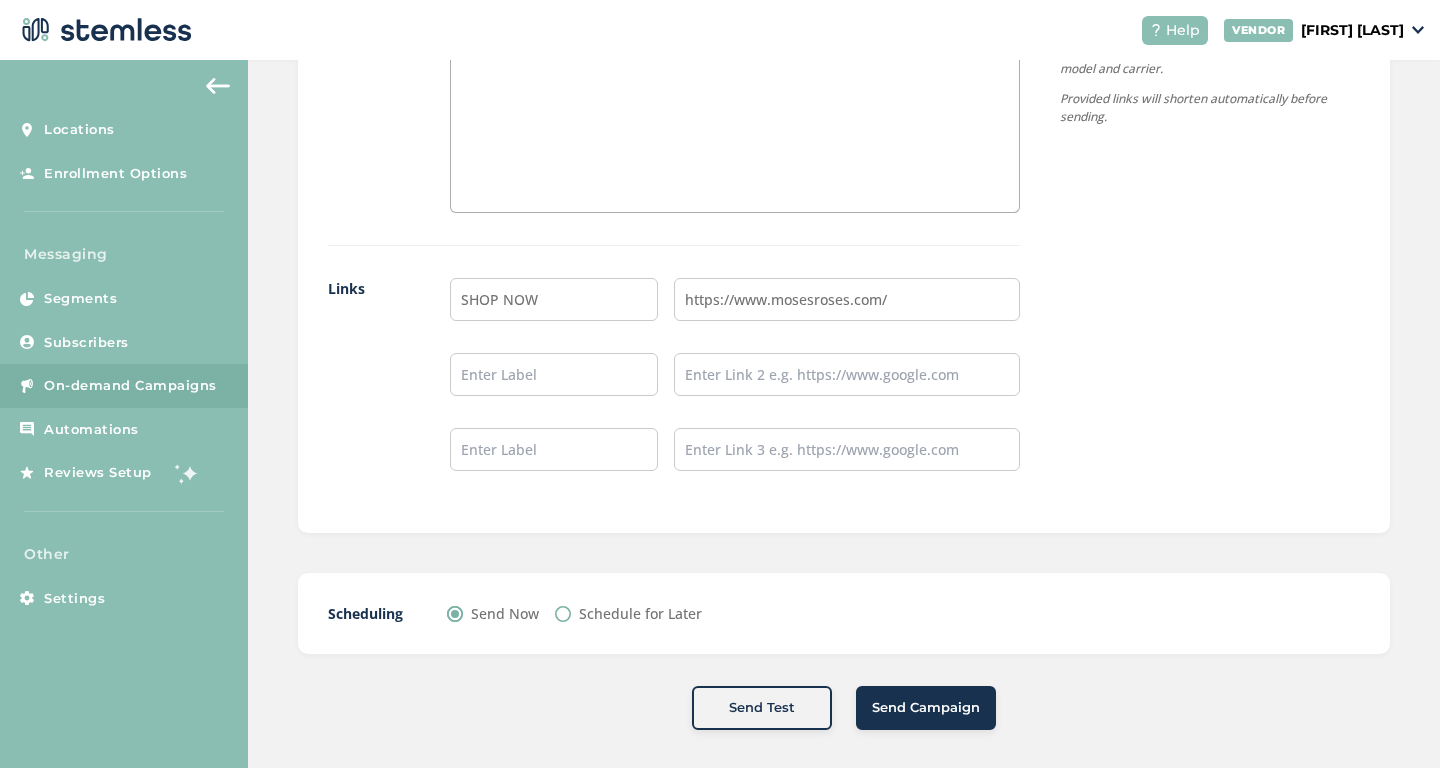 click on "Send Campaign" at bounding box center [926, 708] 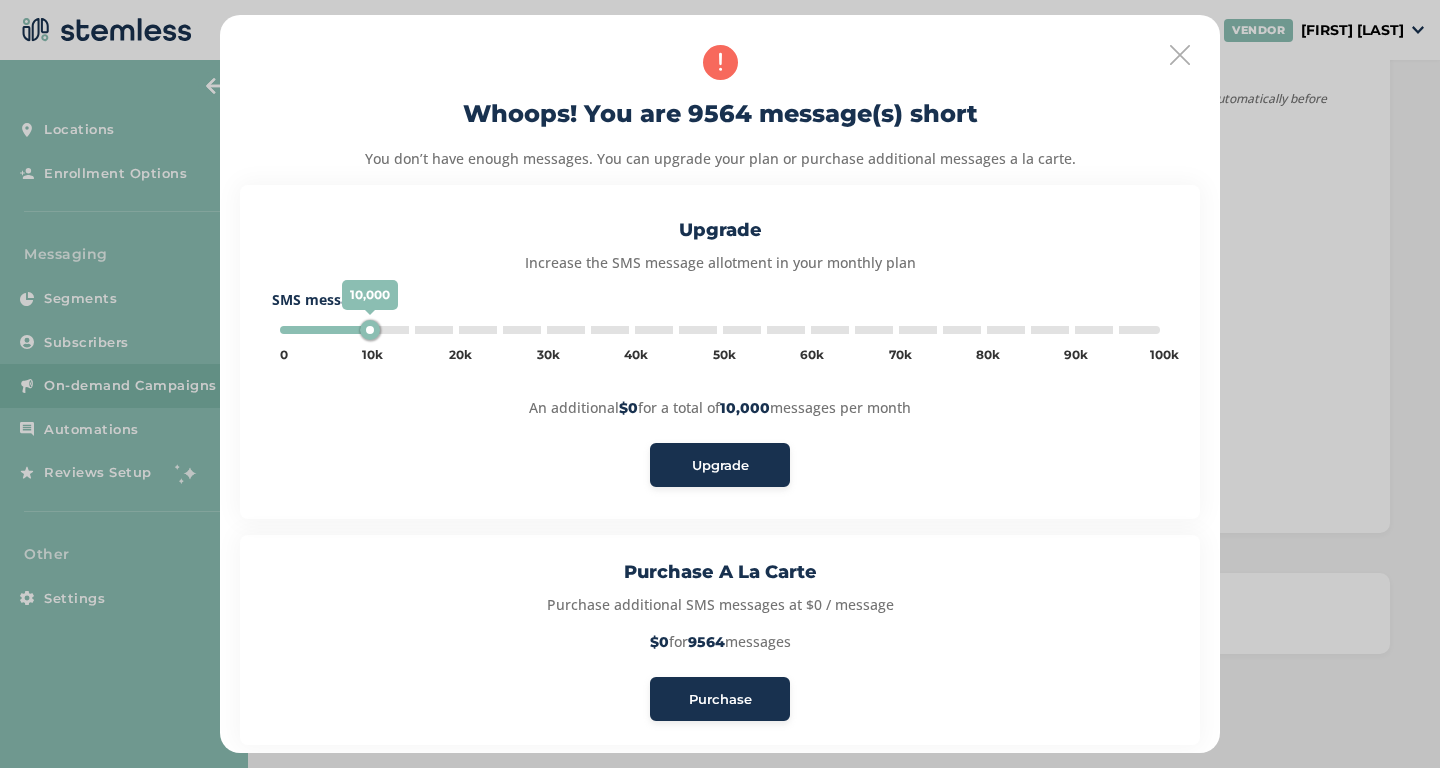 type on "5000" 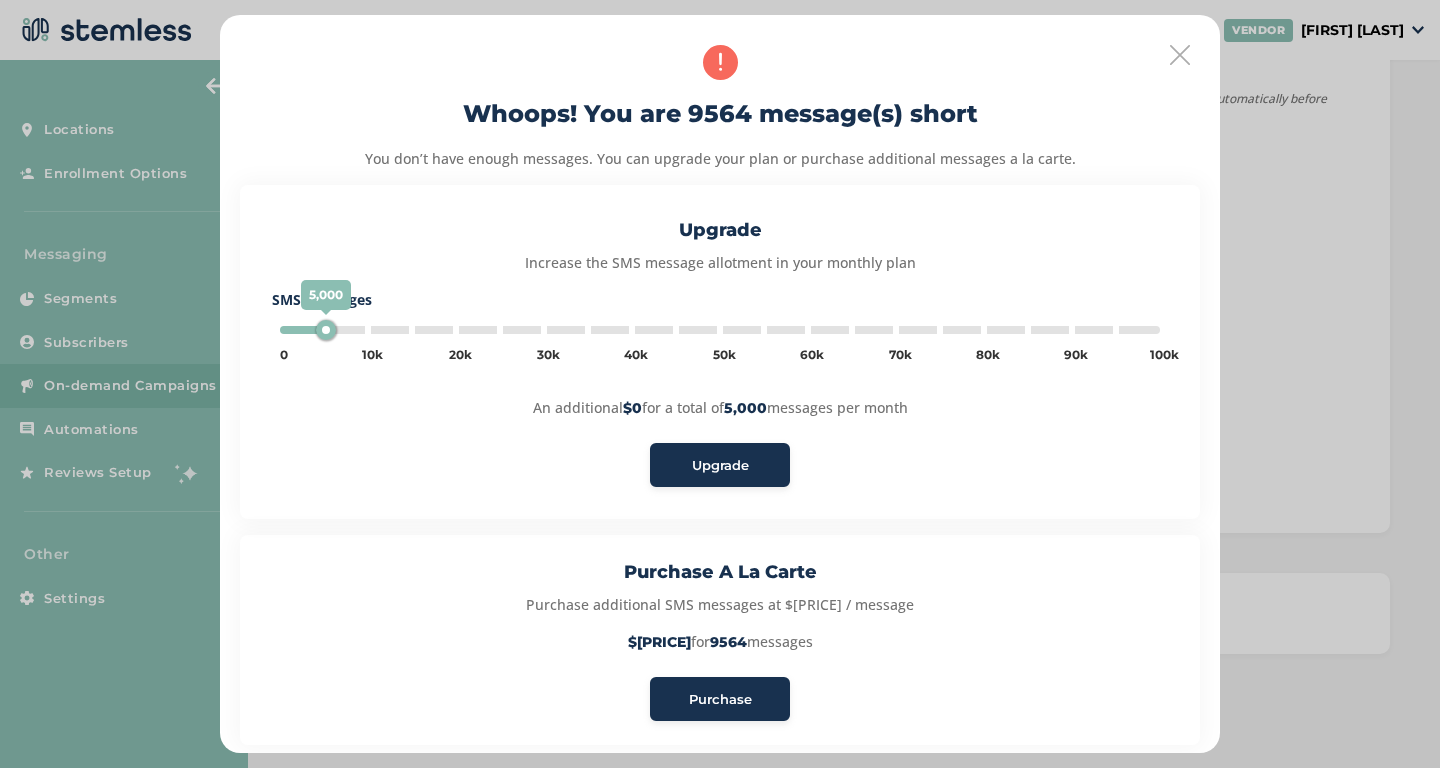 click on "Purchase" at bounding box center (720, 700) 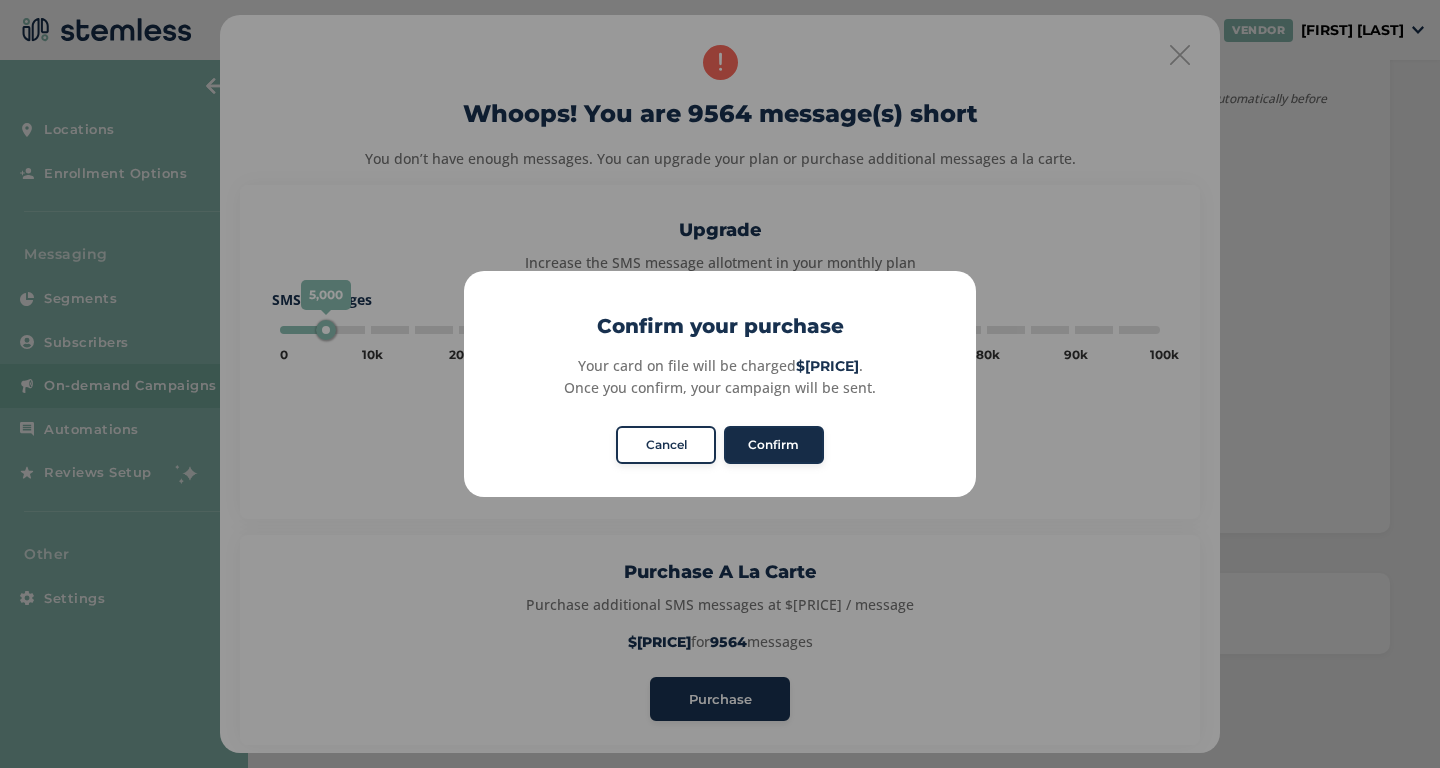 click on "Confirm" at bounding box center [774, 445] 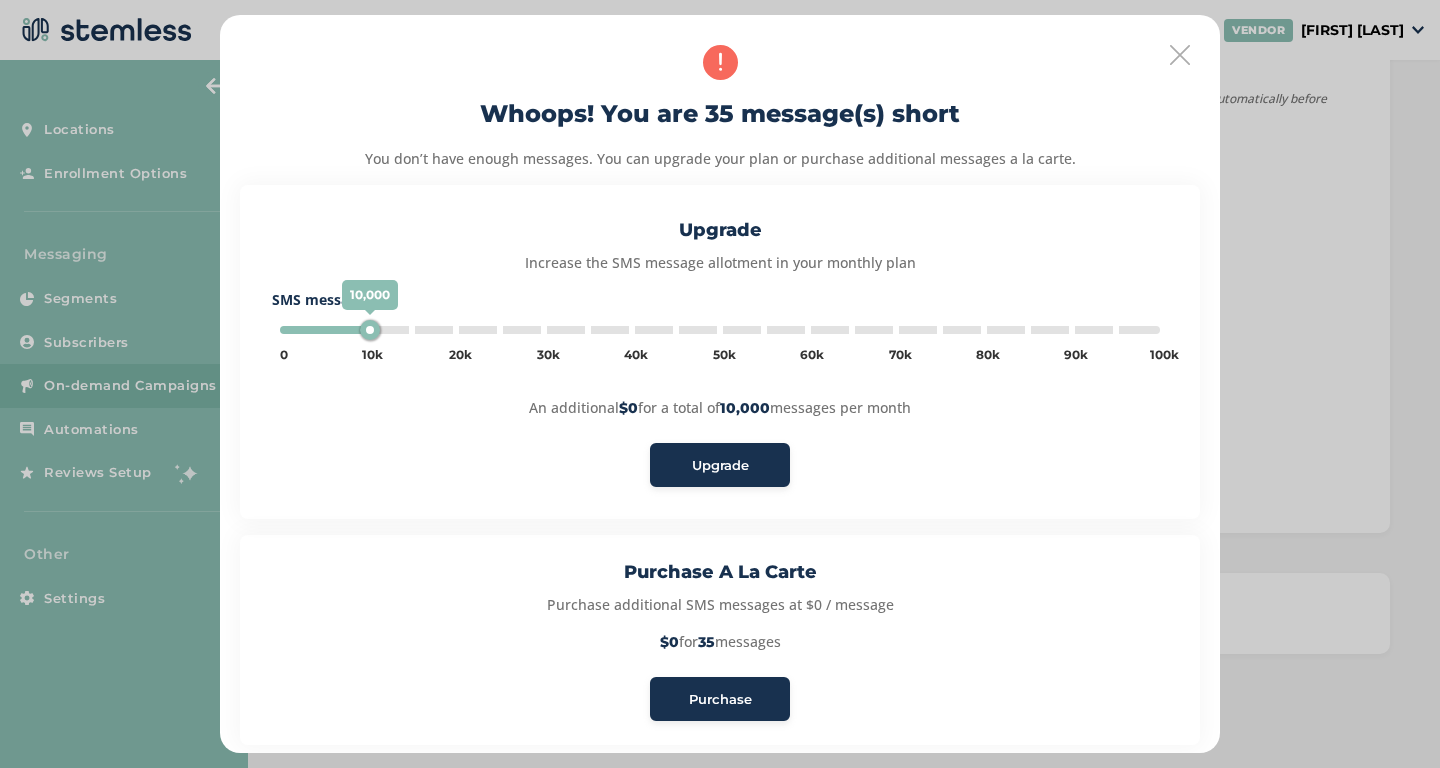 type on "5000" 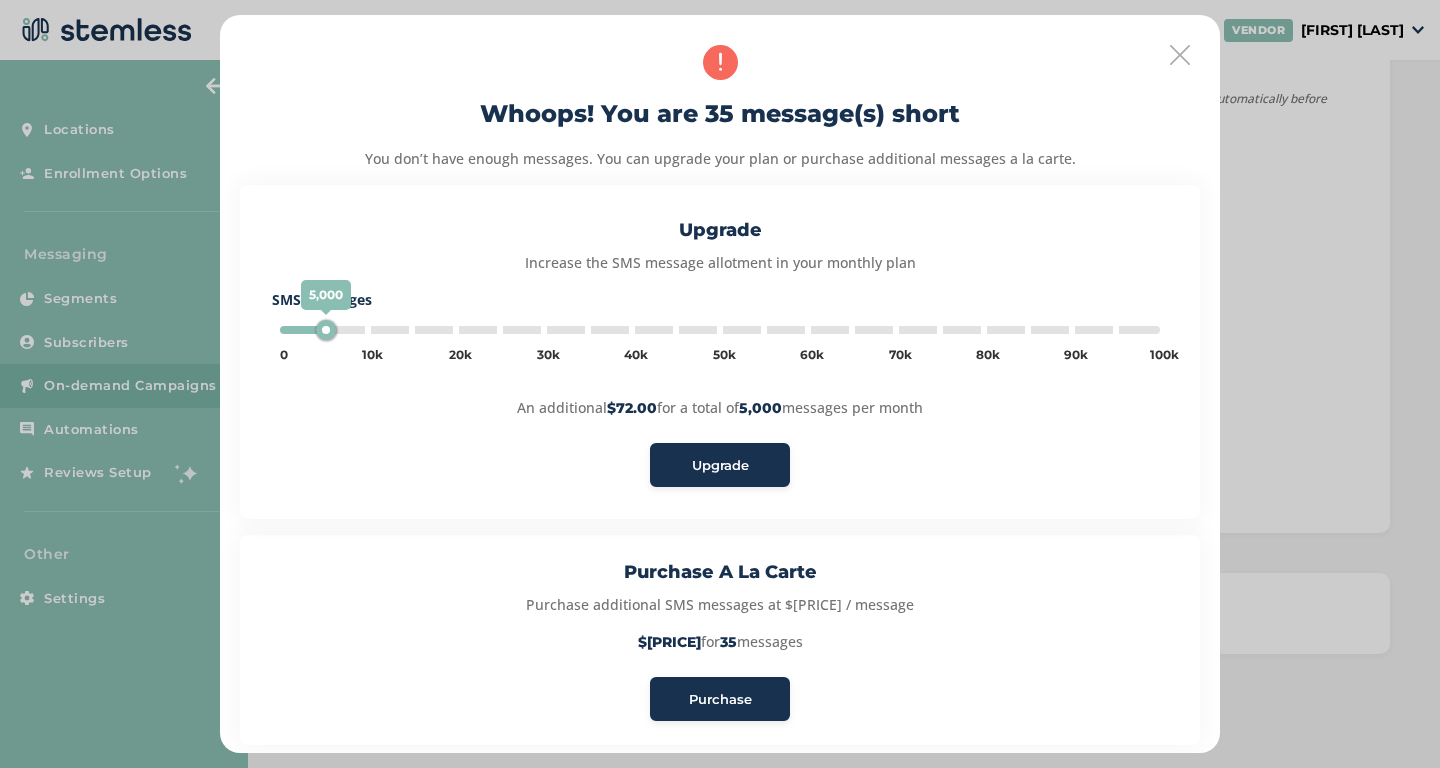 click on "Purchase" at bounding box center (720, 700) 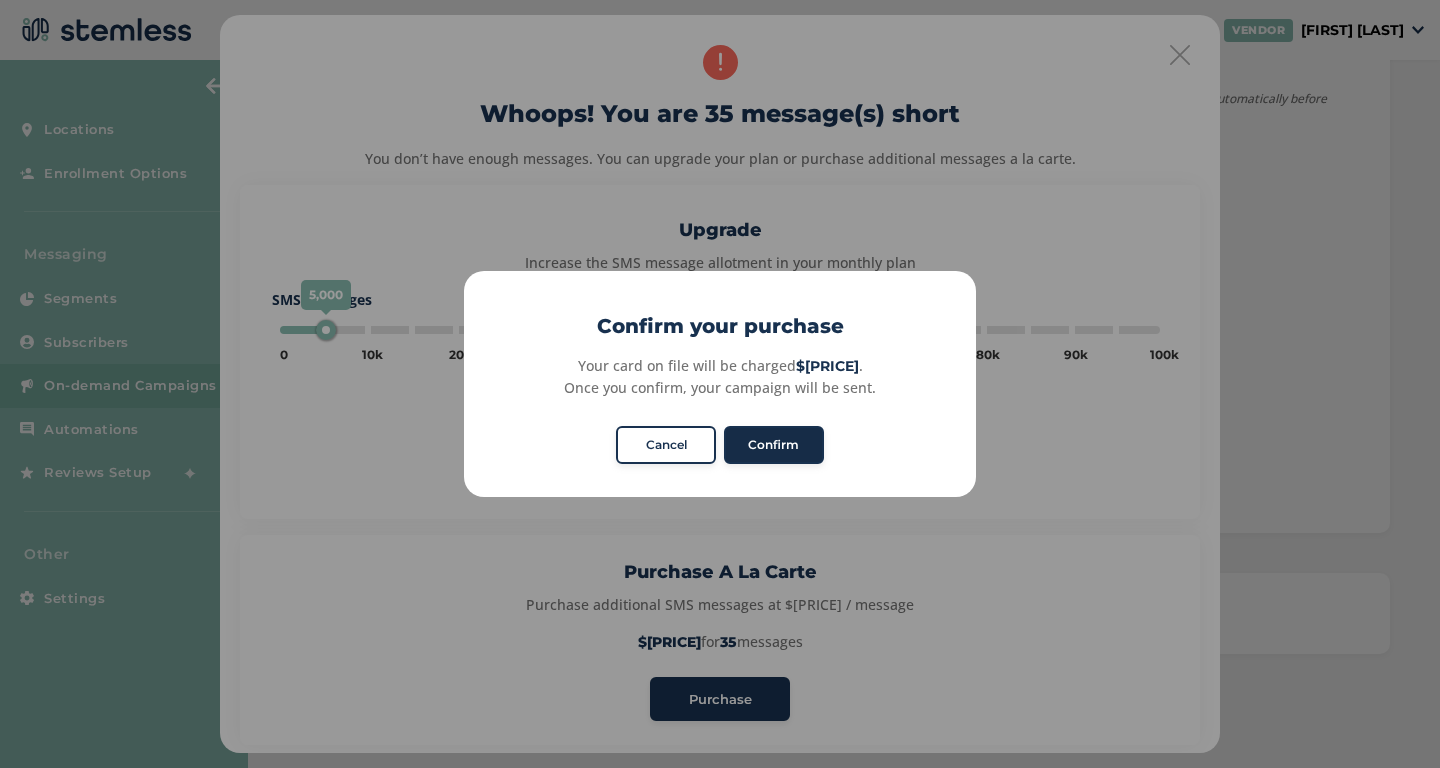 click on "Confirm" at bounding box center (774, 445) 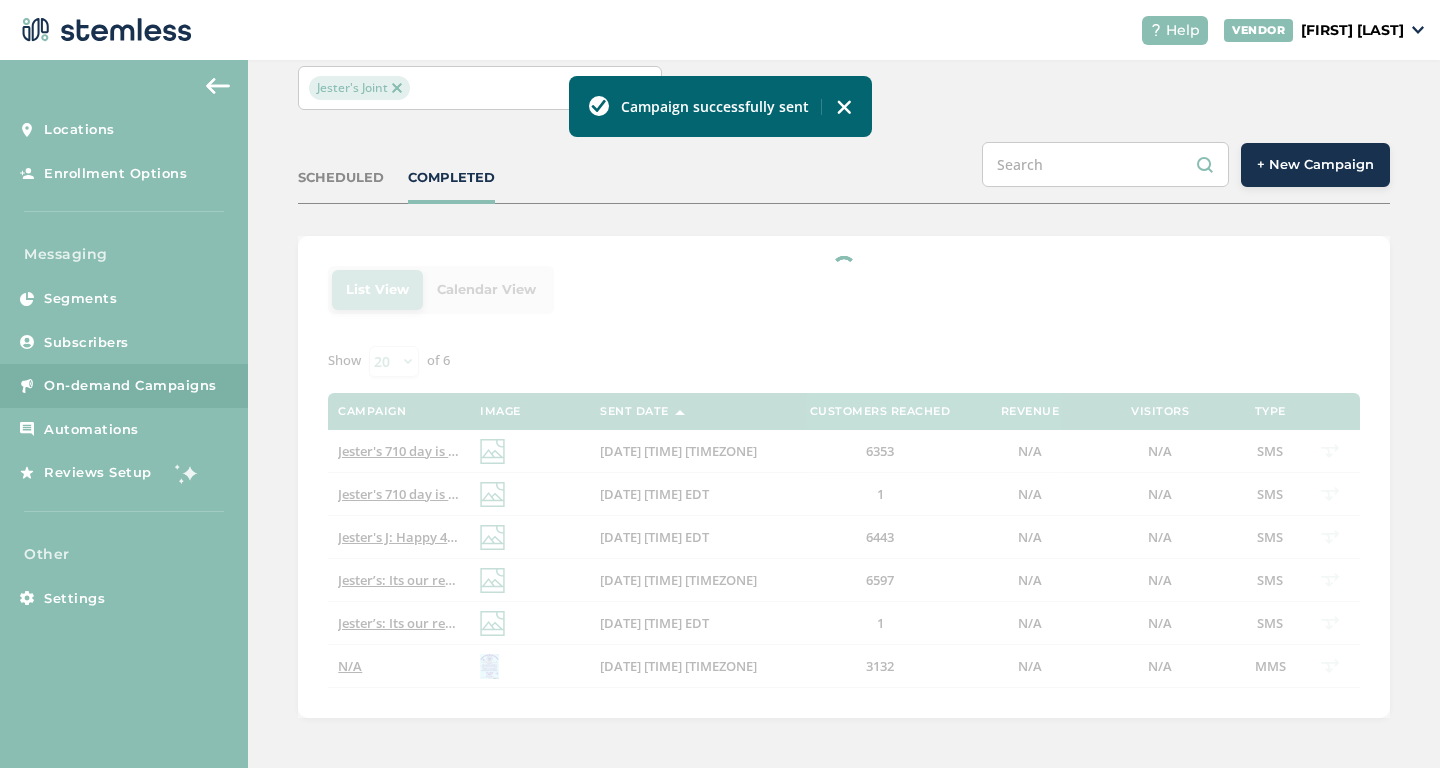 scroll, scrollTop: 0, scrollLeft: 0, axis: both 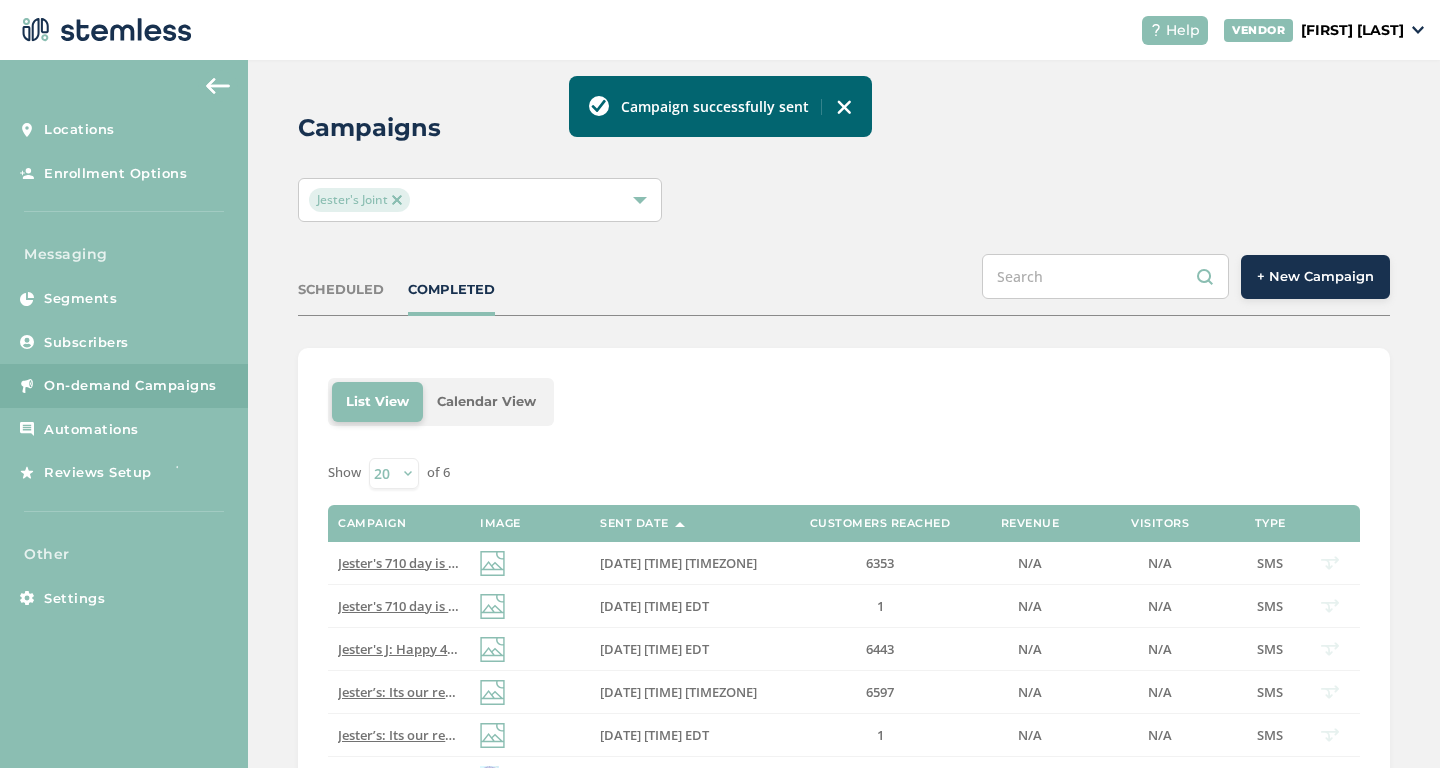 click at bounding box center [397, 200] 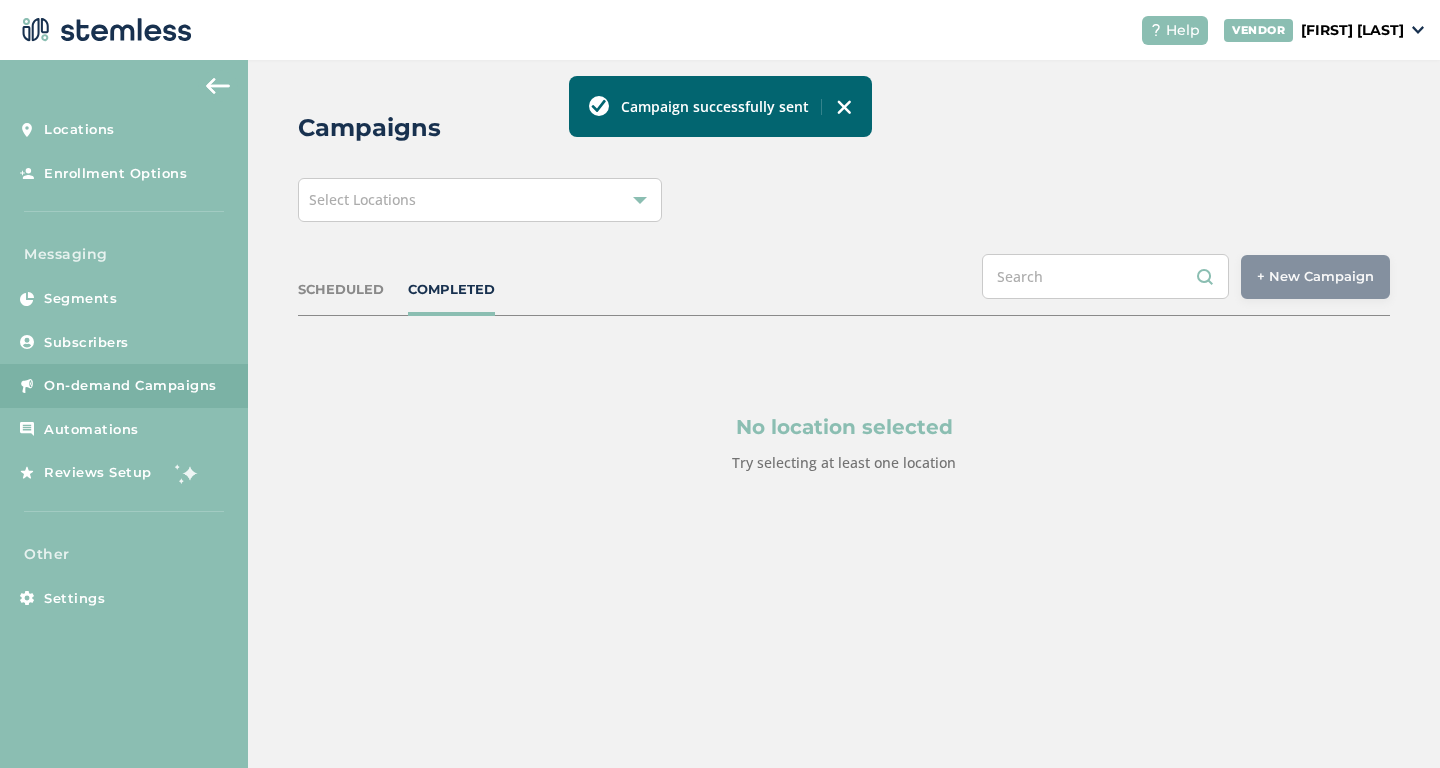 click on "Select Locations" at bounding box center (362, 199) 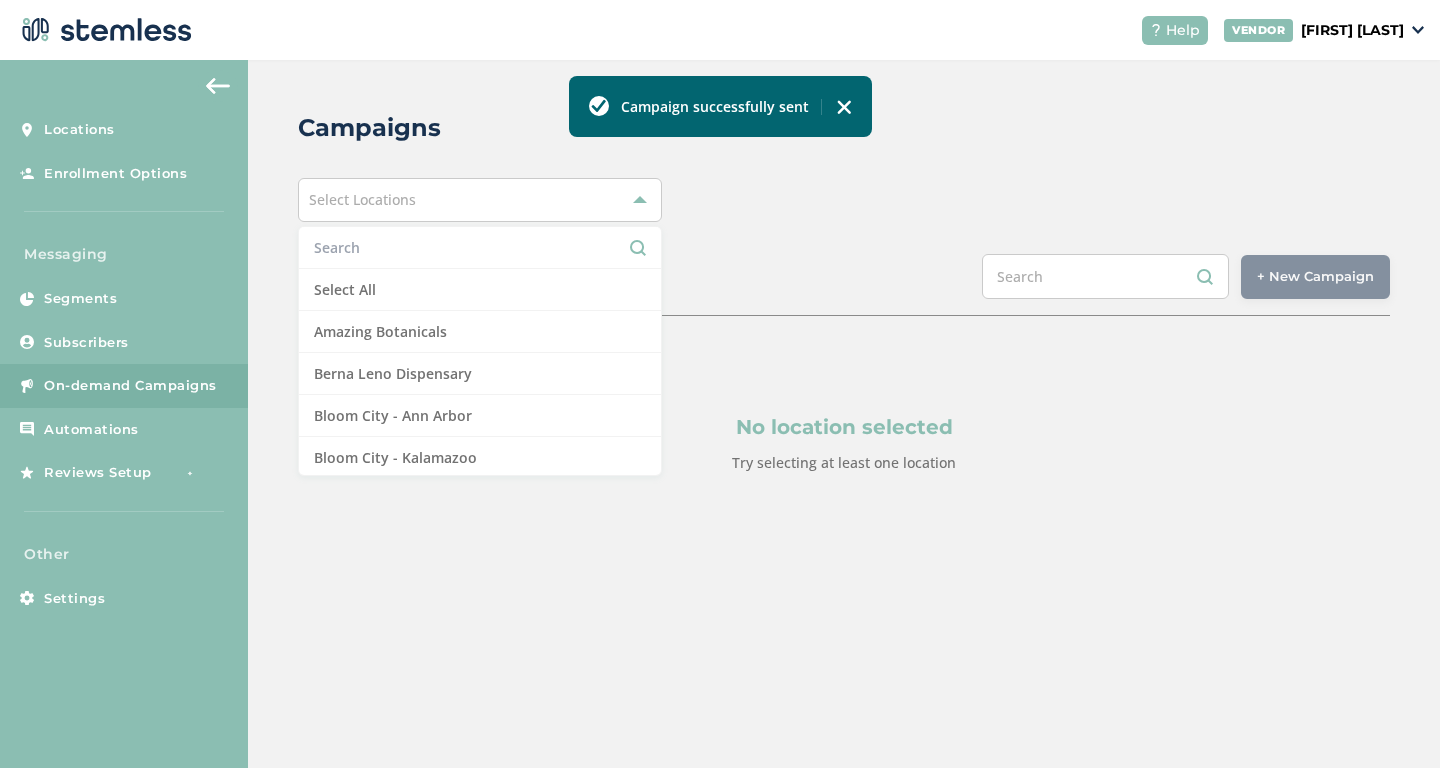 click at bounding box center [480, 247] 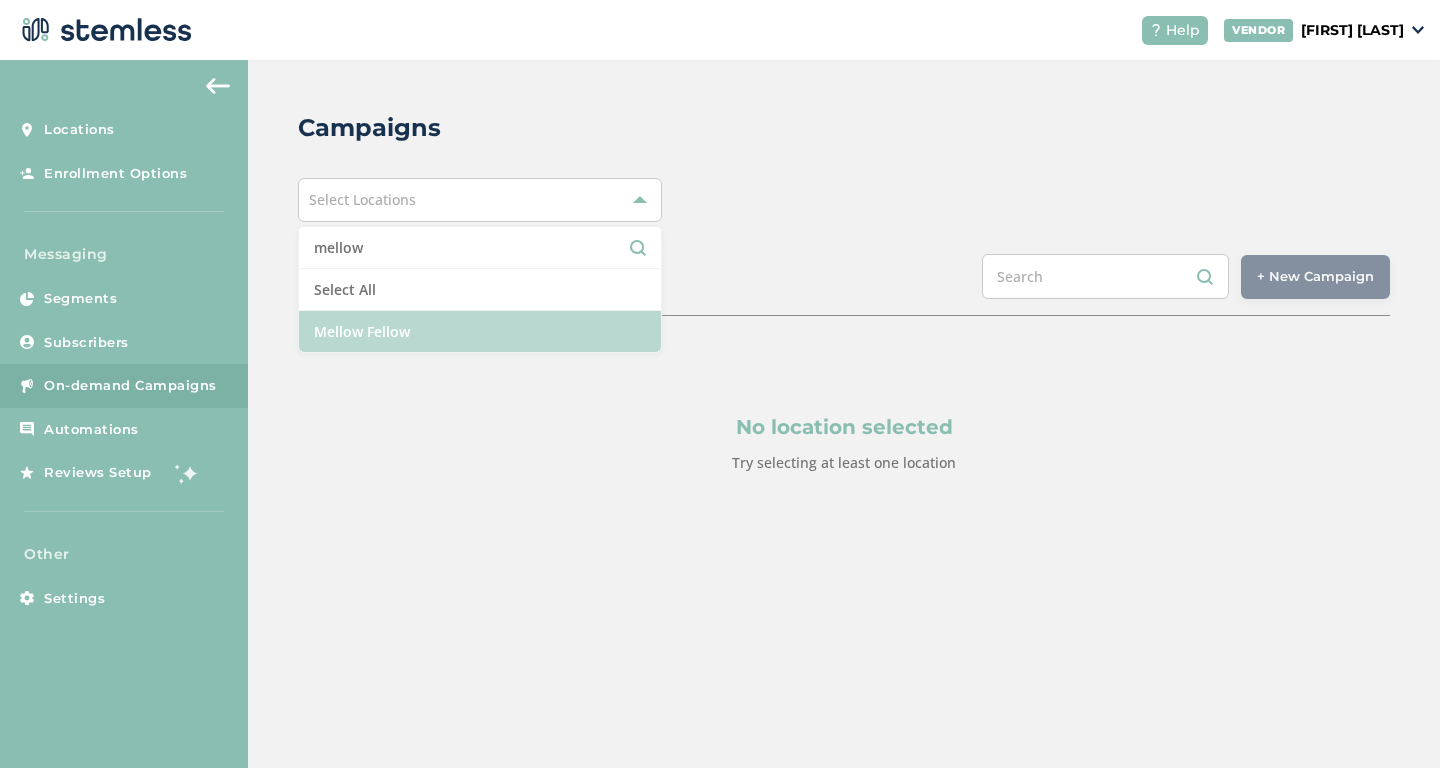 type on "mellow" 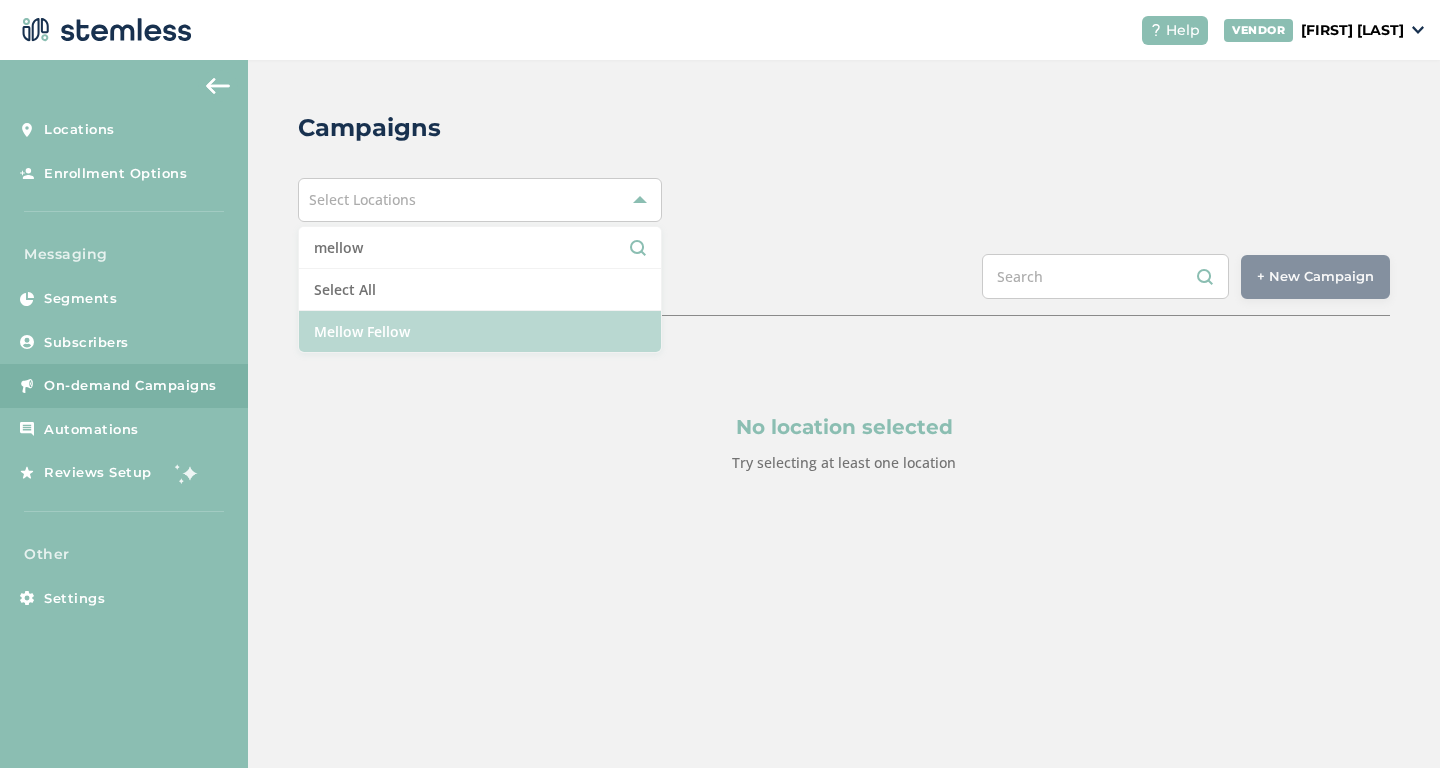 click on "Mellow Fellow" at bounding box center (480, 331) 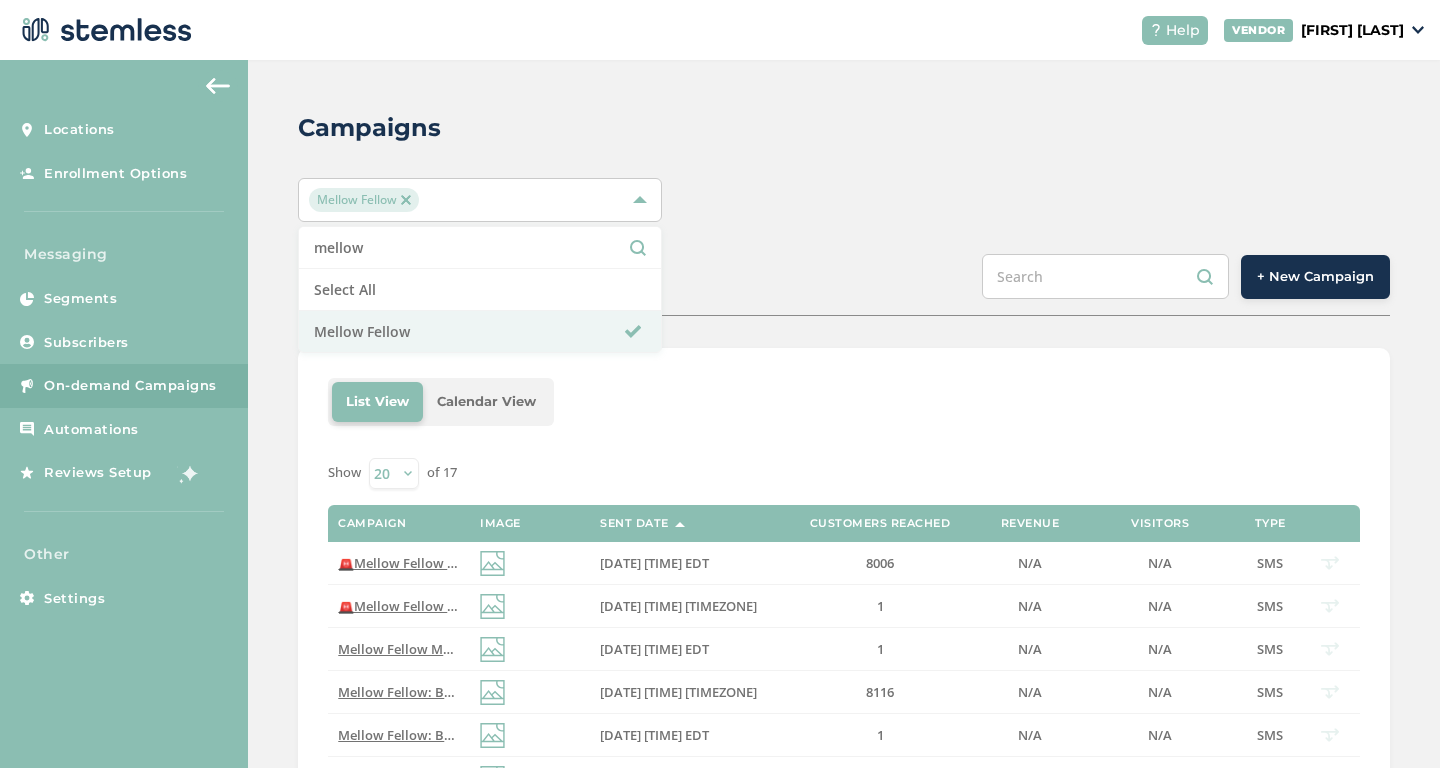 click on "SCHEDULED   COMPLETED  + New Campaign" at bounding box center (844, 285) 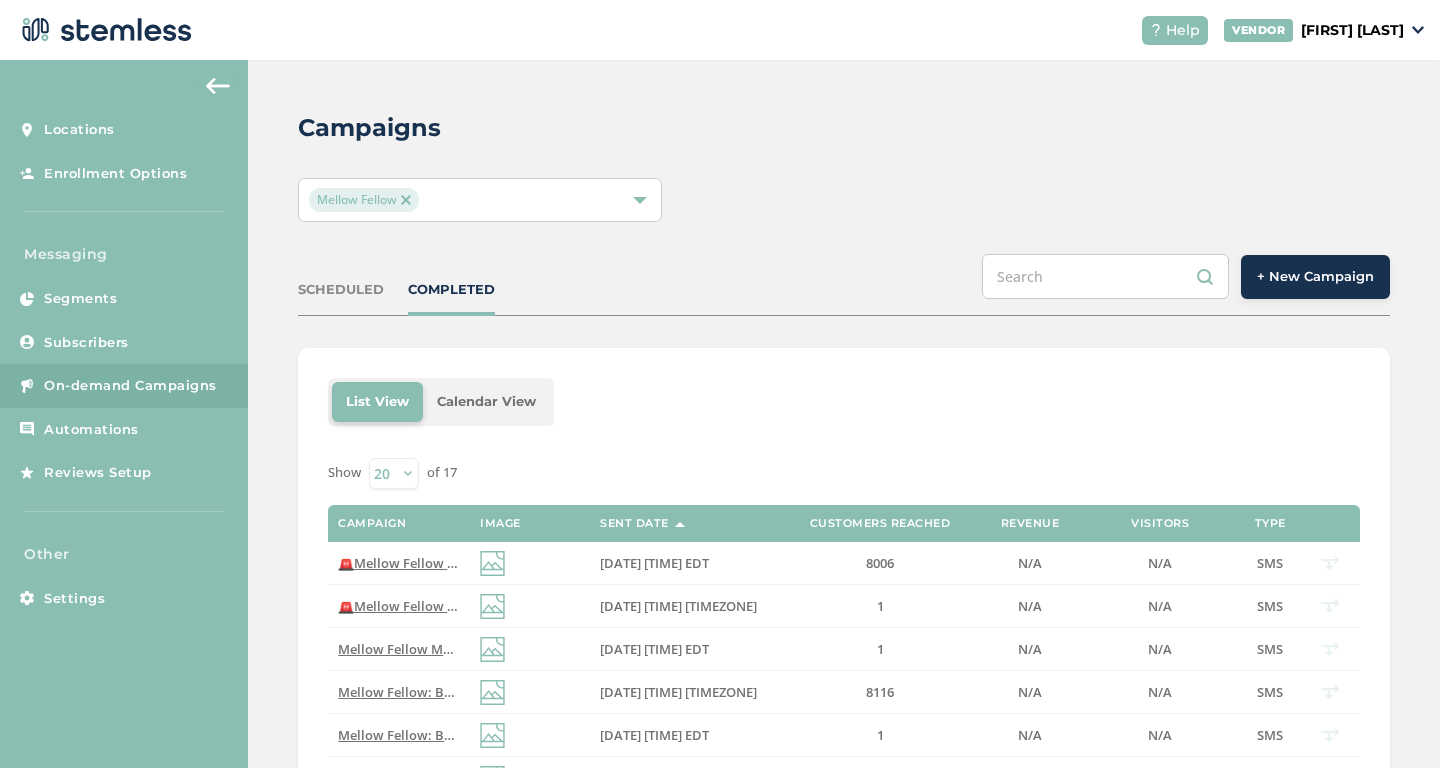 click on "+ New Campaign" at bounding box center [1315, 277] 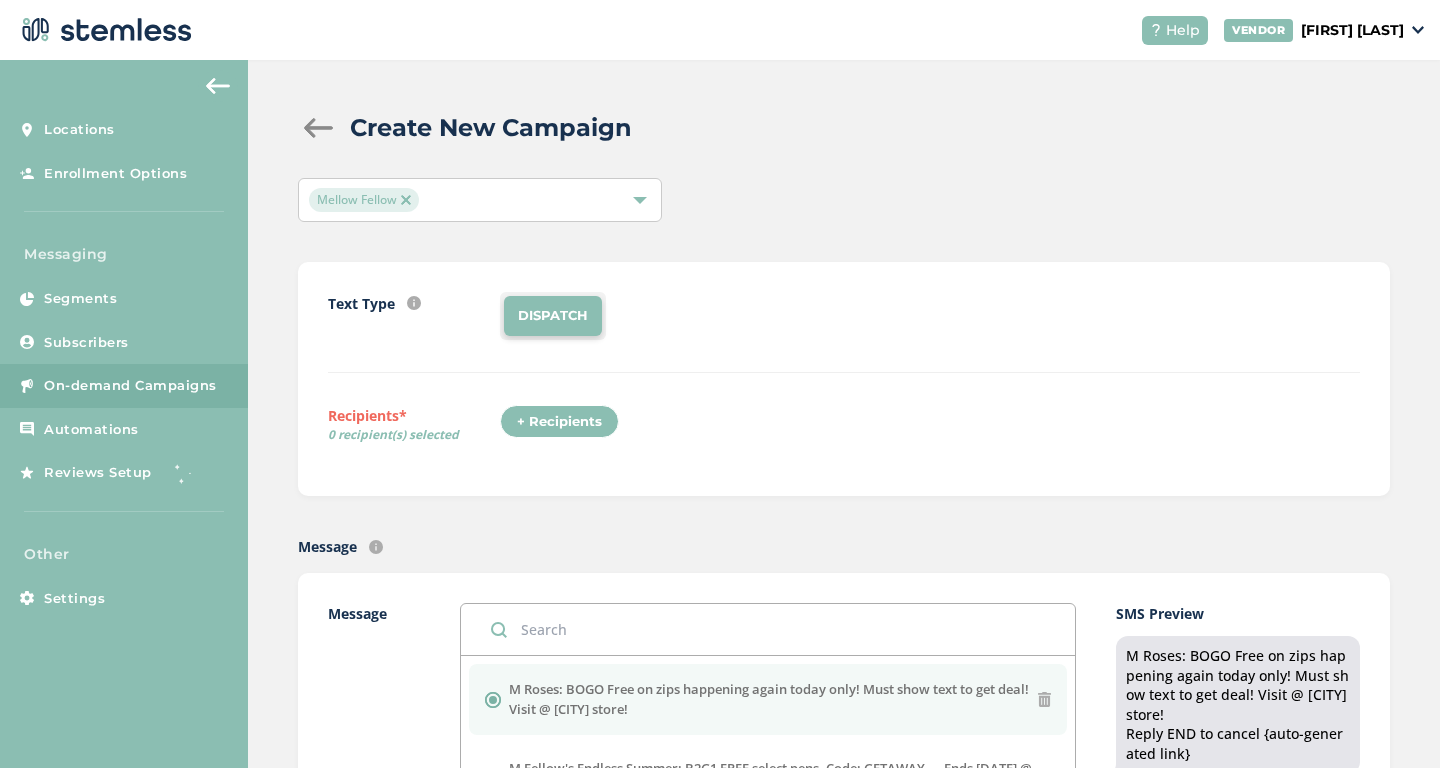click on "+ Recipients" at bounding box center [559, 422] 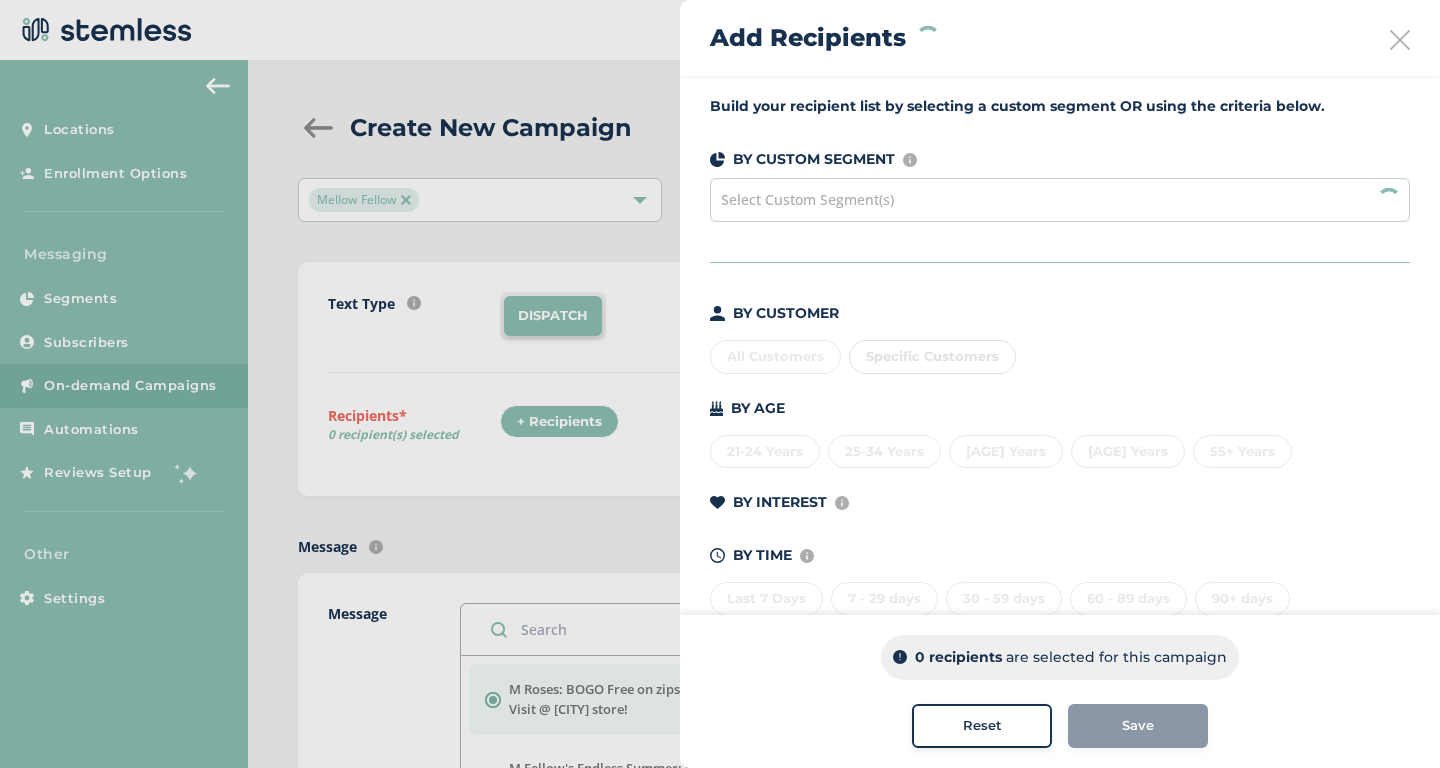 click on "Select Custom Segment(s)" at bounding box center [1060, 200] 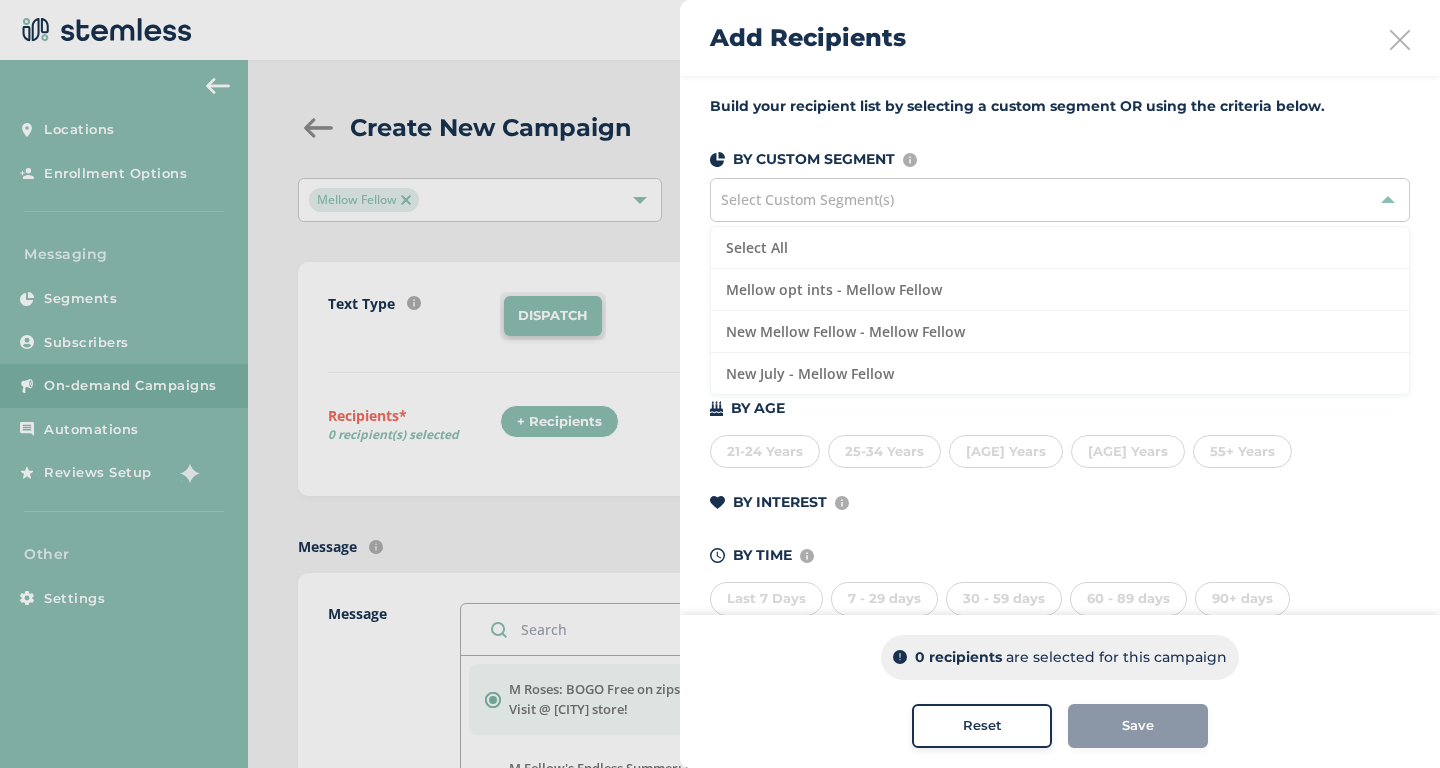 click on "BY AGE" at bounding box center (1060, 408) 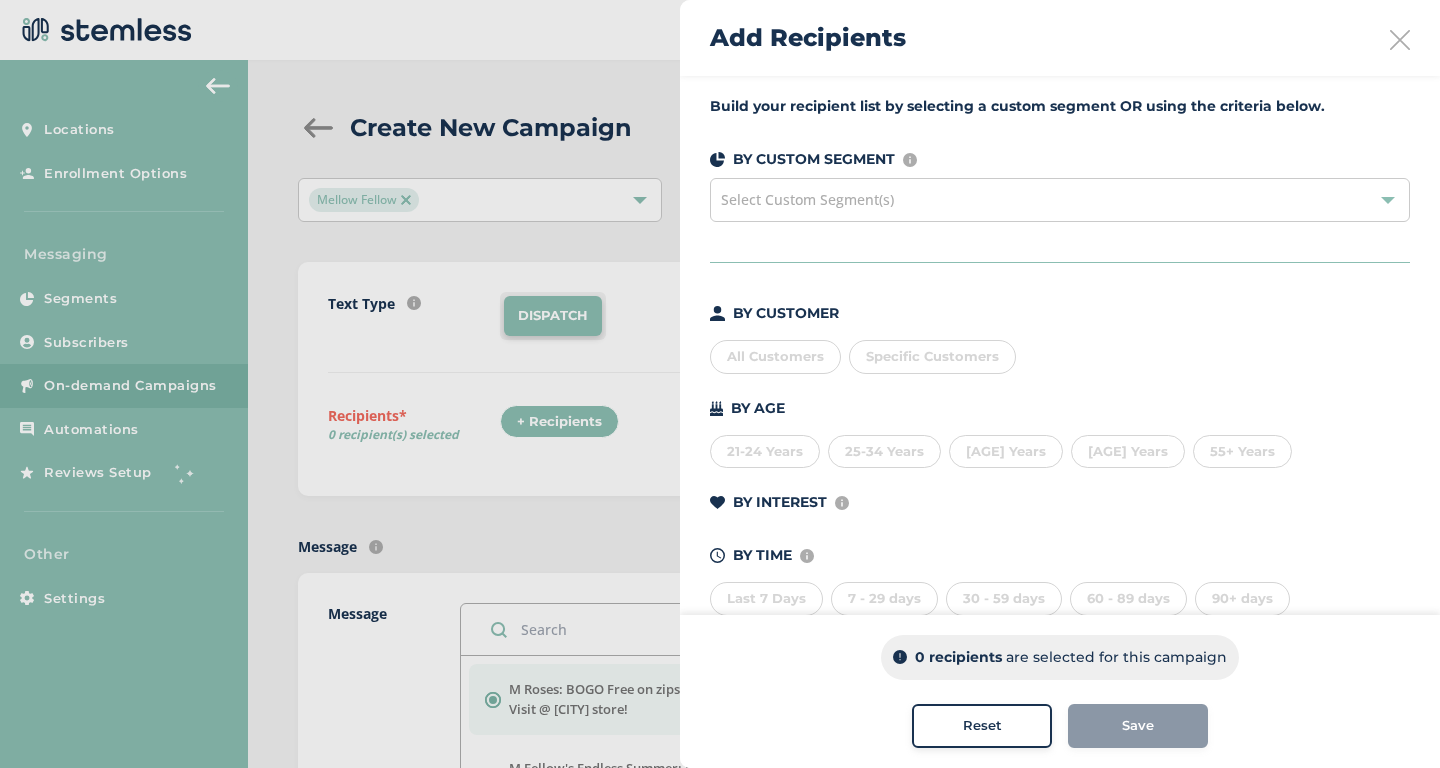 click at bounding box center [720, 384] 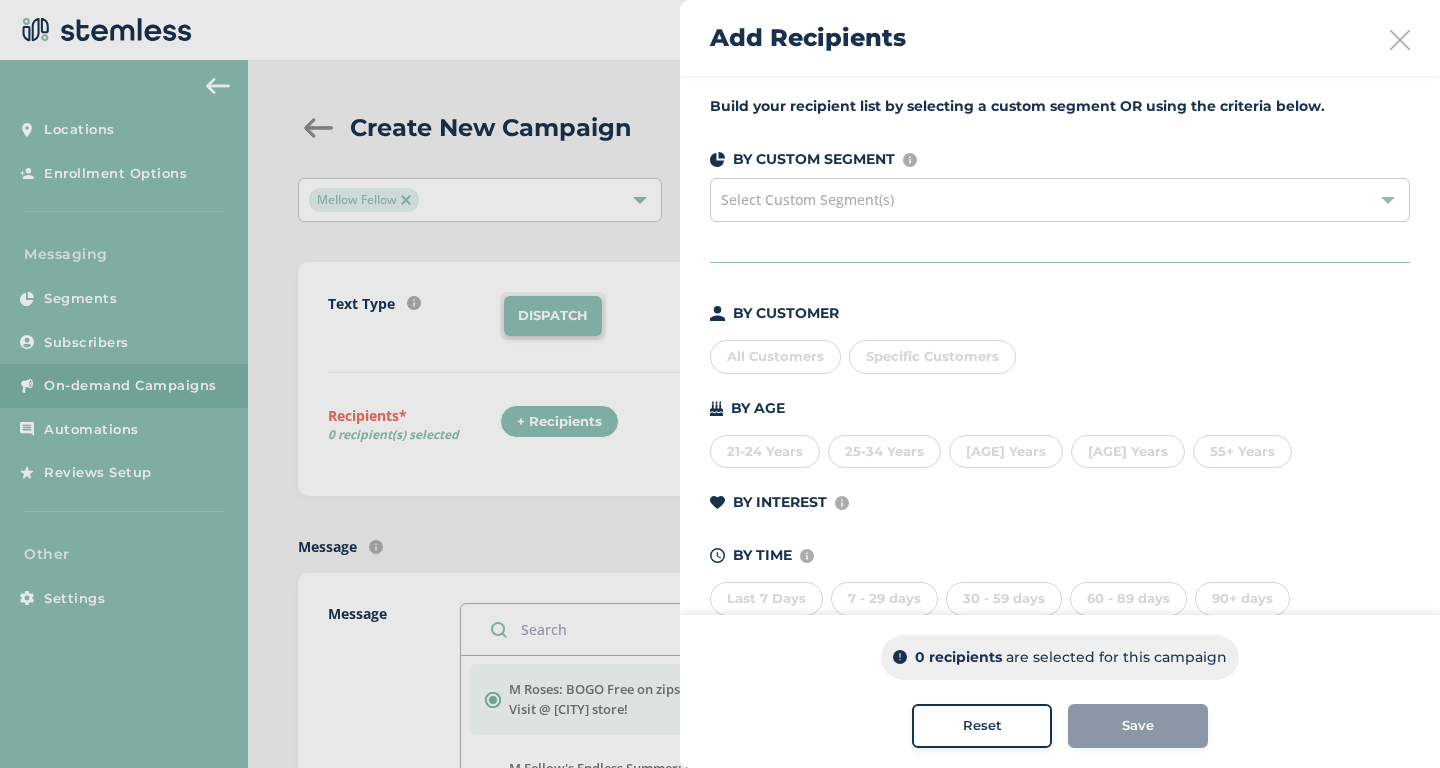 click at bounding box center [720, 384] 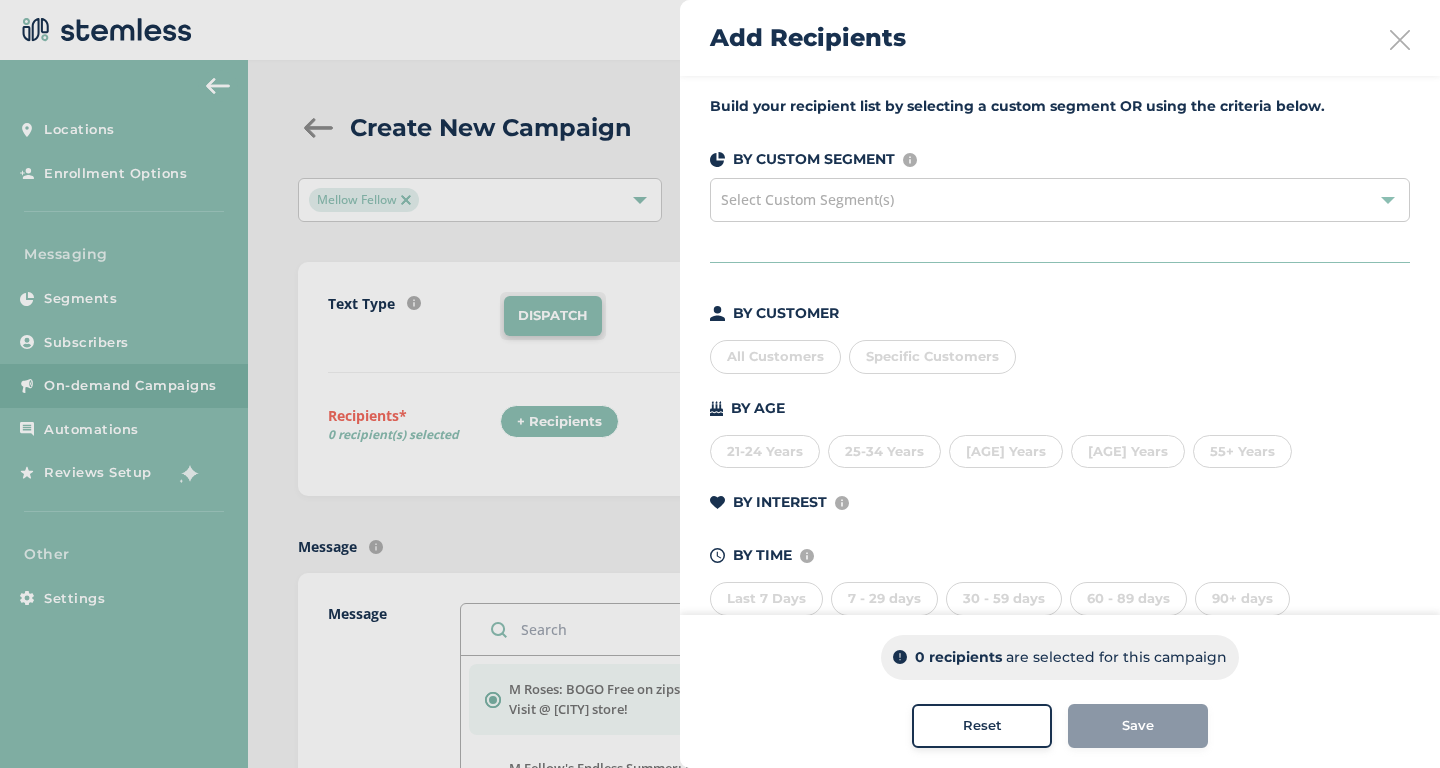 click at bounding box center (1400, 40) 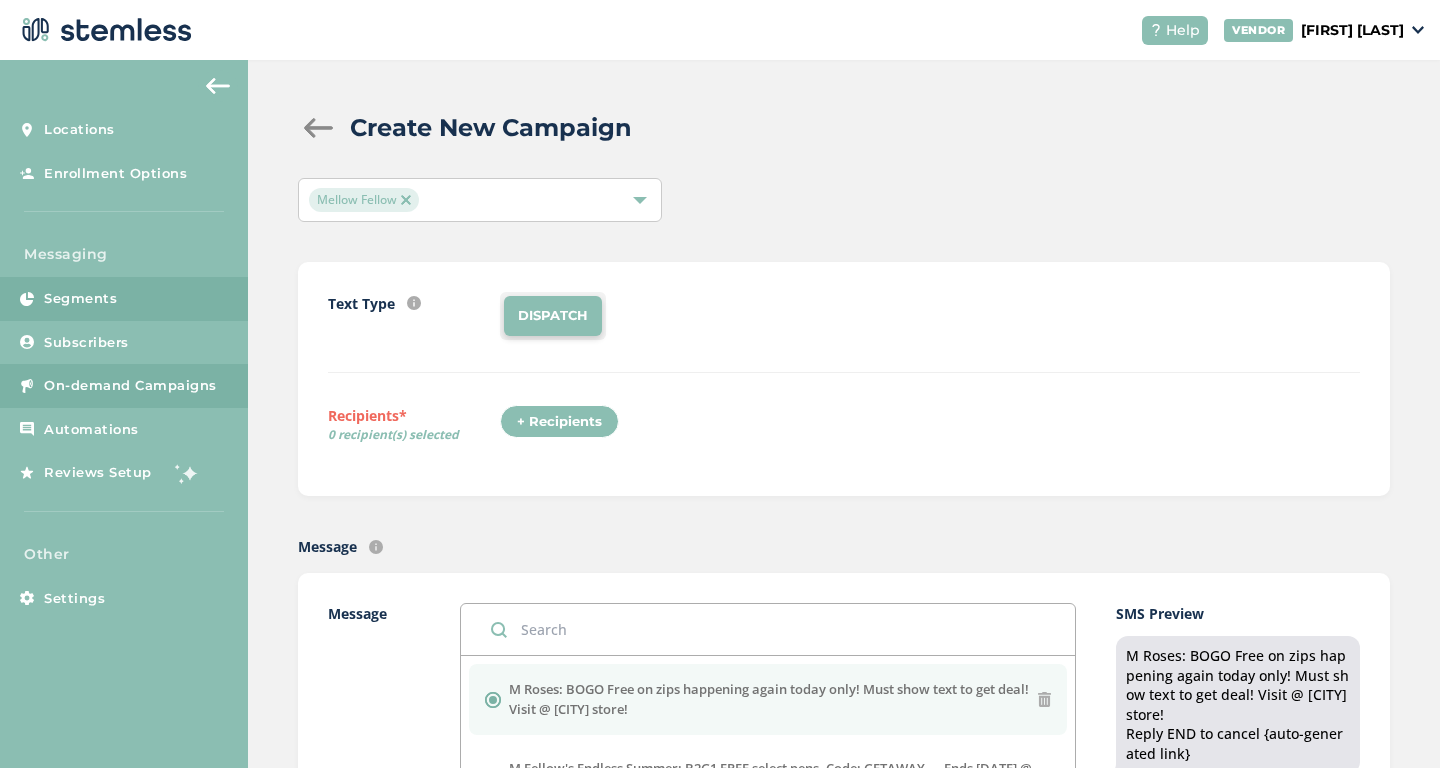 click on "Segments" at bounding box center (124, 299) 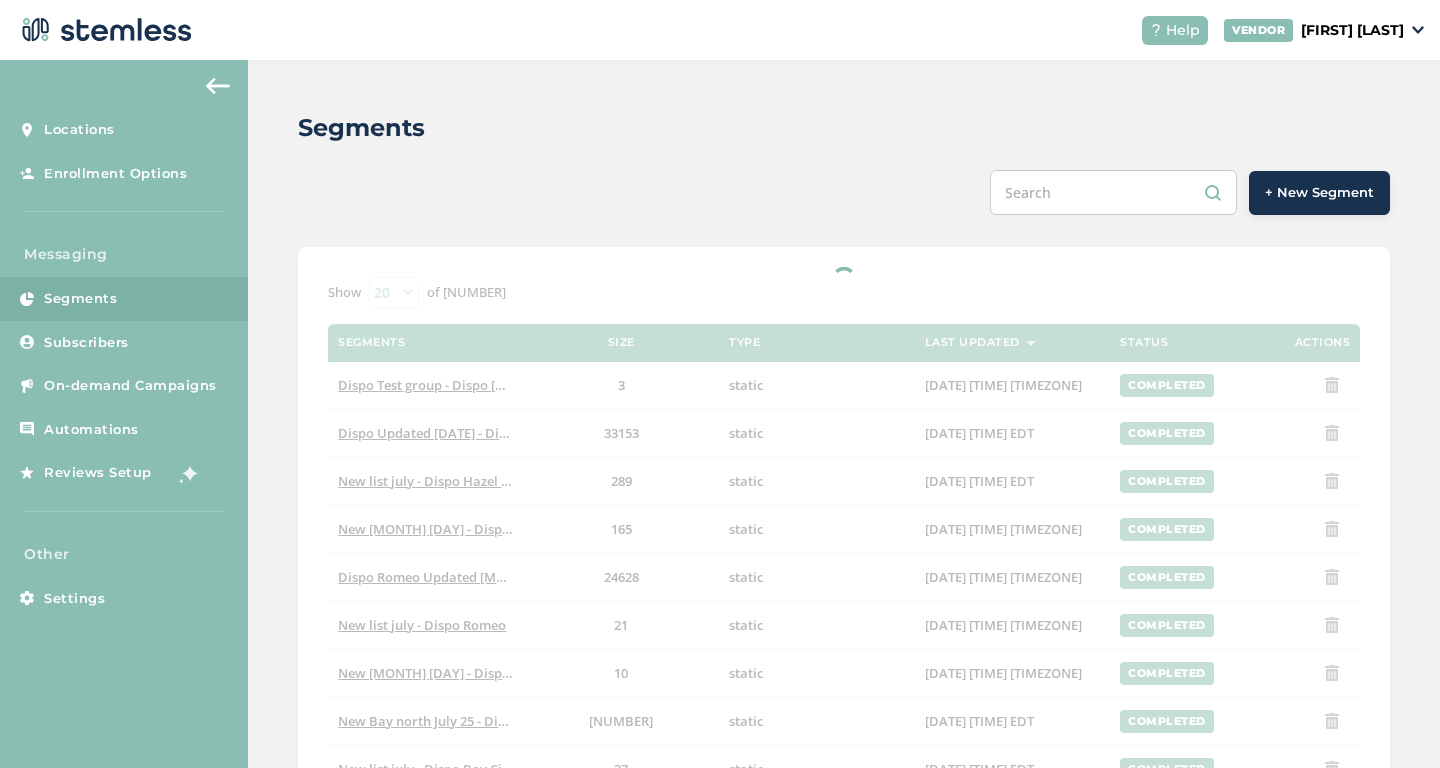 click on "+ New Segment" at bounding box center [1319, 193] 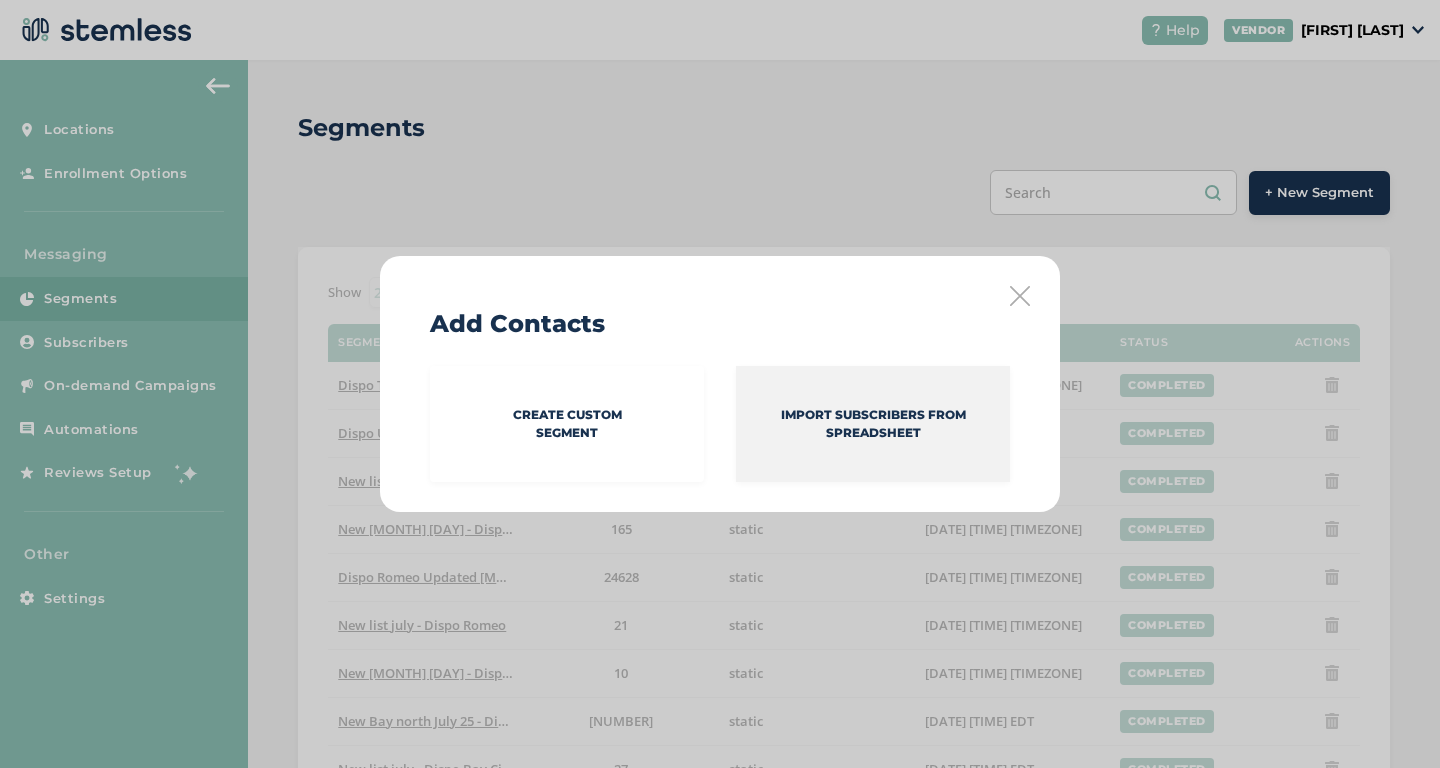 click on "Import Subscribers from spreadsheet" at bounding box center (873, 424) 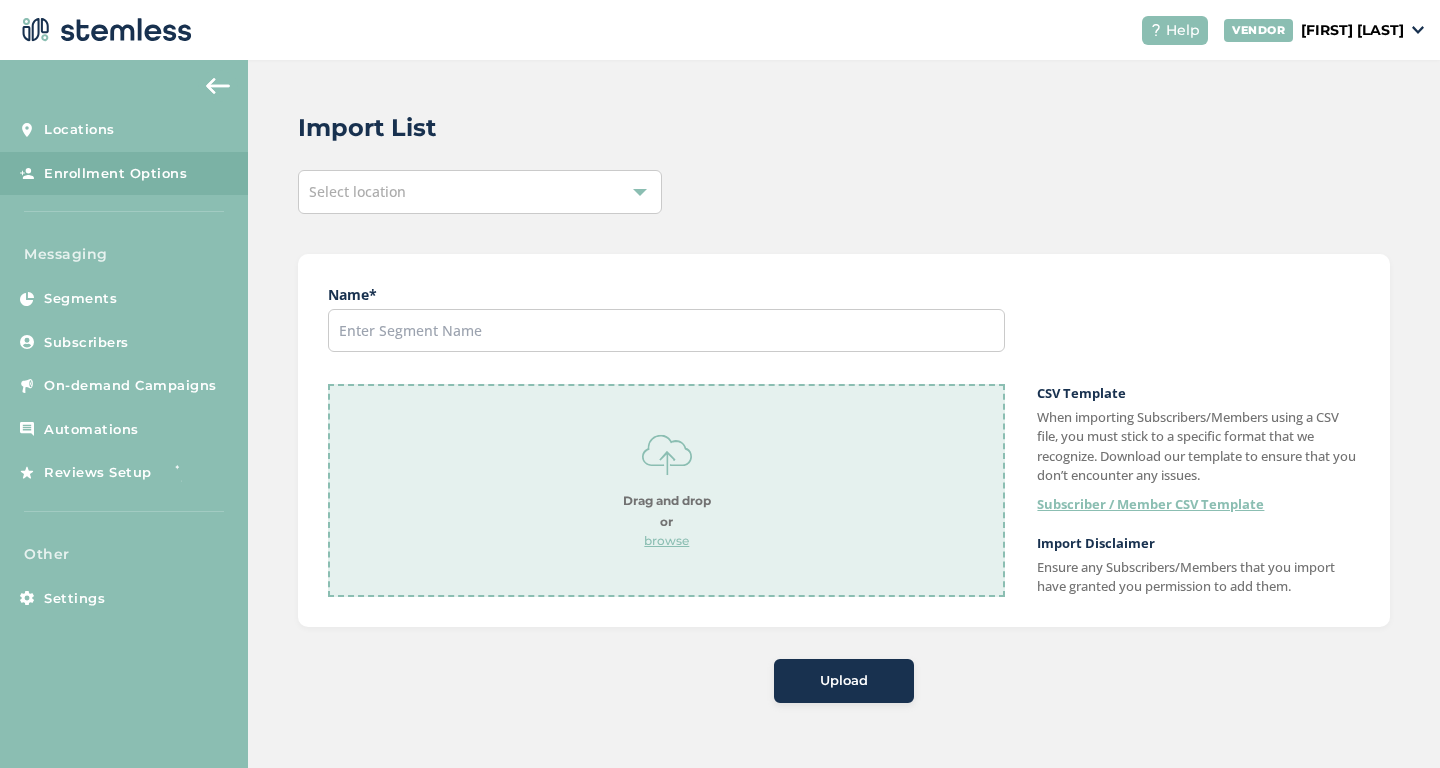 click on "Select location" at bounding box center (480, 192) 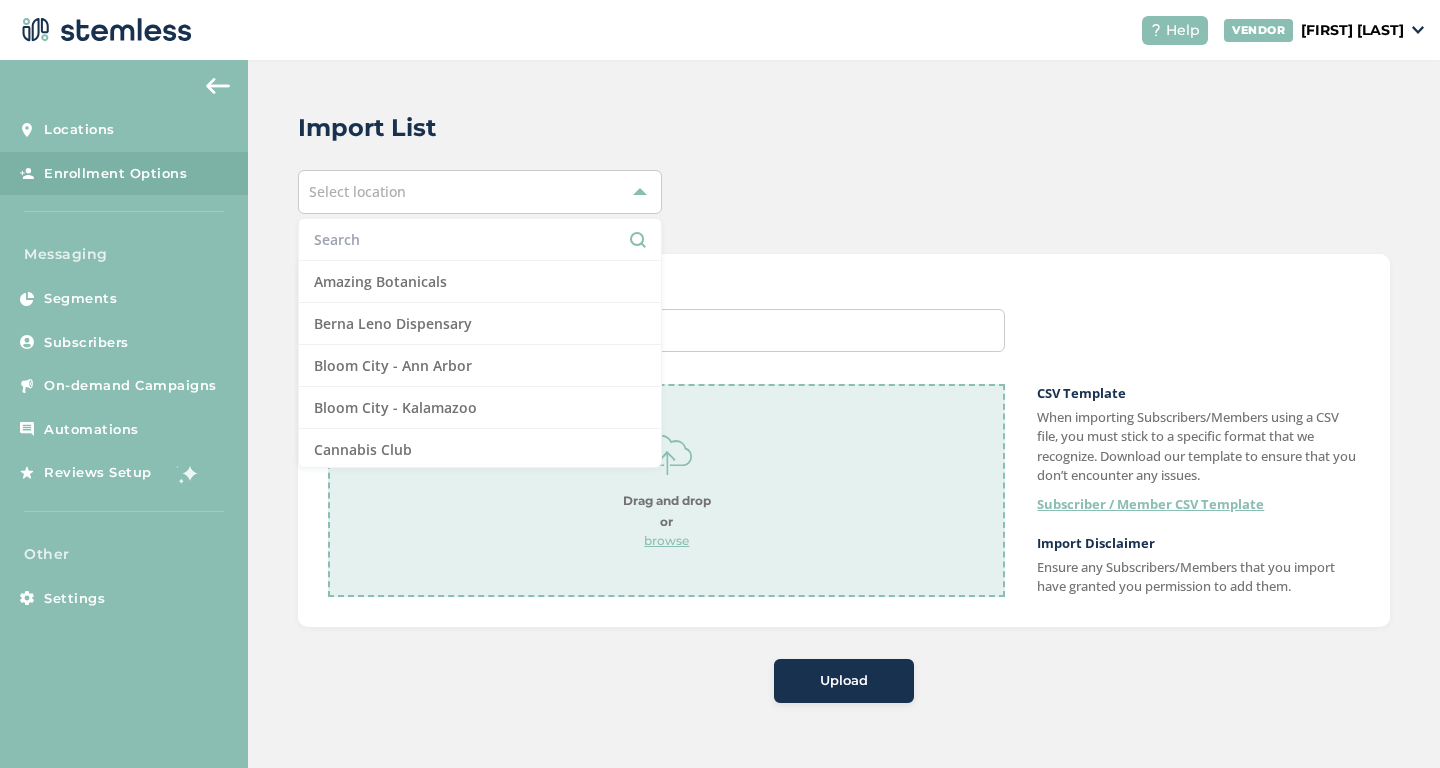click at bounding box center (480, 239) 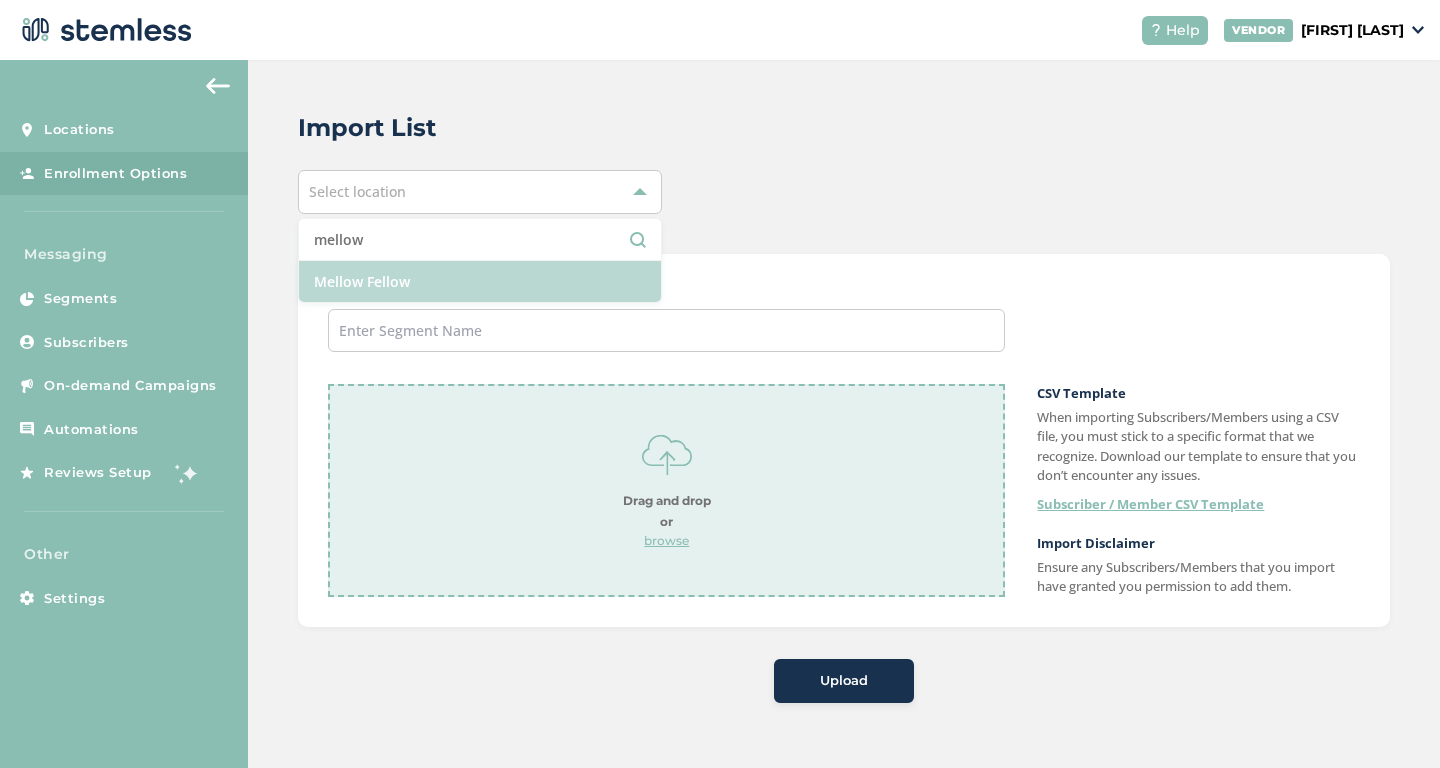 type on "mellow" 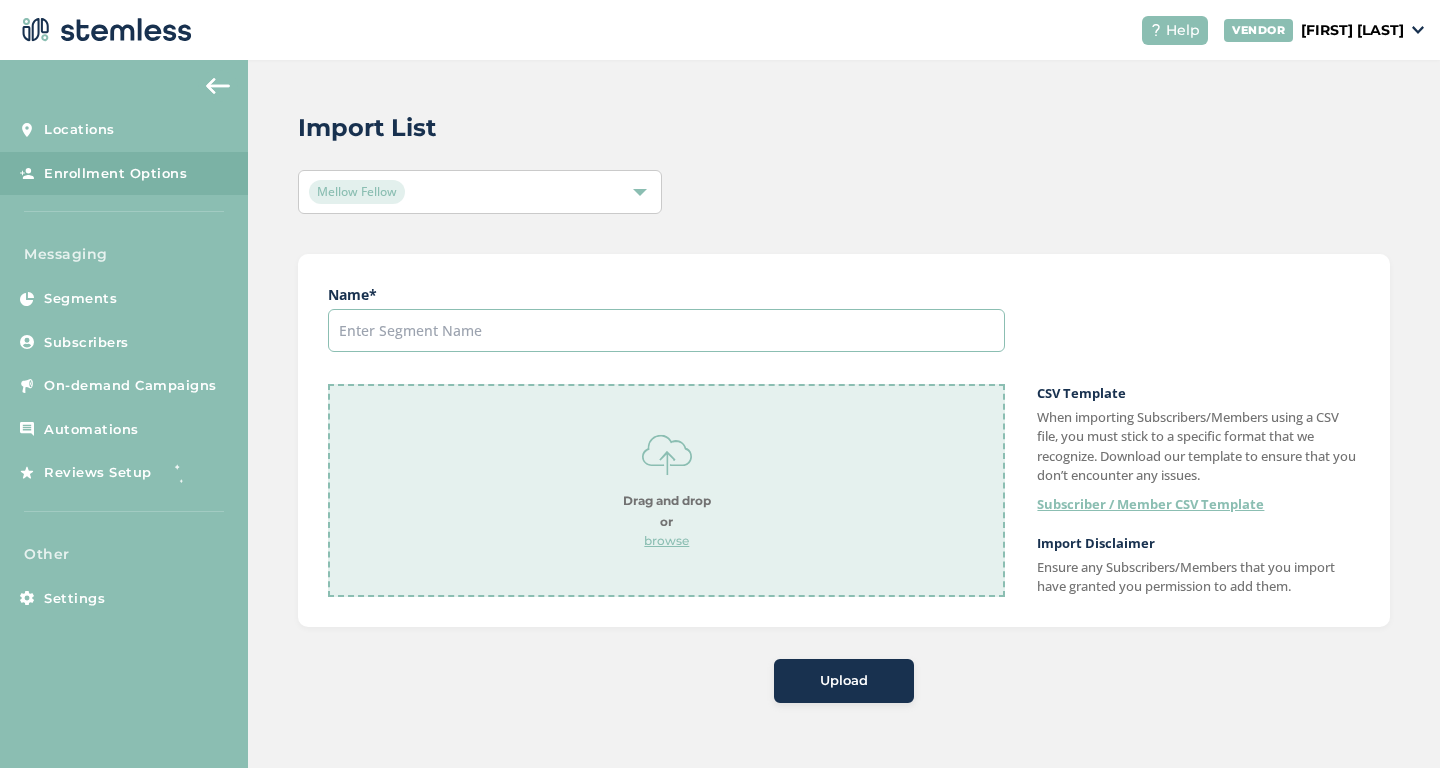 click at bounding box center (666, 330) 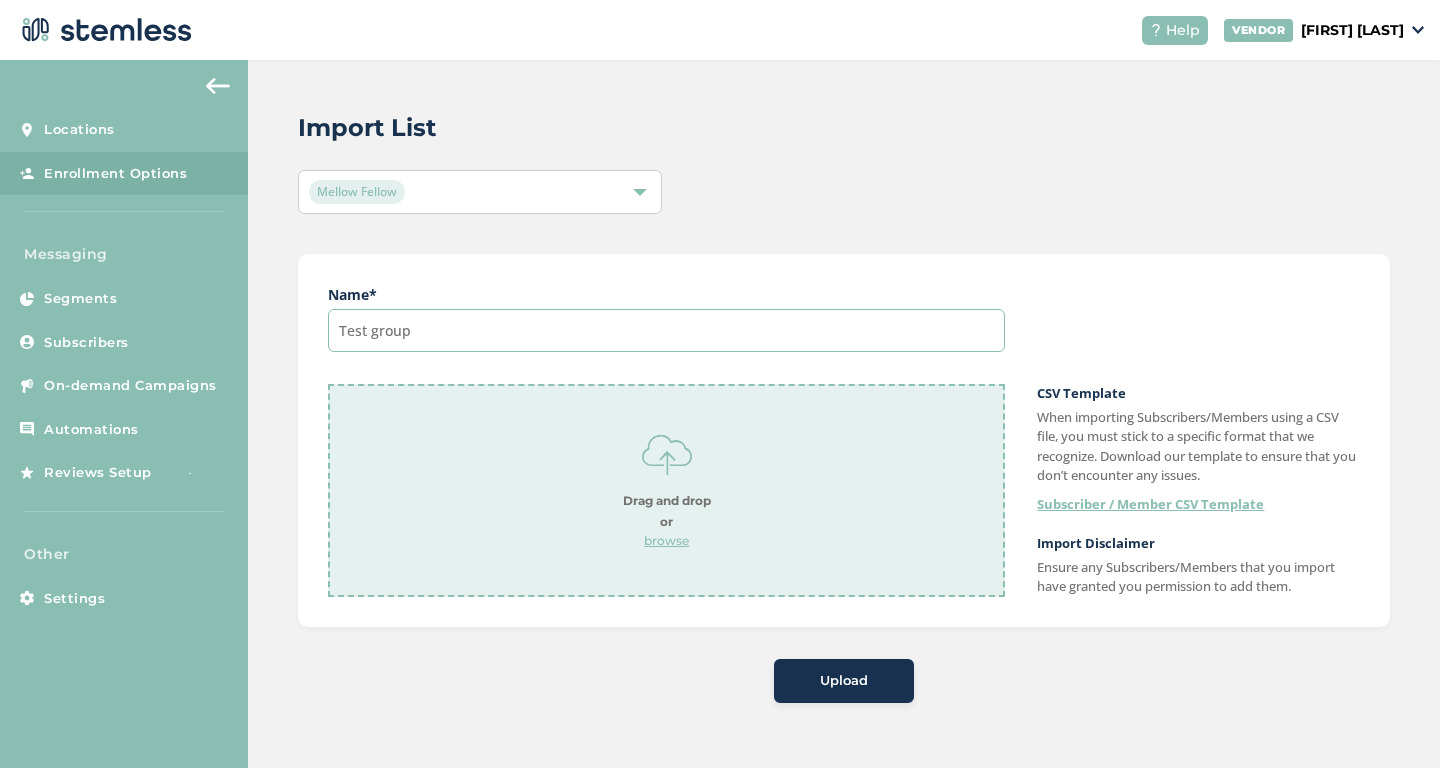 type on "Test group" 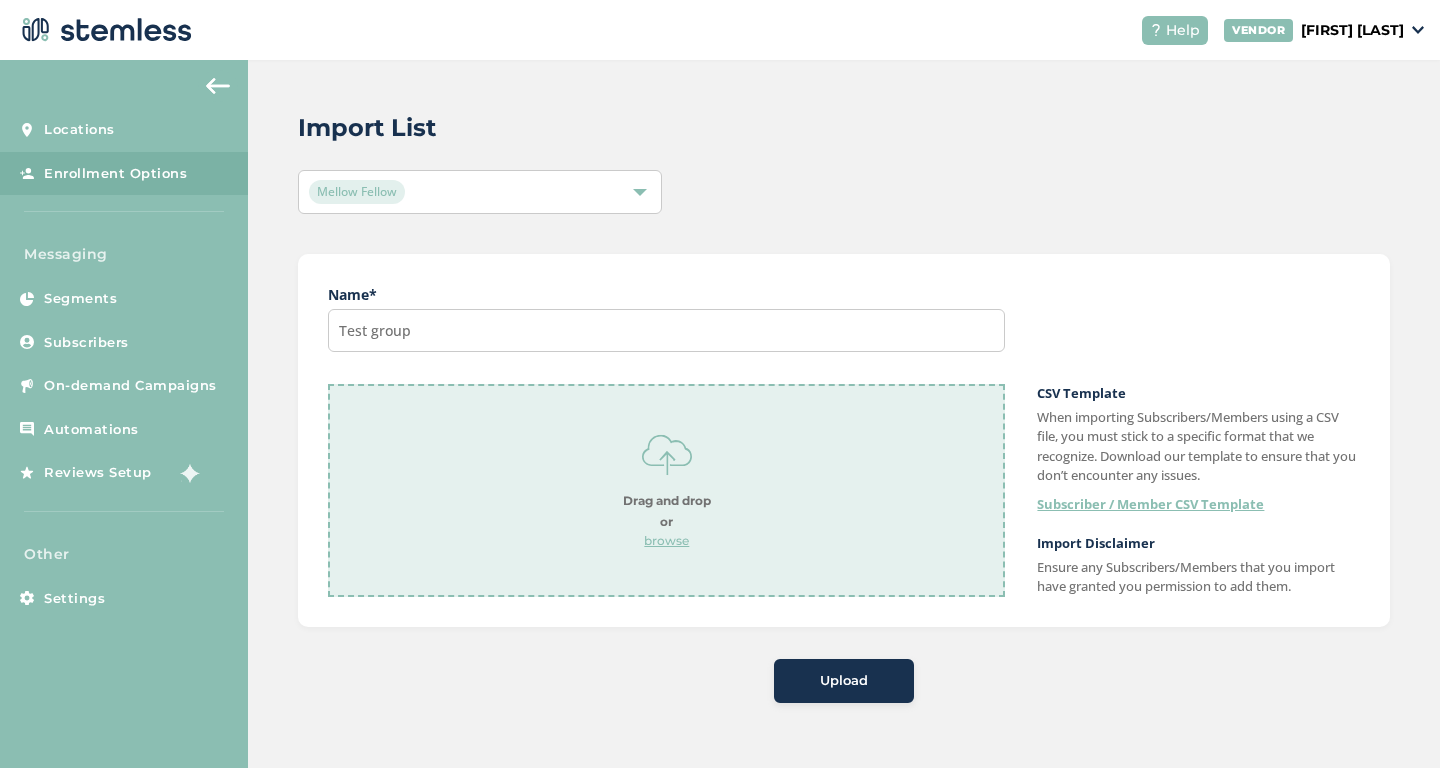 click on "browse" at bounding box center [667, 541] 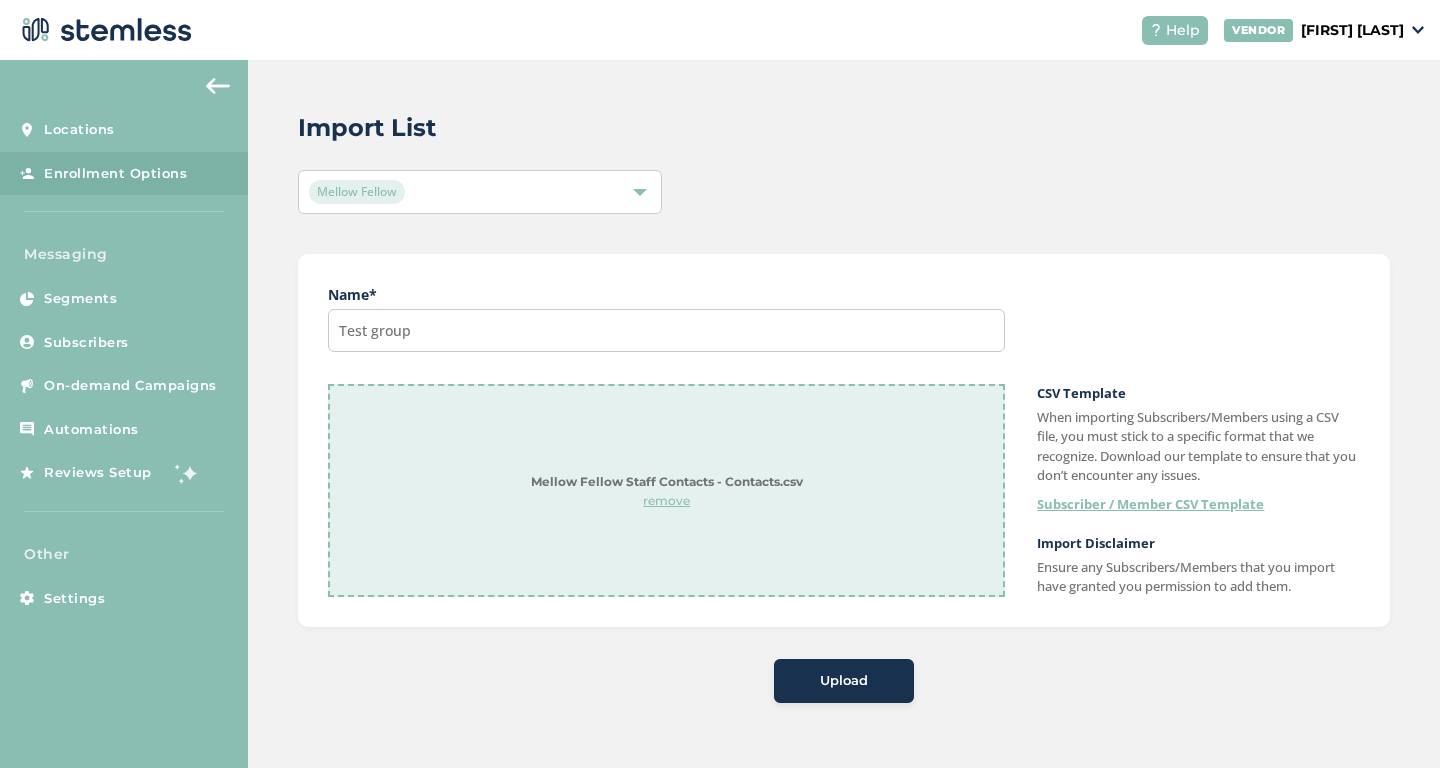 click on "Upload" at bounding box center [844, 681] 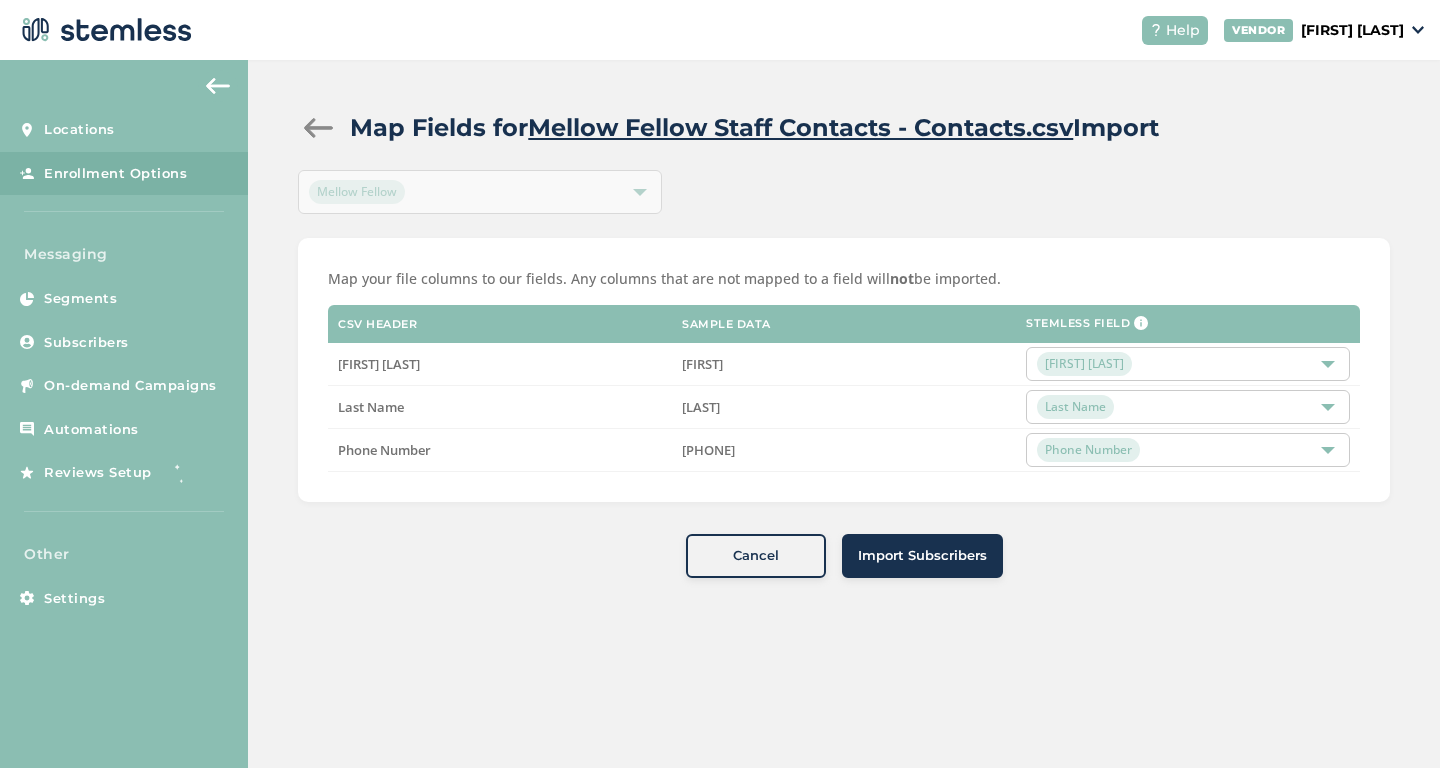 click on "Import Subscribers" at bounding box center (922, 556) 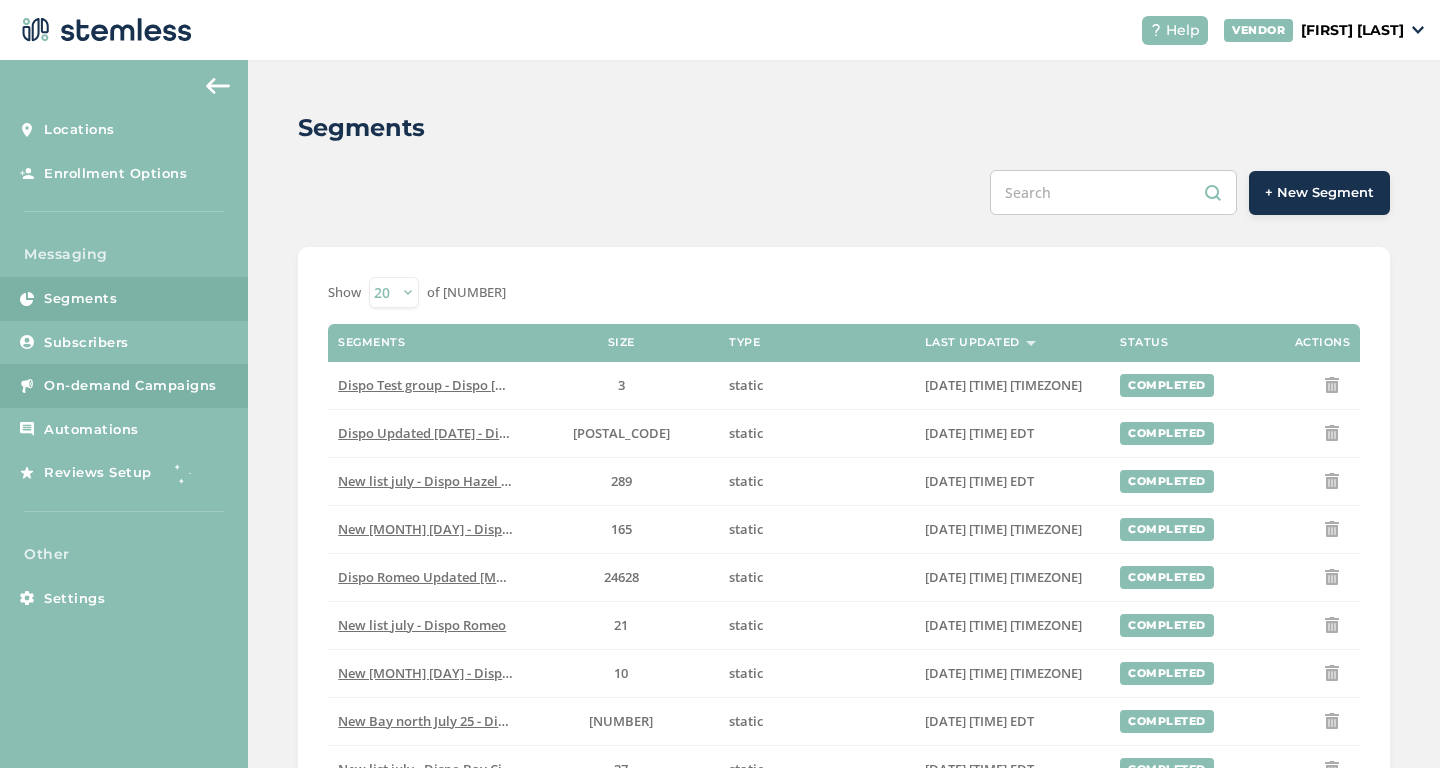 click on "On-demand Campaigns" at bounding box center [130, 386] 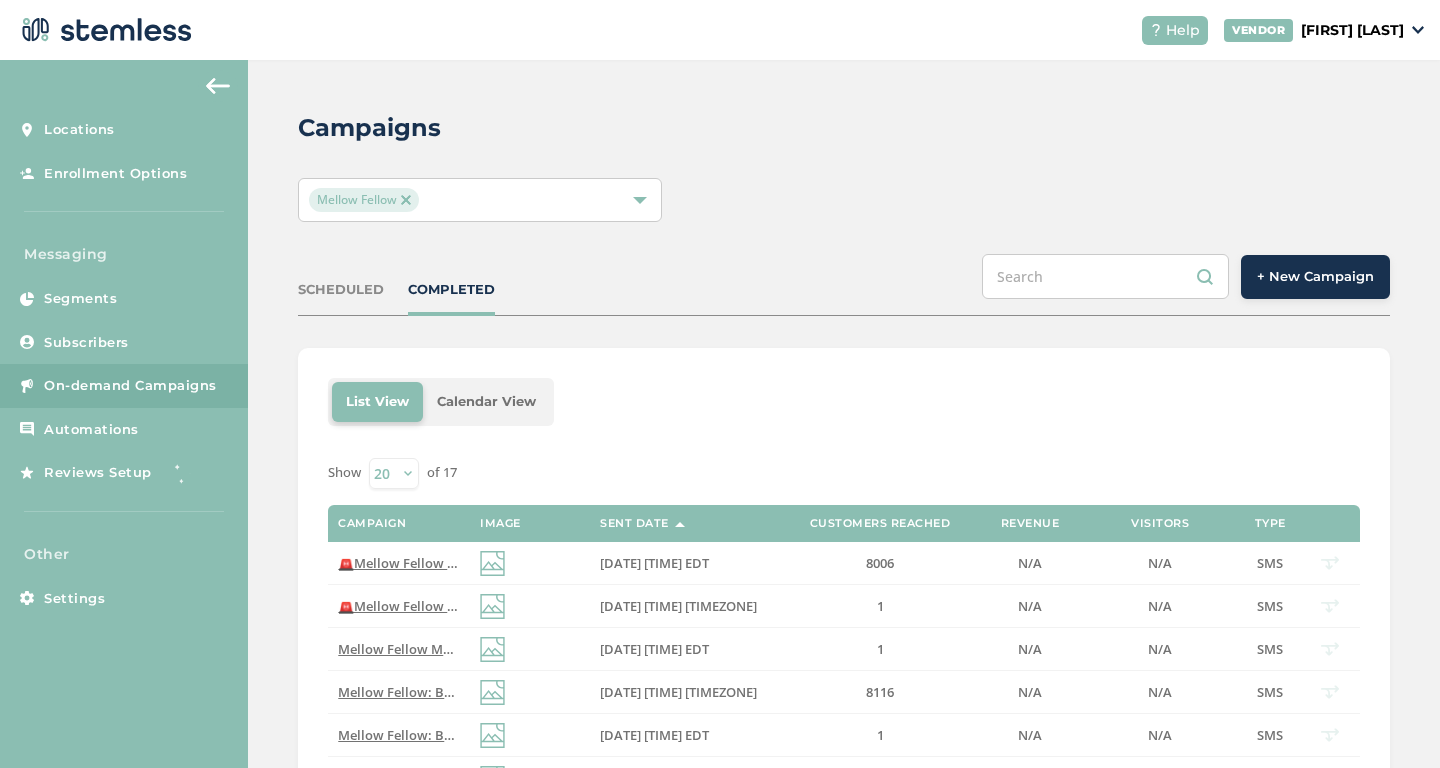 click on "+ New Campaign" at bounding box center (1315, 277) 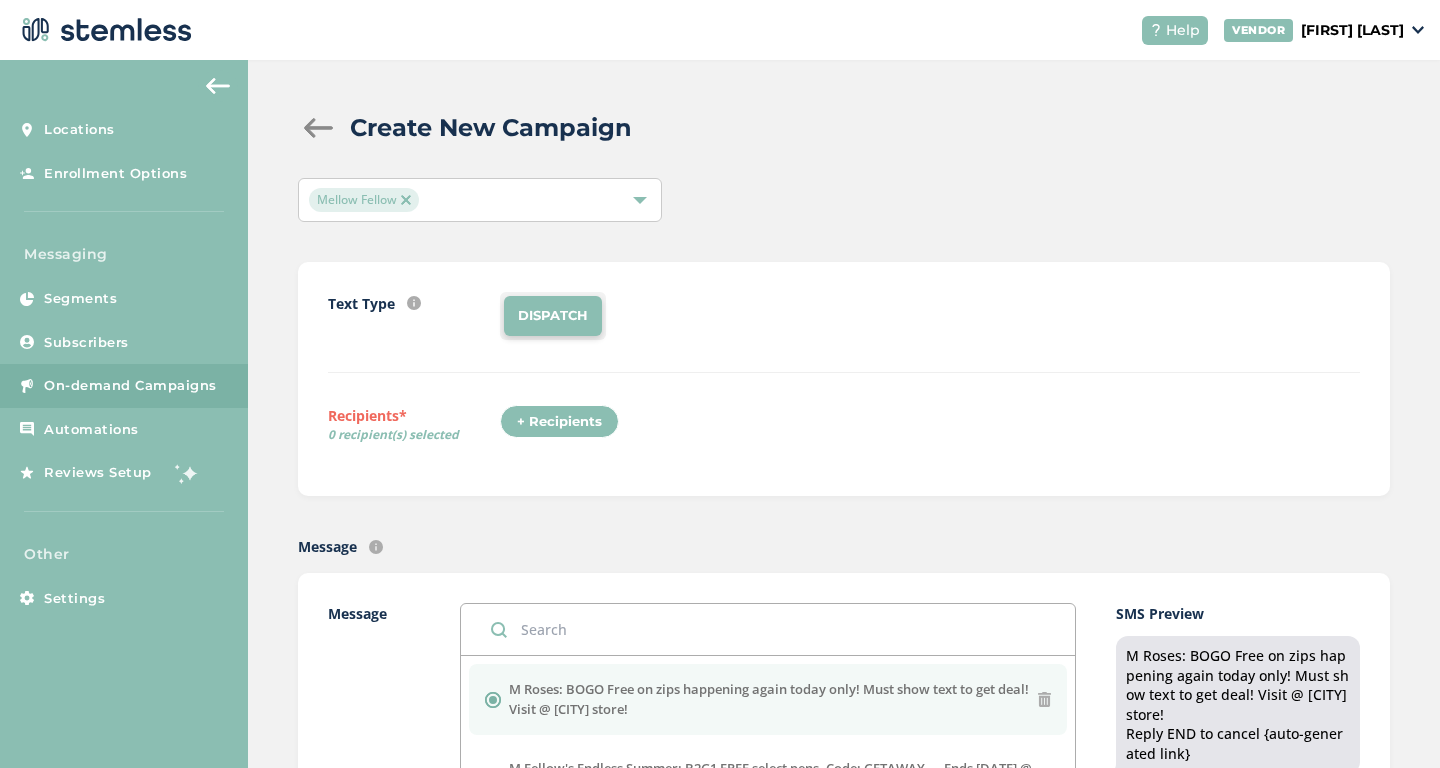 click on "+ Recipients" at bounding box center (559, 422) 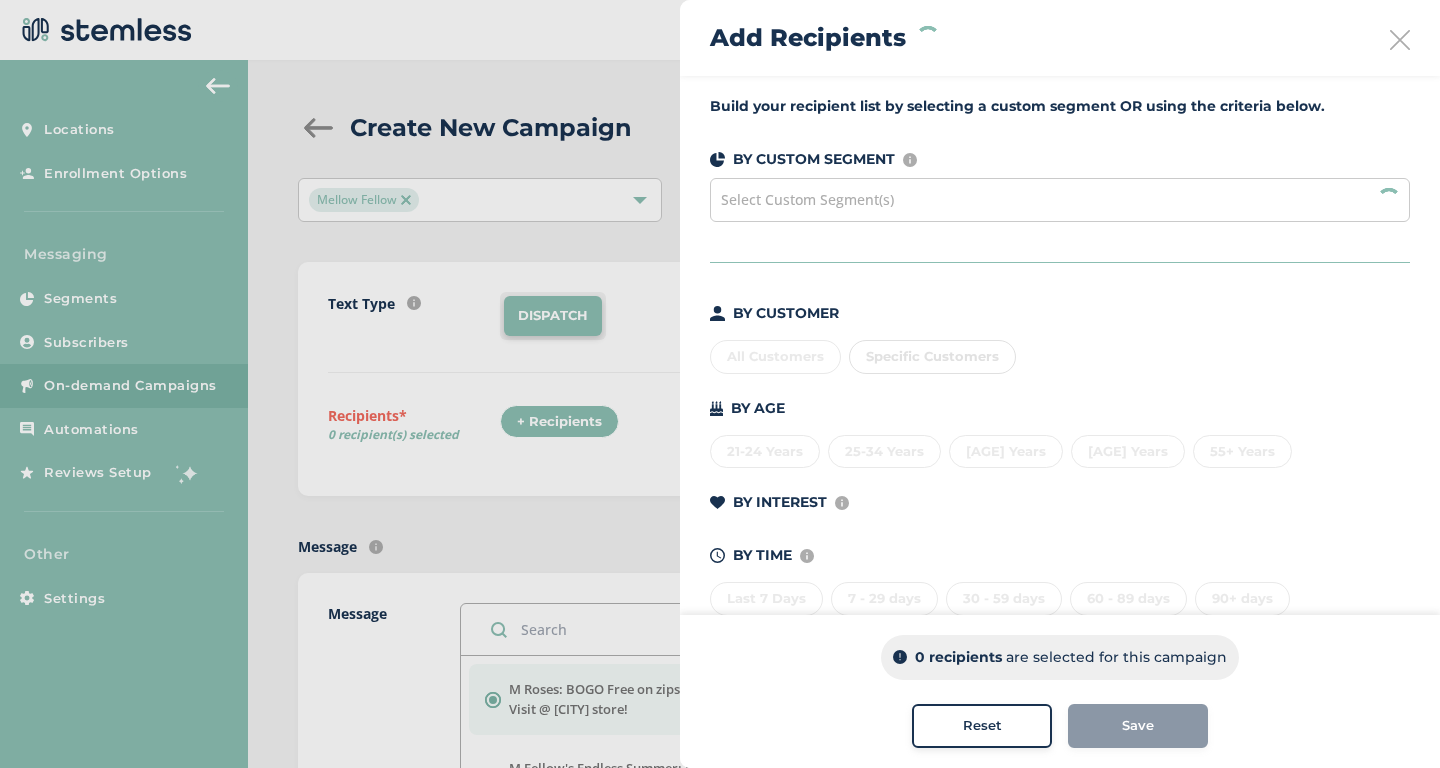 click on "Select Custom Segment(s)" at bounding box center [1060, 200] 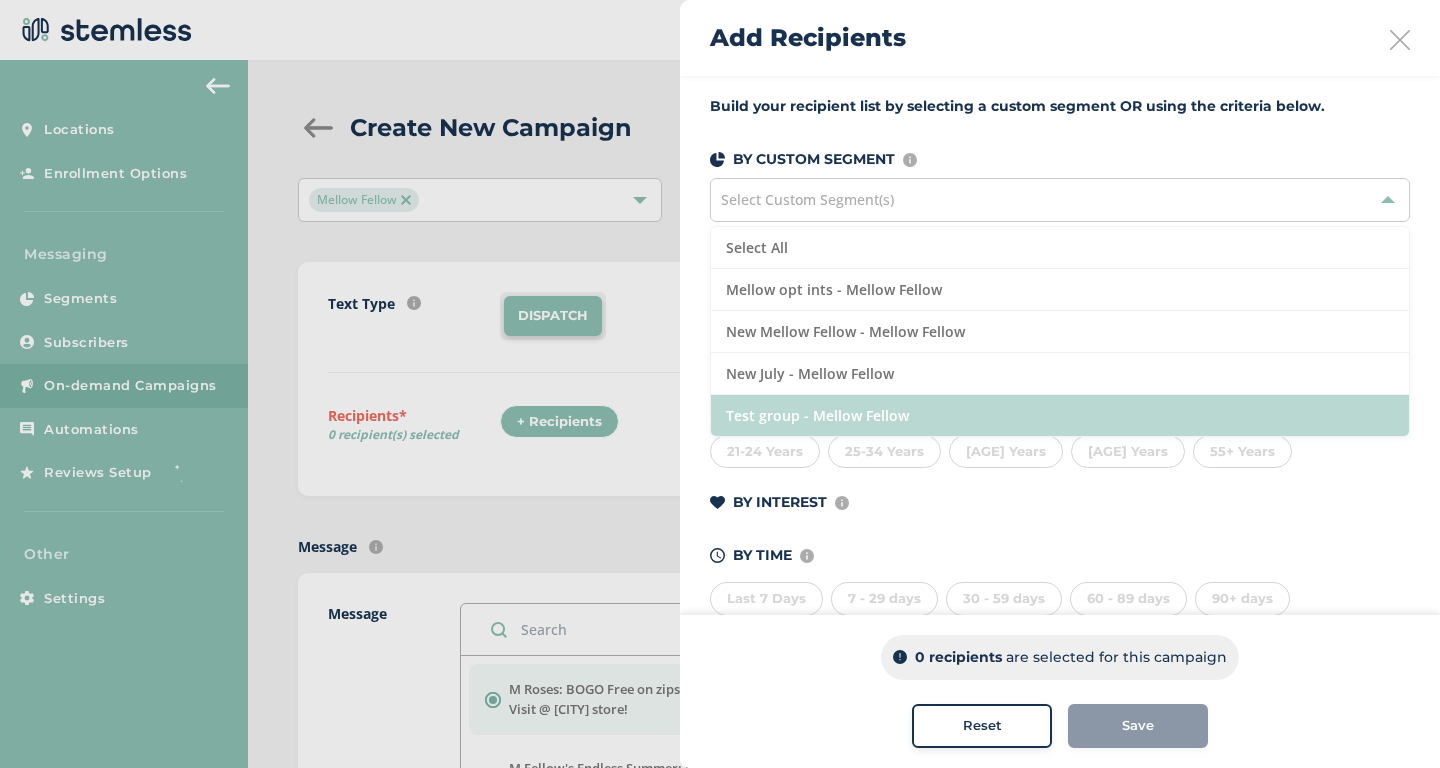 click on "Test group - Mellow Fellow" at bounding box center (1060, 415) 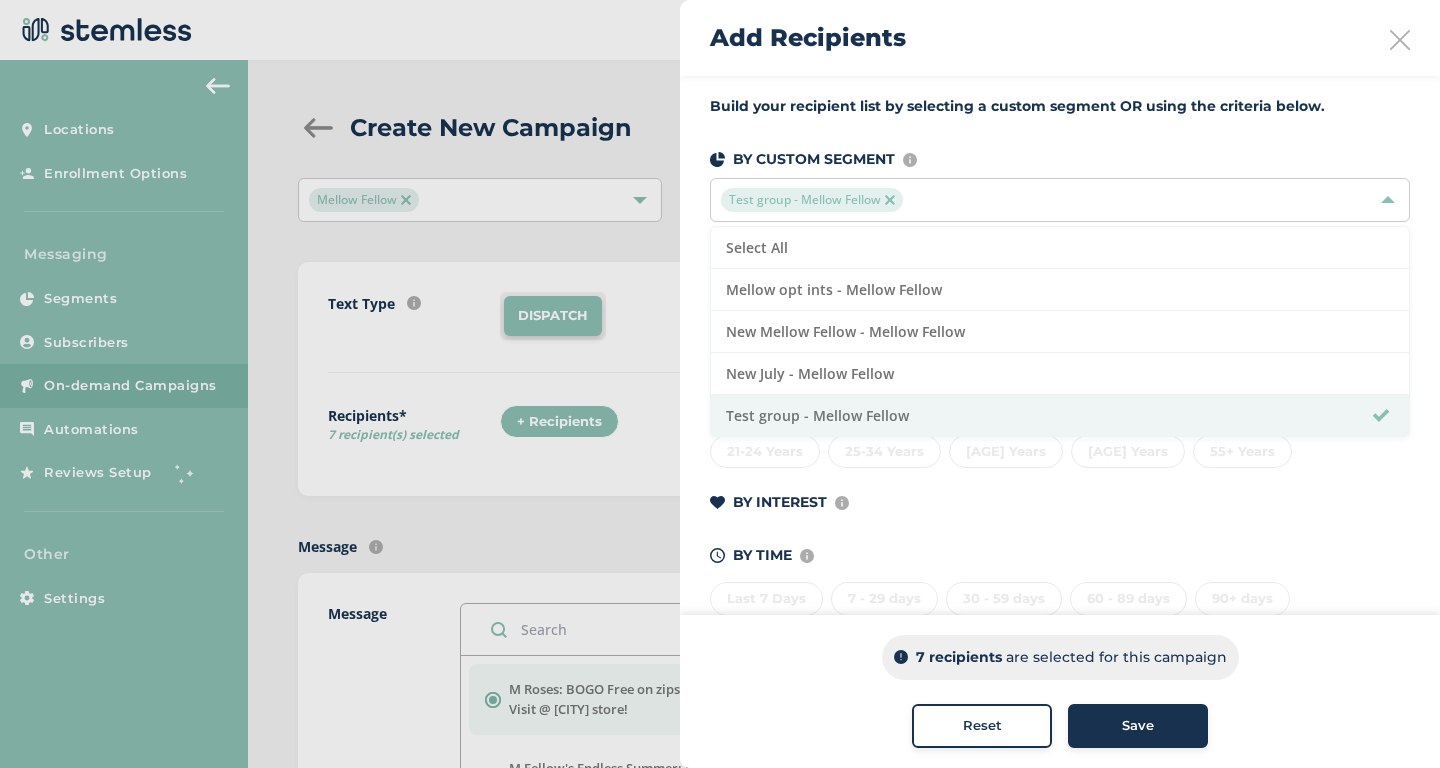 click on "Save" at bounding box center [1138, 726] 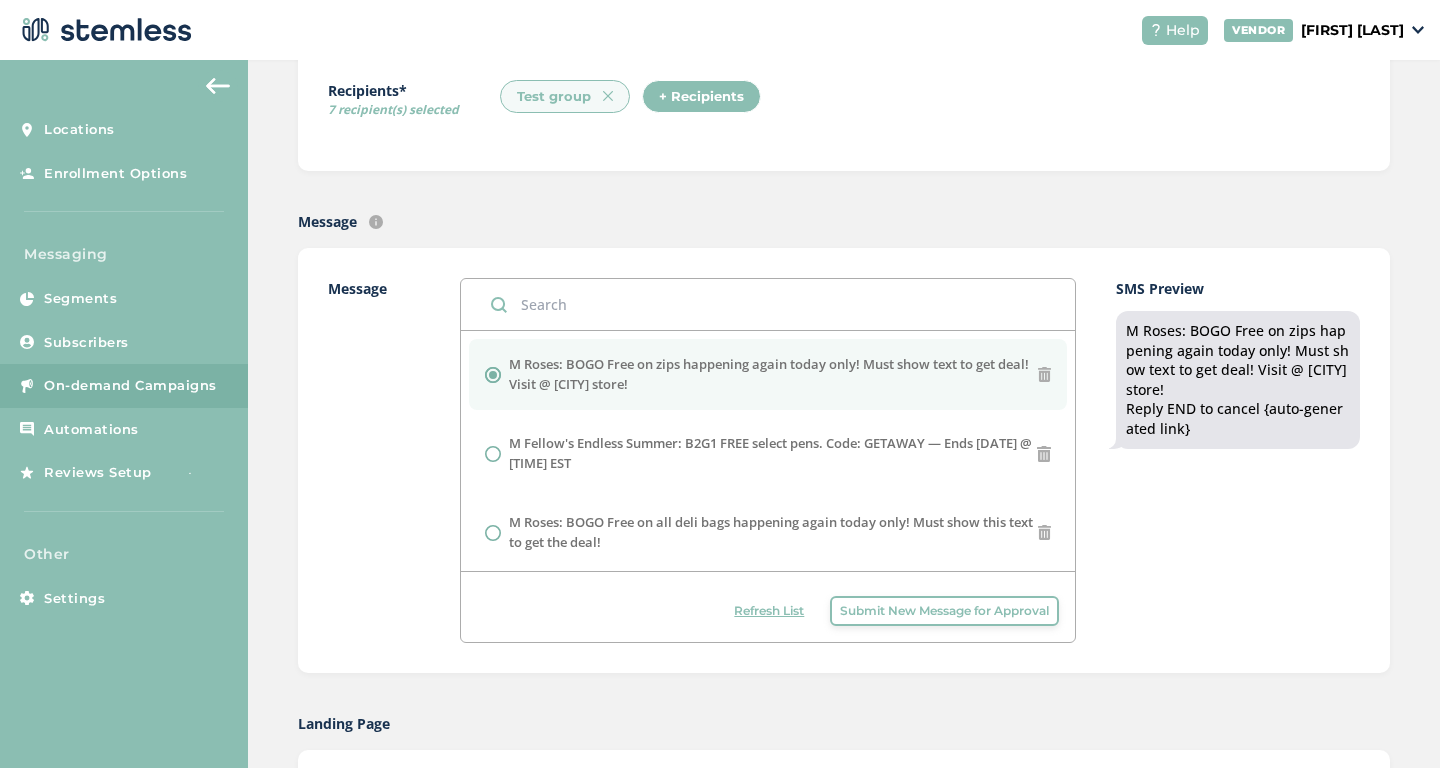 scroll, scrollTop: 471, scrollLeft: 0, axis: vertical 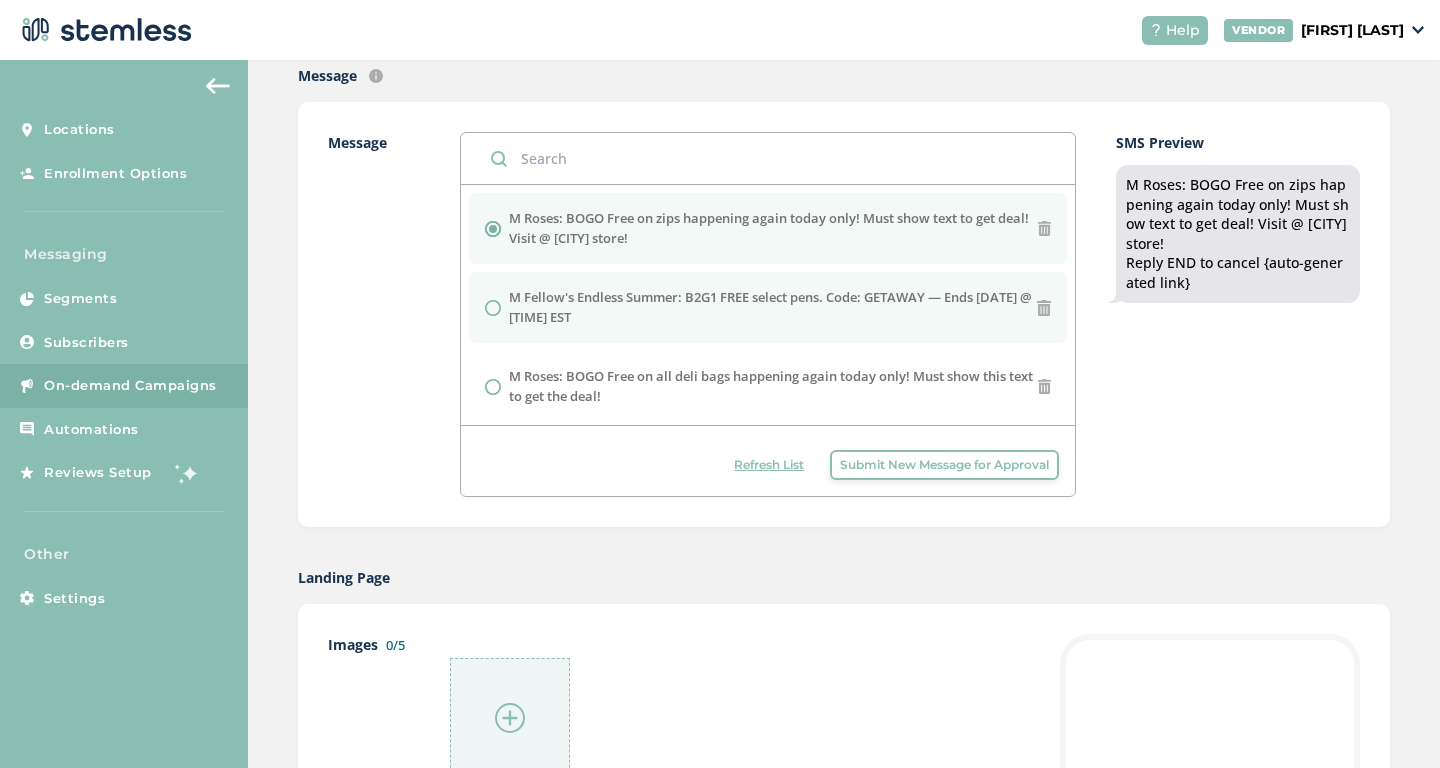 click on "M Fellow's Endless Summer: B2G1 FREE select pens. Code: GETAWAY — Ends [DATE] @ [TIME] EST" at bounding box center (773, 307) 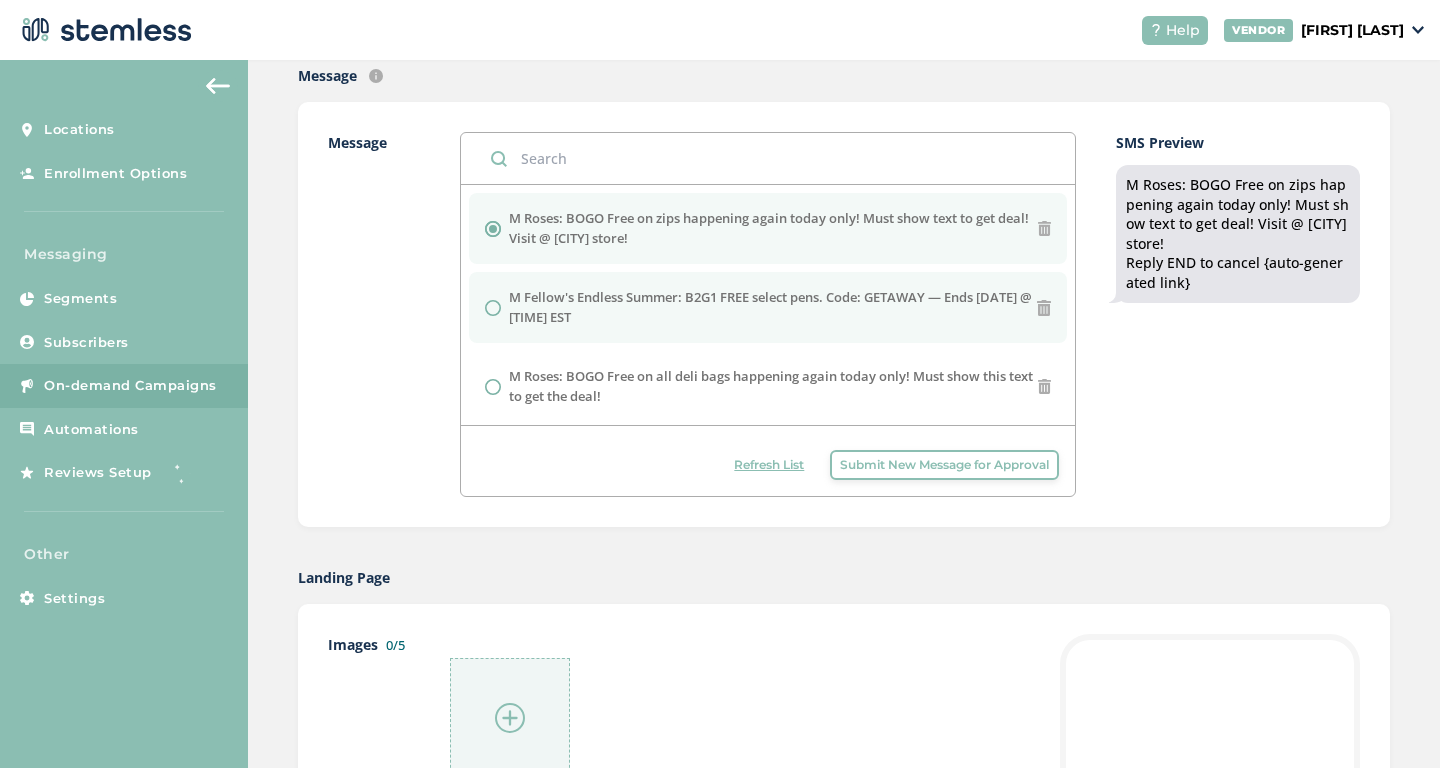 radio on "false" 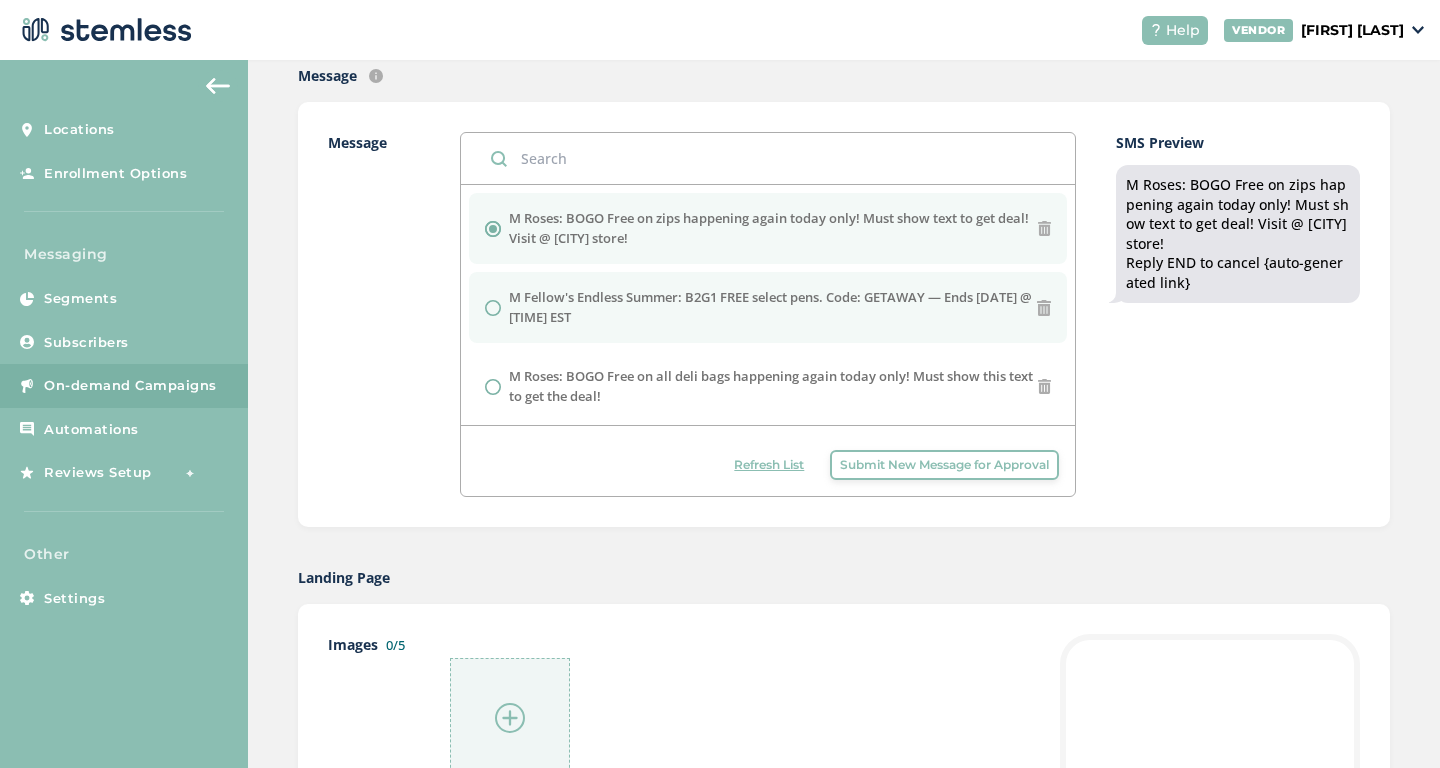 radio on "true" 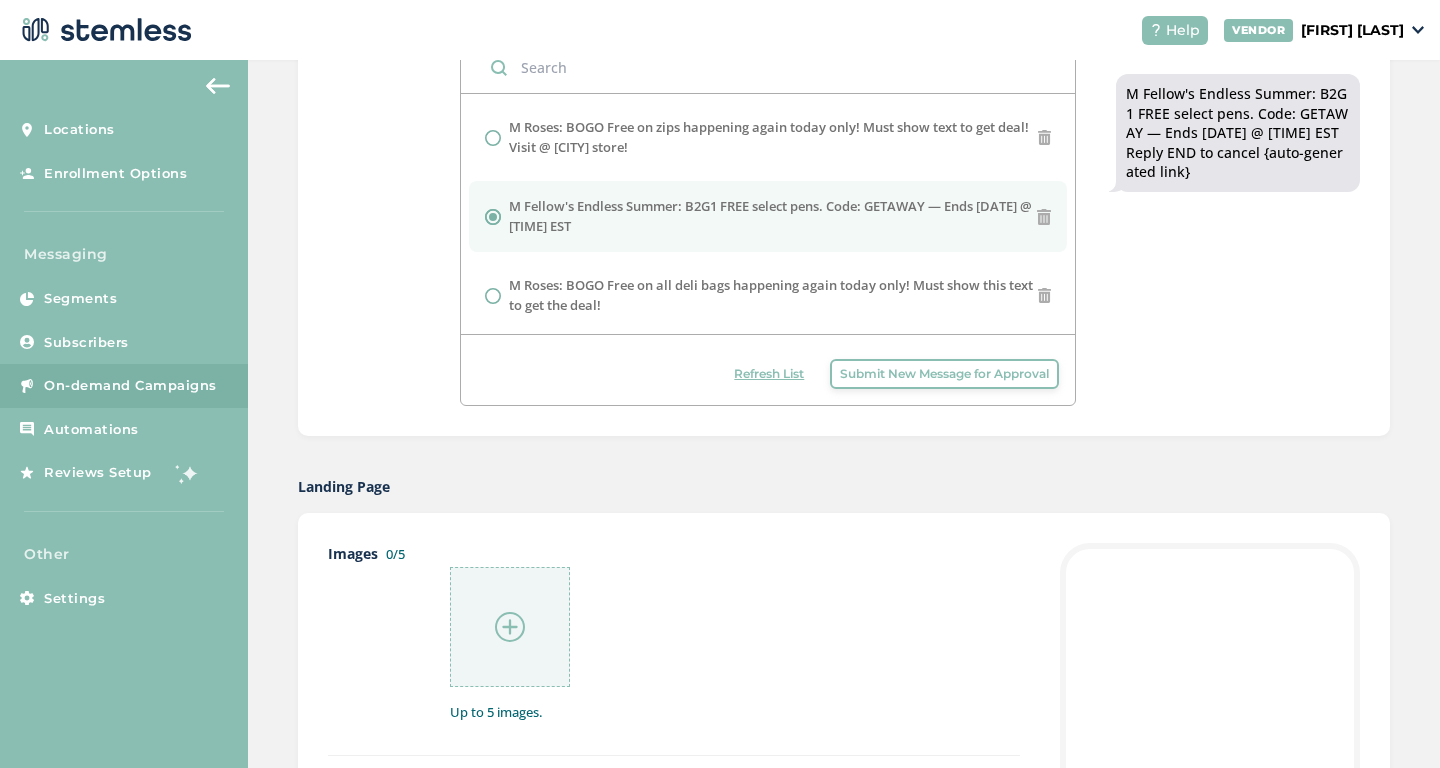 scroll, scrollTop: 720, scrollLeft: 0, axis: vertical 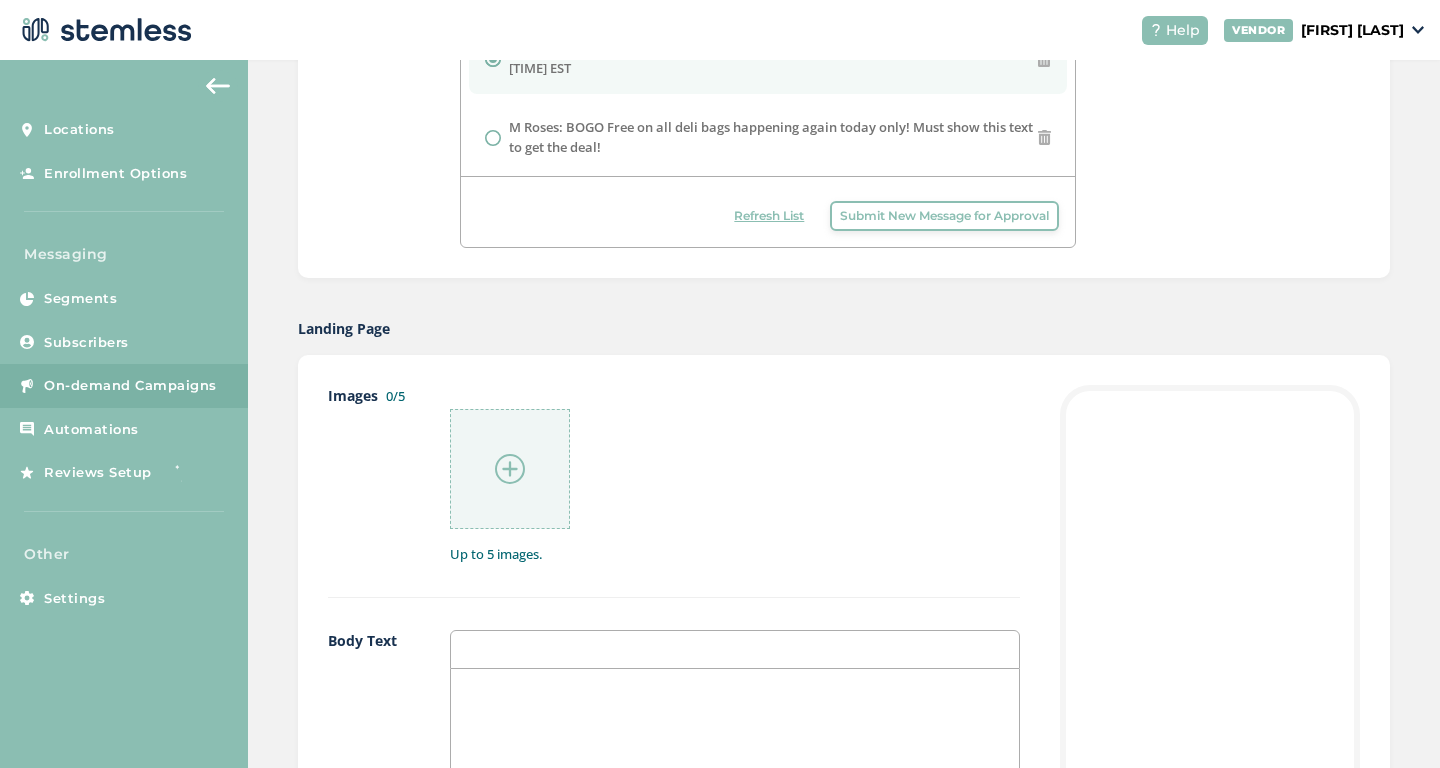 click at bounding box center [510, 469] 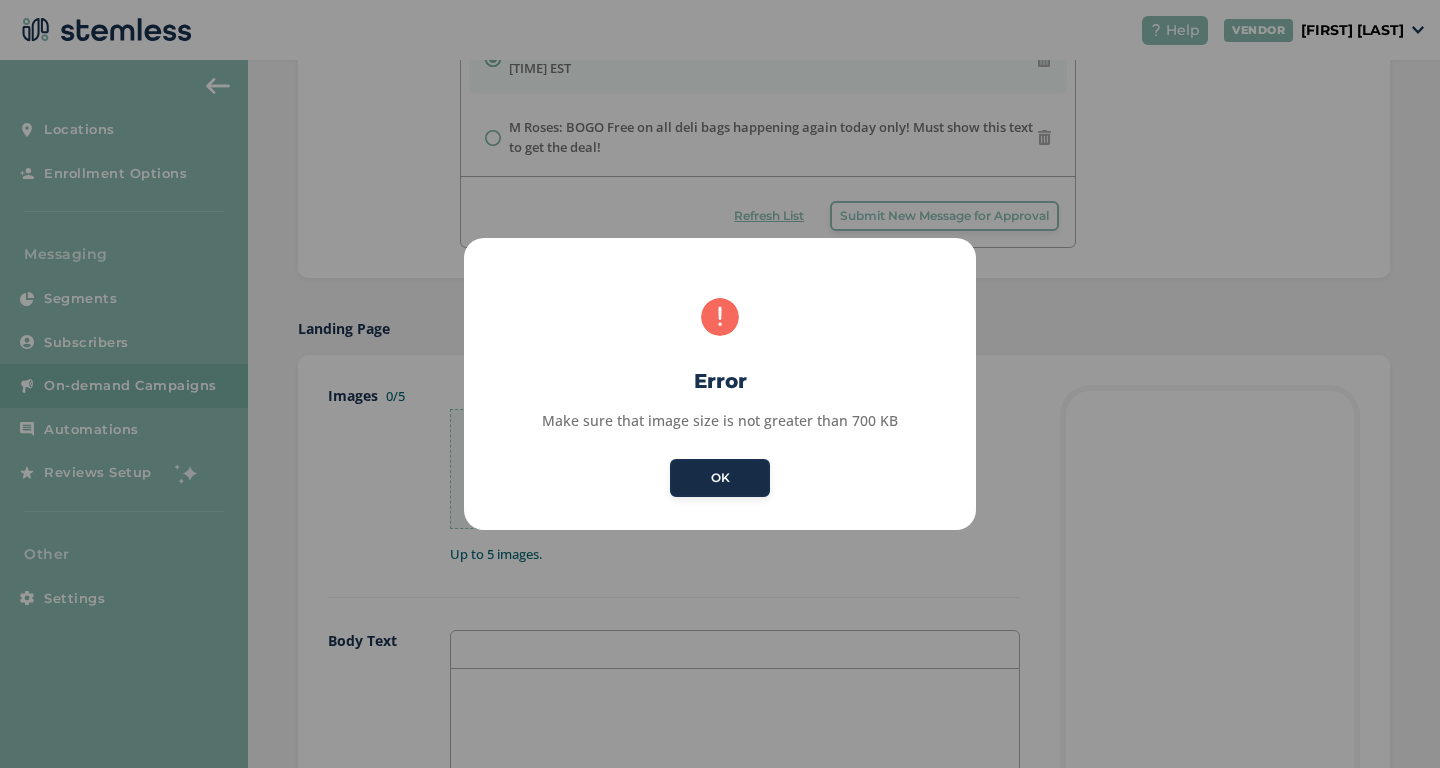 click on "OK" at bounding box center [720, 478] 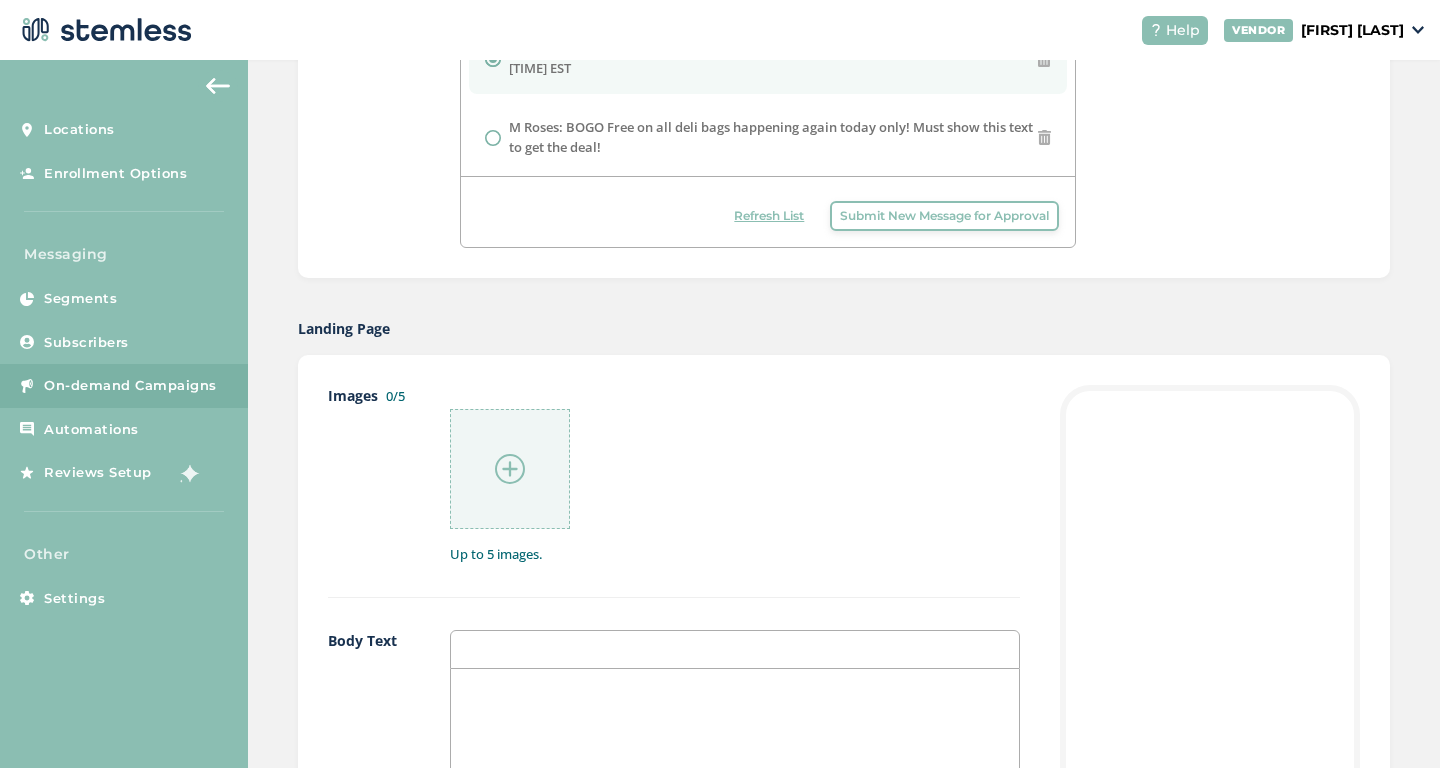 click at bounding box center (510, 469) 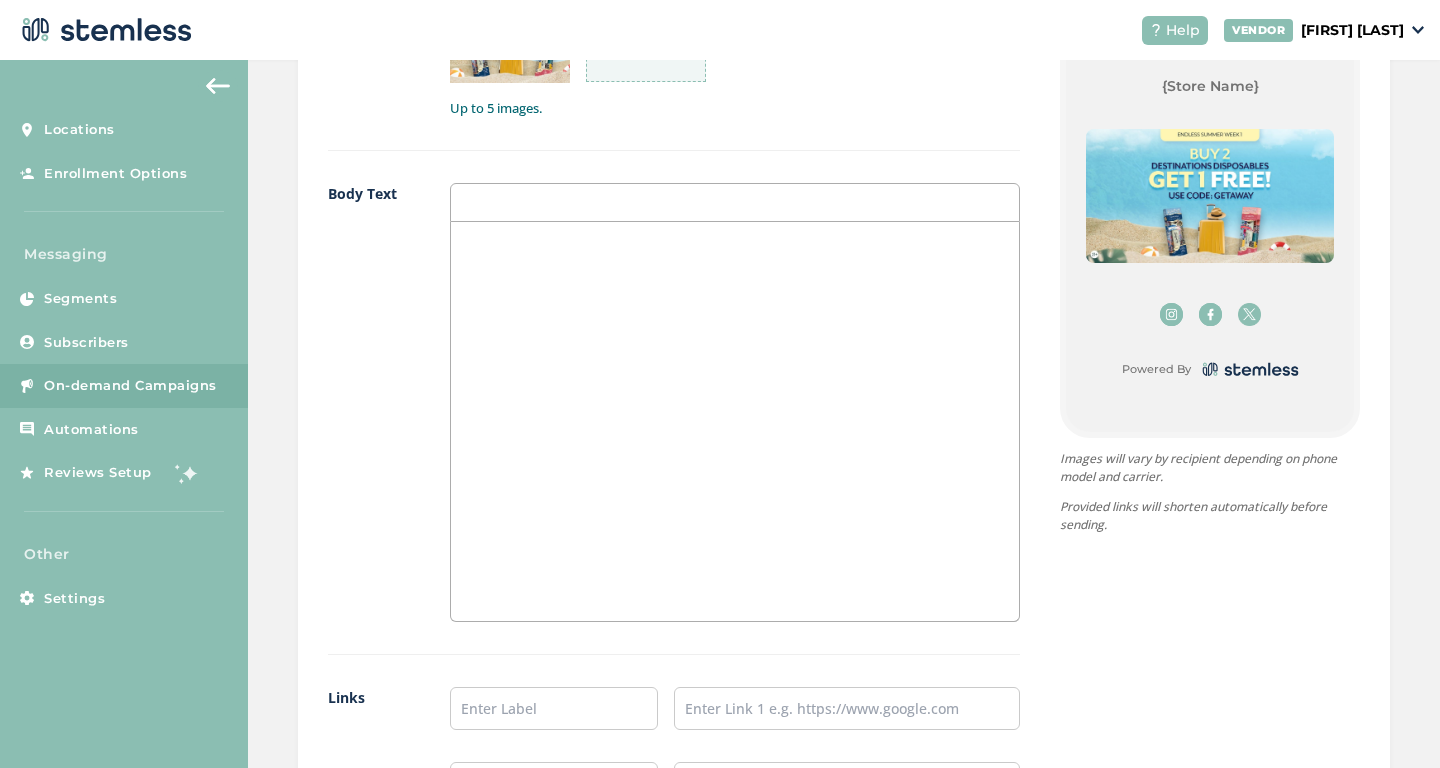 scroll, scrollTop: 1361, scrollLeft: 0, axis: vertical 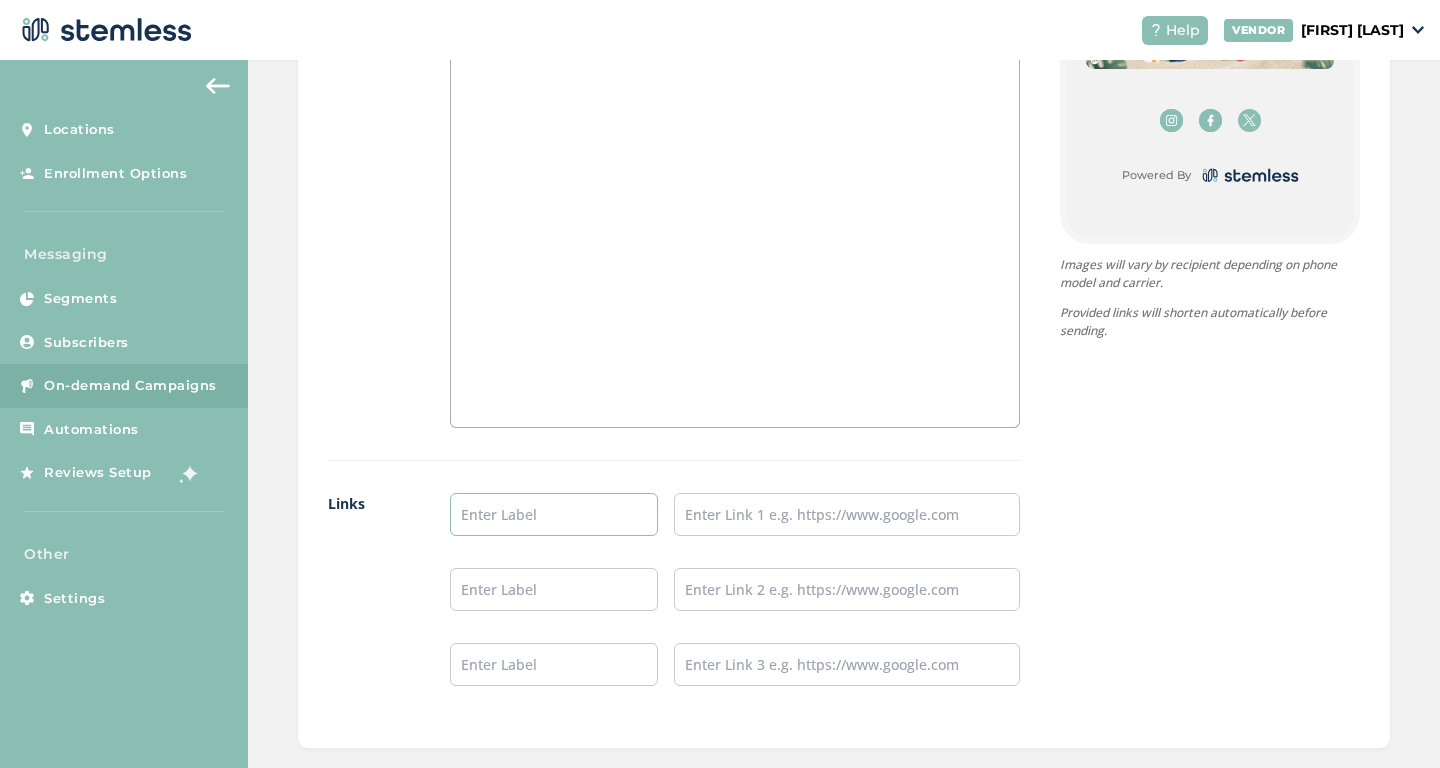 click at bounding box center (554, 514) 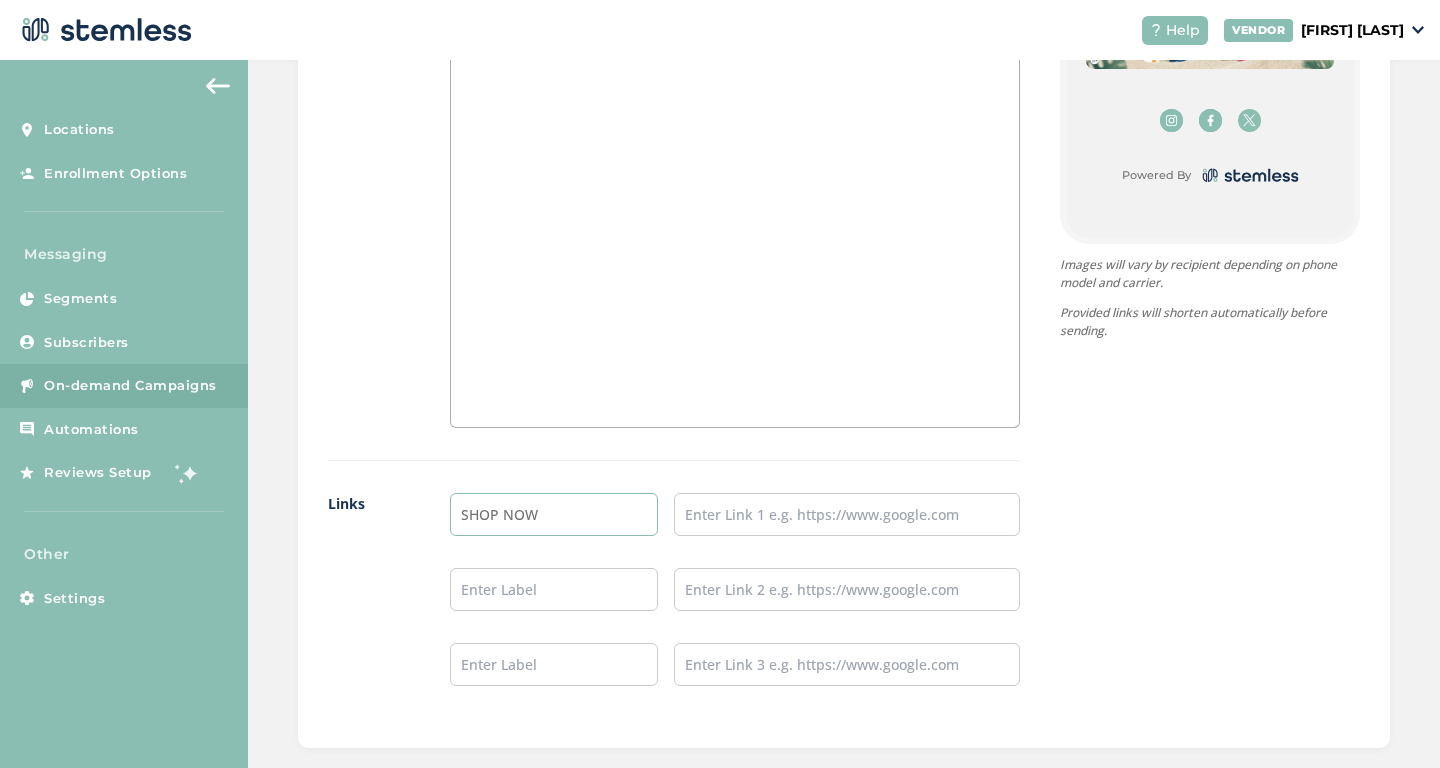 type on "SHOP NOW" 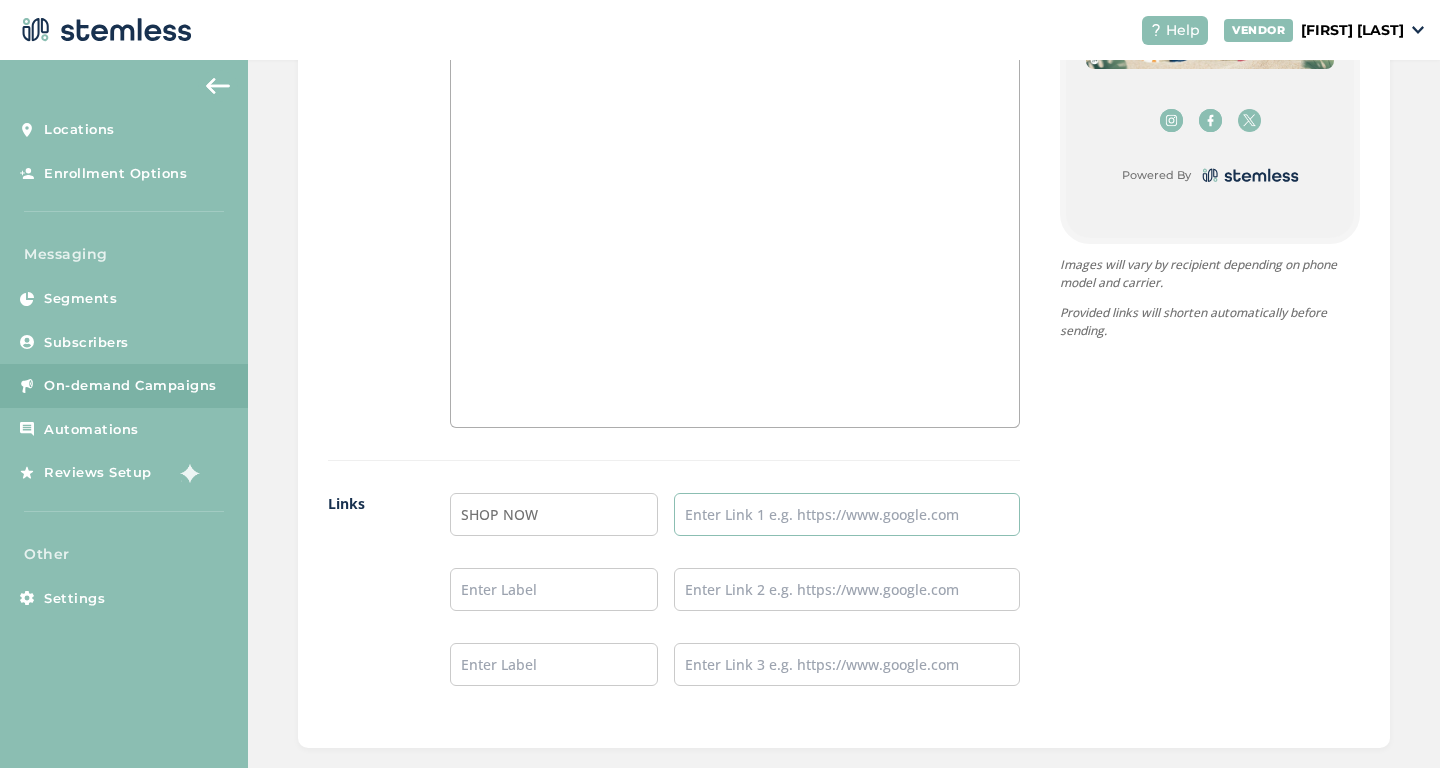 click at bounding box center [847, 514] 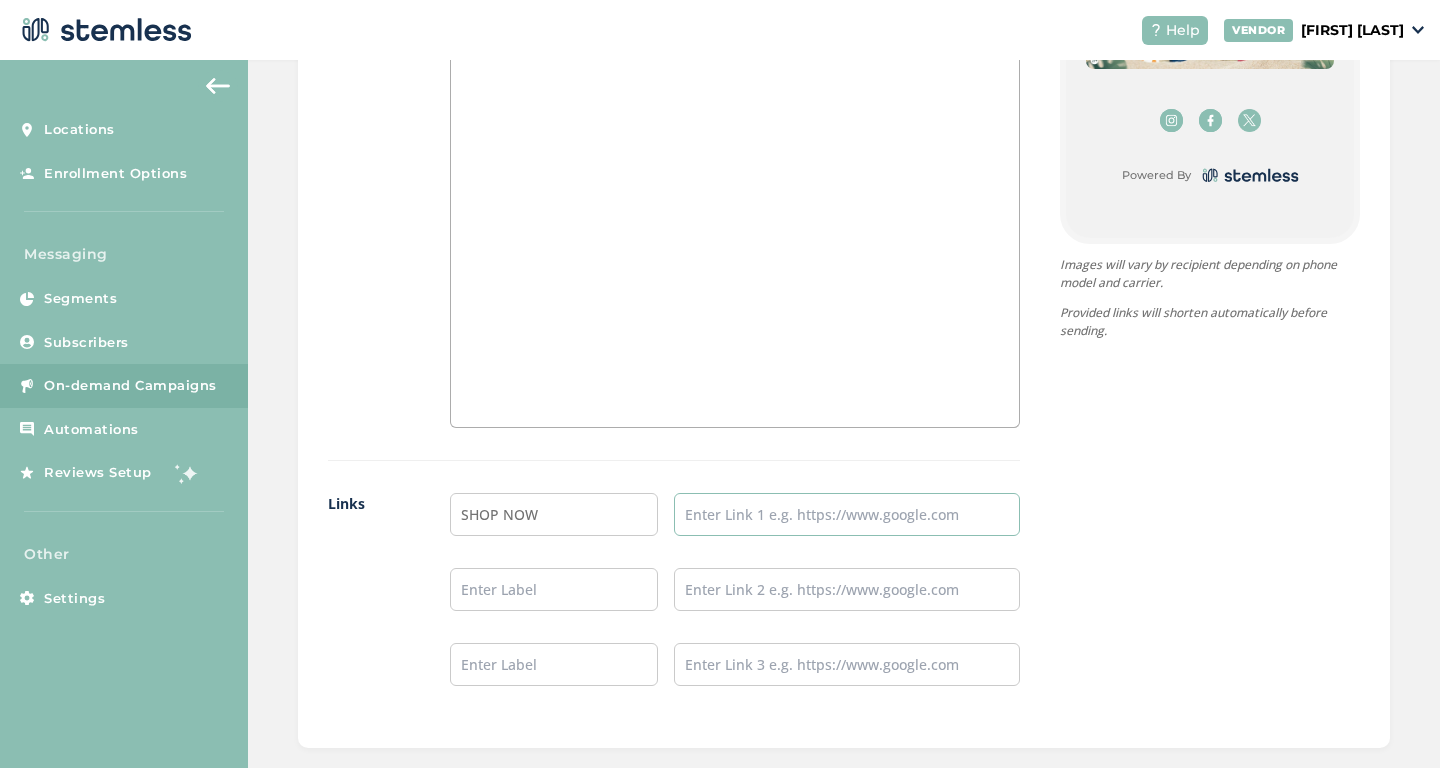 paste on "https://mellowfellow.fun/collections/all-destinations-disposables" 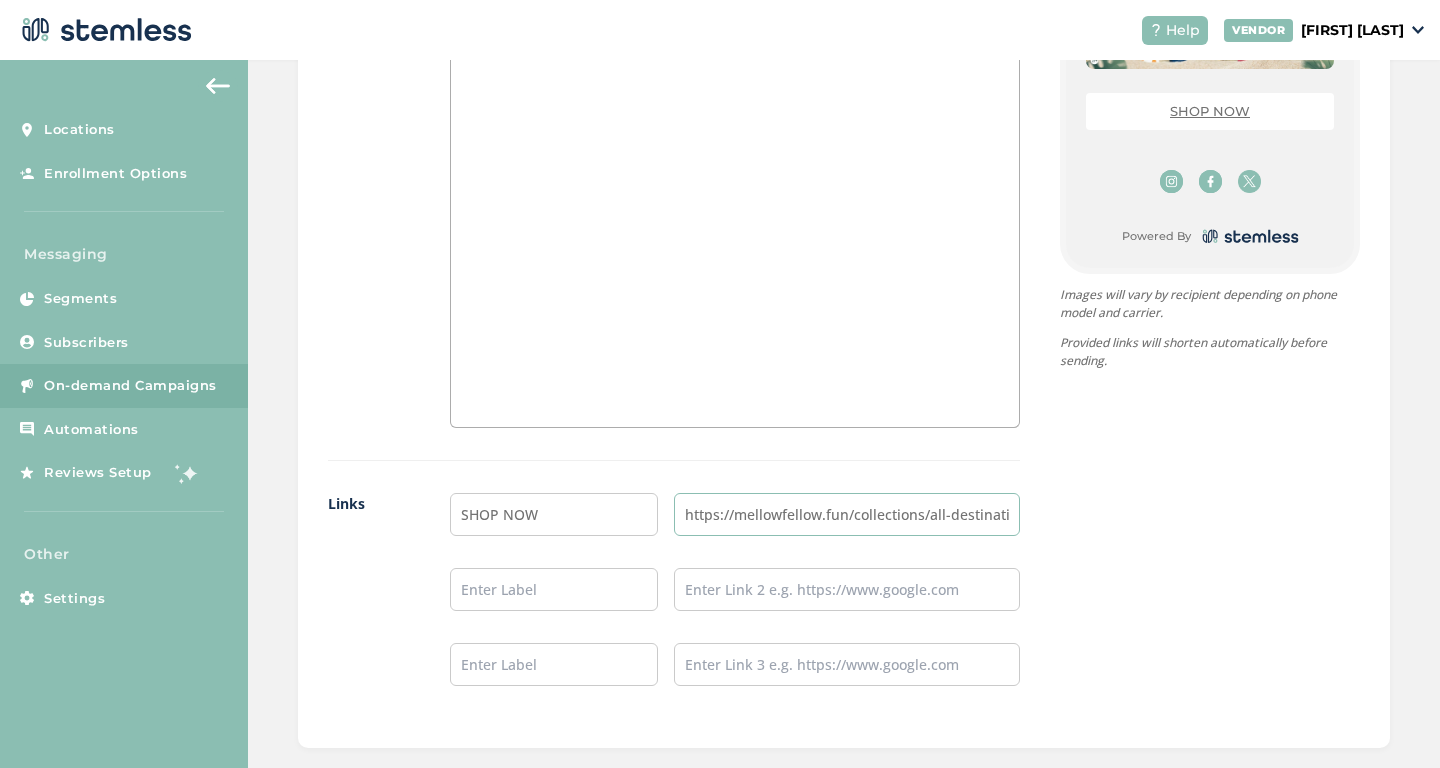 scroll, scrollTop: 0, scrollLeft: 104, axis: horizontal 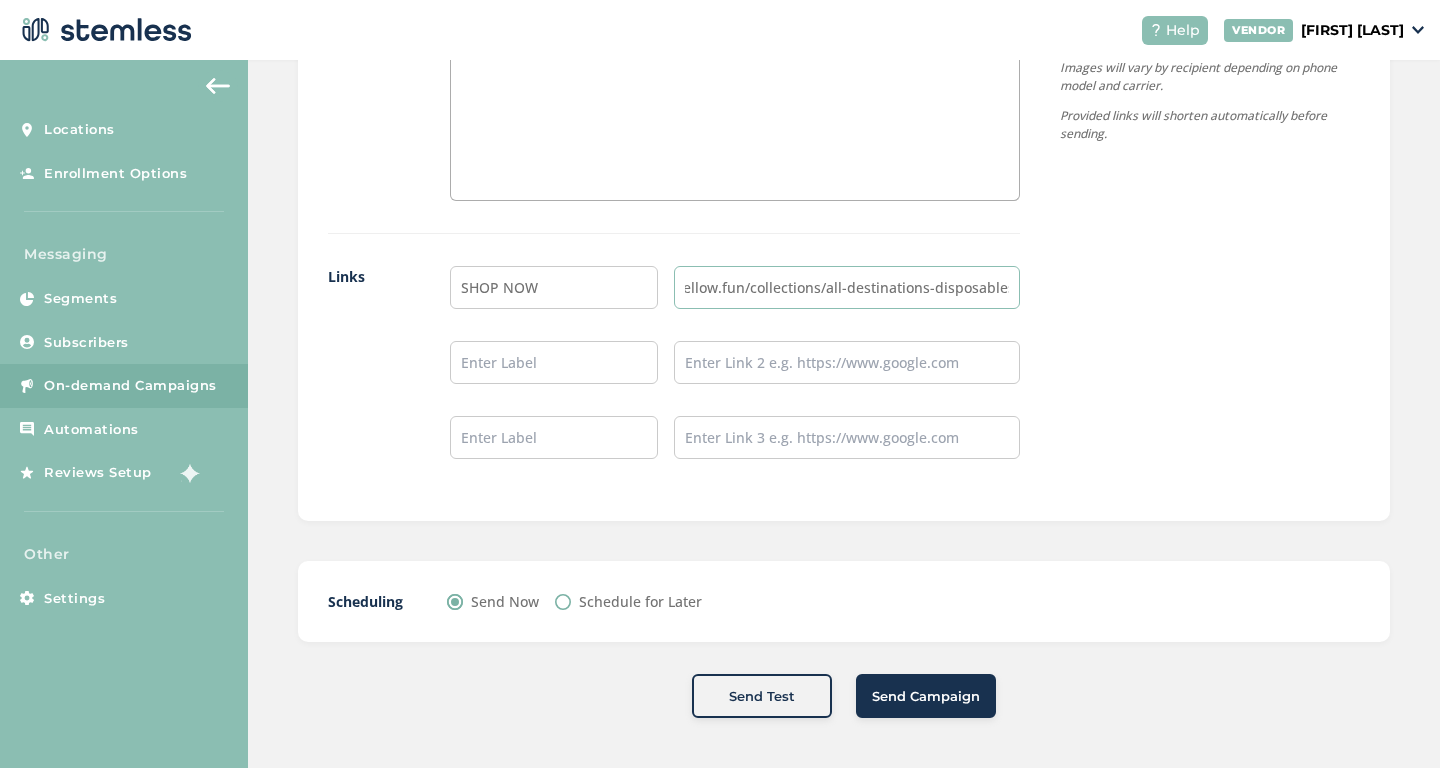 type on "https://mellowfellow.fun/collections/all-destinations-disposables" 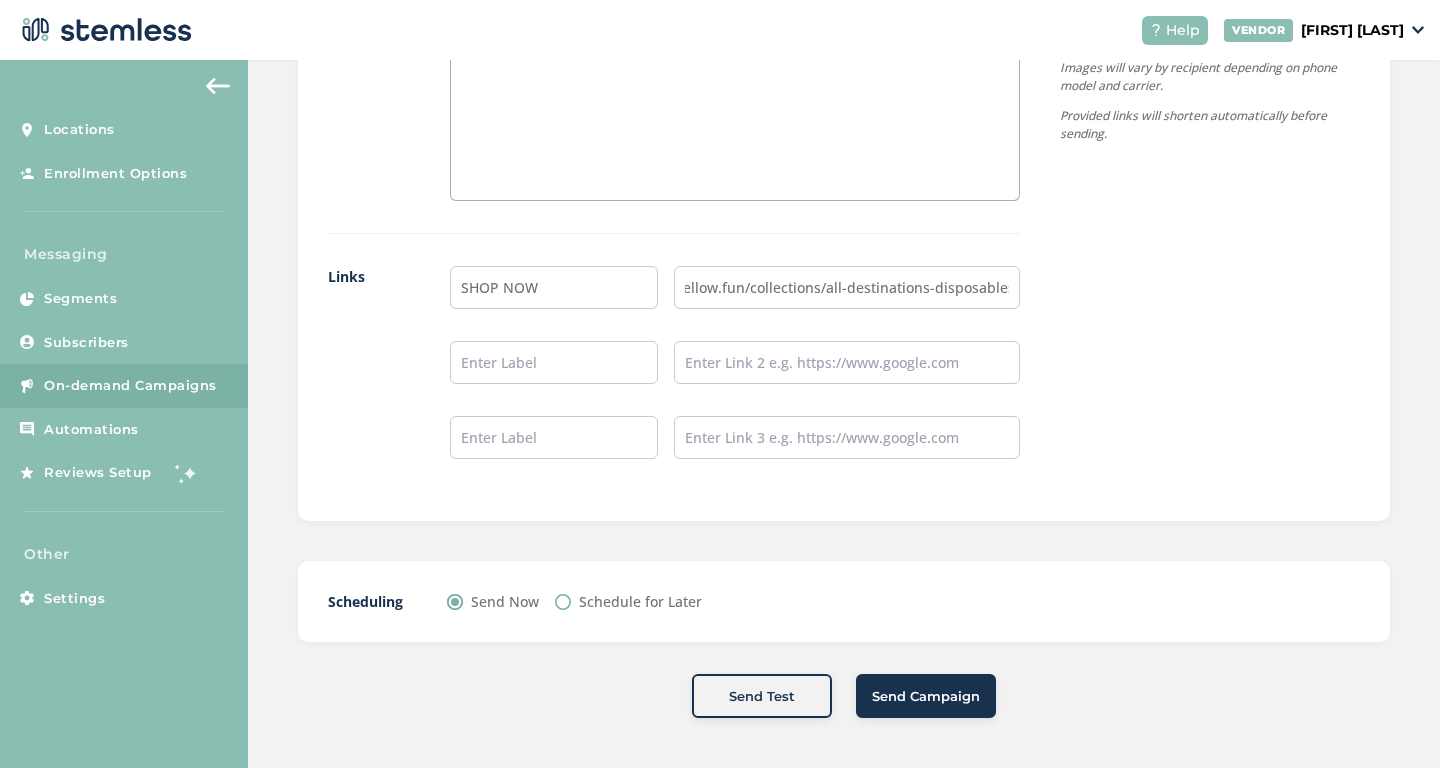 click on "Send Campaign" at bounding box center [926, 697] 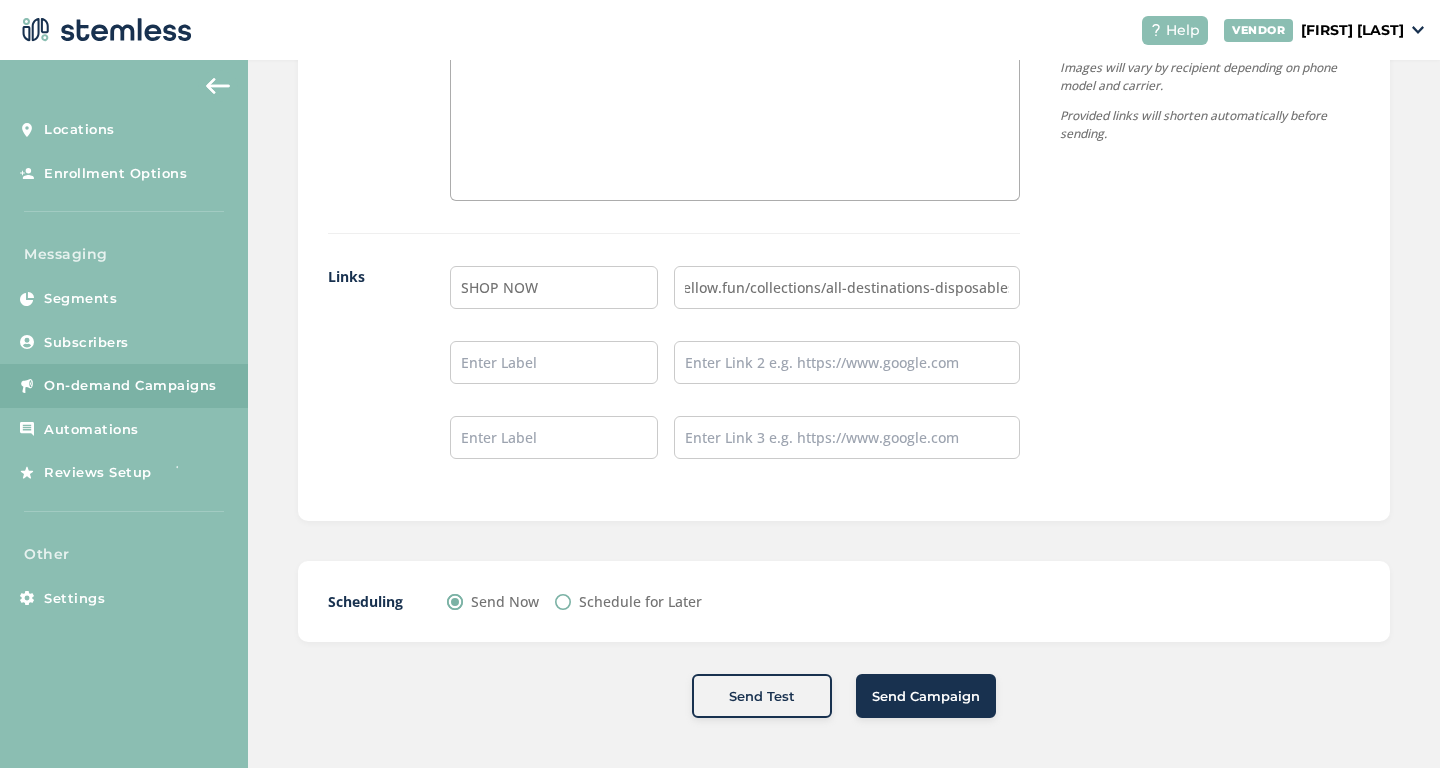 scroll, scrollTop: 0, scrollLeft: 0, axis: both 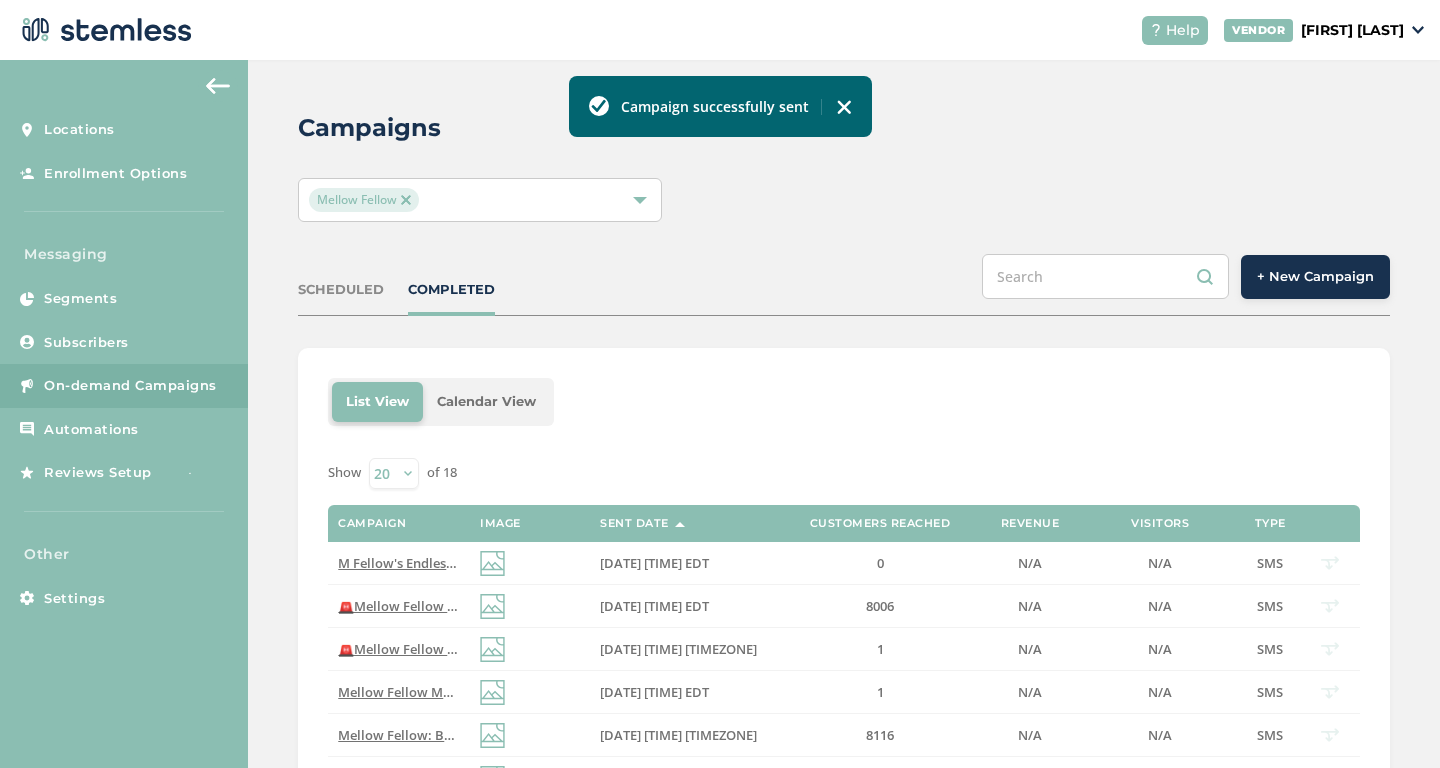 click at bounding box center [406, 200] 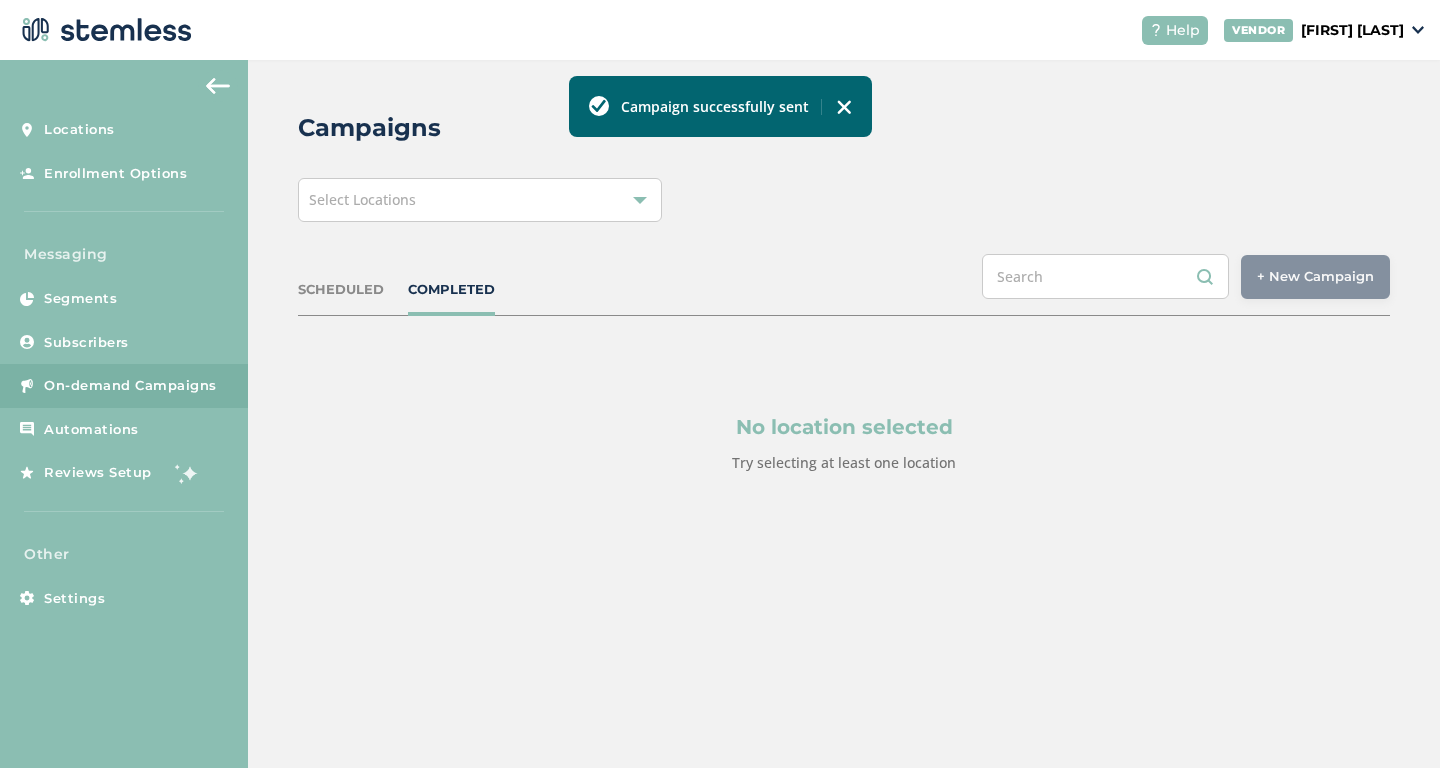 click on "Select Locations" at bounding box center (480, 200) 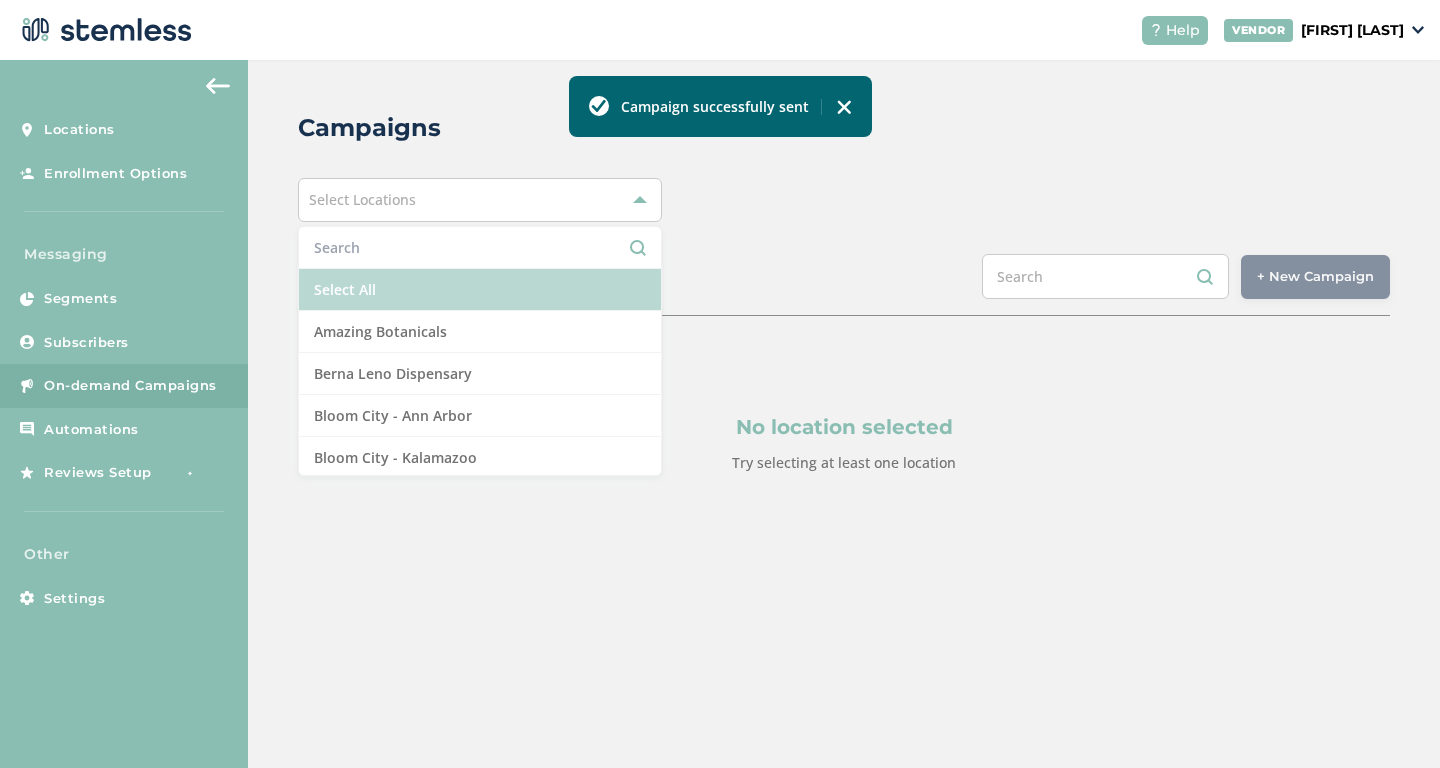click on "Select All" at bounding box center [480, 290] 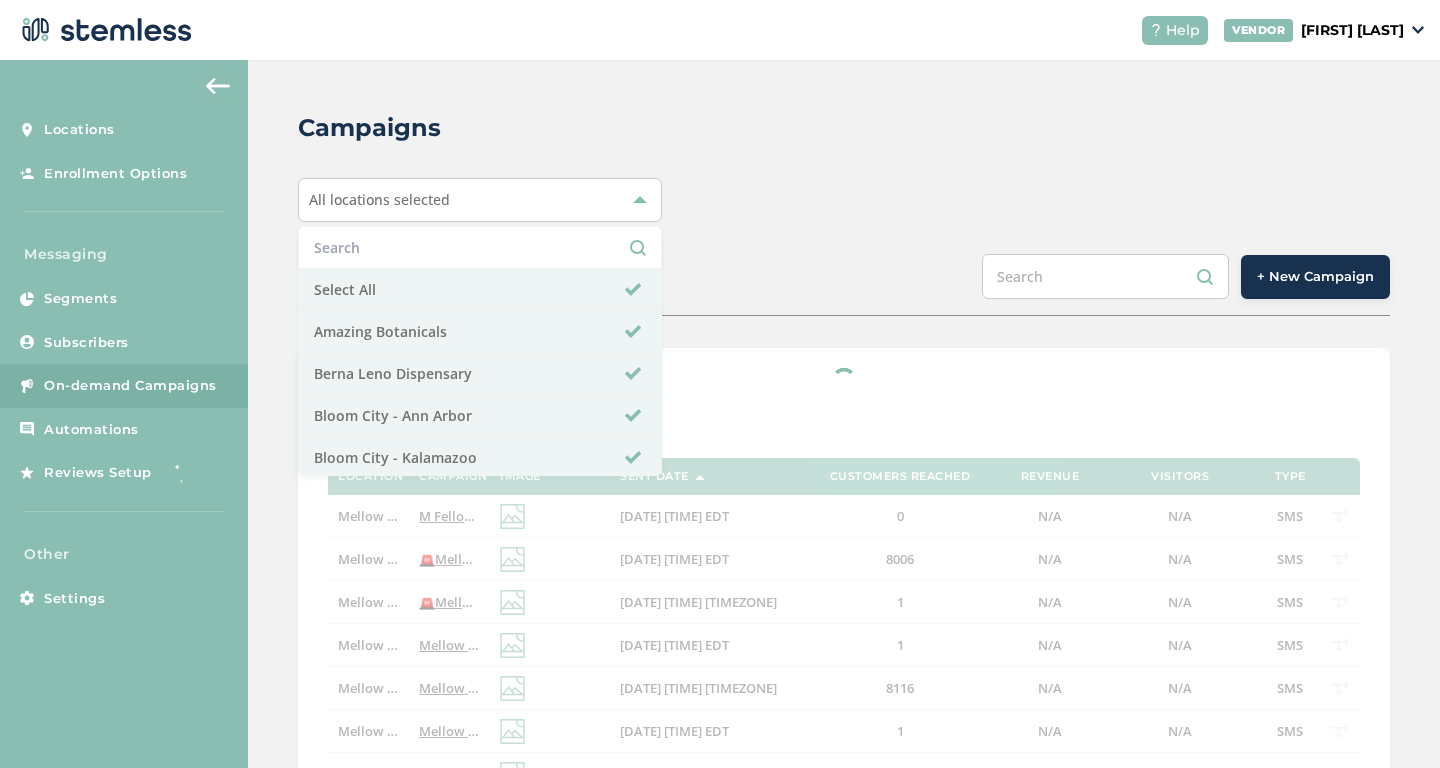 click on "Campaigns All locations selected  Select All   Amazing Botanicals   Berna Leno Dispensary   Bloom City - Ann Arbor   Bloom City - Kalamazoo   Cannabis Club   Cannabis clubhouse   Cannasseur   Crescent Canna   Dispo Bay City North   Dispo Bay City South   Dispo Hazel Park   Dispo Romeo   Dispo Whitmore Lake   Emerald Triangle   Euphoros   Farm Grass Table   Fire Creek   Five Star   Get Bak'd   Gold Spectrum   Green Buddha   Green Therapy   Happy Hippo   Jester's Joint   Joyology - All (minus Centerline)   Joyology - Centerline   King Tut's Cannabis   Klamath Falls Cannabis   Lava Leaf Organics   Lucky Lion   March and Ash   Mellow Fellow   Moses Roses   Muha Meds   Mystic Cannabis Burr Oak   Mystic Cannabis Memphis   Nexleaf   oHHo   Red Star   Redi   Roadrunner Organics   Rogue Valley Cannabis   Royal Kush   Slocal Root - Grover Beach   Slocal Roots - Root One   Slocal Roots - San Luis Obispo   Sluggers   Smokeland   Spores Detroit   Sugarbudz   The Re-Up   The Row House   Trap Stars New Buffalo   SCHEDULED" at bounding box center (844, 704) 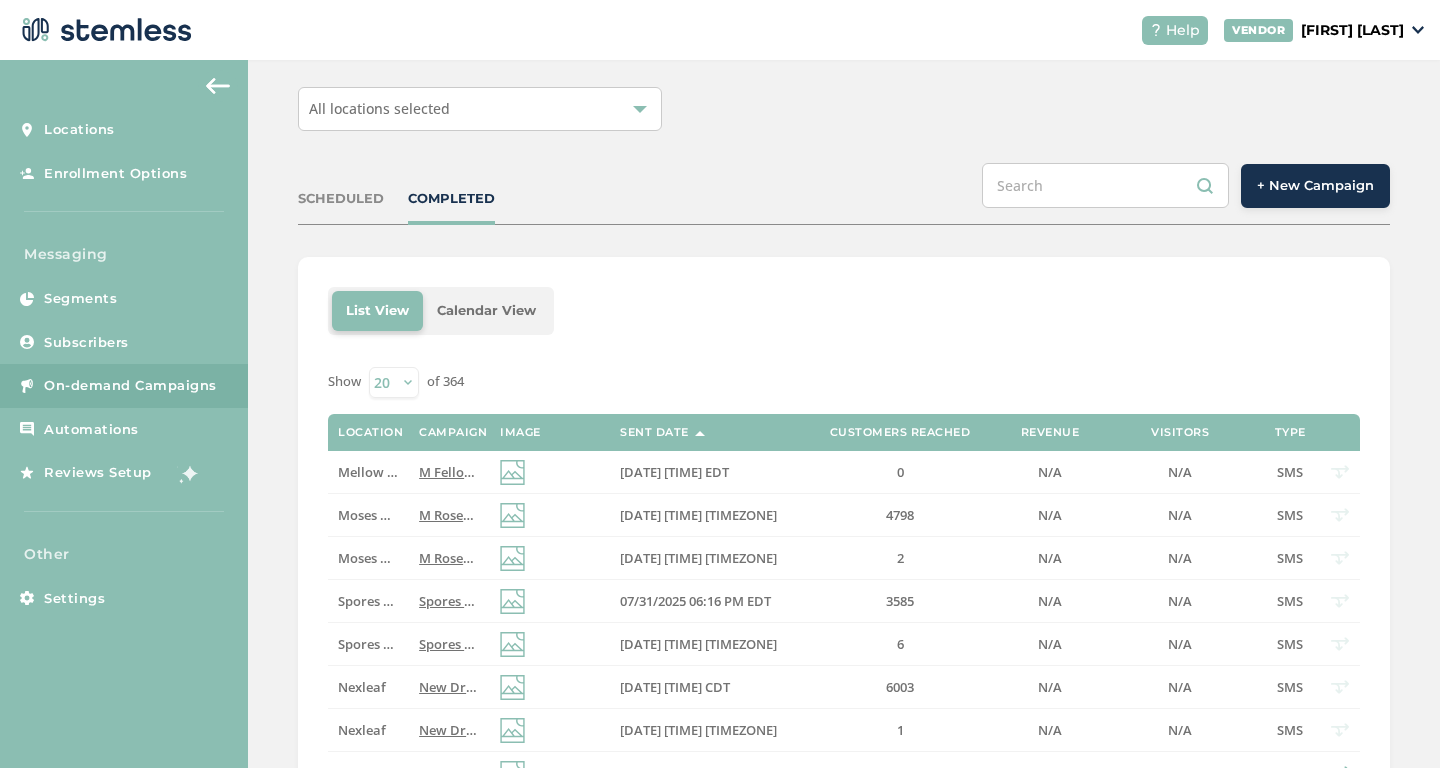 scroll, scrollTop: 92, scrollLeft: 0, axis: vertical 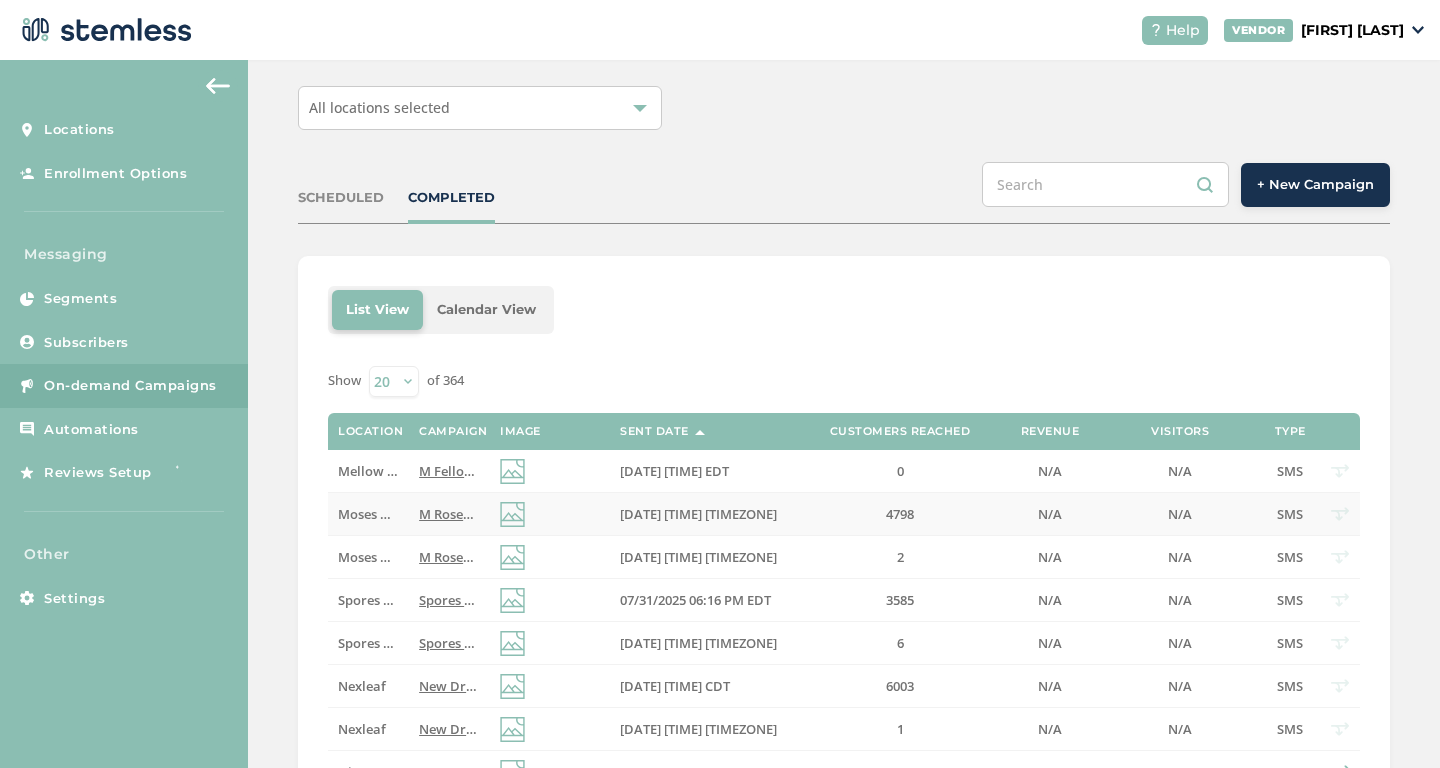 click on "M Roses: BOGO Free on zips happening again today only! Must show text to get deal! Visit @ Port Huron store! Reply END to cancel" at bounding box center [820, 514] 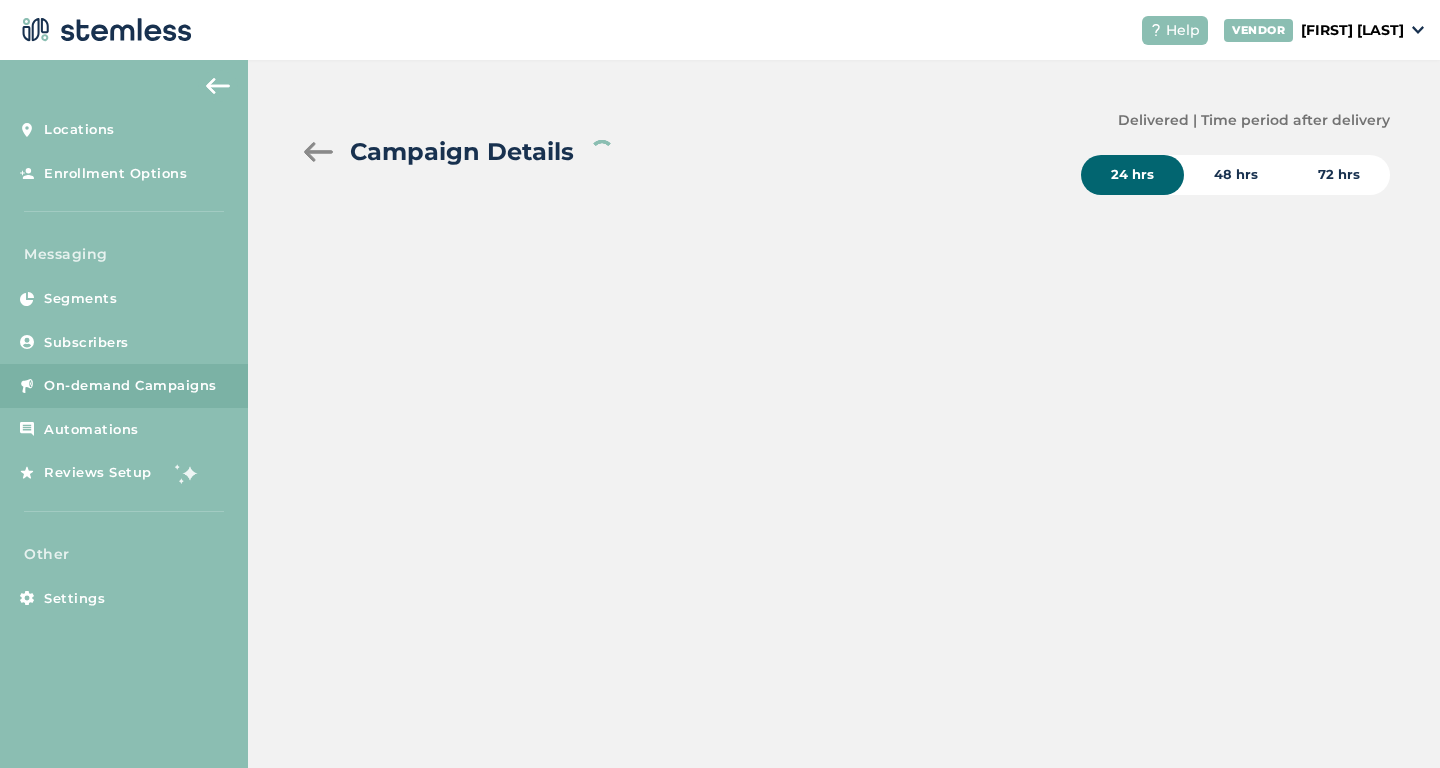 scroll, scrollTop: 0, scrollLeft: 0, axis: both 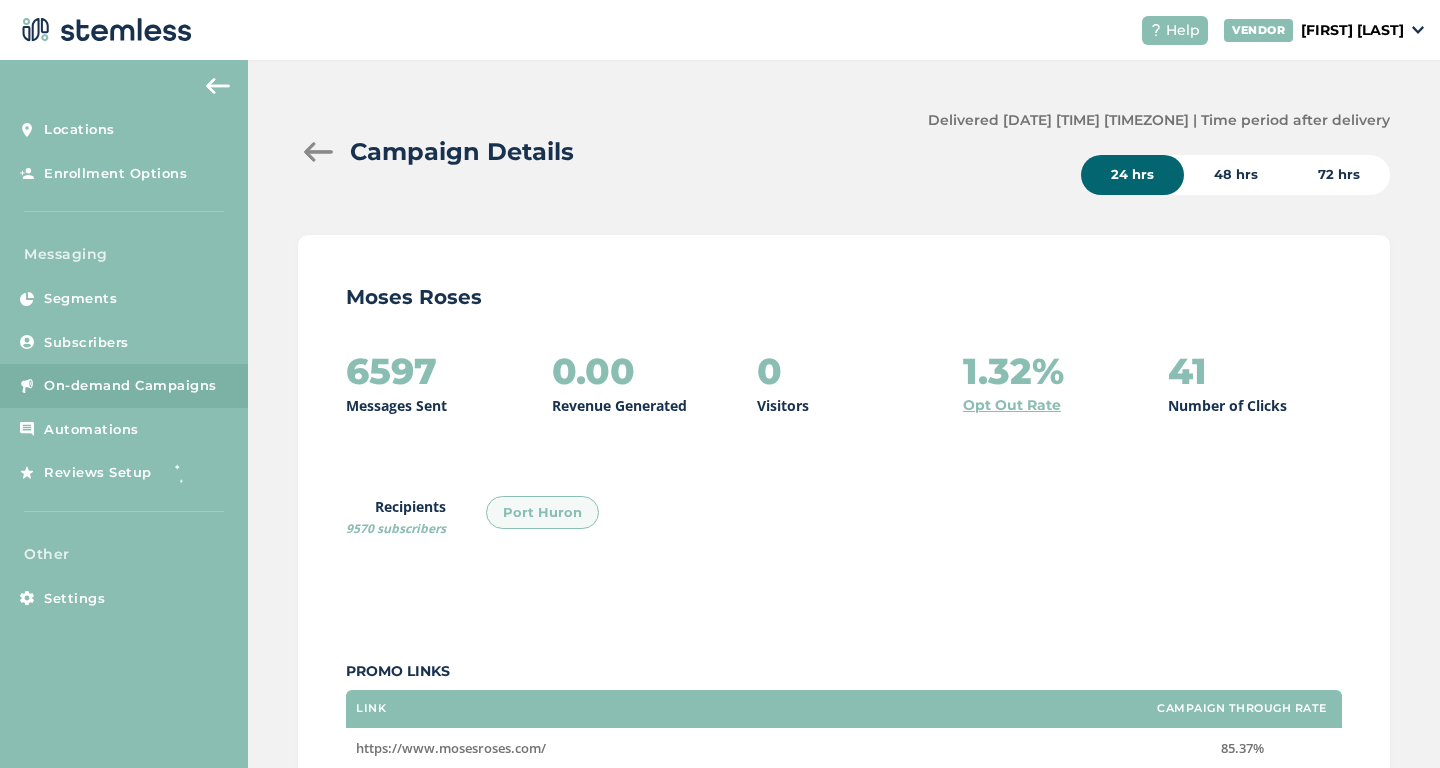 click at bounding box center (318, 152) 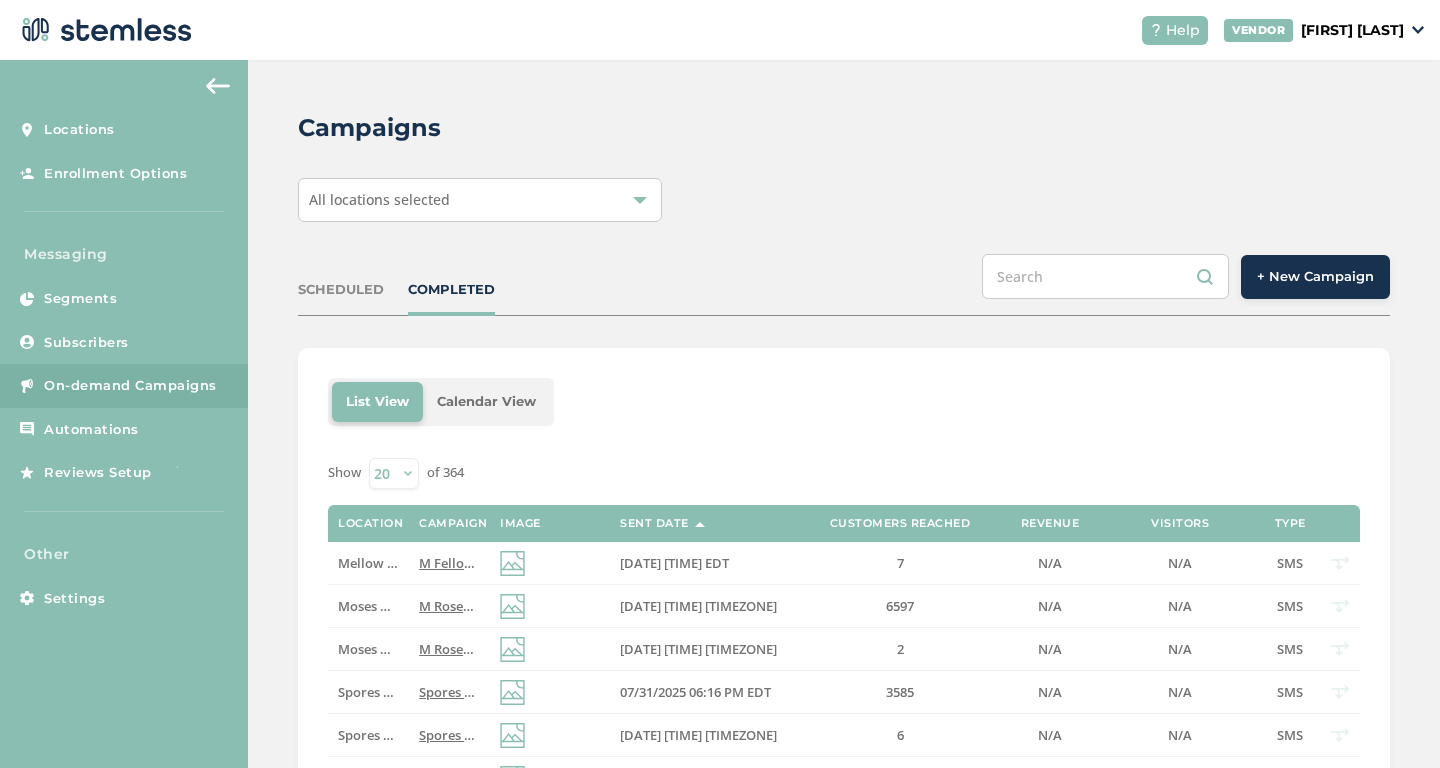 click on "+ New Campaign" at bounding box center [1315, 277] 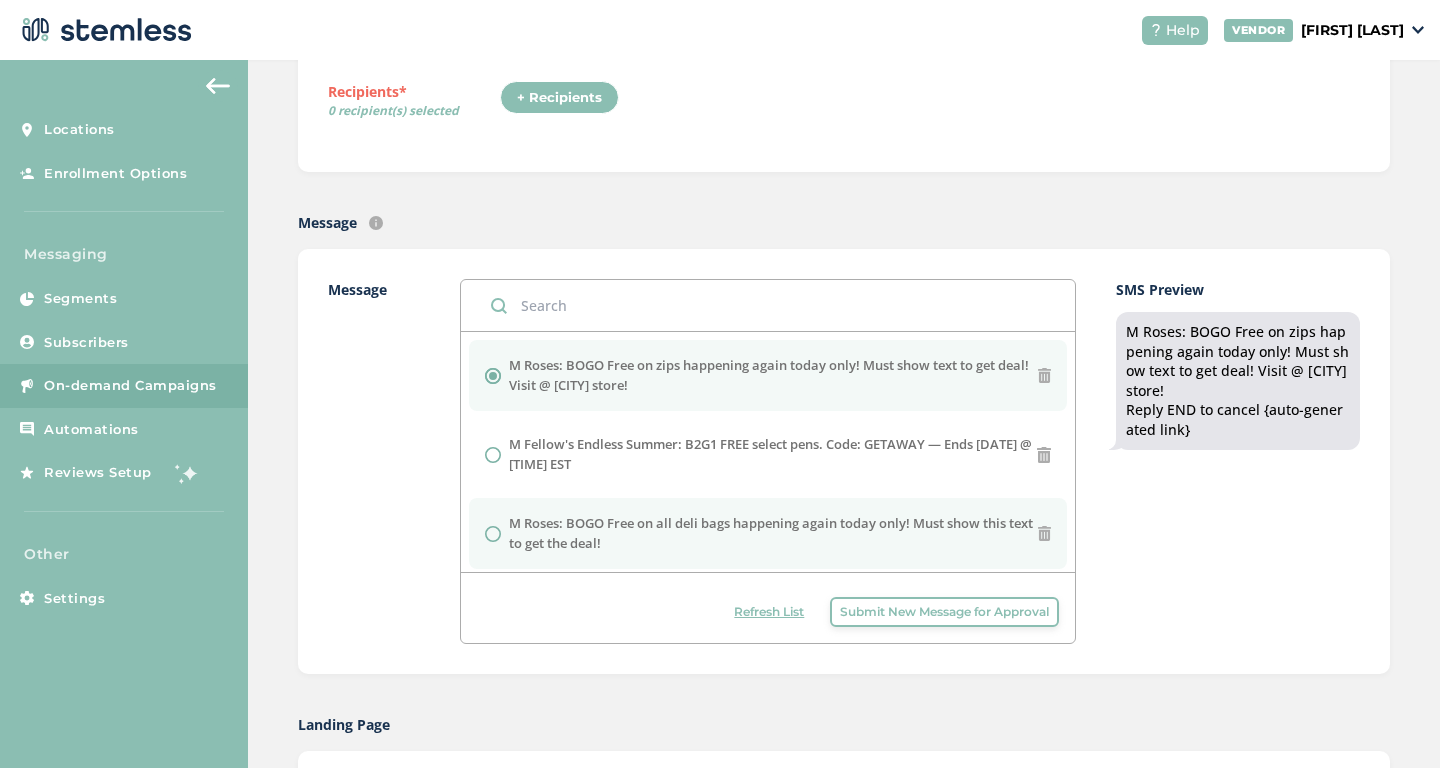 scroll, scrollTop: 327, scrollLeft: 0, axis: vertical 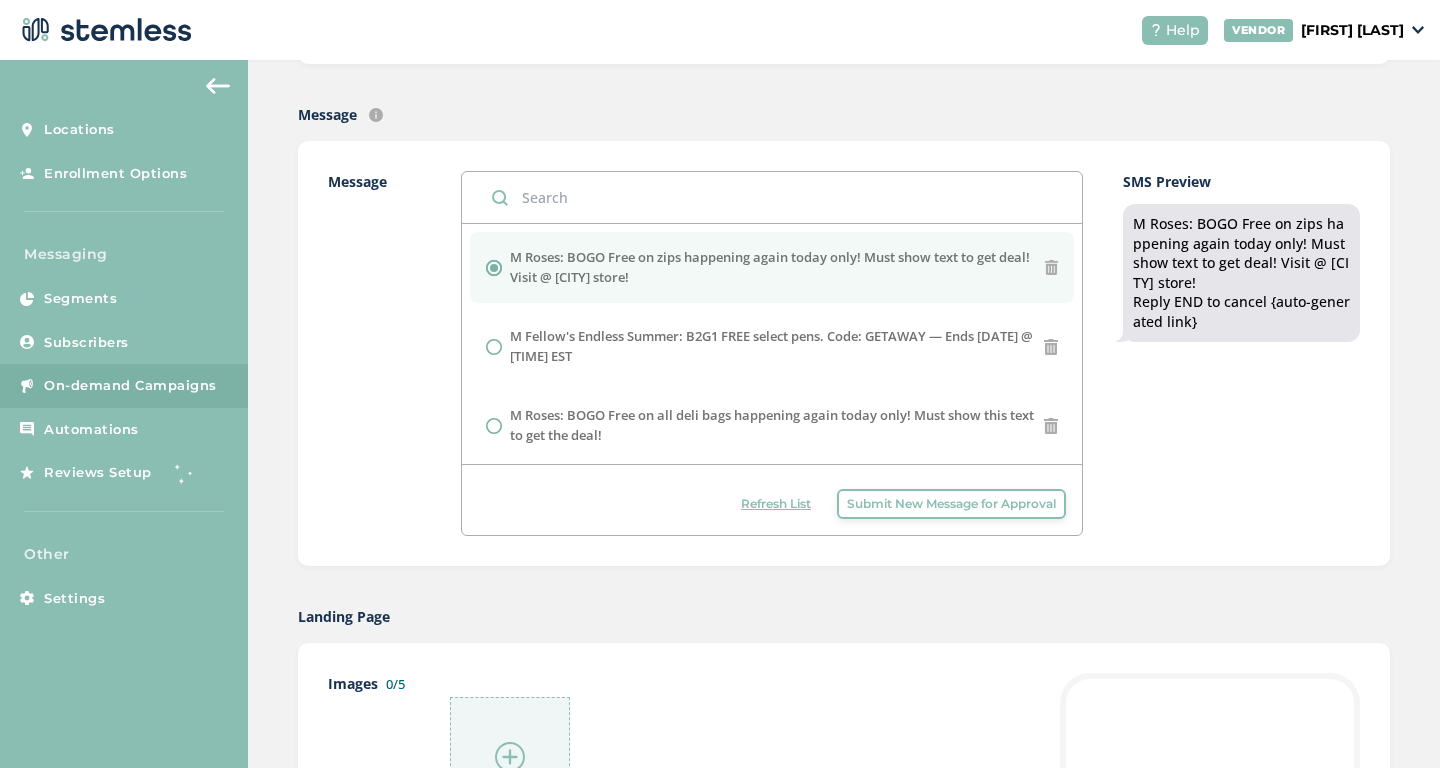 click on "Submit New Message for Approval" at bounding box center [951, 504] 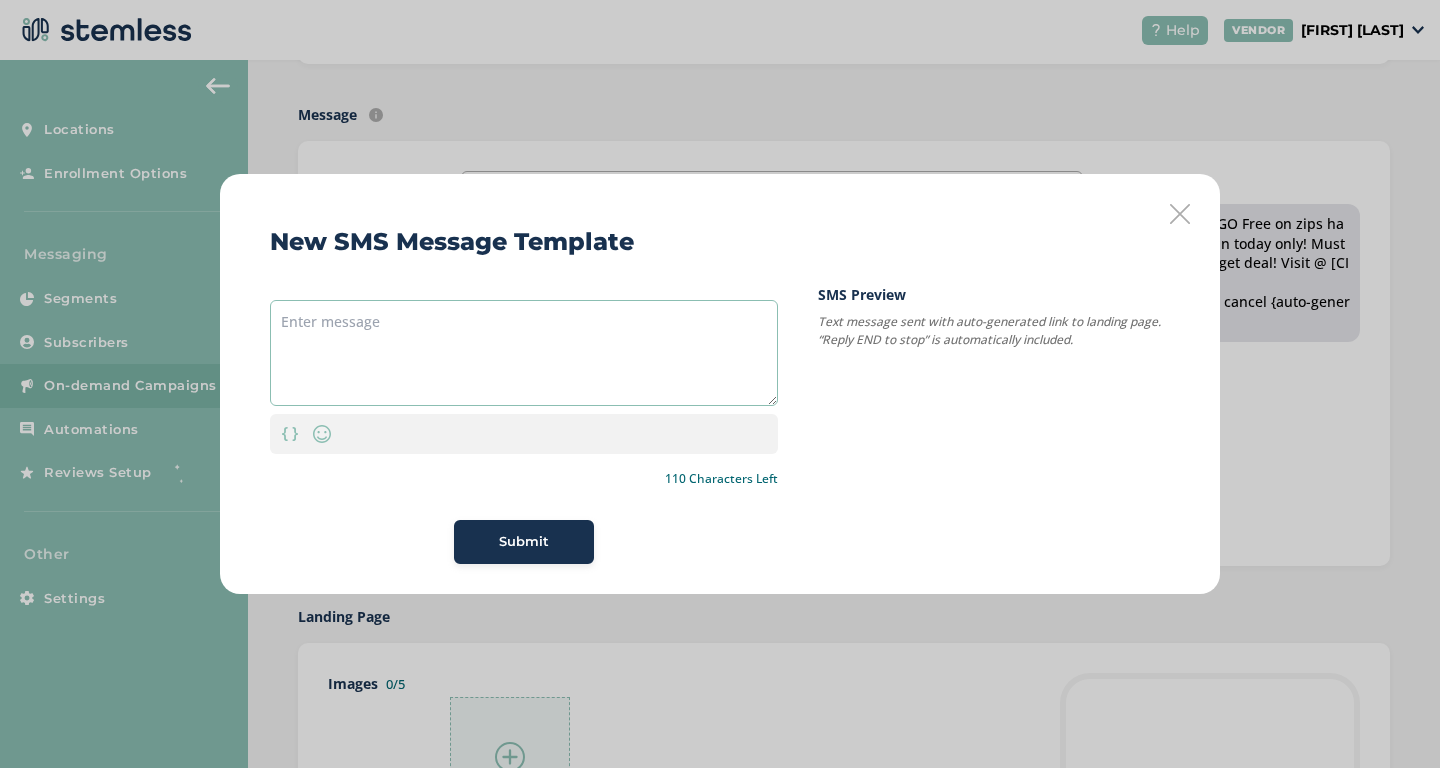click at bounding box center [524, 353] 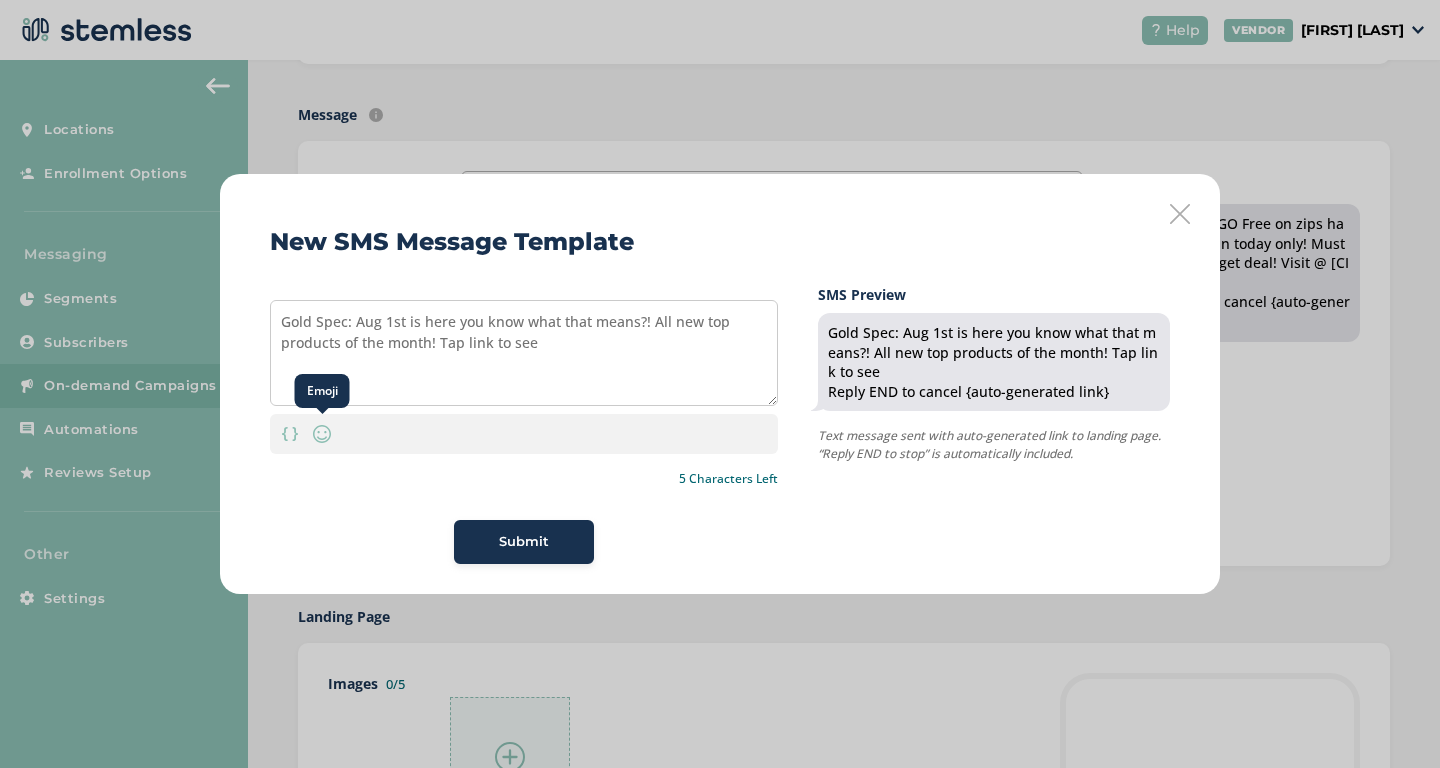 click at bounding box center (322, 434) 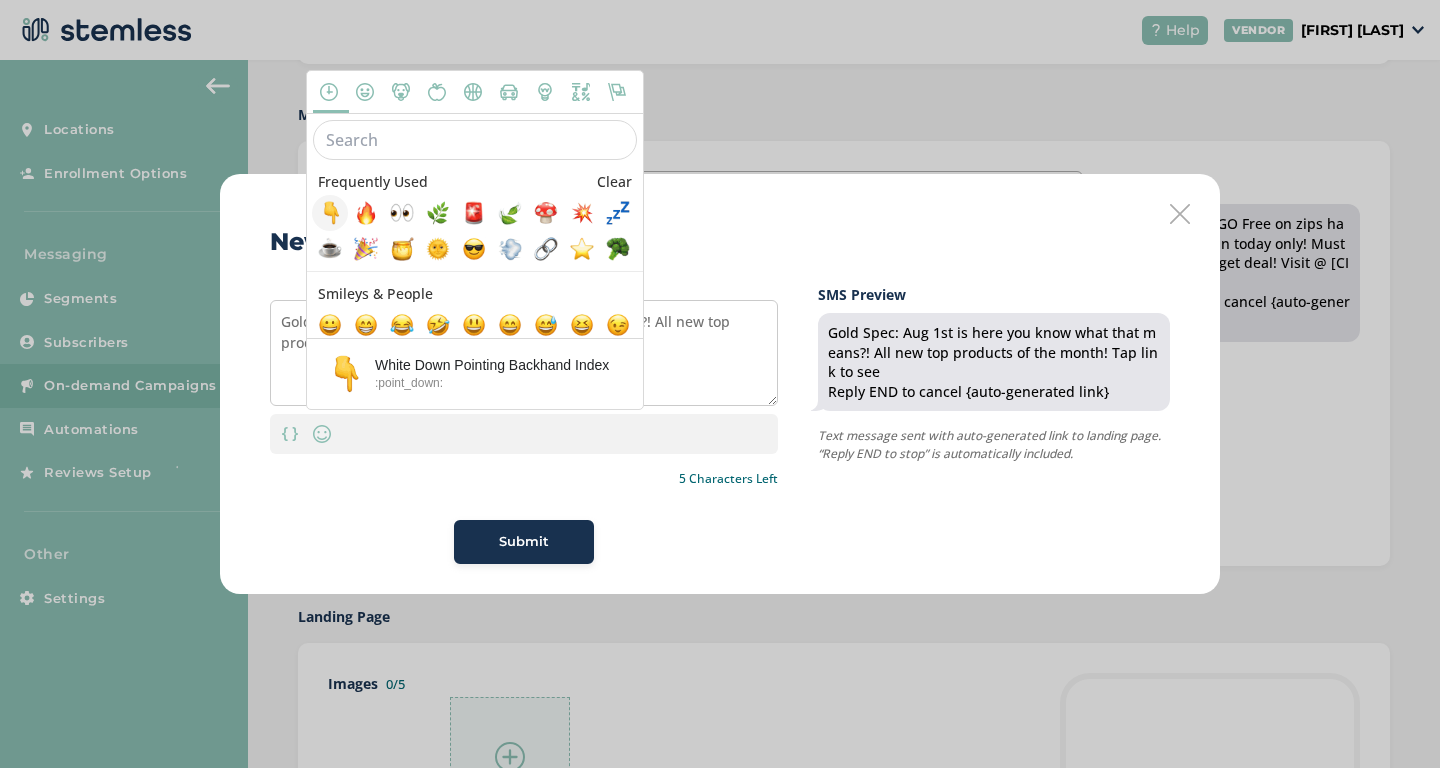 click at bounding box center [330, 213] 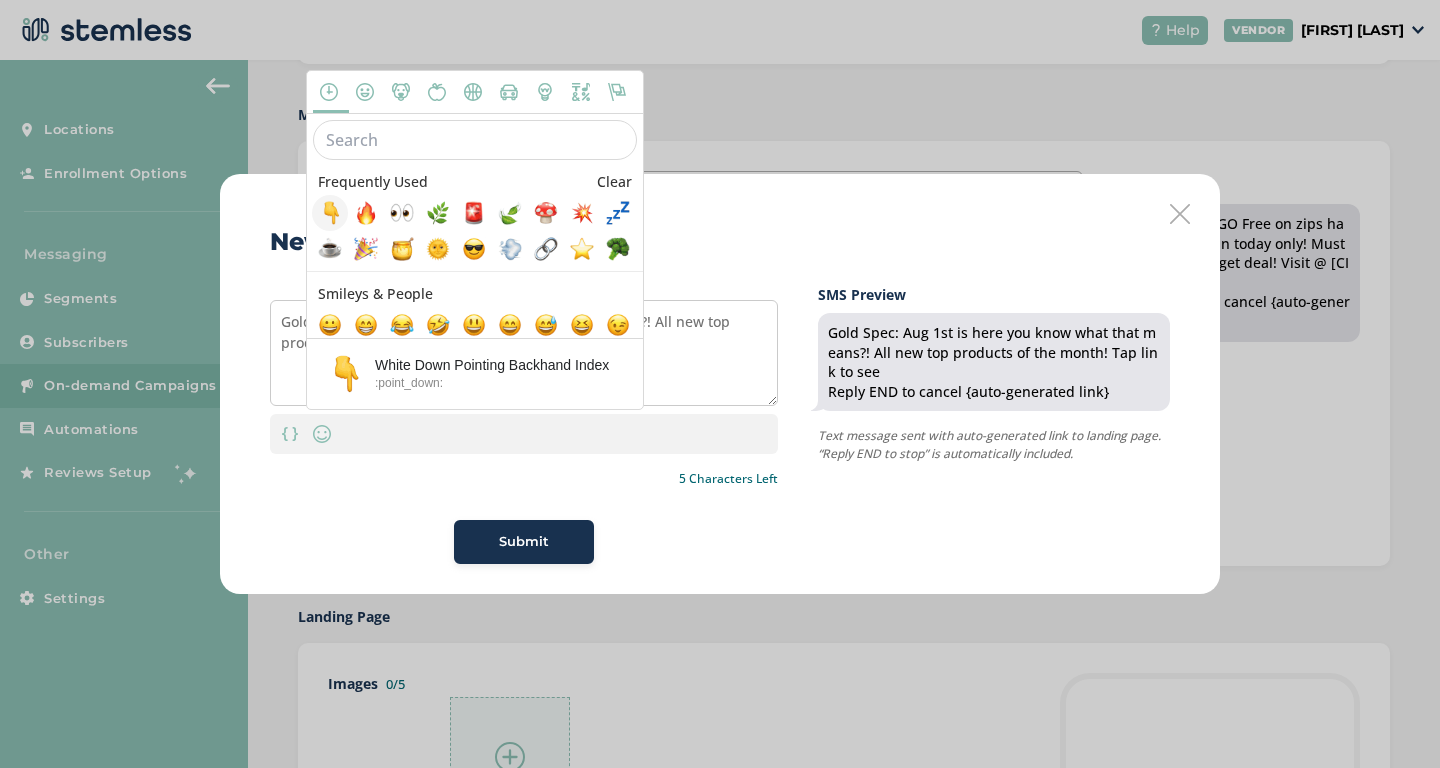 type on "Gold Spec: Aug 1st is here you know what that means?! All new top products of the month! Tap link to see 👇" 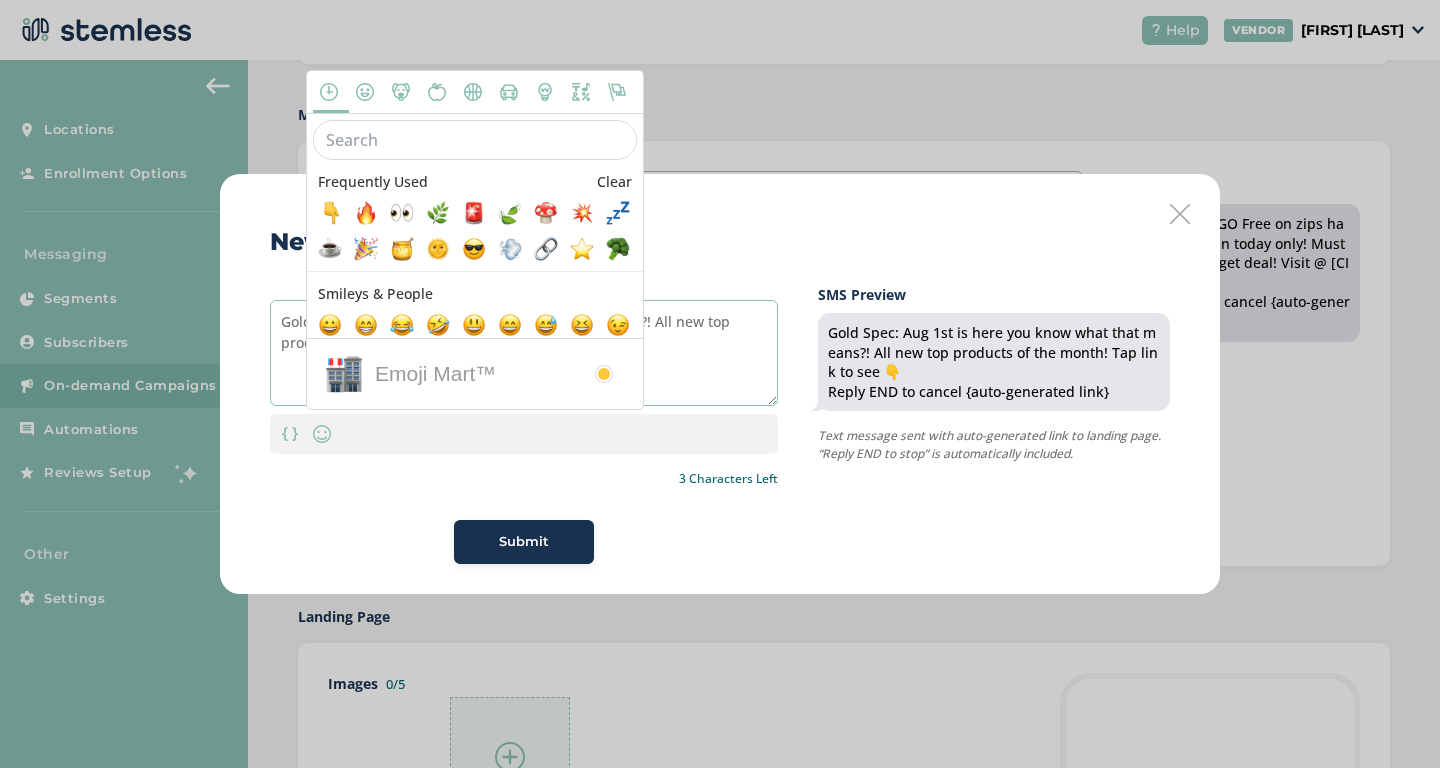 click on "Gold Spec: Aug 1st is here you know what that means?! All new top products of the month! Tap link to see 👇" at bounding box center (524, 353) 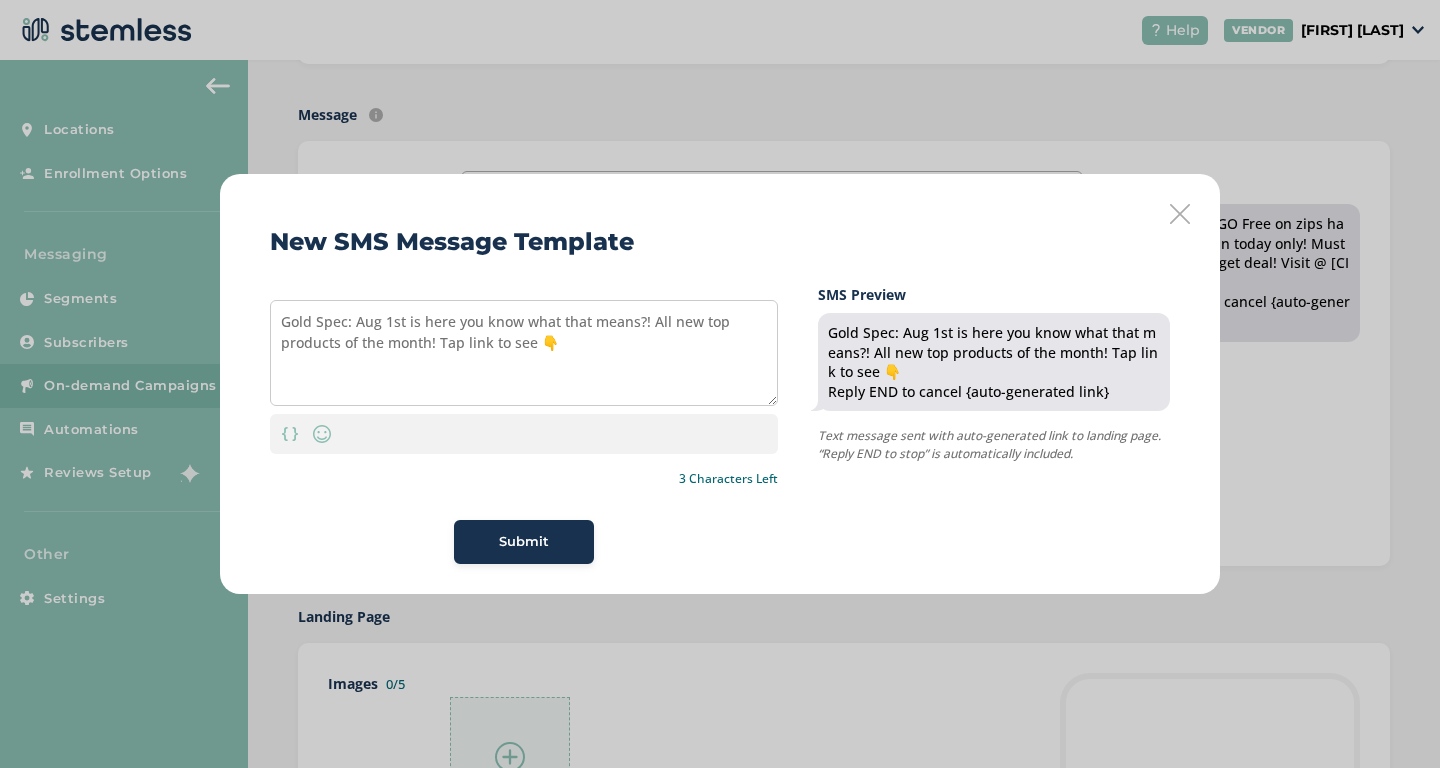 click on "Submit" at bounding box center (524, 542) 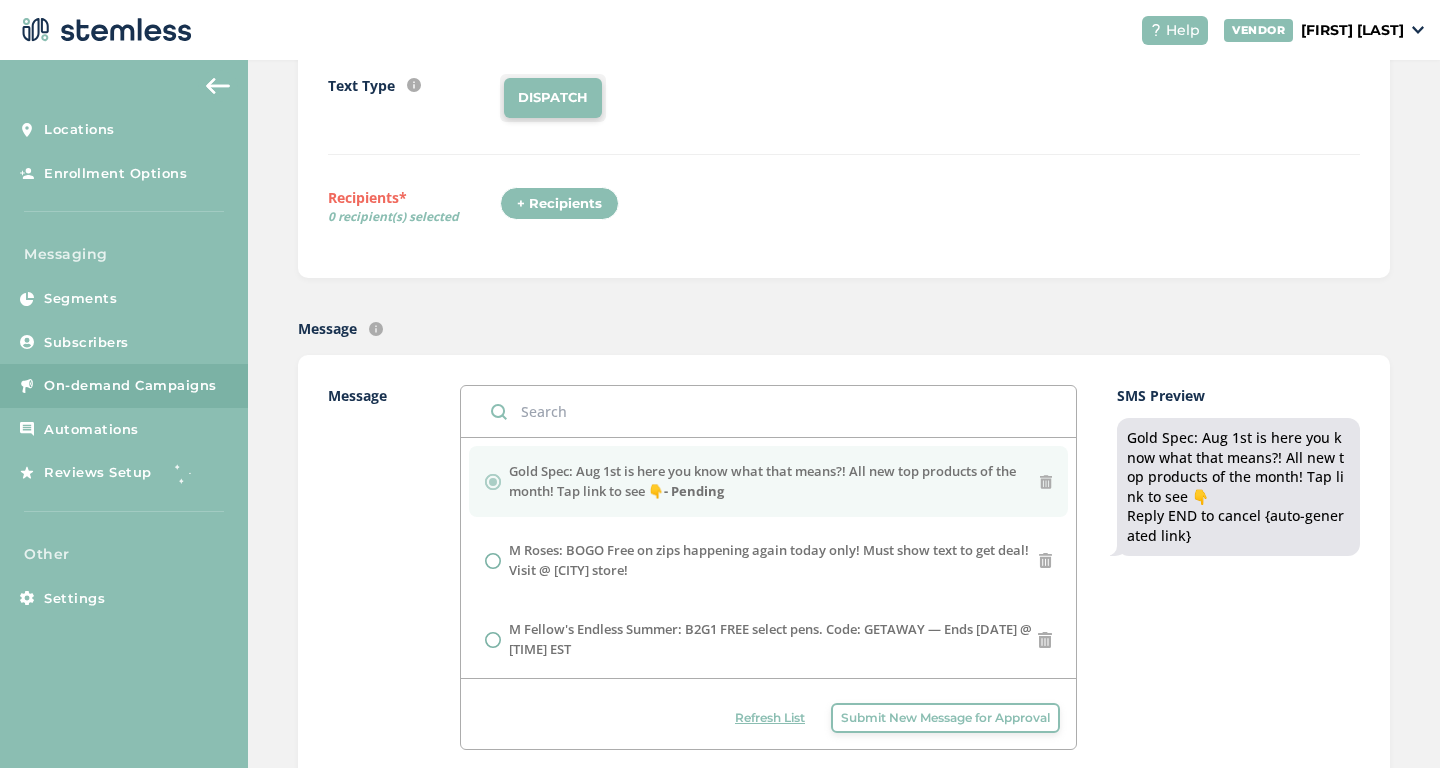 scroll, scrollTop: 0, scrollLeft: 0, axis: both 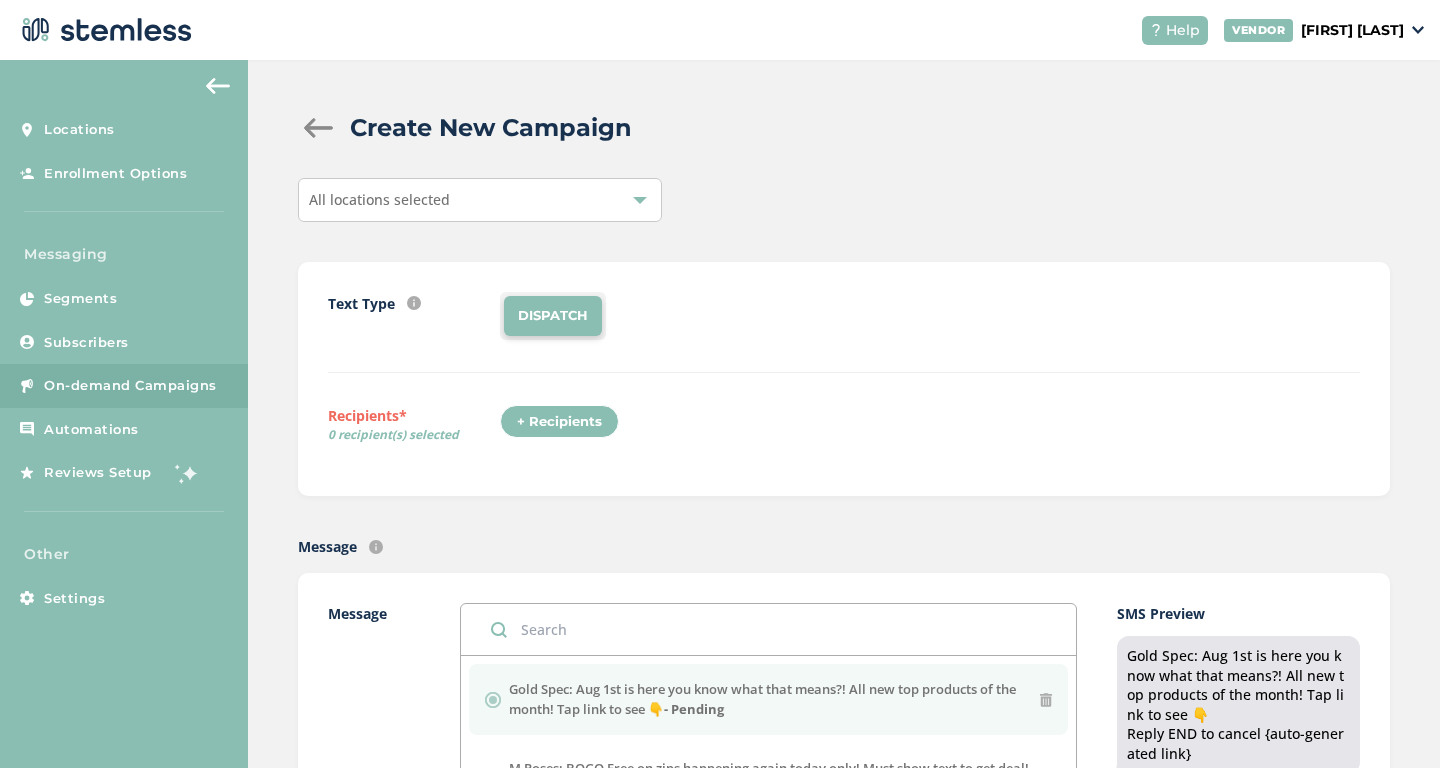 click on "All locations selected" at bounding box center [480, 200] 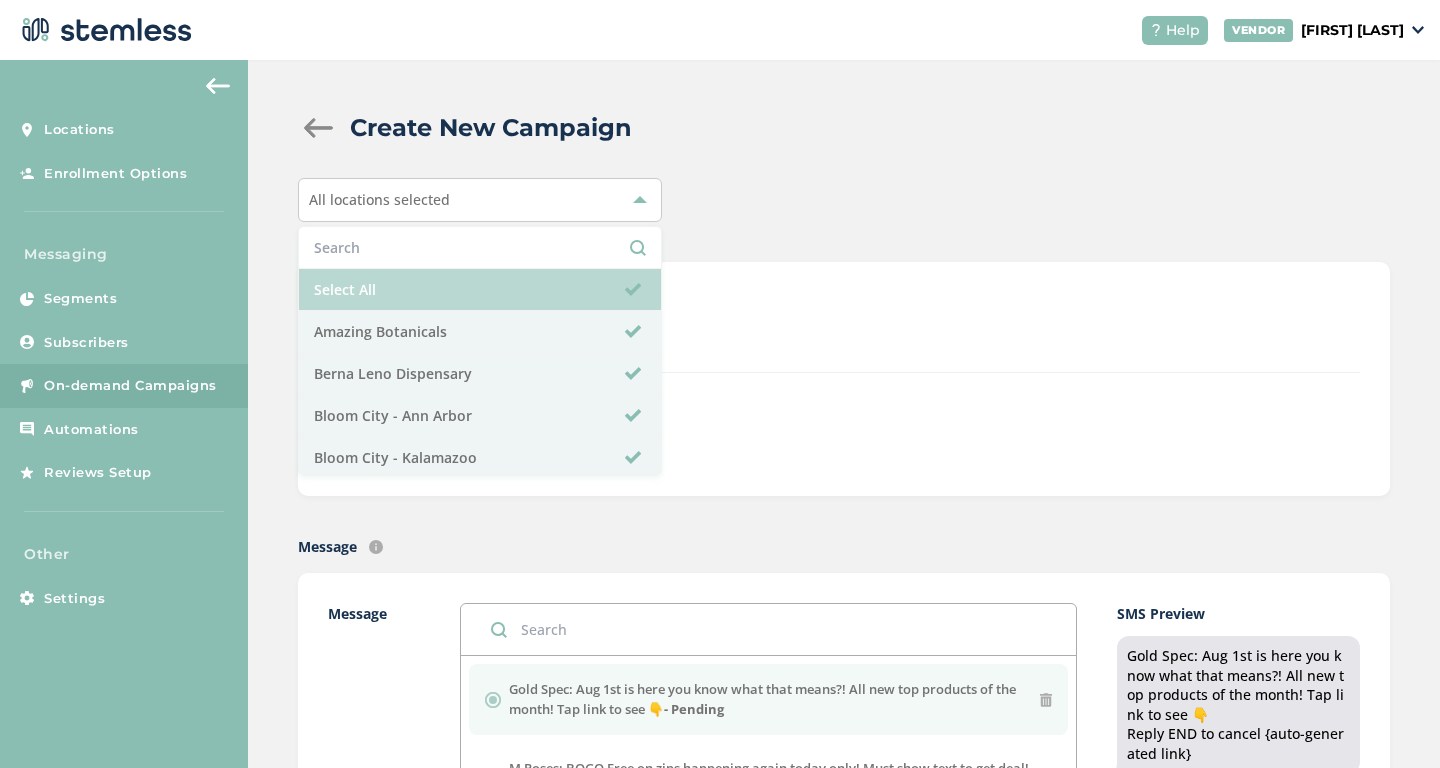 click on "Select All" at bounding box center [480, 290] 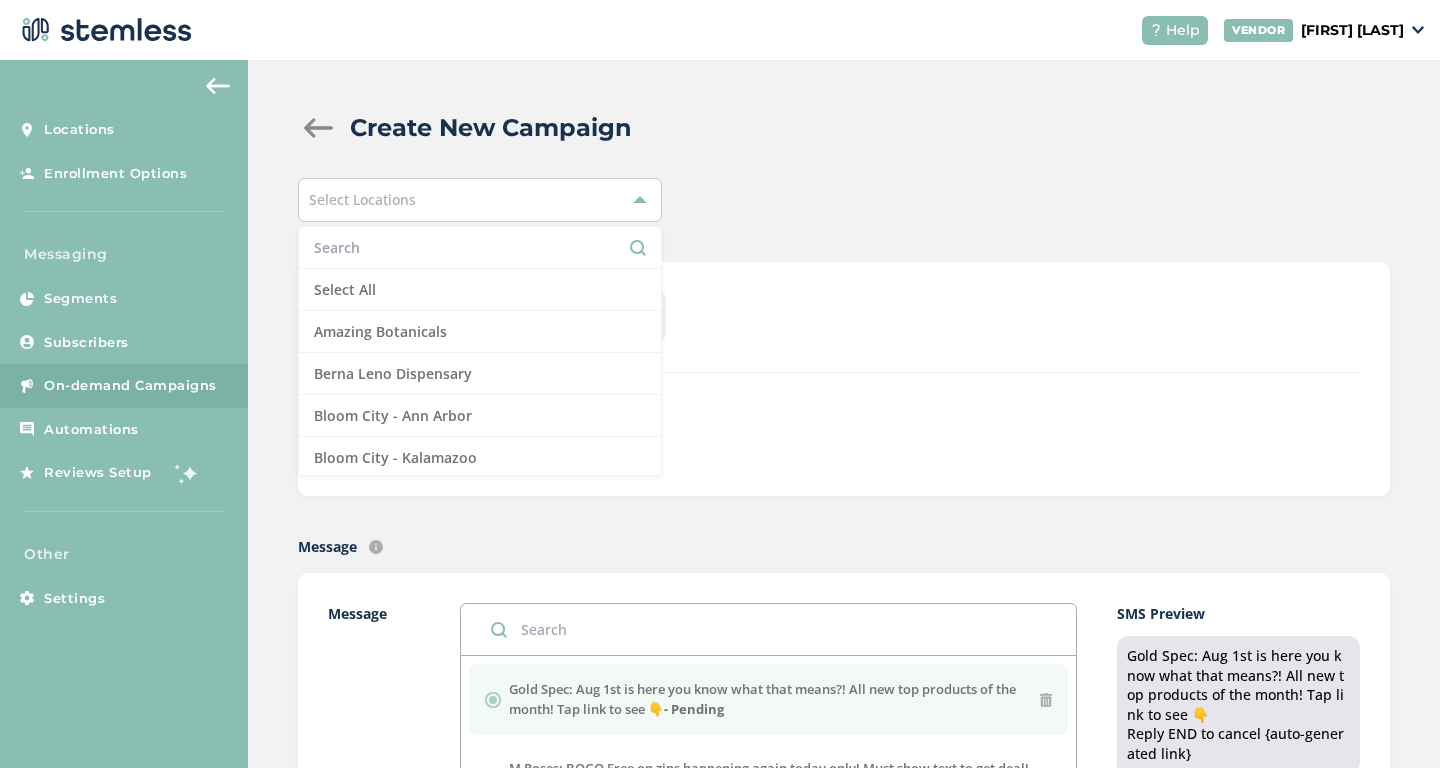click on "Select Locations" at bounding box center (362, 199) 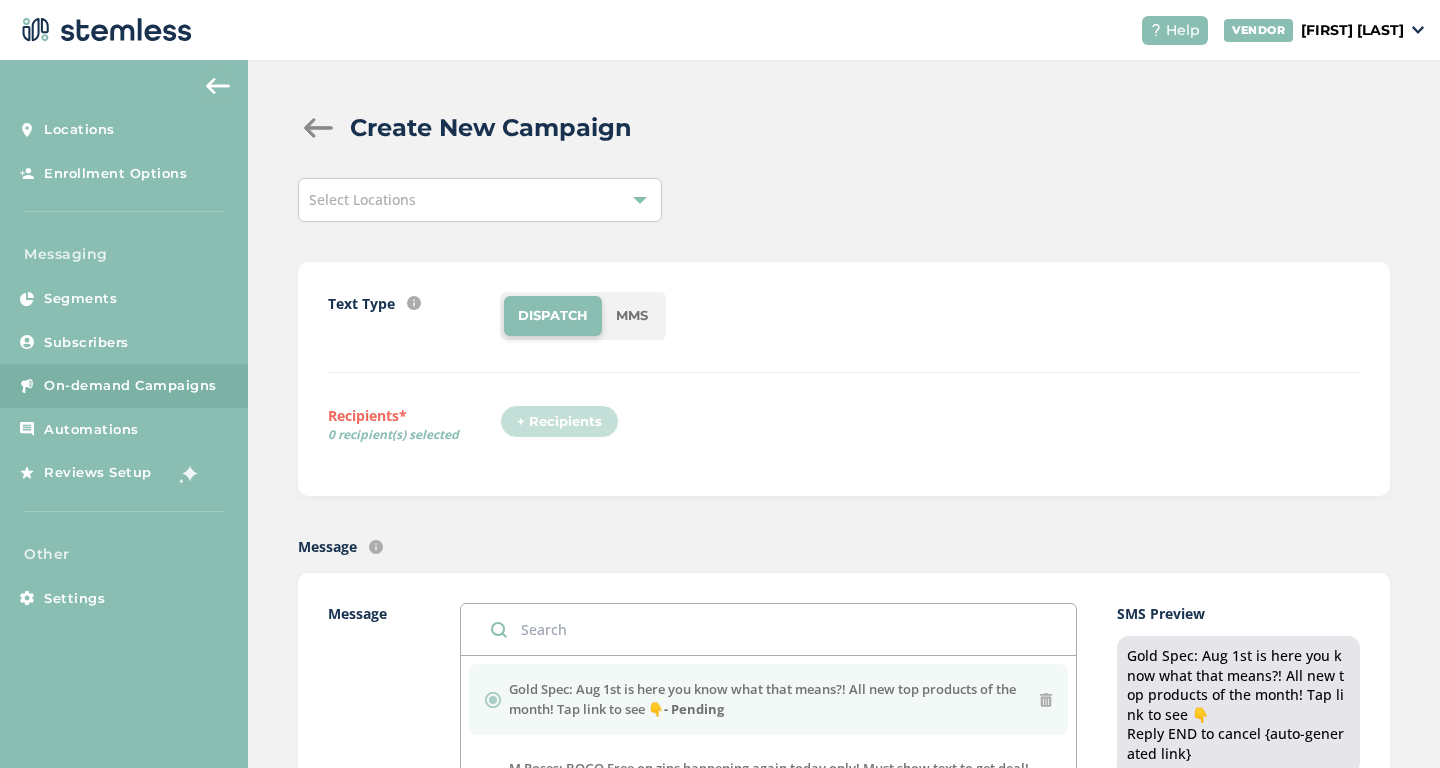 click on "Select Locations" at bounding box center [362, 199] 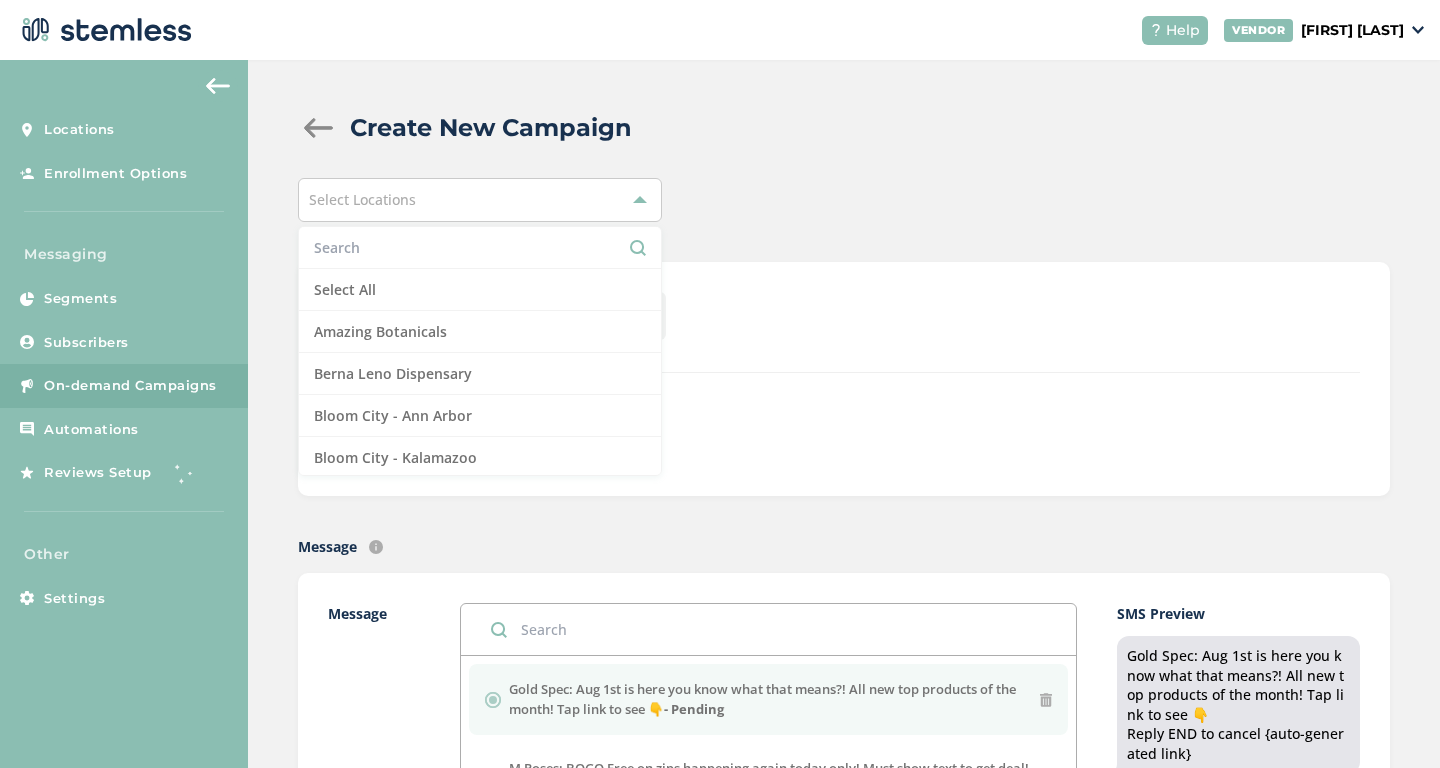 click at bounding box center (480, 248) 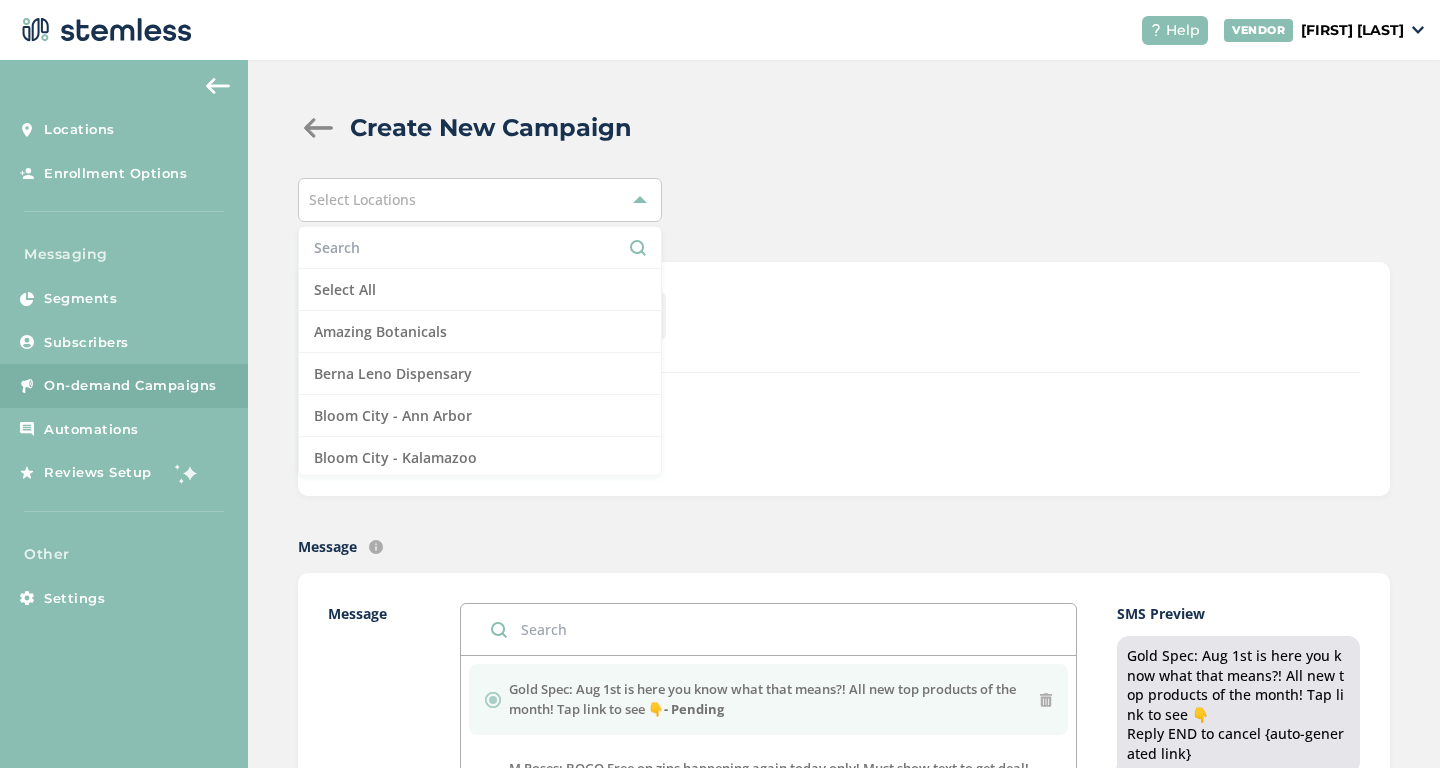click at bounding box center (480, 247) 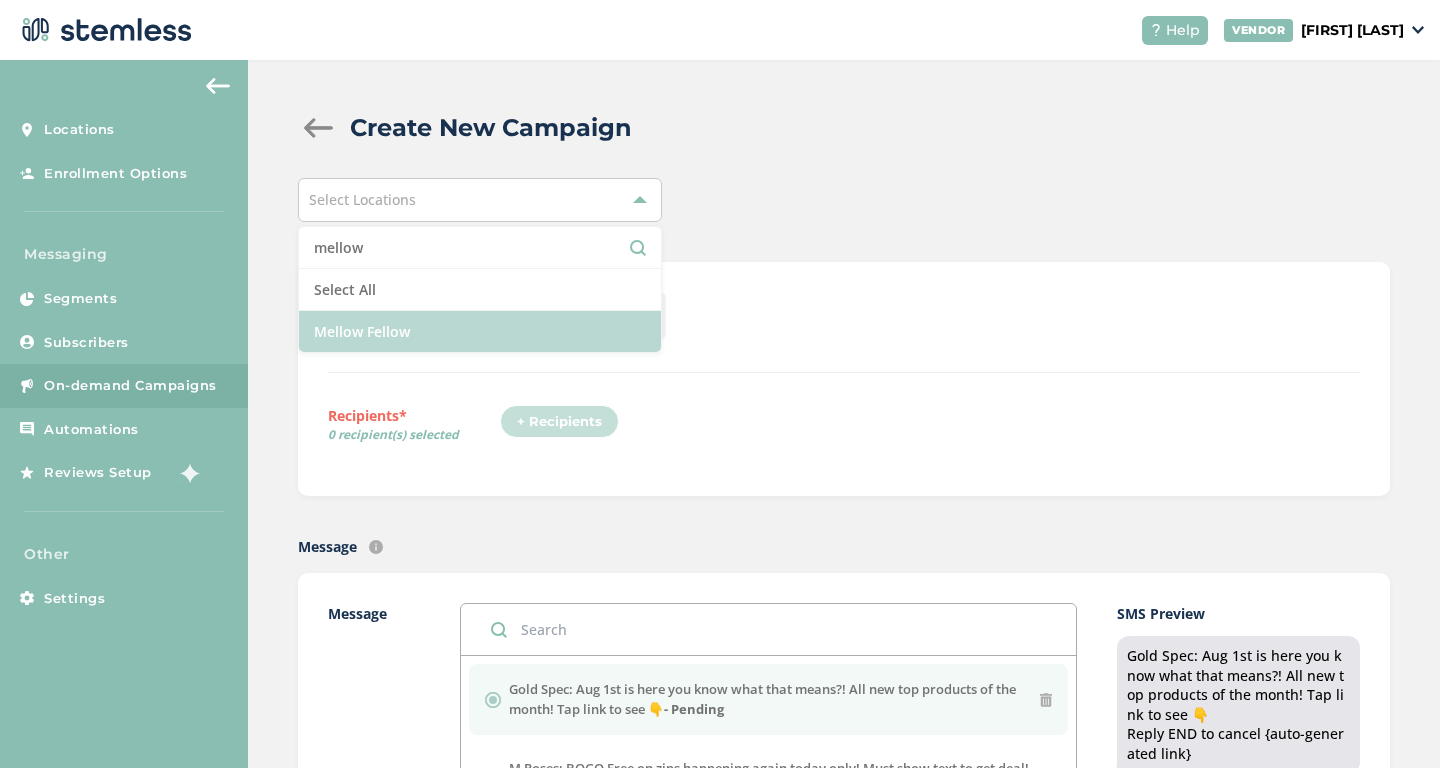 type on "mellow" 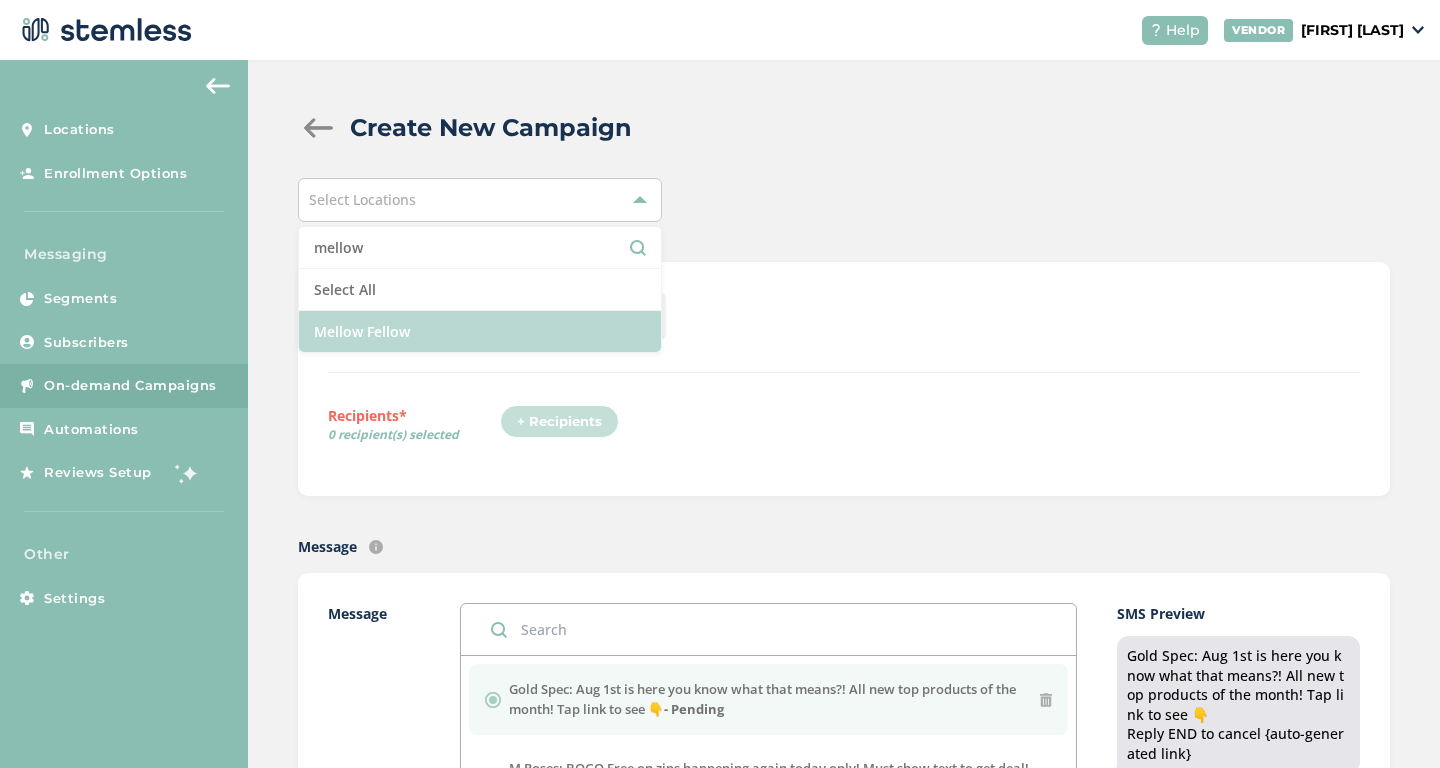 click on "Mellow Fellow" at bounding box center [480, 331] 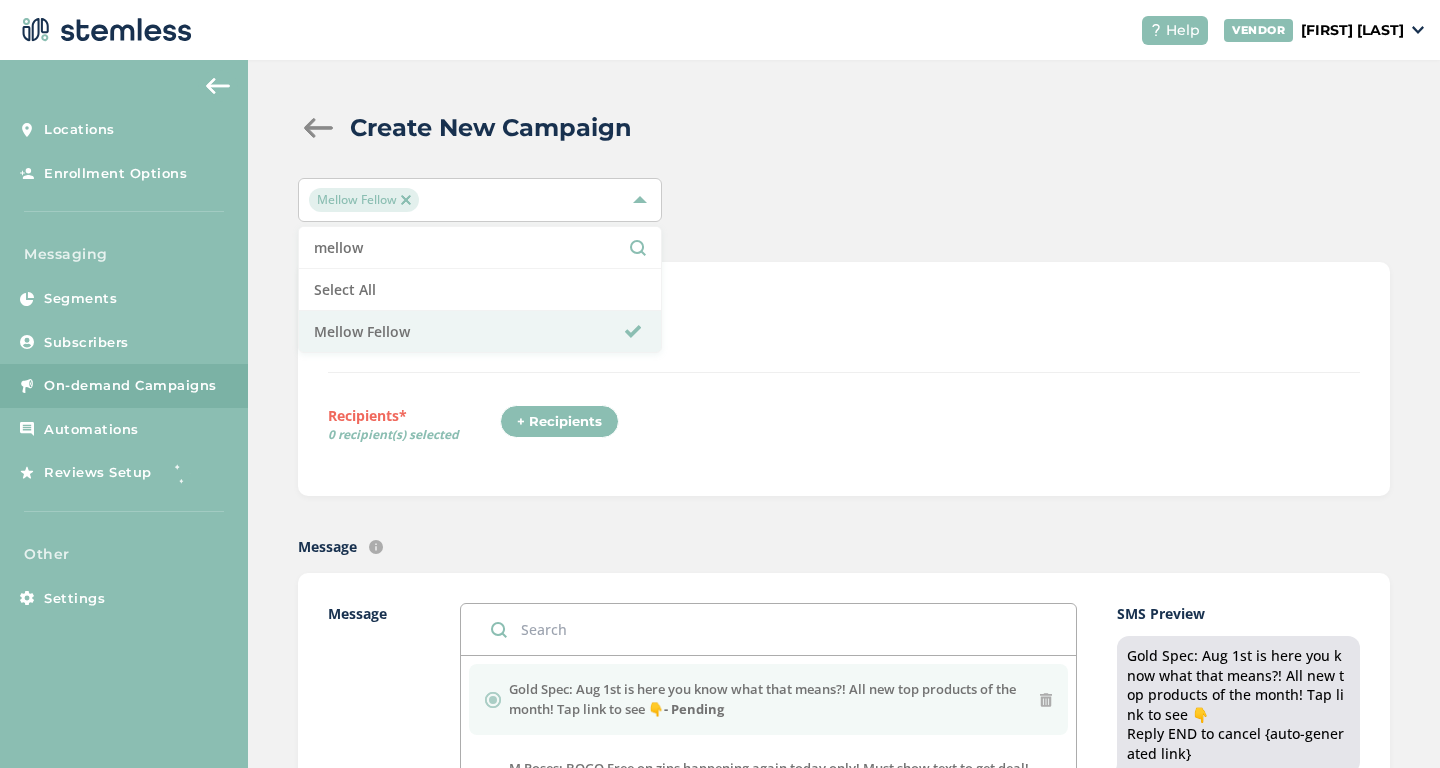 click on "+ Recipients" at bounding box center [930, 428] 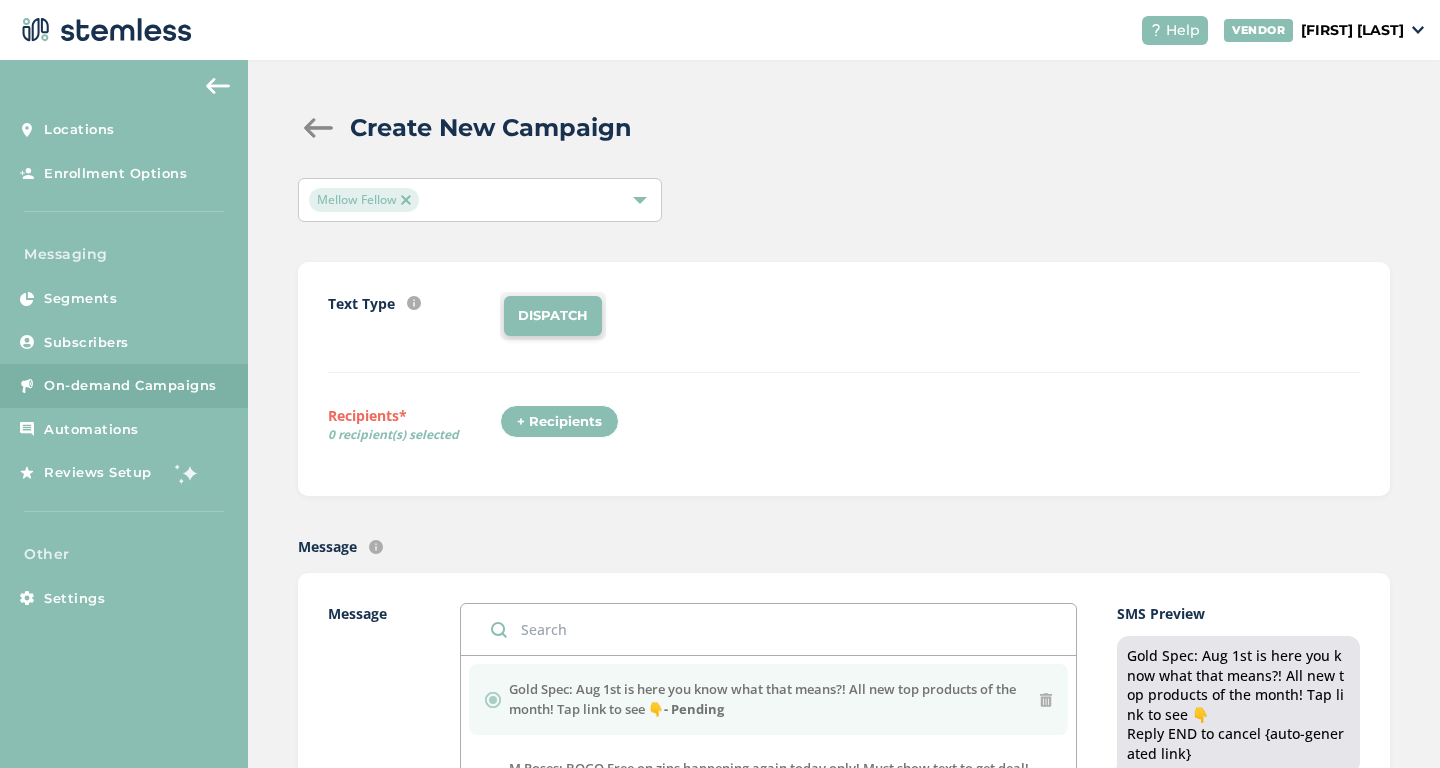 click on "+ Recipients" at bounding box center (559, 422) 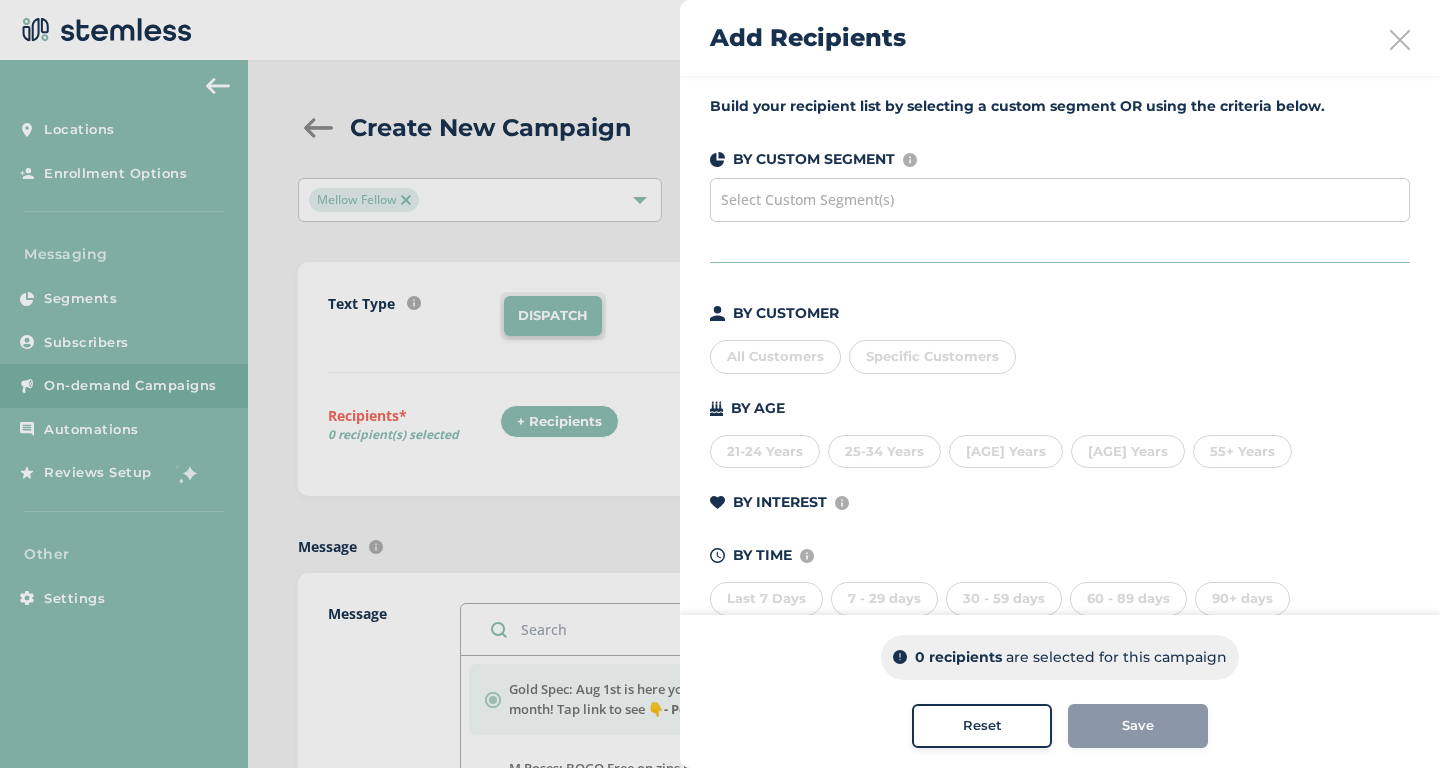 click on "Select Custom Segment(s)" at bounding box center [1060, 200] 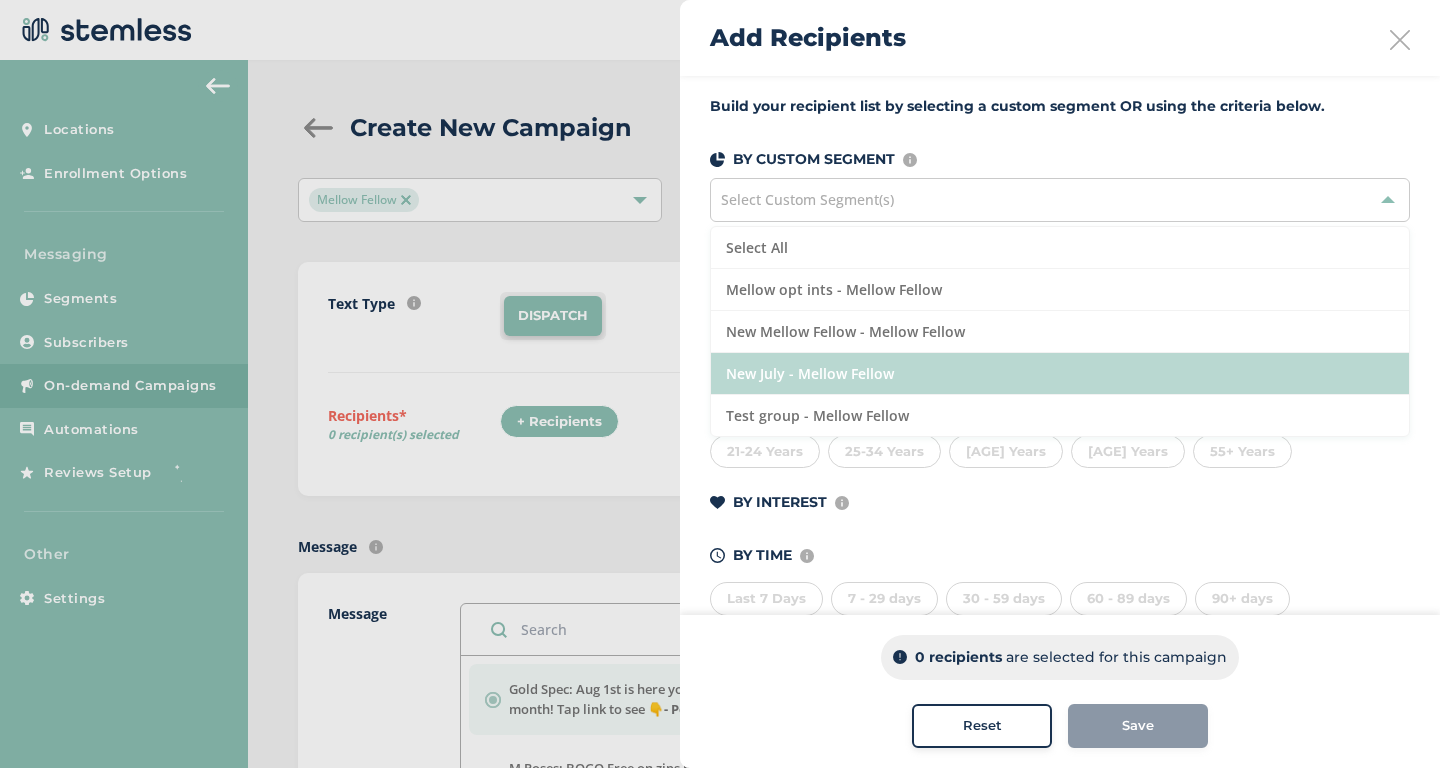 click on "New July - Mellow Fellow" at bounding box center (1060, 374) 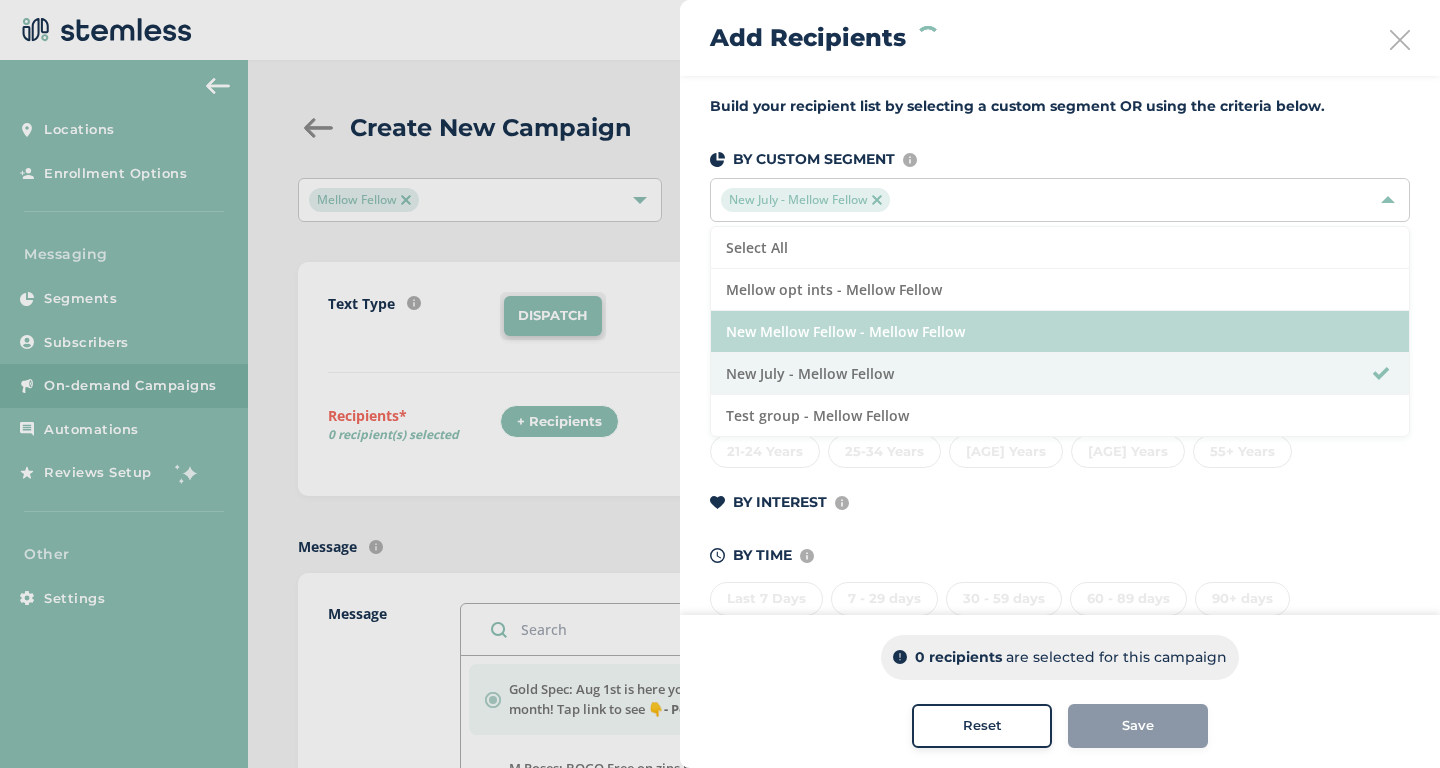 click on "New Mellow Fellow - Mellow Fellow" at bounding box center (1060, 332) 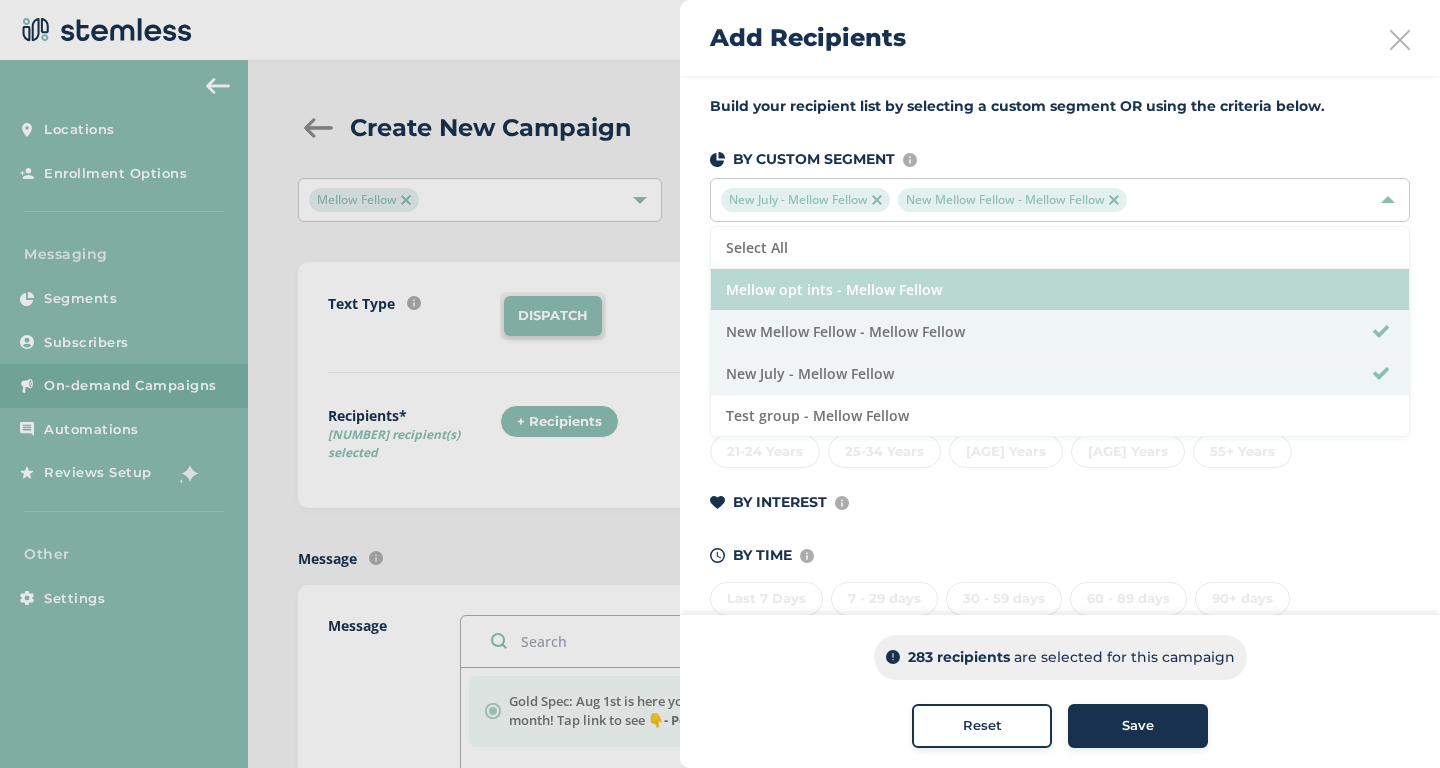 click on "Mellow opt ints - Mellow Fellow" at bounding box center (1060, 290) 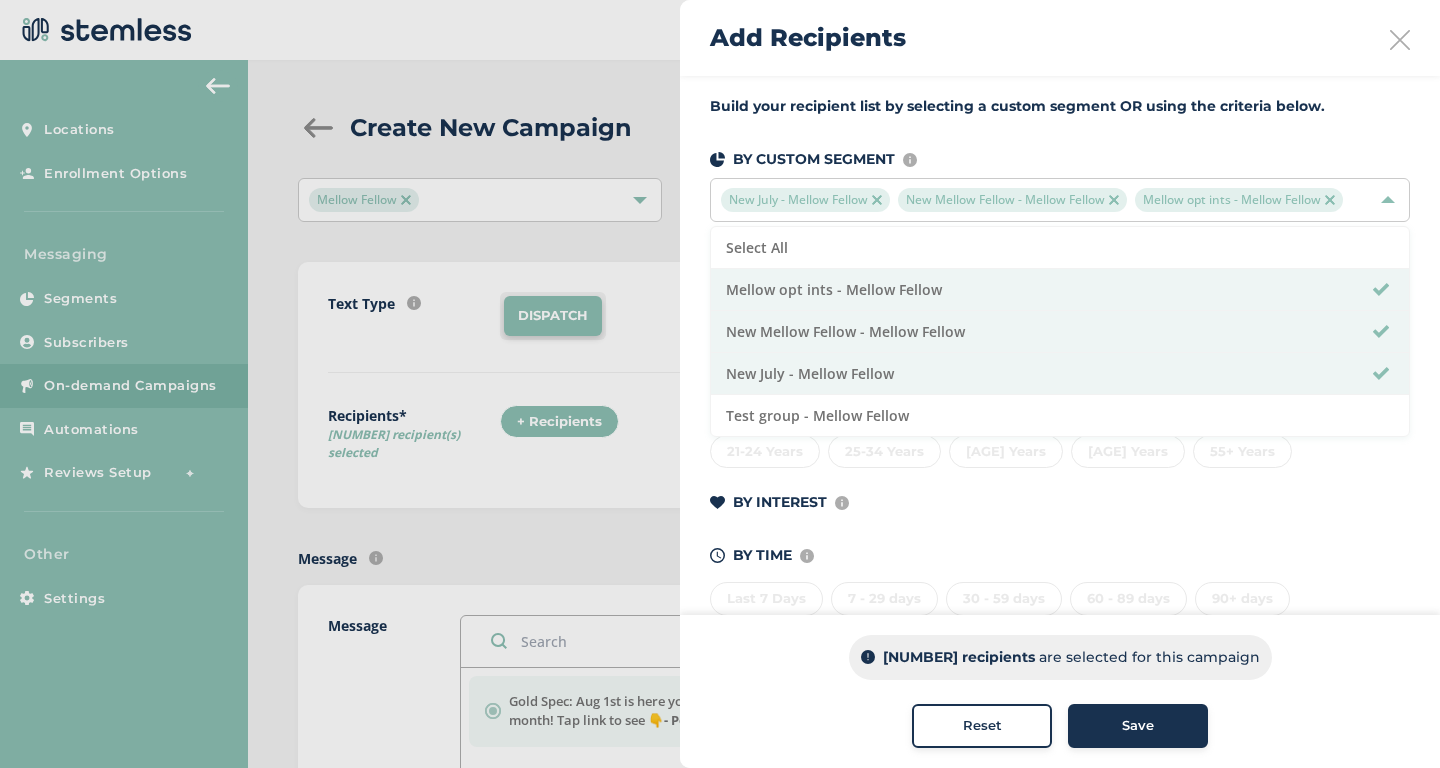 click on "Save" at bounding box center [1138, 726] 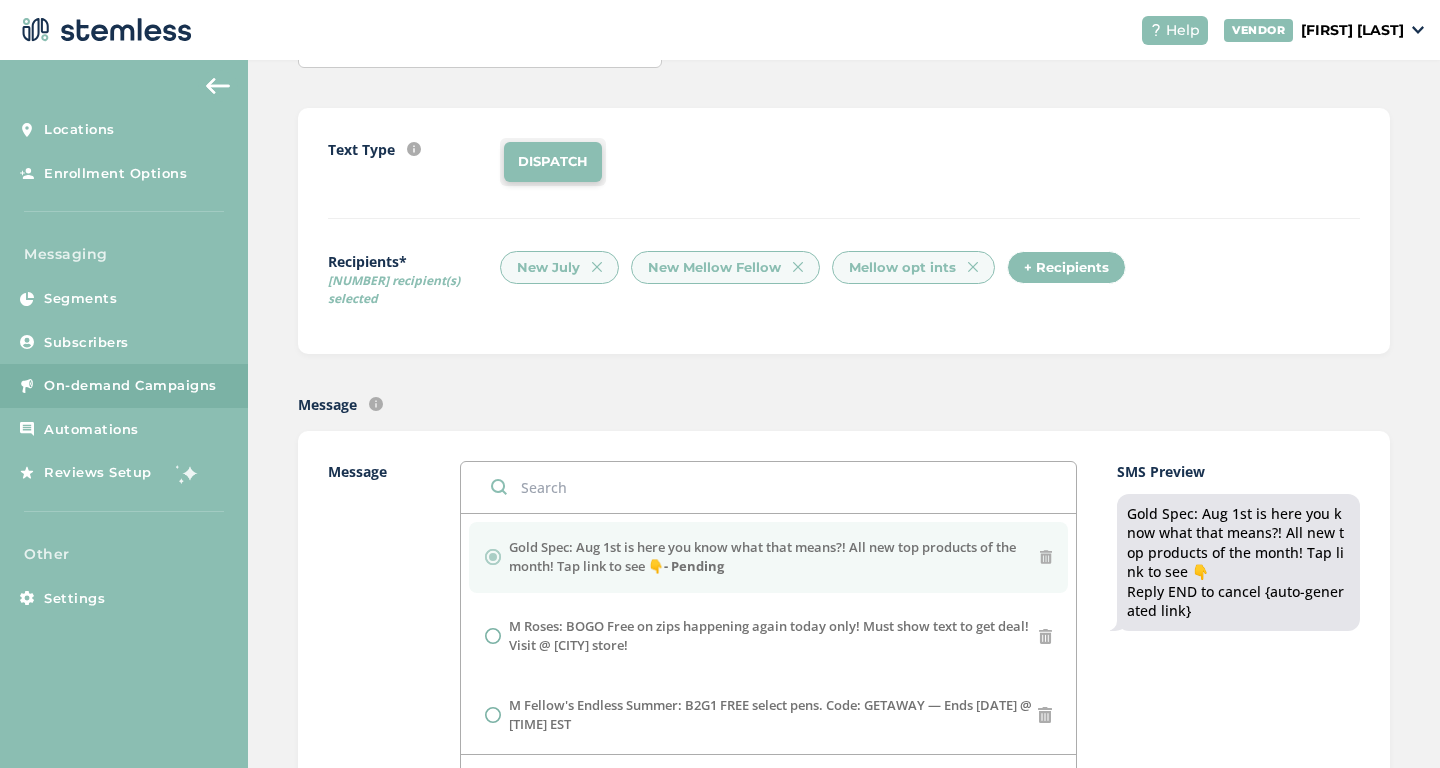 scroll, scrollTop: 238, scrollLeft: 0, axis: vertical 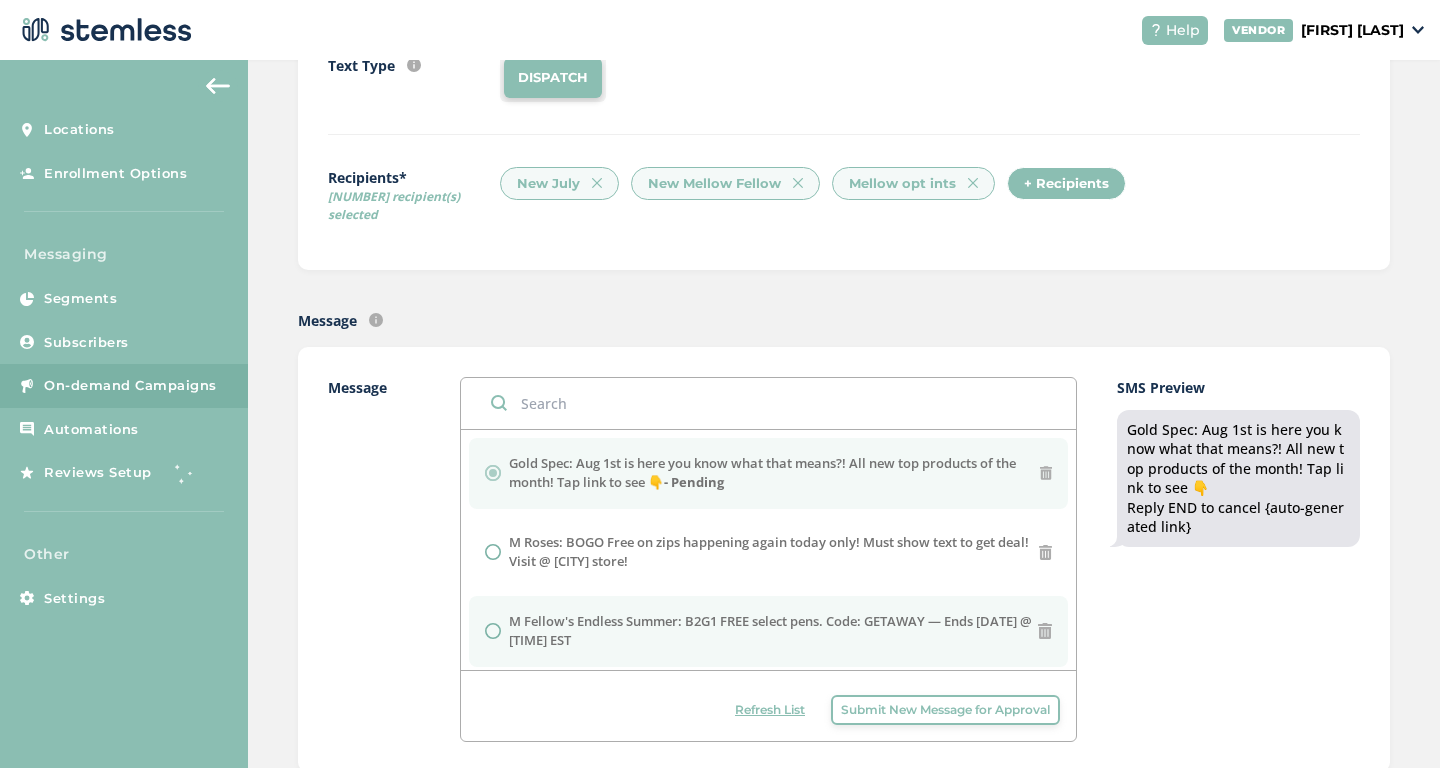 click on "M Fellow's Endless Summer: B2G1 FREE select pens. Code: GETAWAY — Ends [DATE] @ [TIME] EST" at bounding box center (773, 631) 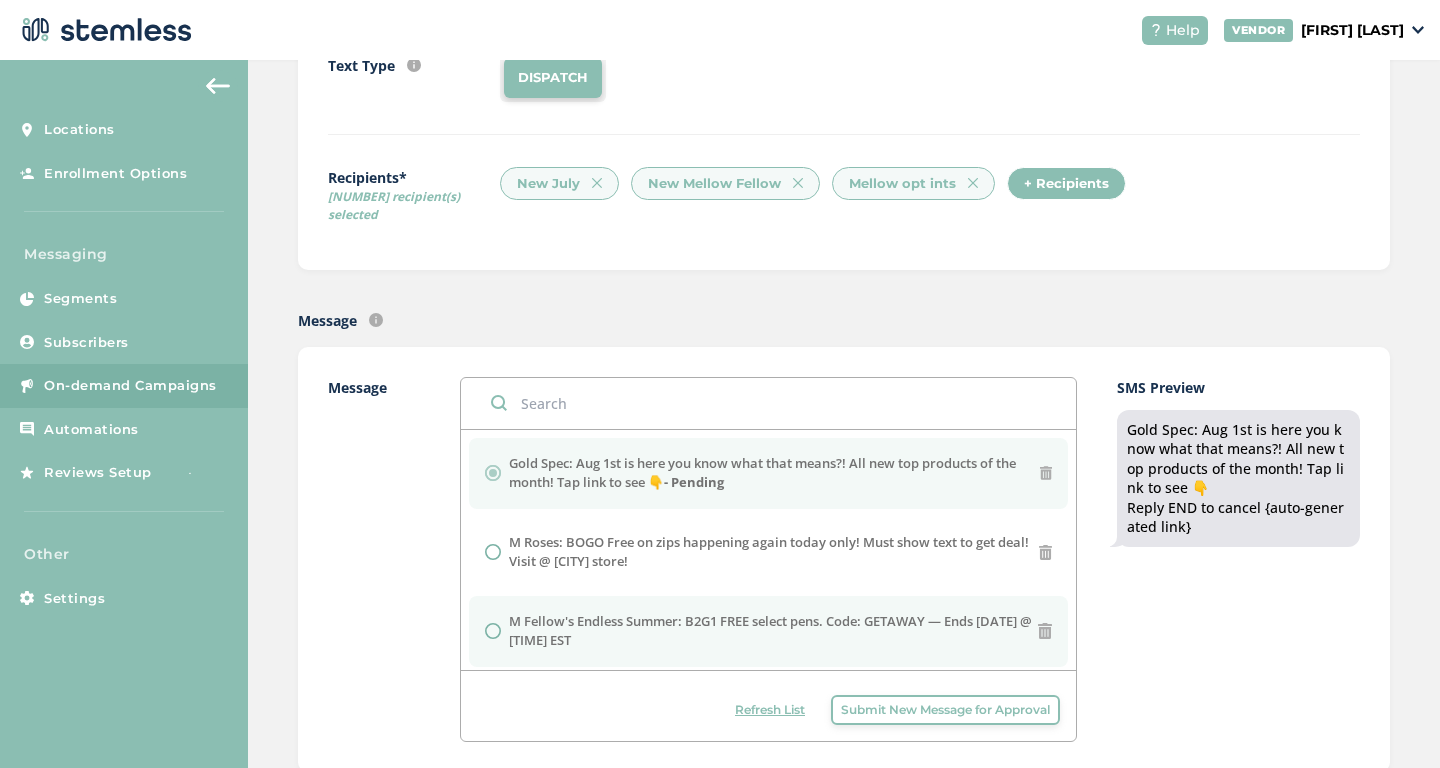 radio on "false" 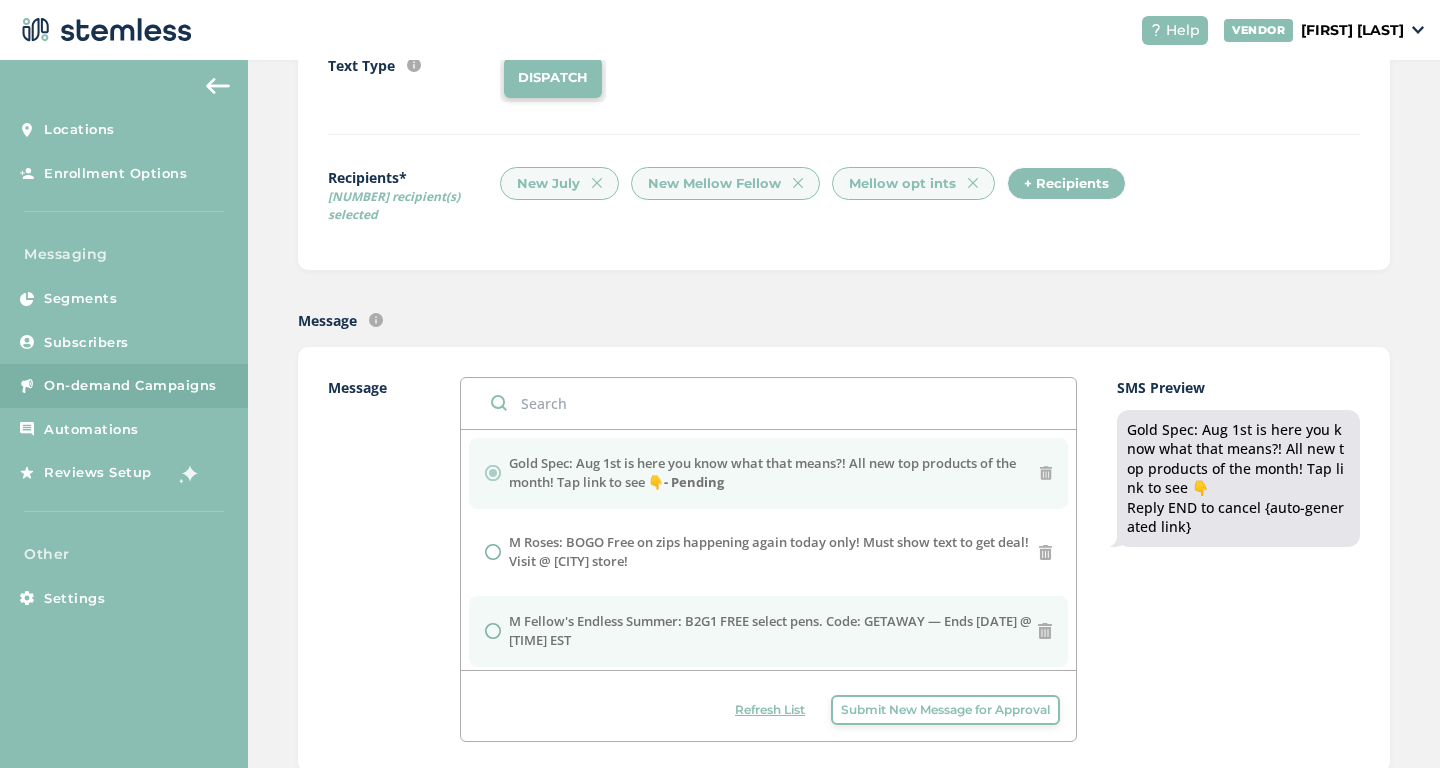 radio on "true" 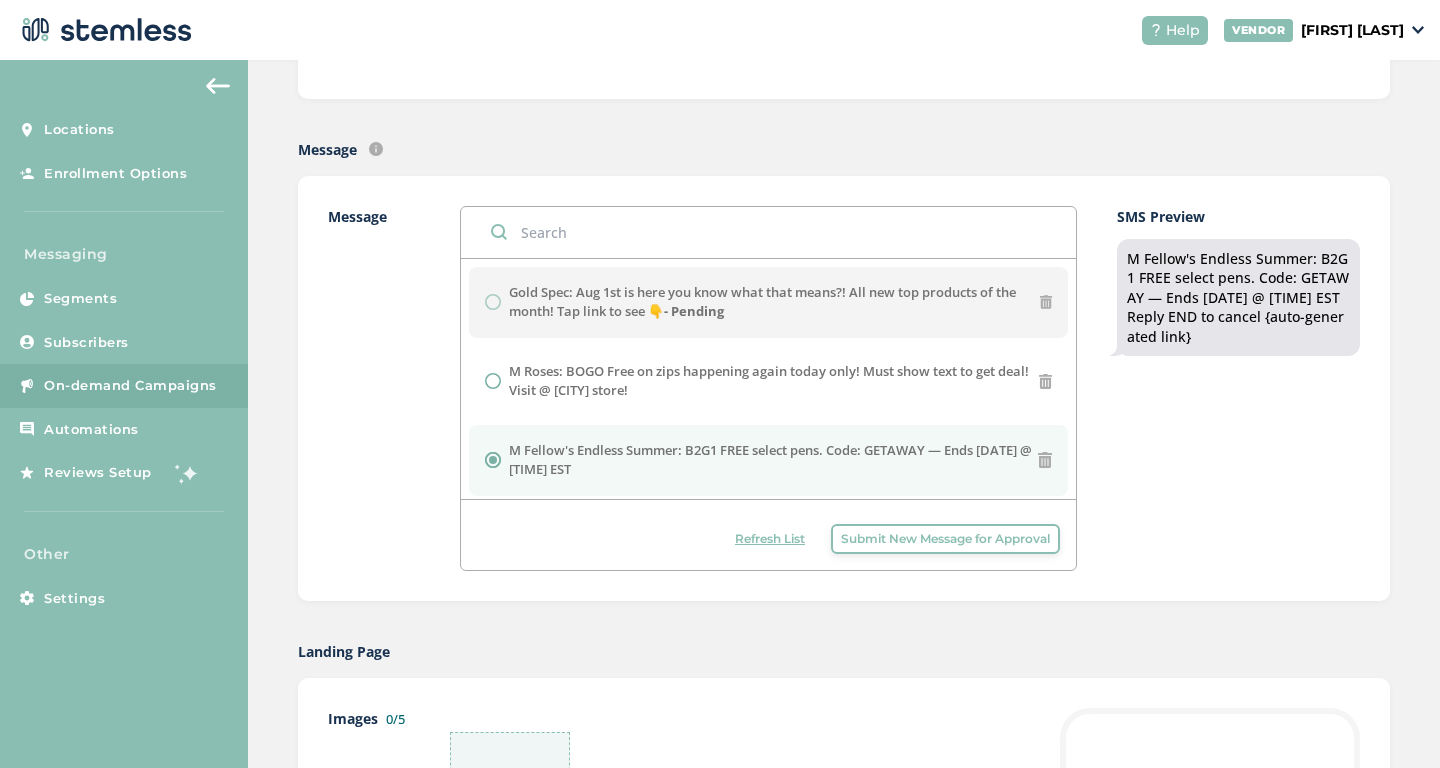 scroll, scrollTop: 417, scrollLeft: 0, axis: vertical 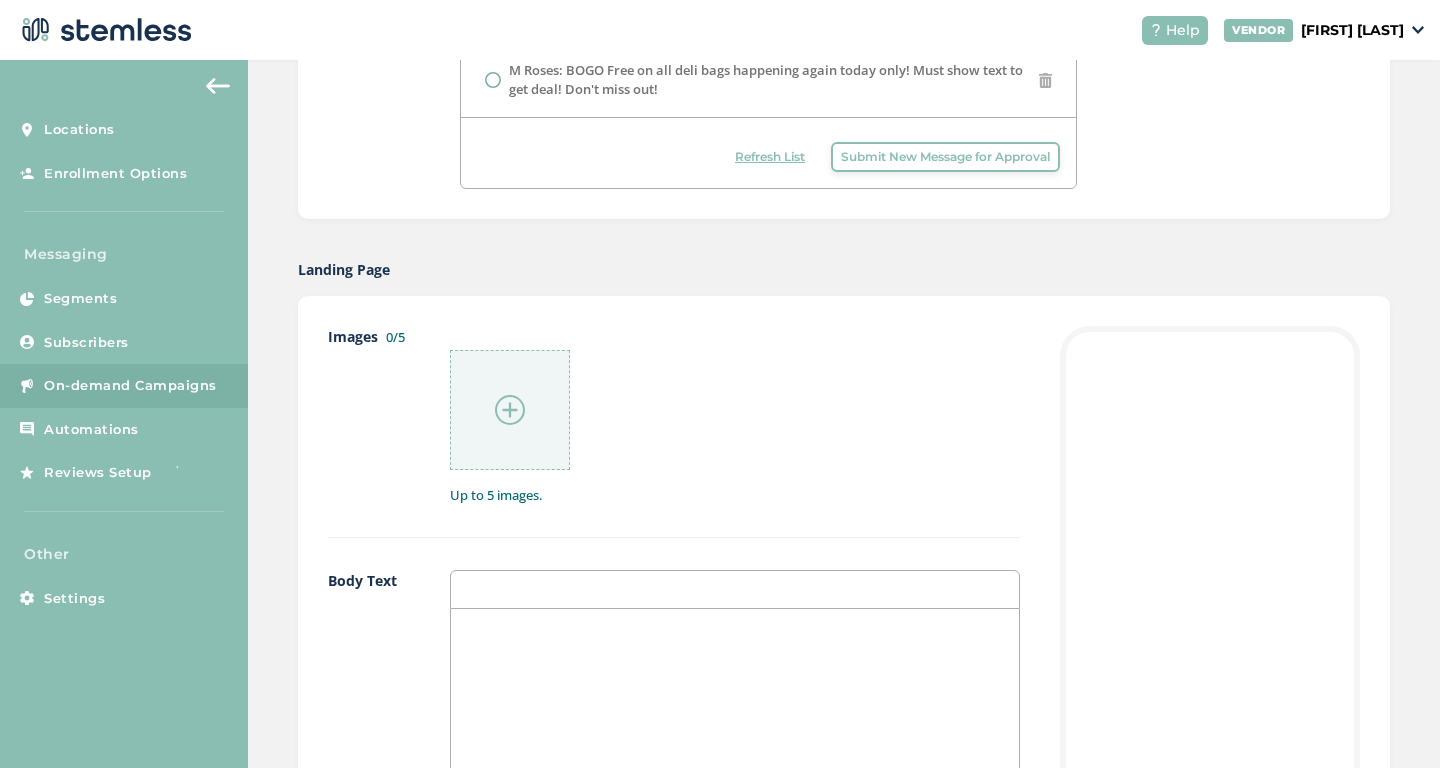 click at bounding box center [510, 410] 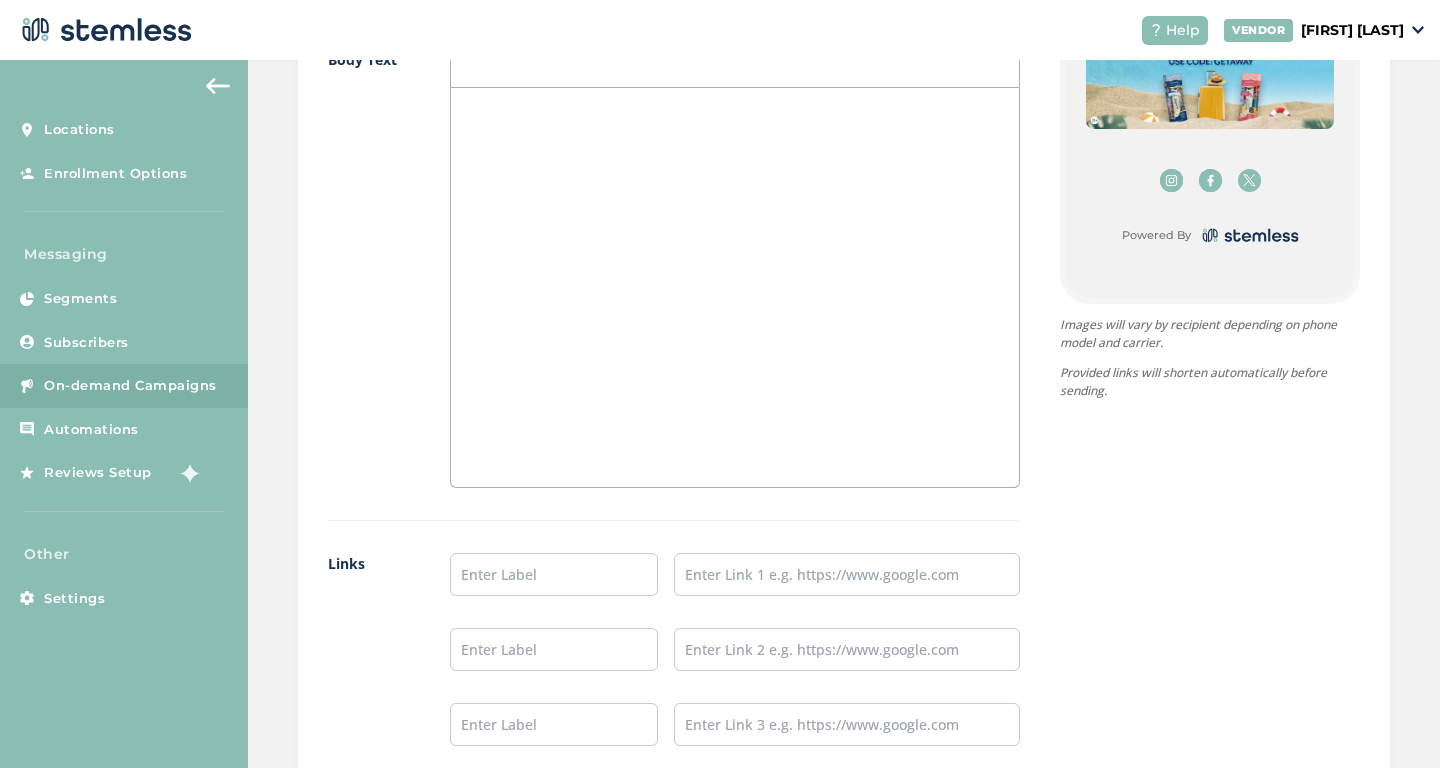 scroll, scrollTop: 1366, scrollLeft: 0, axis: vertical 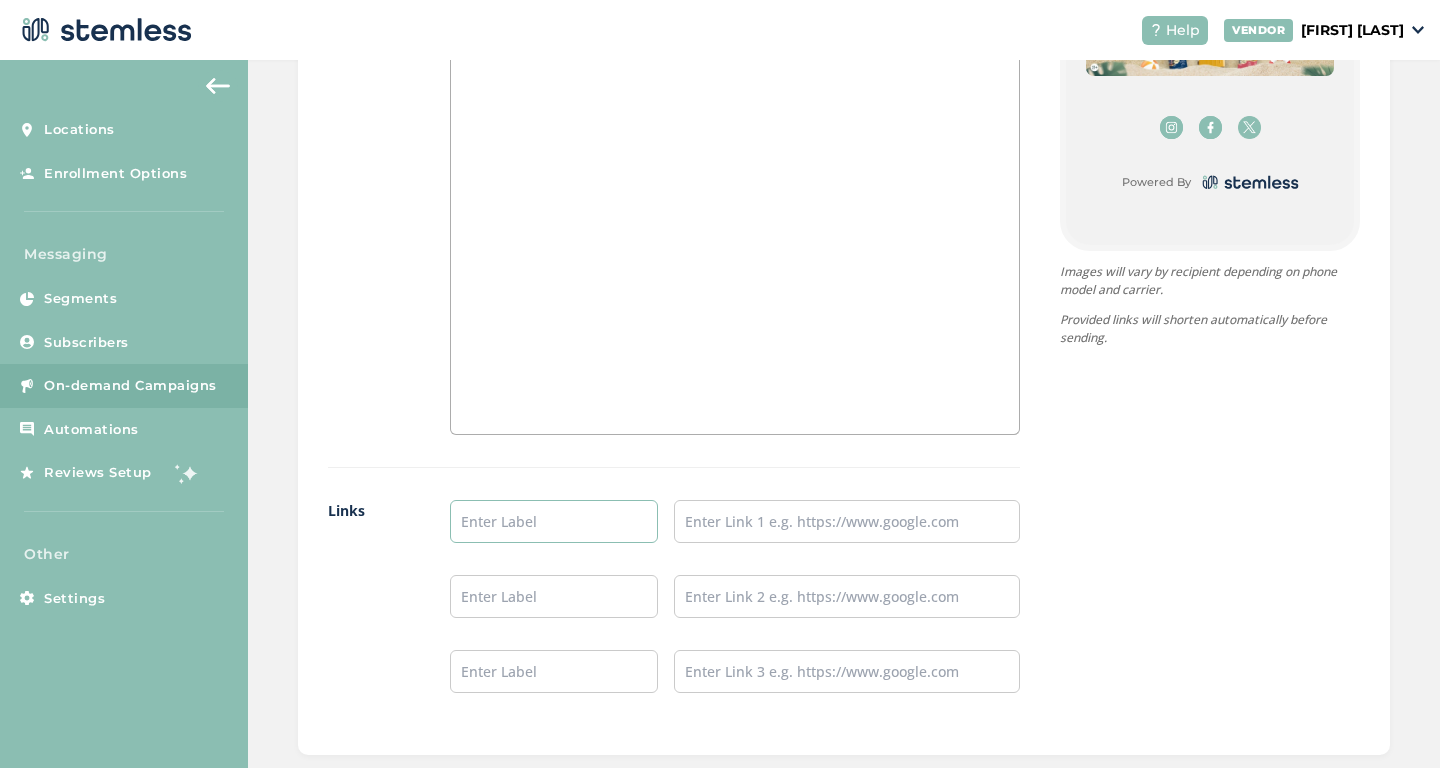 click at bounding box center (554, 521) 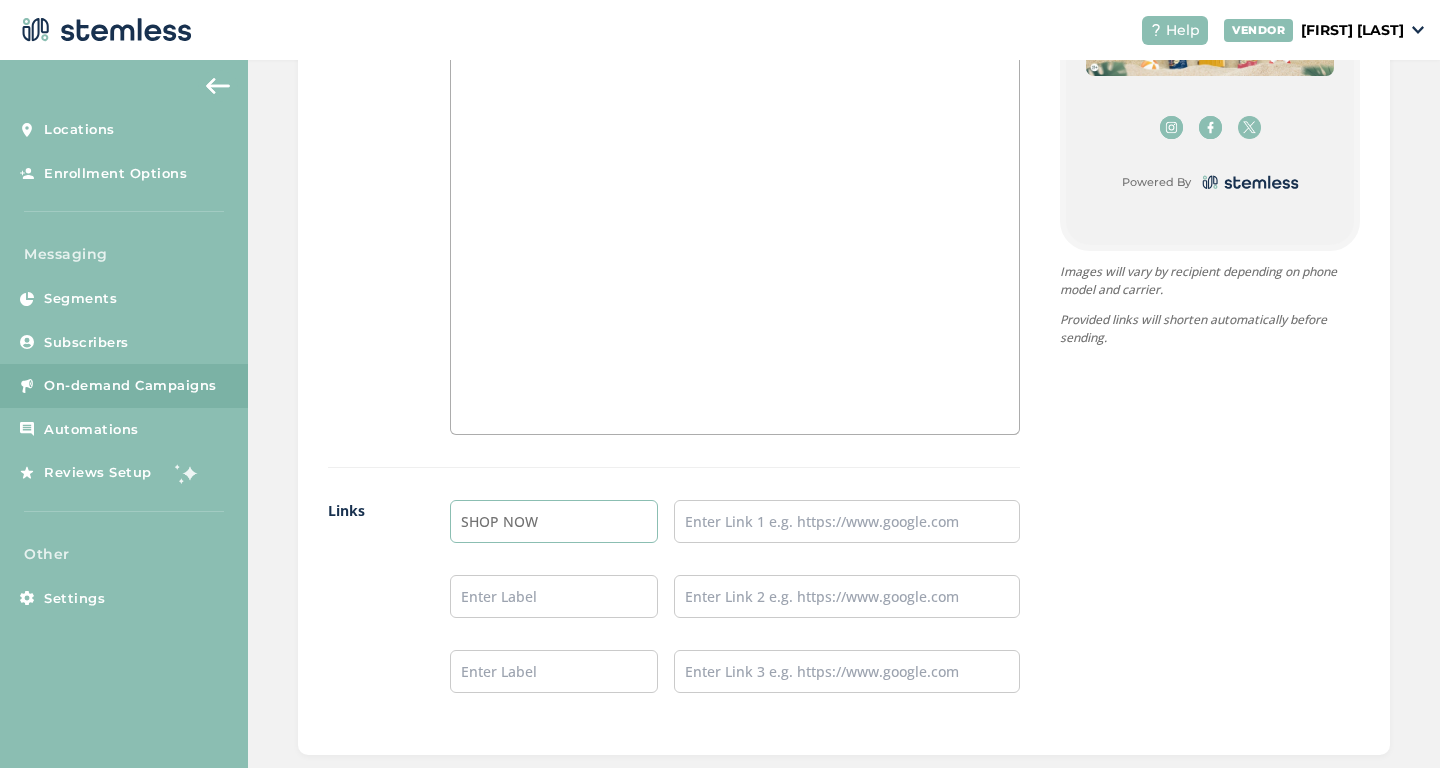 type on "SHOP NOW" 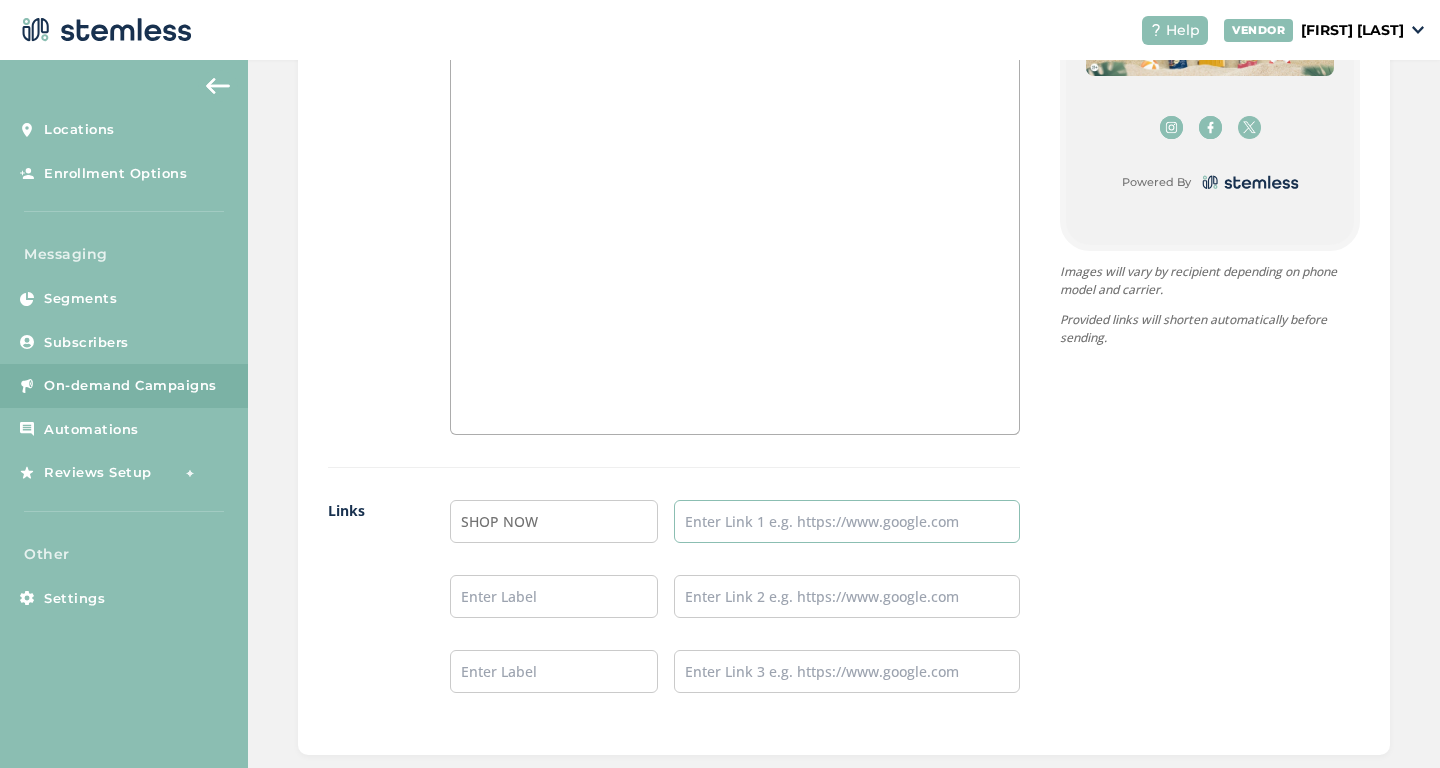 click at bounding box center [847, 521] 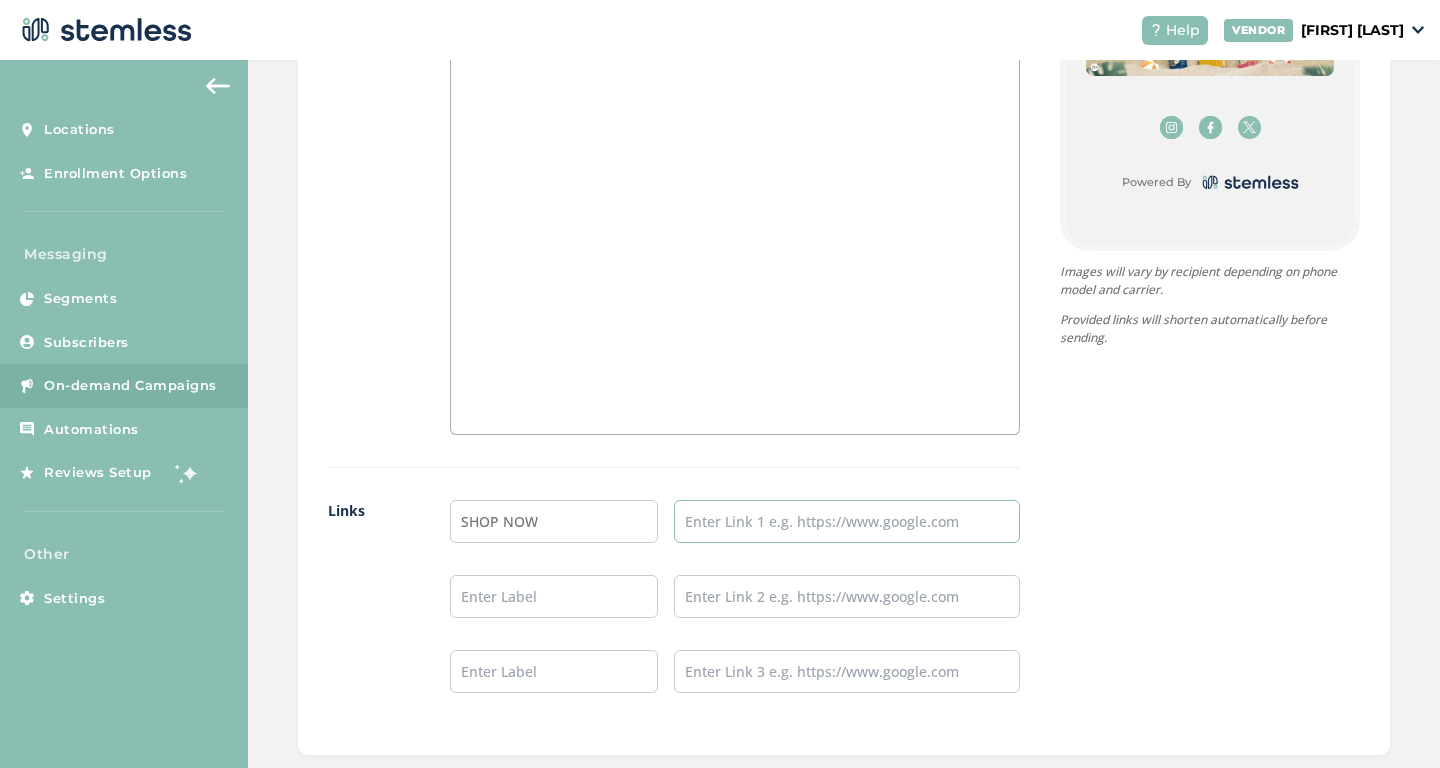 paste on "https://mellowfellow.fun/collections/all-destinations-disposables" 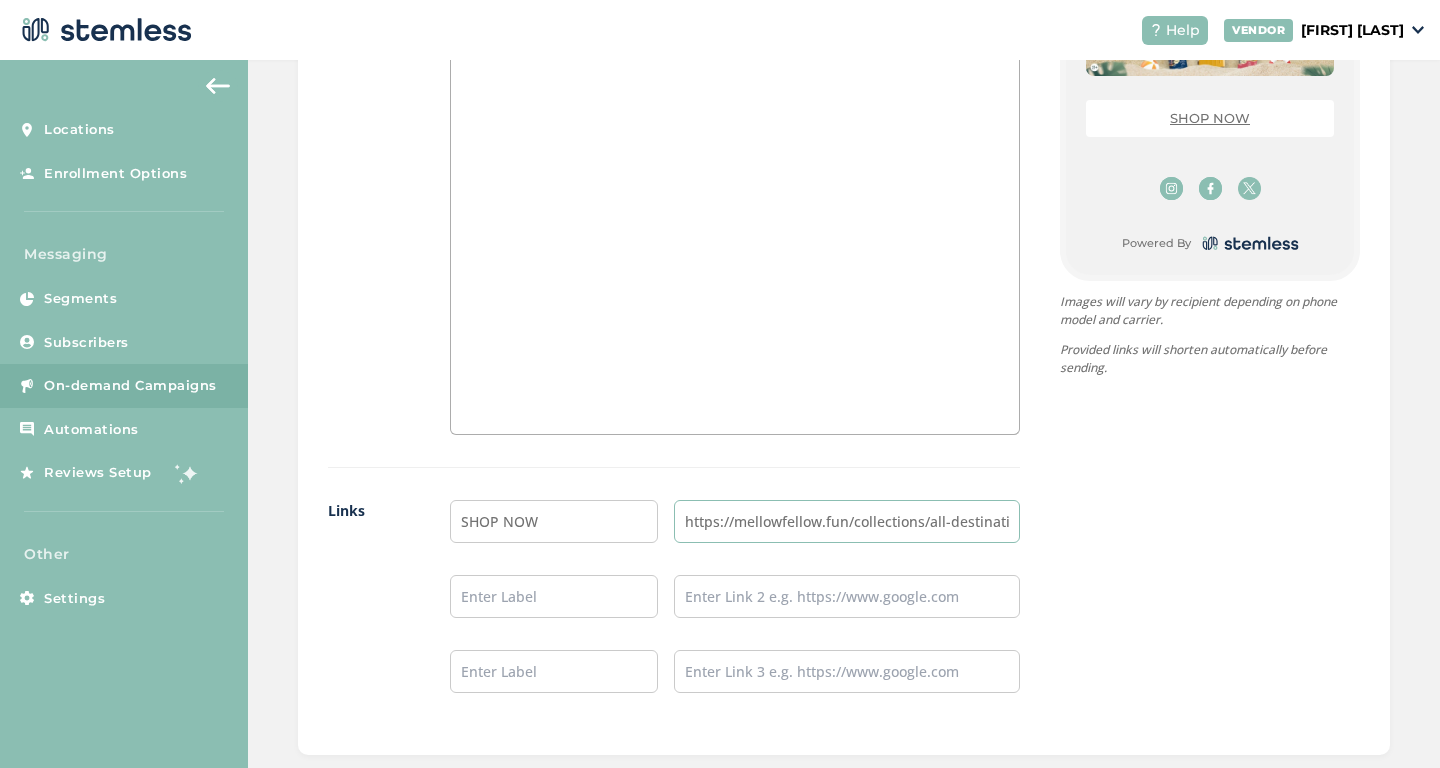 scroll, scrollTop: 0, scrollLeft: 104, axis: horizontal 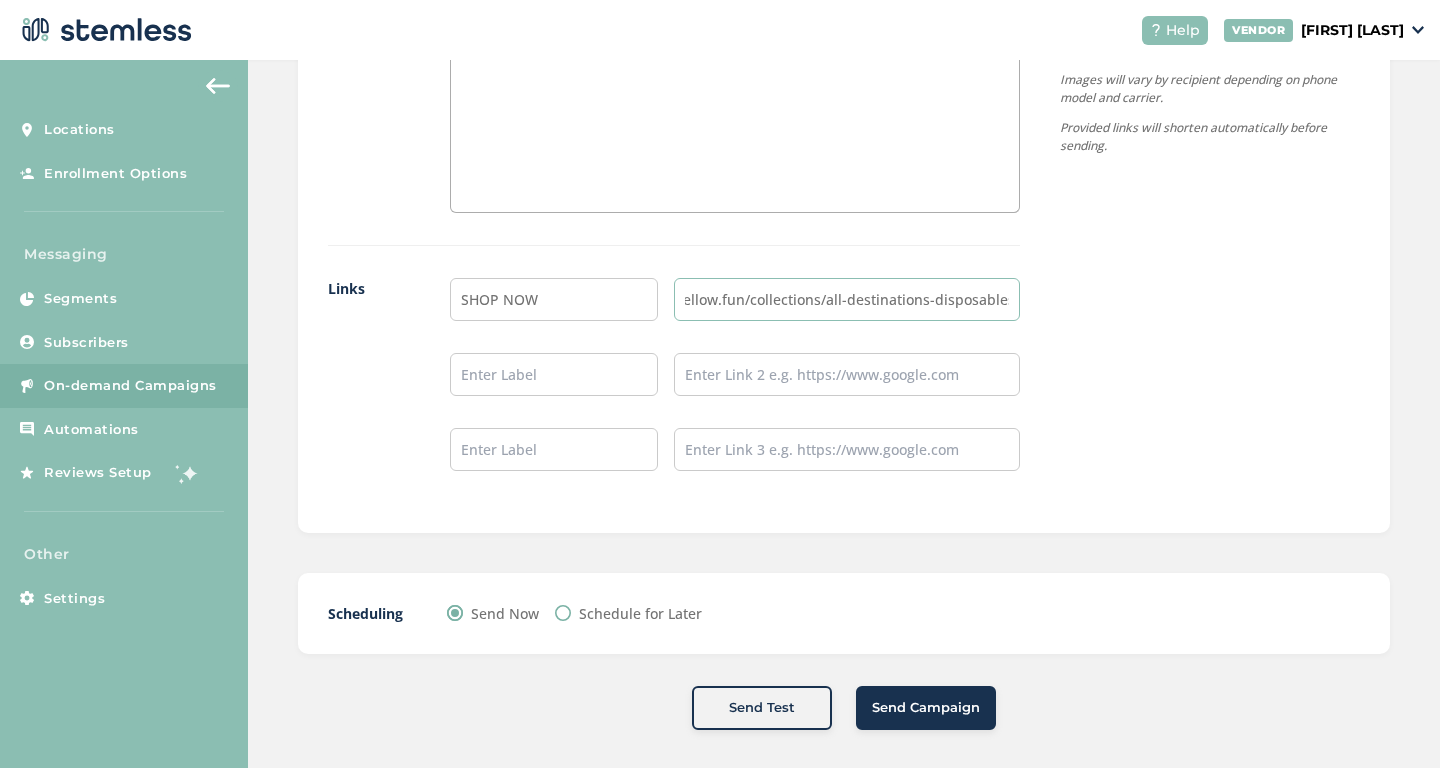 type on "https://mellowfellow.fun/collections/all-destinations-disposables" 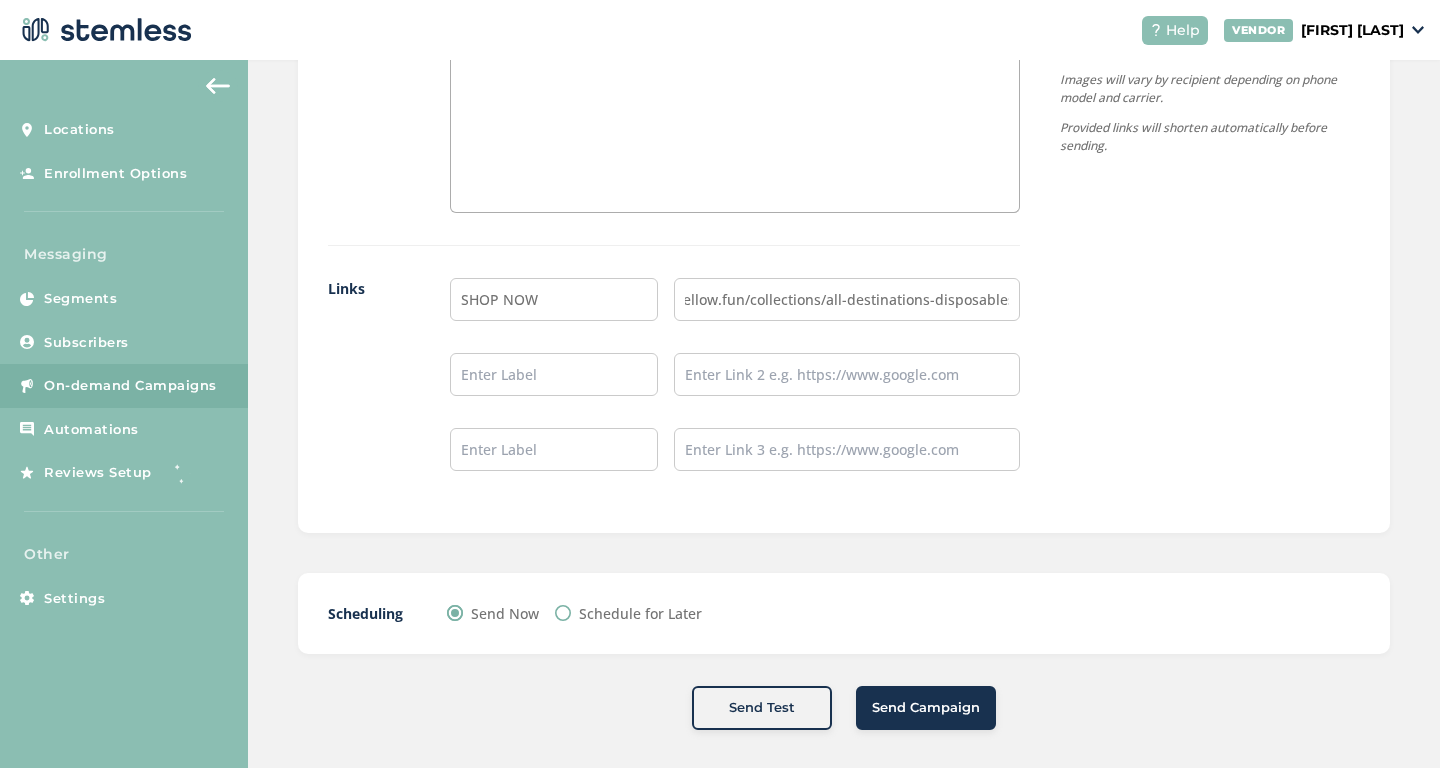 click on "Send Campaign" at bounding box center (926, 708) 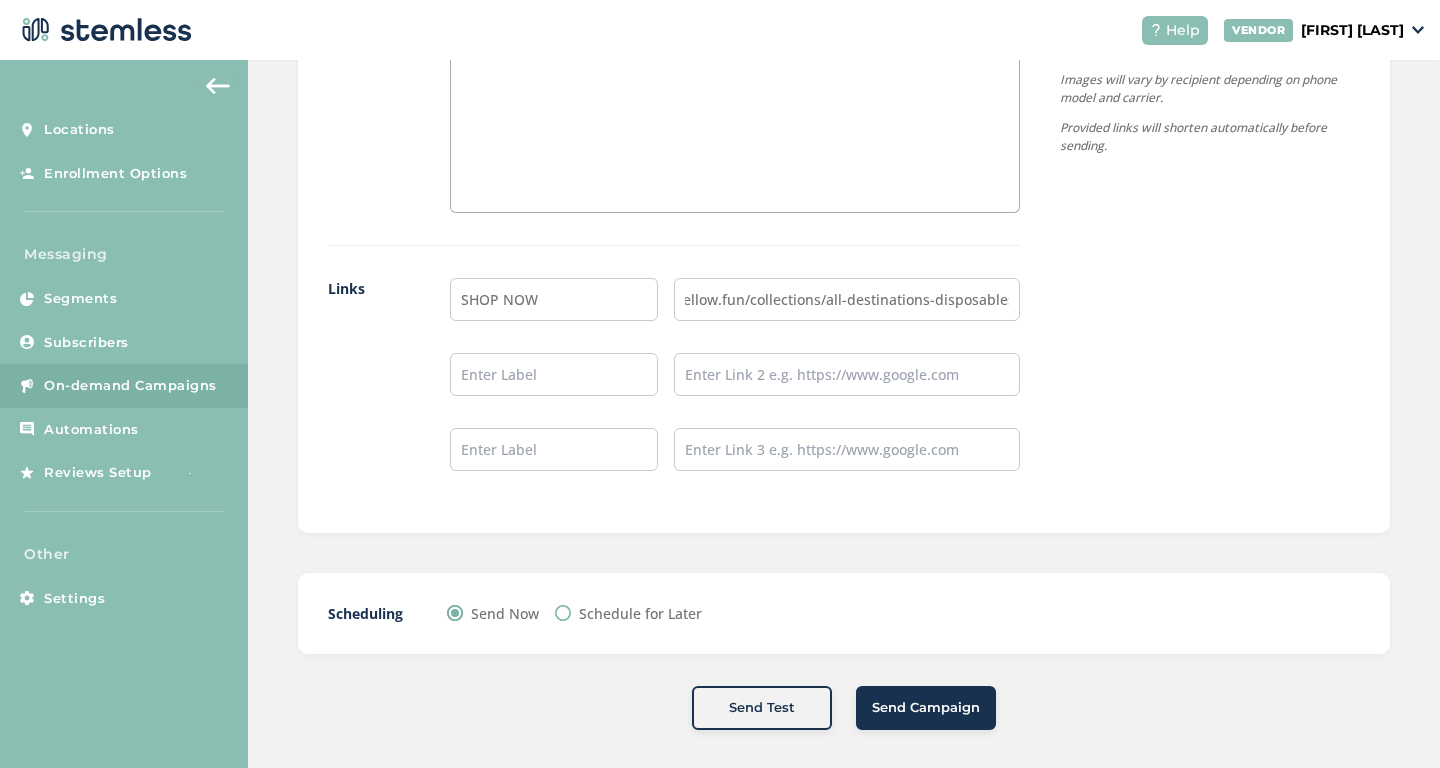 scroll, scrollTop: 0, scrollLeft: 0, axis: both 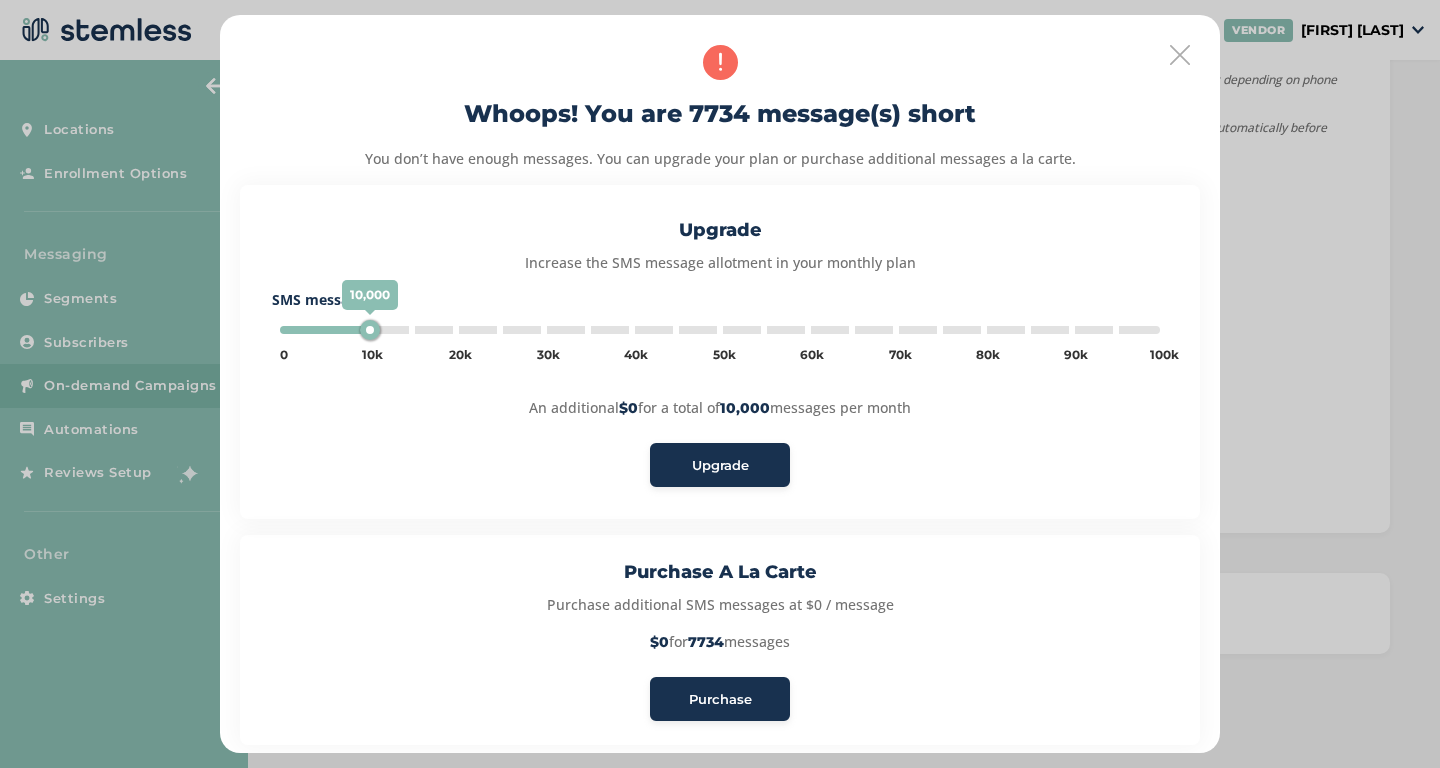 type on "5000" 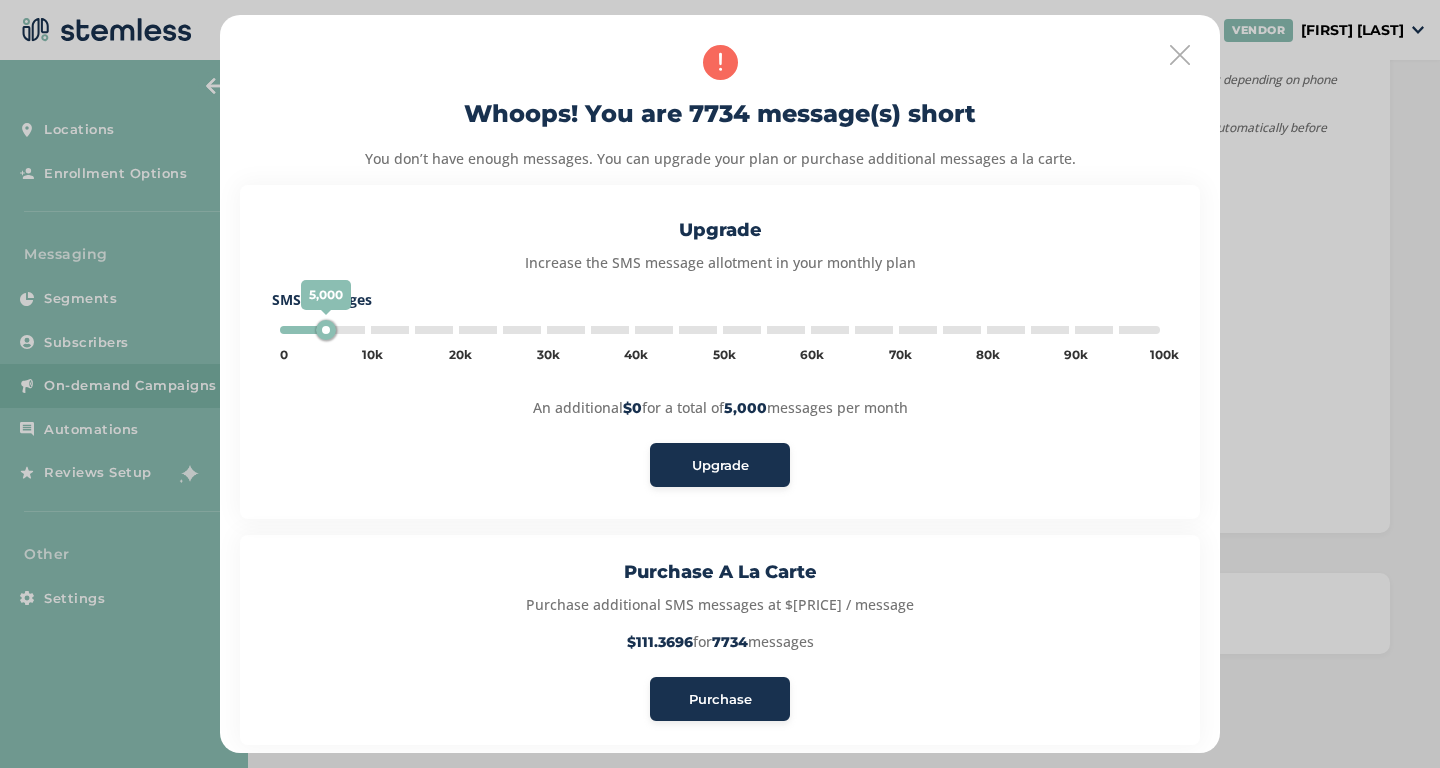 click on "Purchase" at bounding box center [720, 700] 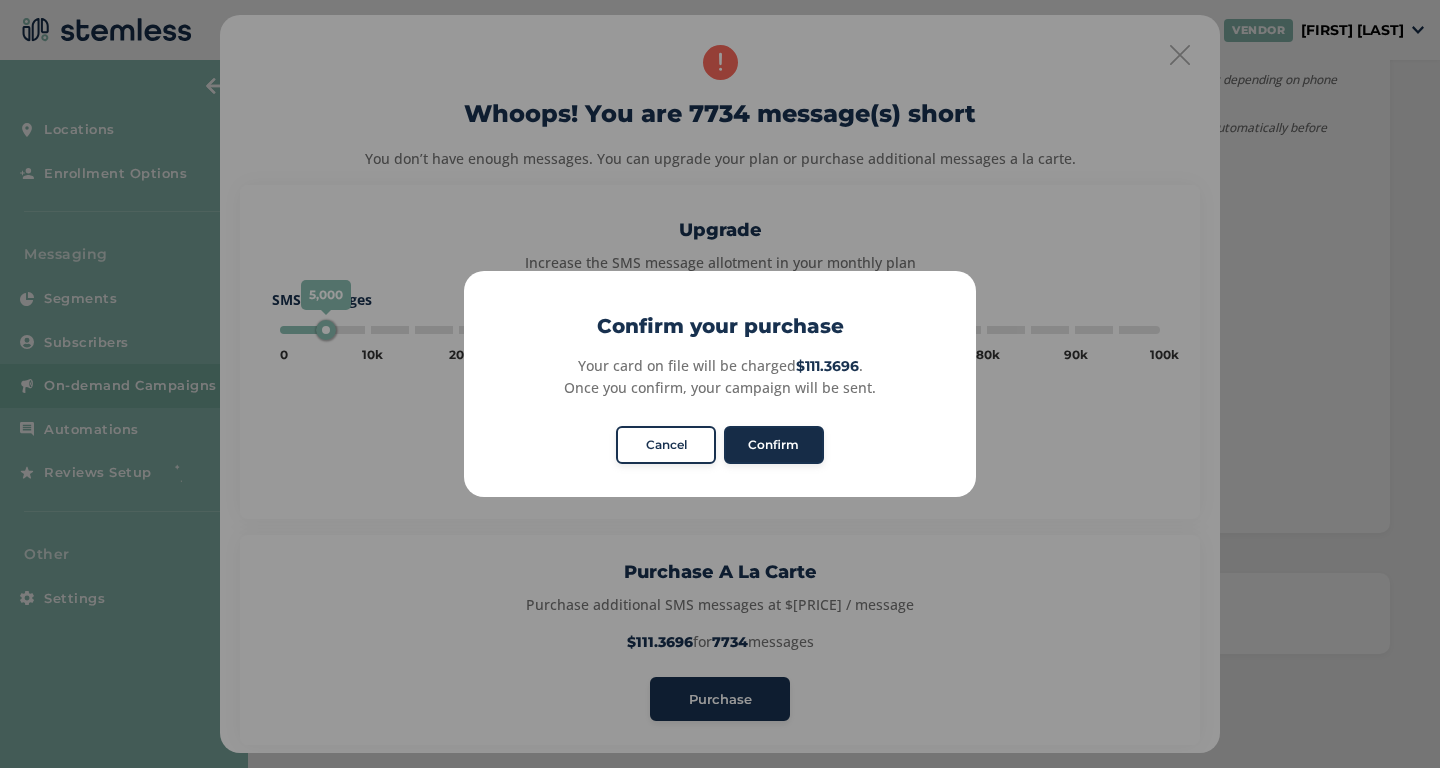 click on "Confirm" at bounding box center [774, 445] 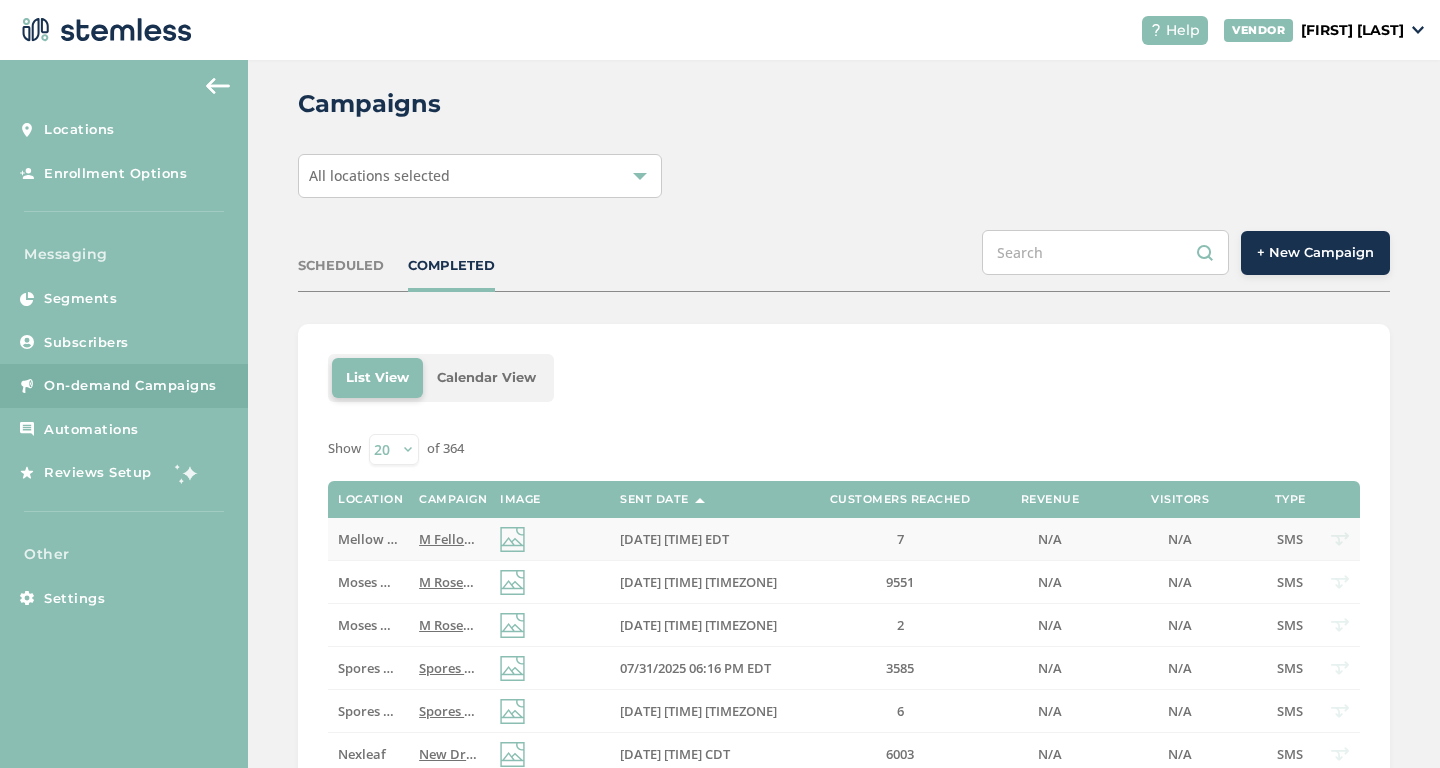 scroll, scrollTop: 0, scrollLeft: 0, axis: both 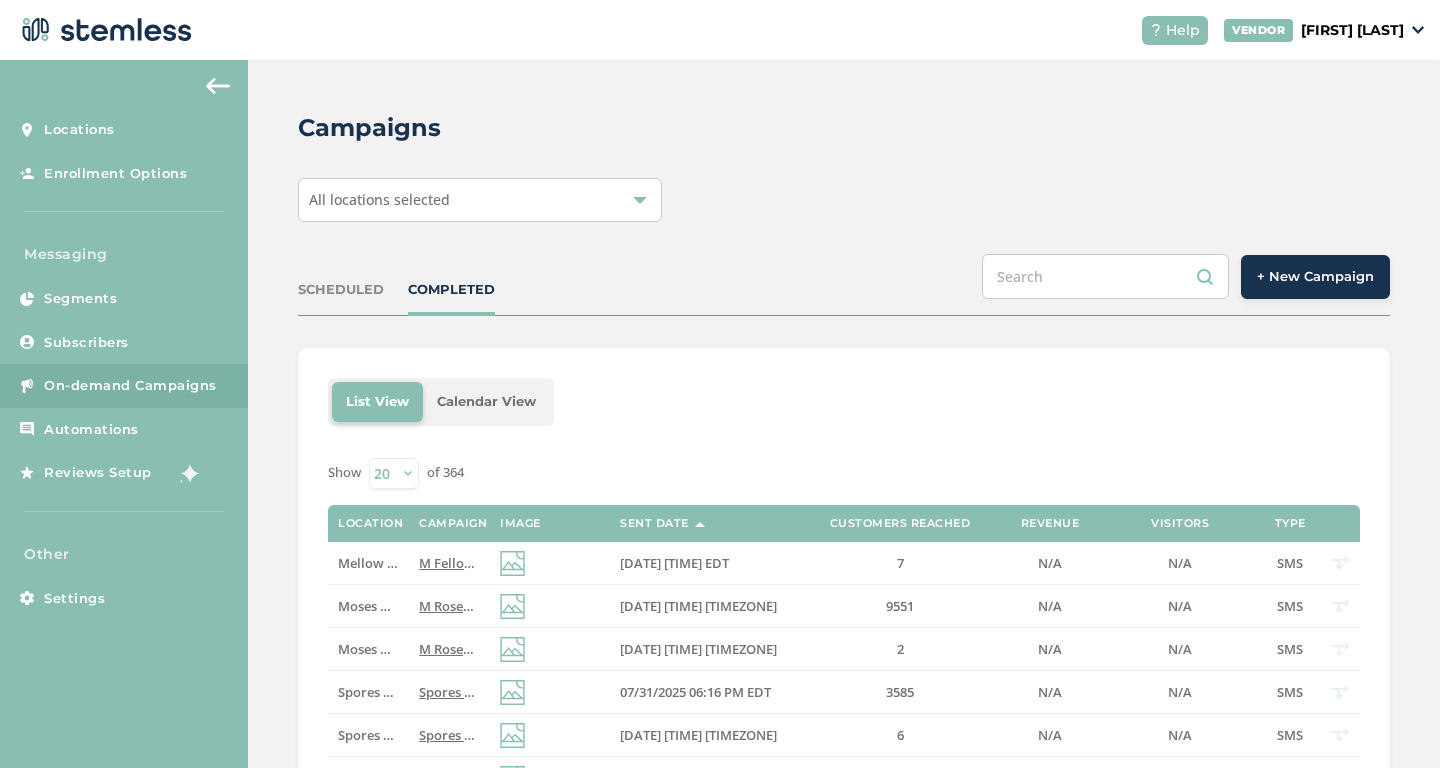 click on "All locations selected" at bounding box center (480, 200) 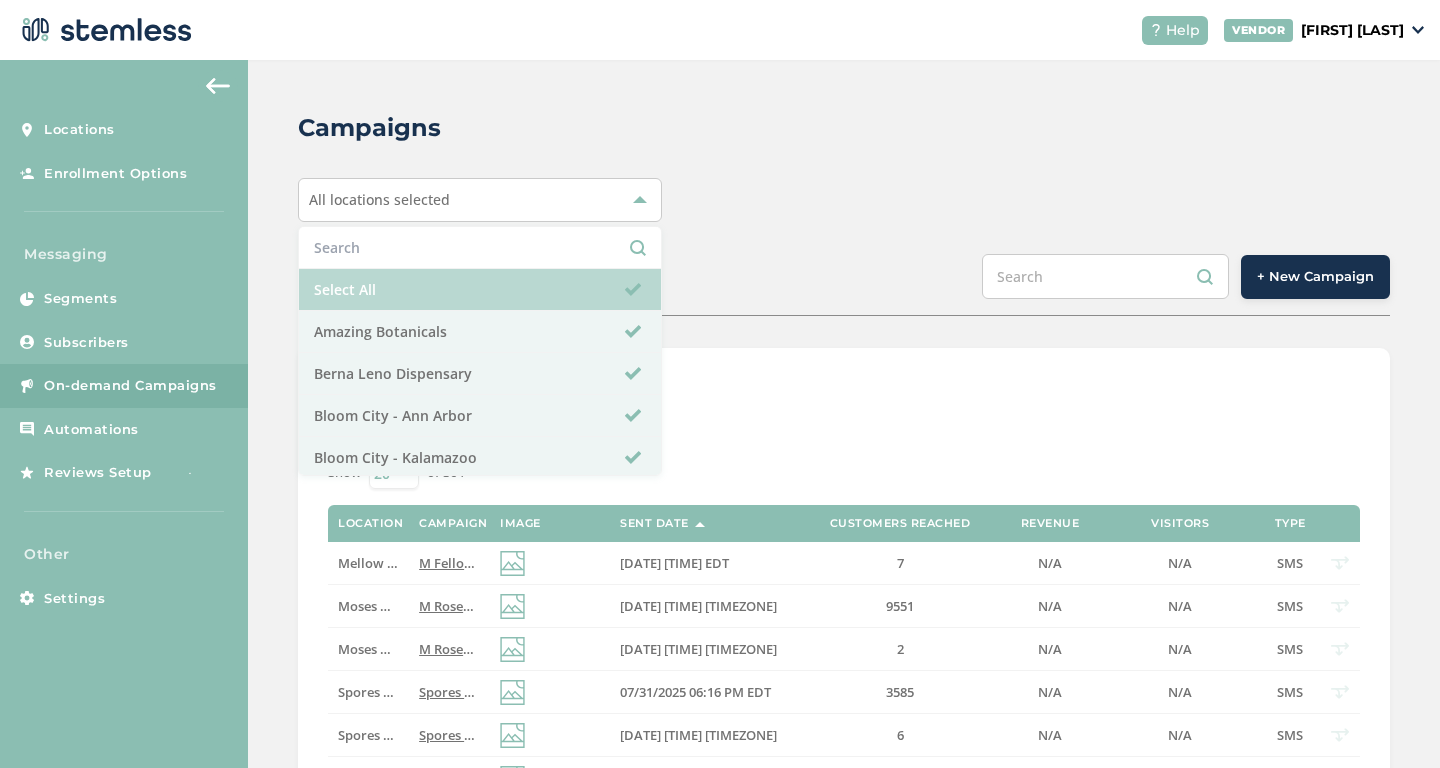 click on "Select All" at bounding box center (480, 290) 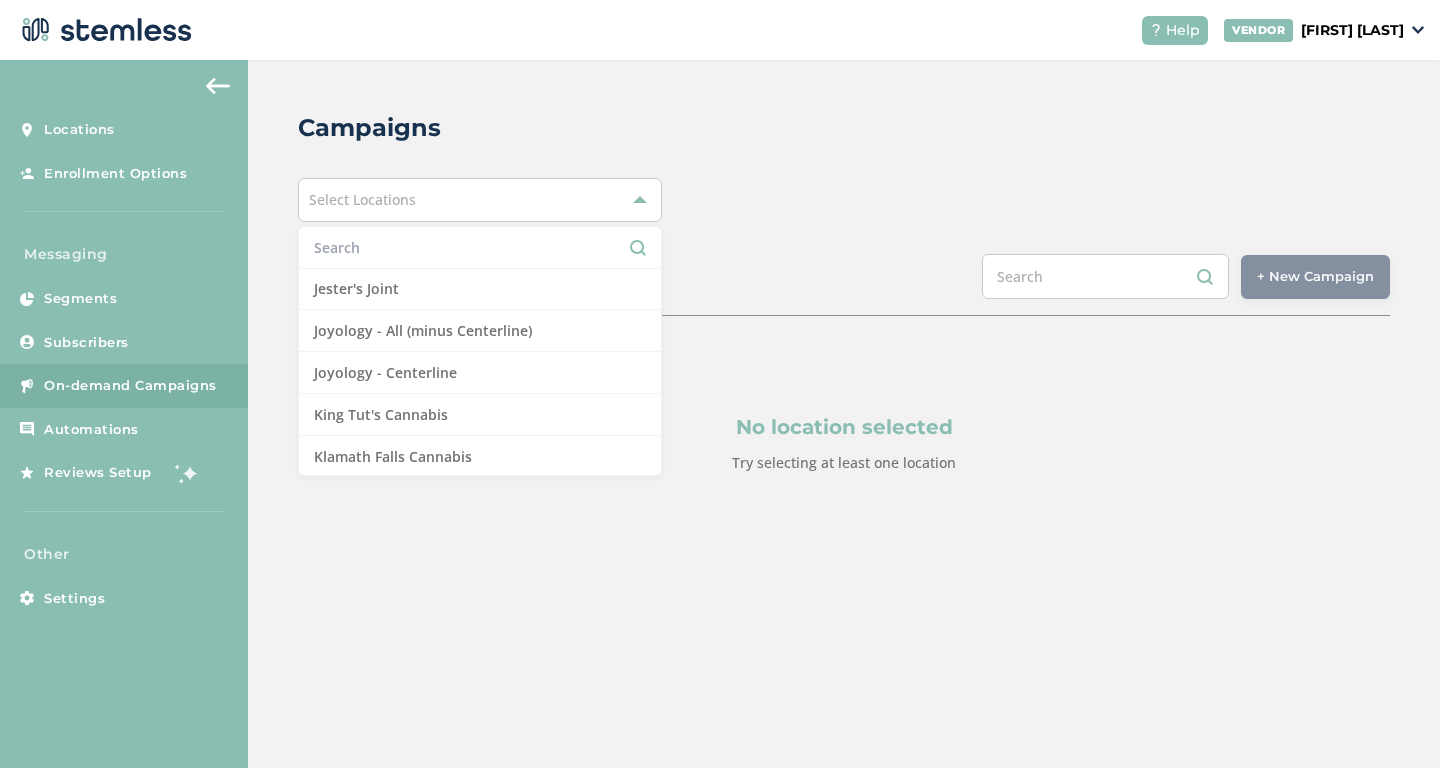 scroll, scrollTop: 1128, scrollLeft: 0, axis: vertical 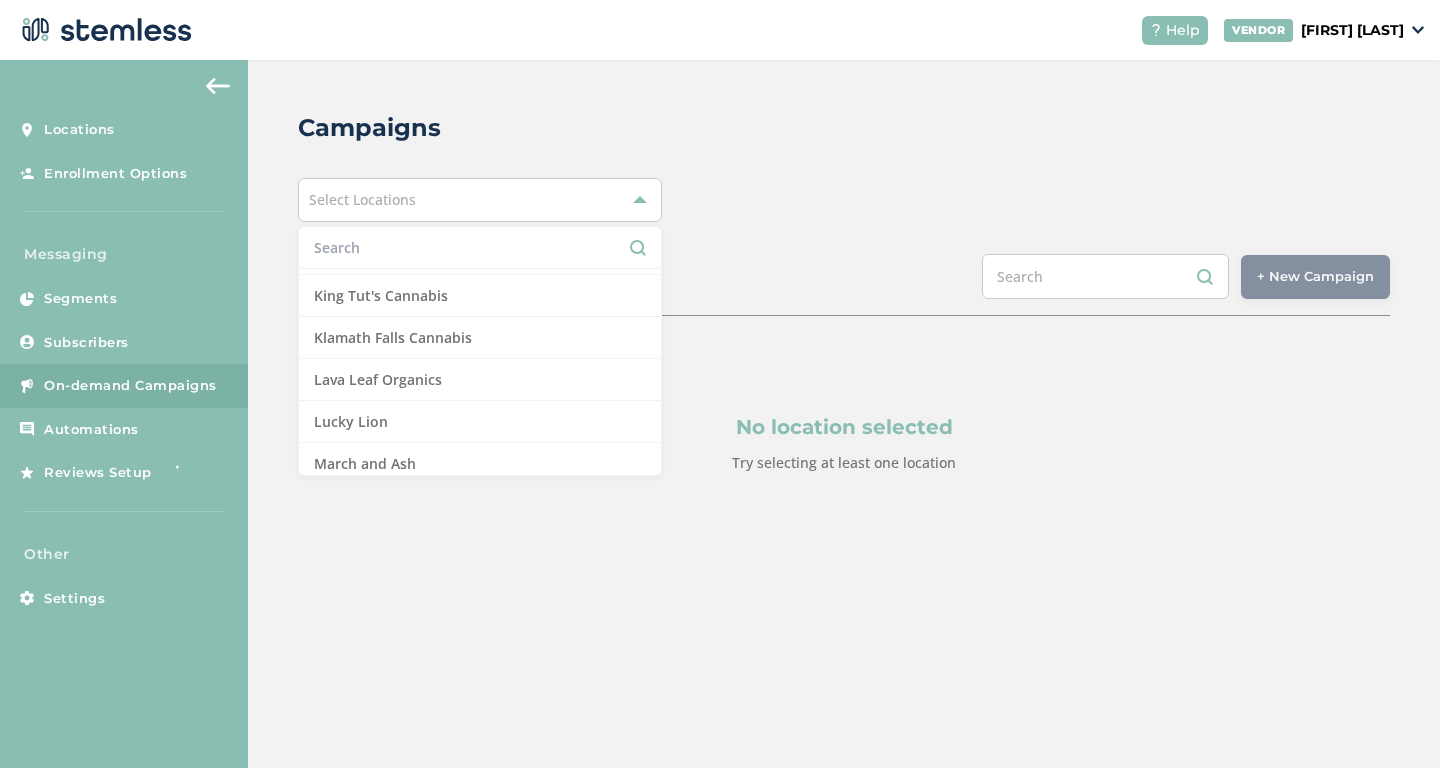 click on "Campaigns Select Locations Select All Amazing Botanicals Berna Leno Dispensary Bloom City - Ann Arbor Bloom City - Kalamazoo Cannabis Club Cannabis clubhouse Cannasseur Crescent Canna Dispo Bay City North Dispo Bay City South Dispo Hazel Park Dispo Romeo Dispo Whitmore Lake Emerald Triangle Euphoros Farm Grass Table Fire Creek Five Star Get Bak'd Gold Spectrum Green Buddha Green Therapy Happy Hippo Jester's Joint Joyology - All (minus Centerline) Joyology - Centerline King Tut's Cannabis Klamath Falls Cannabis Lava Leaf Organics Lucky Lion March and Ash Mellow Fellow Moses Roses Muha Meds Mystic Cannabis Burr Oak Mystic Cannabis Memphis Nexleaf oHHo Red Star Redi Roadrunner Organics Rogue Valley Cannabis Royal Kush Slocal Root - Grover Beach Slocal Roots - Root One Slocal Roots - San Luis Obispo Sluggers Smokeland Spores Detroit Sugarbudz The Re-Up The Row House Trap Stars New Buffalo SCHEDULED" at bounding box center [844, 340] 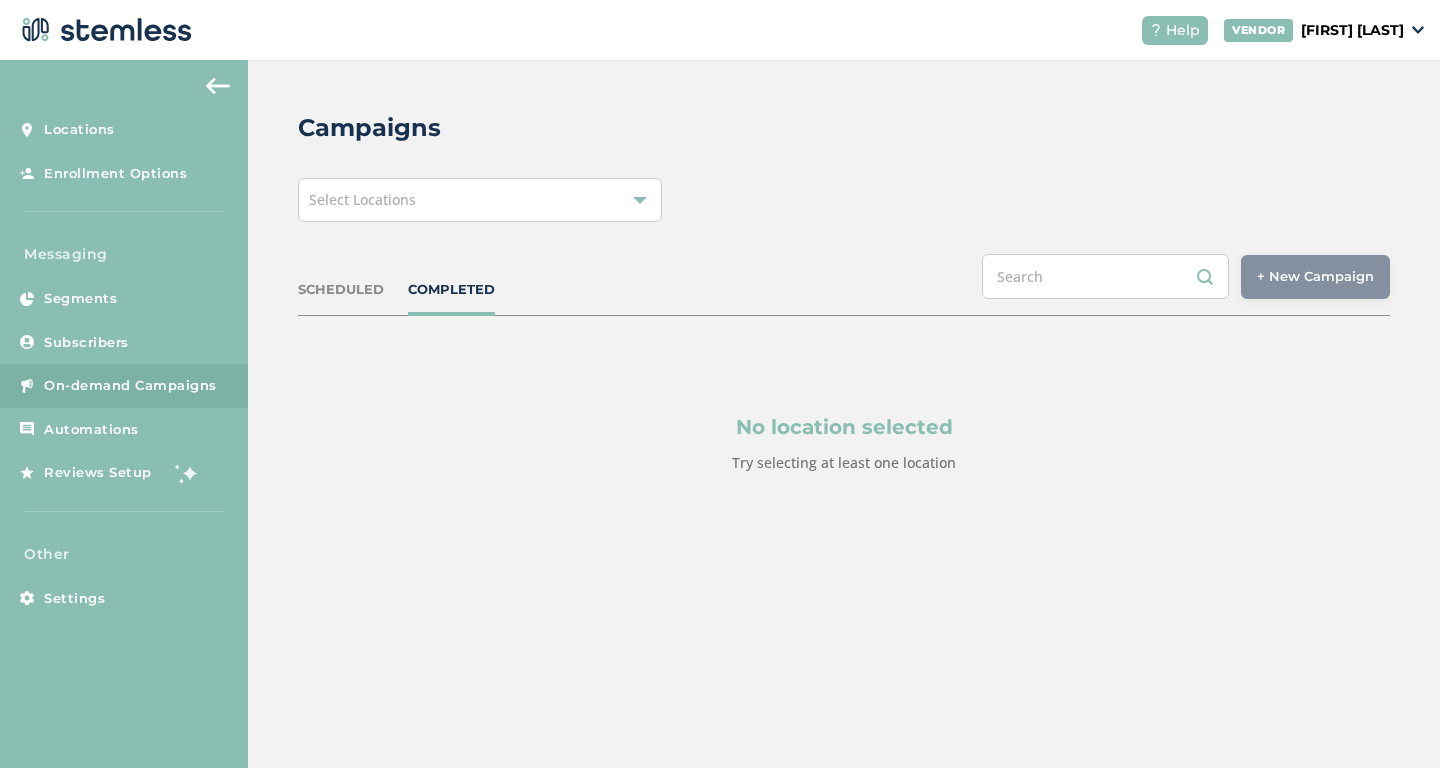 click on "Select Locations" at bounding box center [480, 200] 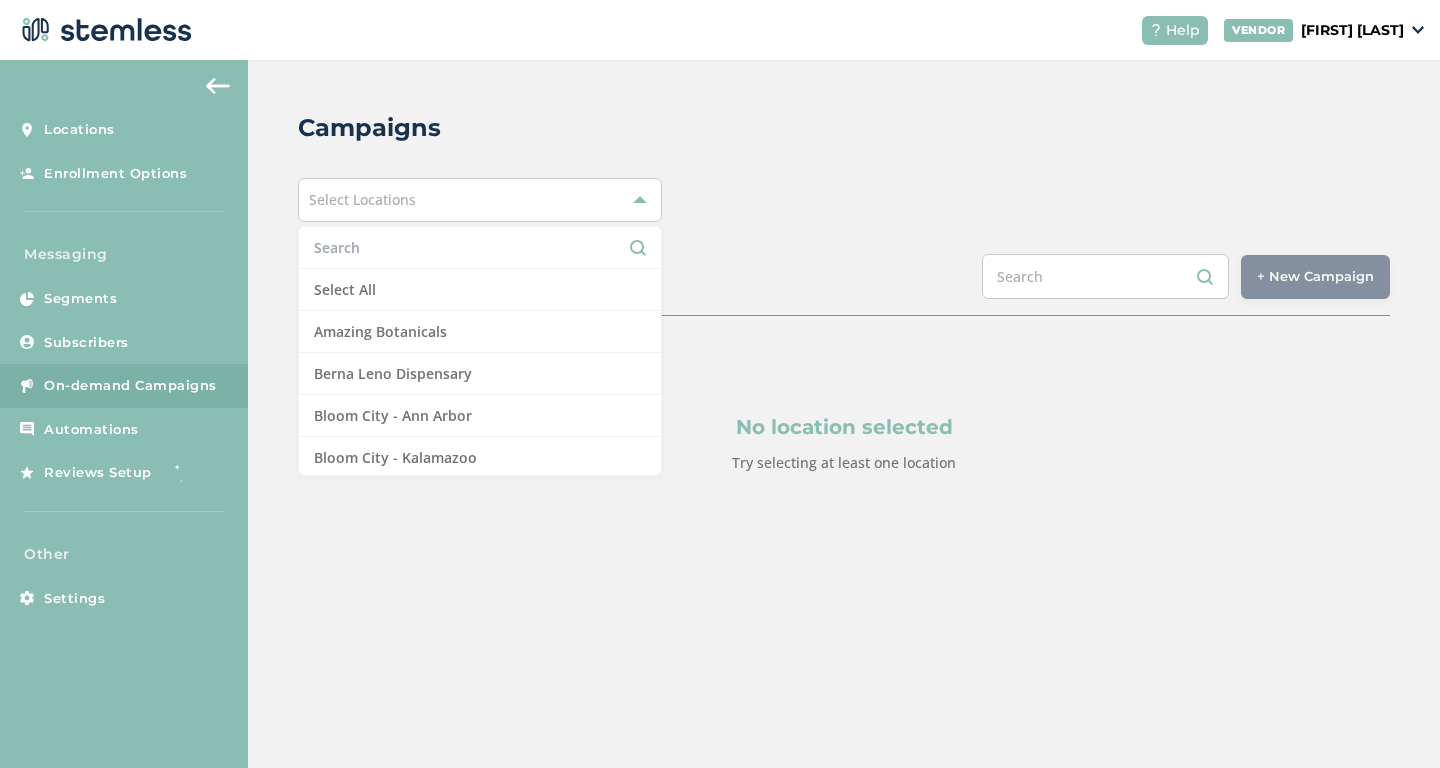 click on "Select Locations" at bounding box center (480, 200) 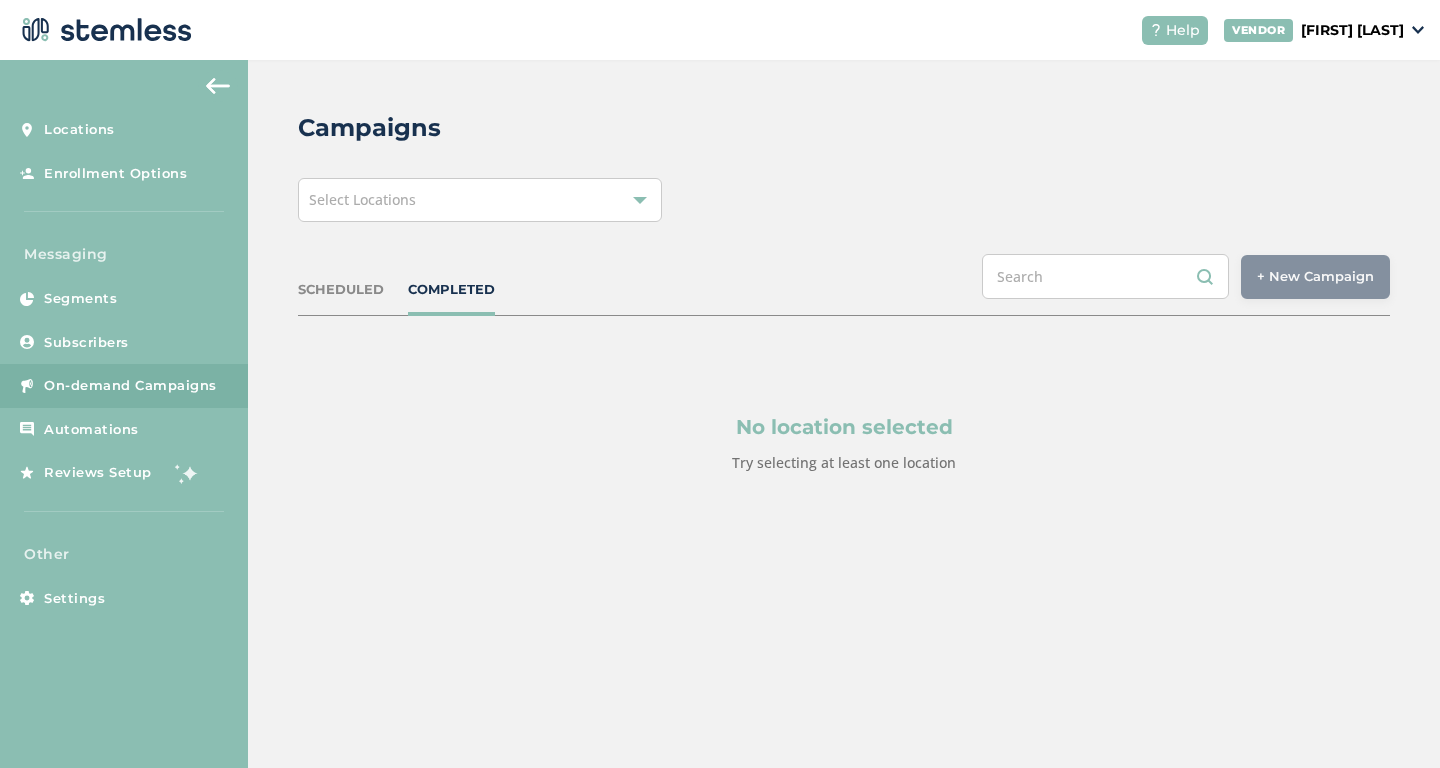 click on "Select Locations" at bounding box center [480, 200] 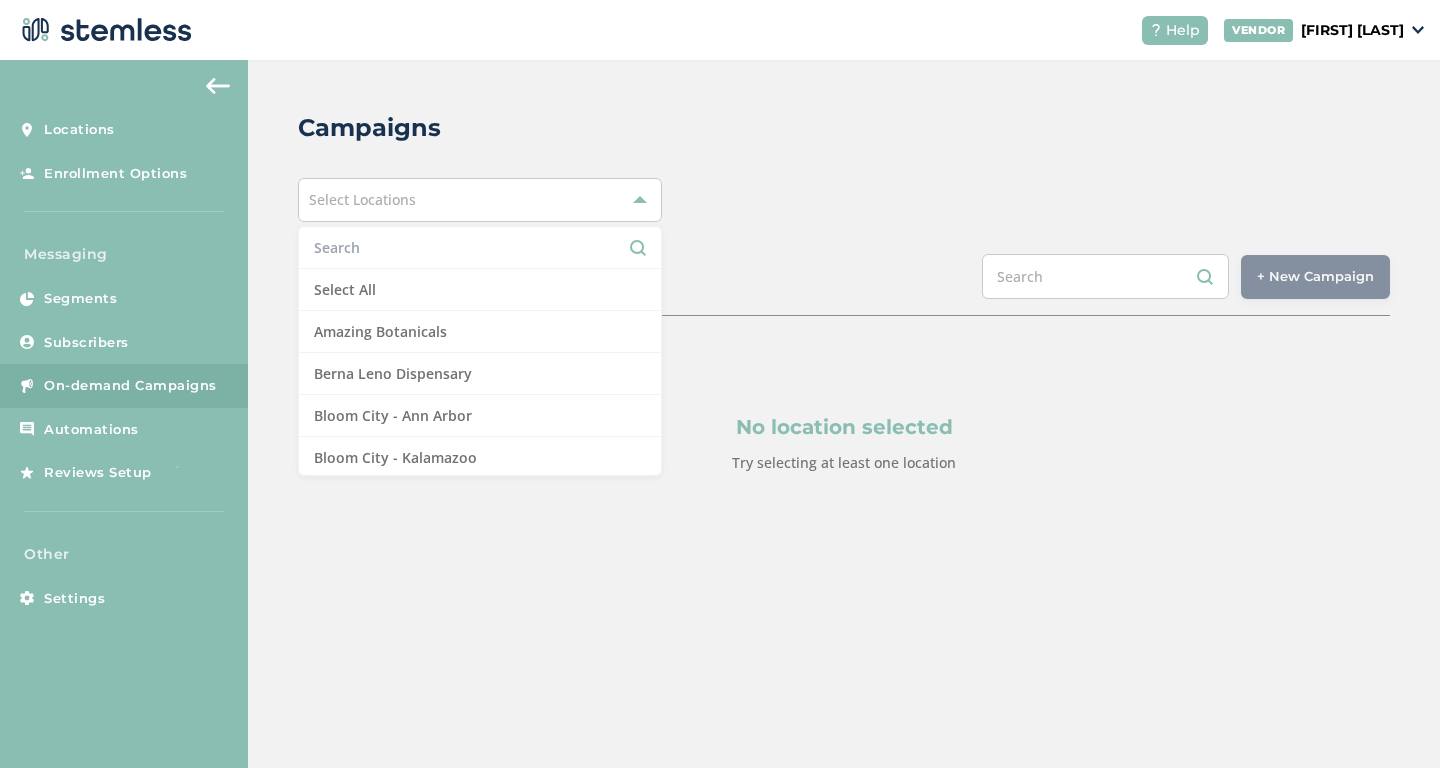 click at bounding box center [480, 247] 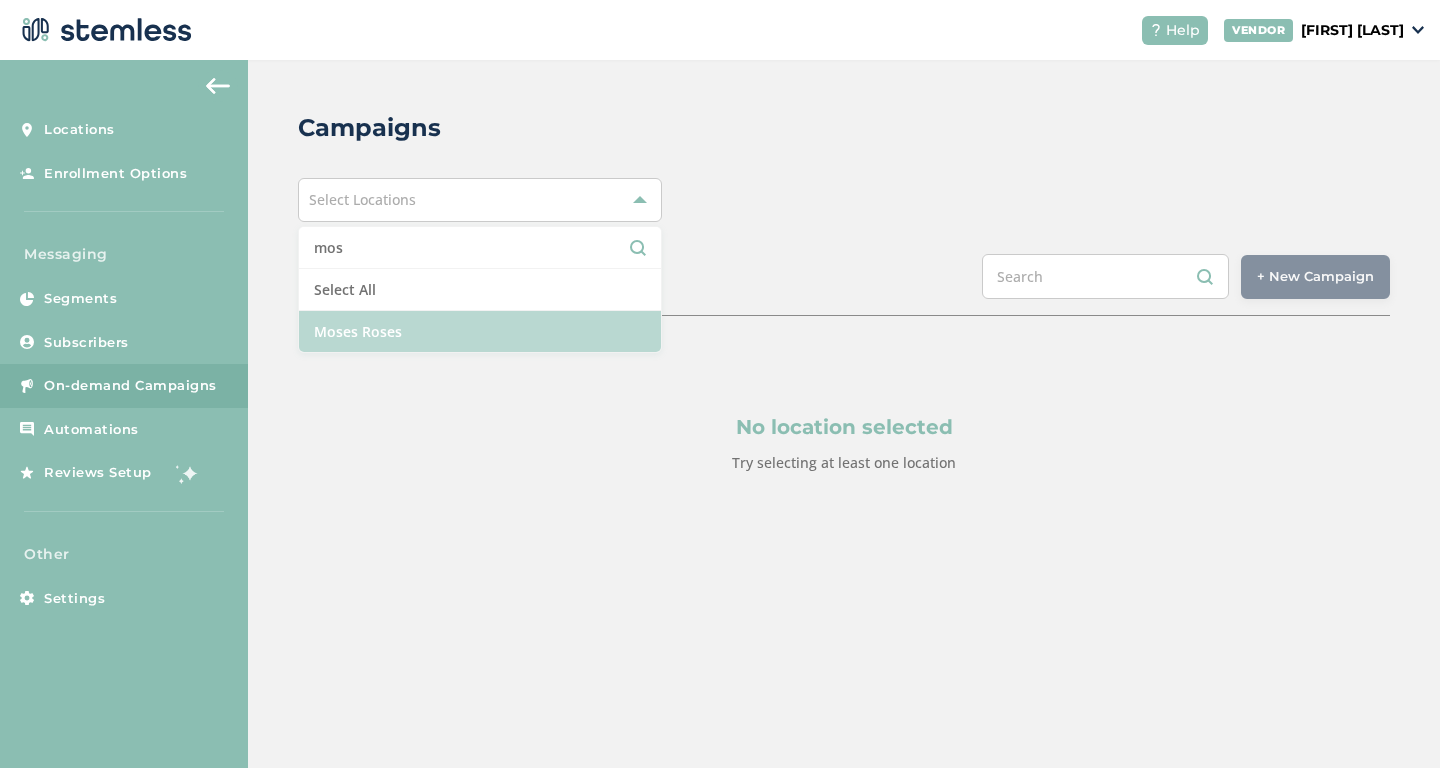 type on "mos" 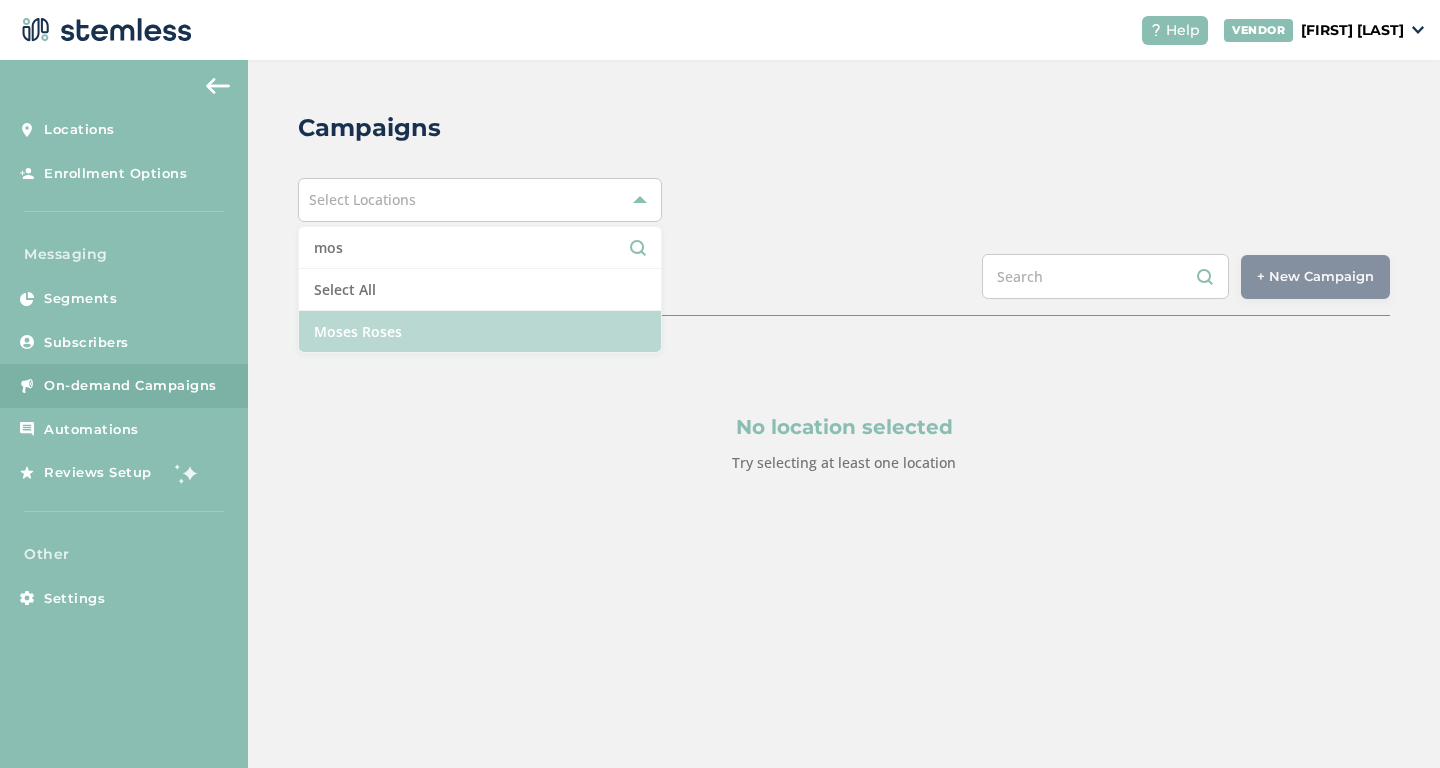 click on "Moses Roses" at bounding box center (480, 331) 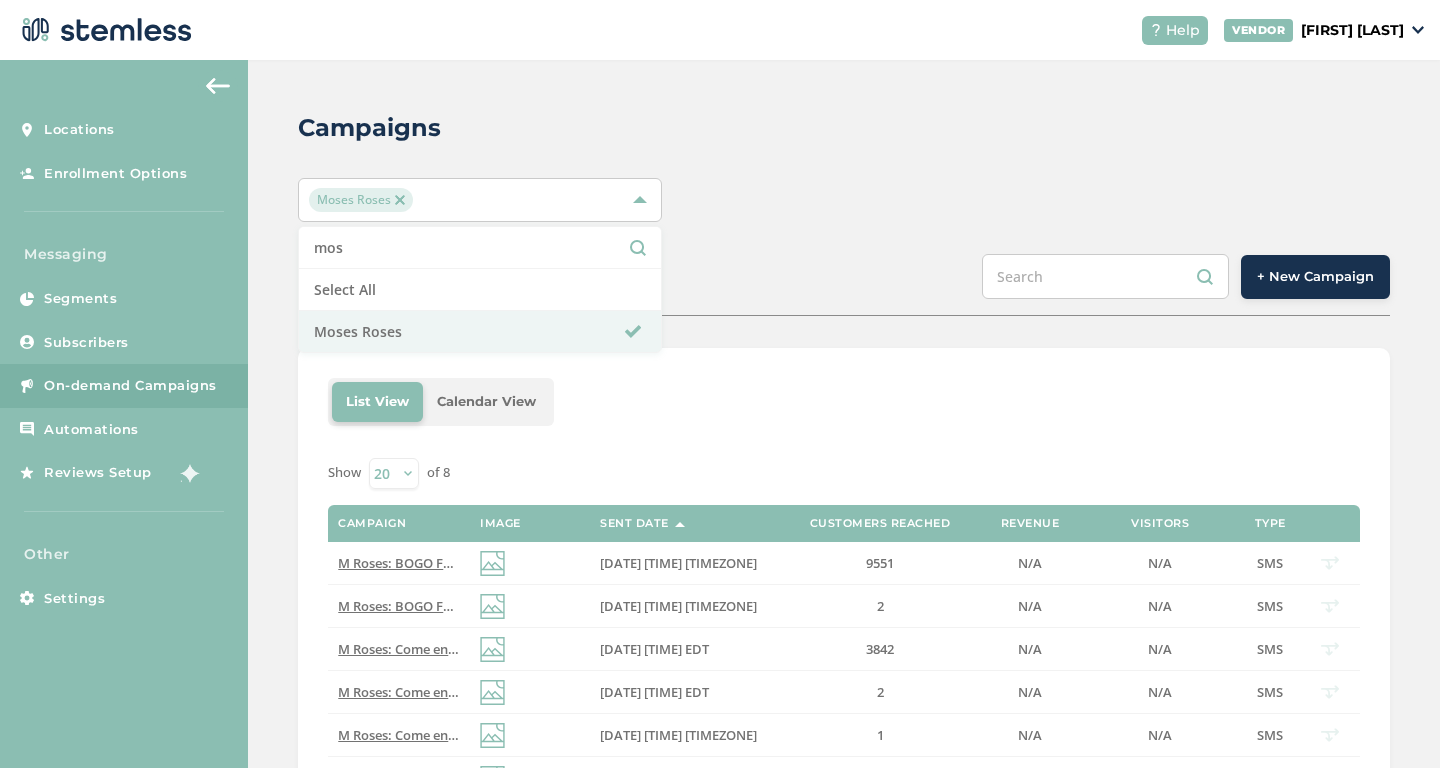 click on "SCHEDULED   COMPLETED  + New Campaign" at bounding box center (844, 285) 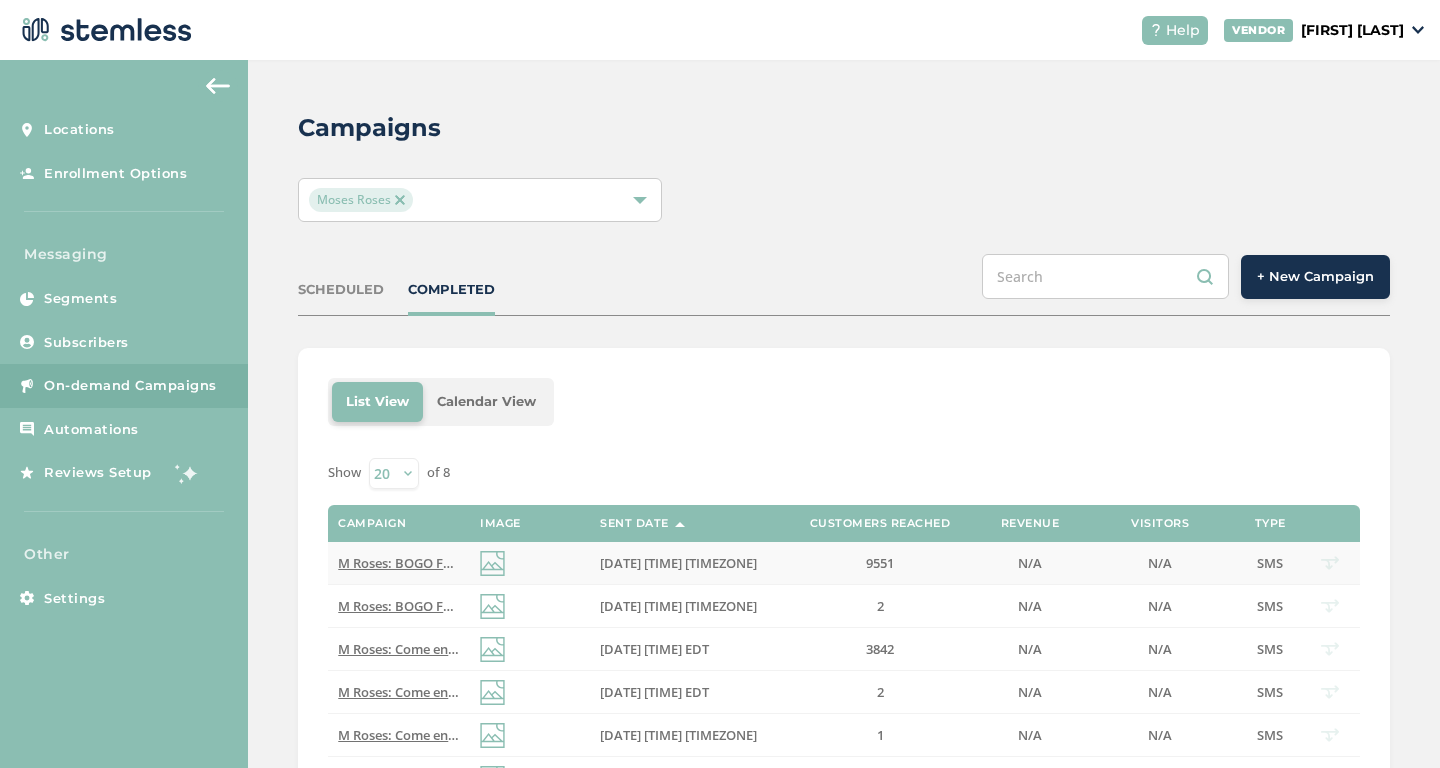 click on "M Roses: BOGO Free on zips happening again today only! Must show text to get deal! Visit @ Port Huron store! Reply END to cancel" at bounding box center (739, 563) 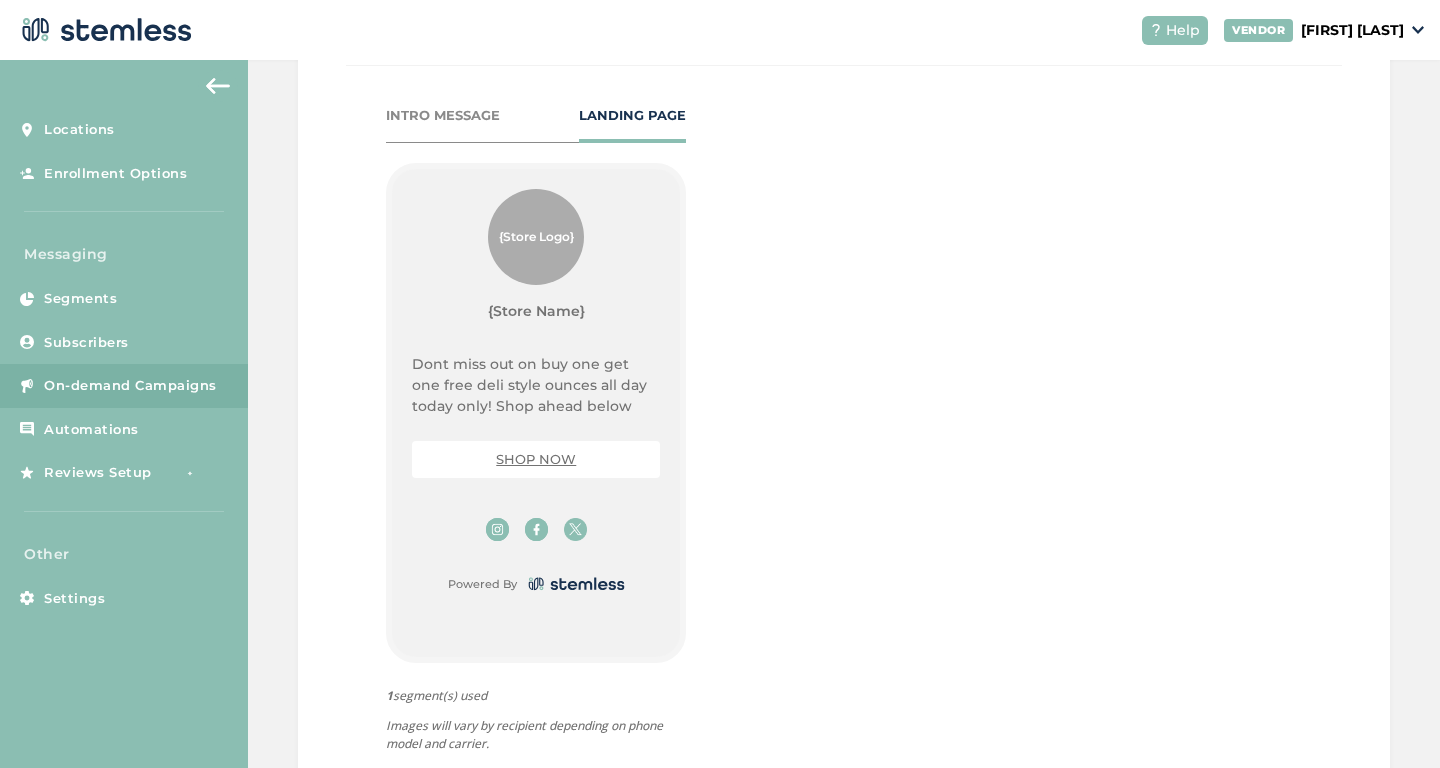 scroll, scrollTop: 997, scrollLeft: 0, axis: vertical 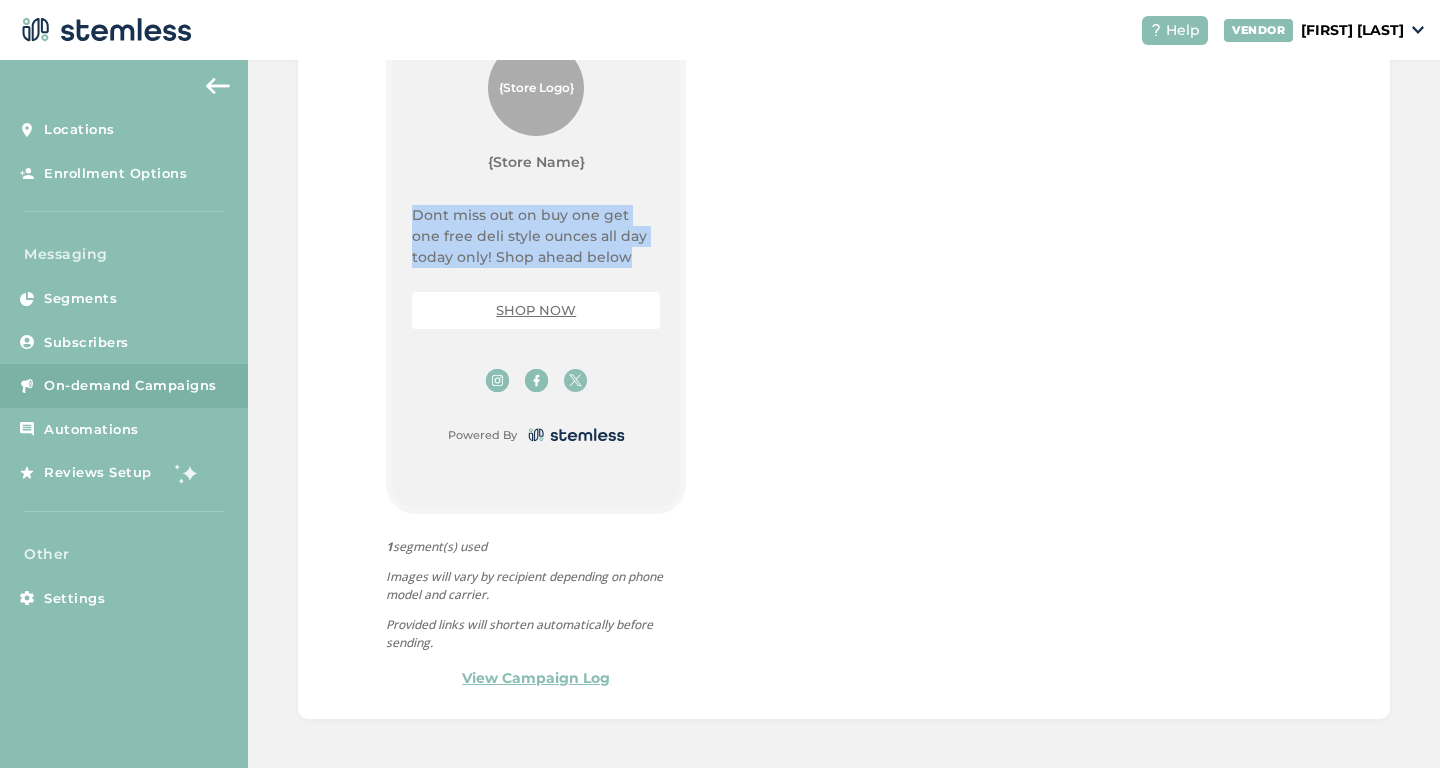 drag, startPoint x: 590, startPoint y: 257, endPoint x: 407, endPoint y: 215, distance: 187.75783 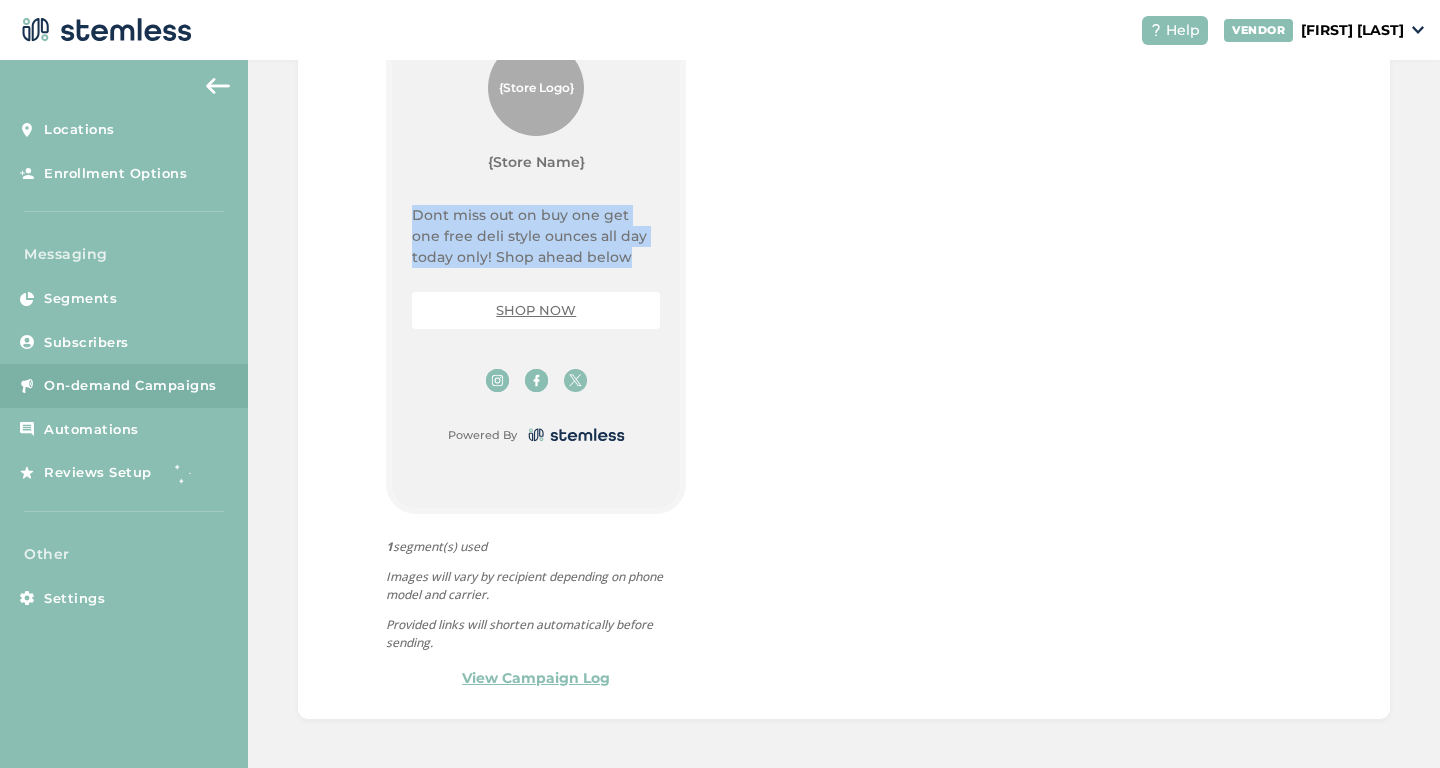 copy on "Dont miss out on buy one get one free deli style ounces all day today only! Shop ahead below" 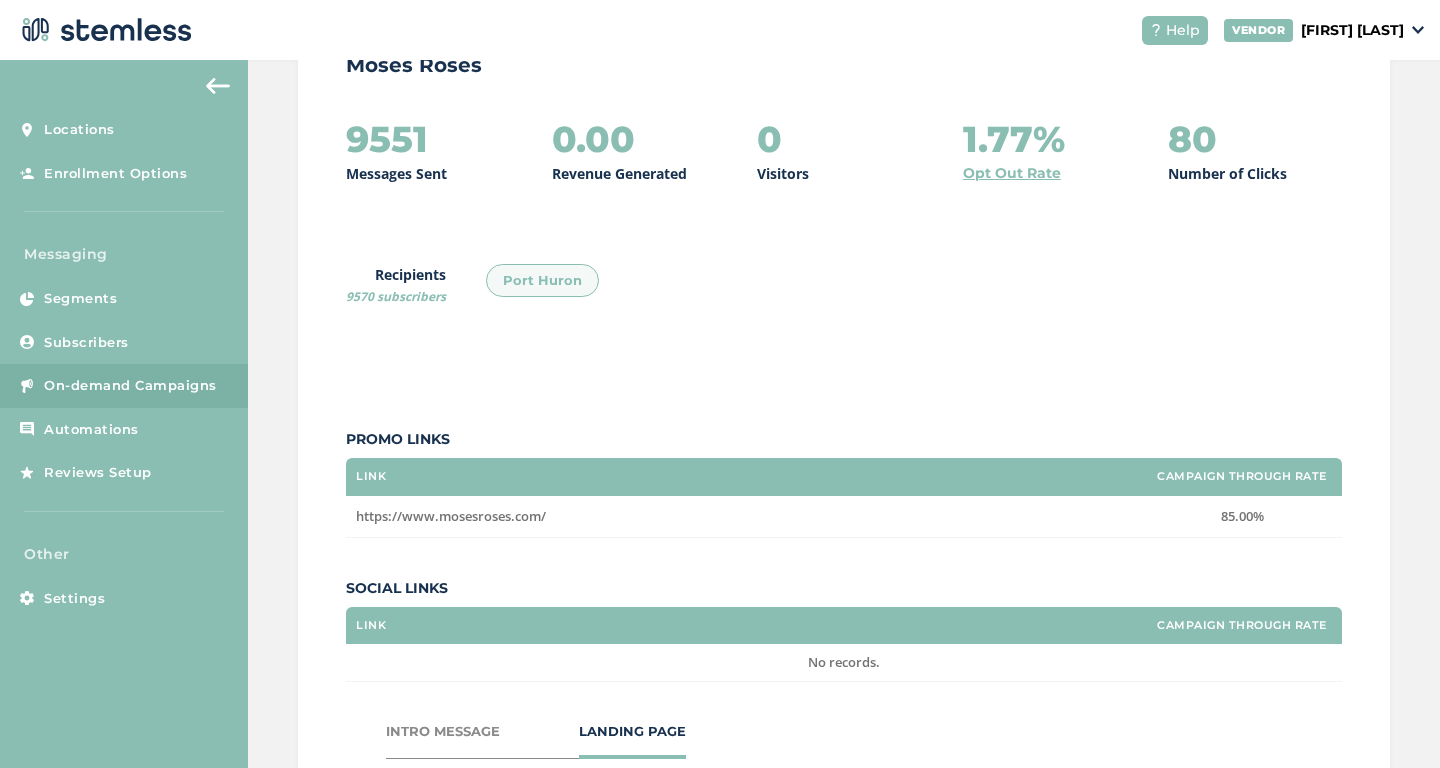 scroll, scrollTop: 42, scrollLeft: 0, axis: vertical 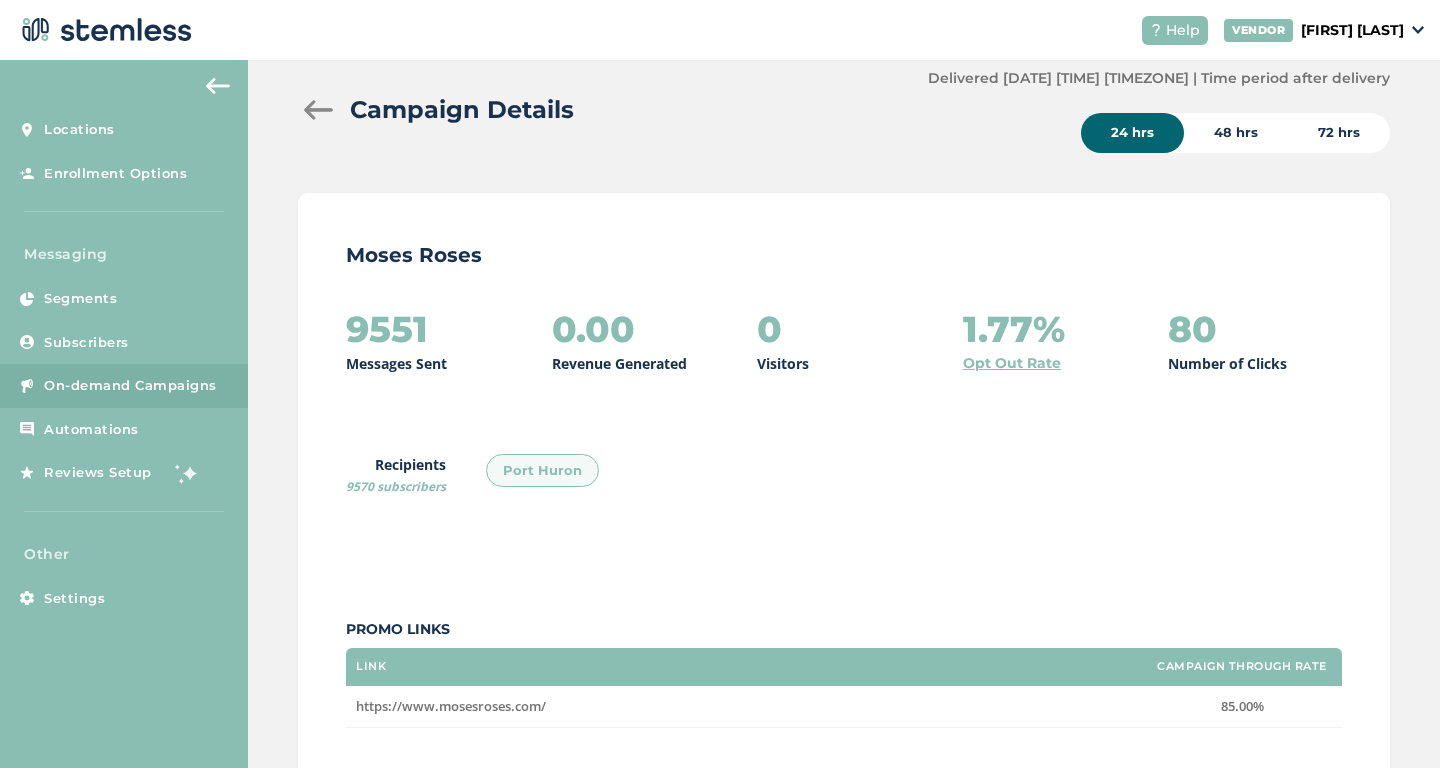 click at bounding box center [318, 110] 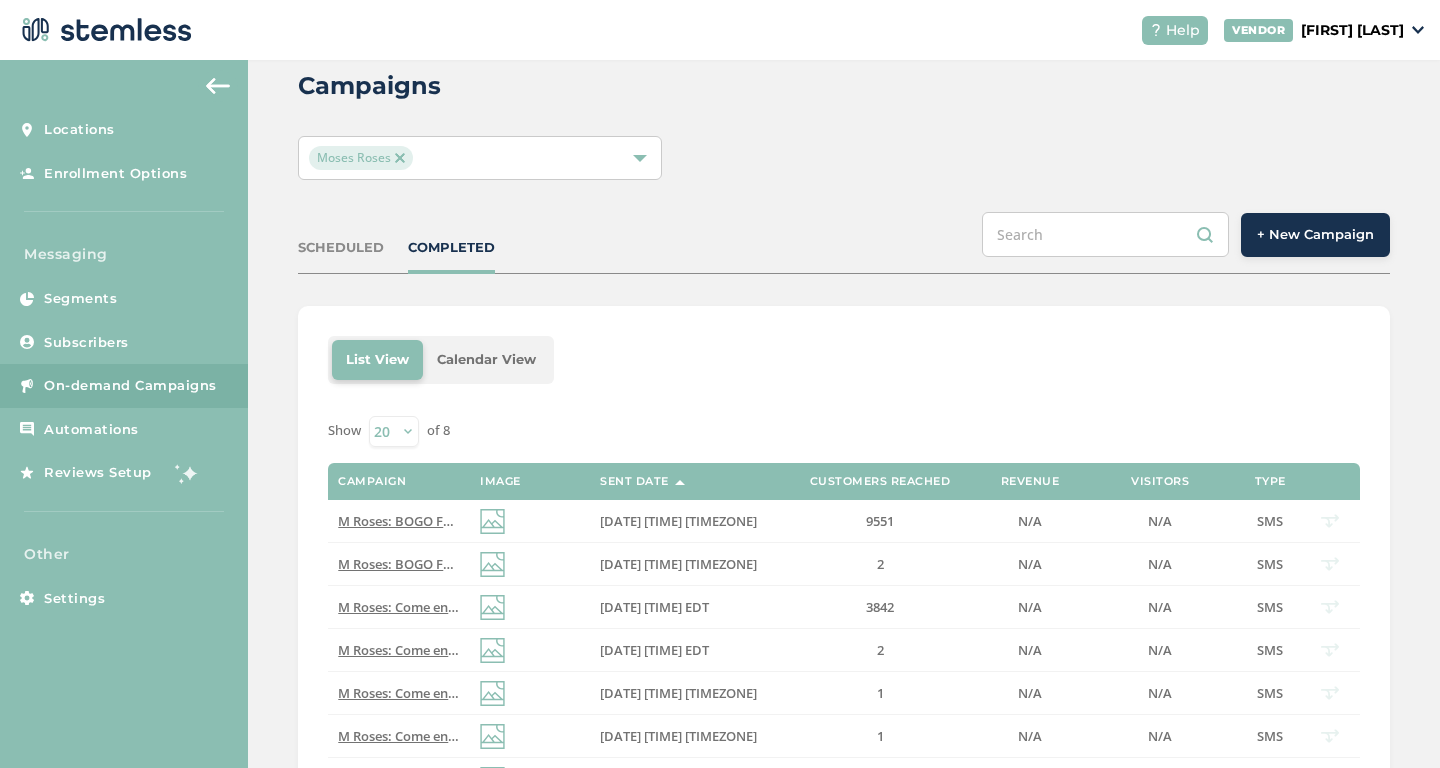 click on "+ New Campaign" at bounding box center (1315, 235) 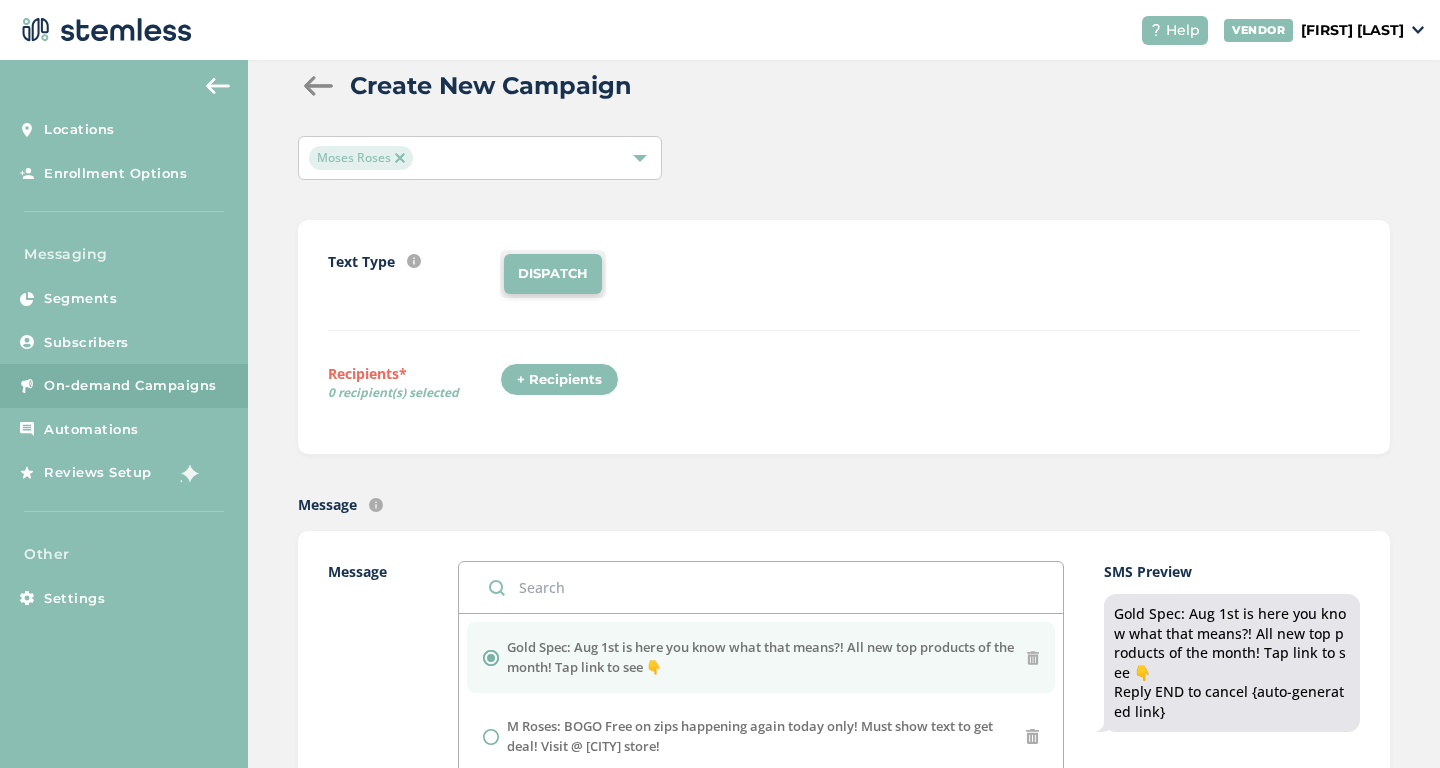 click on "+ Recipients" at bounding box center [559, 380] 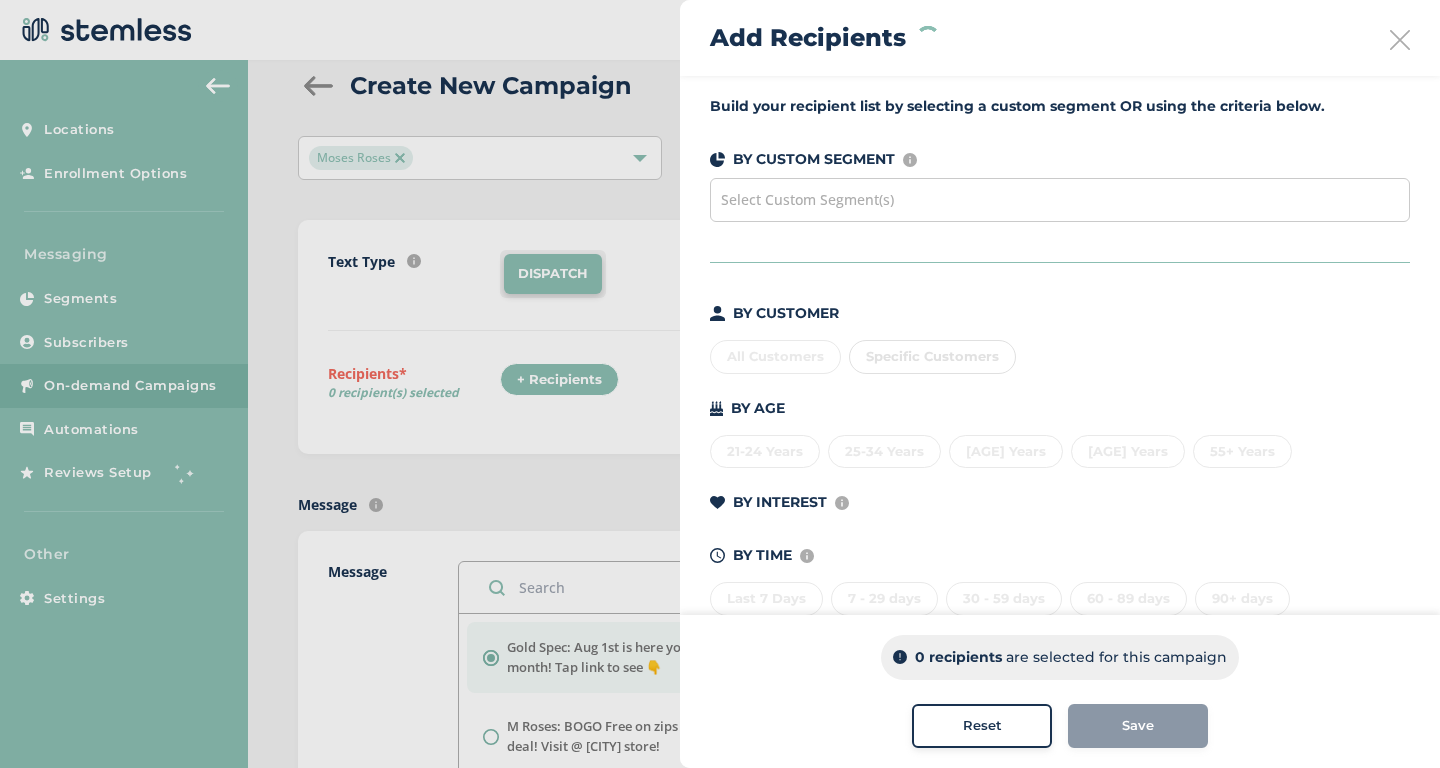 click on "Select Custom Segment(s)" at bounding box center (1060, 200) 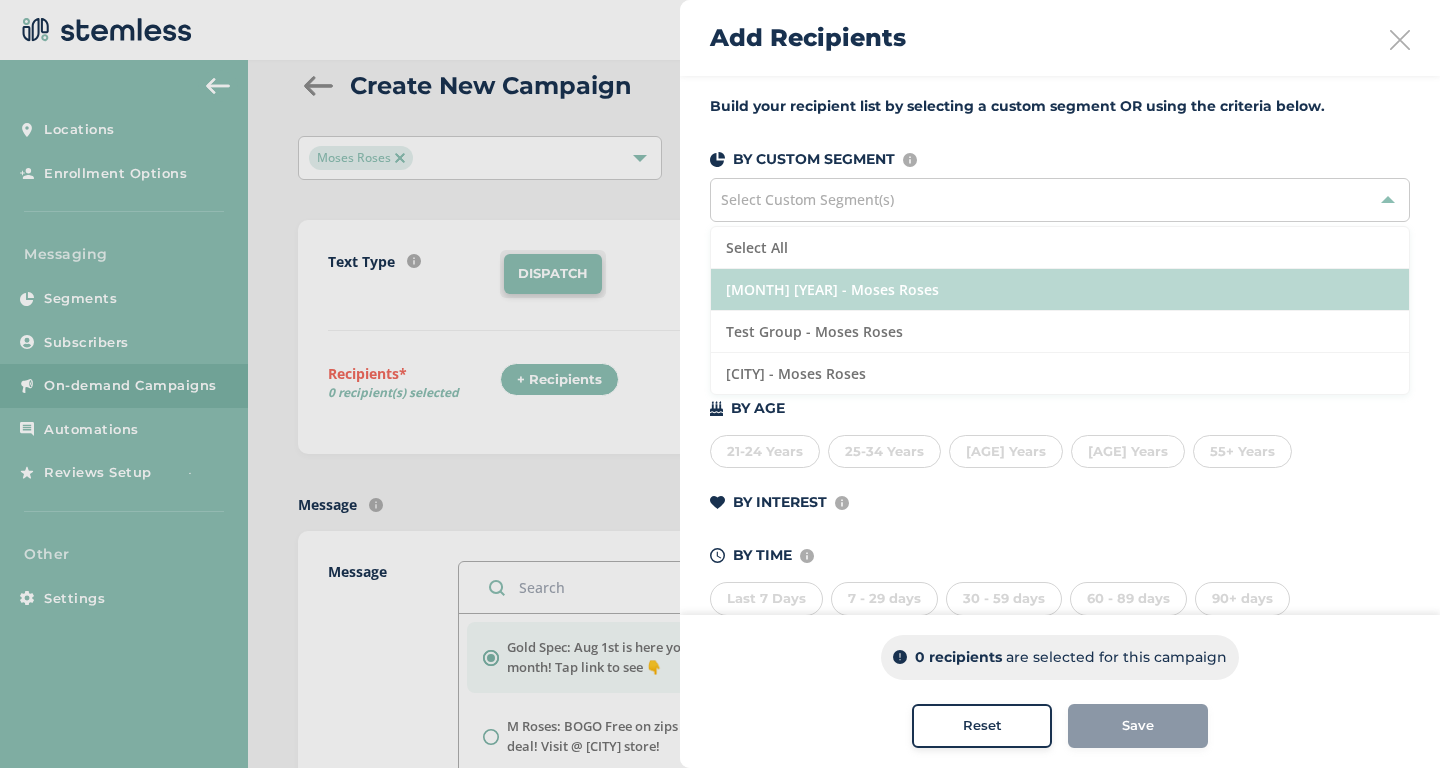 click on "[MONTH] [YEAR] - Moses Roses" at bounding box center (1060, 290) 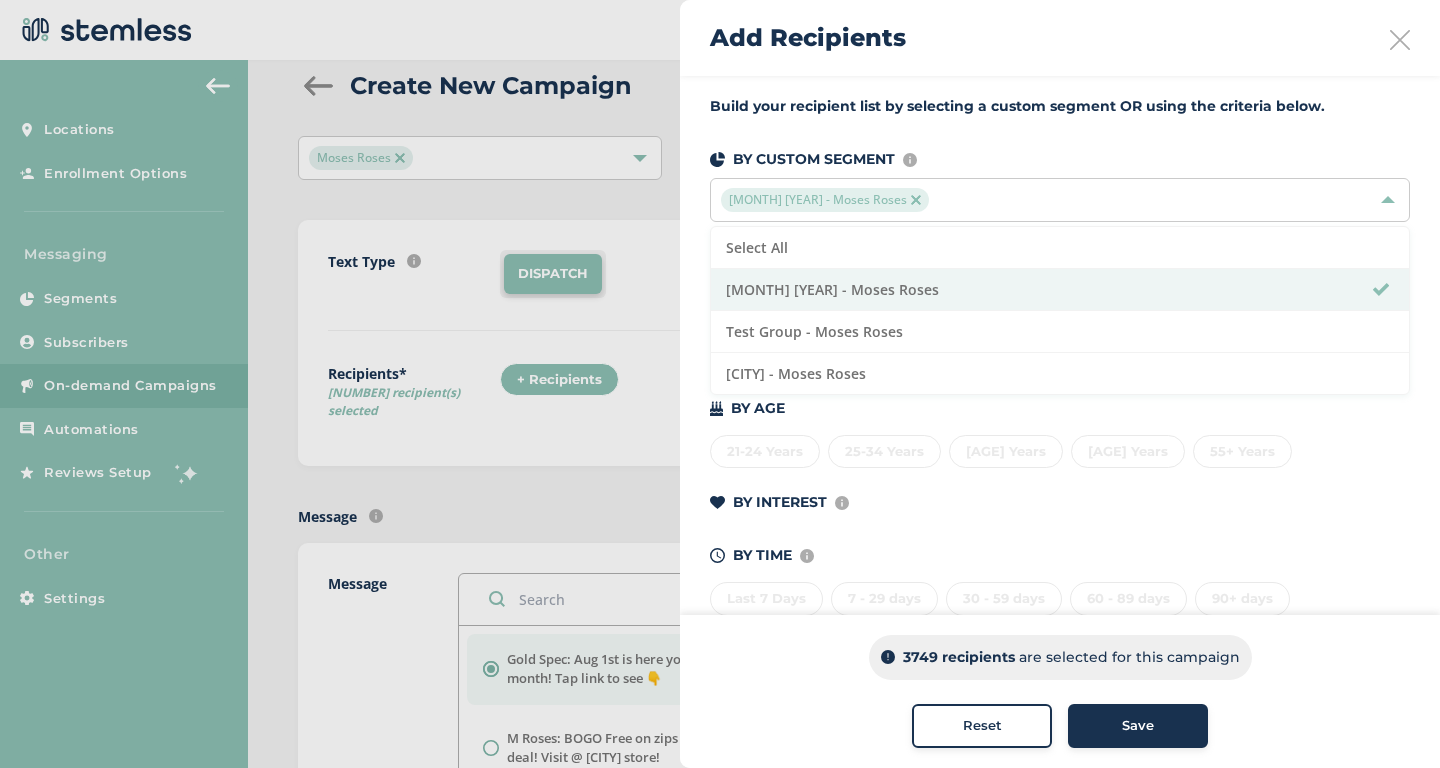 click on "Save" at bounding box center (1138, 726) 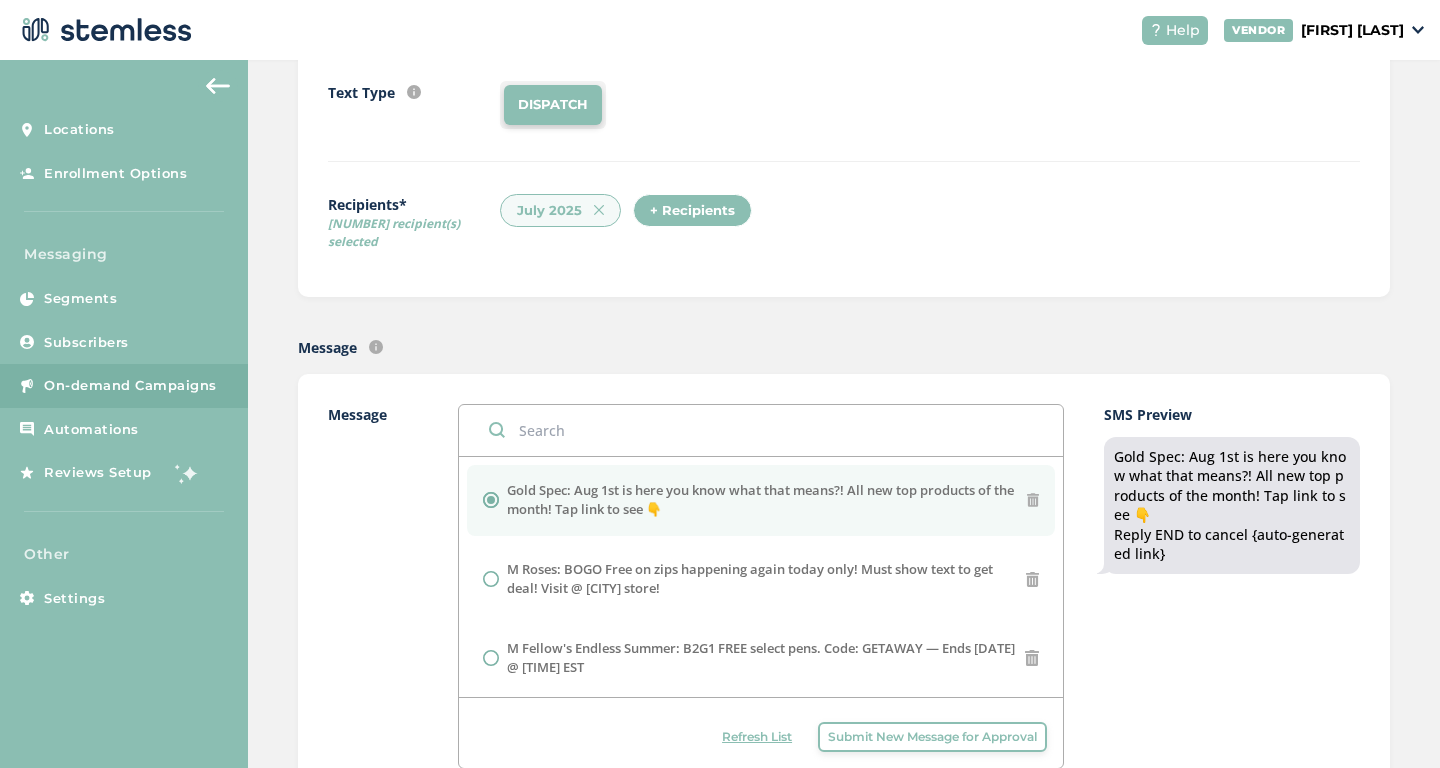 scroll, scrollTop: 212, scrollLeft: 0, axis: vertical 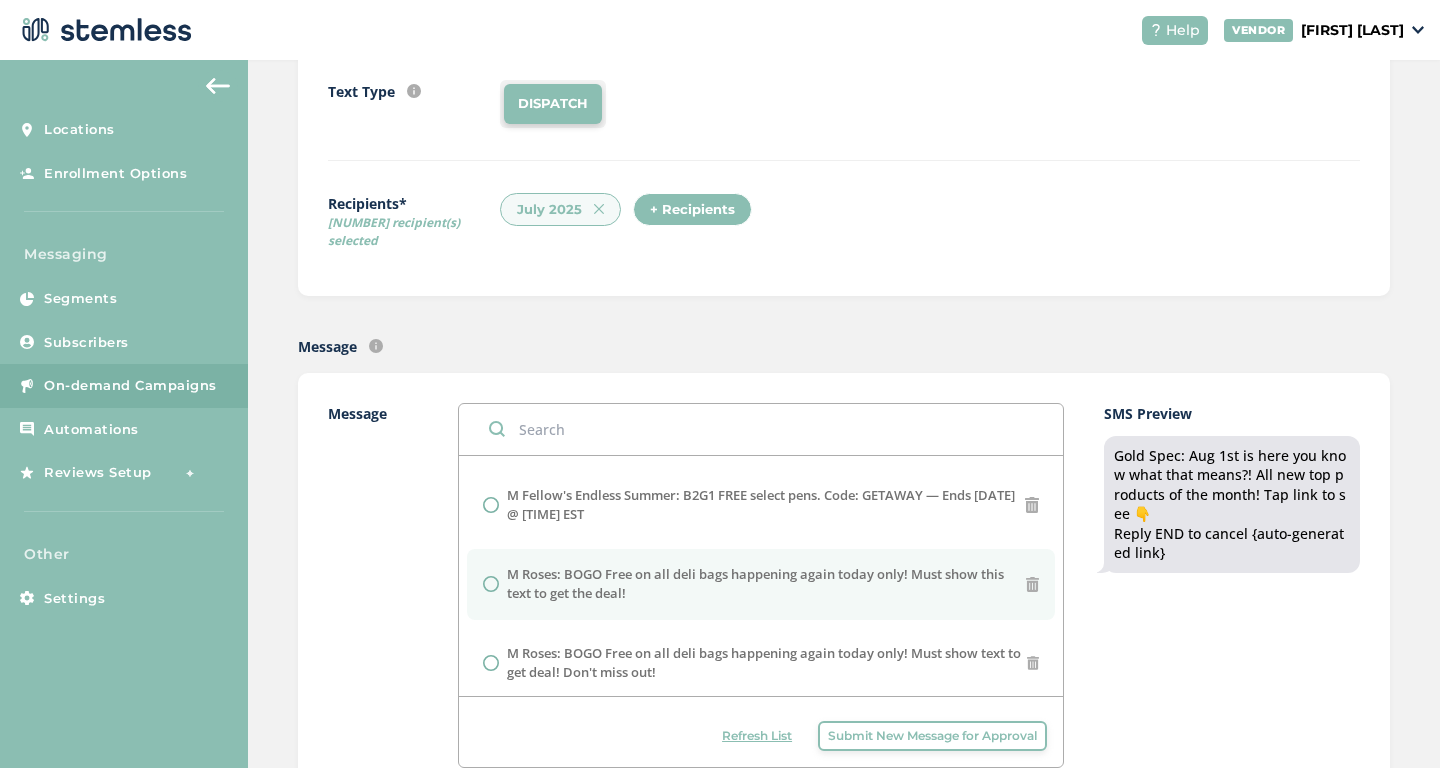 click on "M Roses: BOGO Free on all deli bags happening again today only! Must show this text to get the deal!" at bounding box center (766, 584) 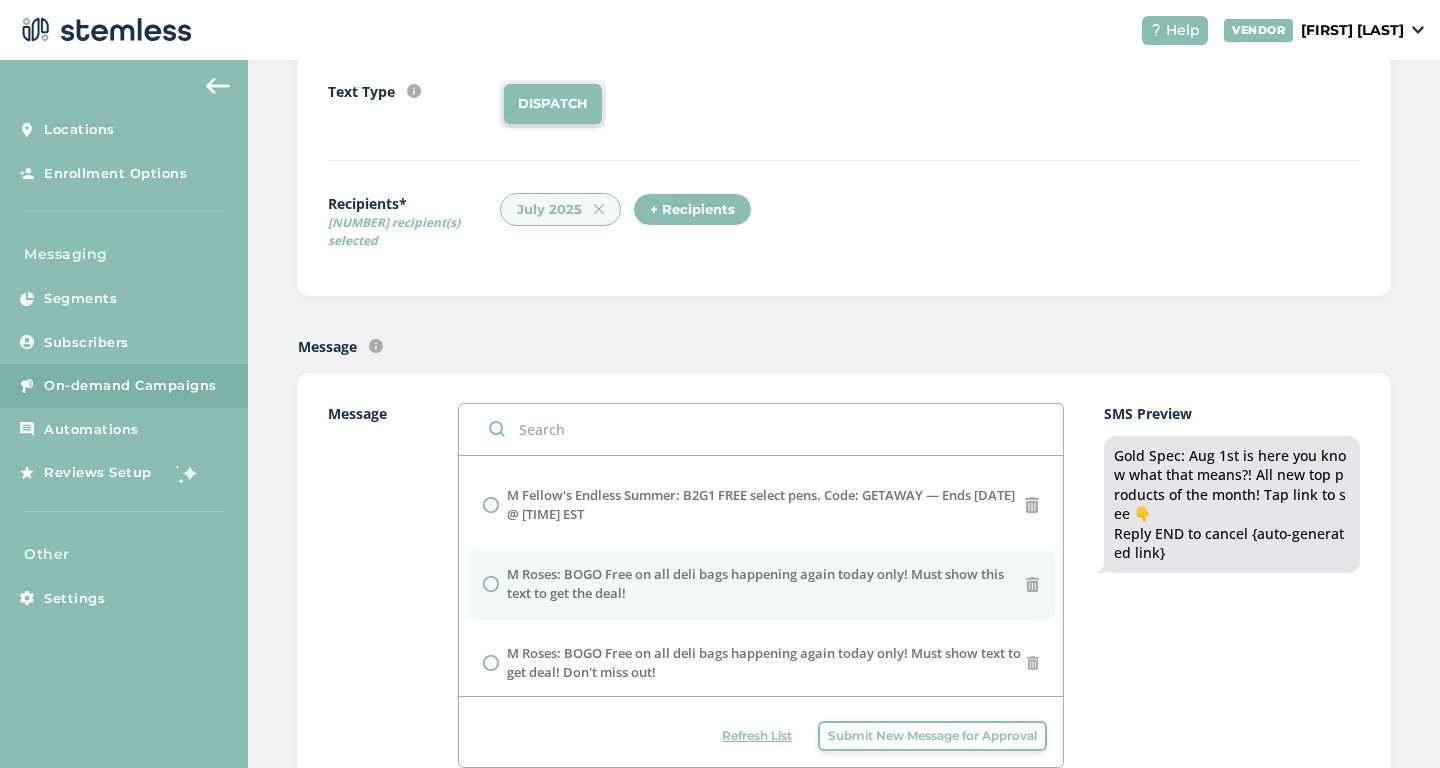 radio on "false" 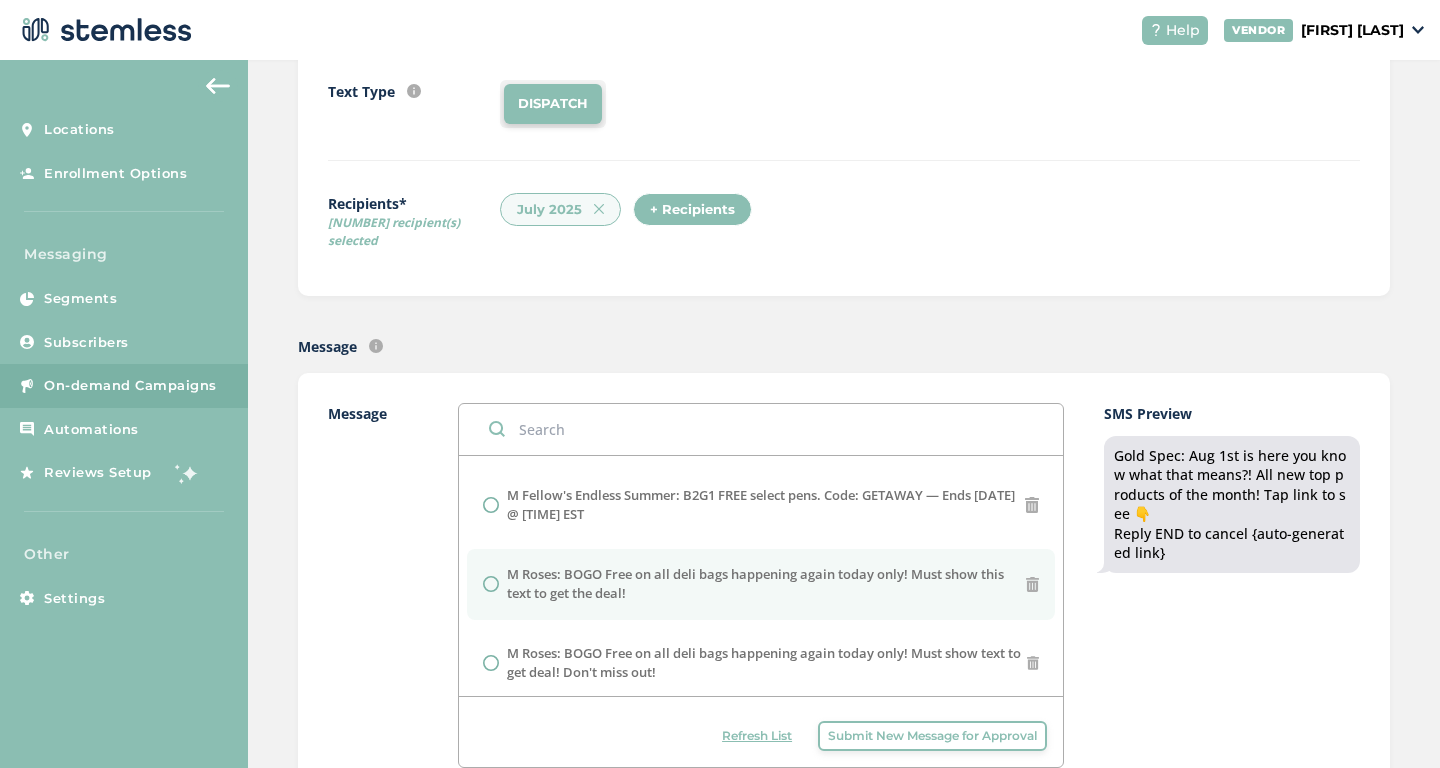 radio on "true" 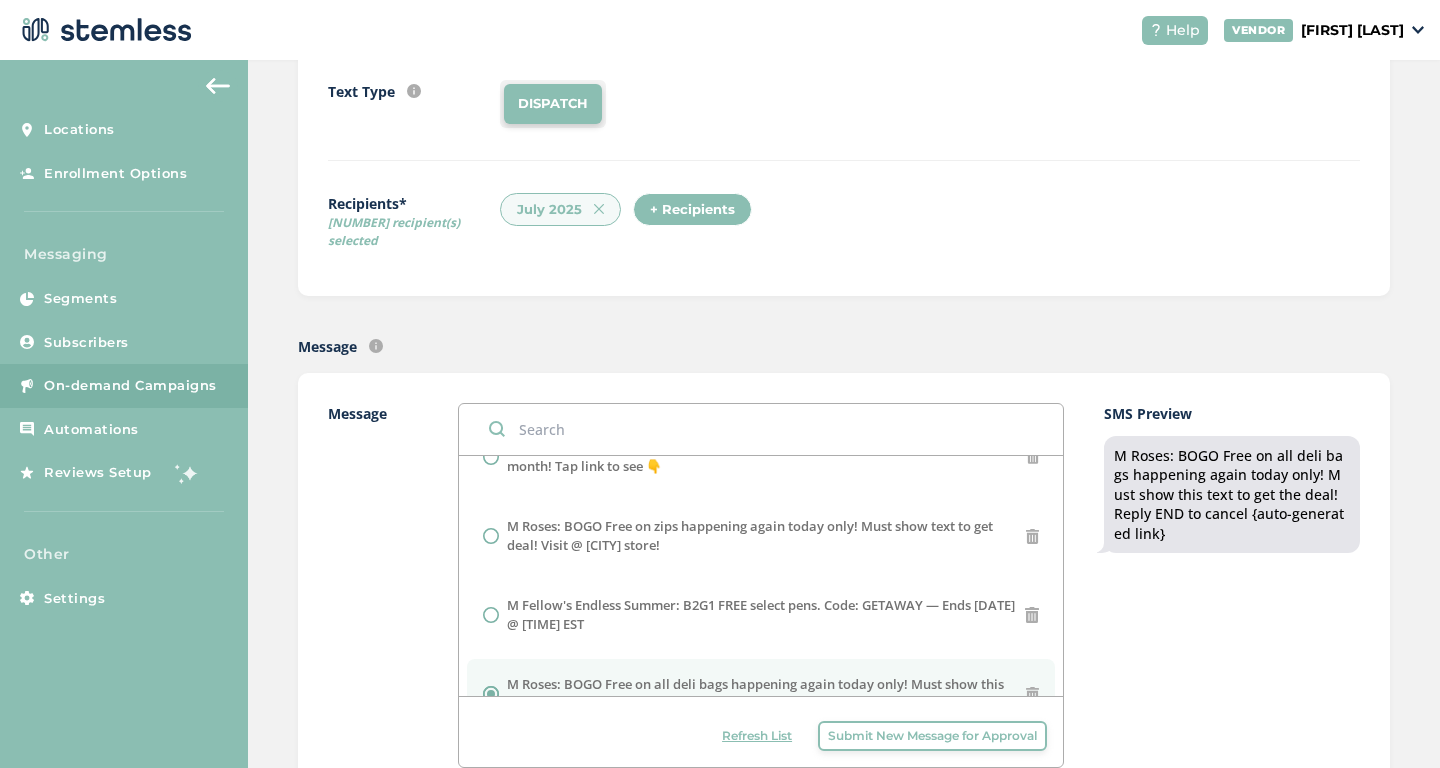 scroll, scrollTop: 0, scrollLeft: 0, axis: both 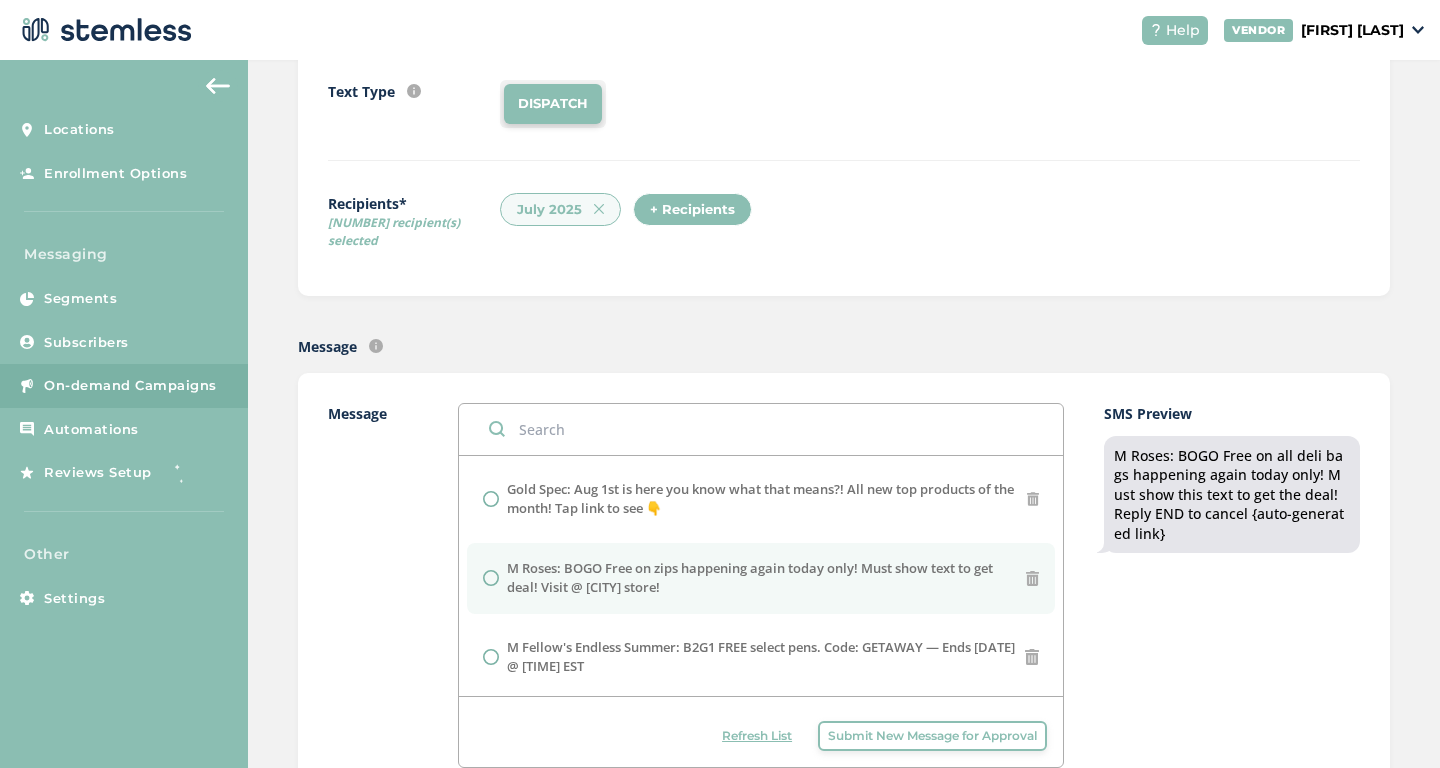 drag, startPoint x: 705, startPoint y: 576, endPoint x: 504, endPoint y: 557, distance: 201.89601 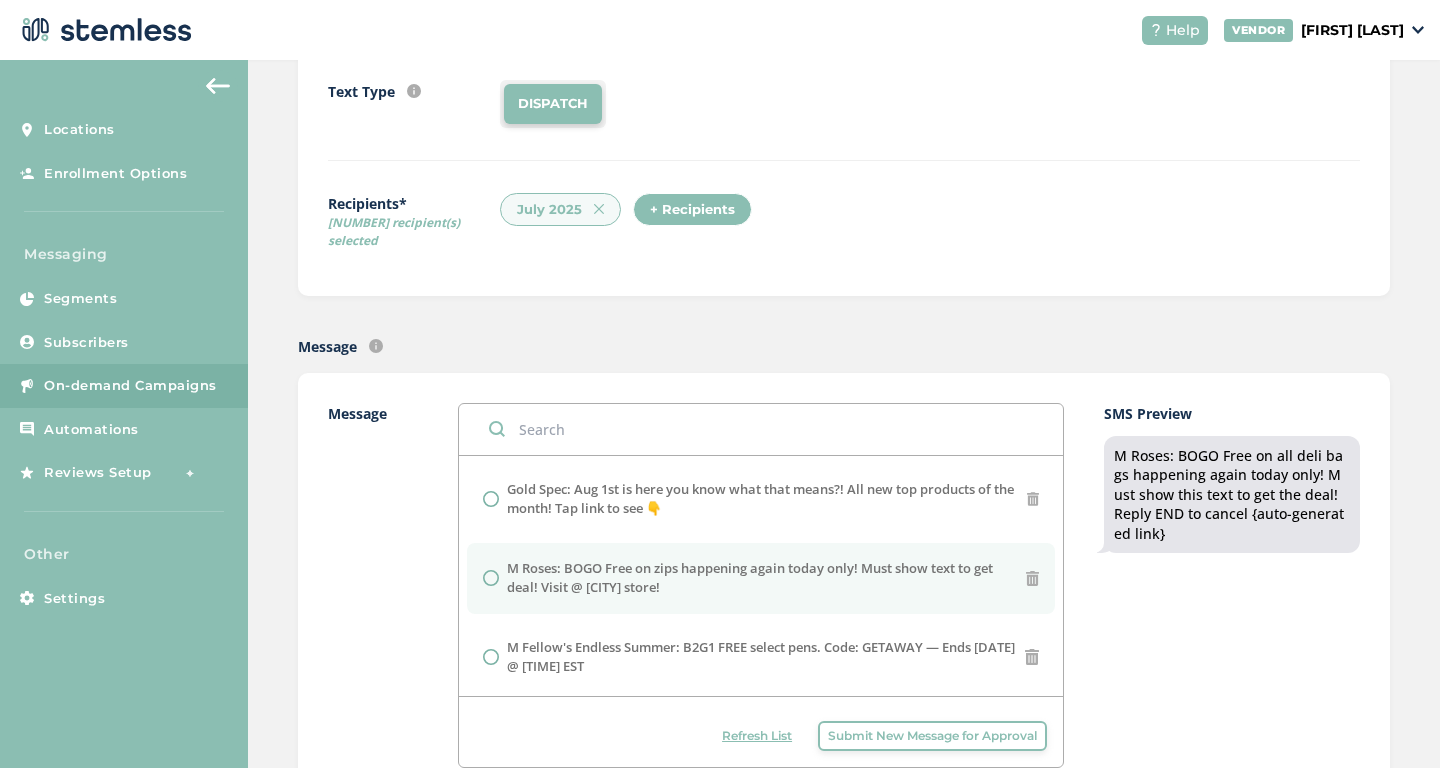 click on "M Roses: BOGO Free on zips happening again today only! Must show text to get deal! Visit @ [CITY] store!" at bounding box center [761, 578] 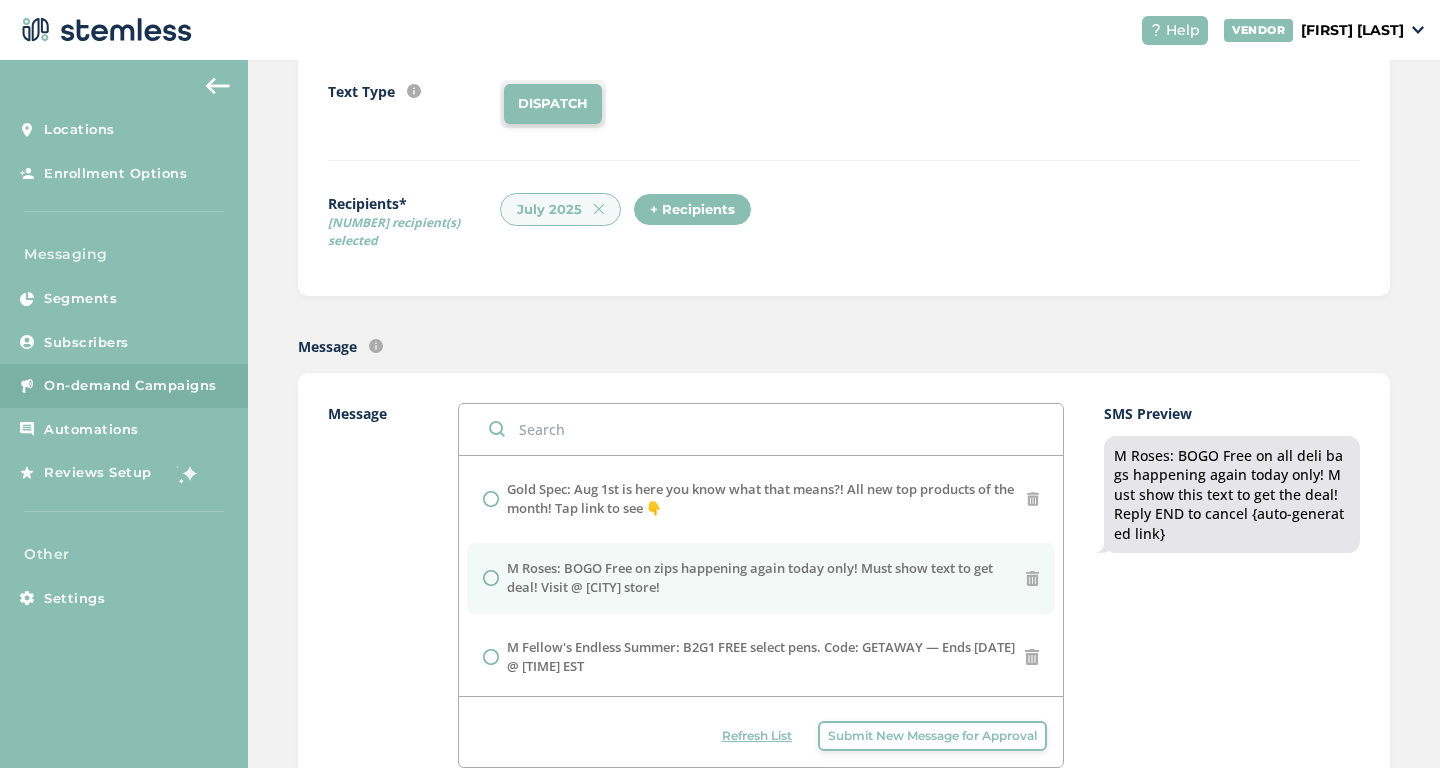 radio on "true" 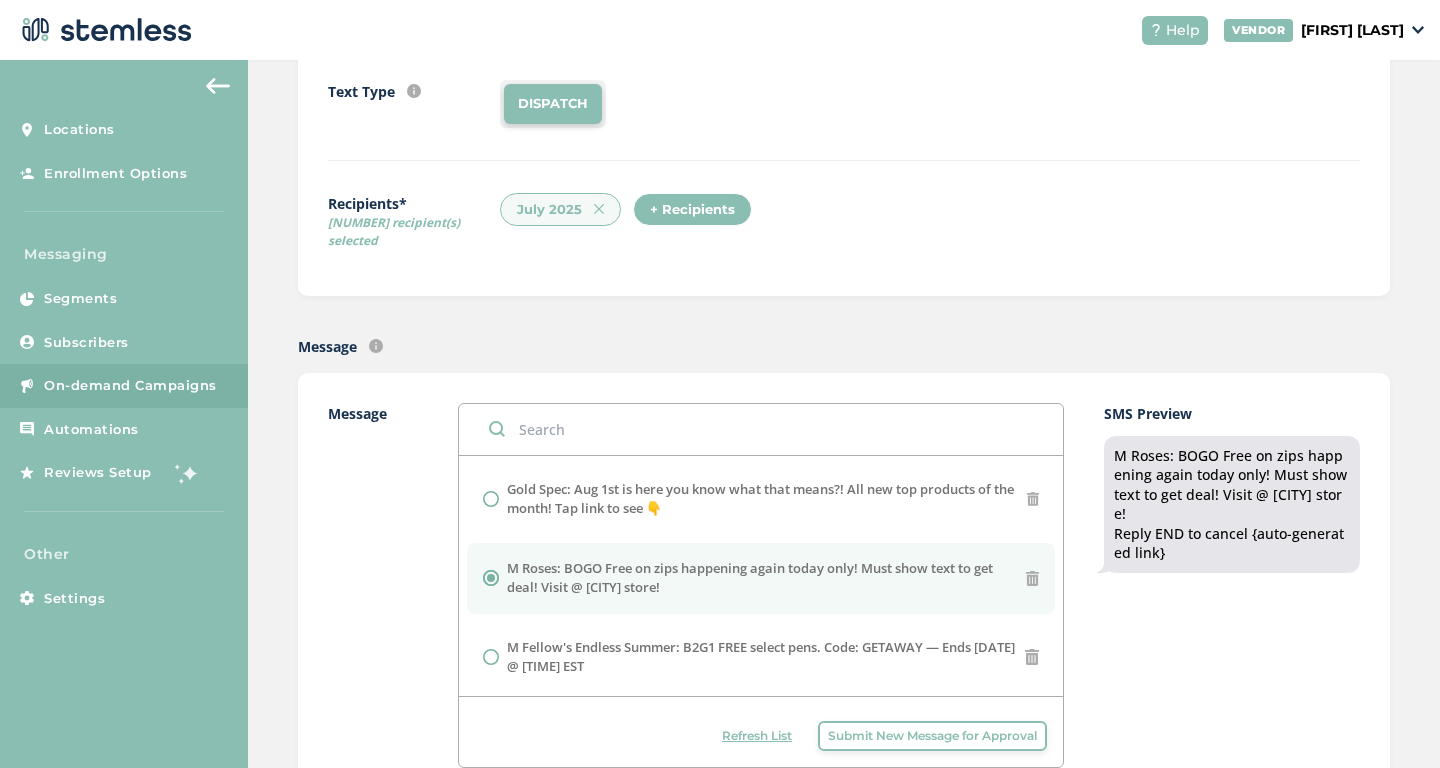 copy on "M Roses: BOGO Free on zips happening again today only! Must show text to get deal! Visit @ [CITY] store!" 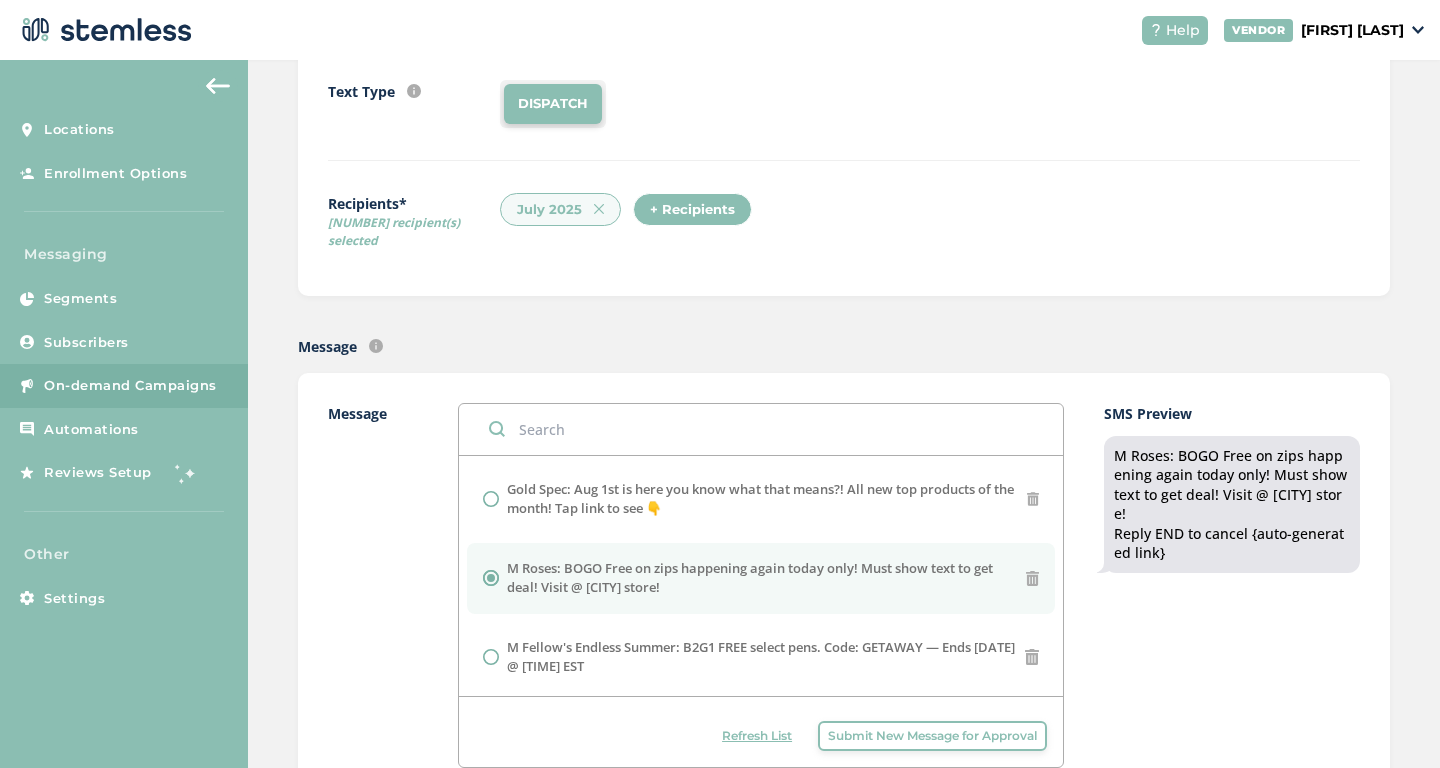click on "Submit New Message for Approval" at bounding box center (932, 736) 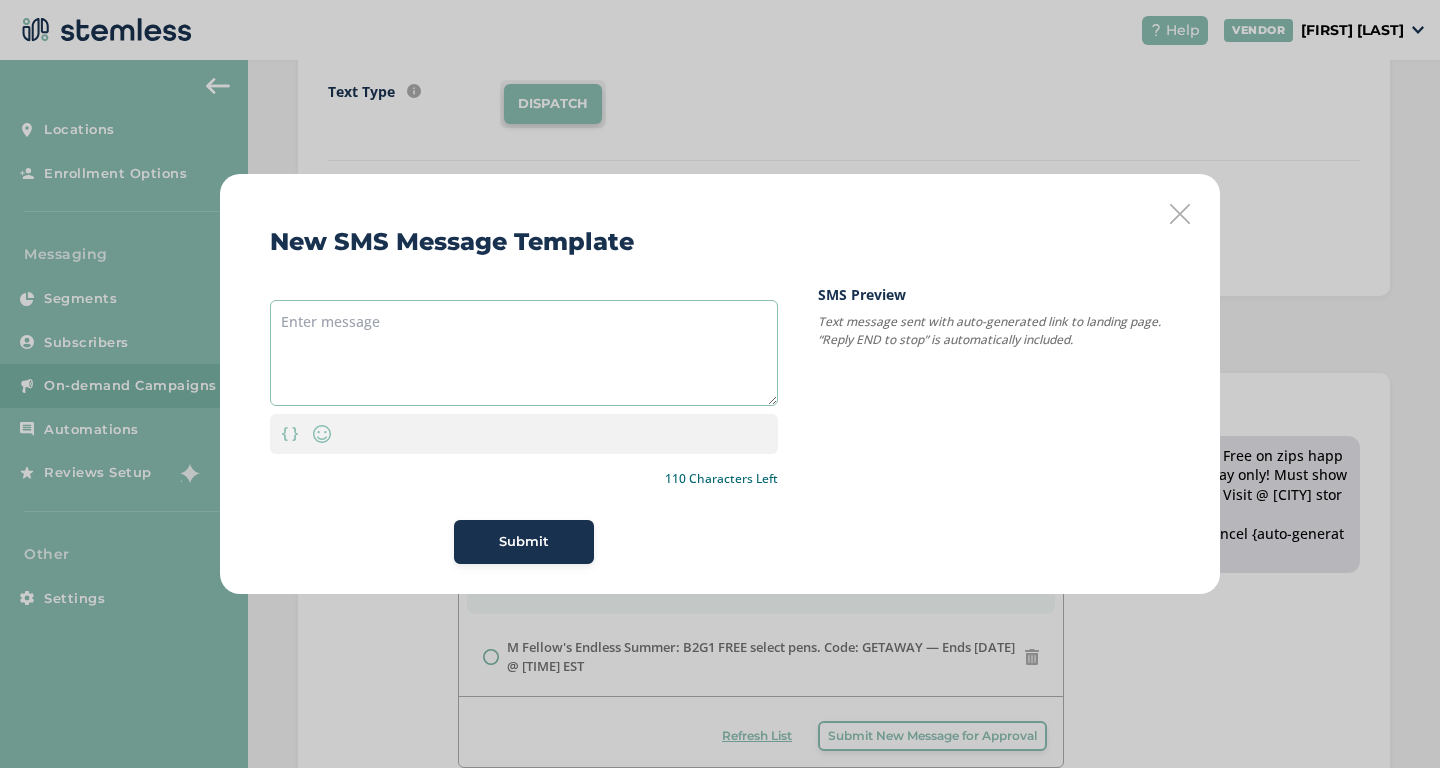 click at bounding box center (524, 353) 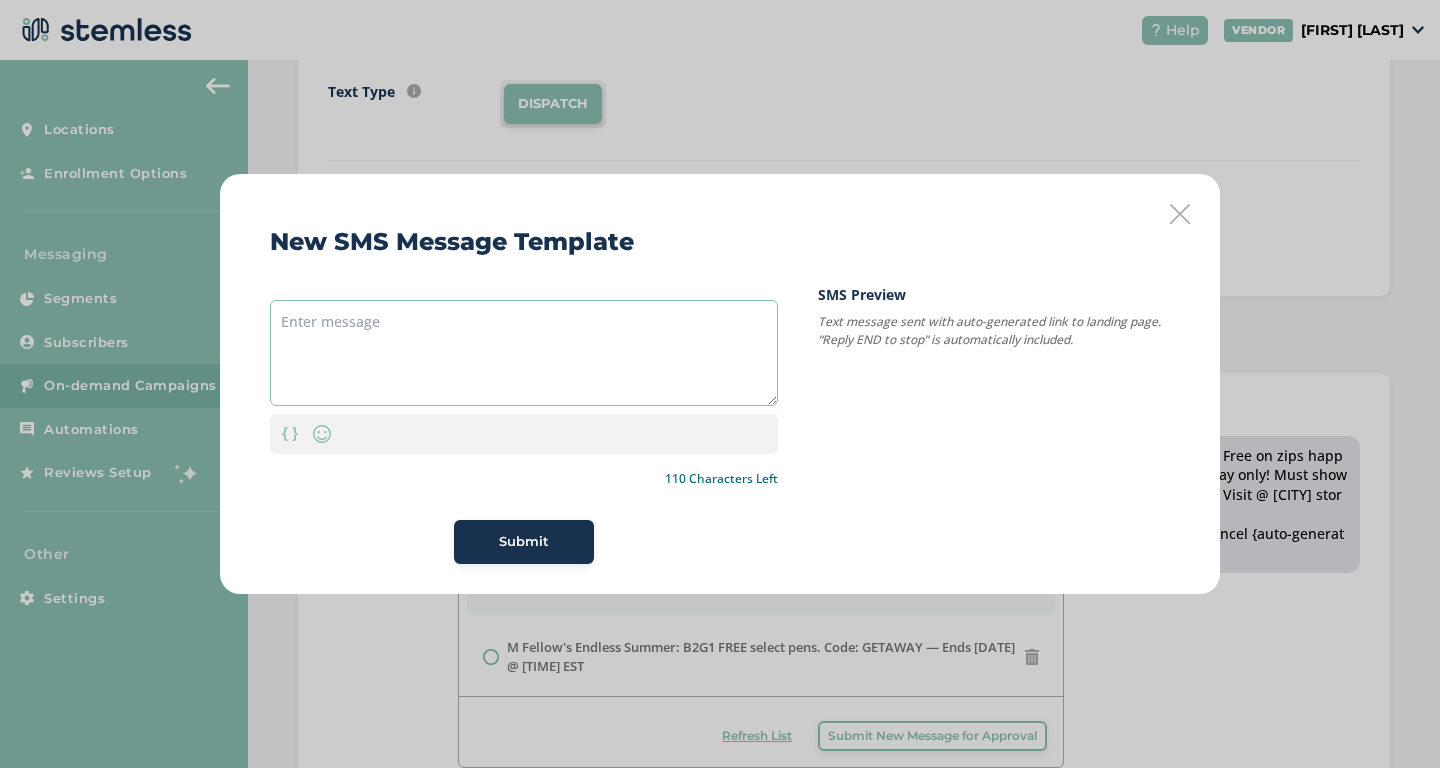 paste on "M Roses: BOGO Free on zips happening again today only! Must show text to get deal! Visit @ [CITY] store!" 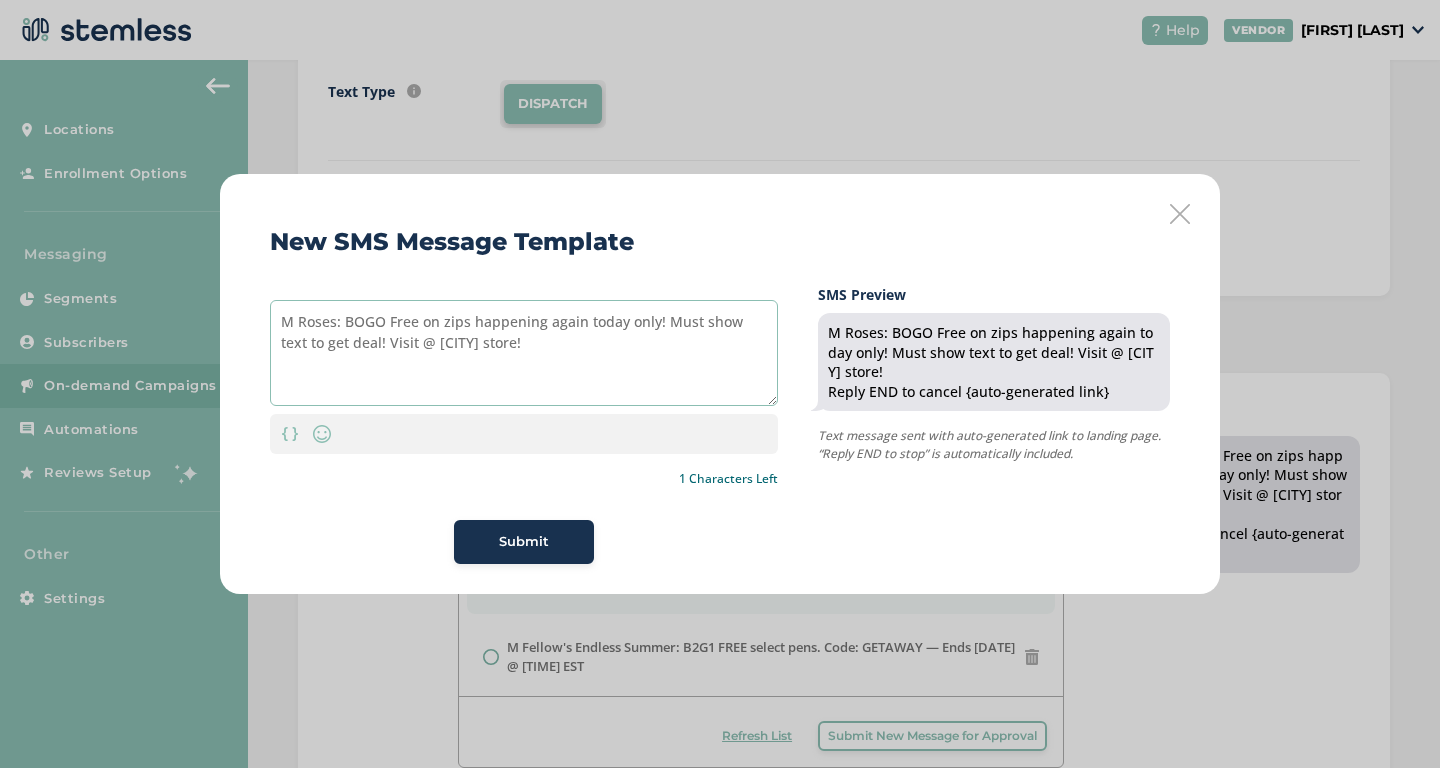 click on "M Roses: BOGO Free on zips happening again today only! Must show text to get deal! Visit @ [CITY] store!" at bounding box center (524, 353) 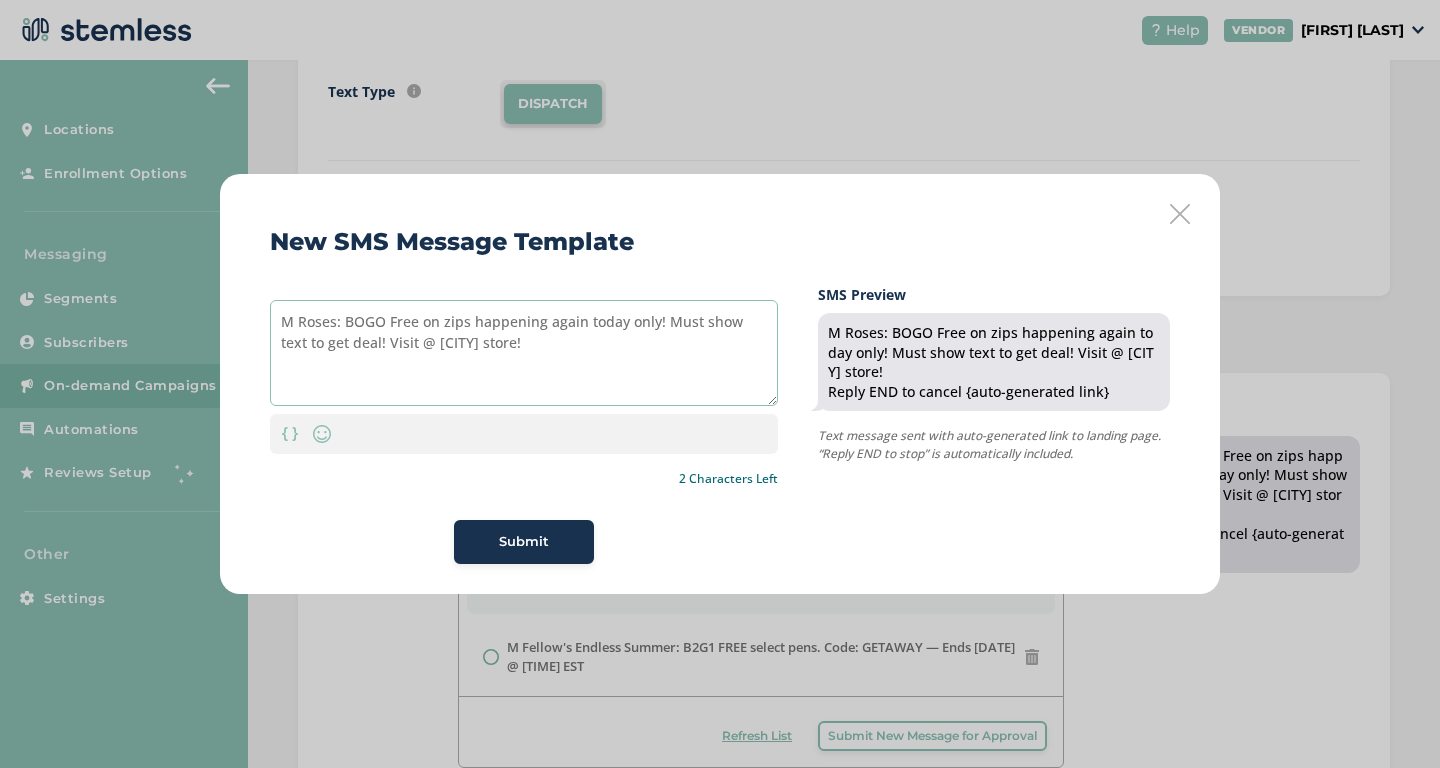 drag, startPoint x: 478, startPoint y: 348, endPoint x: 409, endPoint y: 352, distance: 69.115845 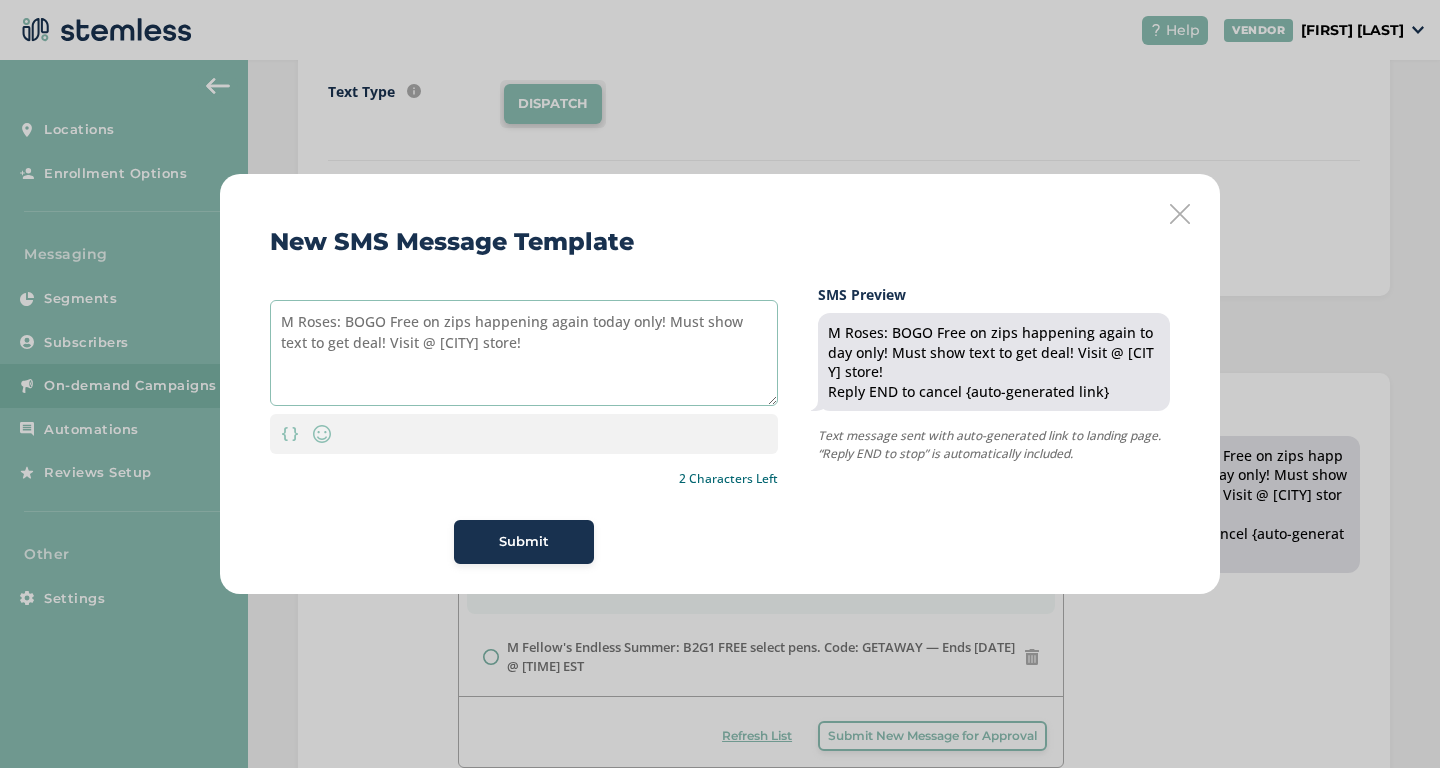 click on "M Roses: BOGO Free on zips happening again today only! Must show text to get deal! Visit @ [CITY] store!" at bounding box center (524, 353) 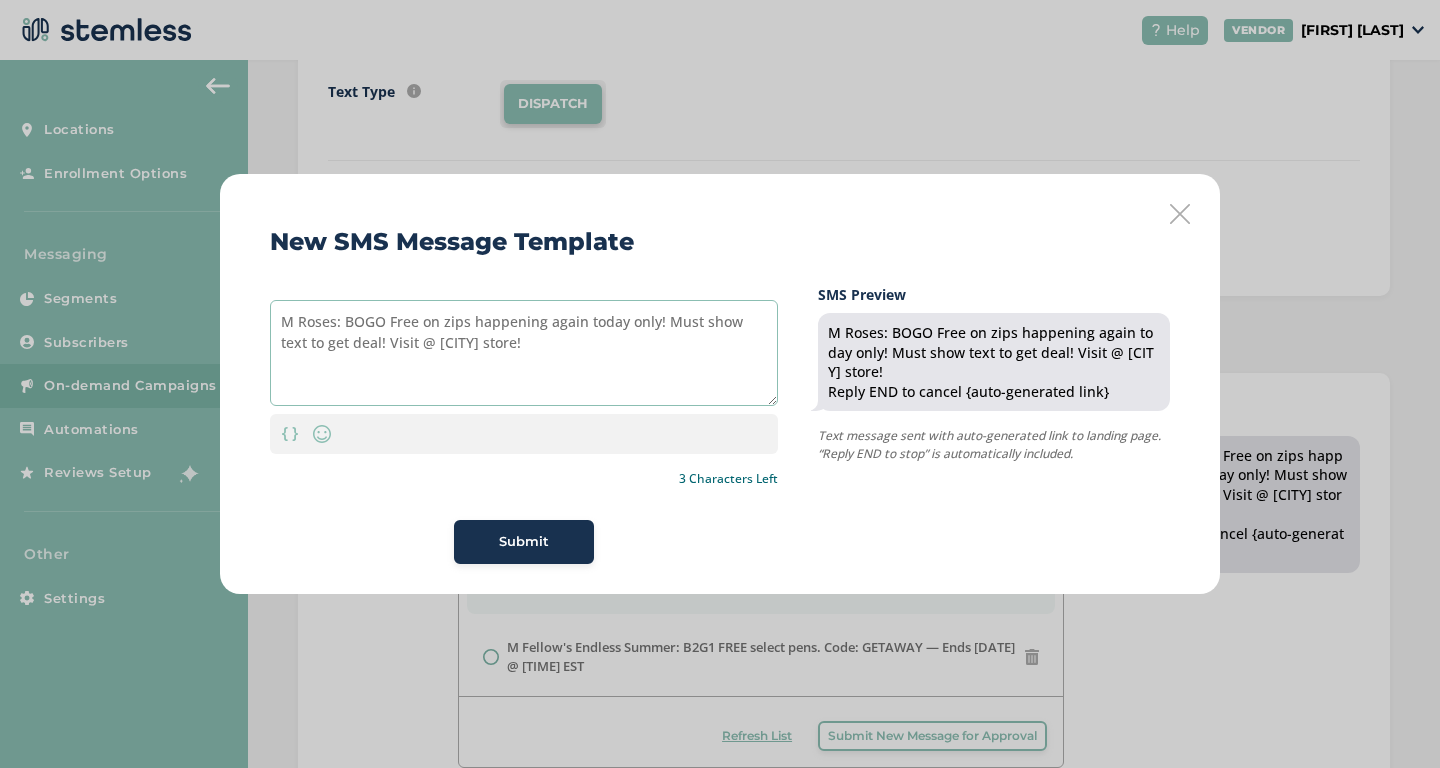 type on "M Roses: BOGO Free on zips happening again today only! Must show text to get deal! Visit @ [CITY] store!" 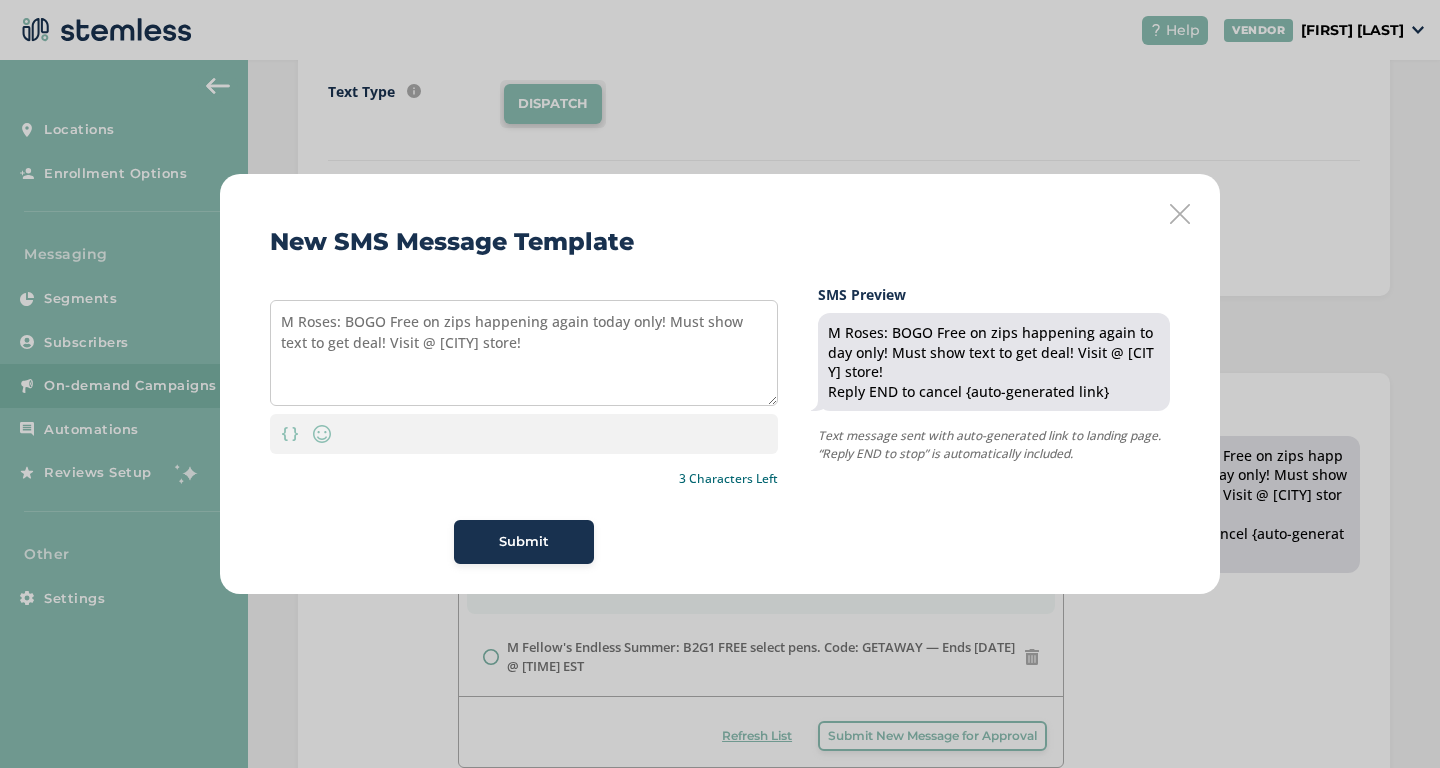 click on "Submit" at bounding box center [524, 542] 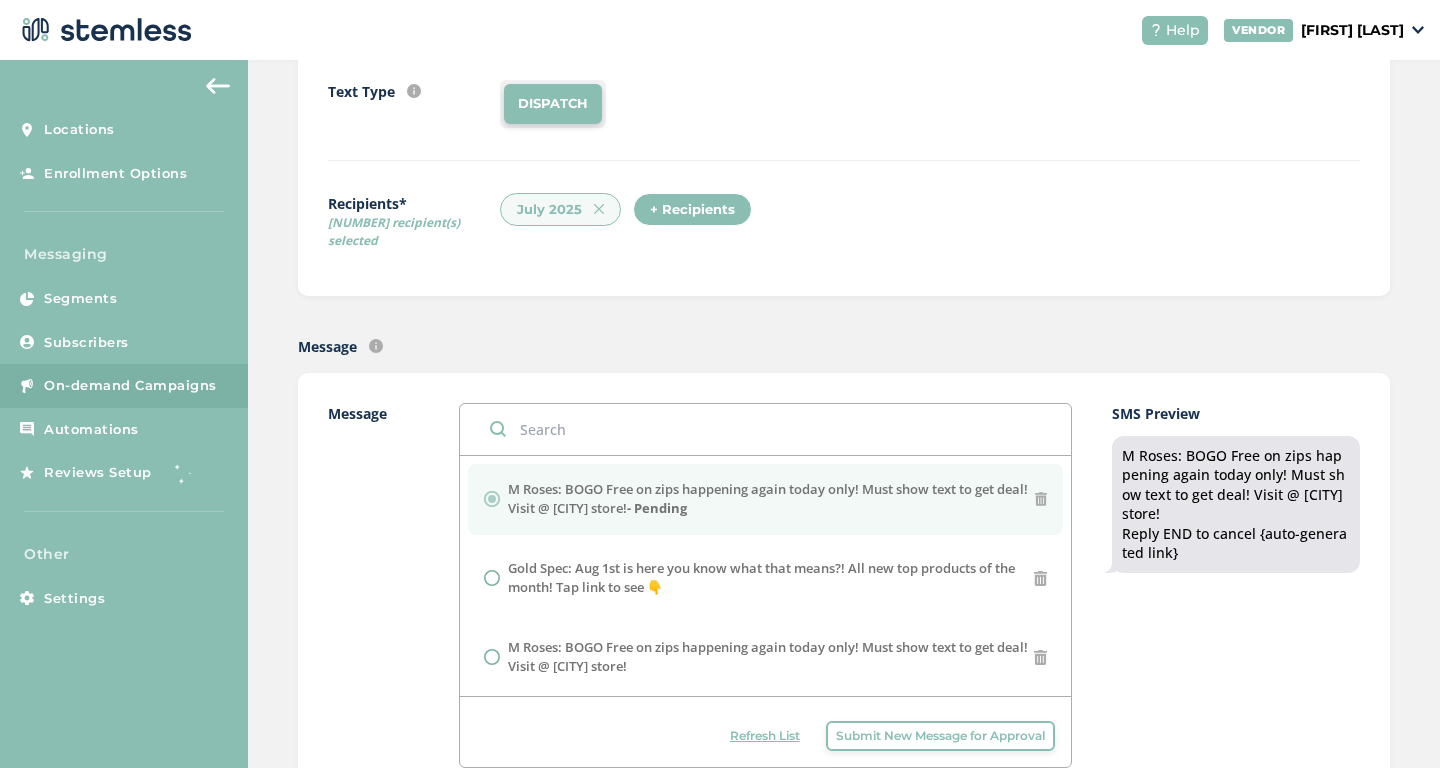 scroll, scrollTop: 0, scrollLeft: 0, axis: both 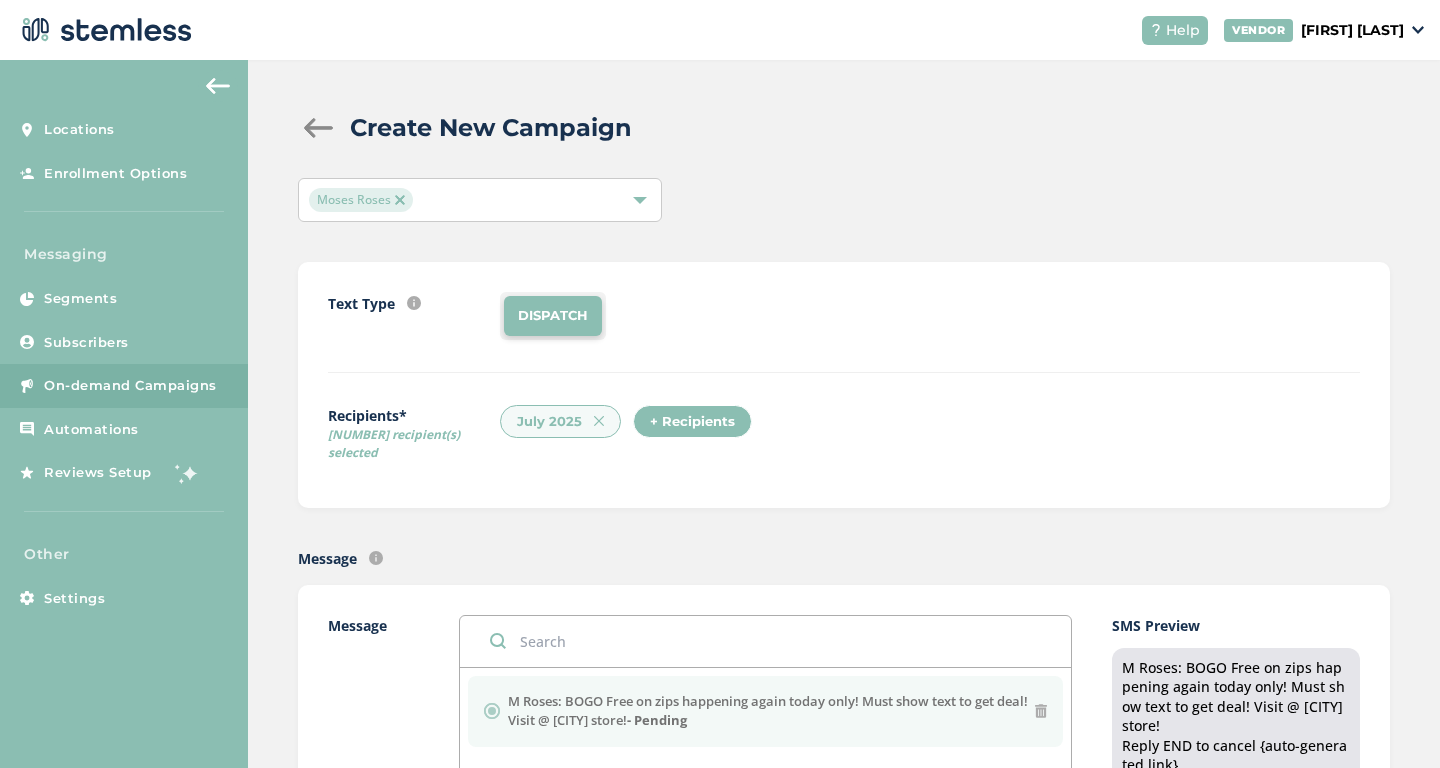 click at bounding box center (400, 200) 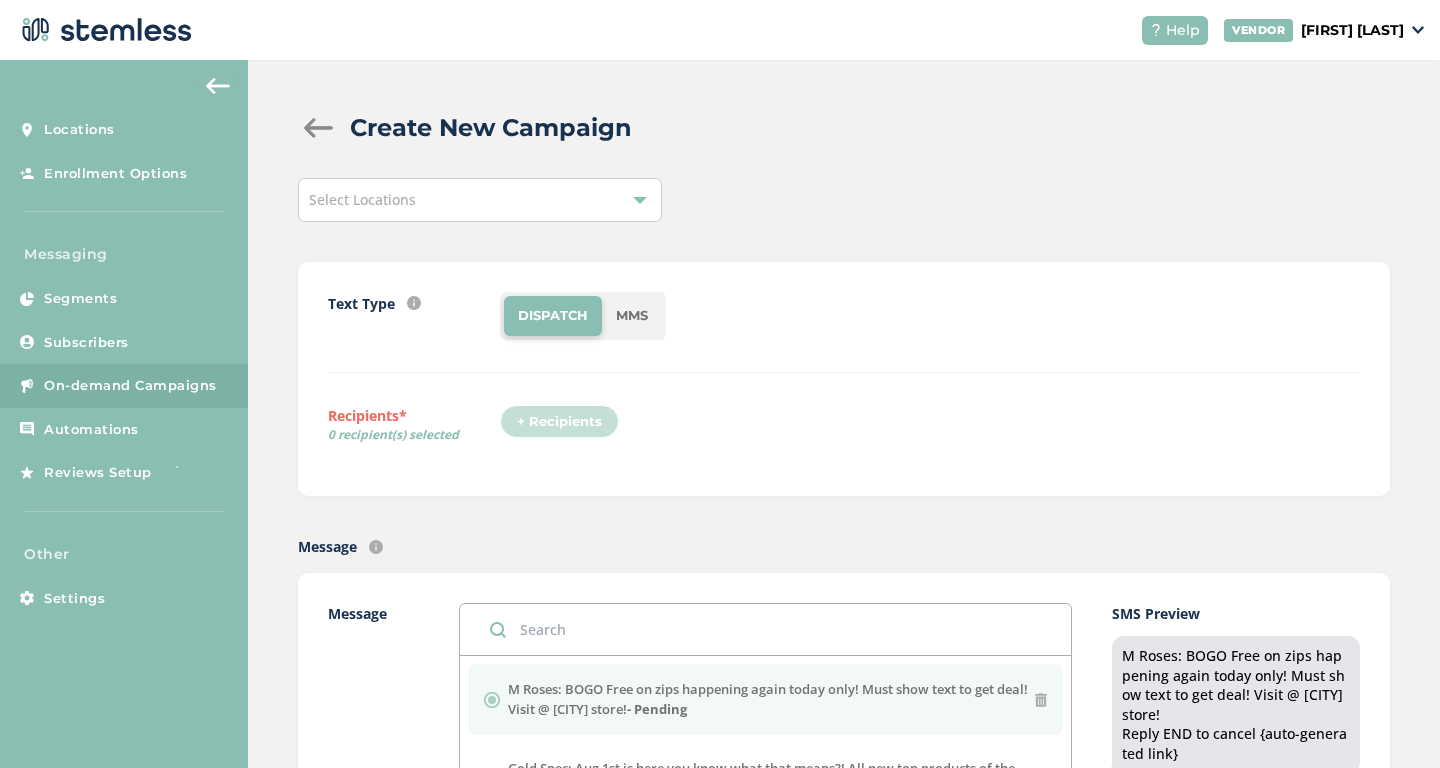 click on "Select Locations" at bounding box center (480, 200) 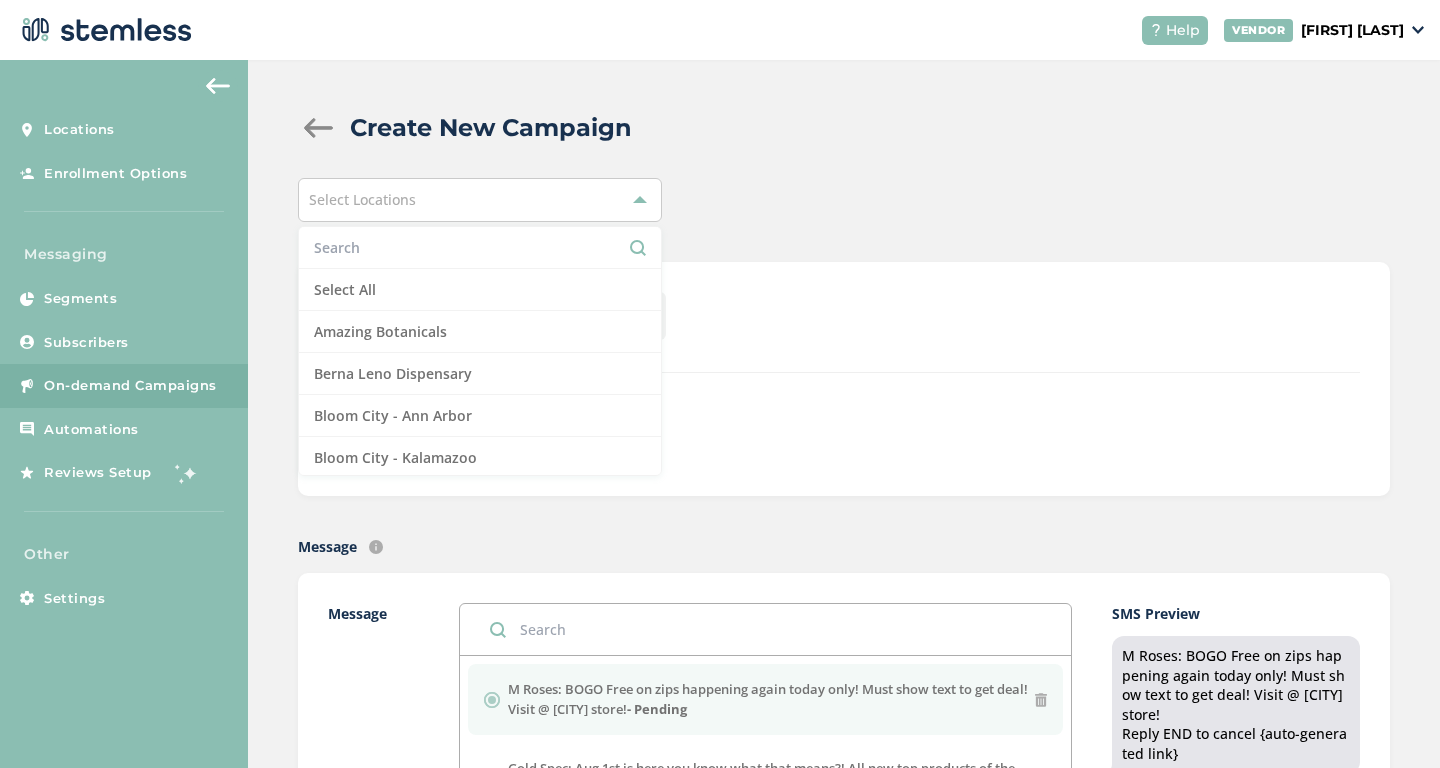 click at bounding box center [480, 247] 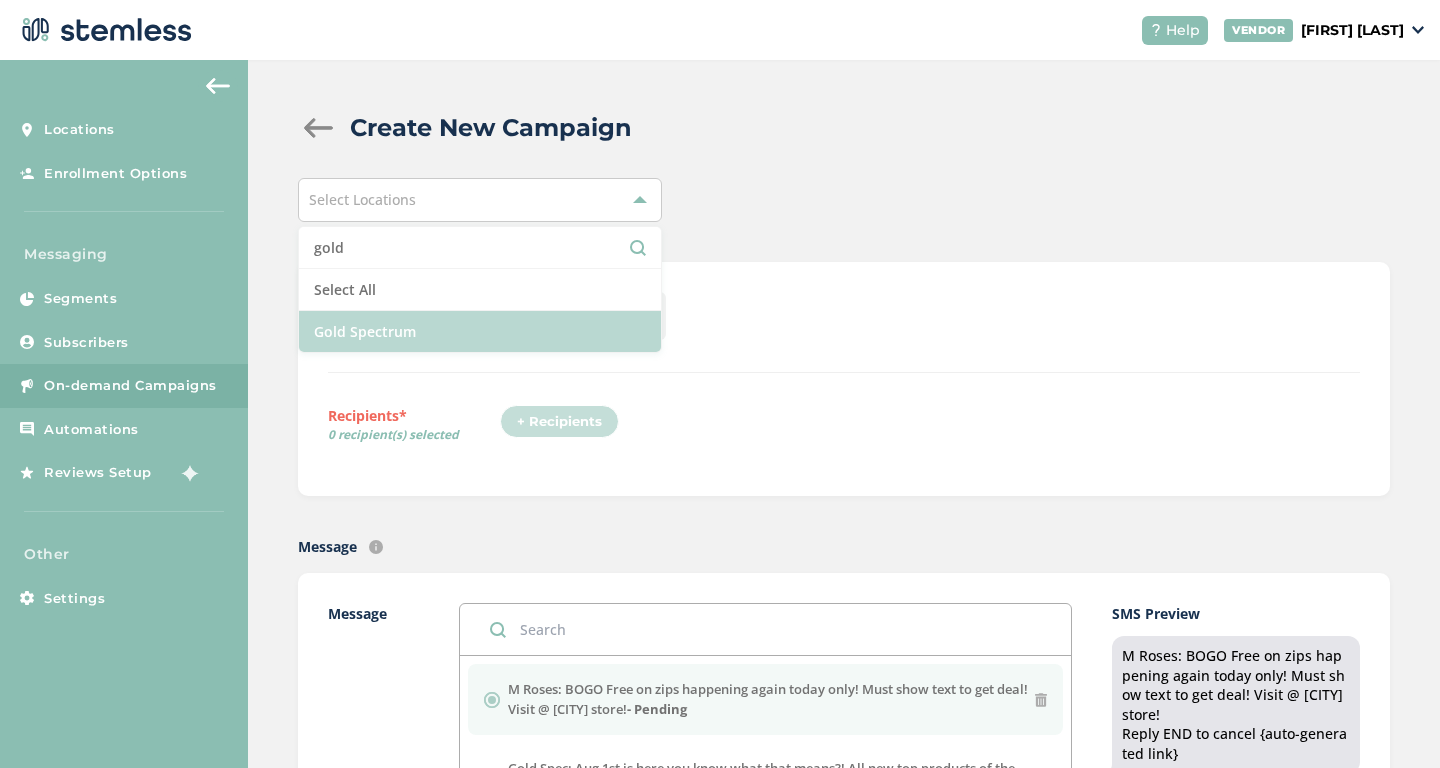 type on "gold" 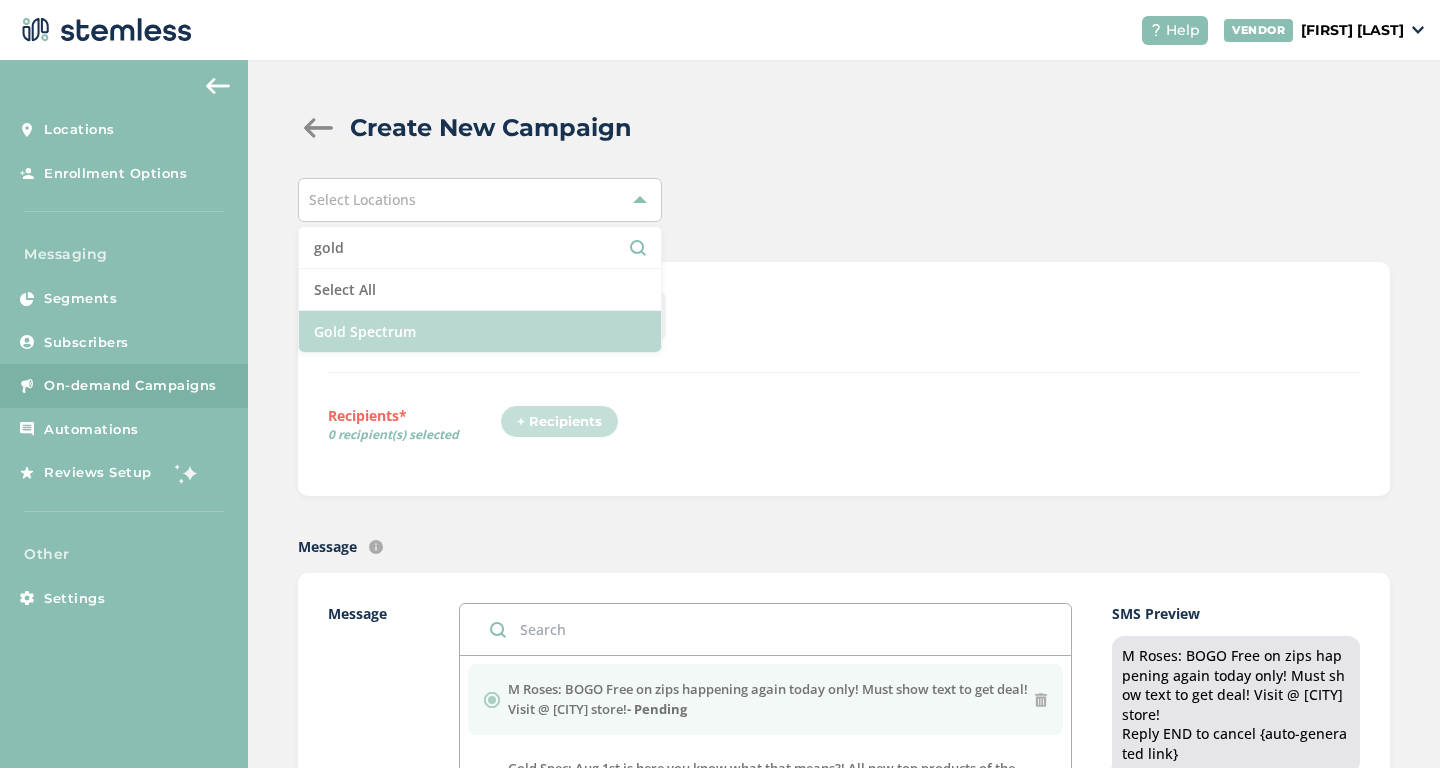 click on "Gold Spectrum" at bounding box center [480, 331] 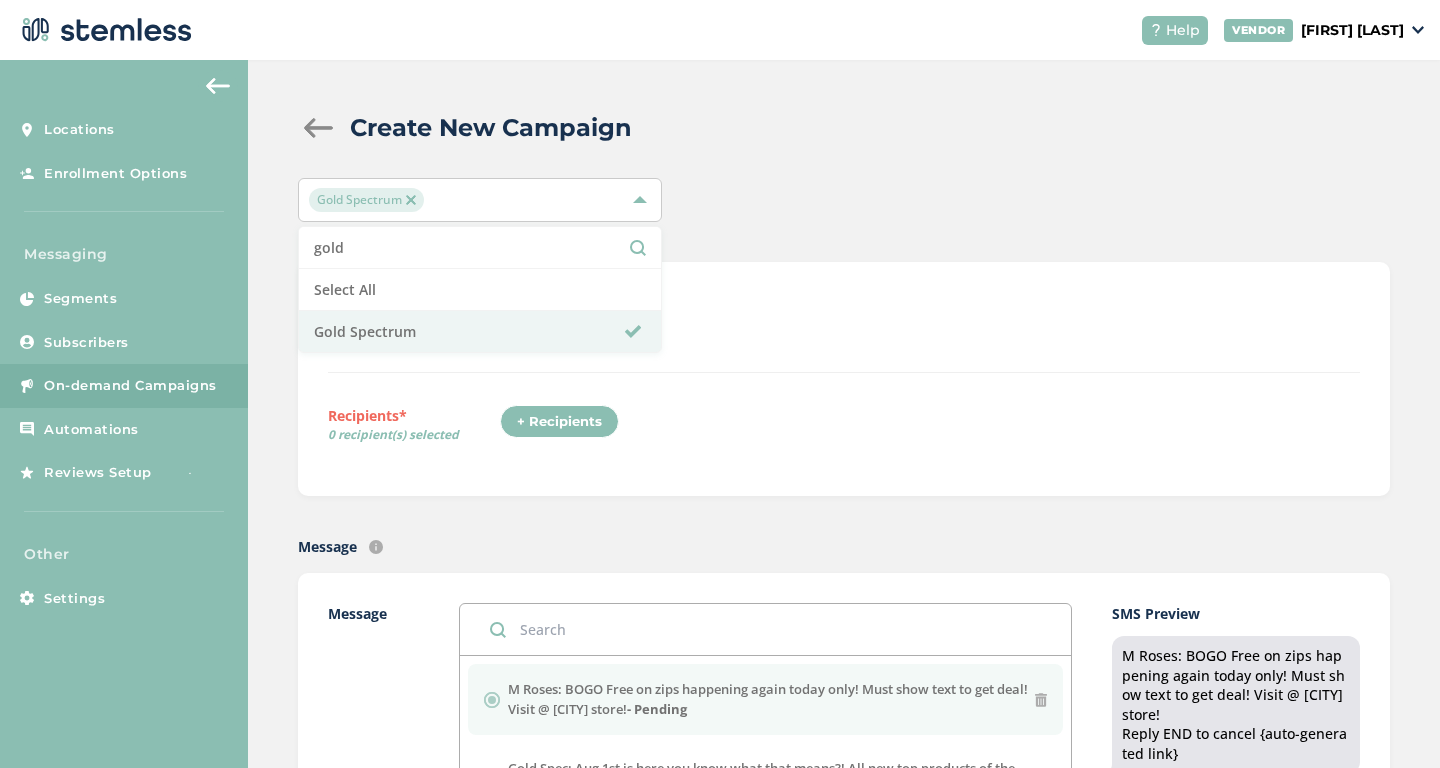 click on "Text Type
SMS : A cost effective way to reach your customers.
Send a intro text message with a link that takes your
customers to a personalized message page
(includes: up to 5 images, up to 3 promo links company logo and
links to socials)
MMS : Bring your marketing to life with
a custom image (up to 700 kb) PLUS an additional
text box with up to 300 characters of text.
DISPATCH   Recipients*   0 recipient(s) selected   + Recipients" at bounding box center [844, 379] 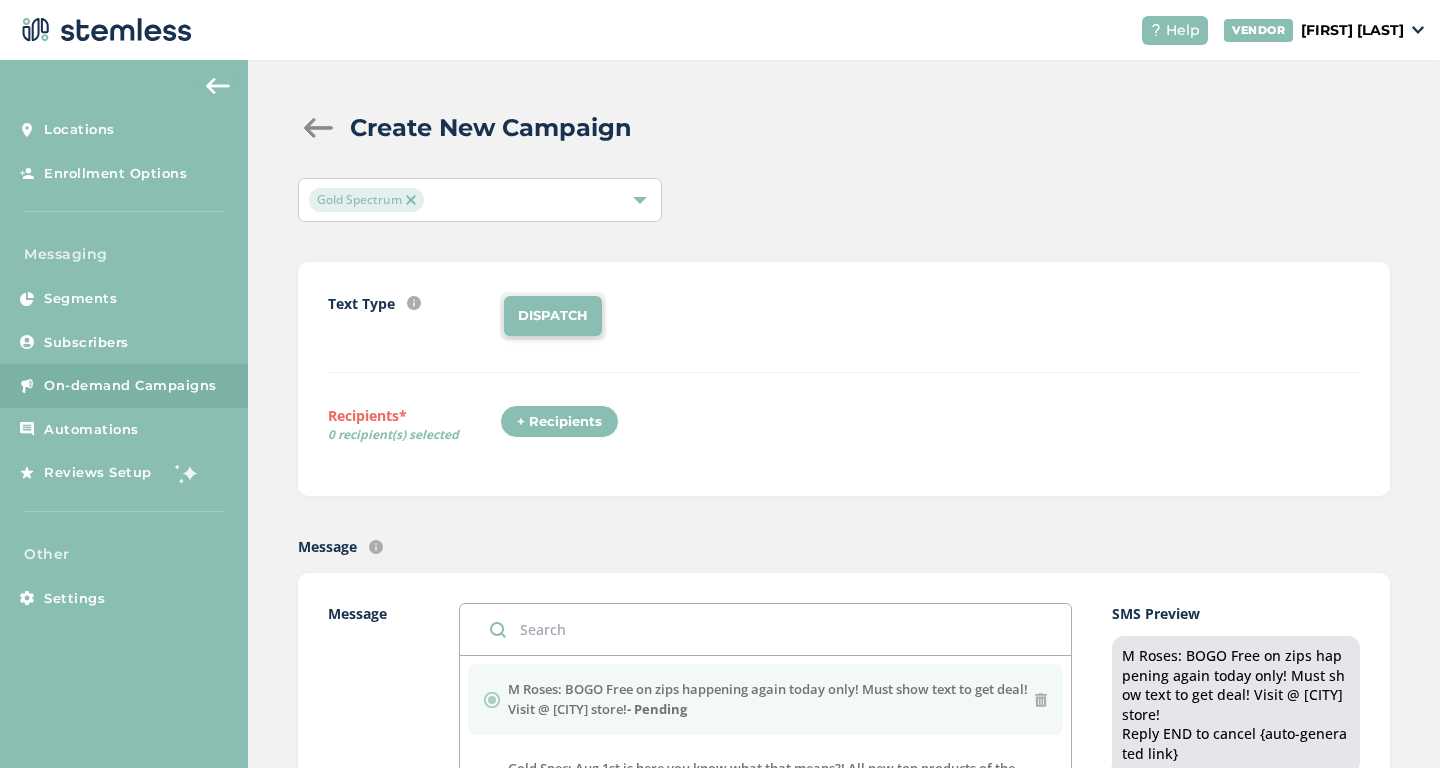 click on "+ Recipients" at bounding box center (559, 422) 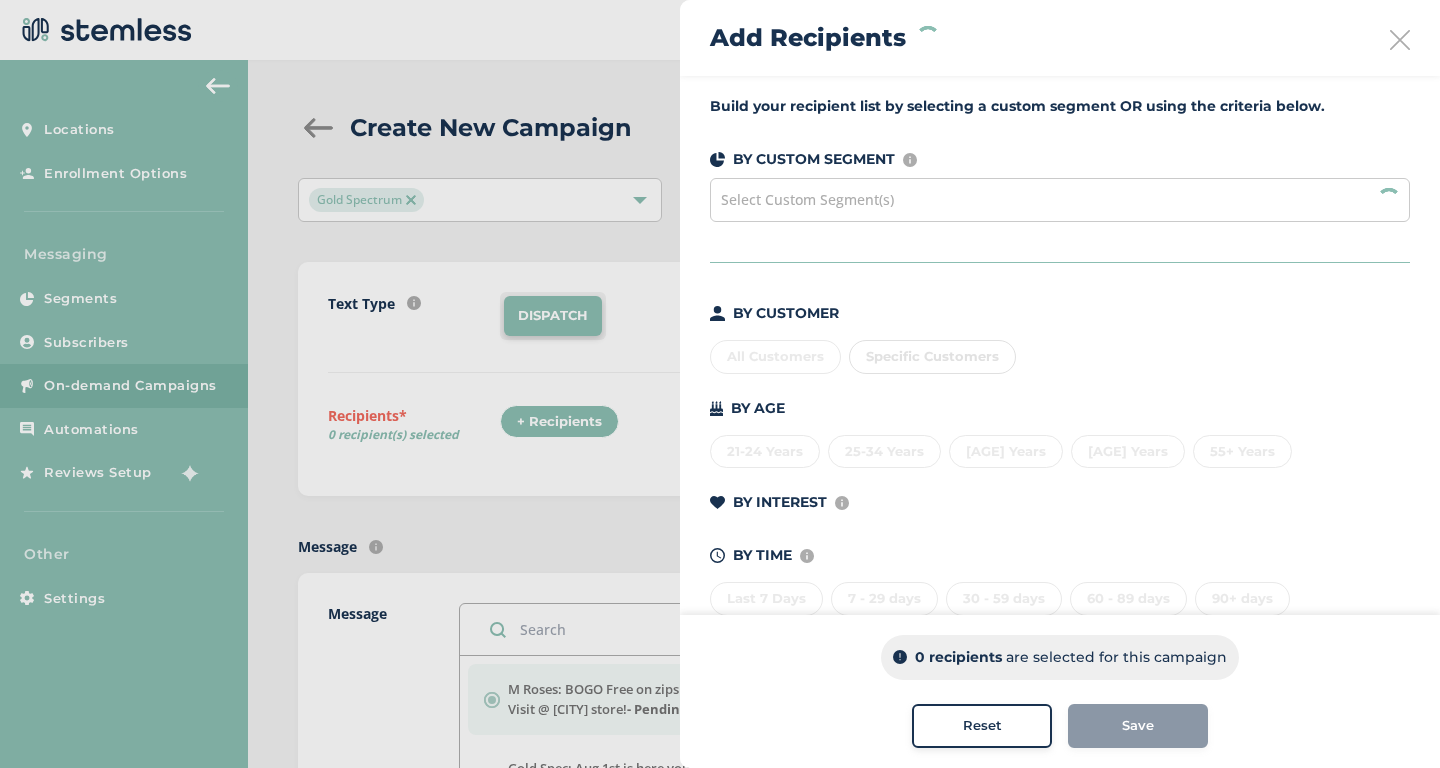 click on "Select Custom Segment(s)" at bounding box center (1060, 200) 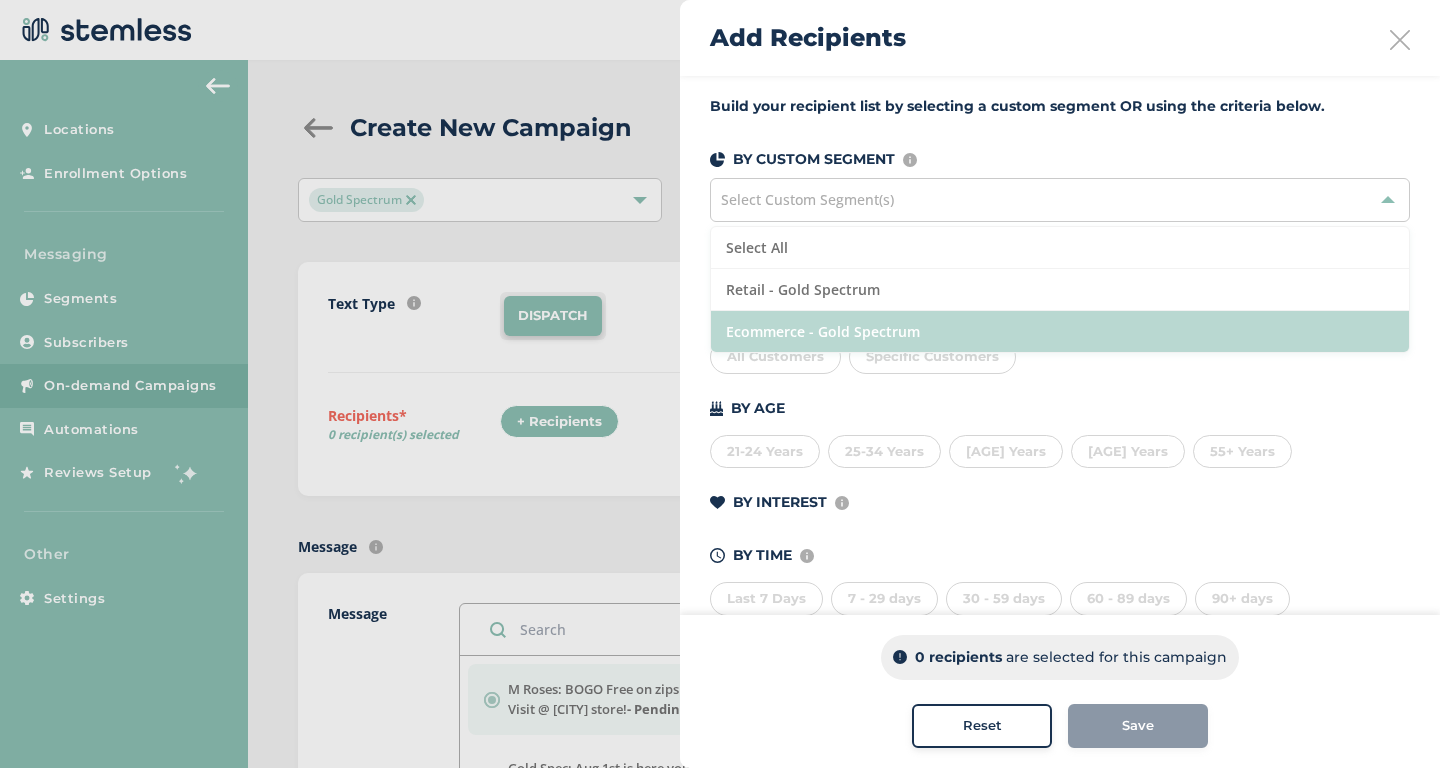 click on "Ecommerce - Gold Spectrum" at bounding box center (1060, 331) 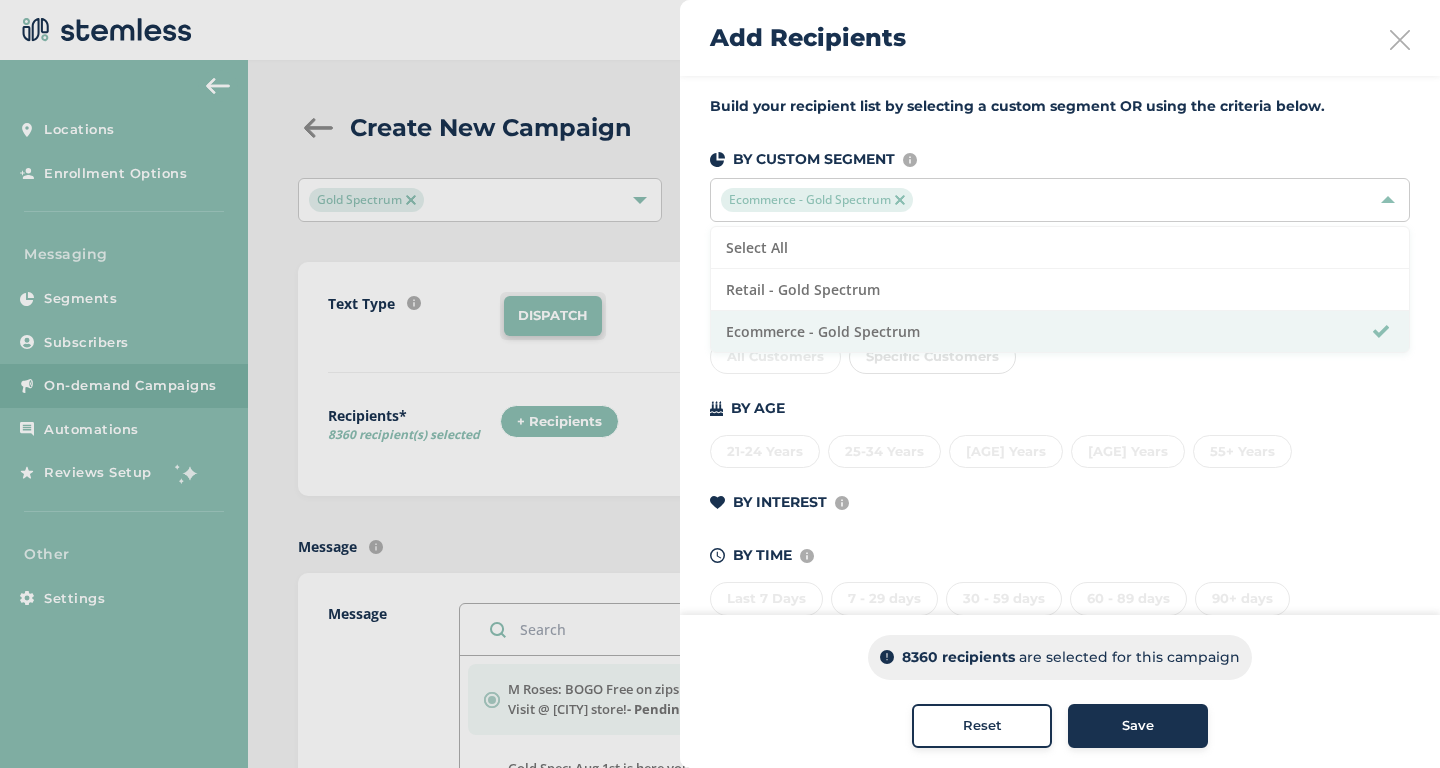 click on "BY CUSTOMER All Customers Specific Customers BY AGE 21-24 Years 25-34 Years 35-44 Years 45-54 Years 55+ Years BY INTEREST Displays Stemless categories defined in the Category Mapping tab of your Location Profile BY TIME Amount of time since last visit to your store Last 7 Days 7 - 29 days 30 - 59 days 60 - 89 days 90+ days" at bounding box center [1060, 459] 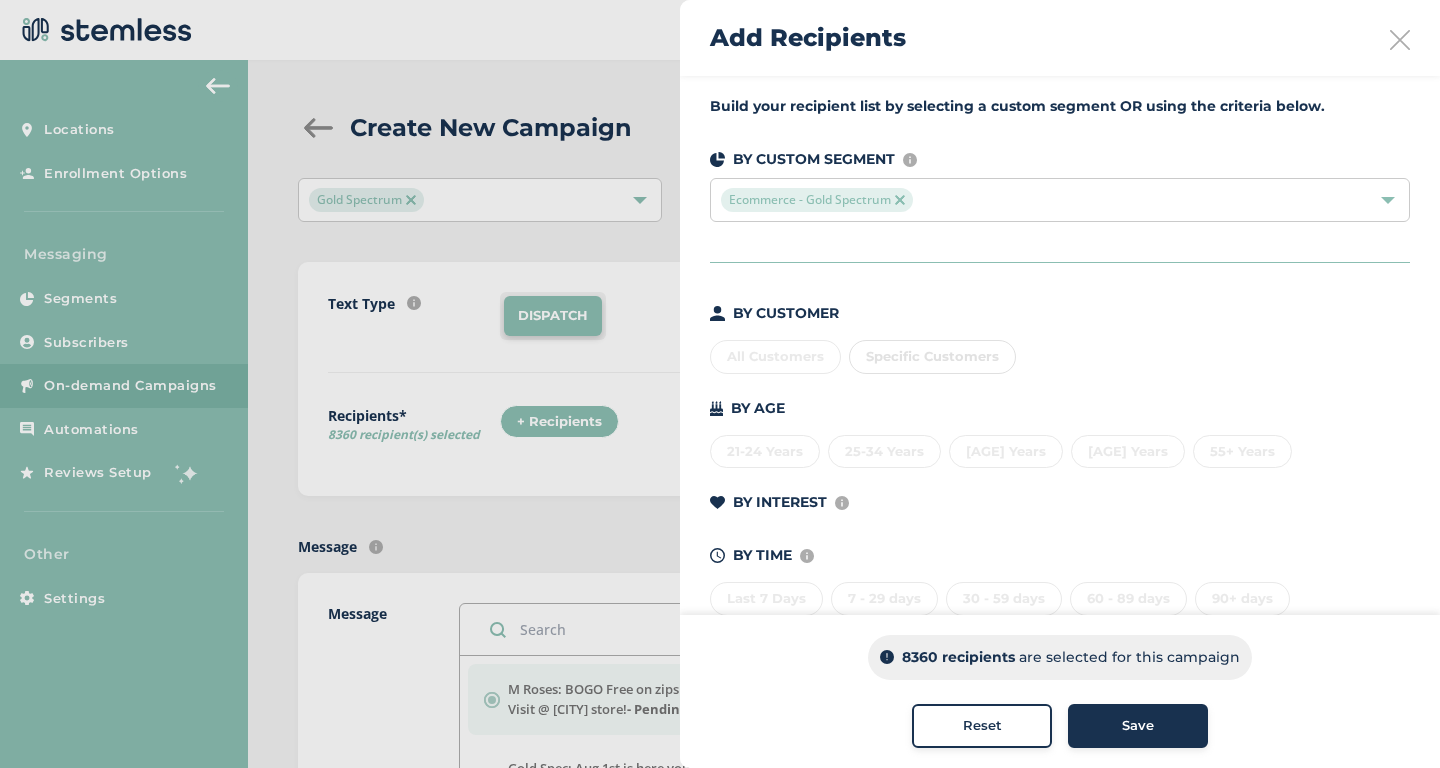 click on "Save" at bounding box center (1138, 726) 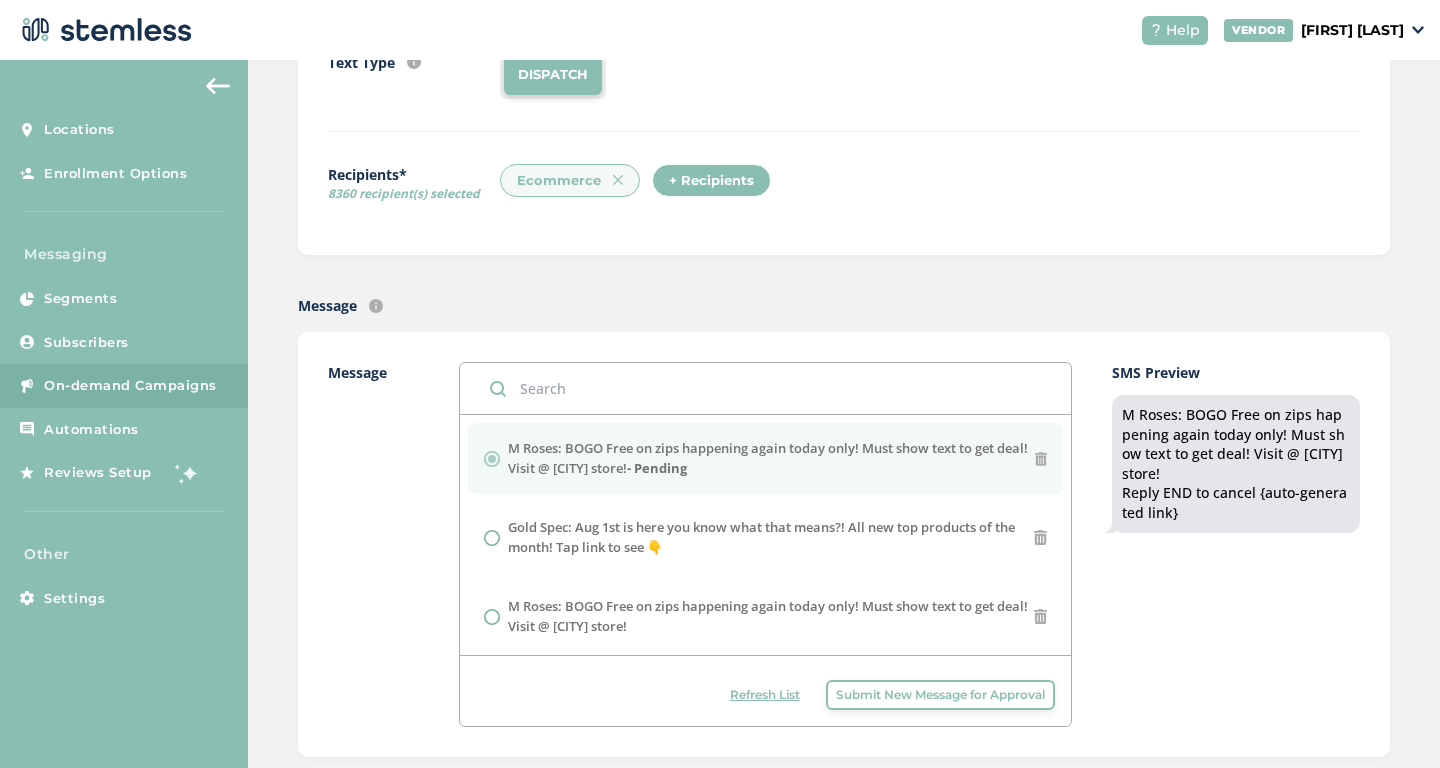 scroll, scrollTop: 320, scrollLeft: 0, axis: vertical 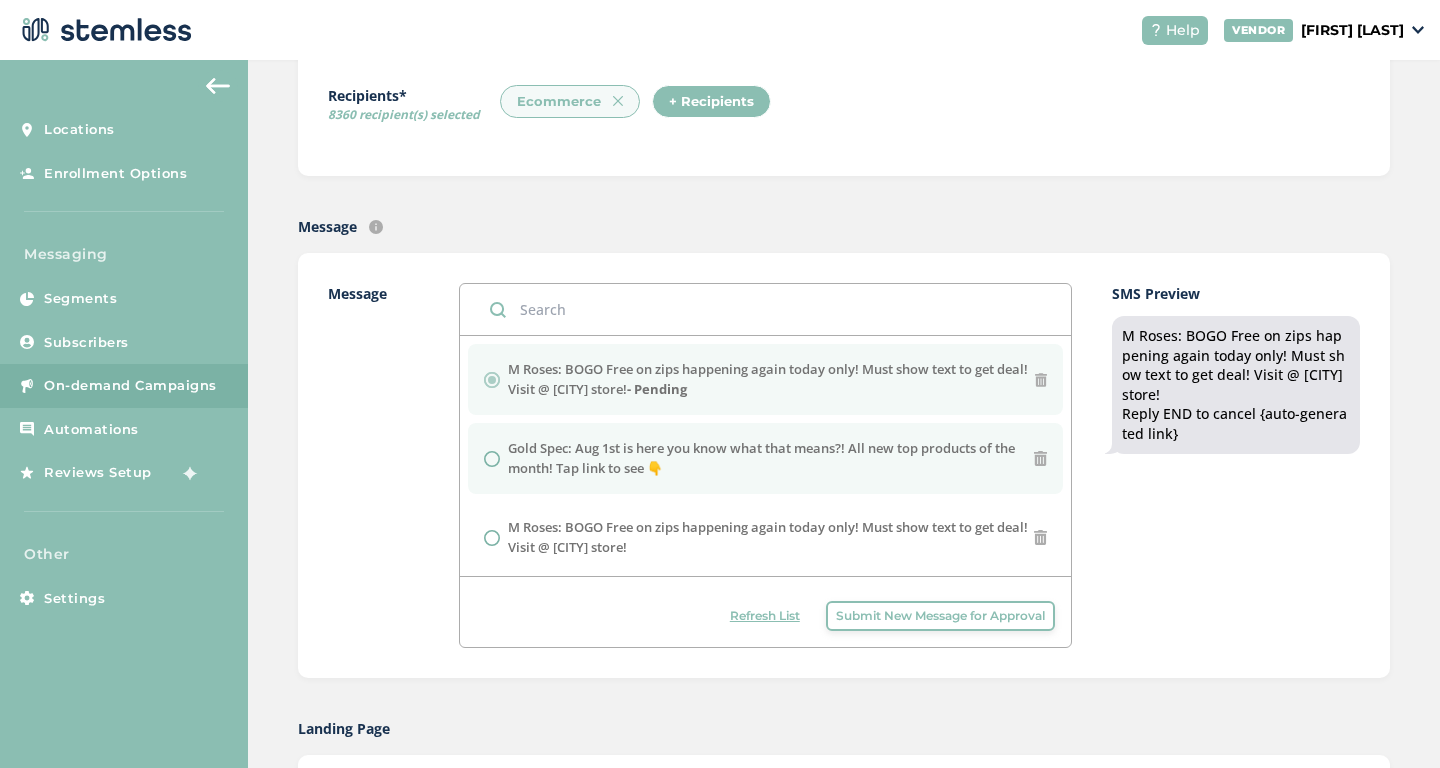 click on "Gold Spec: Aug 1st is here you know what that means?! All new top products of the month! Tap link to see 👇" at bounding box center (771, 458) 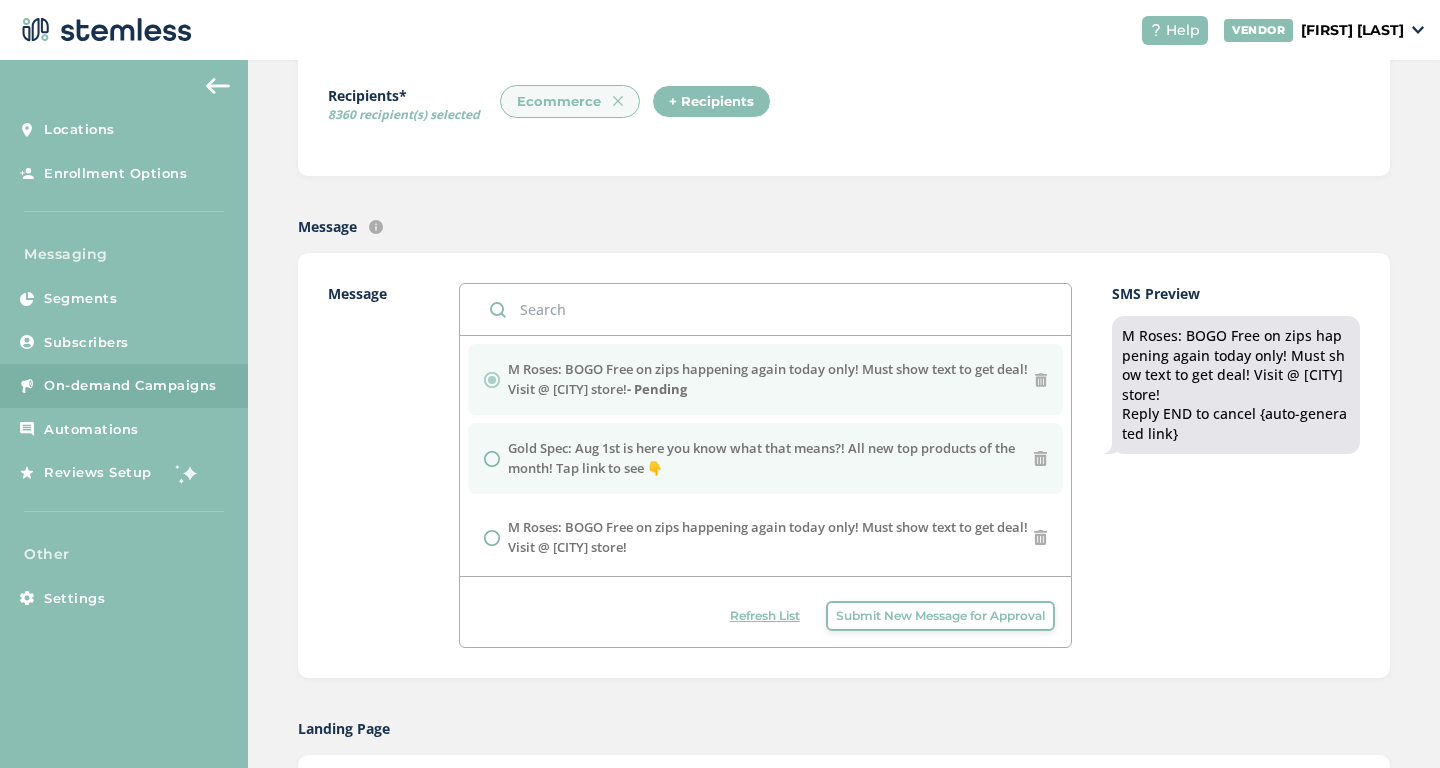 radio on "false" 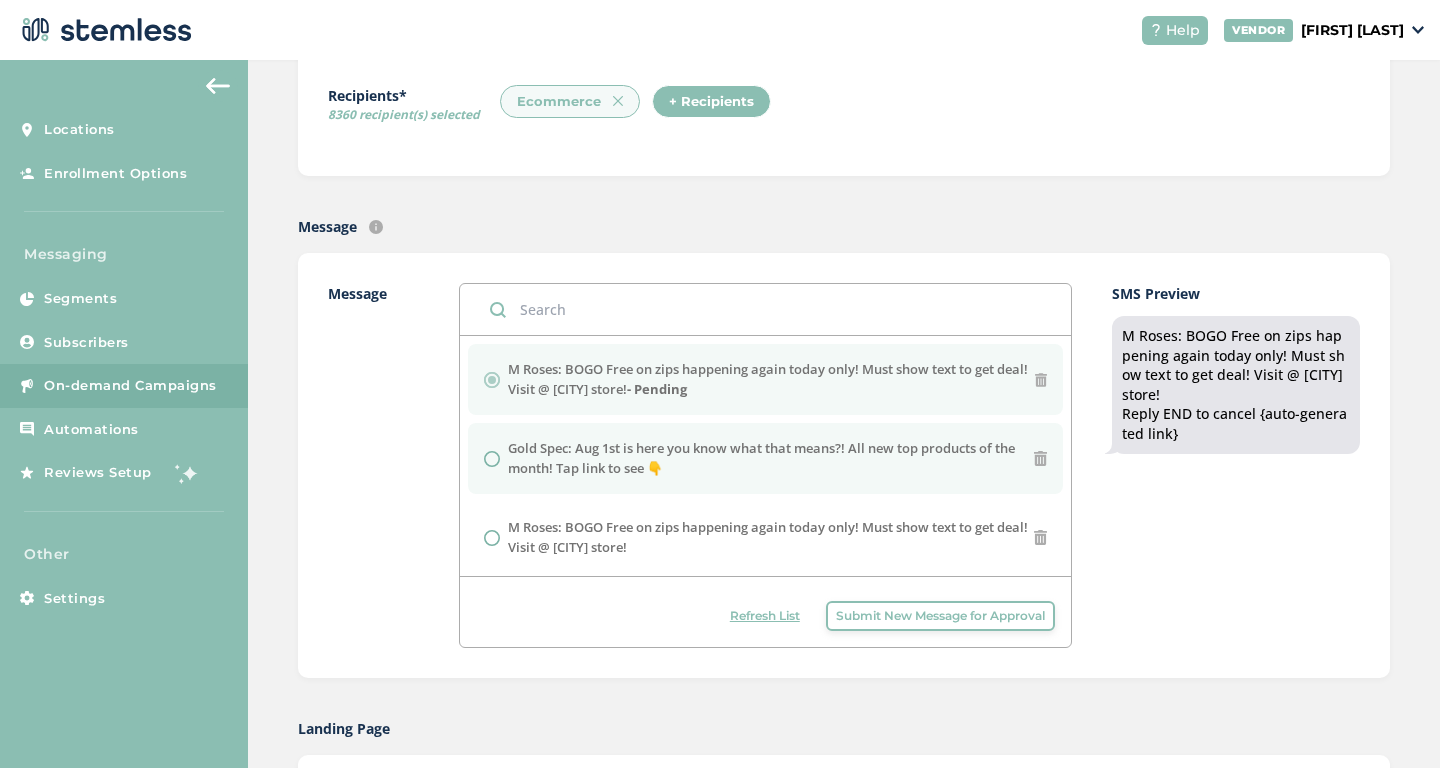 radio on "true" 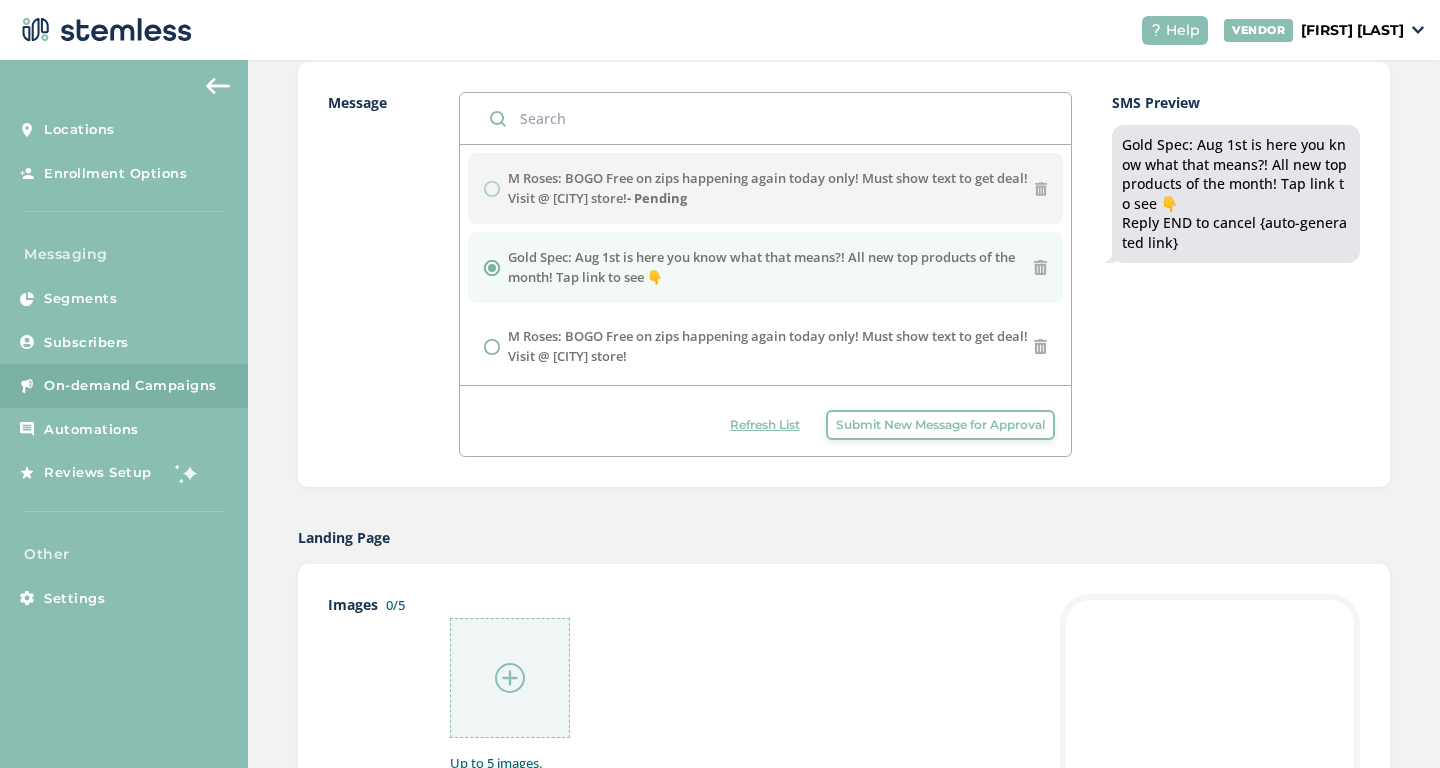 scroll, scrollTop: 605, scrollLeft: 0, axis: vertical 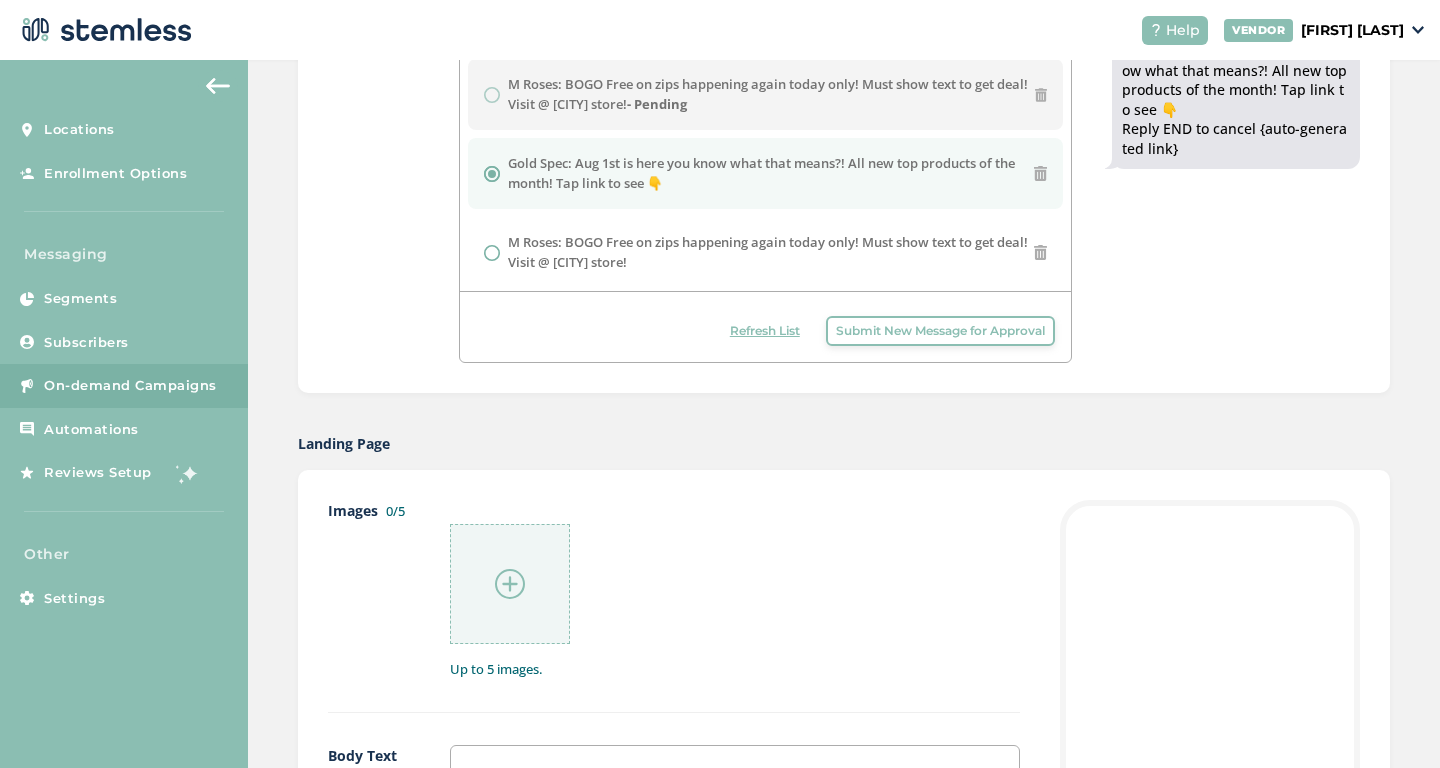 click at bounding box center [510, 584] 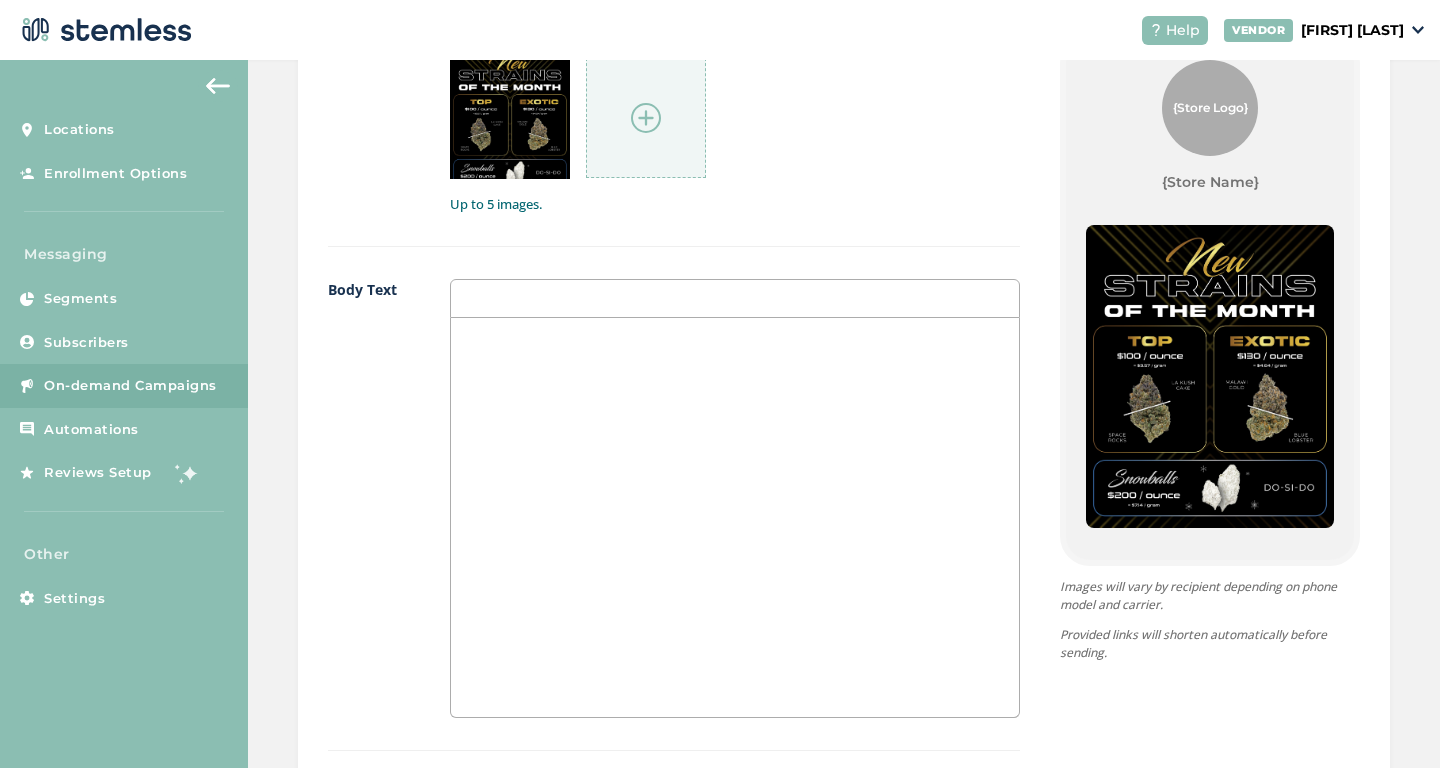 scroll, scrollTop: 1169, scrollLeft: 0, axis: vertical 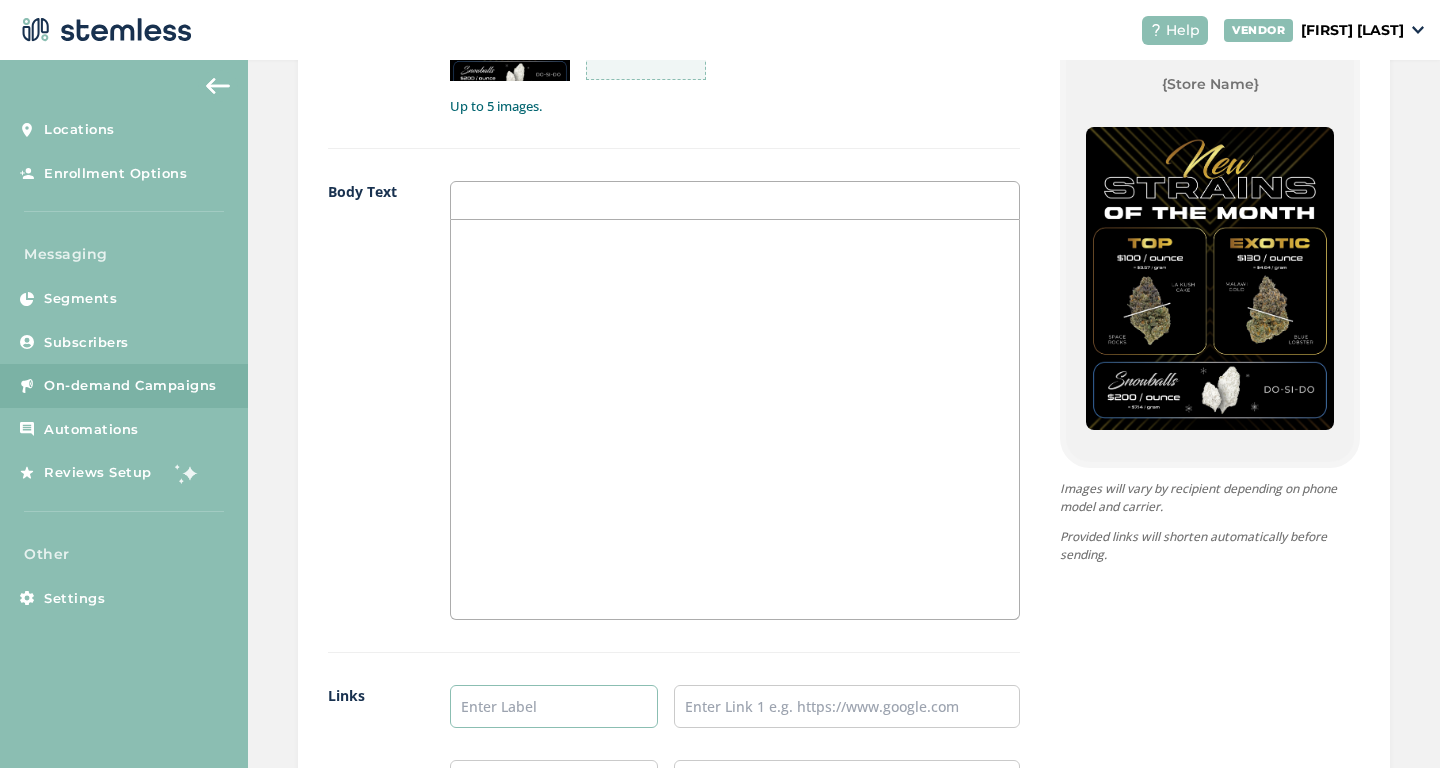 click at bounding box center (554, 706) 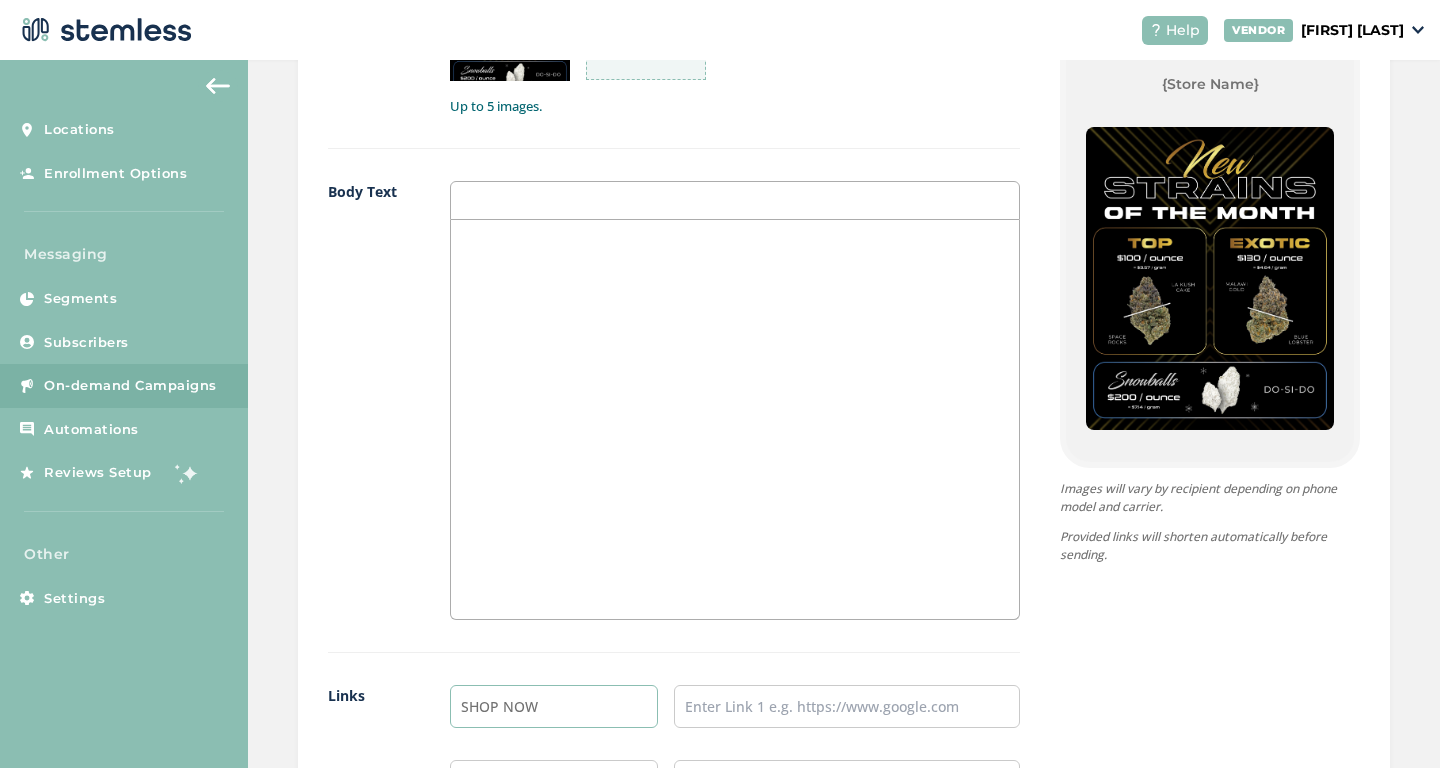 type on "SHOP NOW" 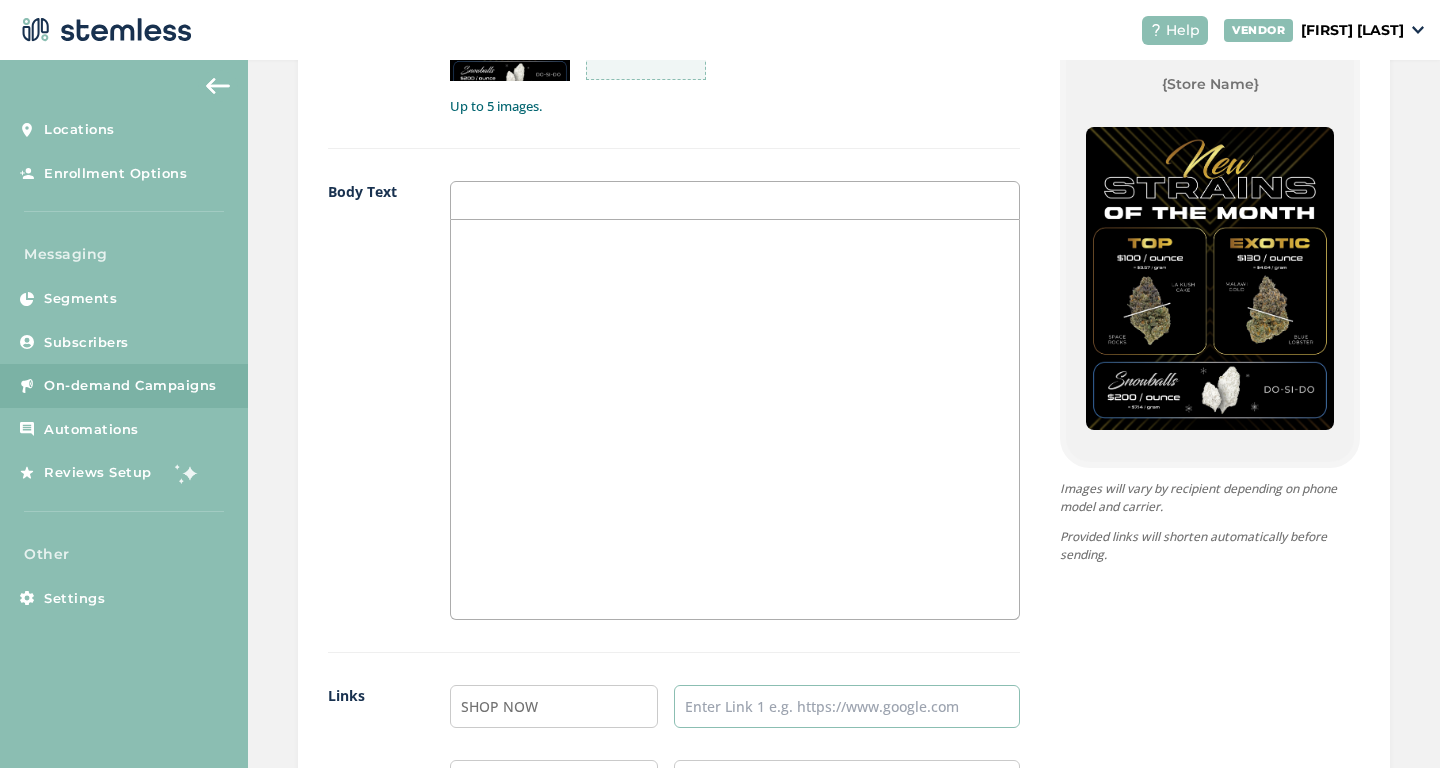 click at bounding box center (847, 706) 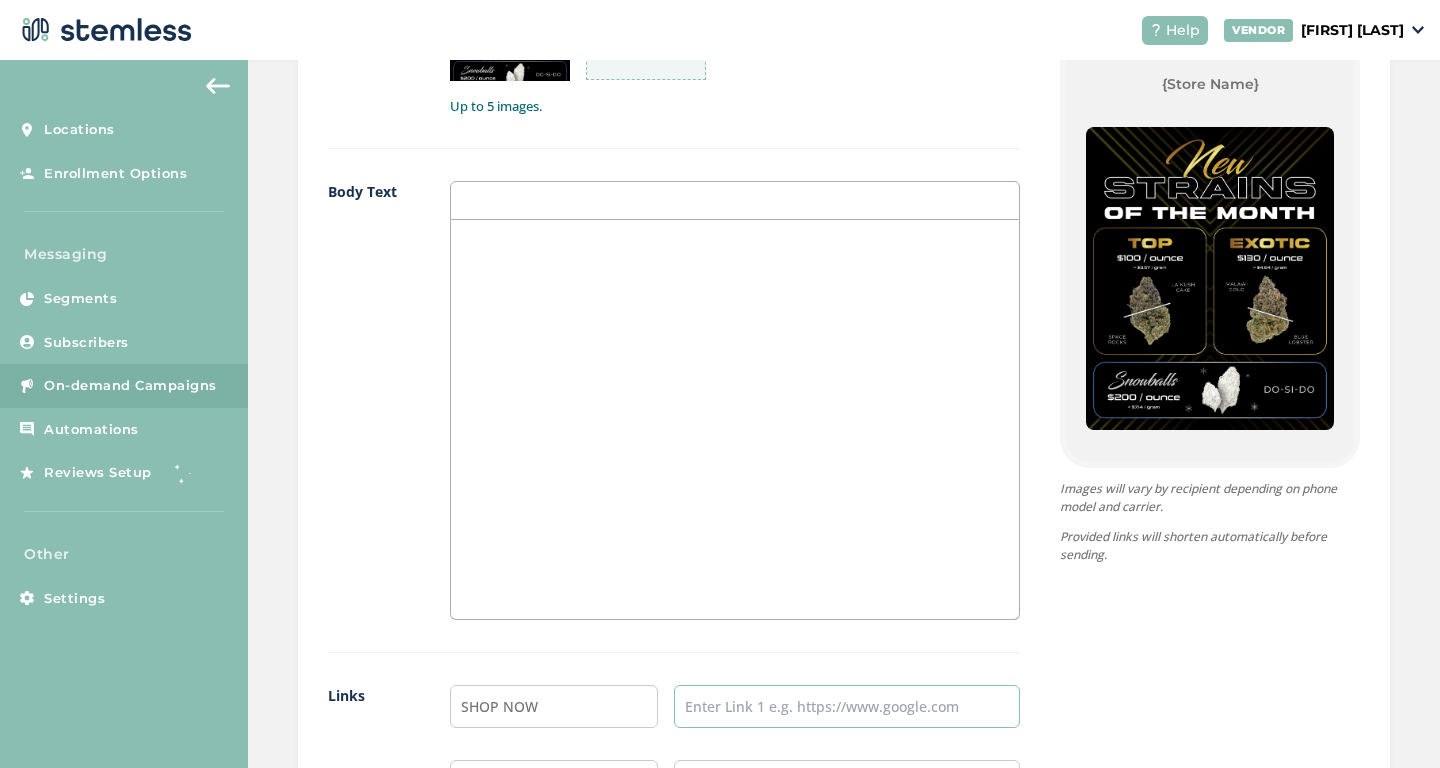 paste on "https://[BRAND].com/" 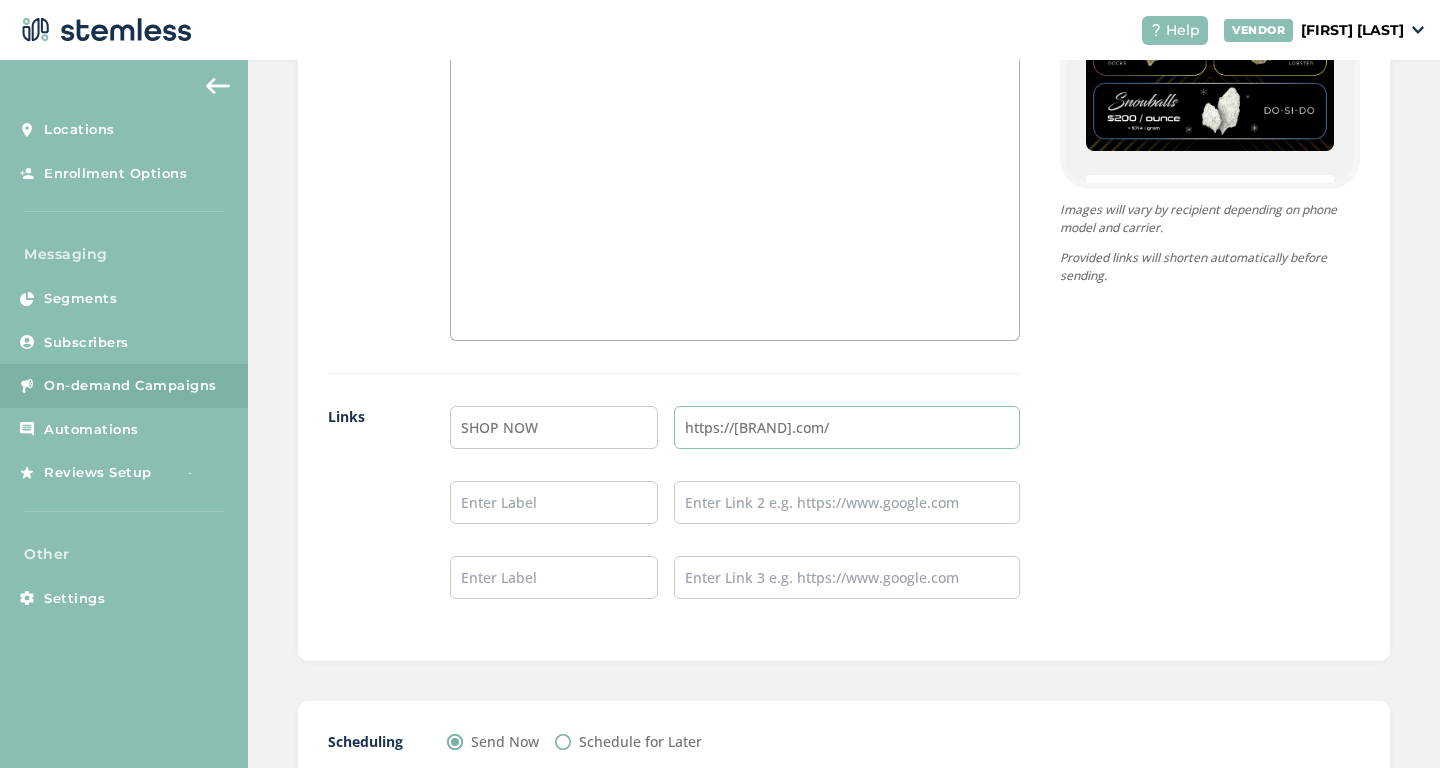 scroll, scrollTop: 1538, scrollLeft: 0, axis: vertical 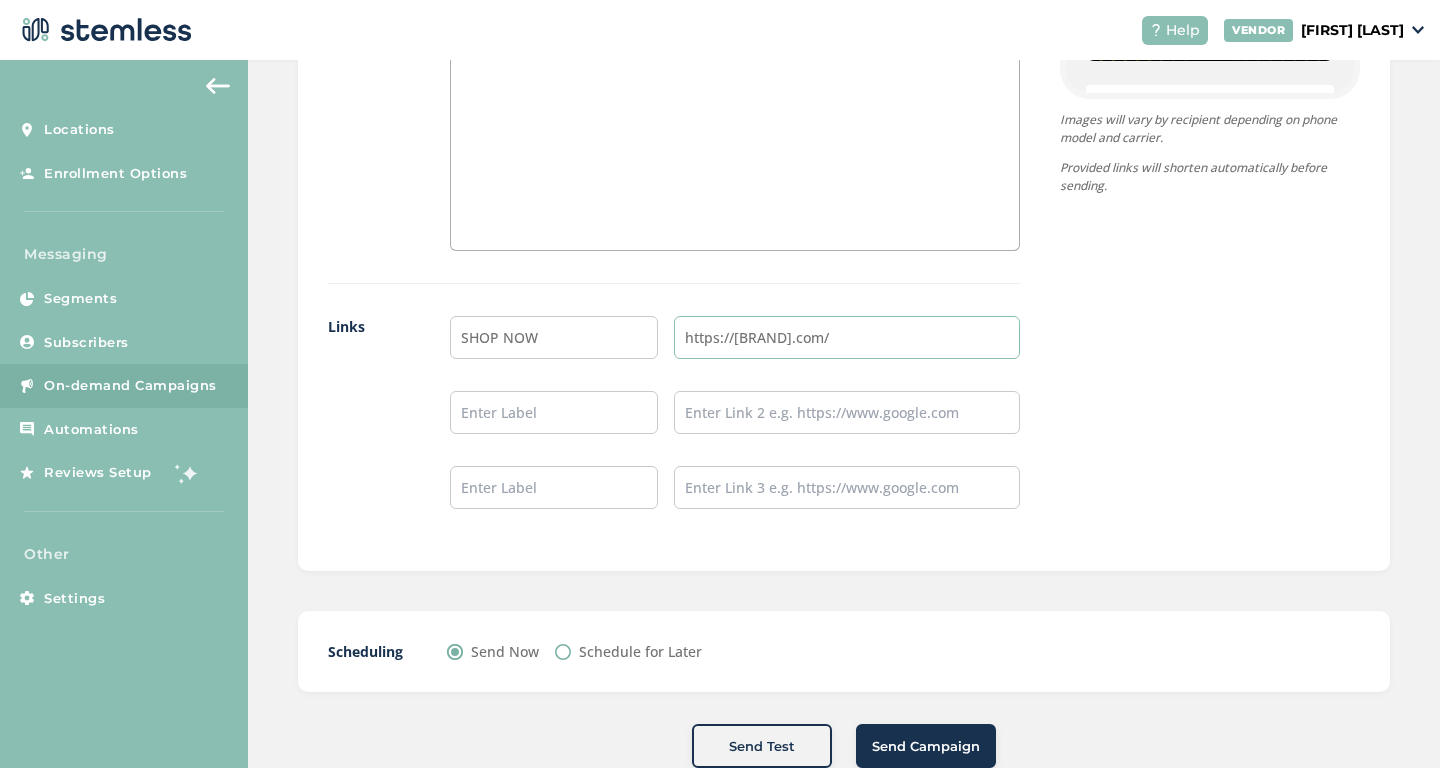 type on "https://[BRAND].com/" 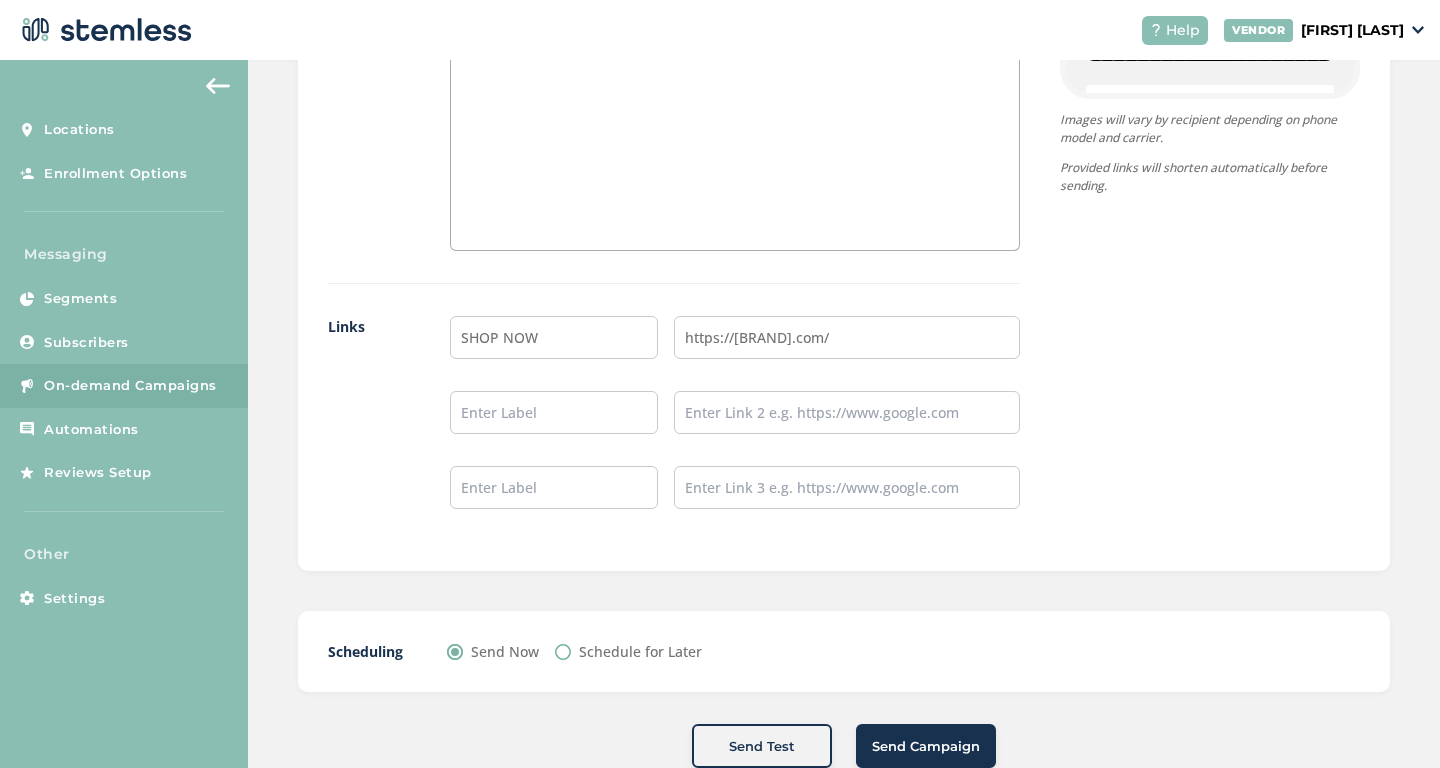 click on "Send Campaign" at bounding box center (926, 747) 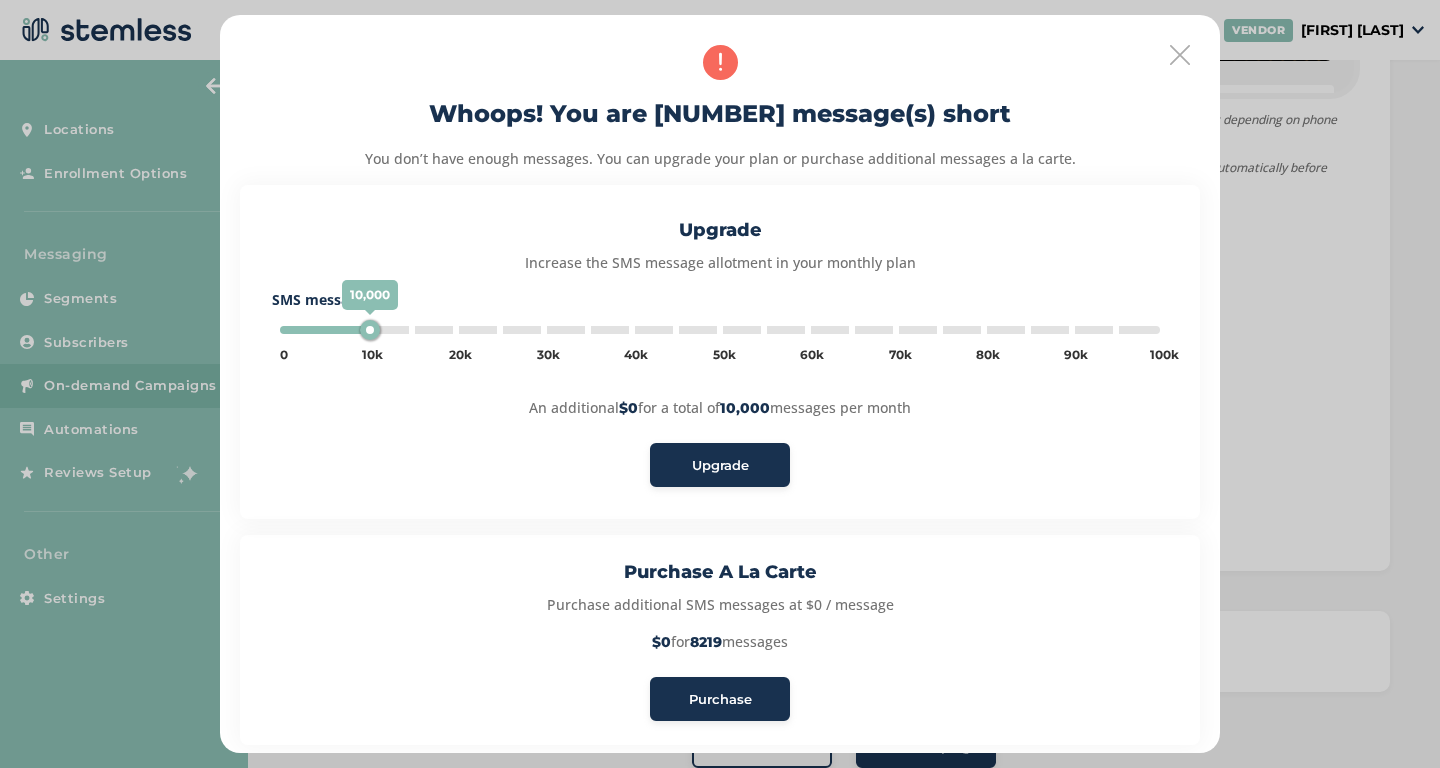 type on "5000" 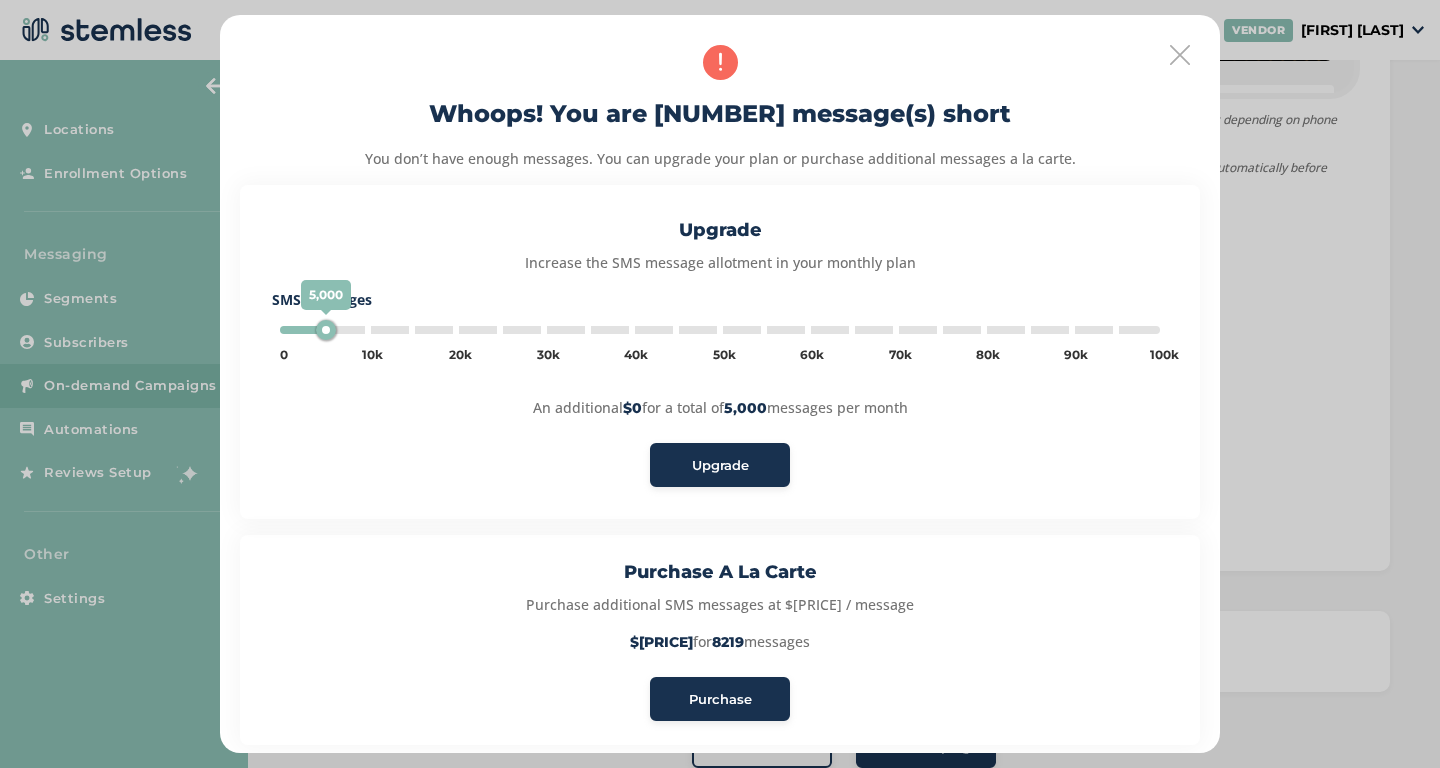 click on "Purchase" at bounding box center [720, 700] 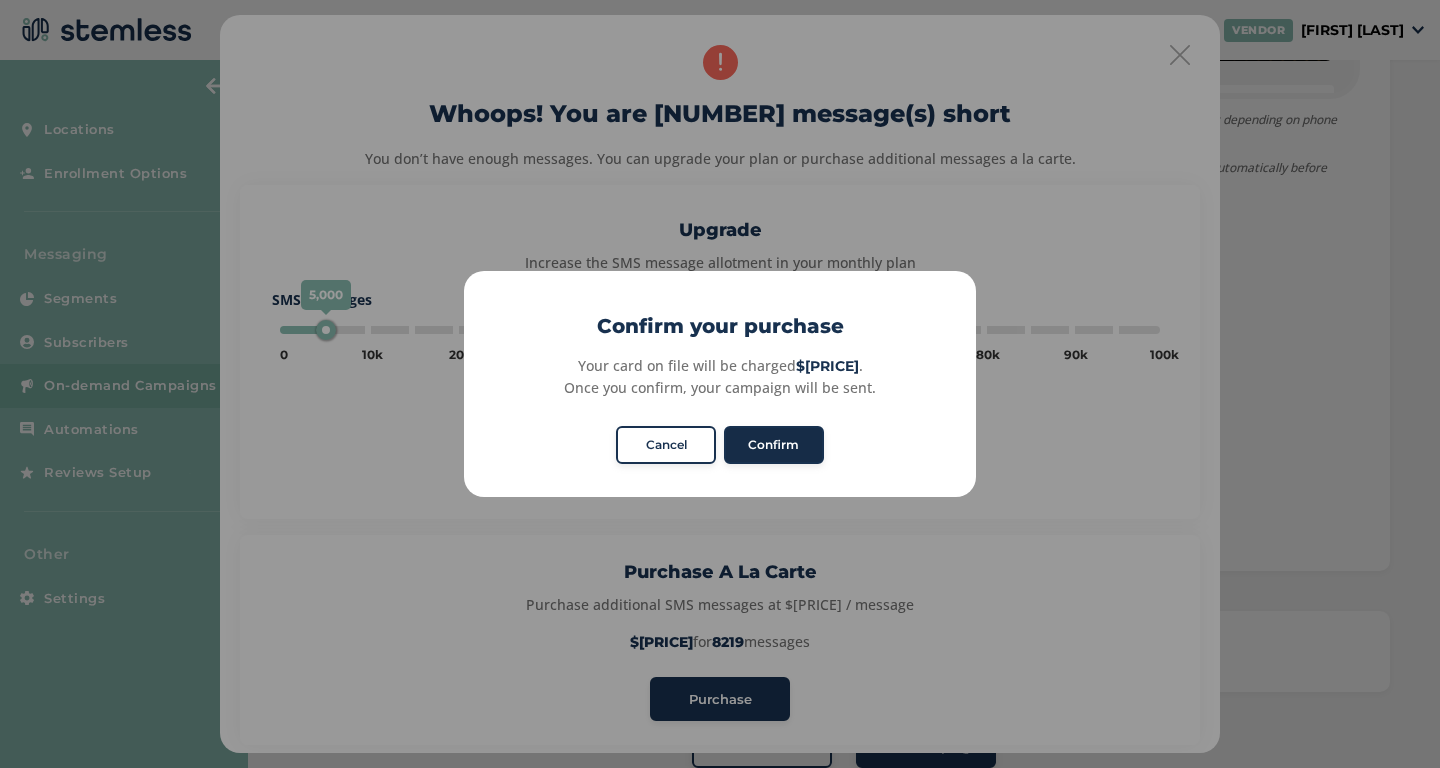 click on "Confirm" at bounding box center (774, 445) 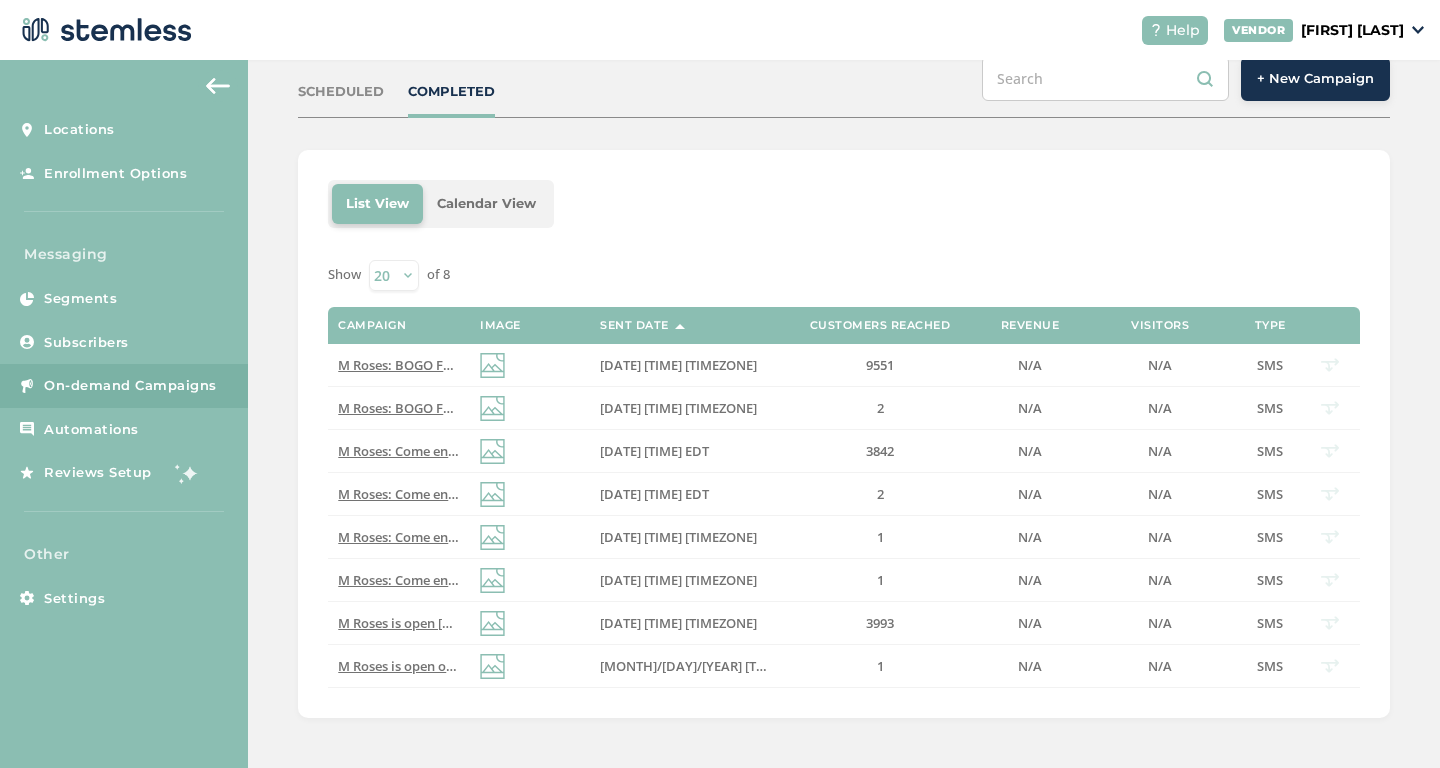scroll, scrollTop: 0, scrollLeft: 0, axis: both 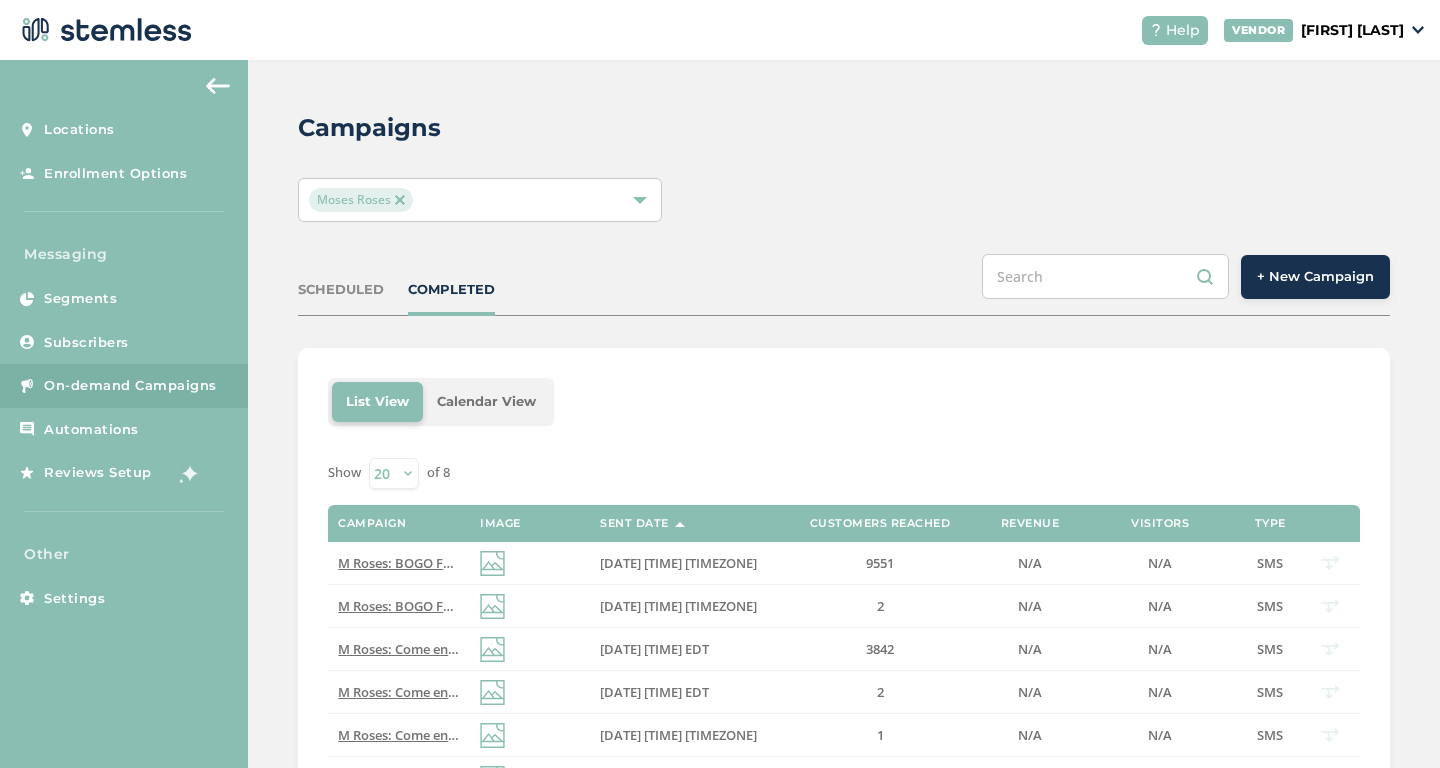 click on "Moses Roses" at bounding box center (470, 200) 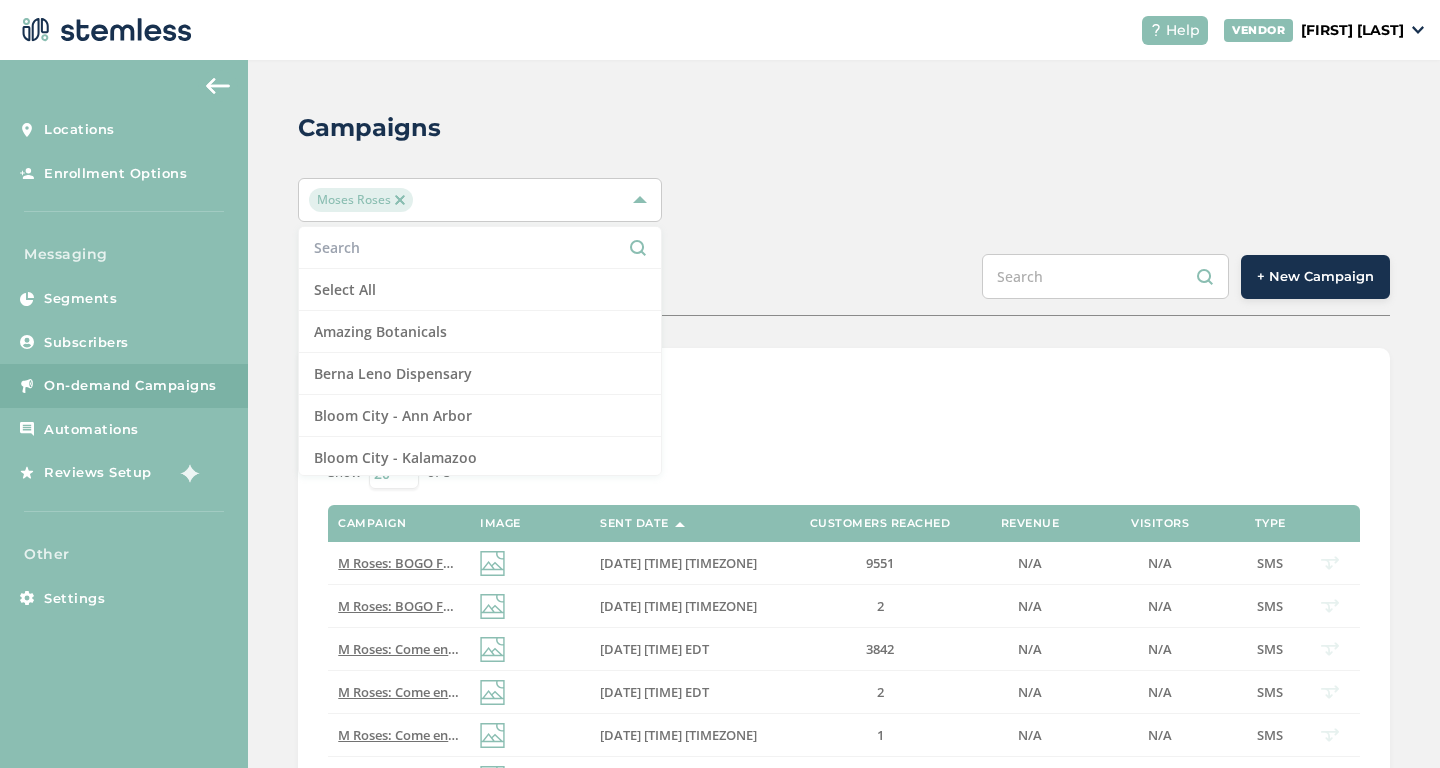 click on "+ New Campaign" at bounding box center [1315, 277] 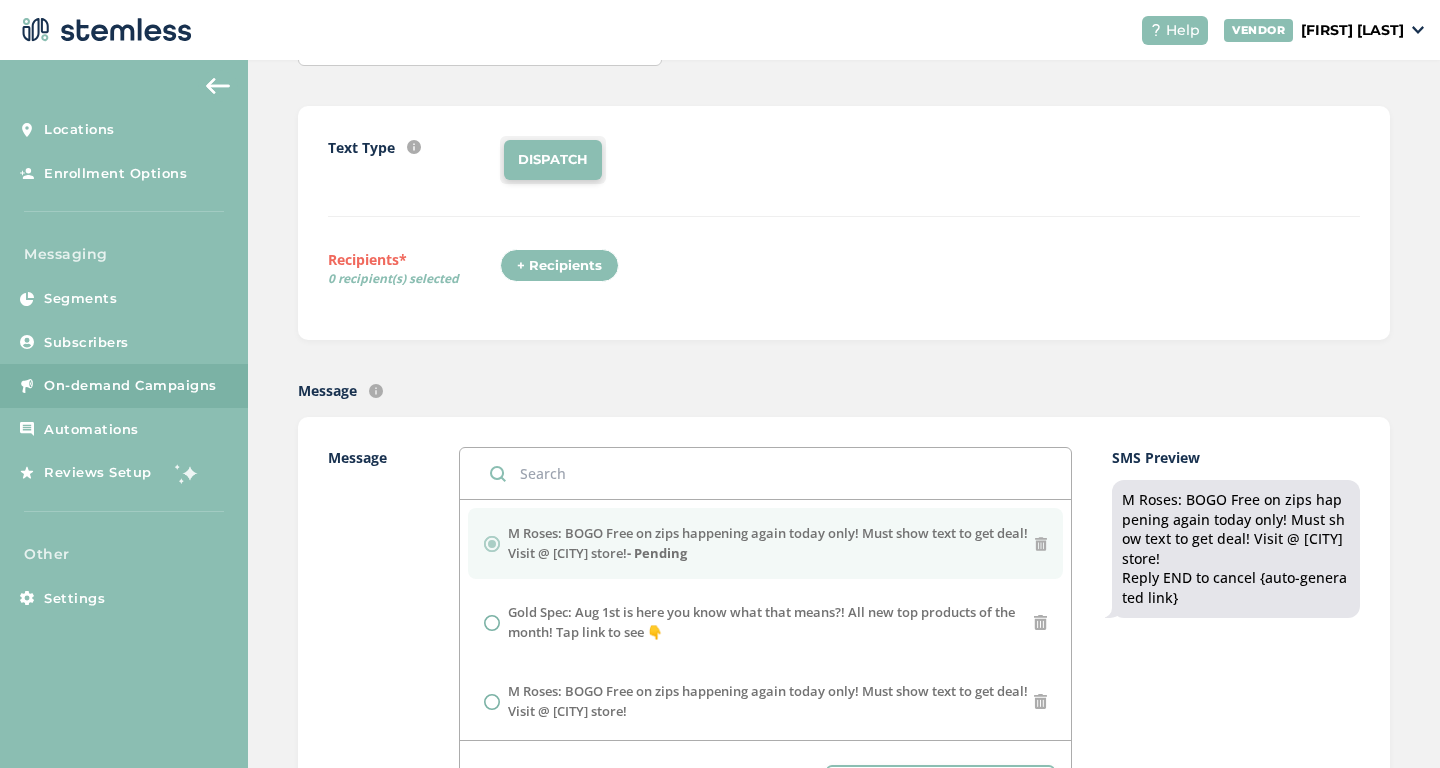 scroll, scrollTop: 162, scrollLeft: 0, axis: vertical 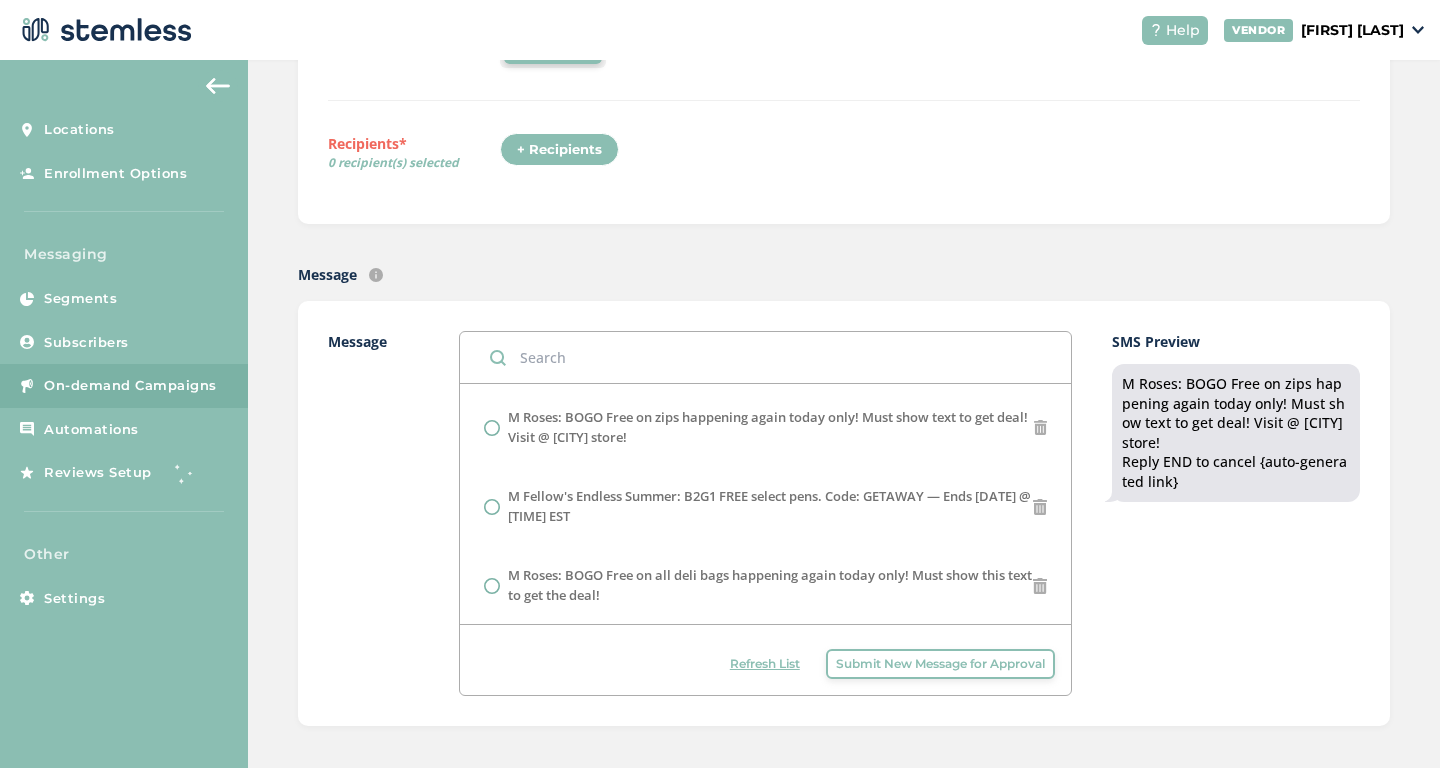 click on "Submit New Message for Approval" at bounding box center [940, 664] 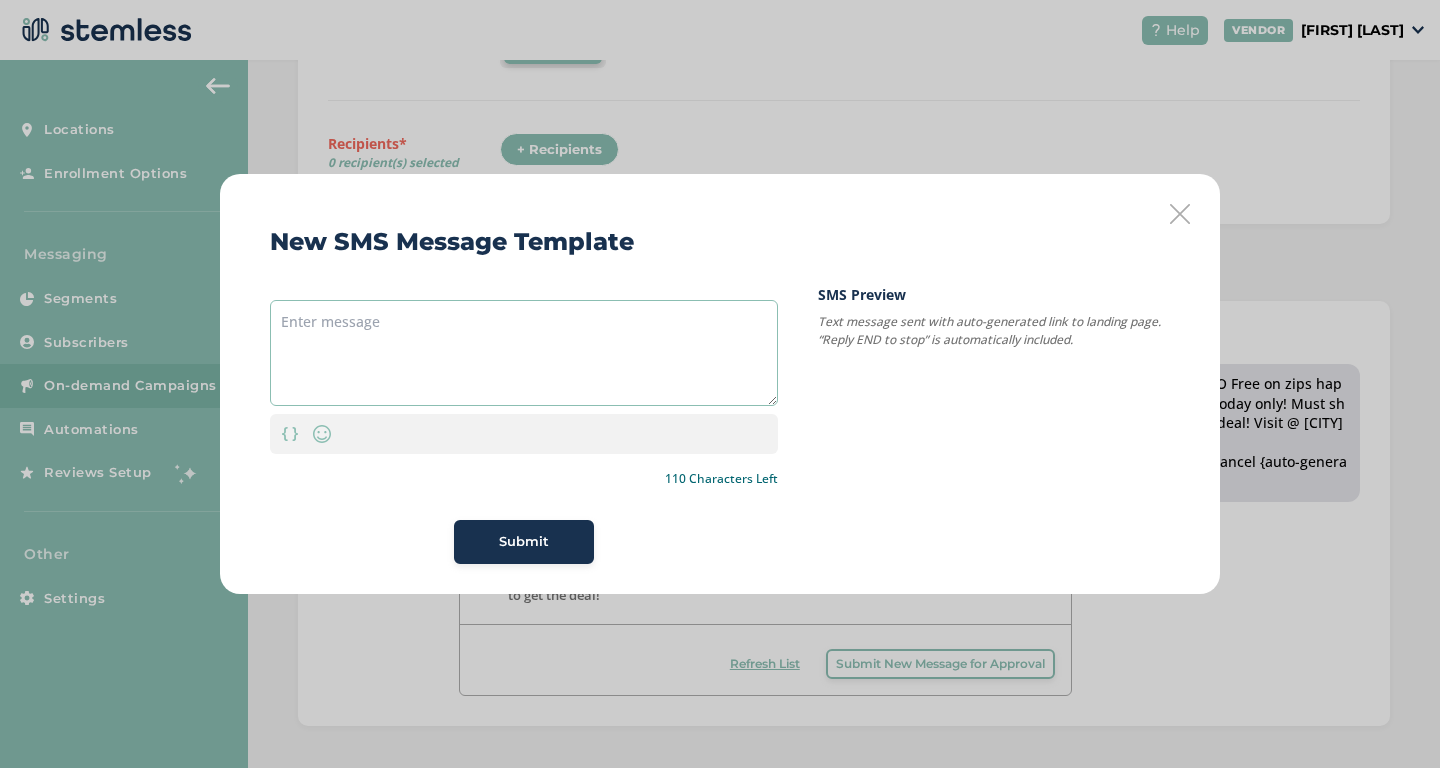 click at bounding box center [524, 353] 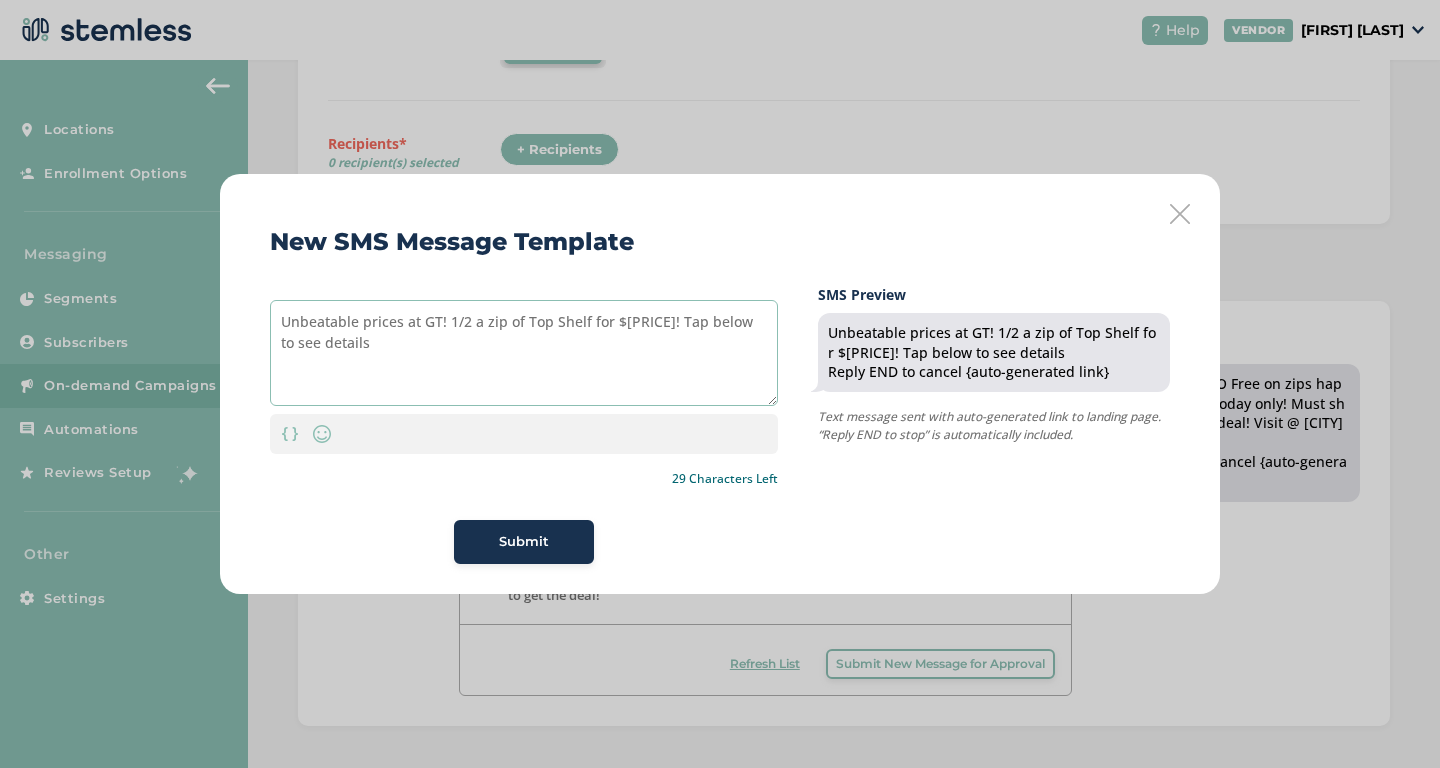 type on "Unbeatable prices at GT! 1/2 a zip of Top Shelf for $[PRICE]! Tap below to see details" 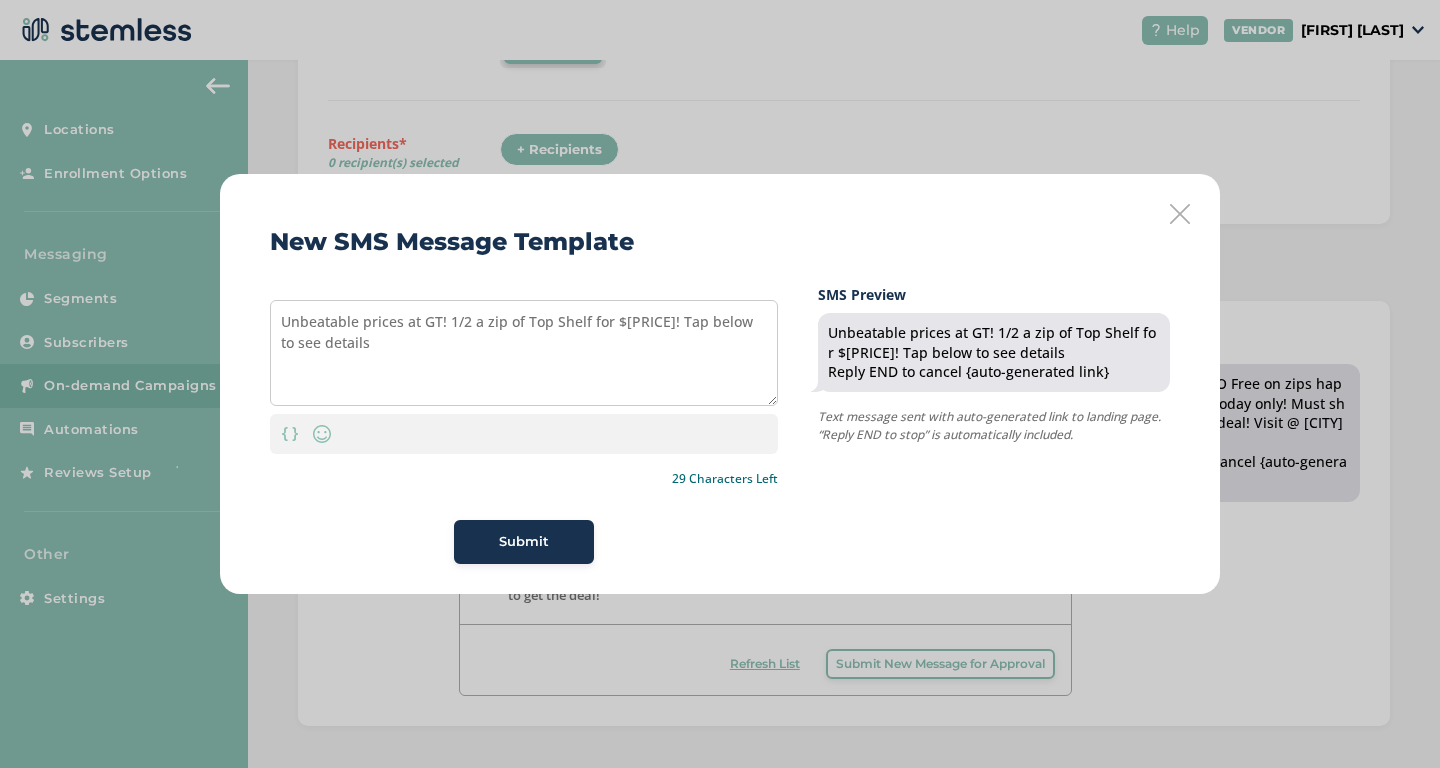 click on "Submit" at bounding box center [524, 542] 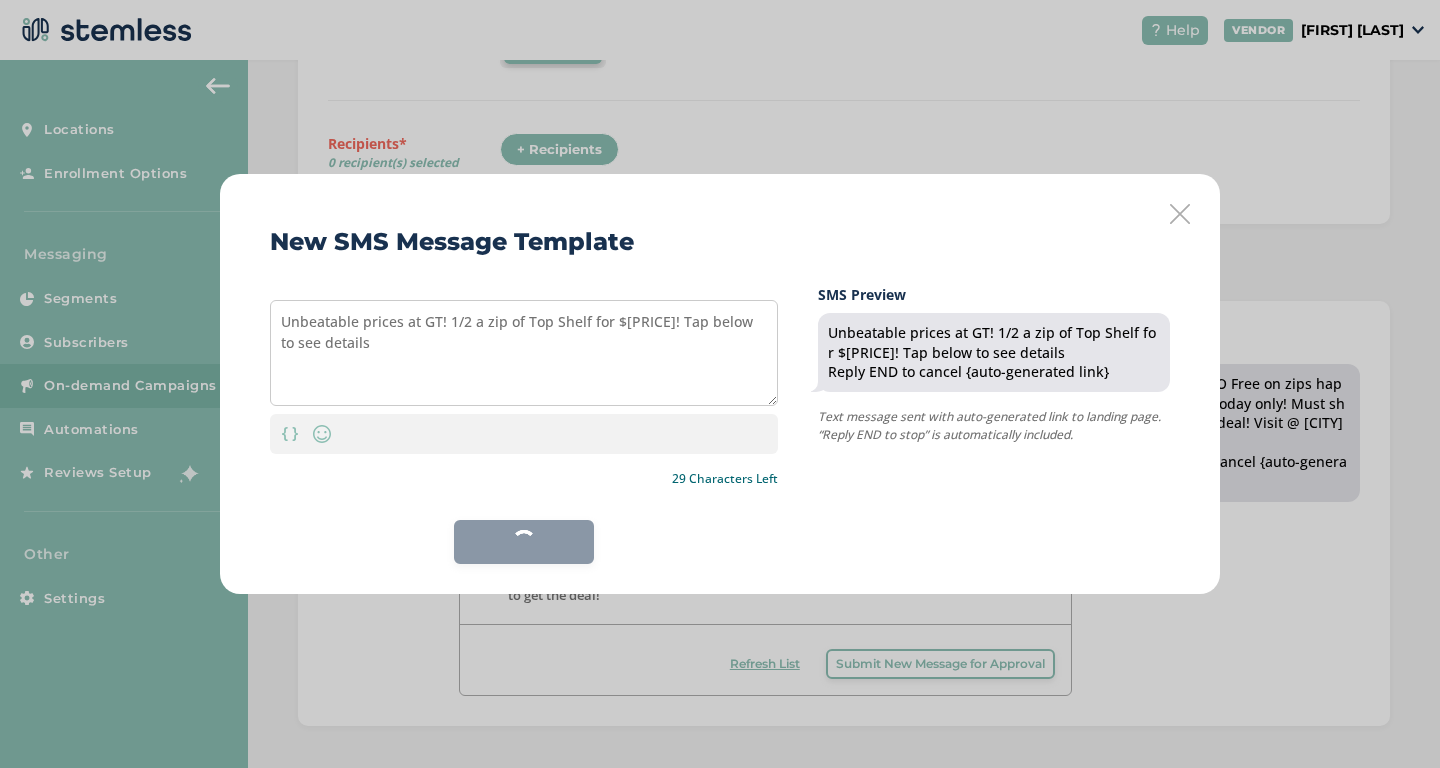 scroll, scrollTop: 0, scrollLeft: 0, axis: both 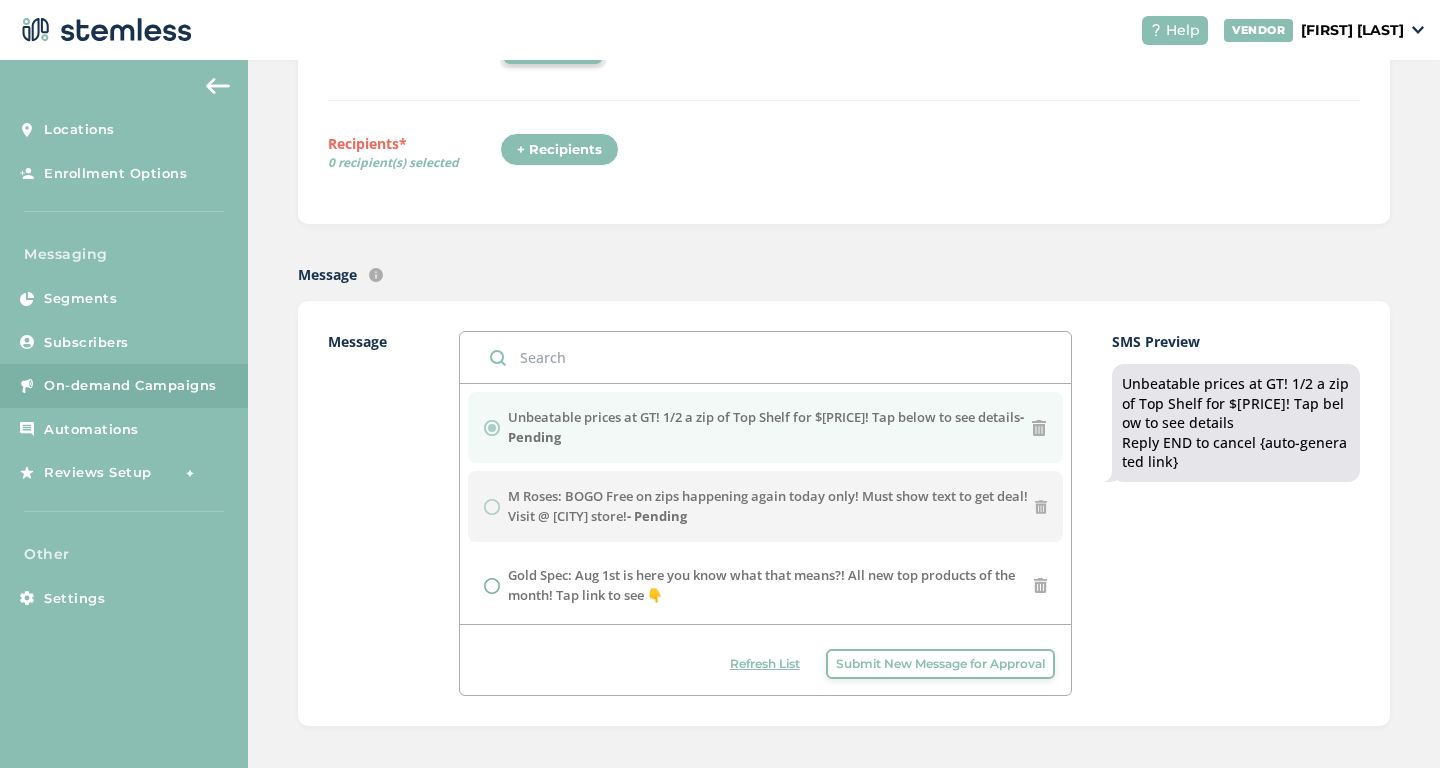 click on "Refresh List" at bounding box center (765, 664) 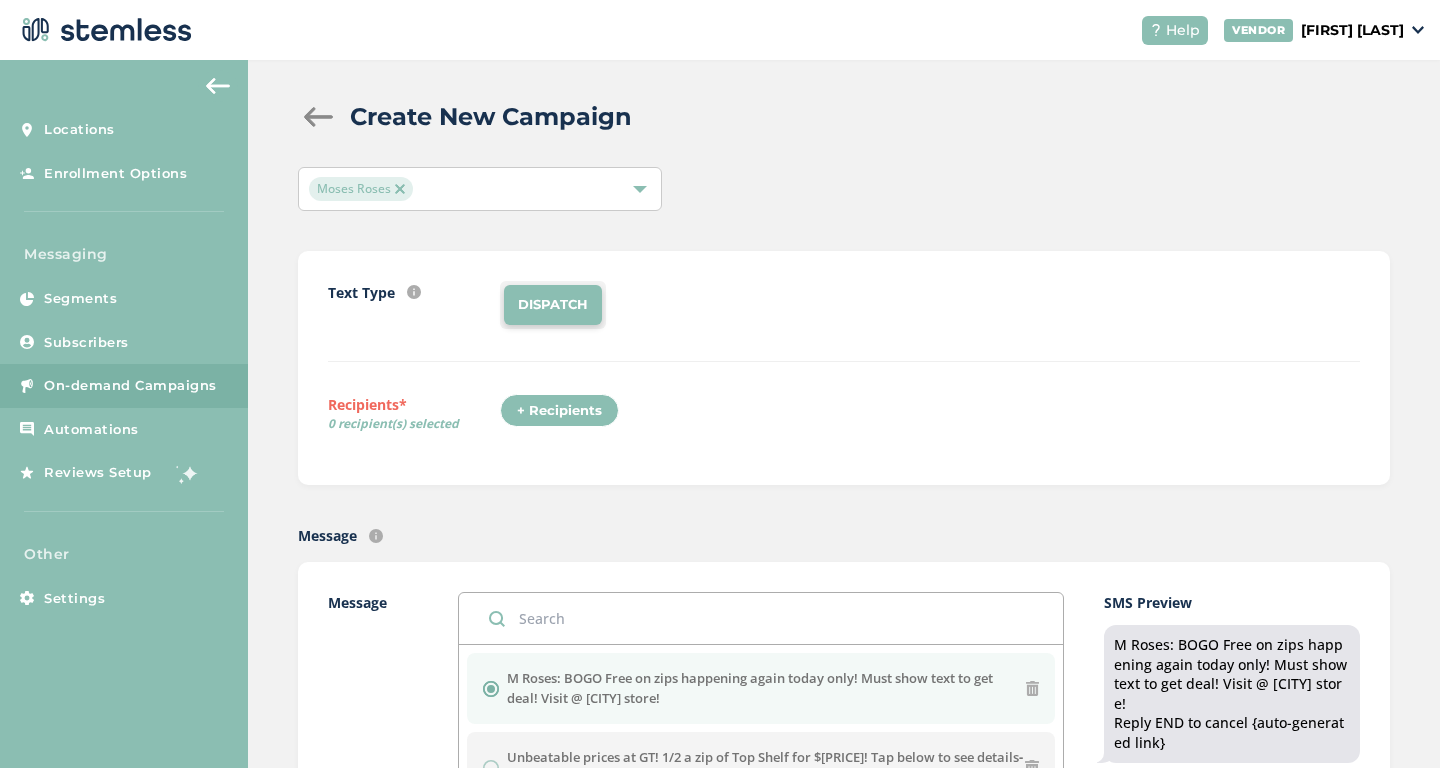 scroll, scrollTop: 0, scrollLeft: 0, axis: both 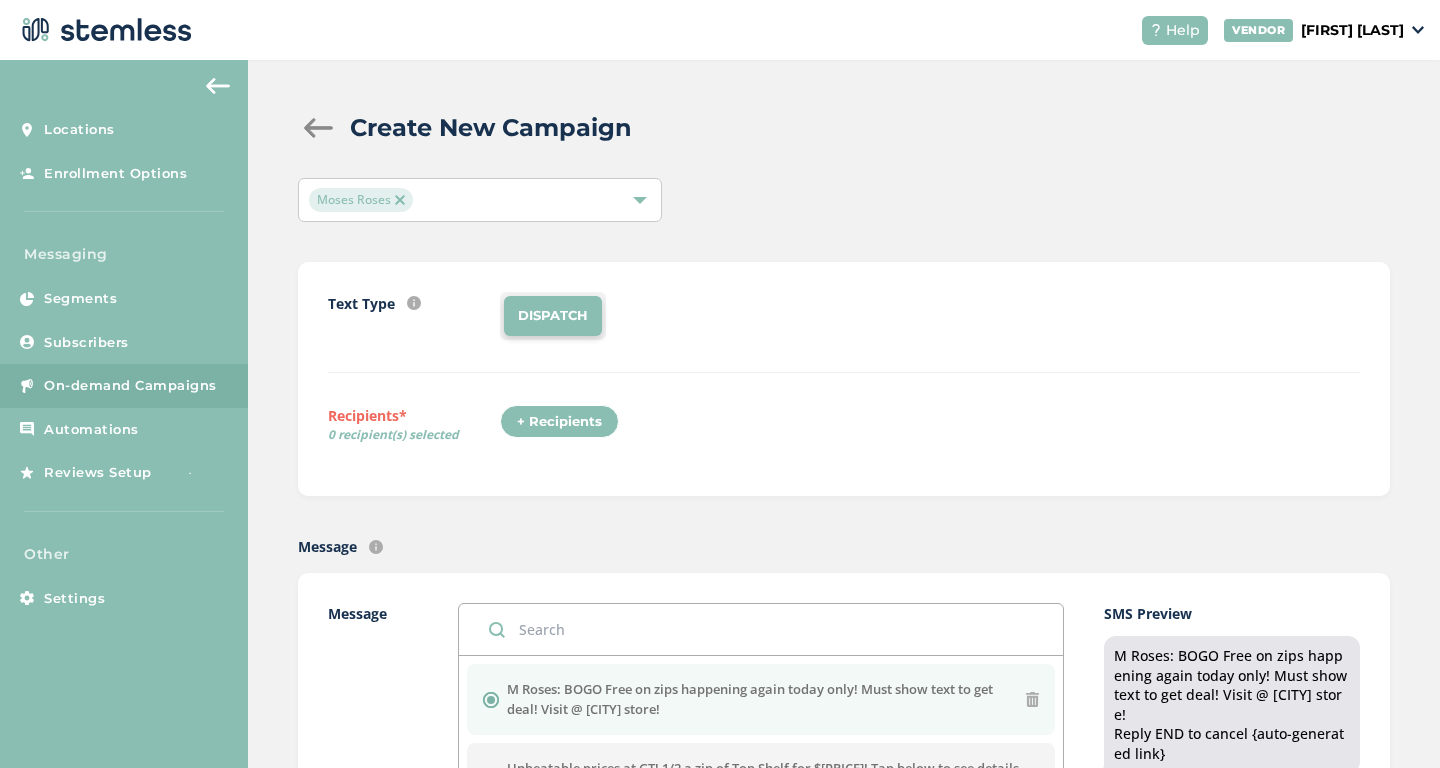 click on "On-demand Campaigns" at bounding box center [130, 386] 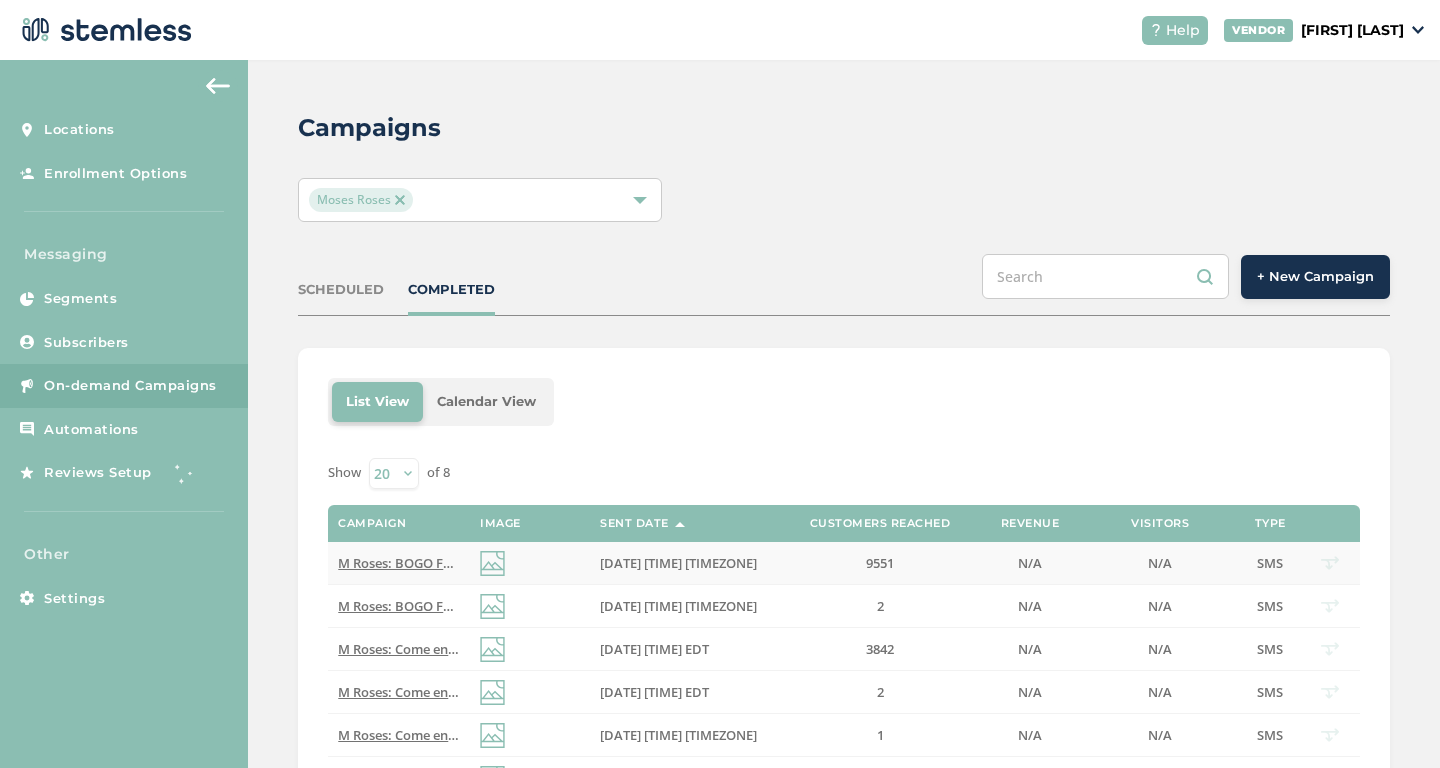 click on "M Roses: BOGO Free on zips happening again today only! Must show text to get deal! Visit @ Port Huron store! Reply END to cancel" at bounding box center (739, 563) 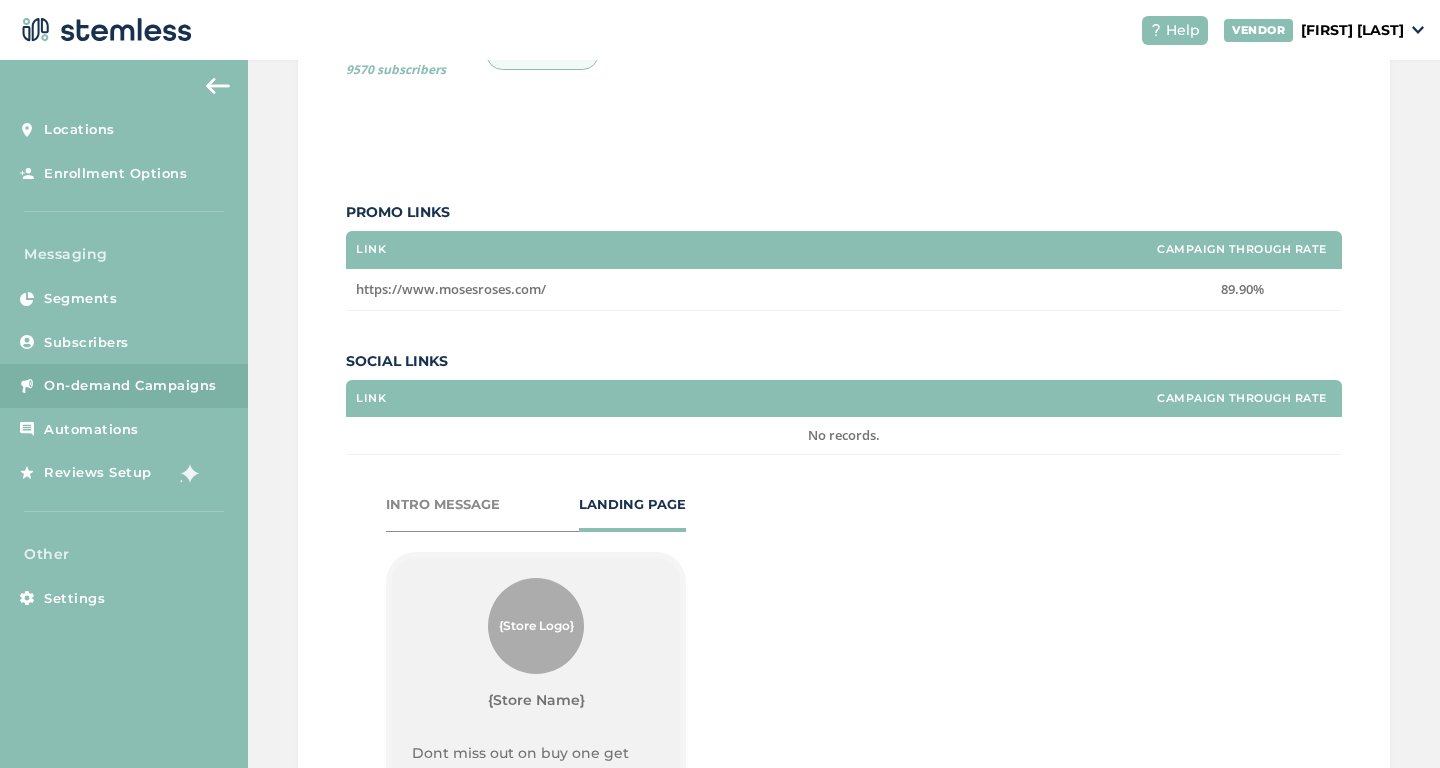 scroll, scrollTop: 665, scrollLeft: 0, axis: vertical 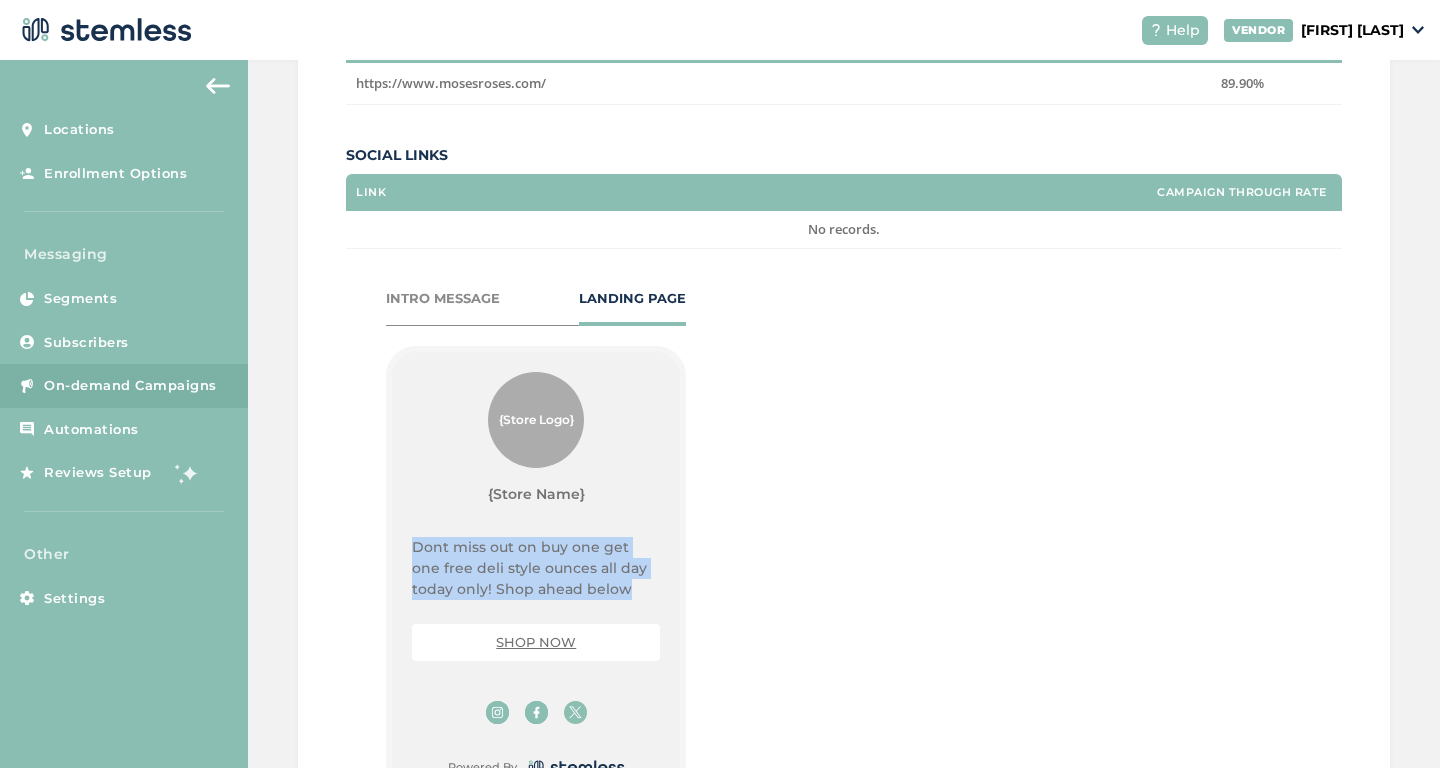 drag, startPoint x: 583, startPoint y: 599, endPoint x: 409, endPoint y: 554, distance: 179.7248 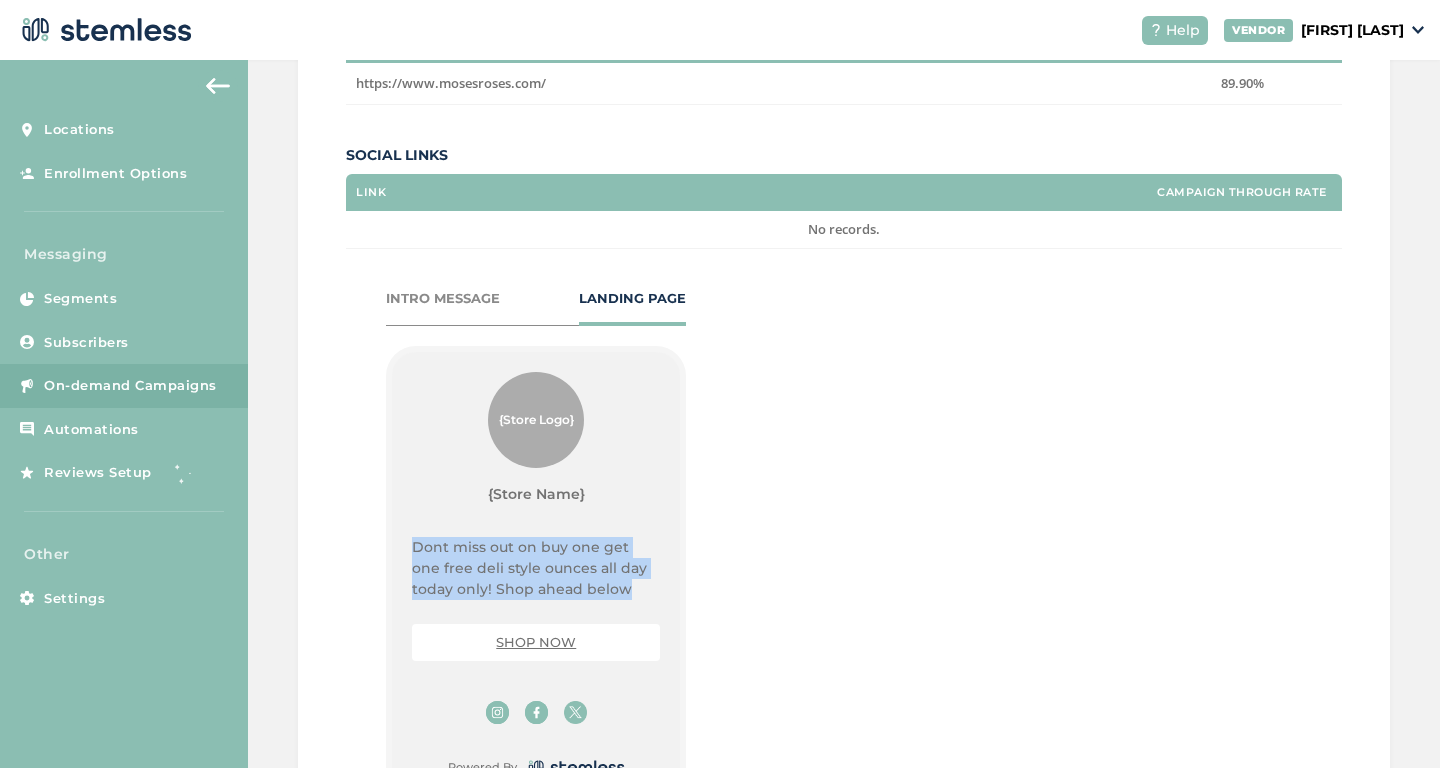 click on "{Store Logo} {Store Name} Dont miss out on buy one get one free deli style ounces all day today only! Shop ahead below  SHOP NOW Powered By" at bounding box center [536, 575] 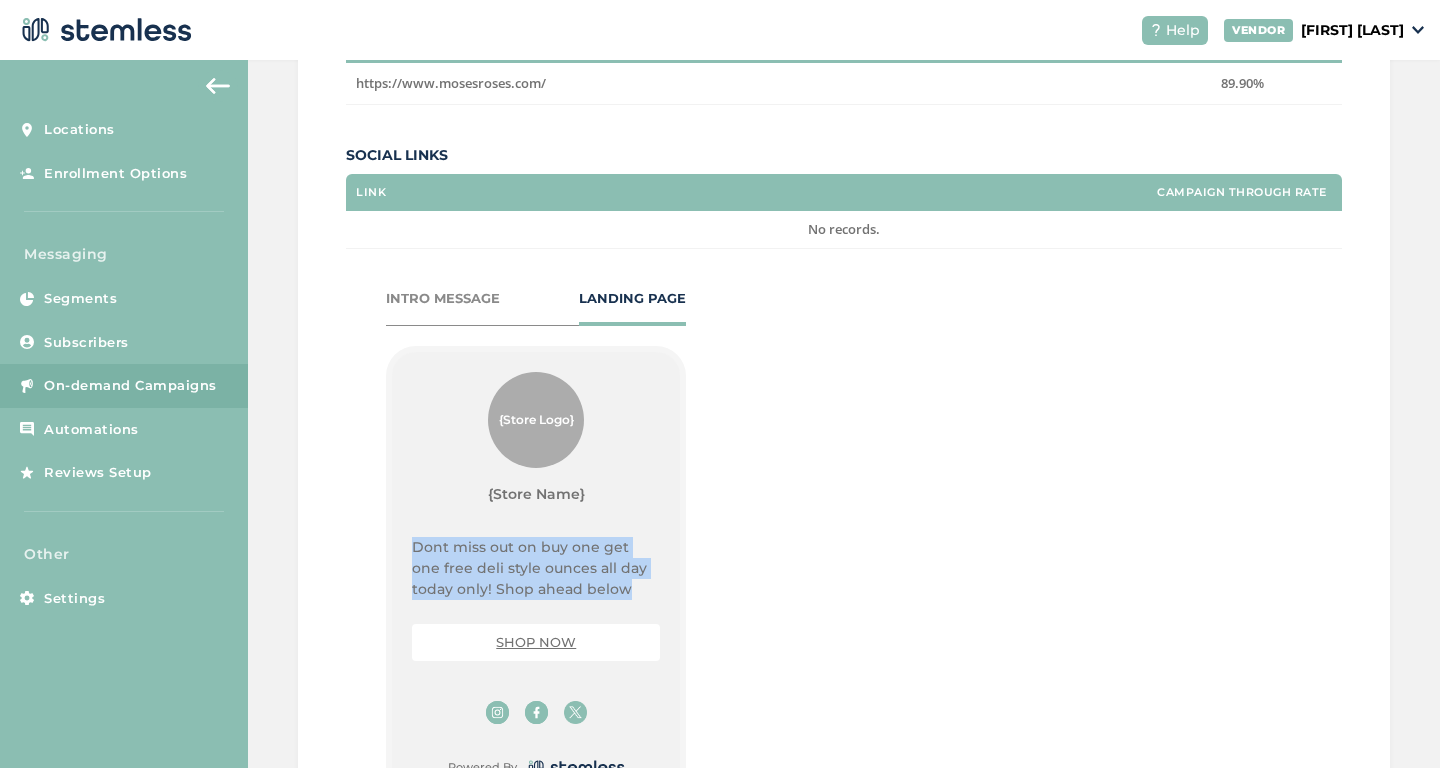 copy on "Dont miss out on buy one get one free deli style ounces all day today only! Shop ahead below" 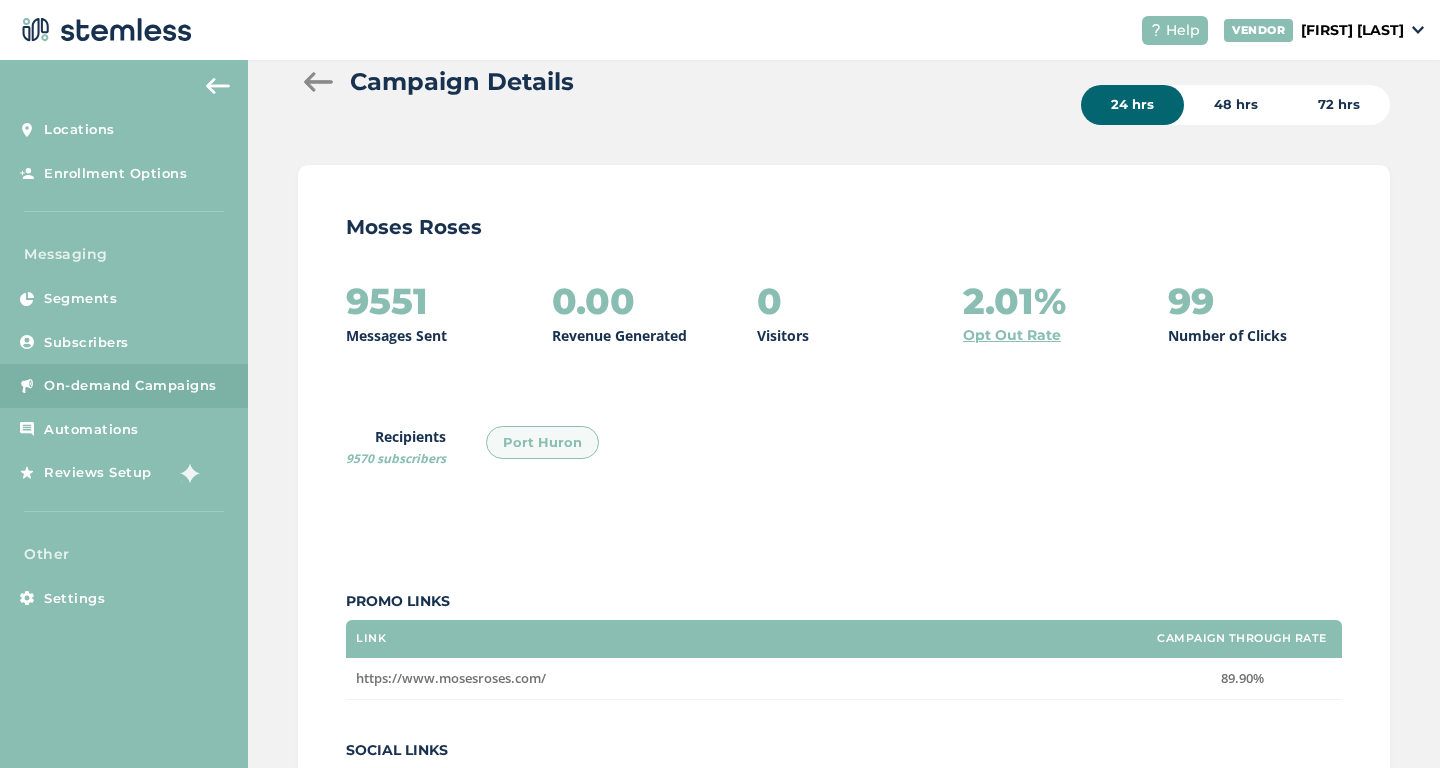 scroll, scrollTop: 0, scrollLeft: 0, axis: both 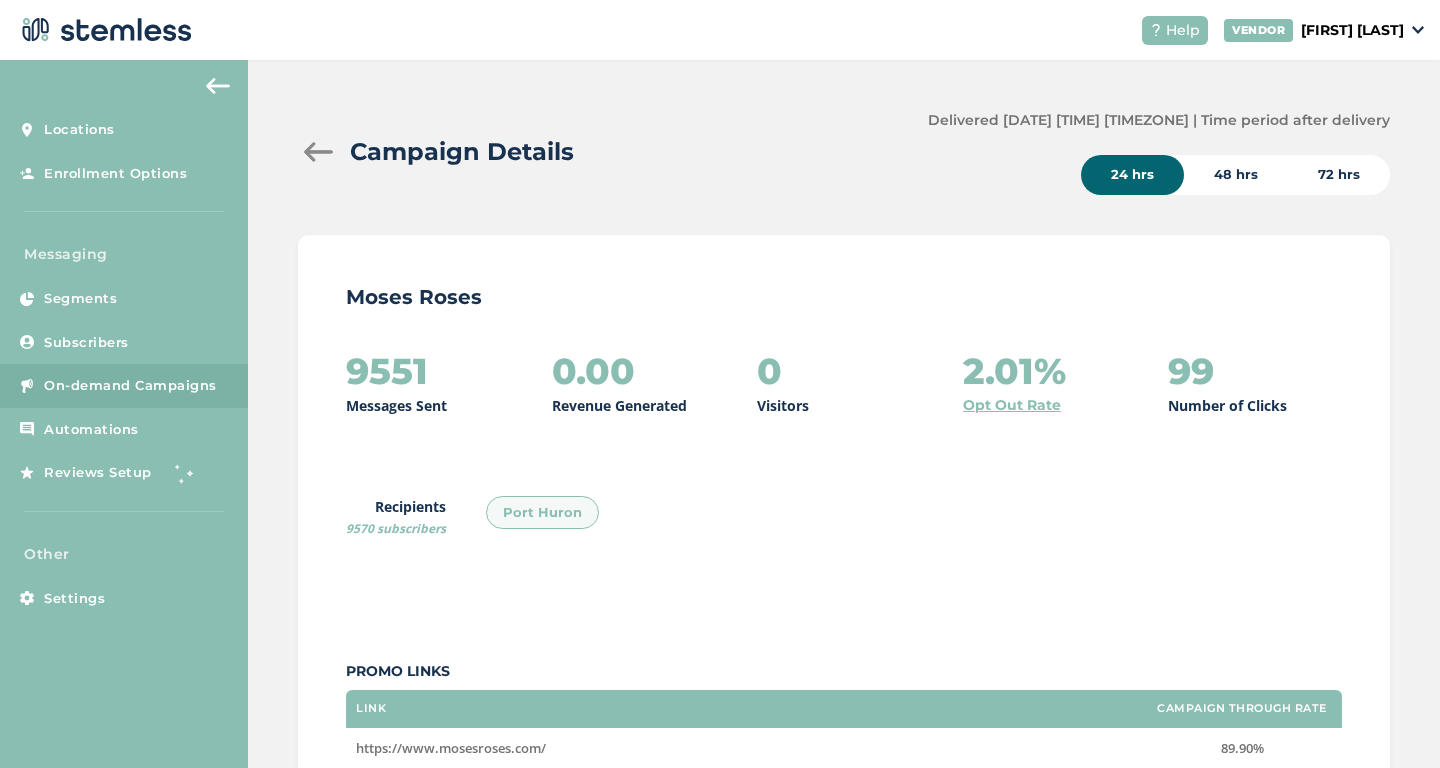 click on "On-demand Campaigns" at bounding box center [130, 386] 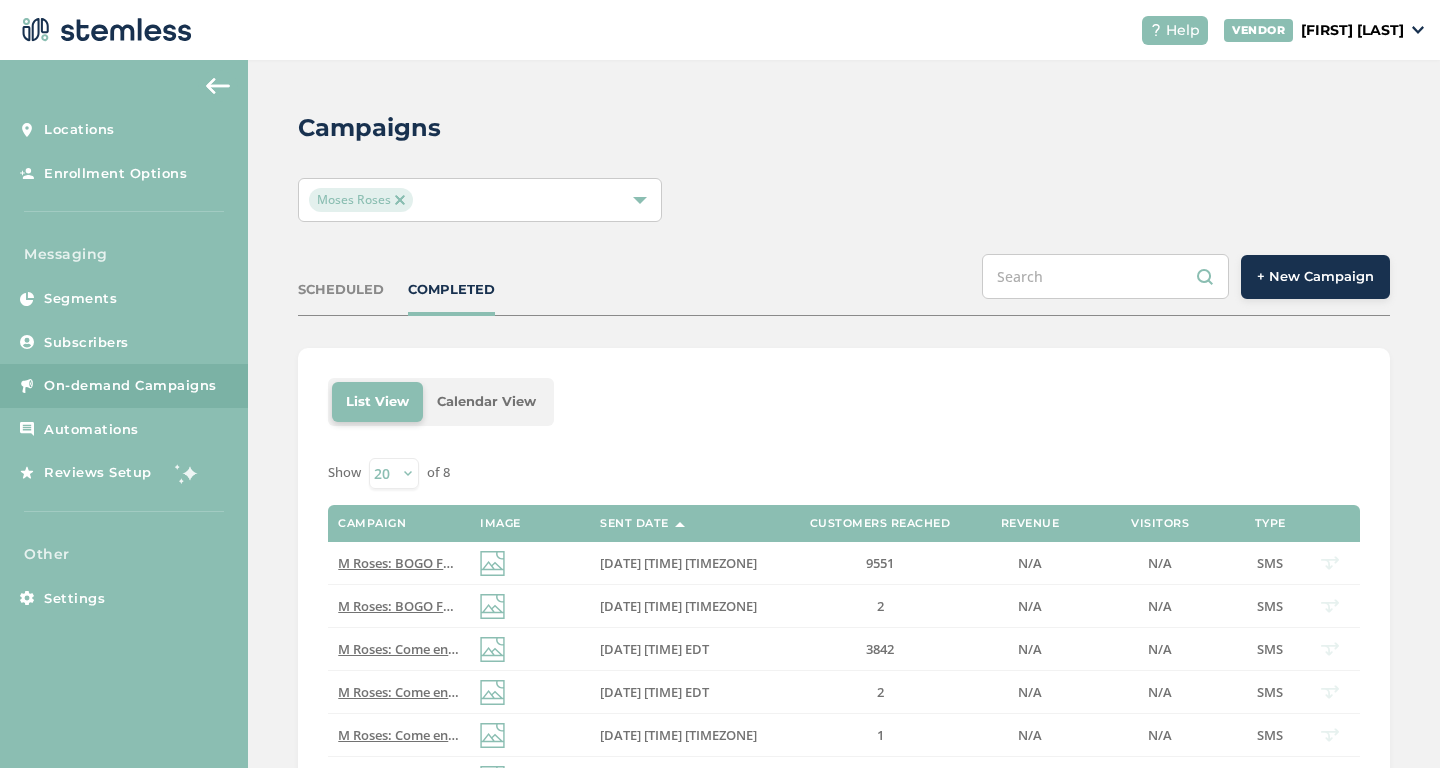click on "+ New Campaign" at bounding box center [1315, 277] 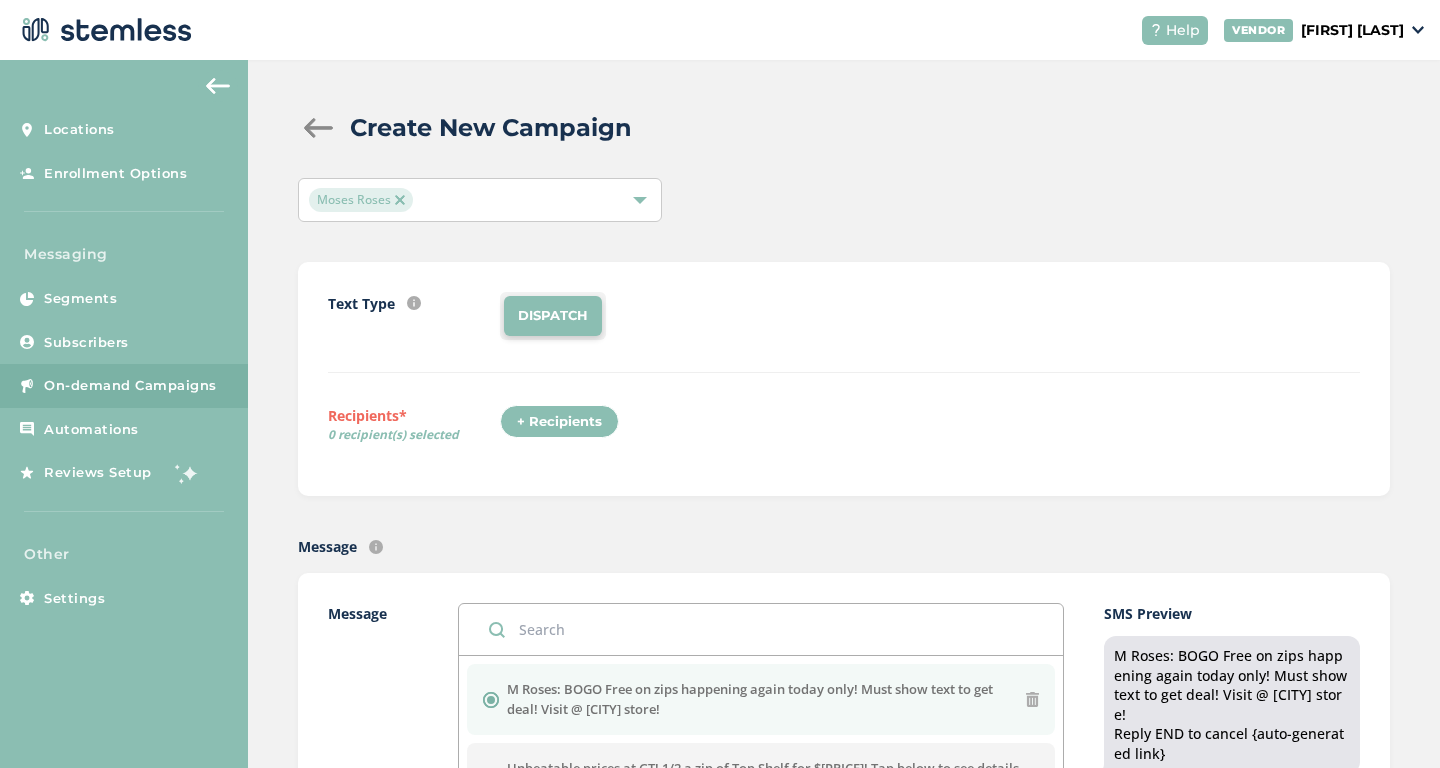 click on "+ Recipients" at bounding box center (559, 422) 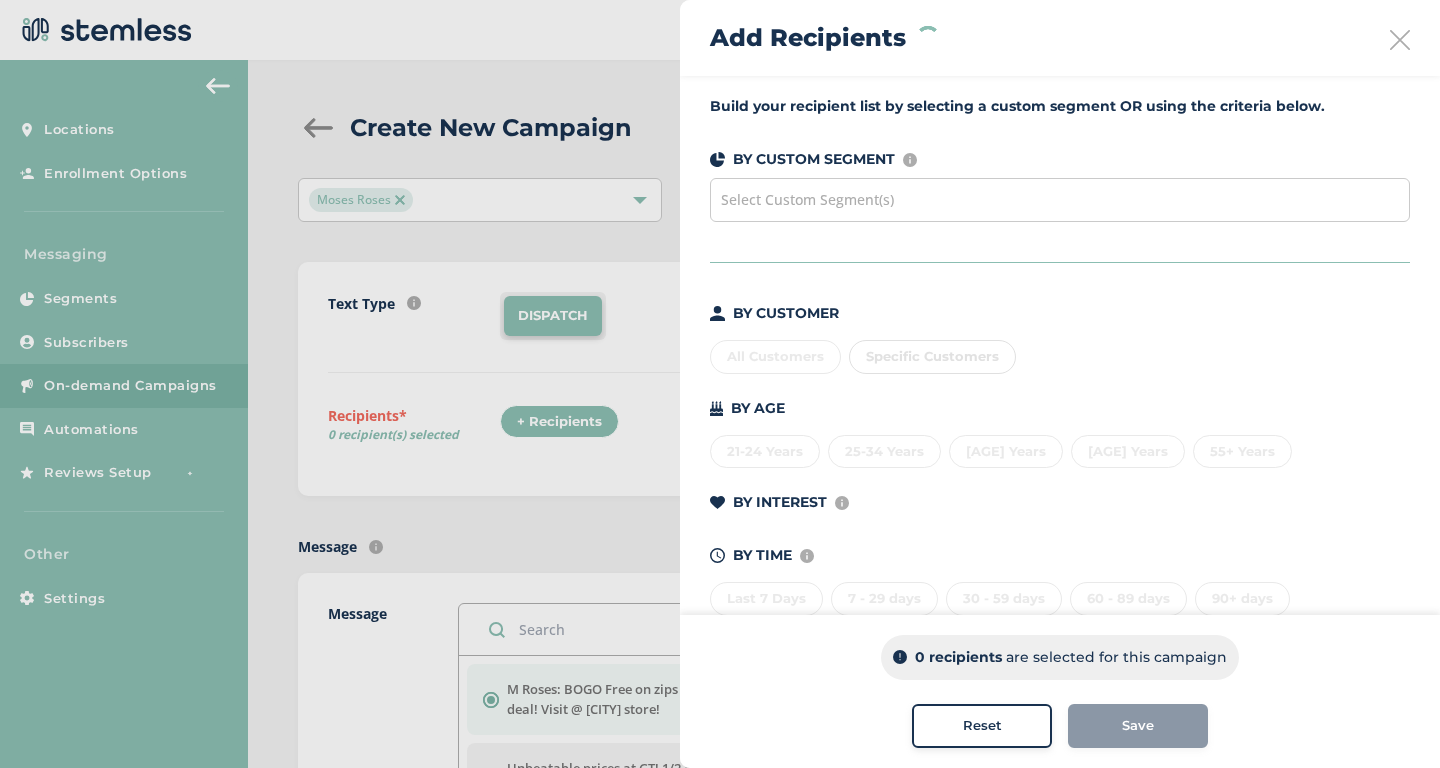 click on "Select Custom Segment(s)" at bounding box center [807, 199] 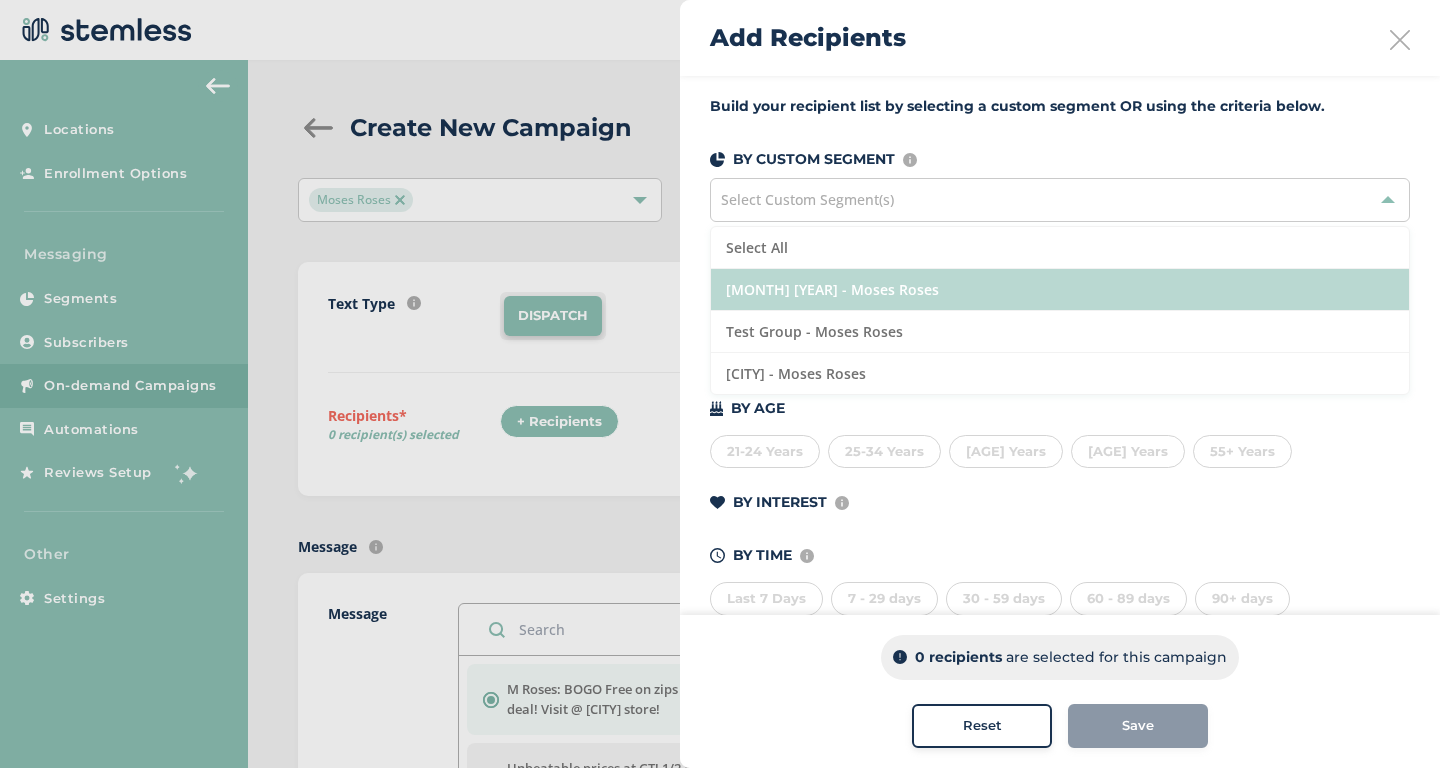 click on "[MONTH] [YEAR] - Moses Roses" at bounding box center (1060, 290) 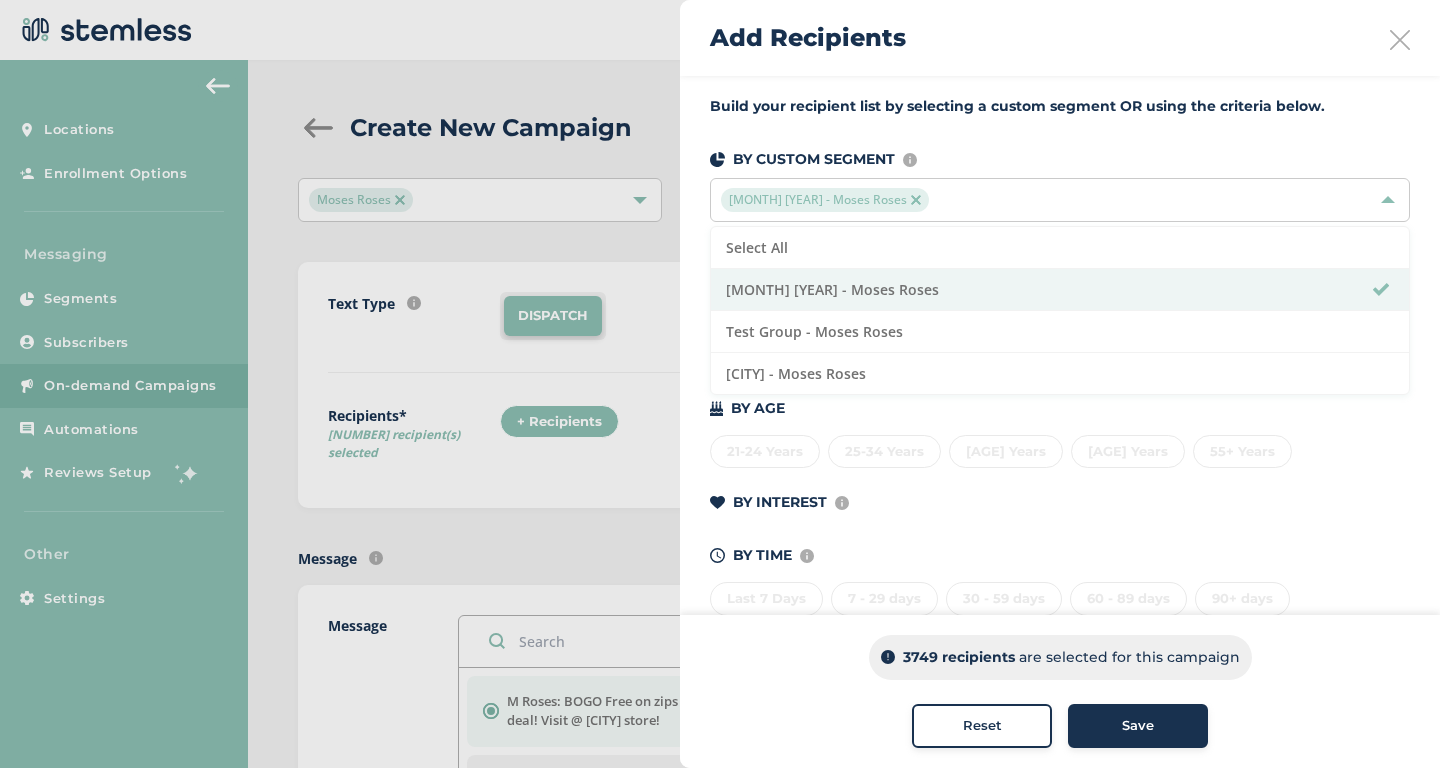 click on "Save" at bounding box center [1138, 726] 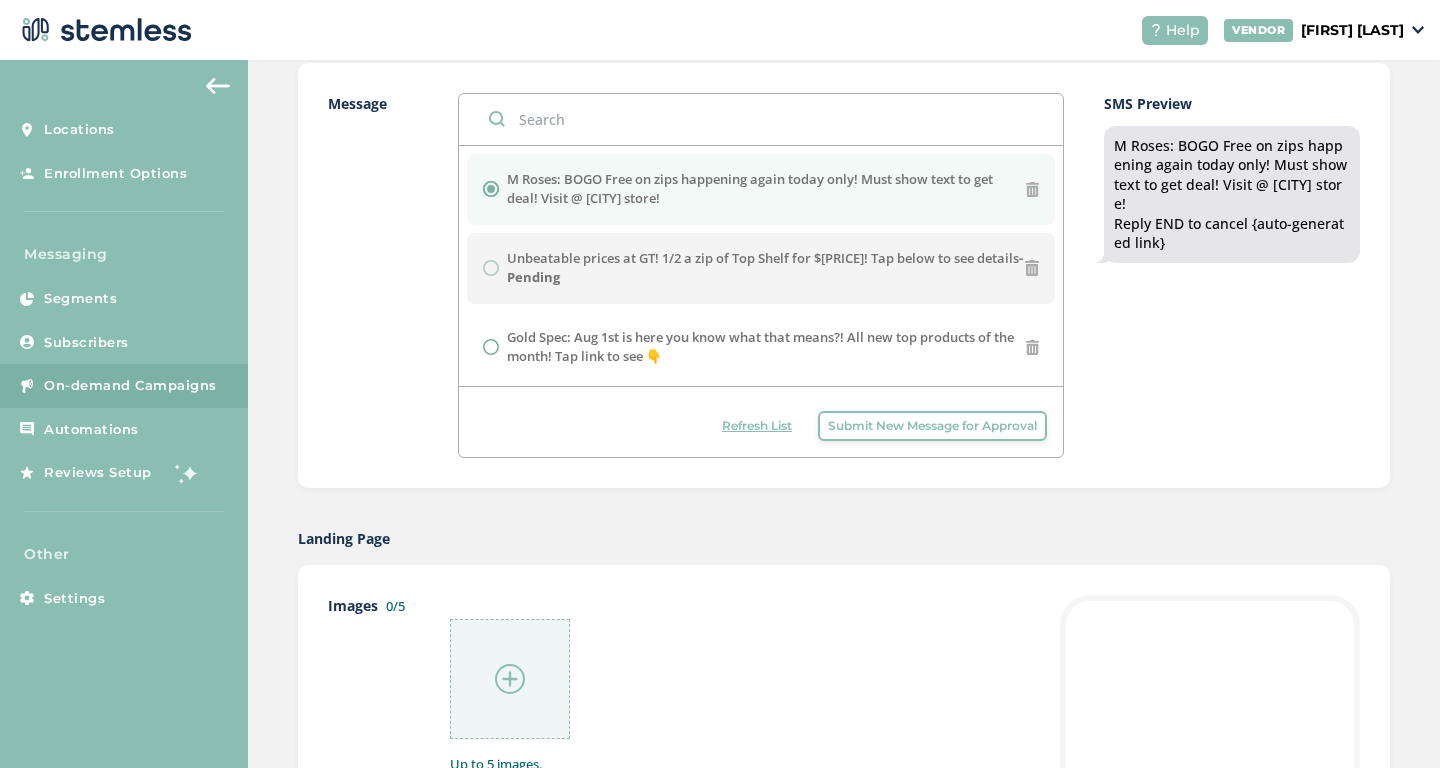 scroll, scrollTop: 531, scrollLeft: 0, axis: vertical 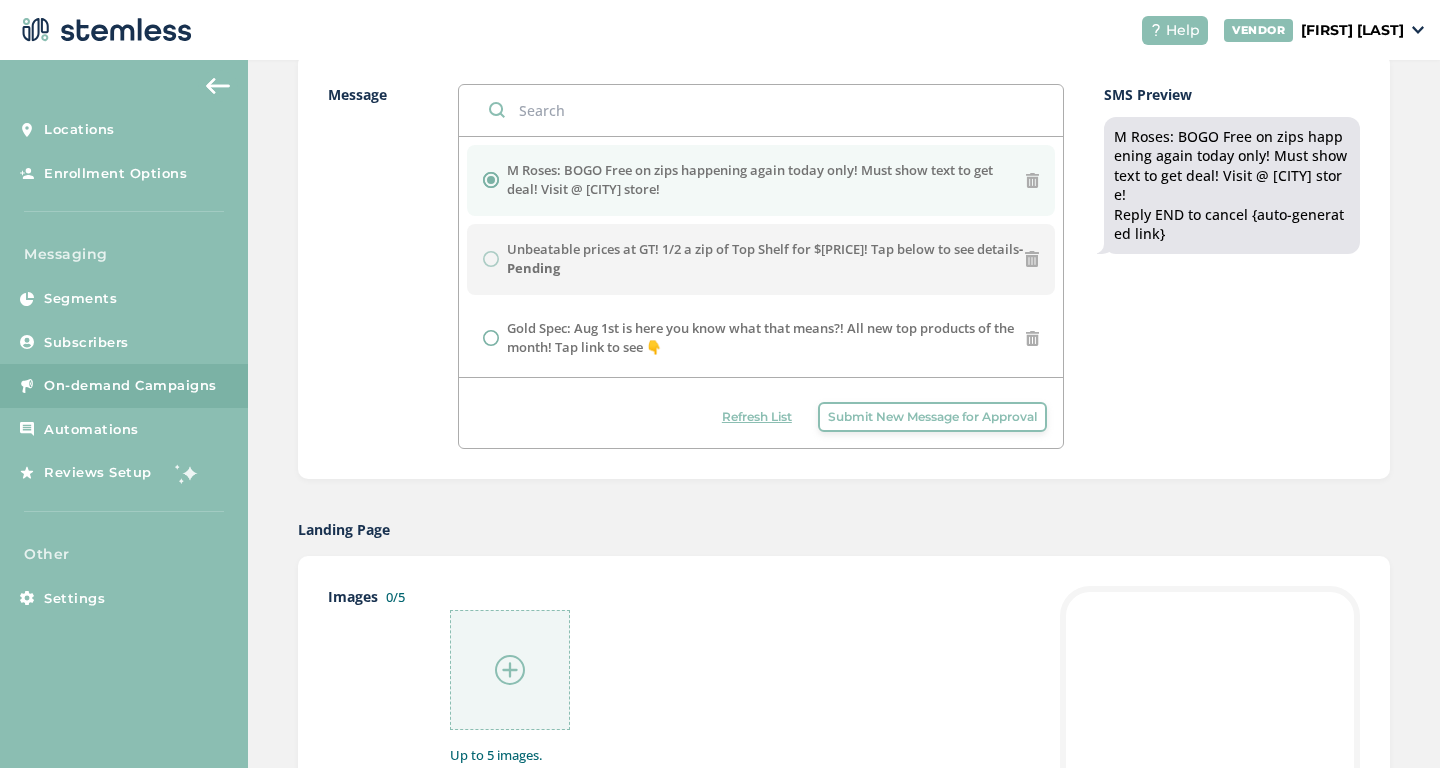 click at bounding box center [510, 670] 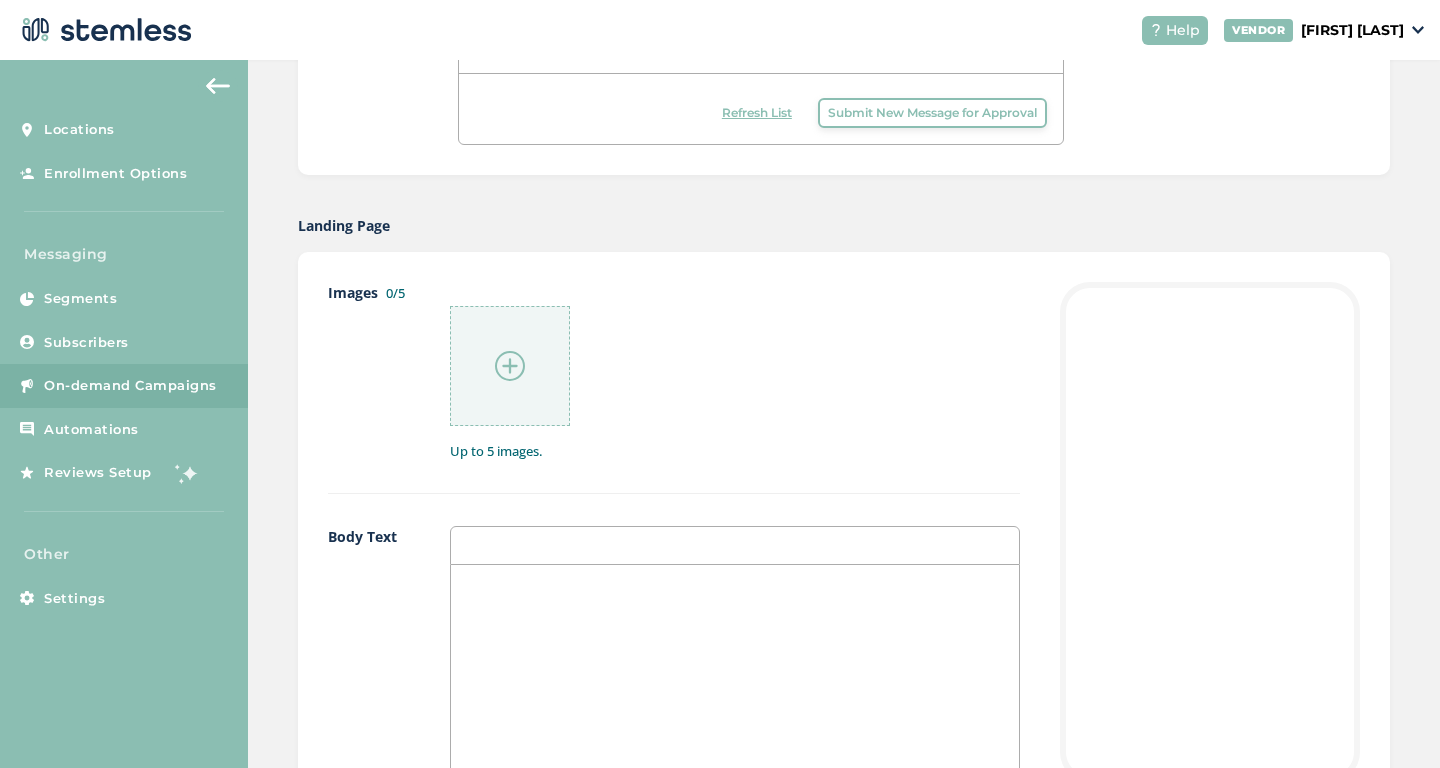 scroll, scrollTop: 902, scrollLeft: 0, axis: vertical 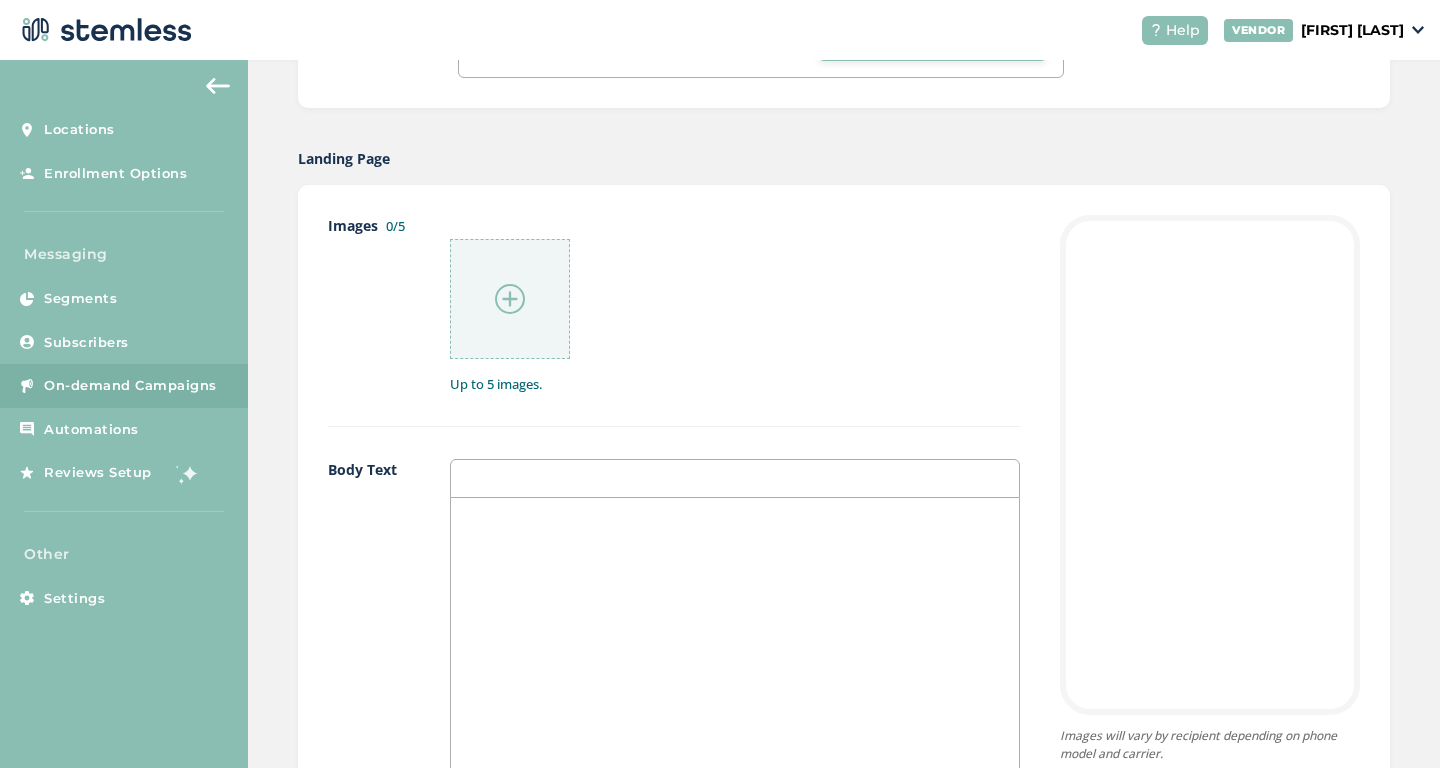click at bounding box center (735, 519) 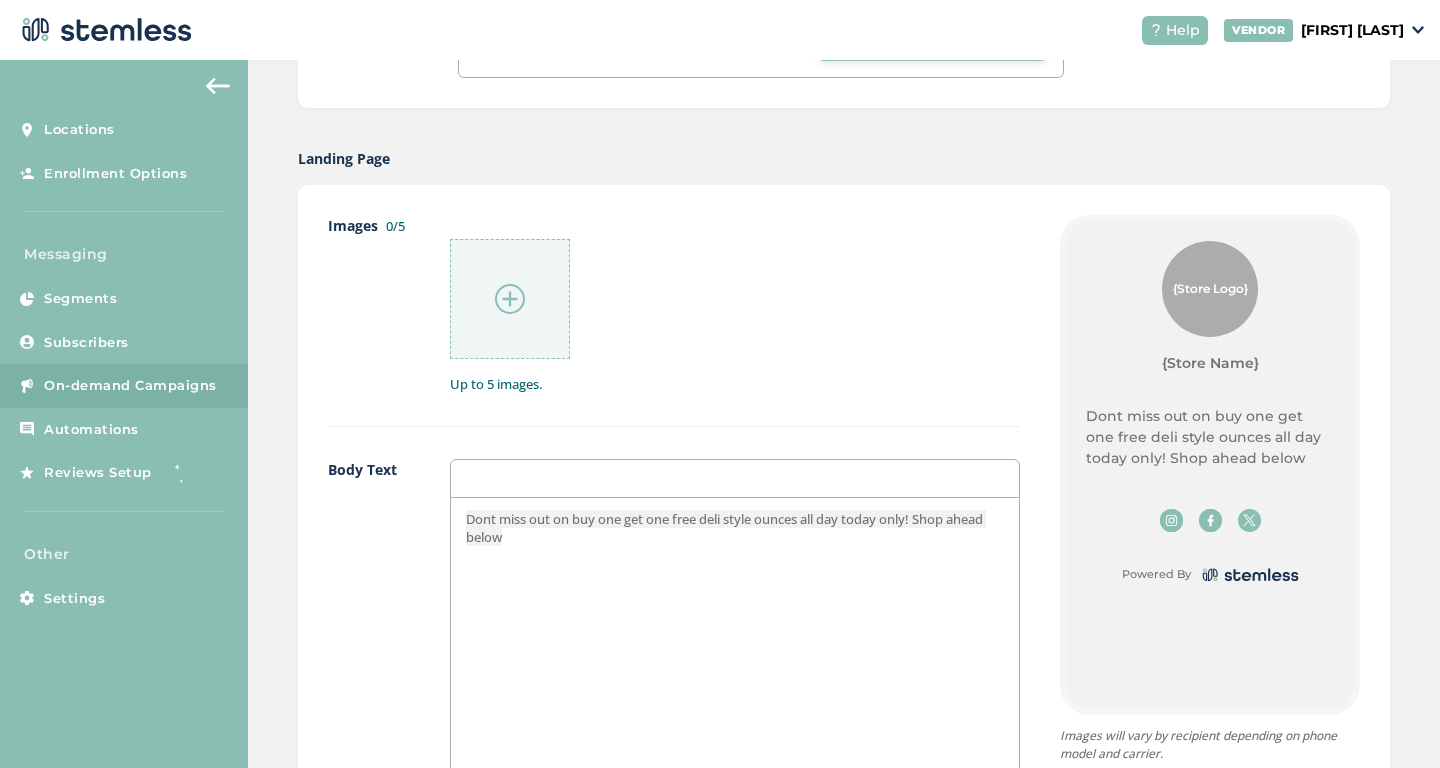 scroll, scrollTop: 0, scrollLeft: 0, axis: both 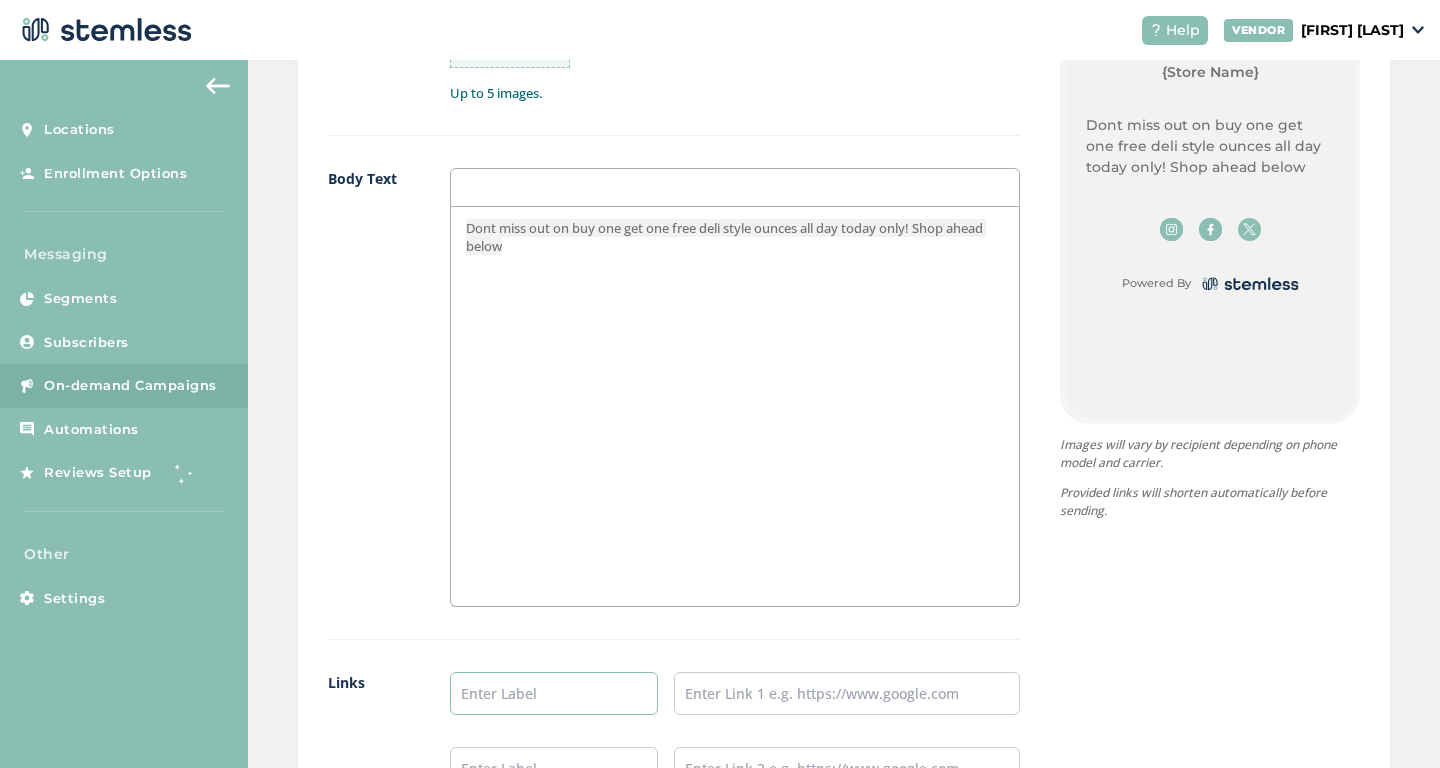 click at bounding box center [554, 693] 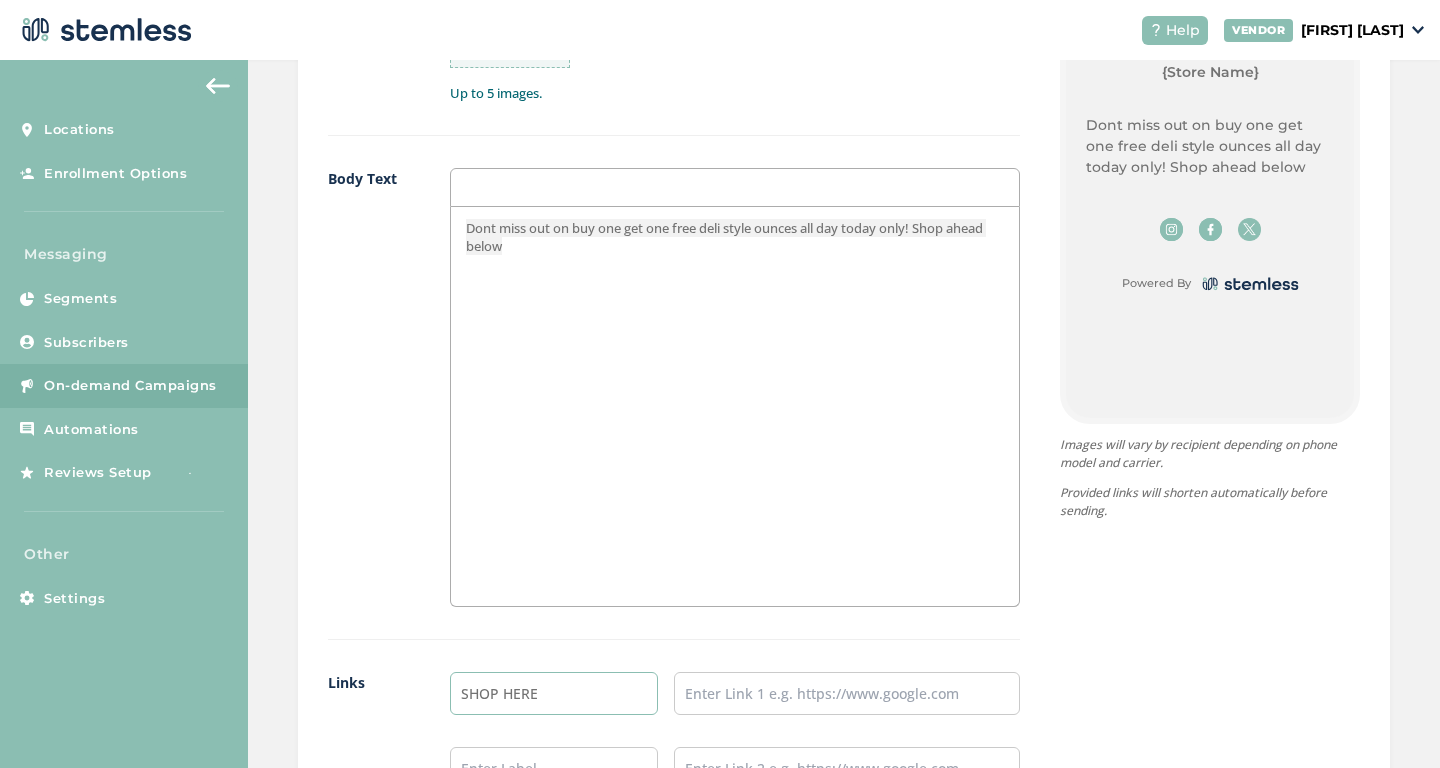 type on "SHOP HERE" 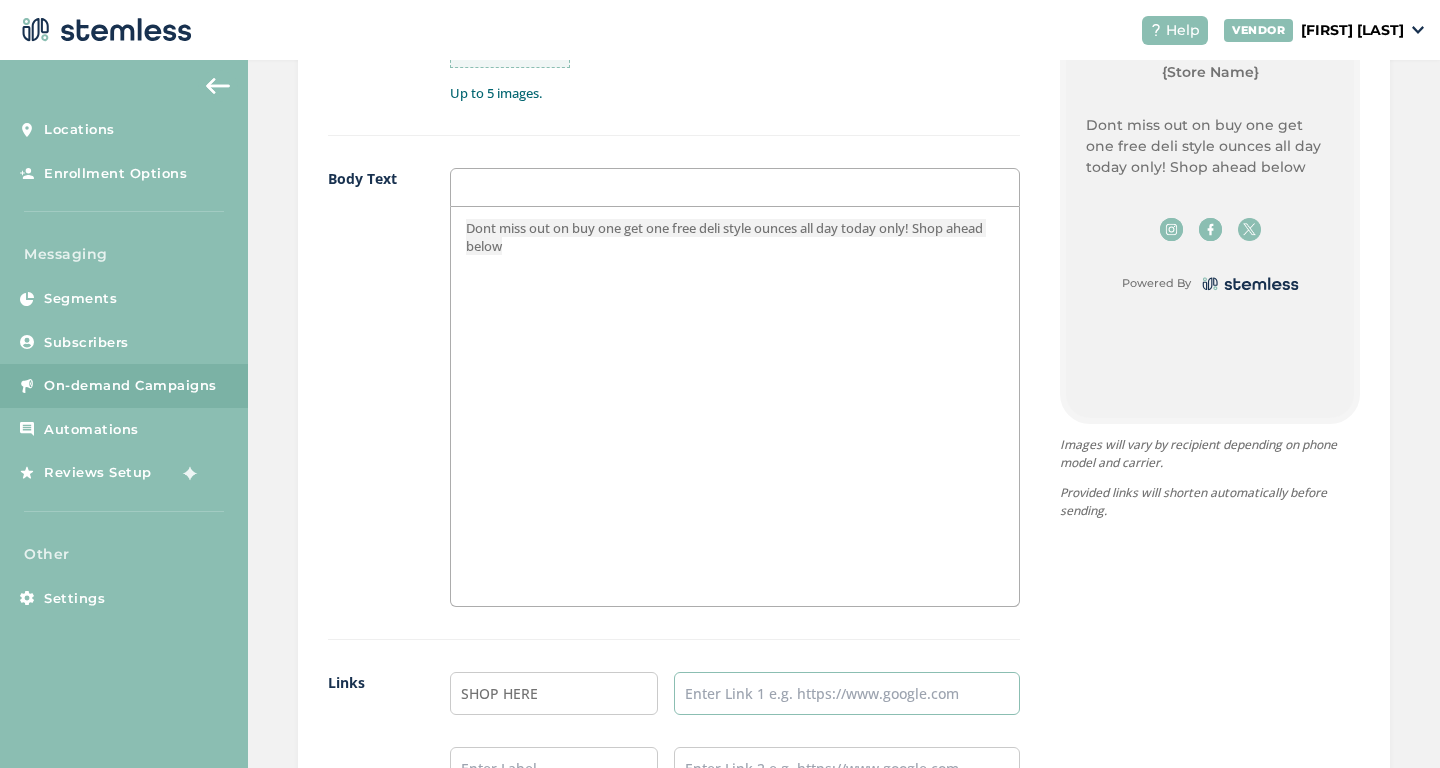 click at bounding box center (847, 693) 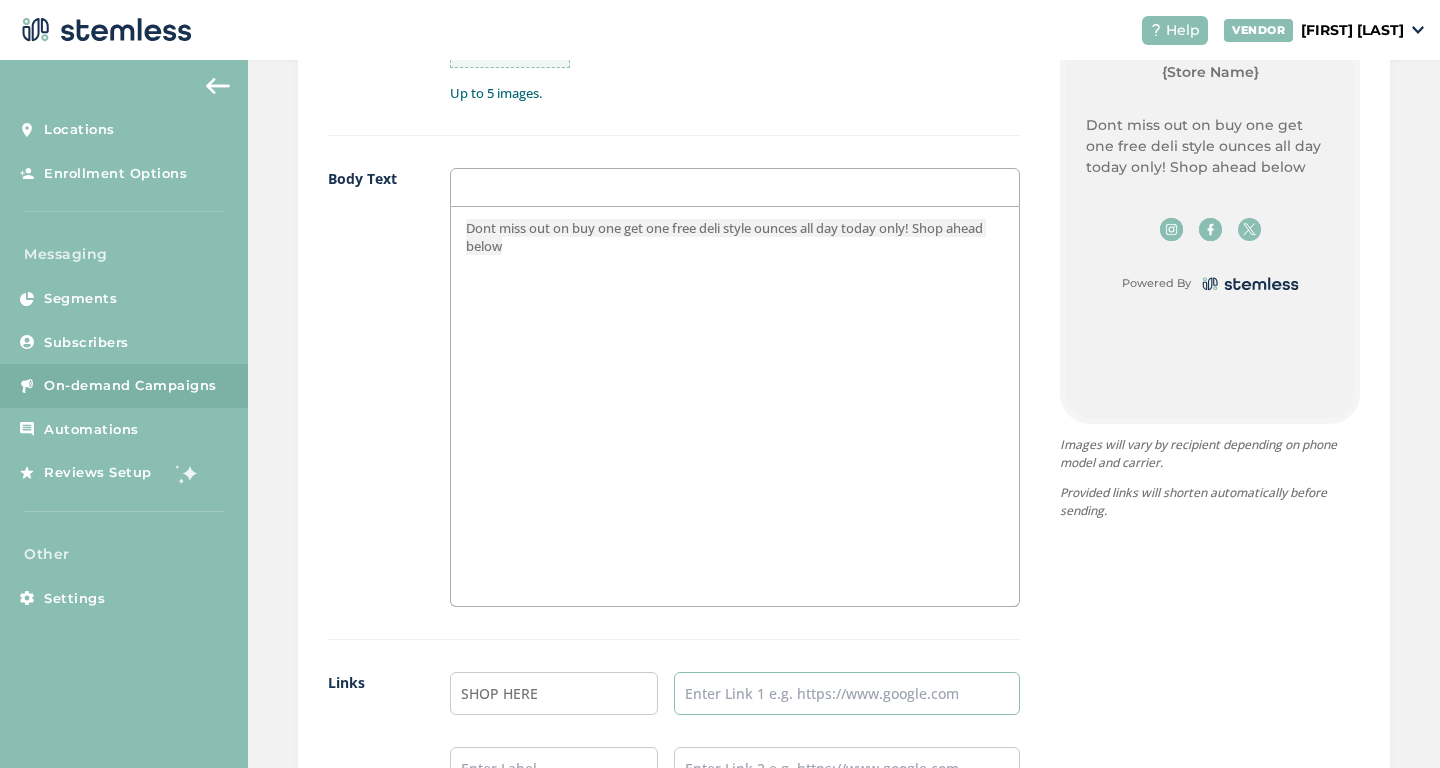 paste on "https://www.mosesroses.com/" 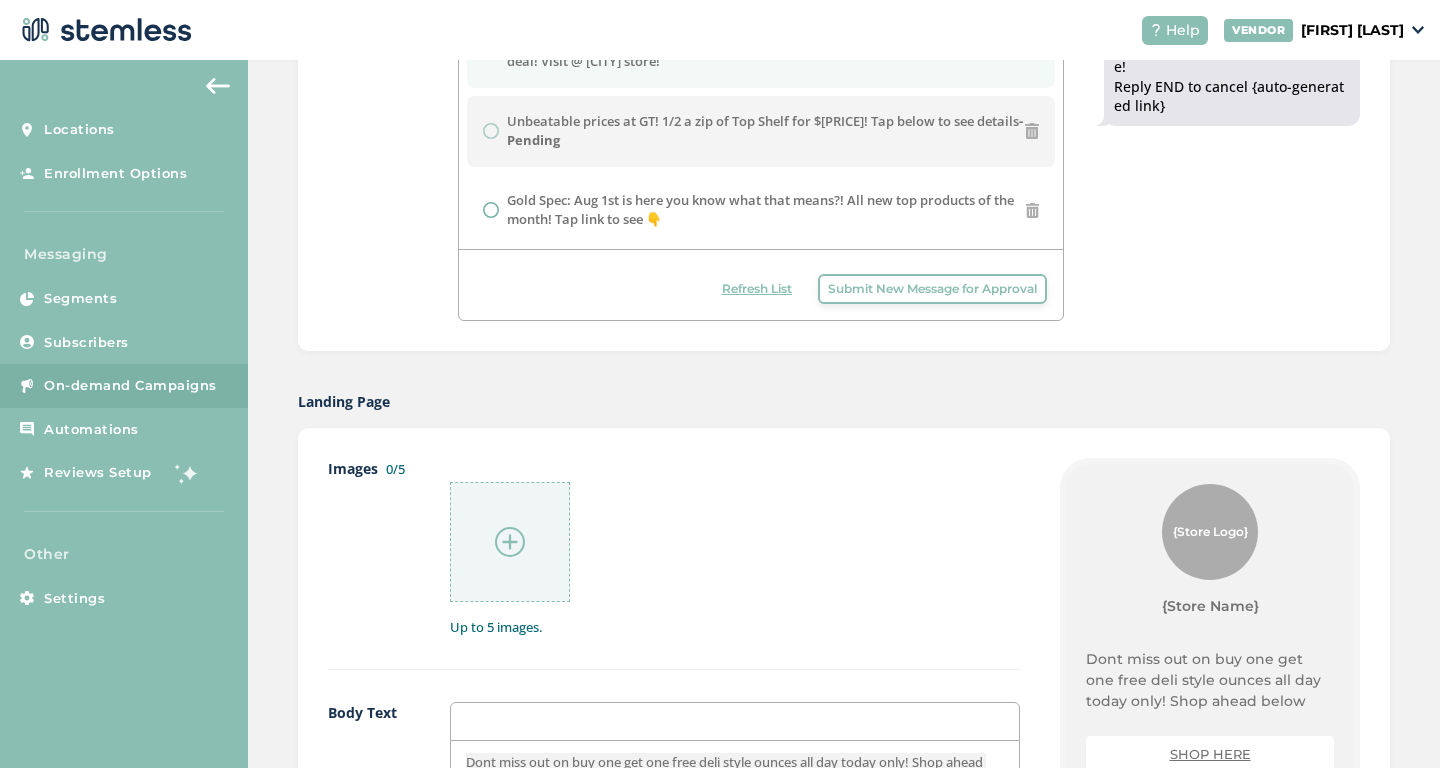 scroll, scrollTop: 1587, scrollLeft: 0, axis: vertical 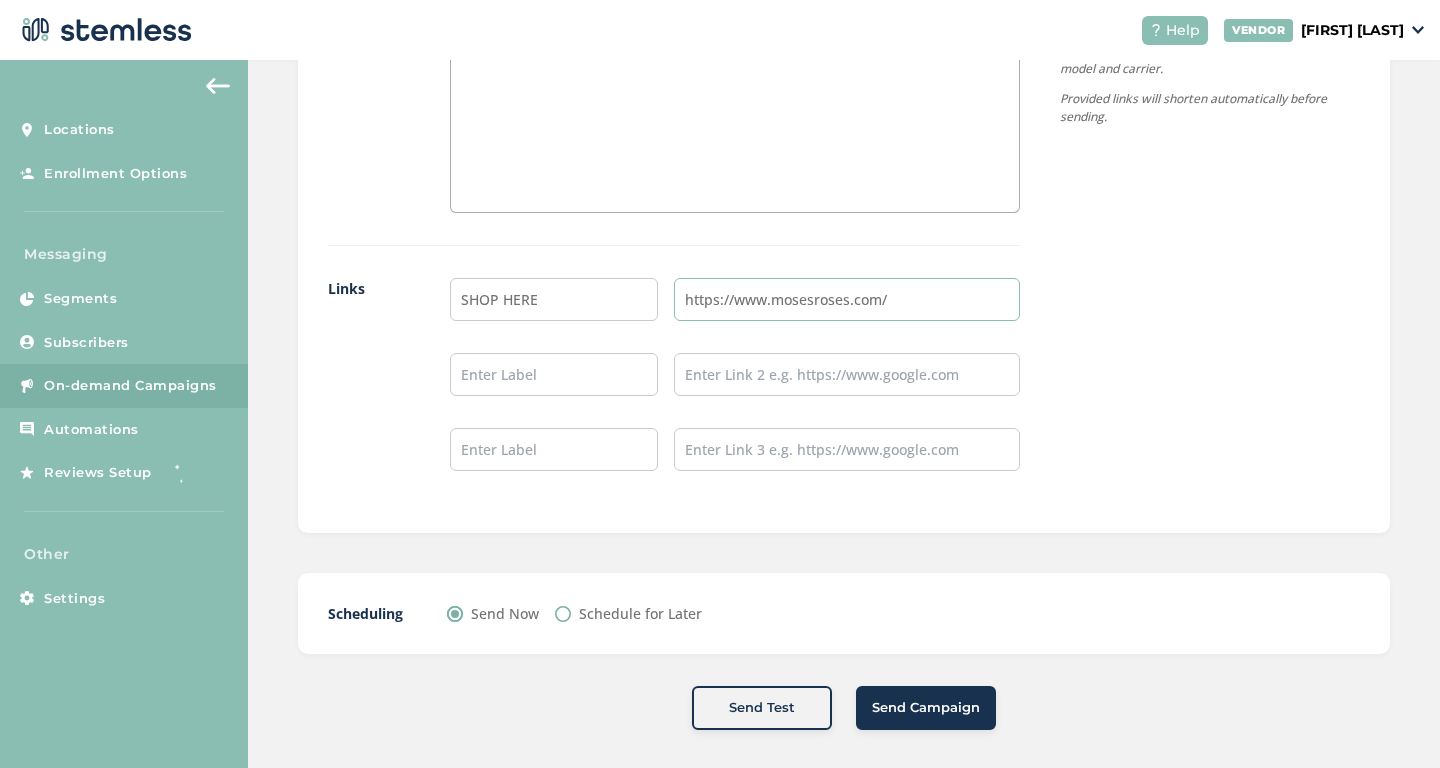 type on "https://www.mosesroses.com/" 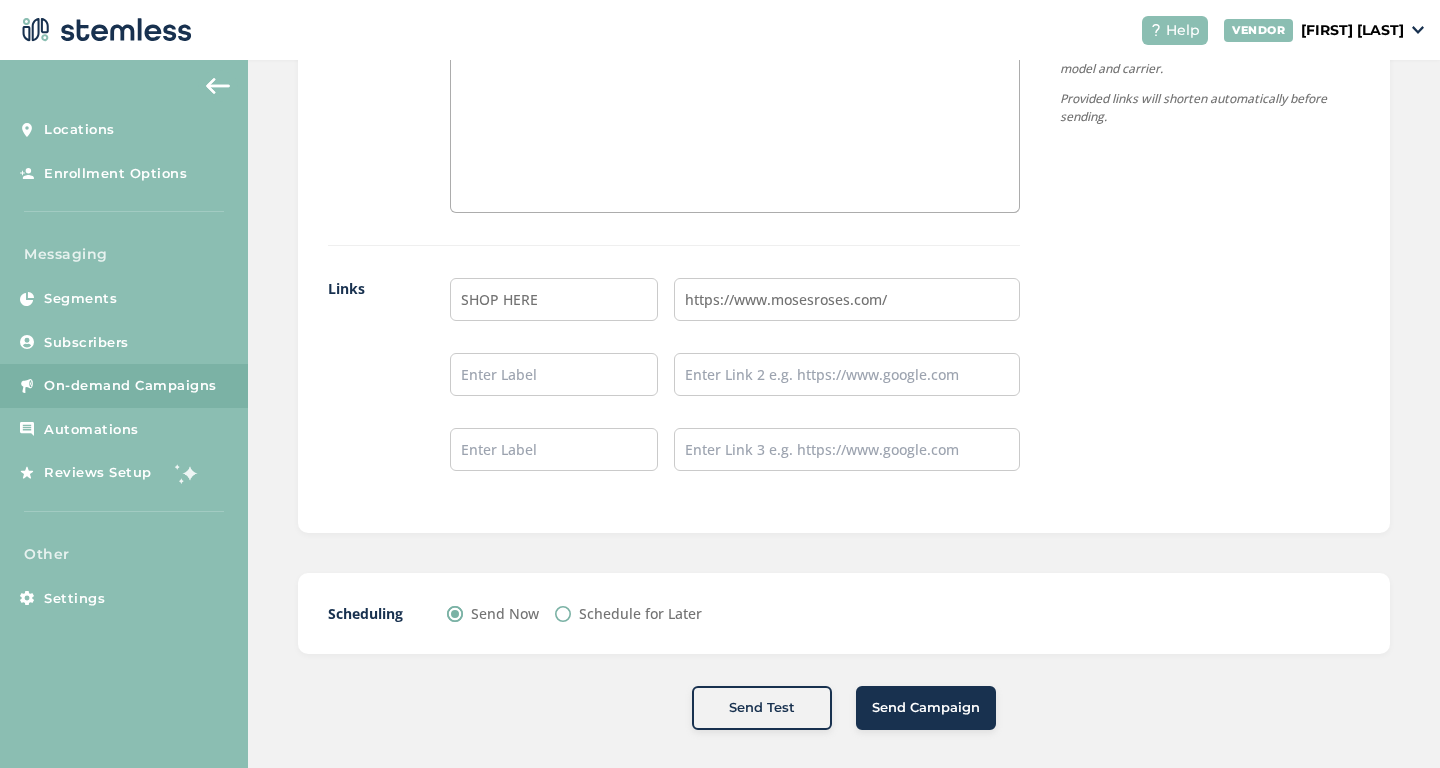 click on "Send Campaign" at bounding box center [926, 708] 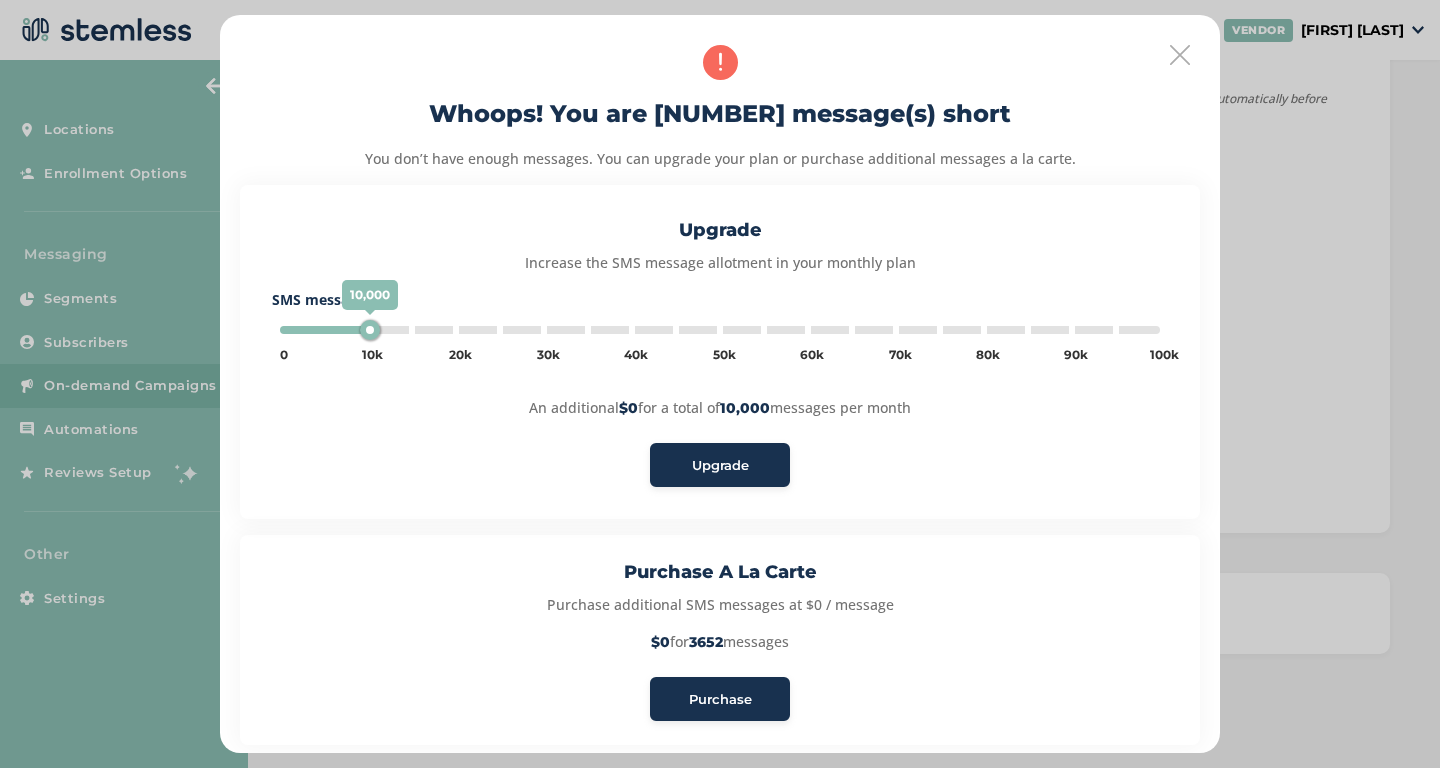 type on "5000" 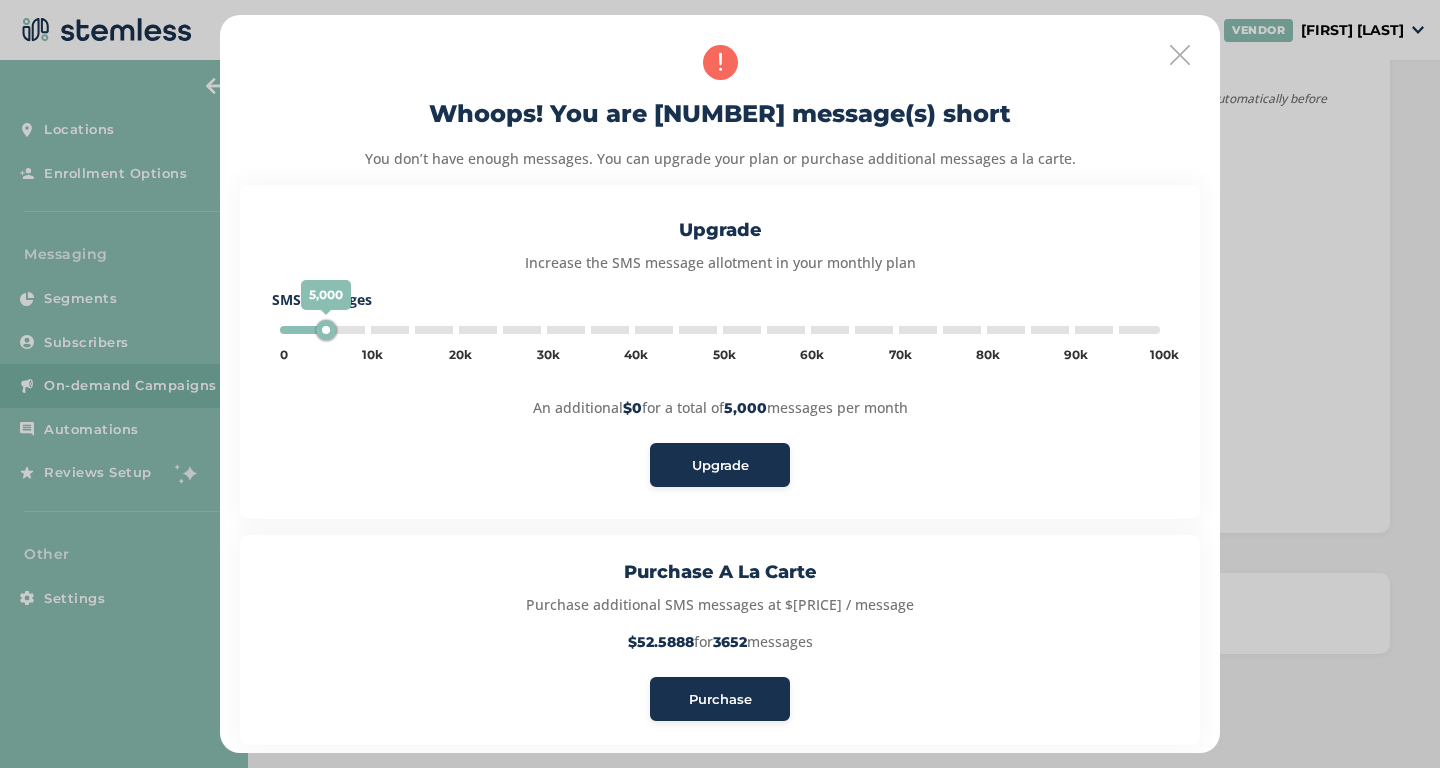 click on "Purchase" at bounding box center (720, 700) 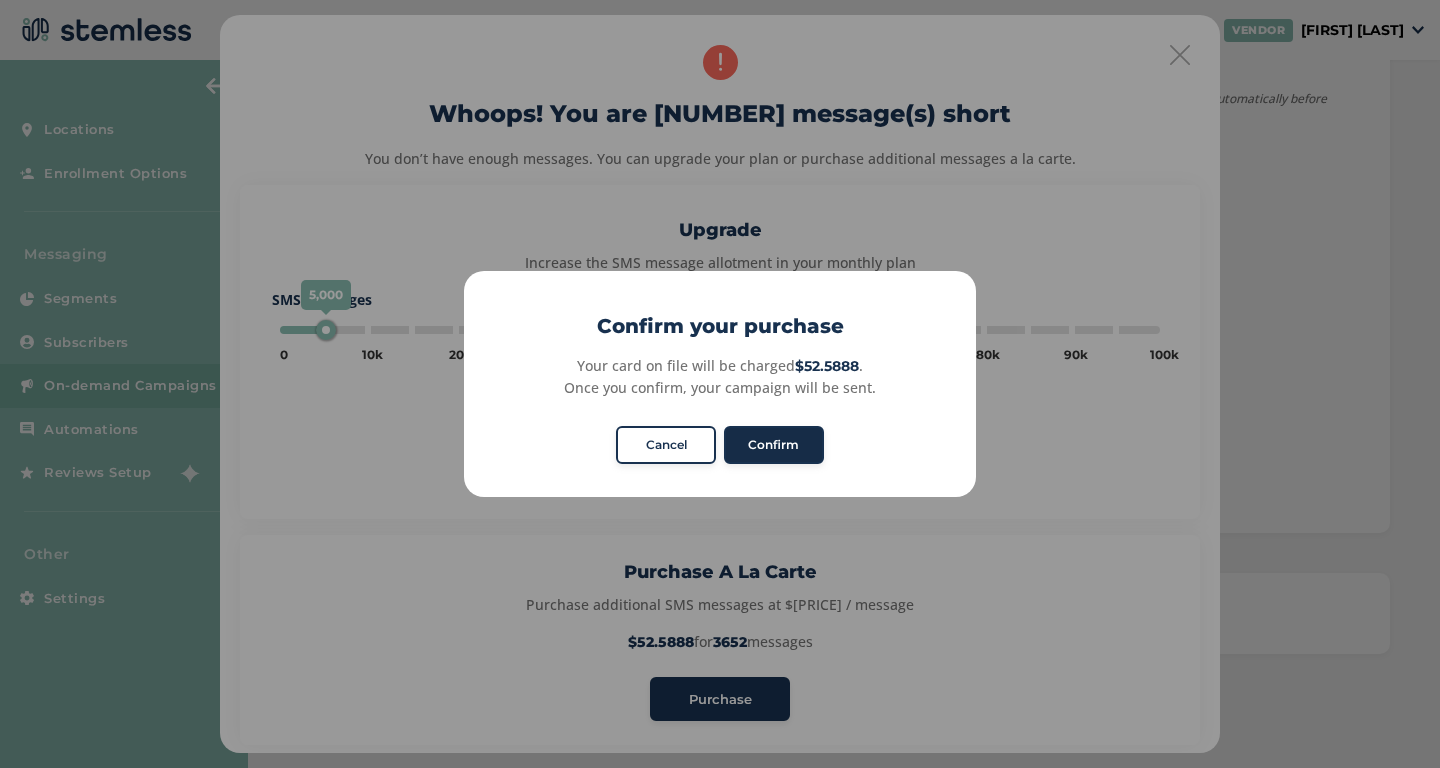 click on "Confirm" at bounding box center [774, 445] 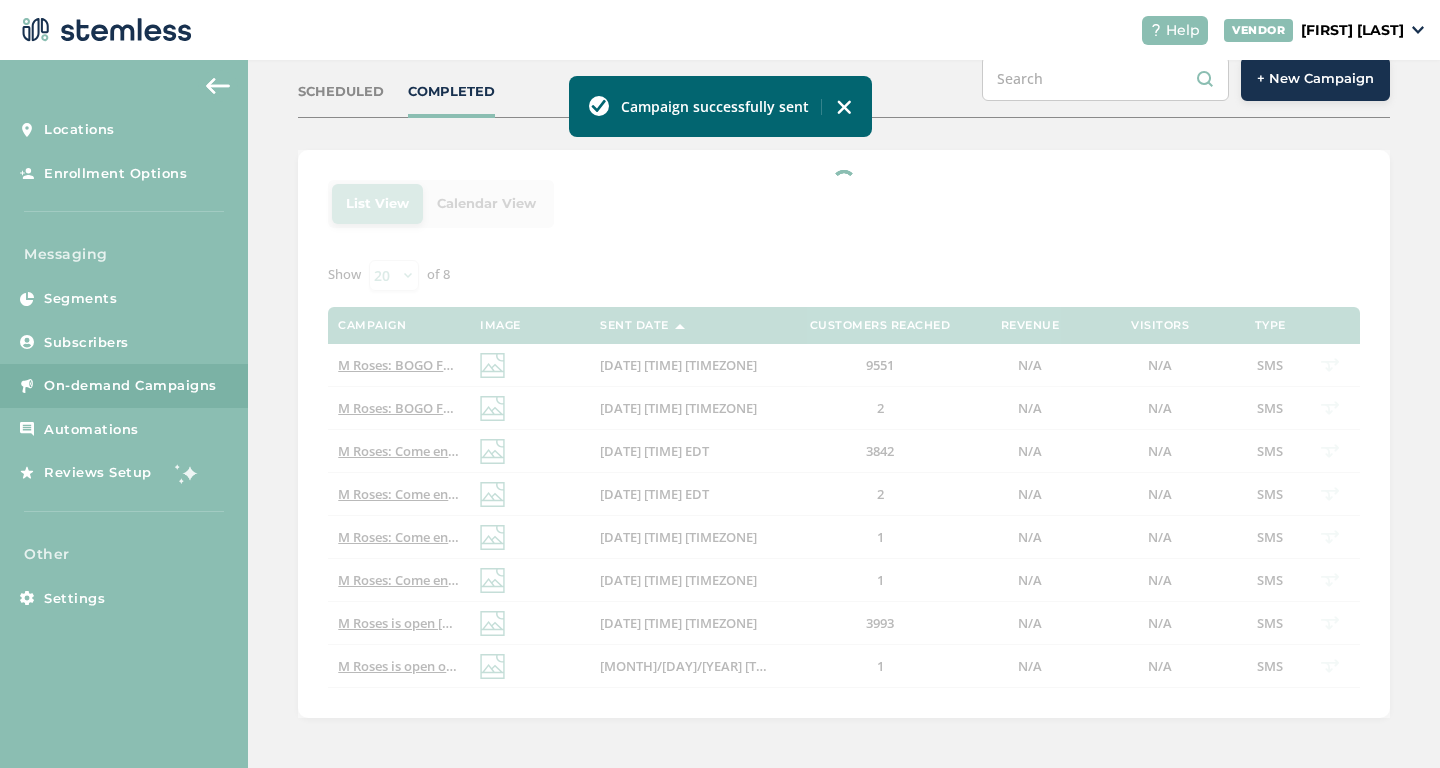scroll, scrollTop: 241, scrollLeft: 0, axis: vertical 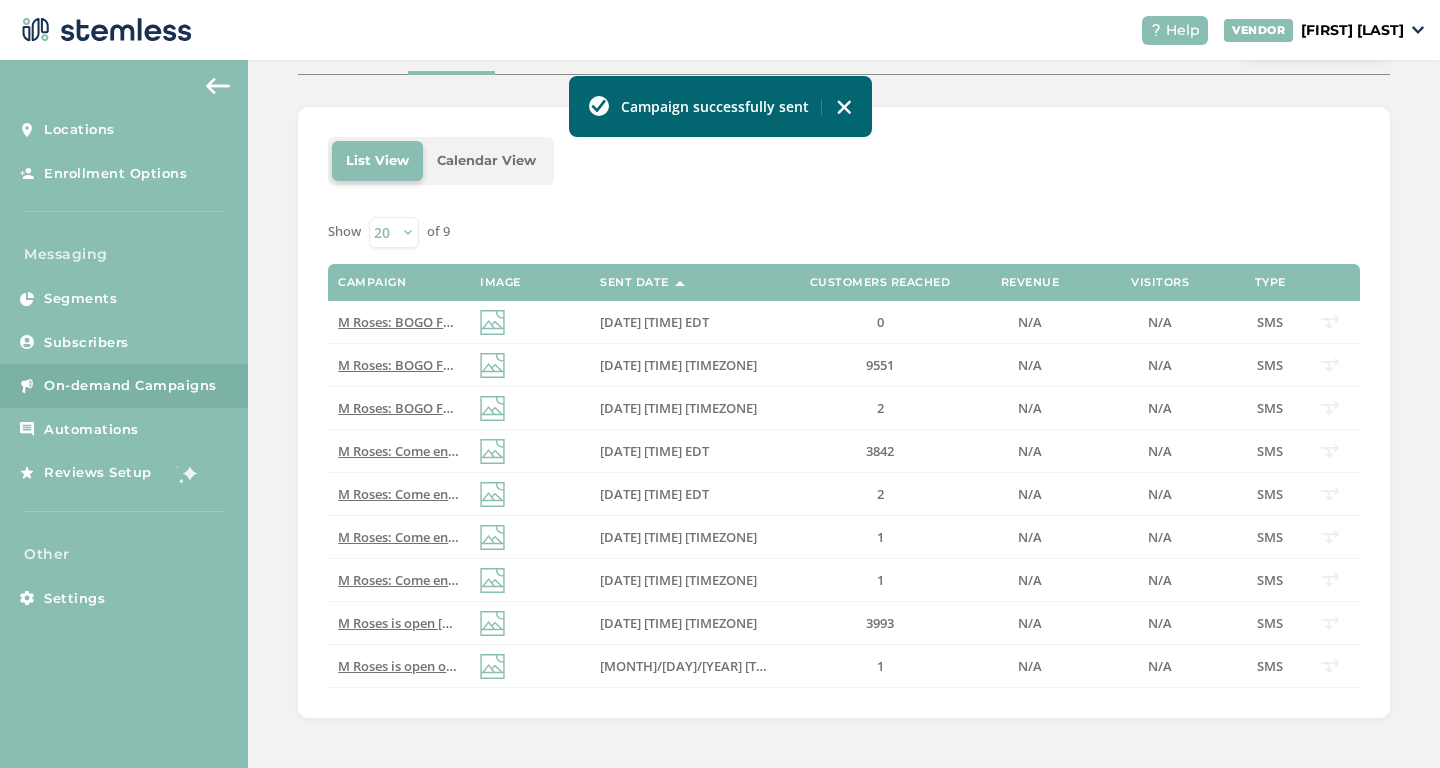 click on "List View Calendar View Show 20 50 100 of 9 Campaign Image Sent Date Customers Reached Revenue Visitors Type M Roses: BOGO Free on zips happening again today only! Must show text to get deal! Visit @ Waterford store! Reply END to cancel 08/01/2025 02:05 PM EDT 0 N/A N/A SMS M Roses: BOGO Free on zips happening again today only! Must show text to get deal! Visit @ Port Huron store! Reply END to cancel 08/01/2025 01:31 PM EDT 9551 N/A N/A SMS M Roses: BOGO Free on all deli bags happening again today only! Must show this text to get the deal! Reply END to cancel 08/01/2025 11:36 AM EDT 2 N/A N/A SMS M Roses: Come enjoy BOGO Free on all deli bags today only! Must show this text to get the deal! Reply END to cancel 07/25/2025 11:07 AM EDT 3842 N/A N/A SMS M Roses: Come enjoy BOGO Free on all deli bags today only! Must show this text to get the deal! Reply END to cancel 07/25/2025 10:52 AM EDT 2 N/A N/A SMS 1 N/A N/A SMS" at bounding box center [844, 412] 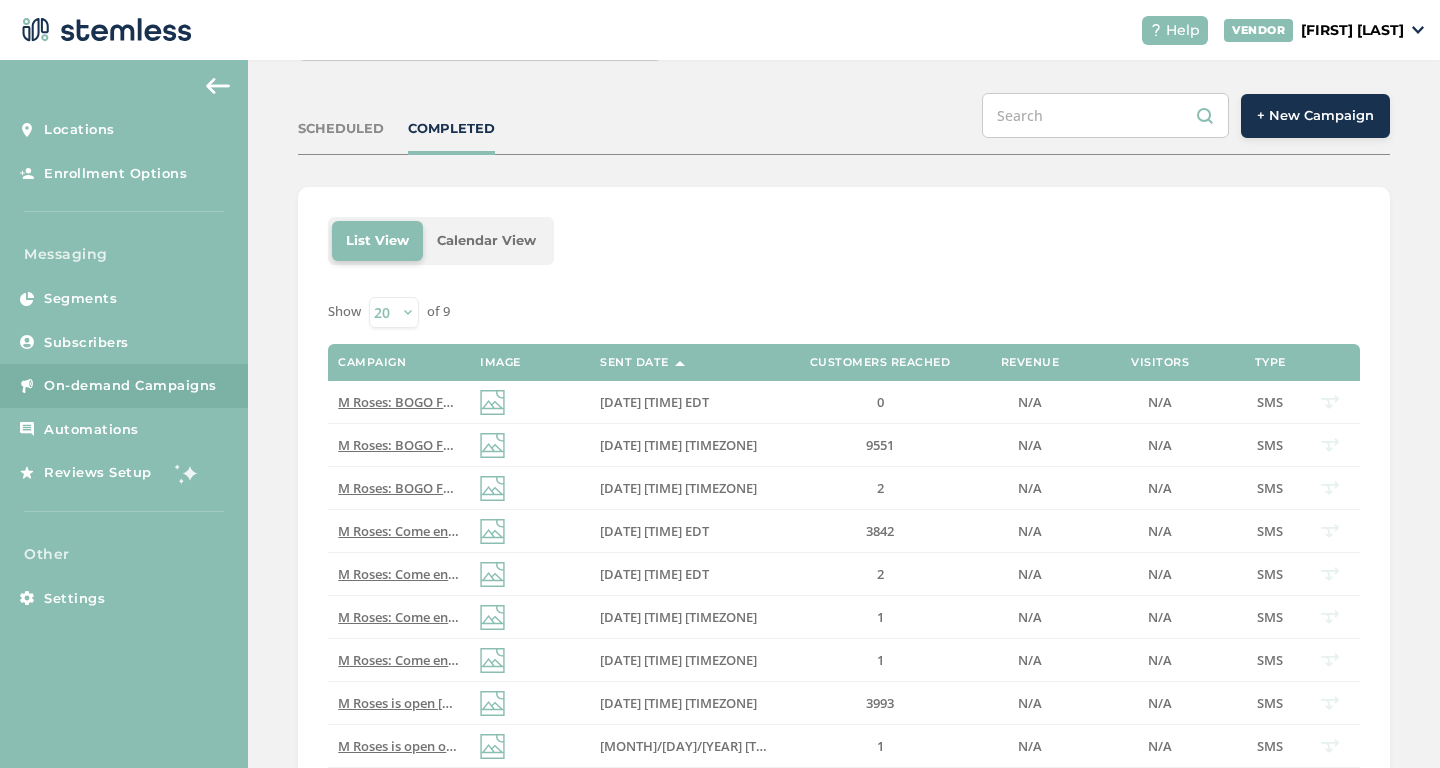 scroll, scrollTop: 0, scrollLeft: 0, axis: both 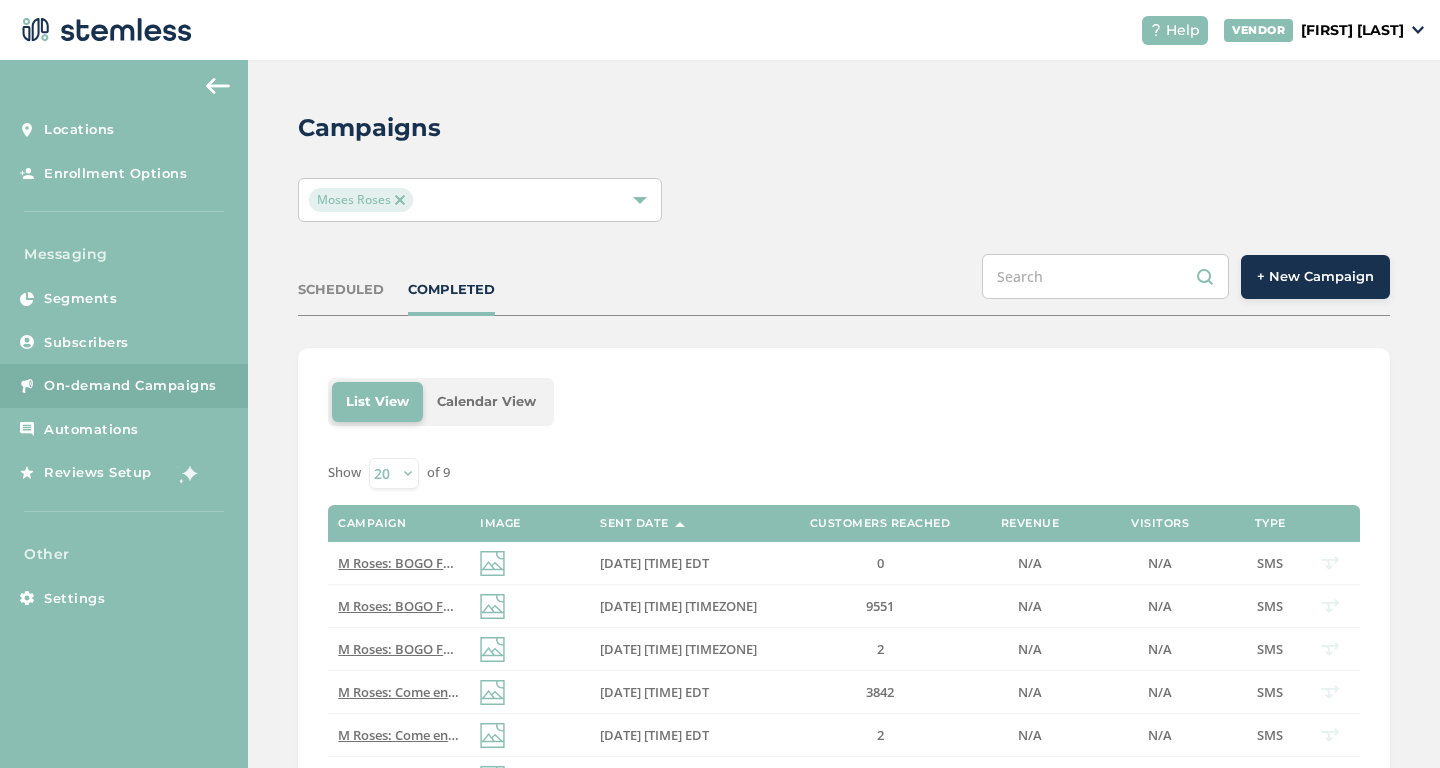 click on "+ New Campaign" at bounding box center [1315, 277] 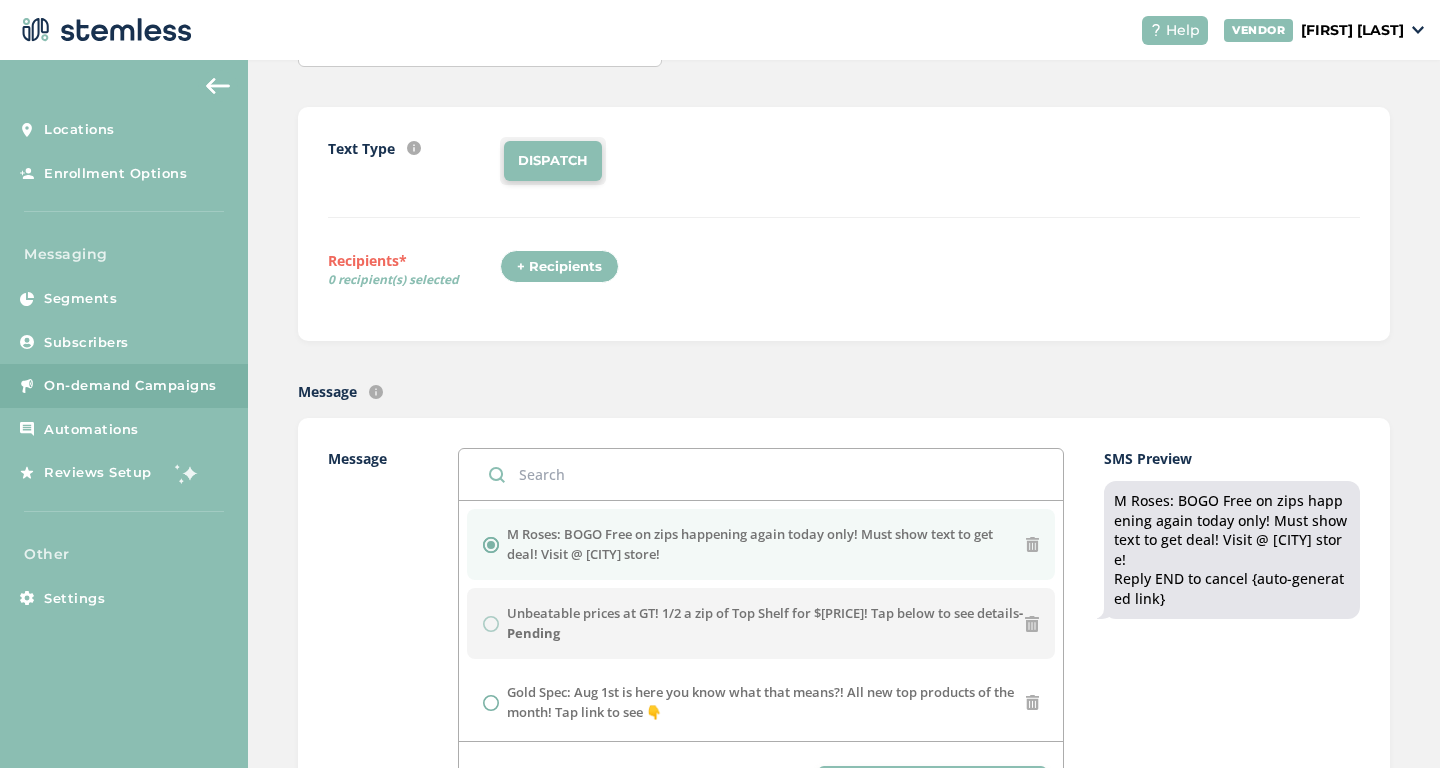 scroll, scrollTop: 0, scrollLeft: 0, axis: both 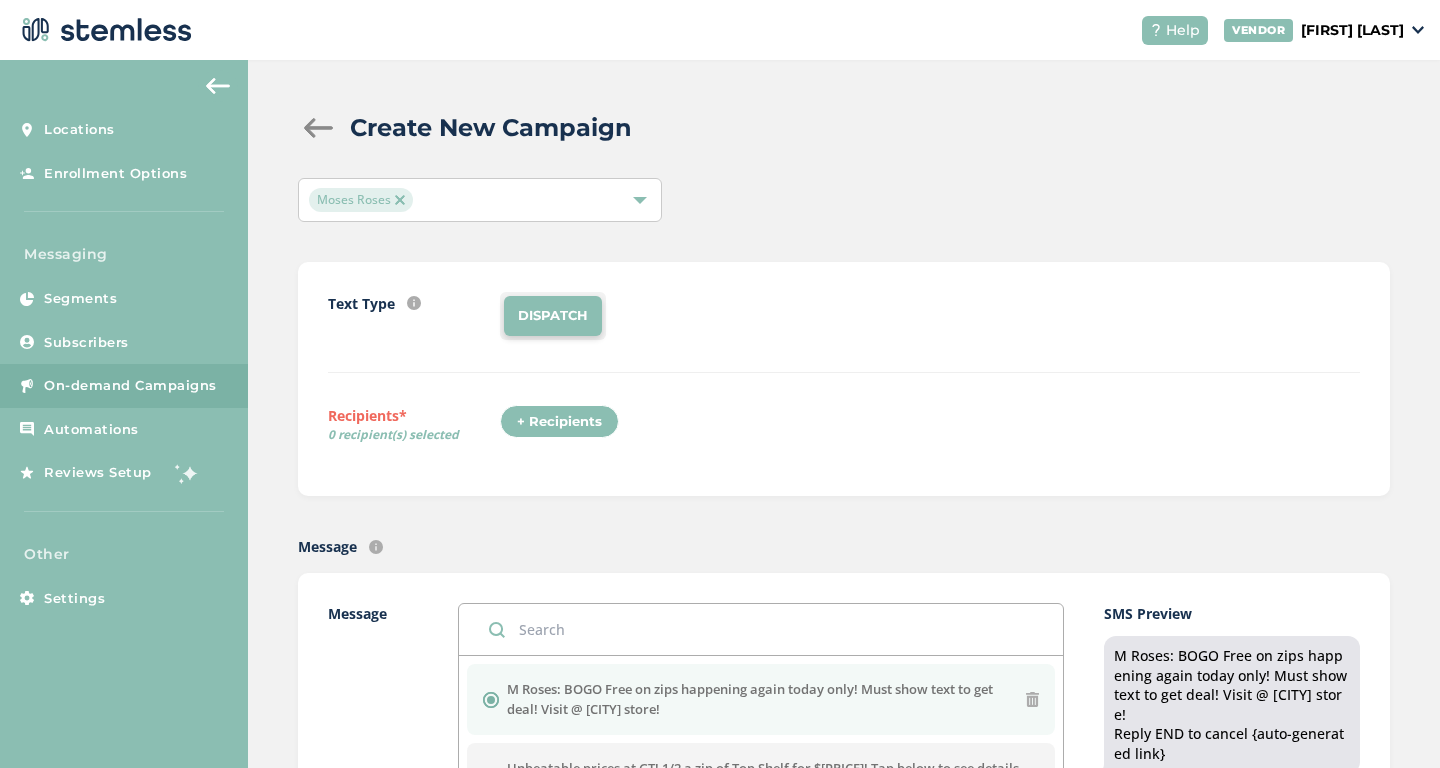 click on "On-demand Campaigns" at bounding box center (130, 386) 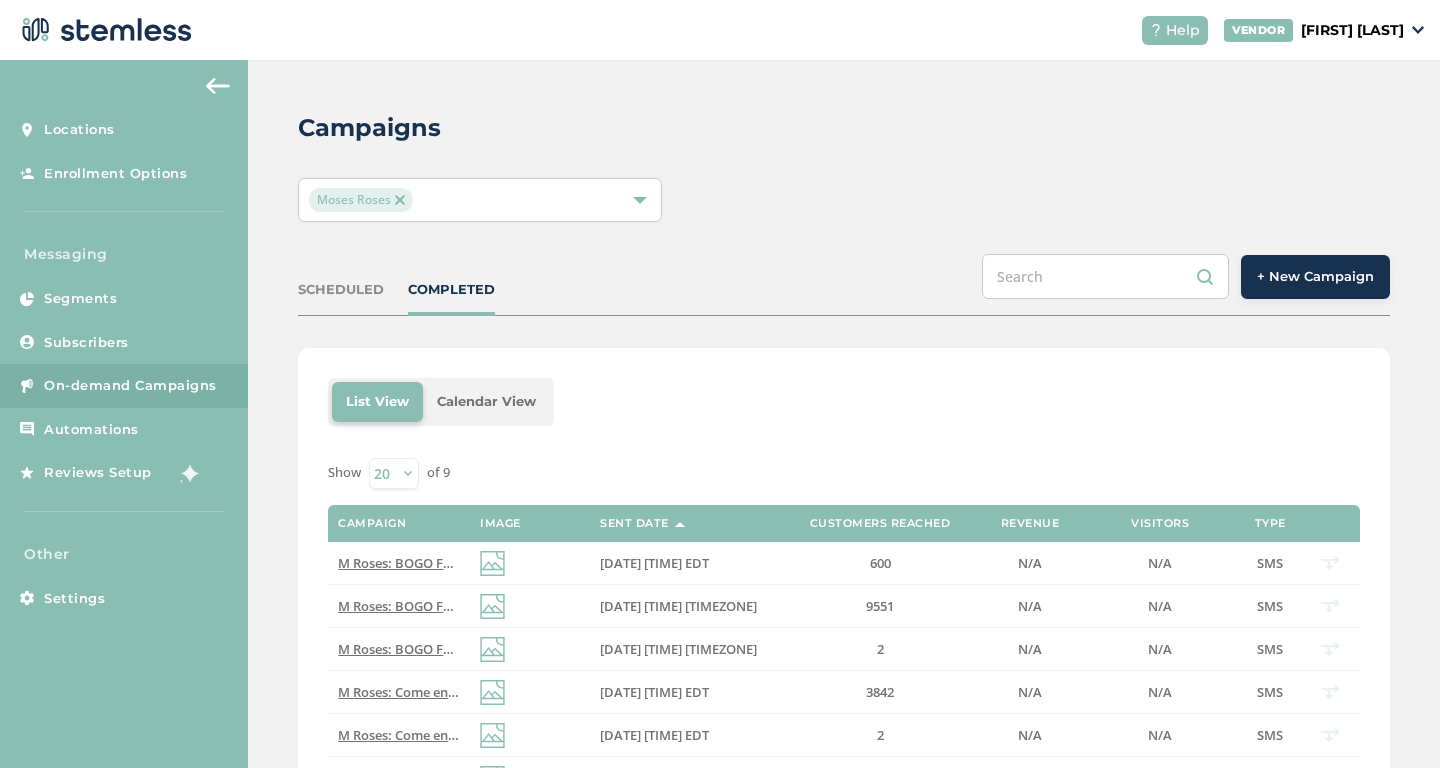 click on "Moses Roses" at bounding box center [470, 200] 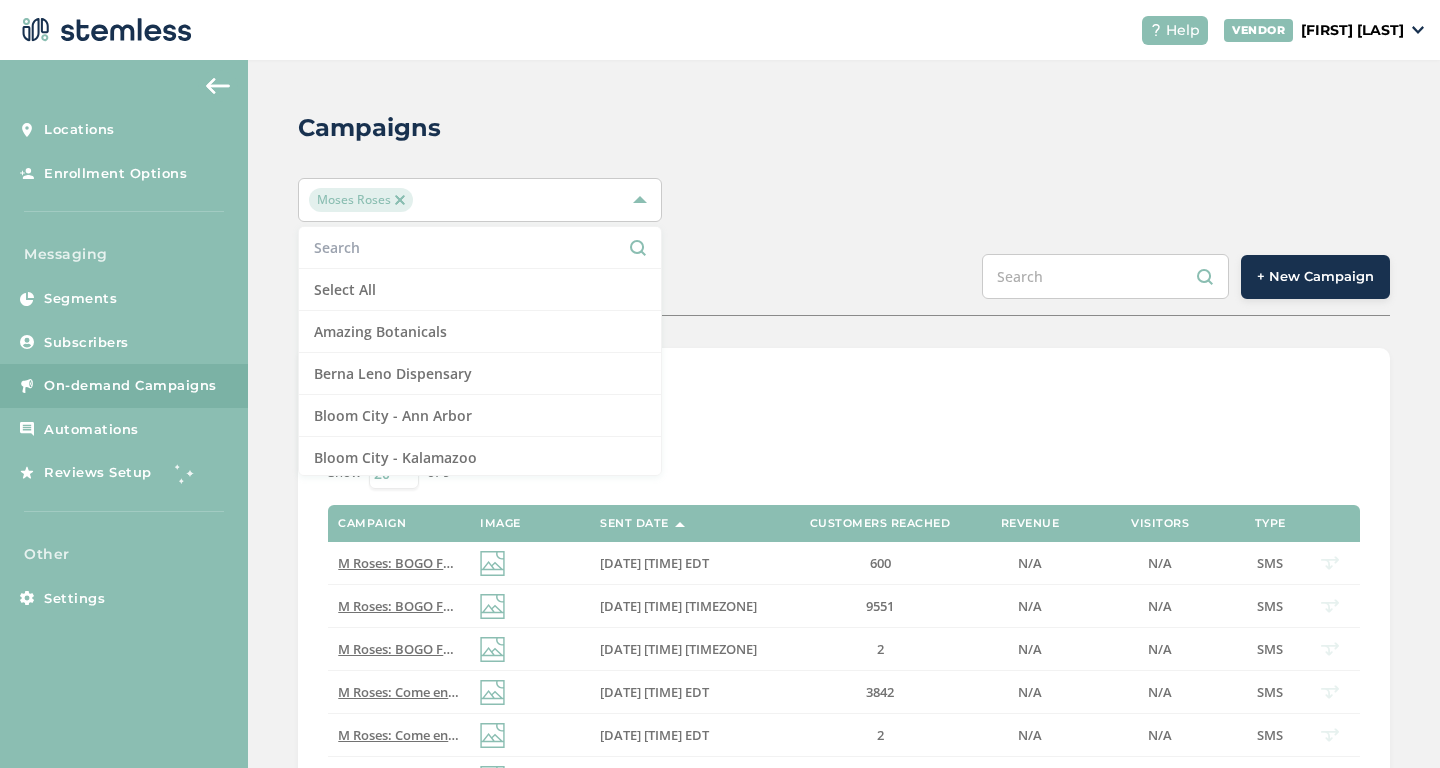 click at bounding box center (400, 200) 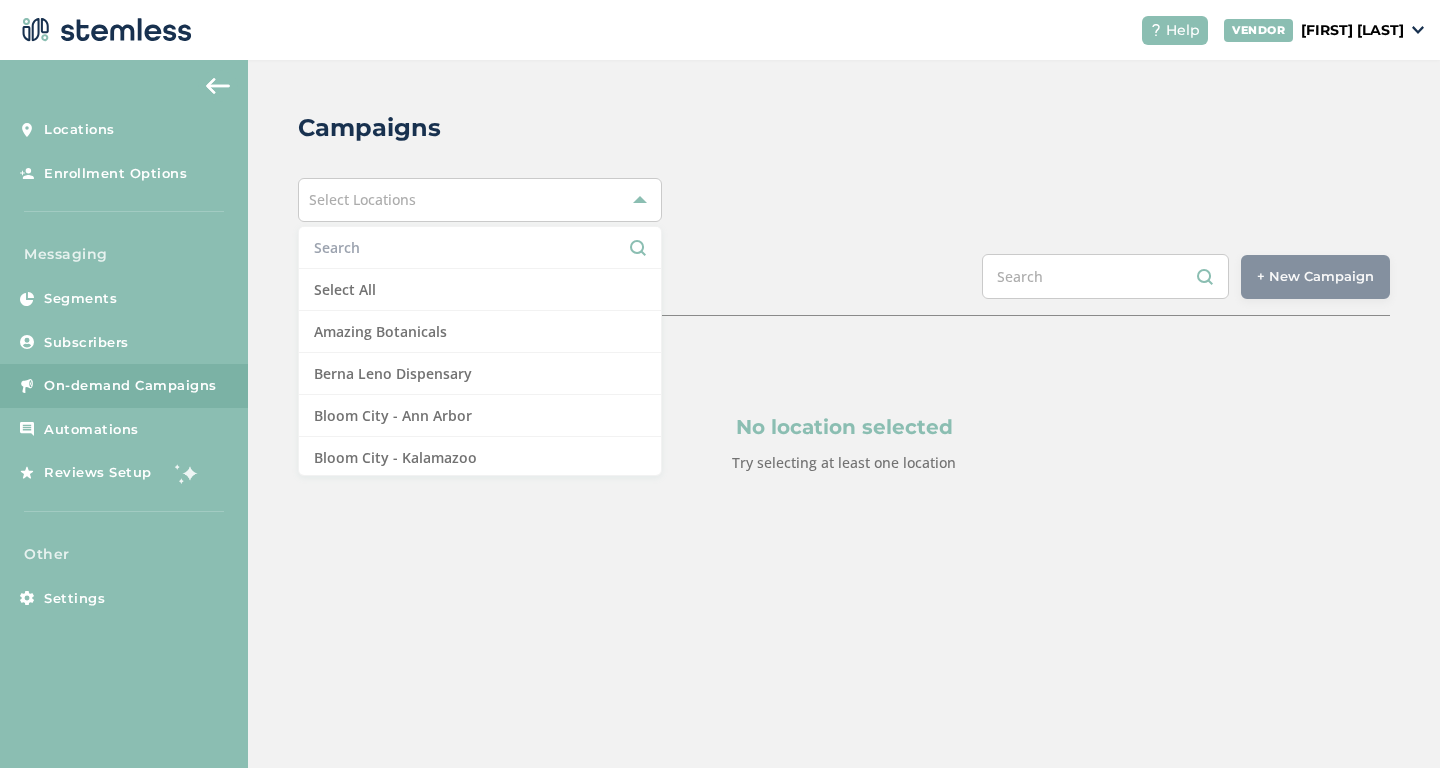 click at bounding box center (480, 247) 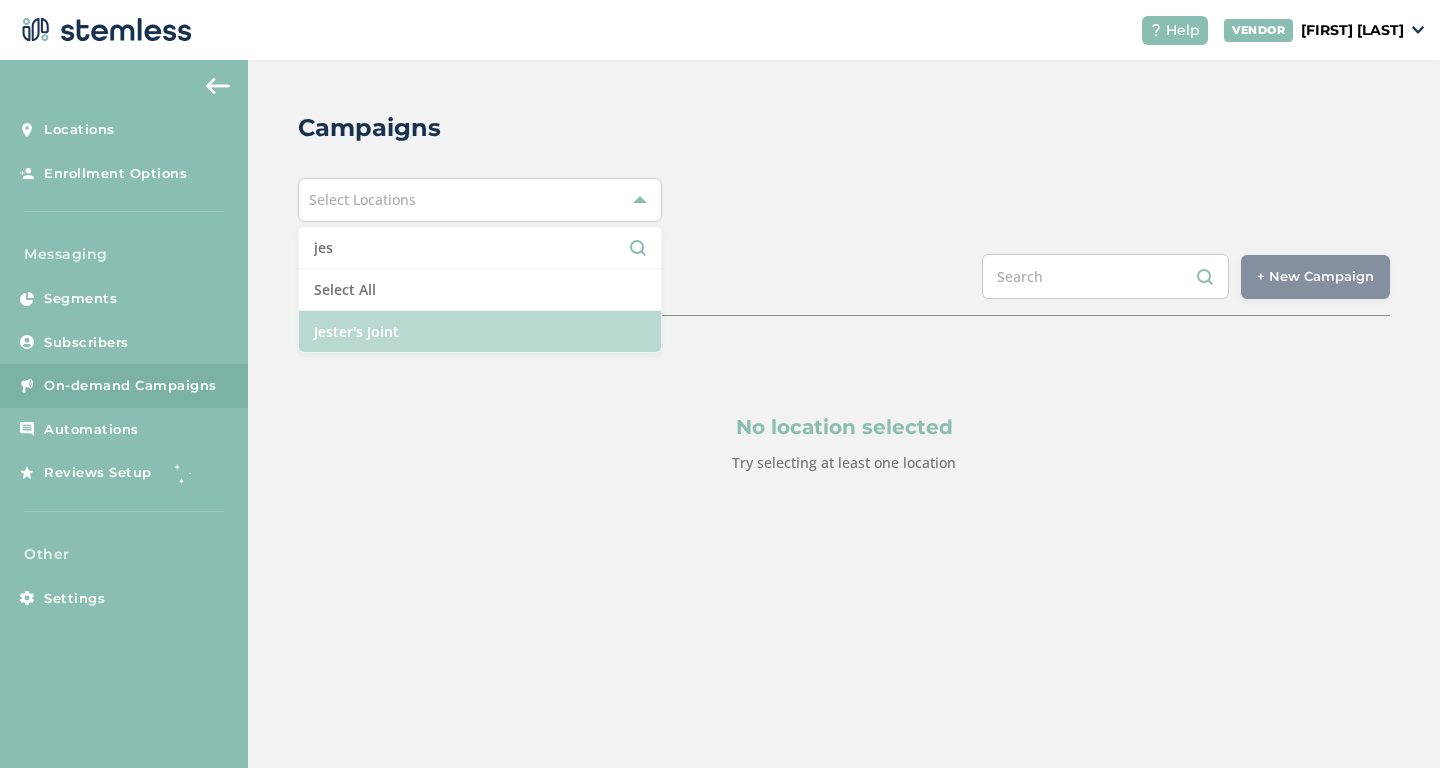 type on "jes" 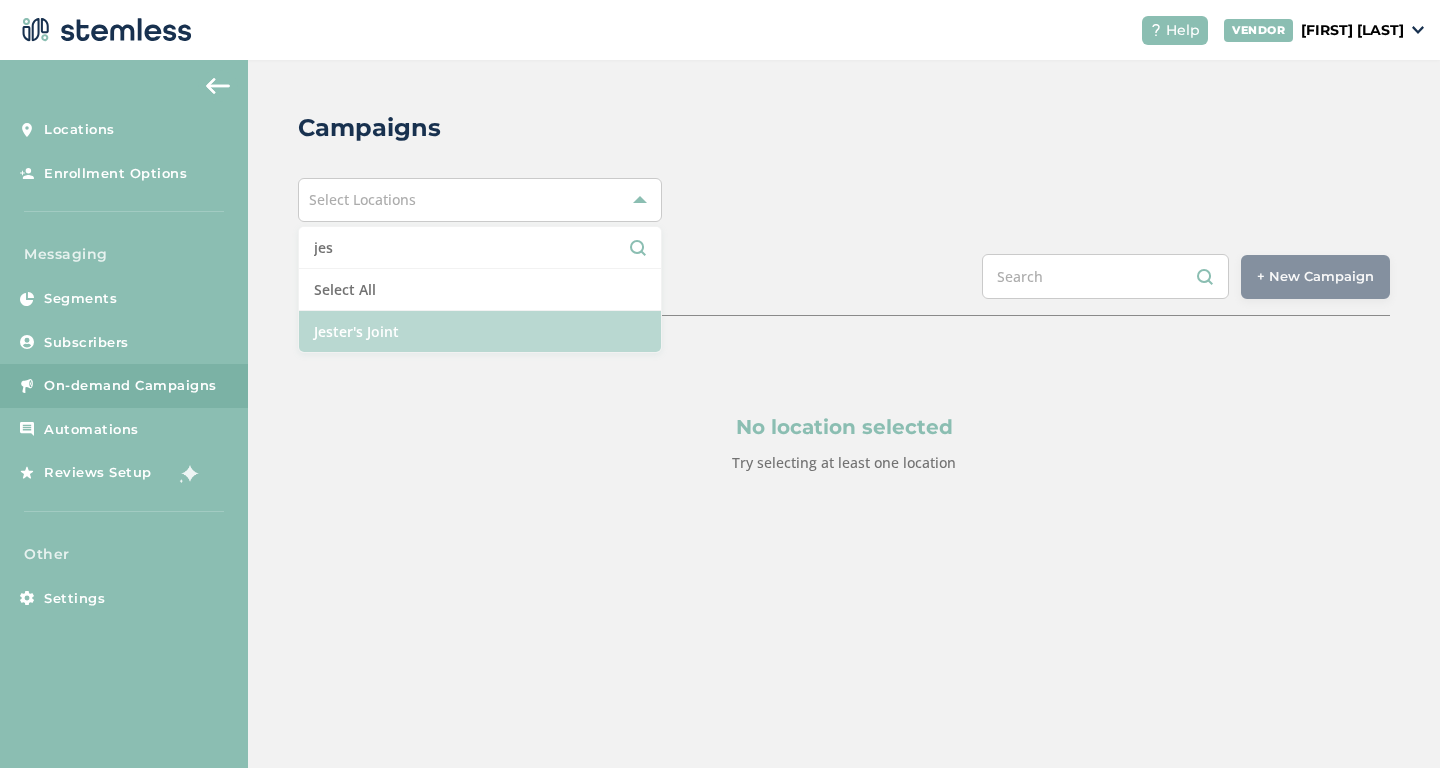 click on "Jester's Joint" at bounding box center [480, 331] 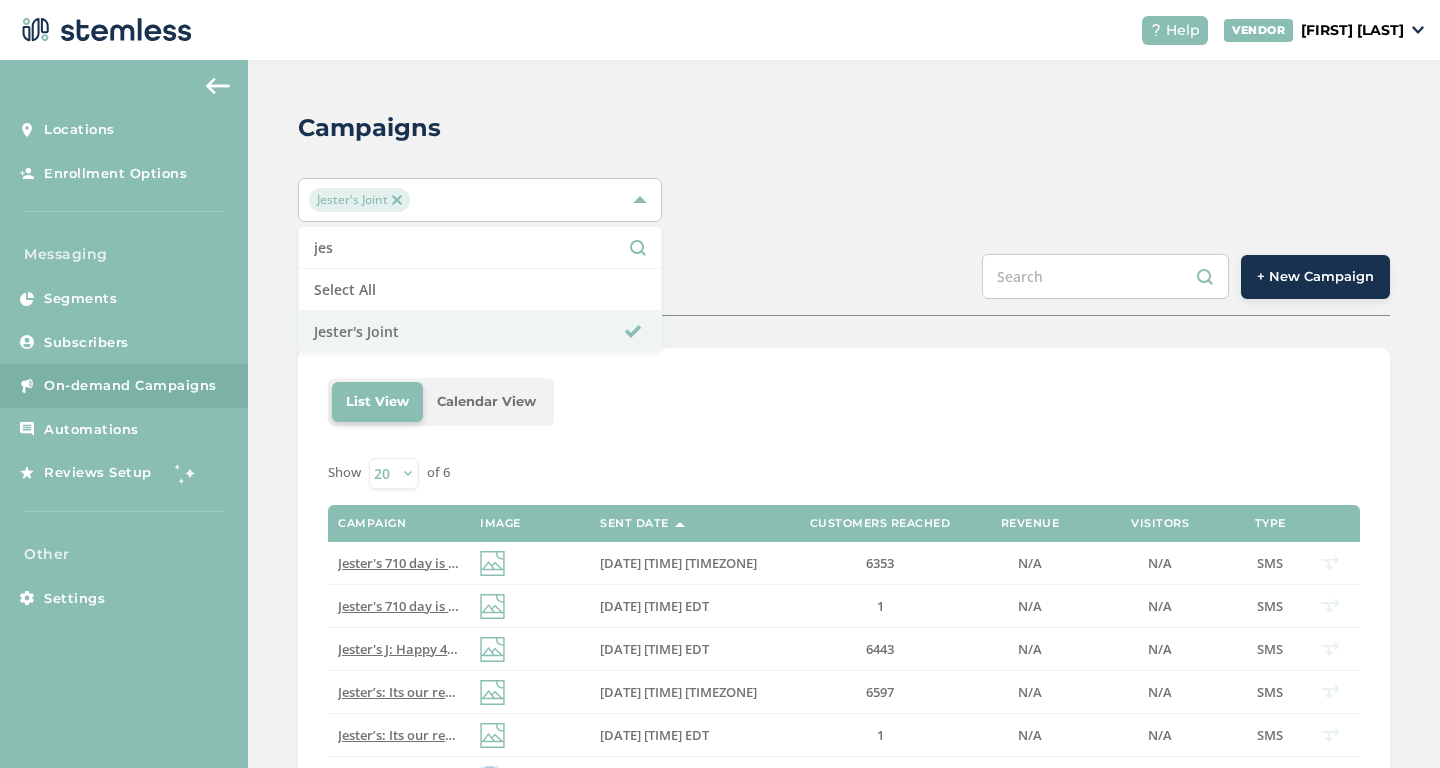 click on "Jester's Joint  jes  Select All   Jester's Joint" at bounding box center (844, 200) 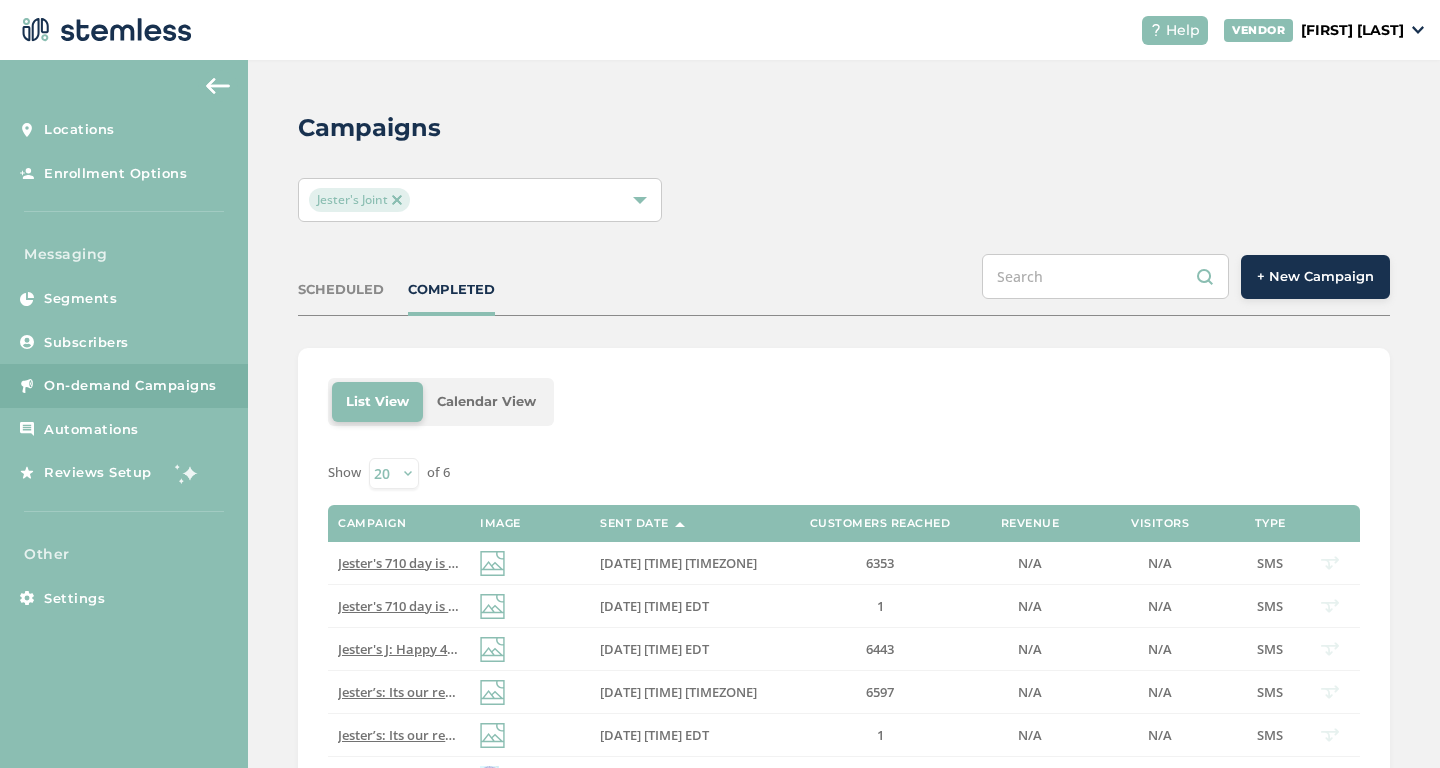 click on "On-demand Campaigns" at bounding box center [130, 386] 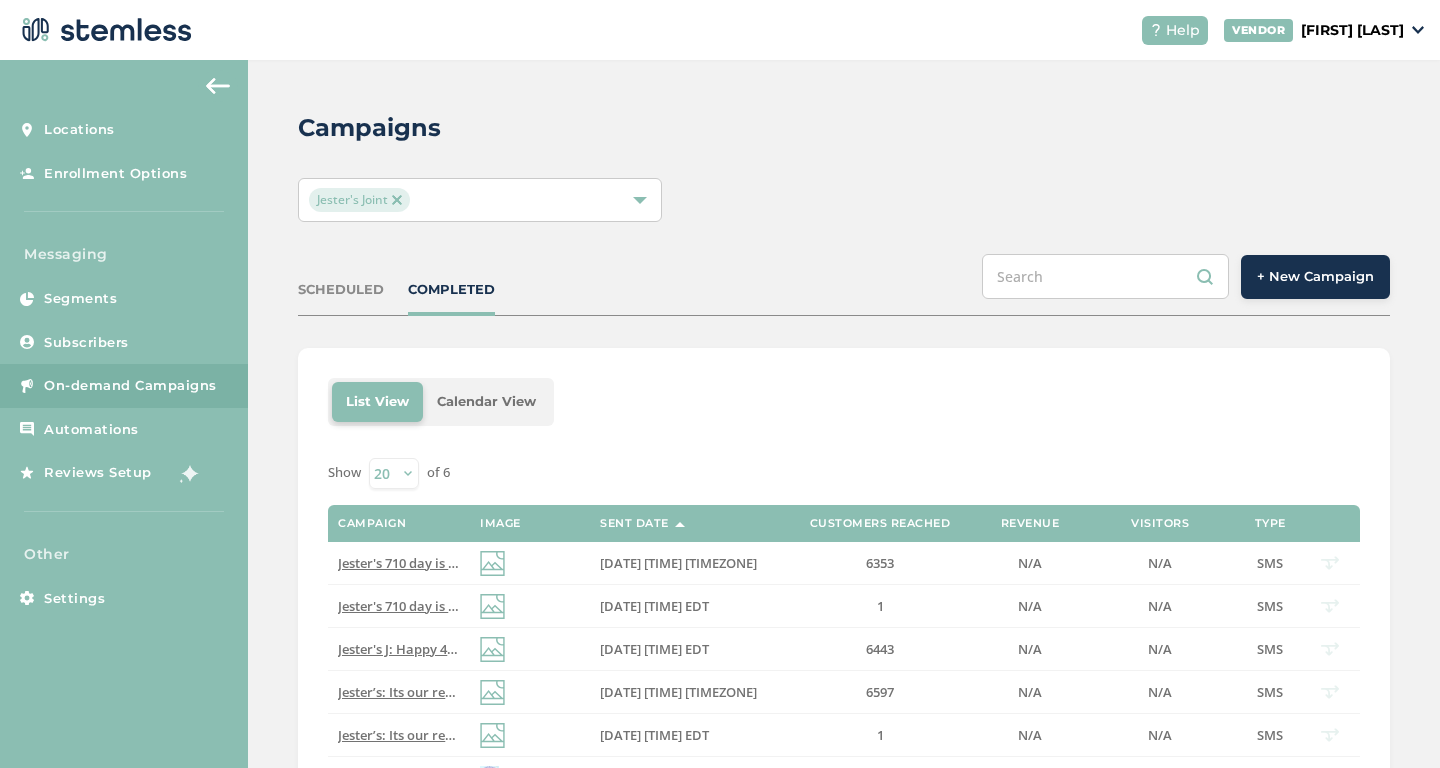 click on "+ New Campaign" at bounding box center [1315, 277] 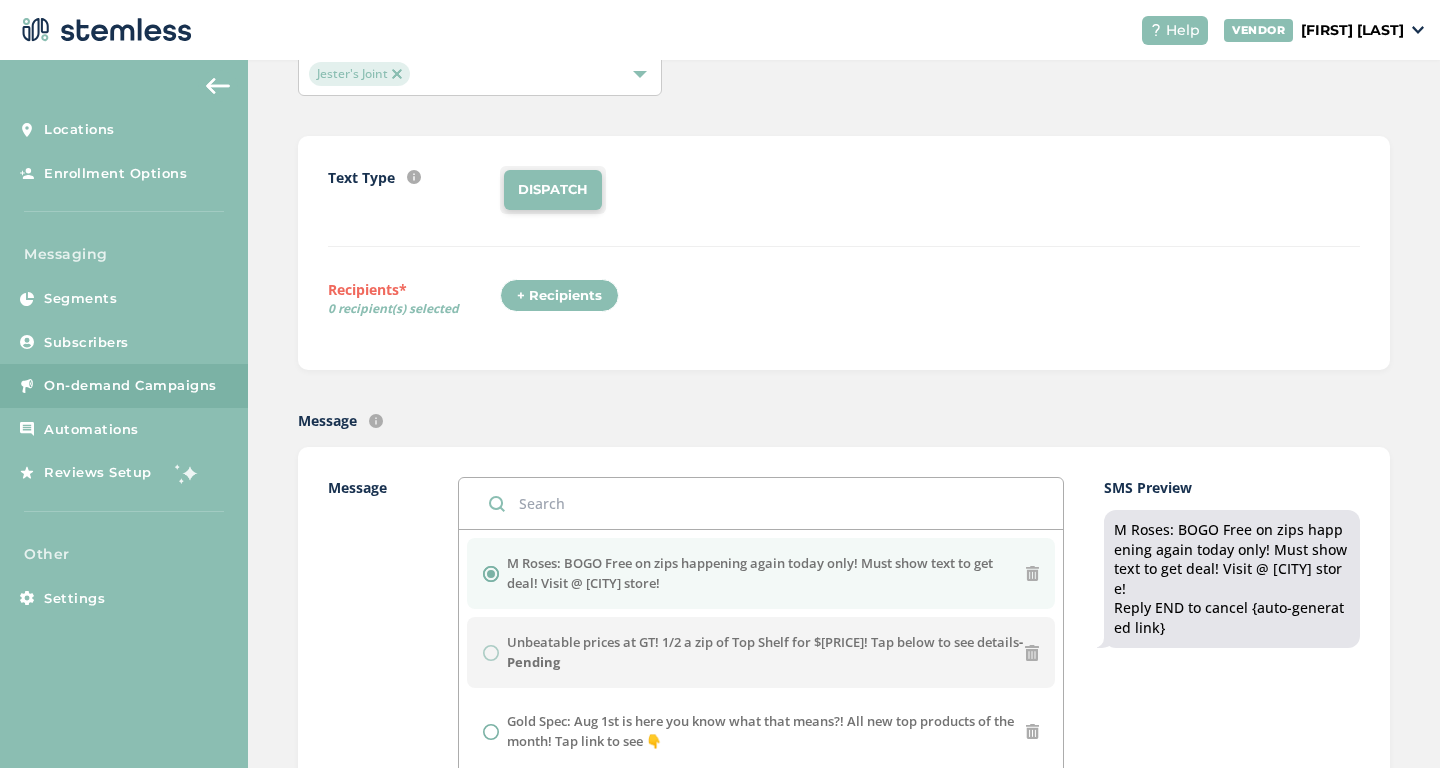 scroll, scrollTop: 282, scrollLeft: 0, axis: vertical 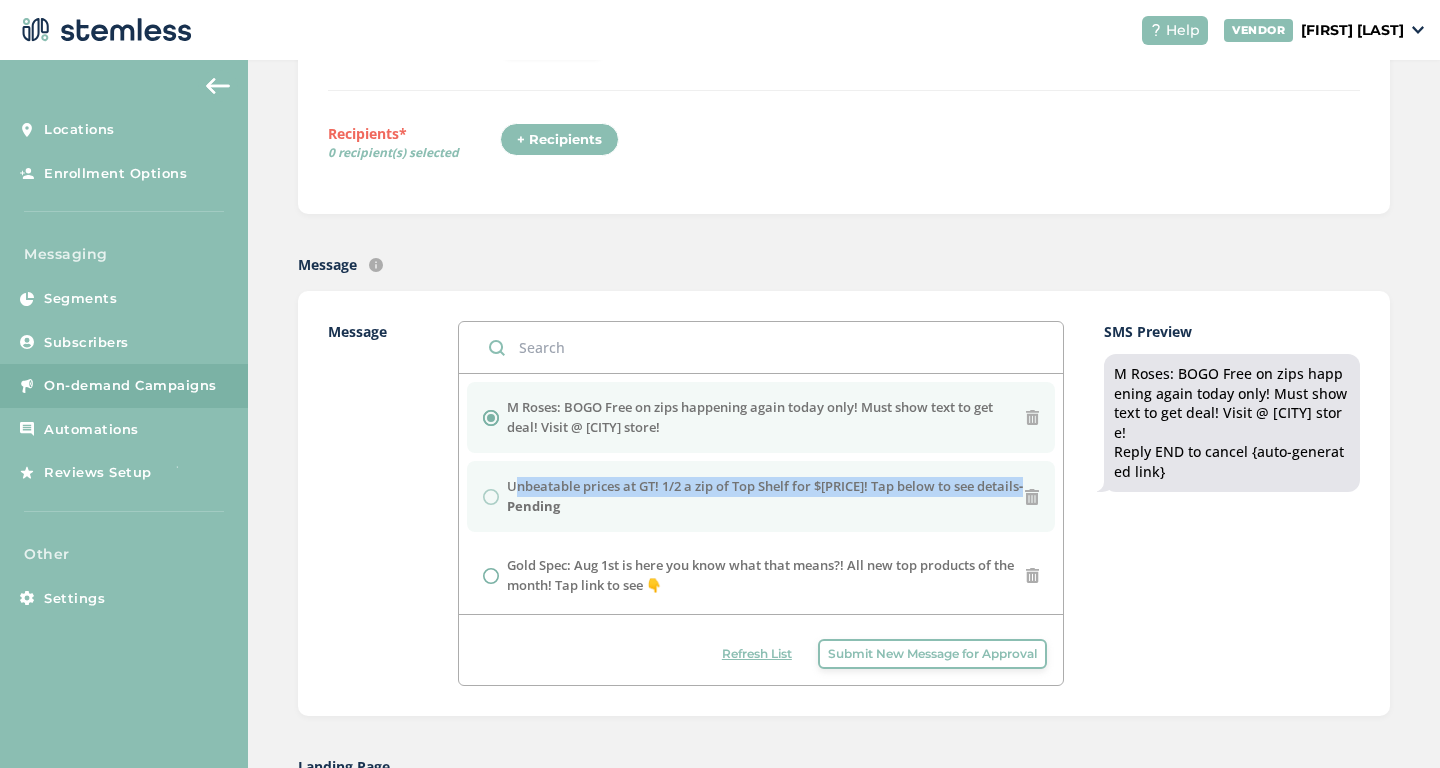 drag, startPoint x: 1009, startPoint y: 488, endPoint x: 508, endPoint y: 478, distance: 501.0998 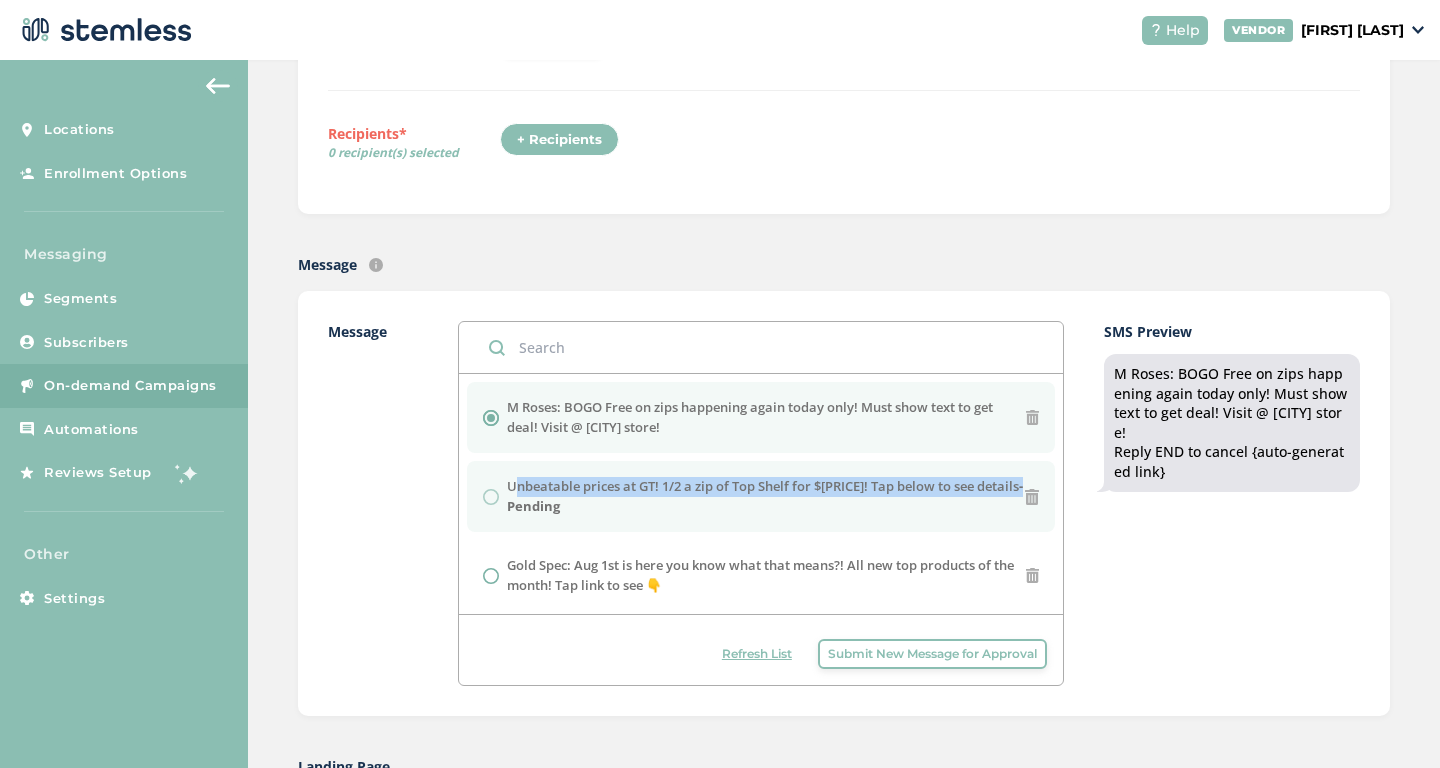 click on "Unbeatable prices at GT! 1/2 a zip of Top Shelf for $60! Tap below to see details  - Pending" at bounding box center [766, 496] 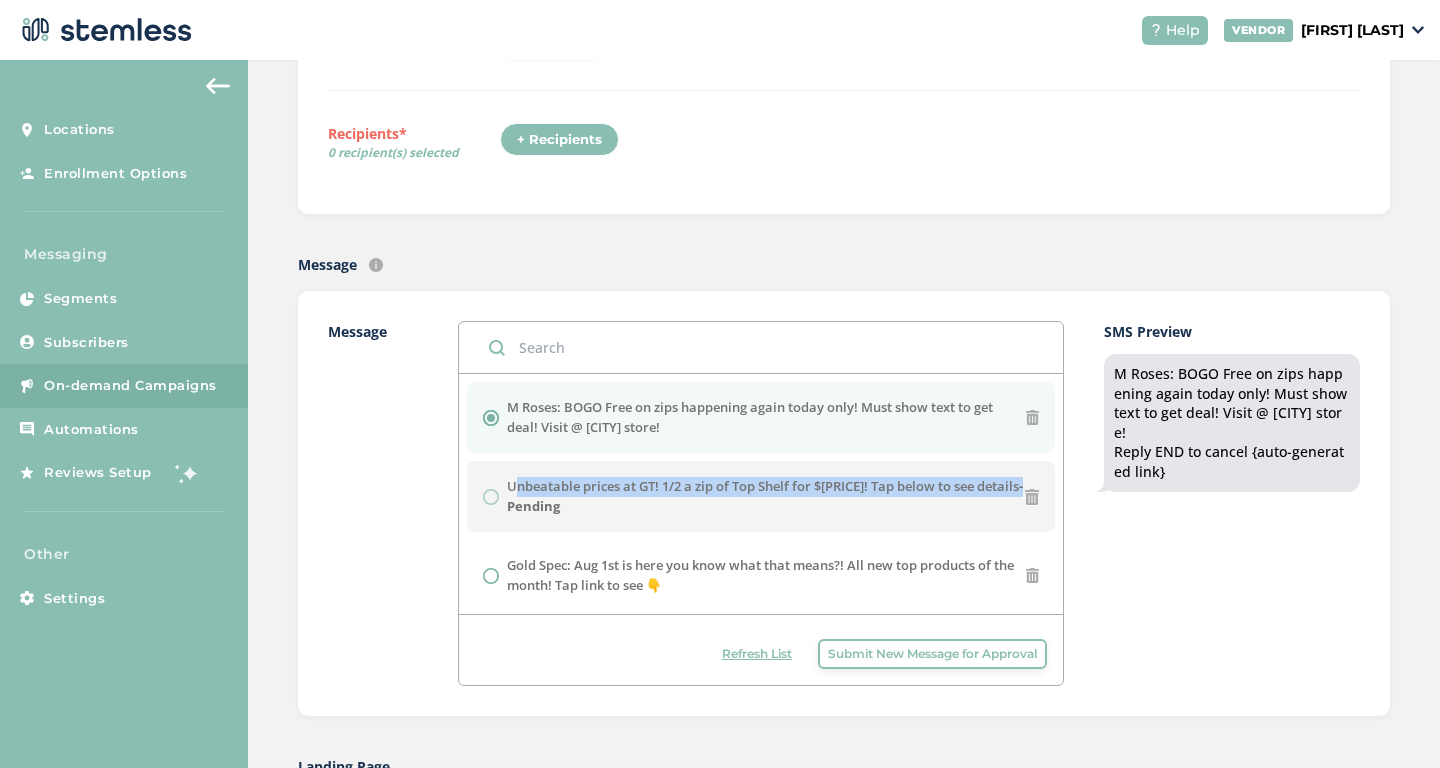 click on "Submit New Message for Approval" at bounding box center [932, 654] 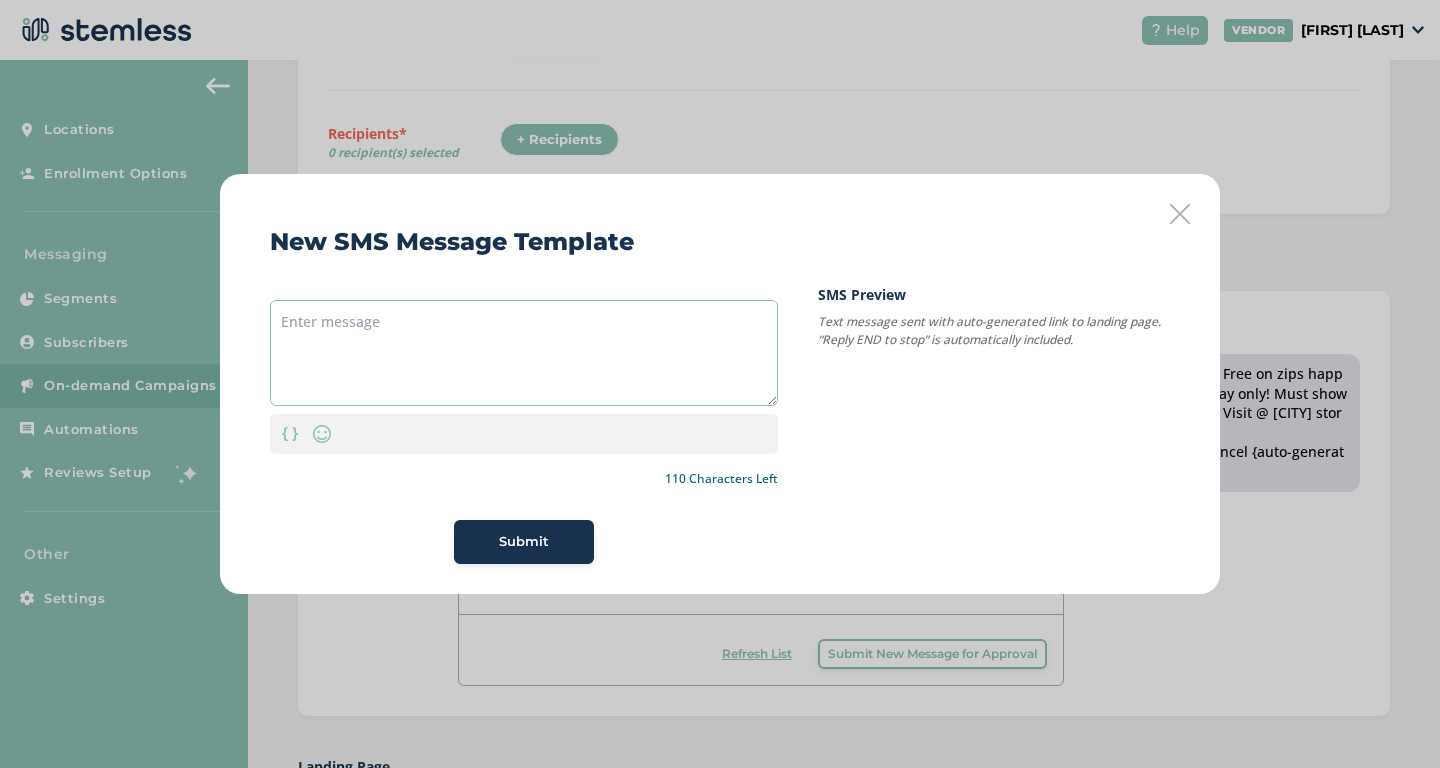 click at bounding box center [524, 353] 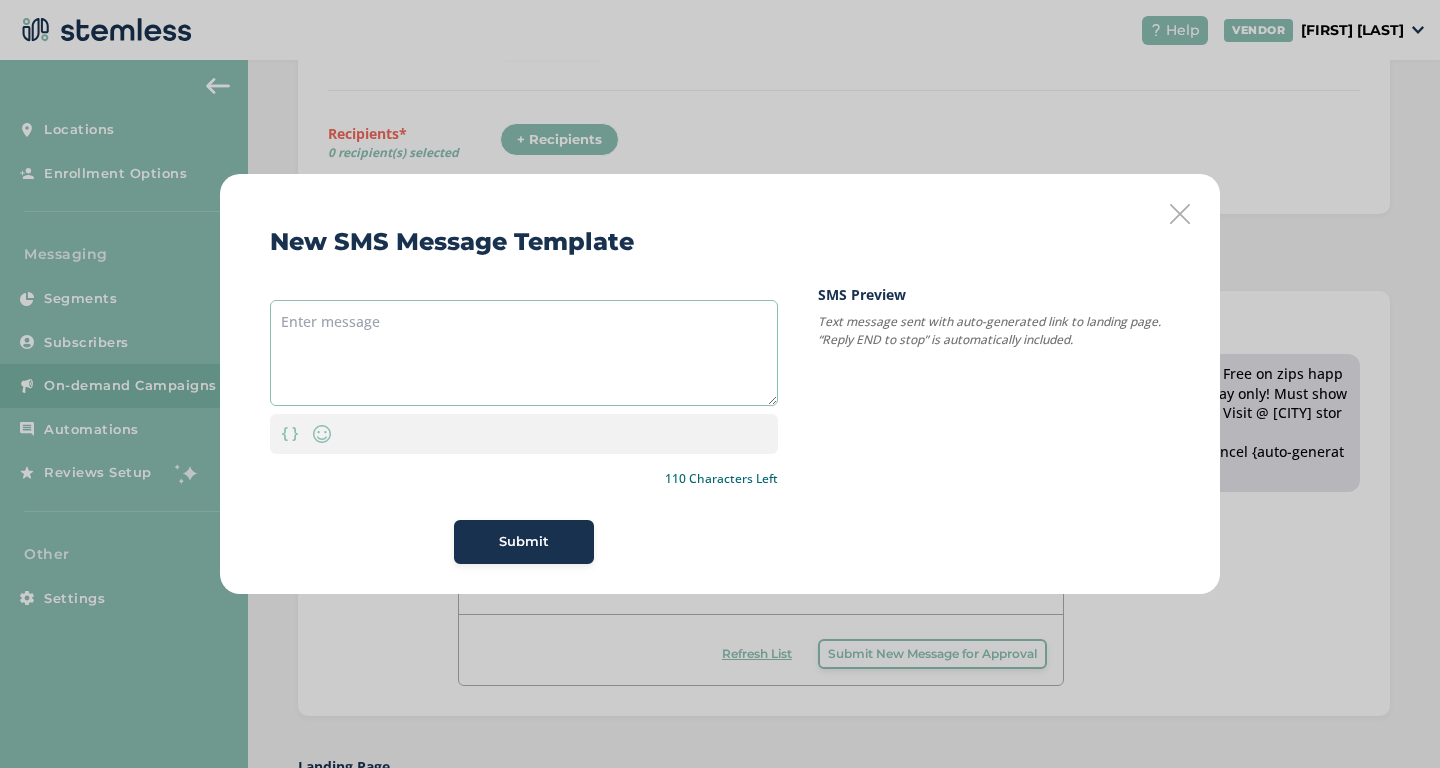 paste on "Unbeatable prices at GT! 1/2 a zip of Top Shelf for $60! Tap below to see details -" 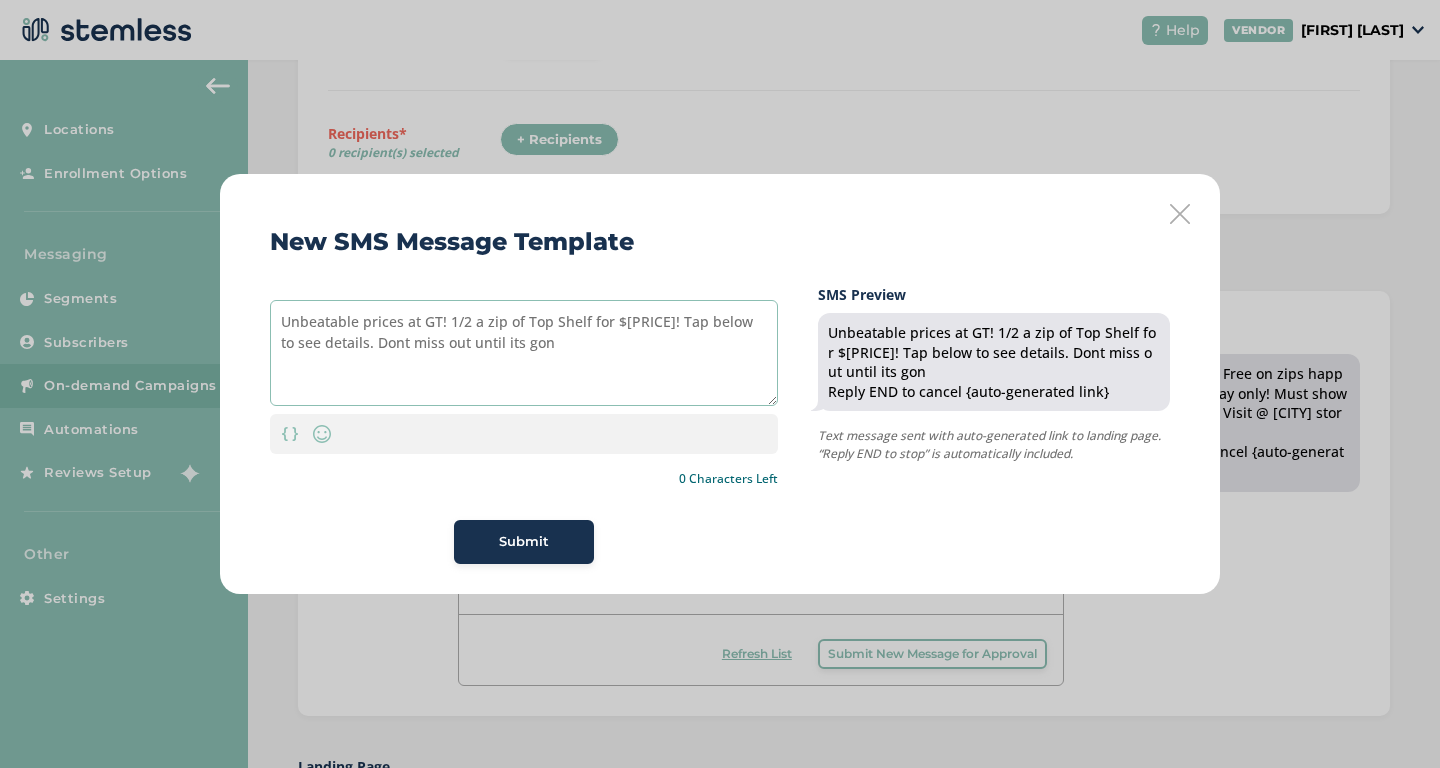 click on "Unbeatable prices at GT! 1/2 a zip of Top Shelf for $[PRICE]! Tap below to see details. Dont miss out until its gon" at bounding box center [524, 353] 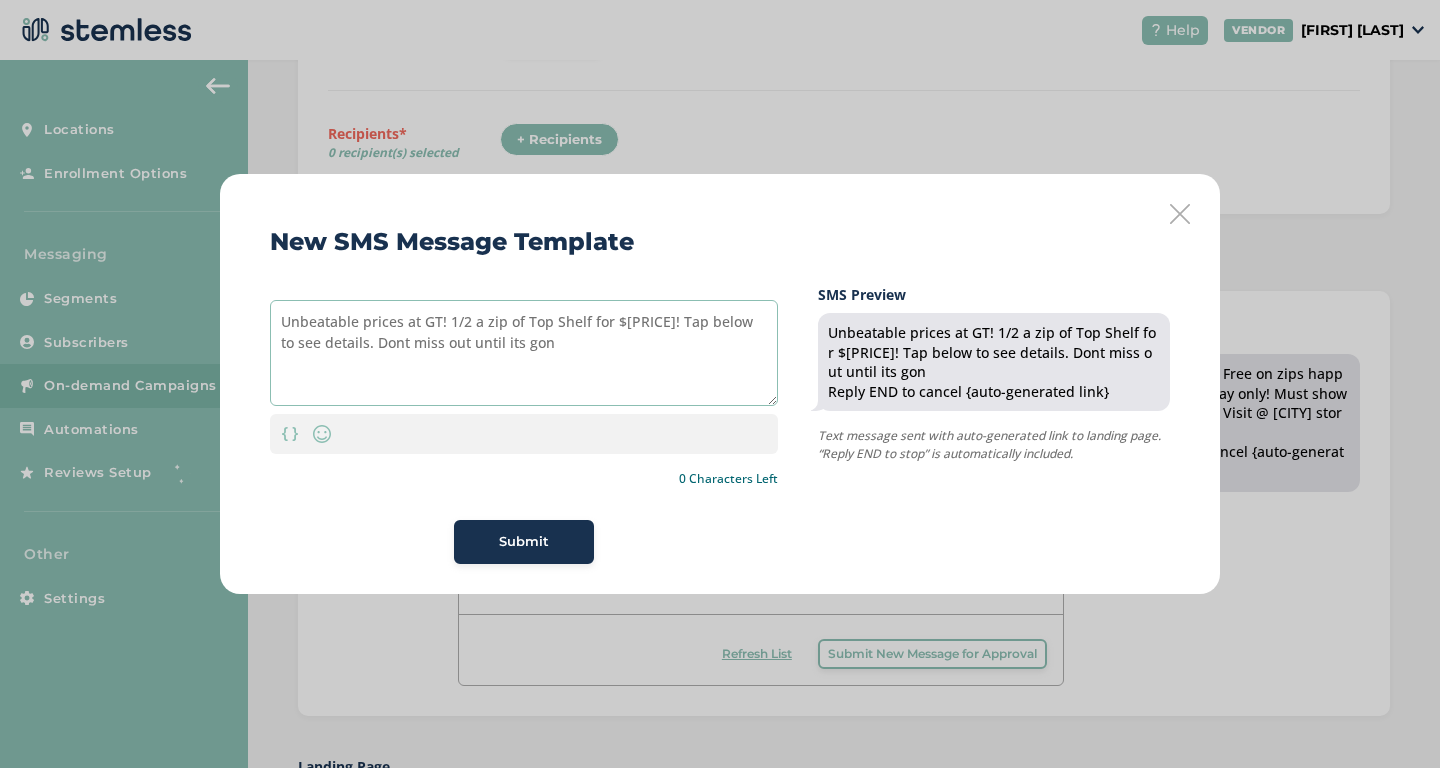 click on "Unbeatable prices at GT! 1/2 a zip of Top Shelf for $[PRICE]! Tap below to see details. Dont miss out until its gon" at bounding box center [524, 353] 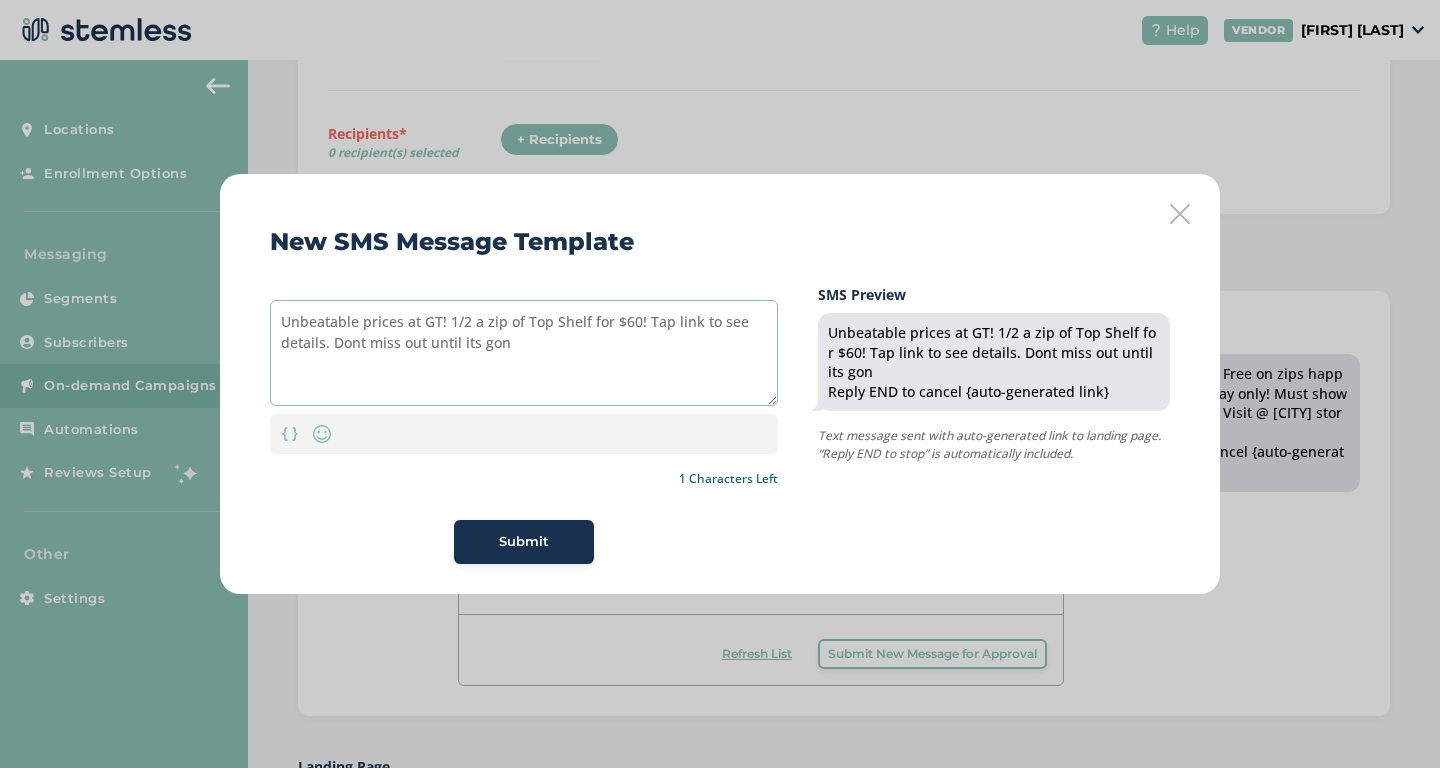 click on "Unbeatable prices at GT! 1/2 a zip of Top Shelf for $60! Tap link to see details. Dont miss out until its gon" at bounding box center (524, 353) 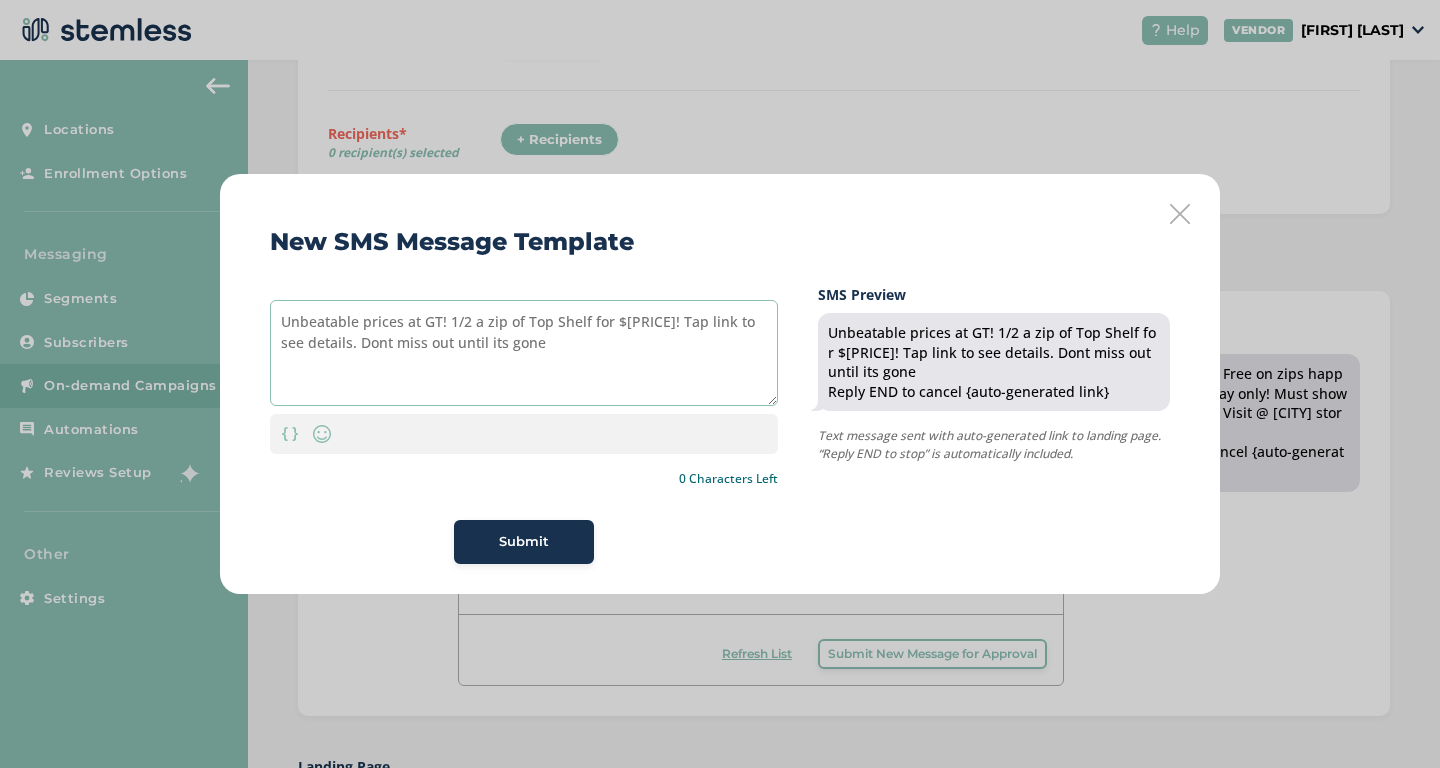 click on "Unbeatable prices at GT! 1/2 a zip of Top Shelf for $[PRICE]! Tap link to see details. Dont miss out until its gone" at bounding box center (524, 353) 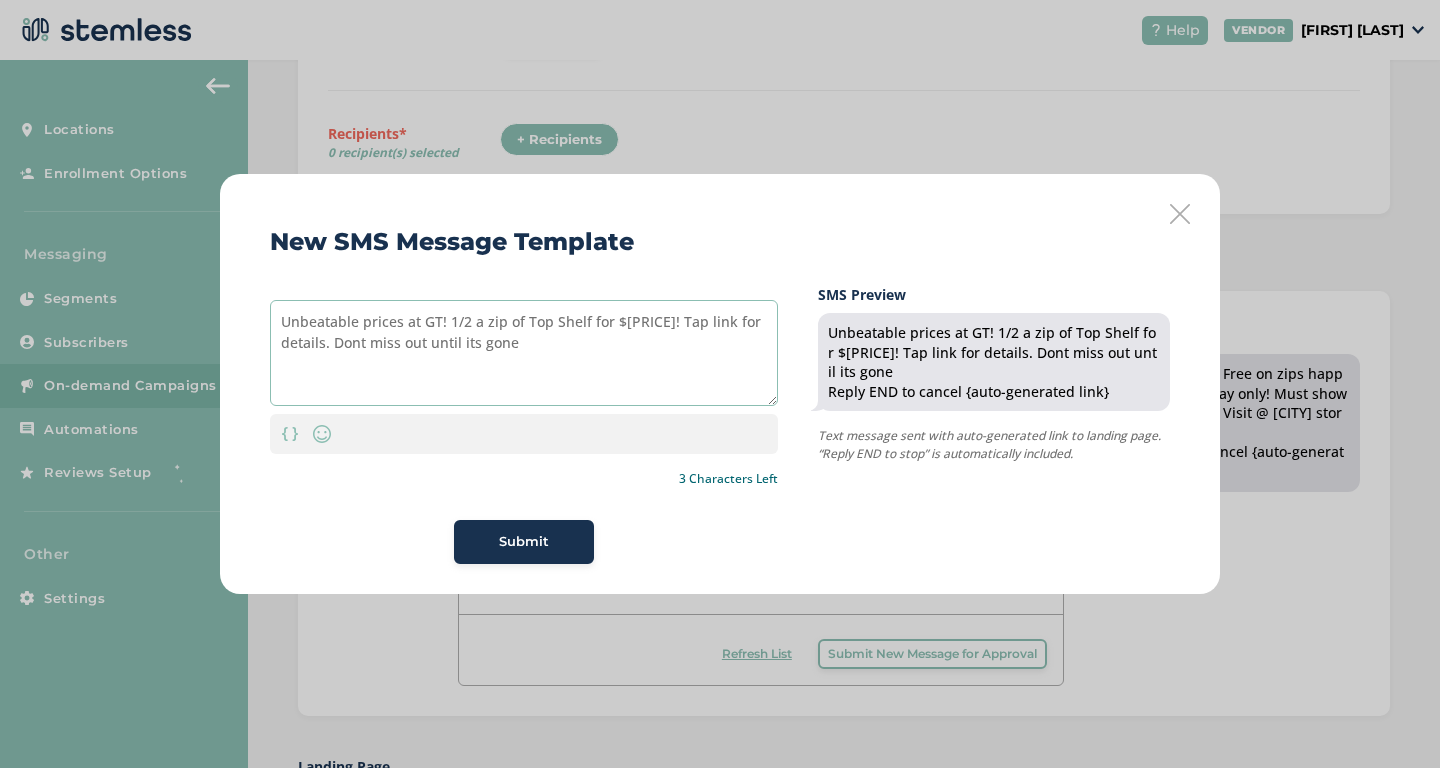 click on "Unbeatable prices at GT! 1/2 a zip of Top Shelf for $[PRICE]! Tap link for details. Dont miss out until its gone" at bounding box center [524, 353] 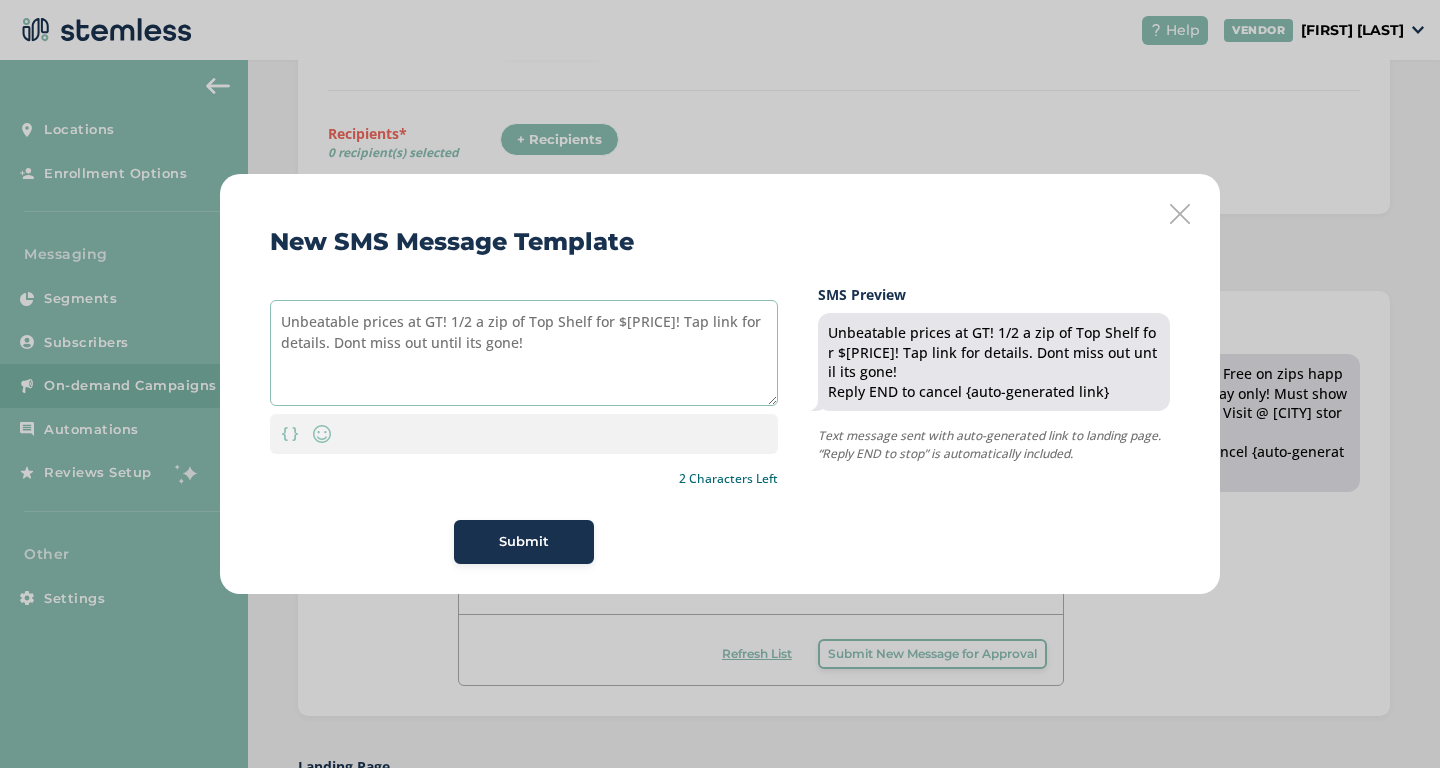 type on "Unbeatable prices at GT! 1/2 a zip of Top Shelf for $[PRICE]! Tap link for details. Dont miss out until its gone!" 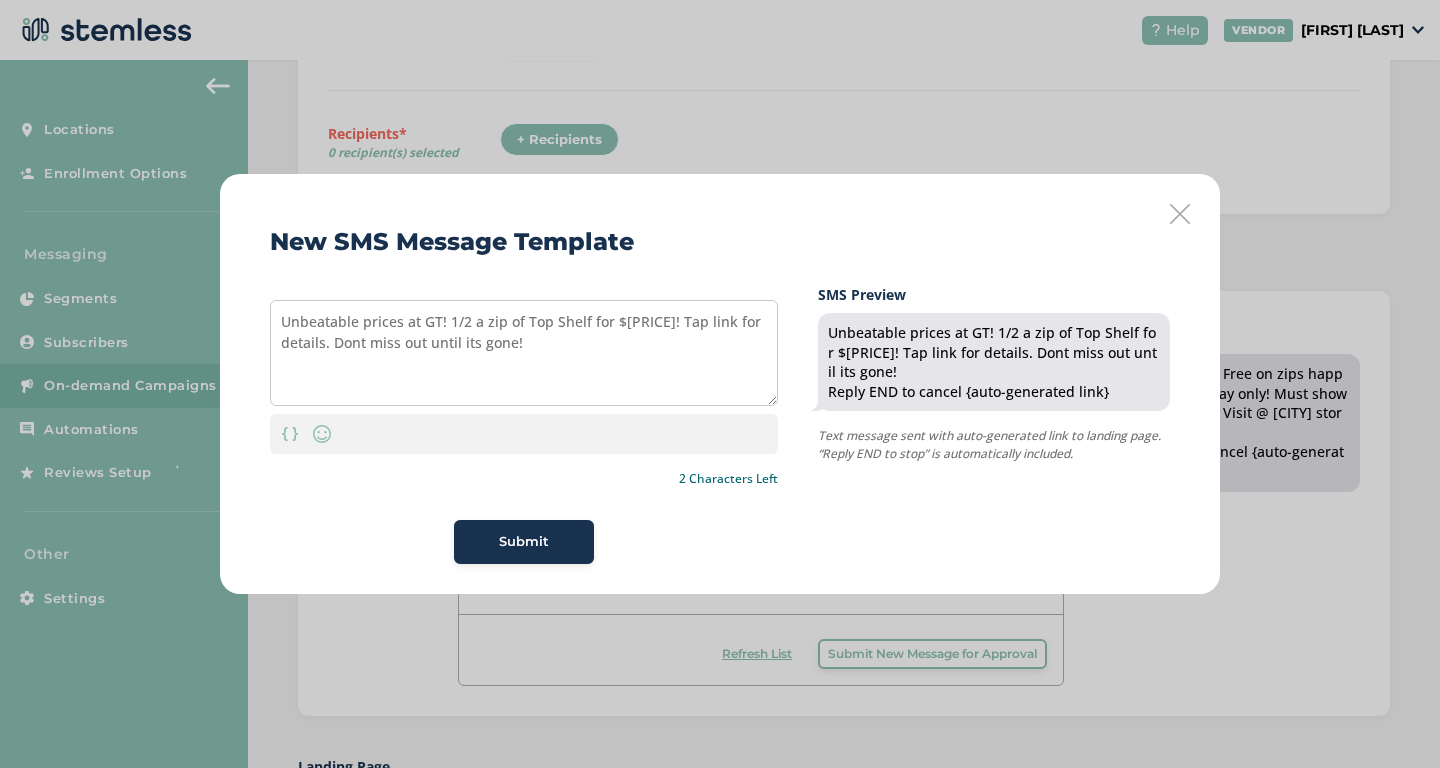 click on "Submit" at bounding box center (524, 542) 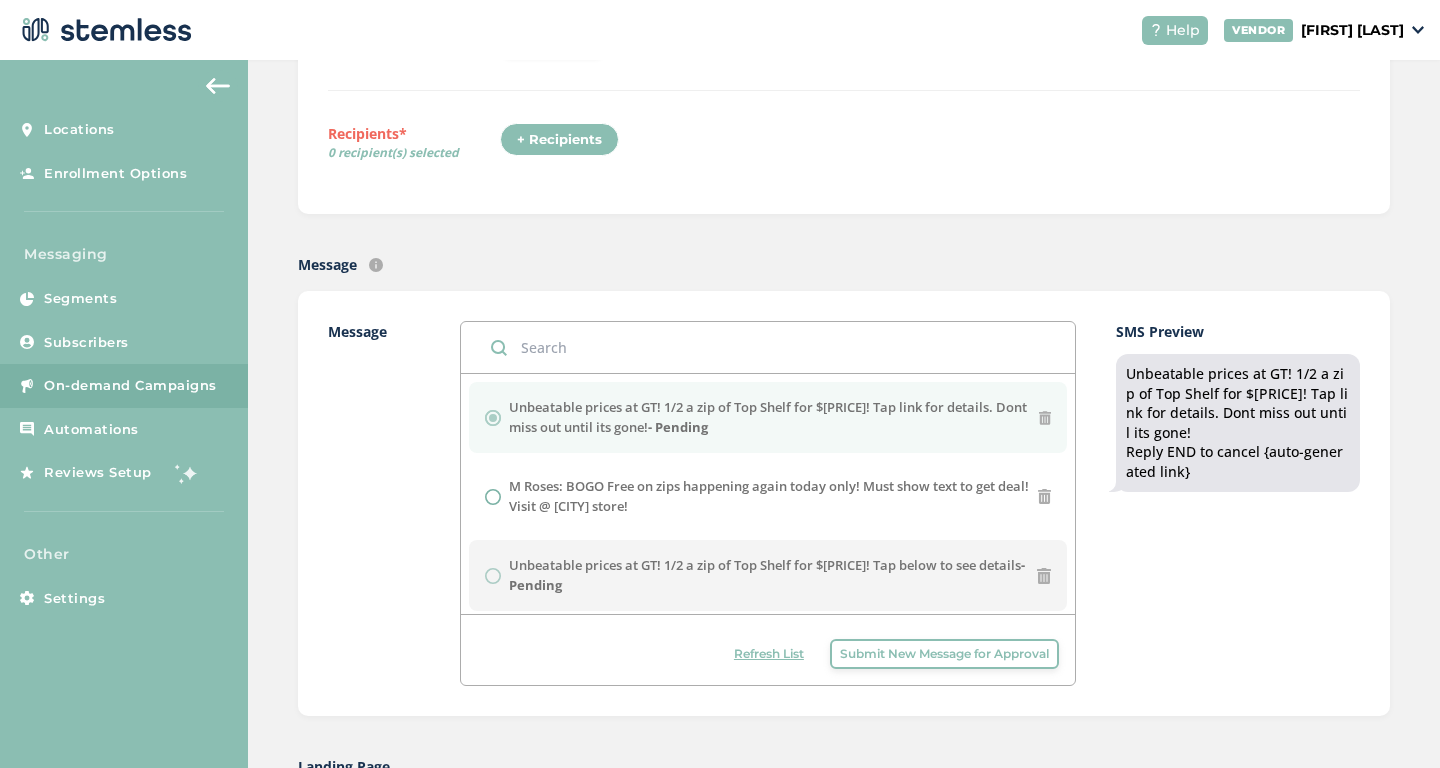 click on "On-demand Campaigns" at bounding box center (130, 386) 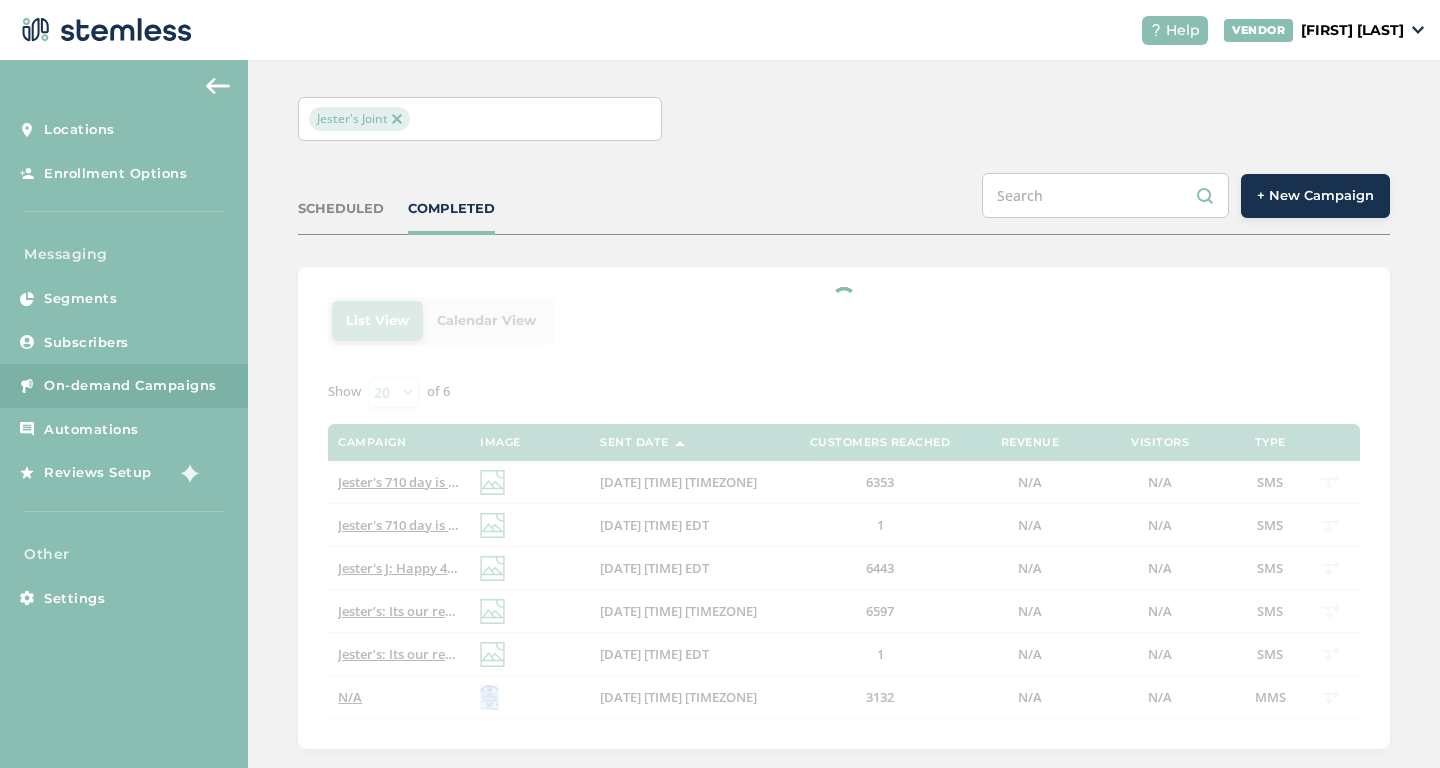 scroll, scrollTop: 56, scrollLeft: 0, axis: vertical 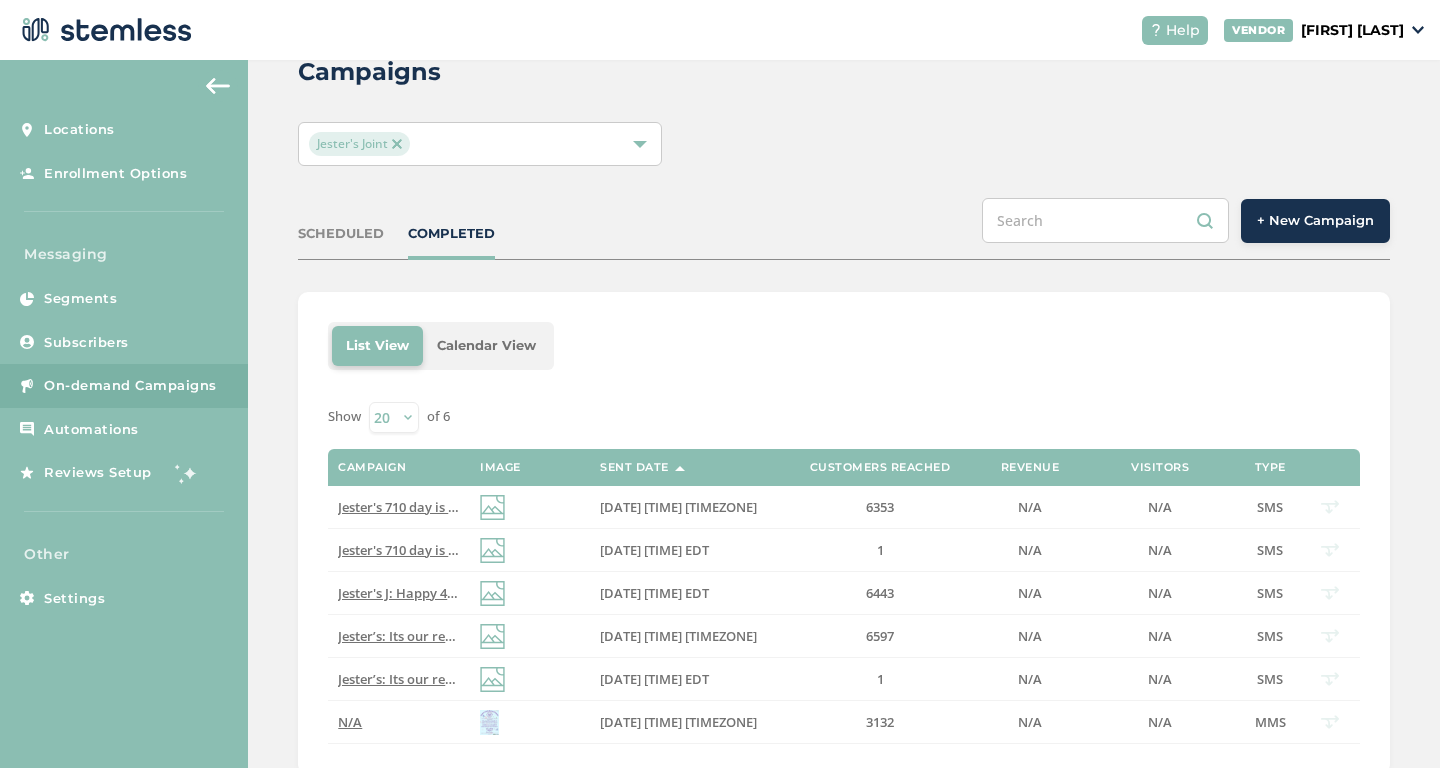 click on "Jester's Joint" at bounding box center (359, 144) 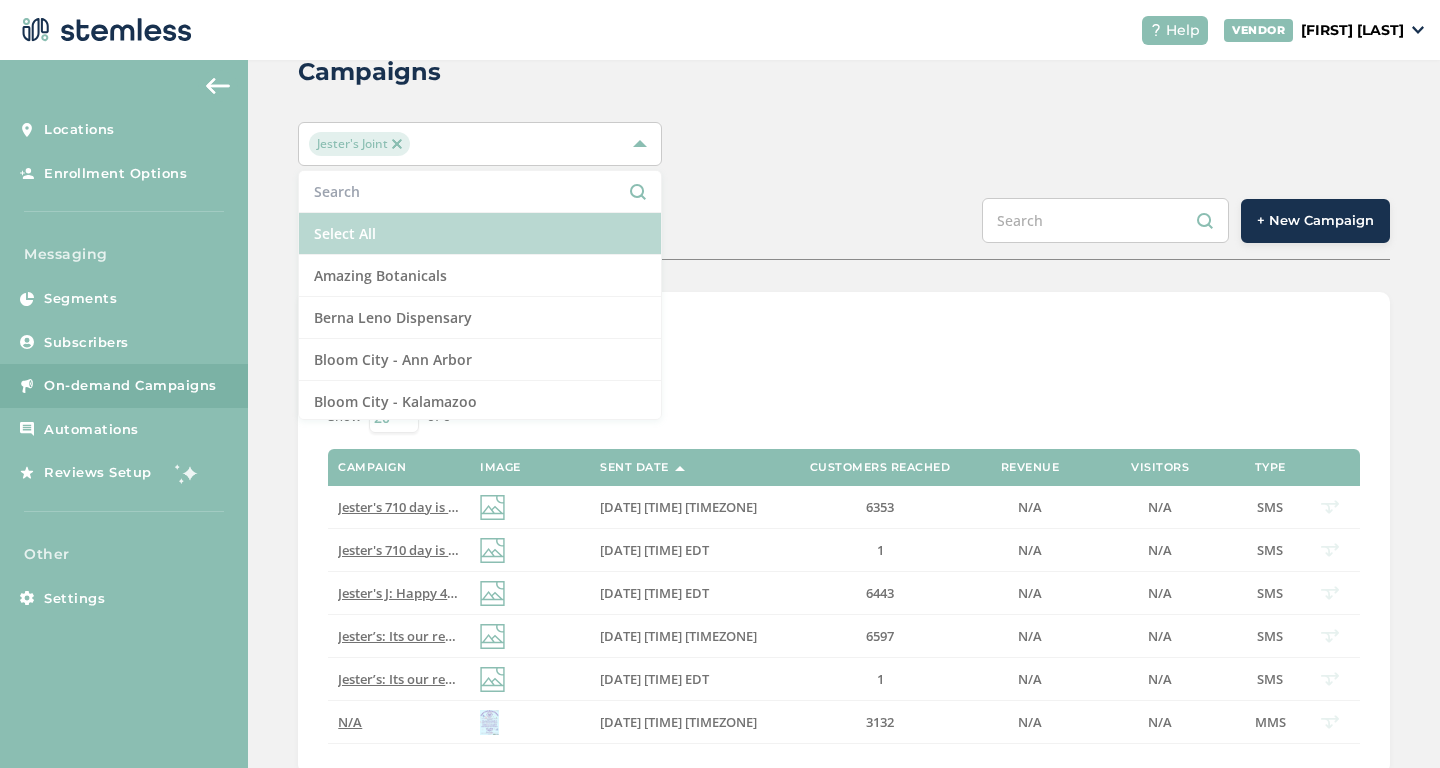 click on "Select All" at bounding box center (480, 234) 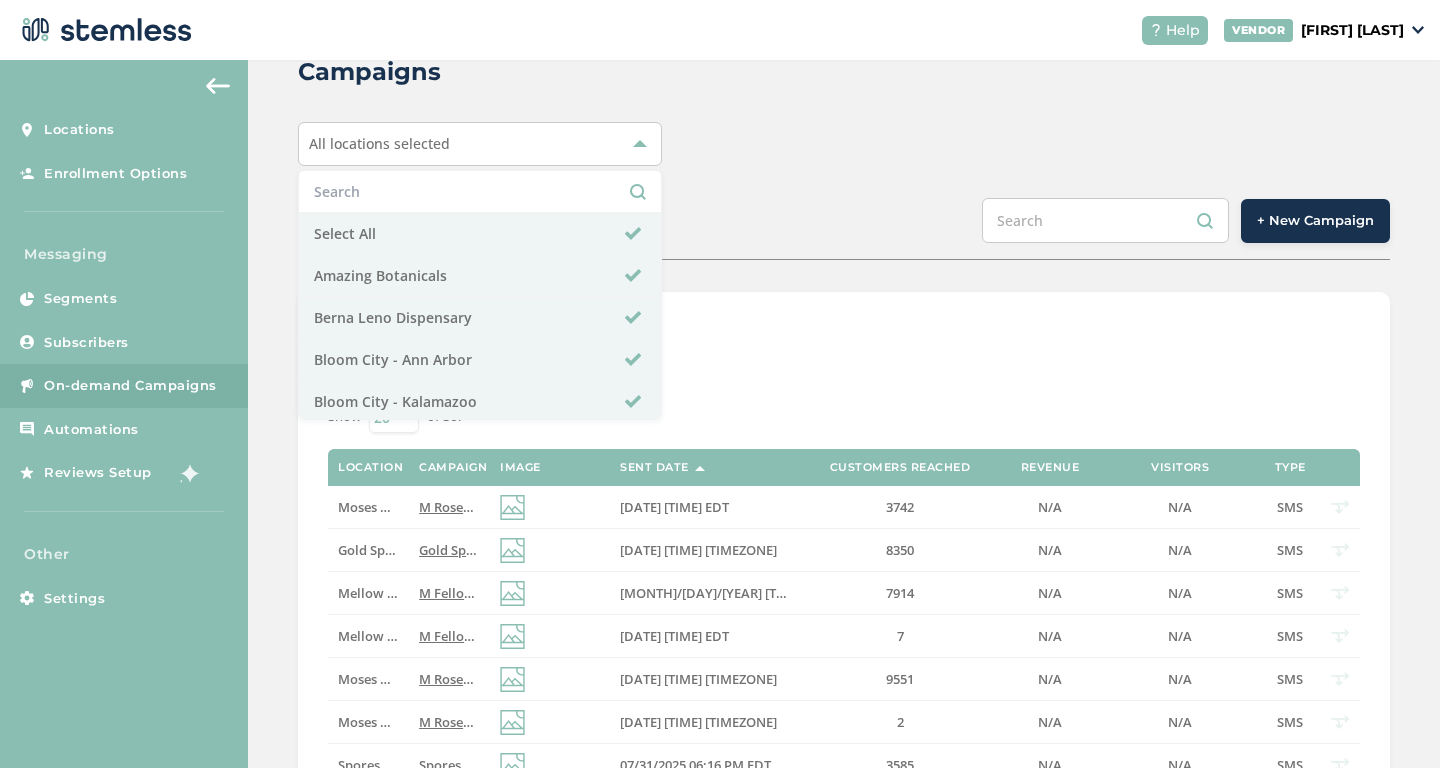 click on "SCHEDULED   COMPLETED  + New Campaign" at bounding box center (844, 229) 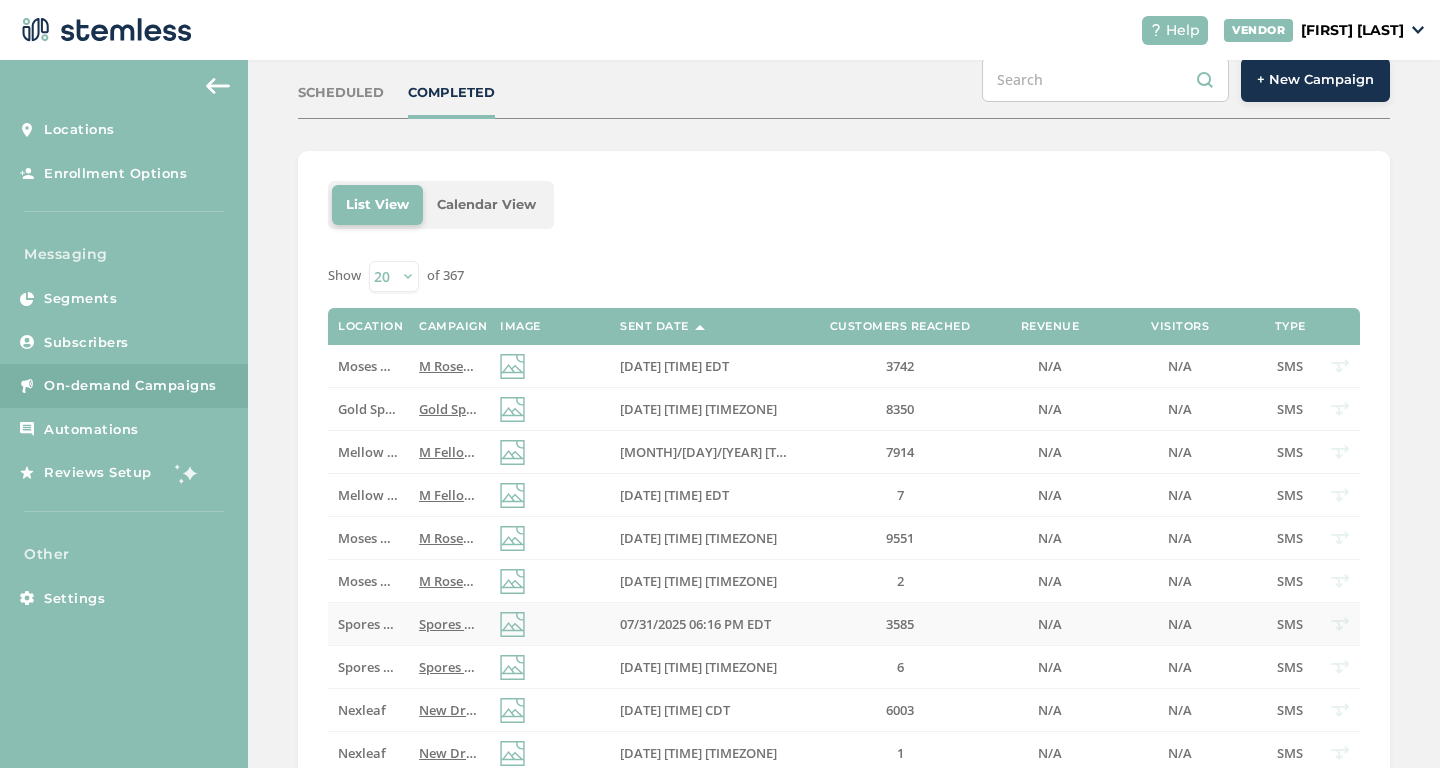 scroll, scrollTop: 277, scrollLeft: 0, axis: vertical 